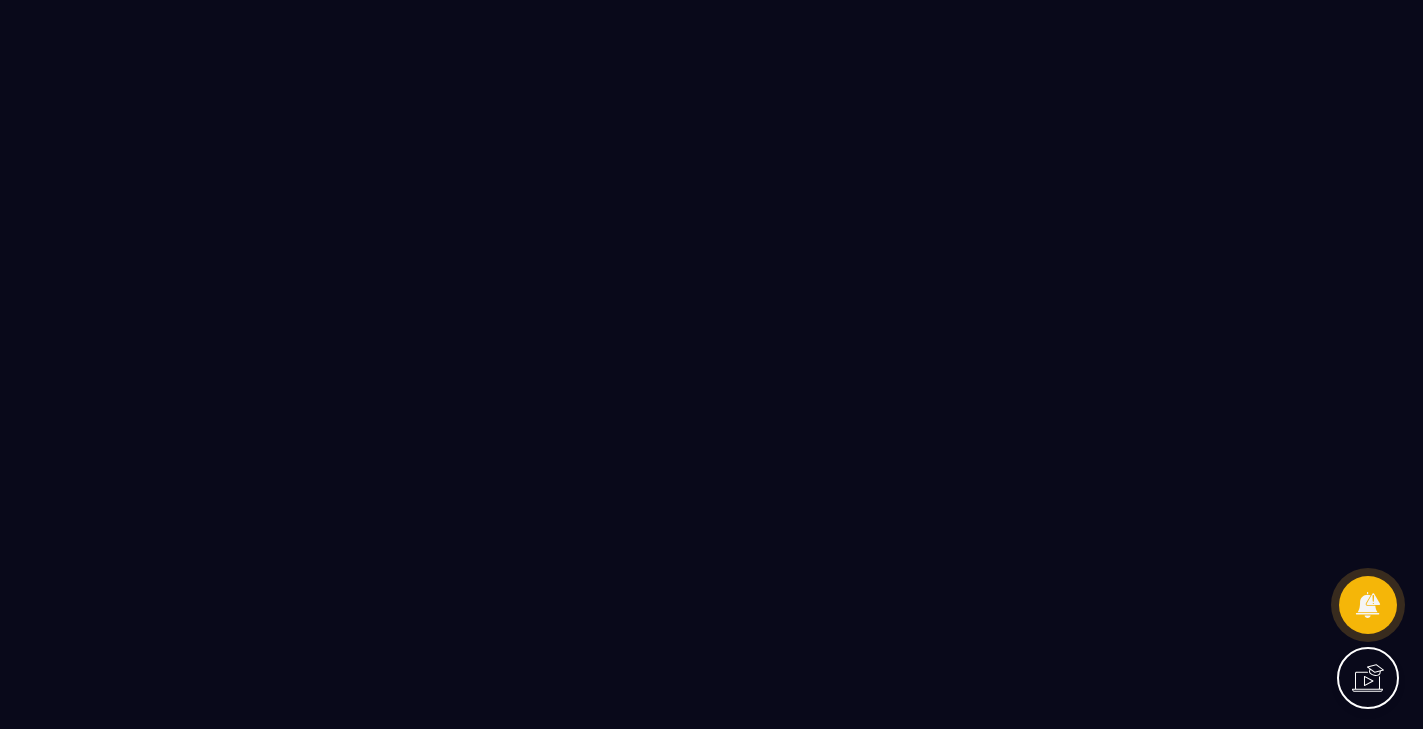 scroll, scrollTop: 0, scrollLeft: 0, axis: both 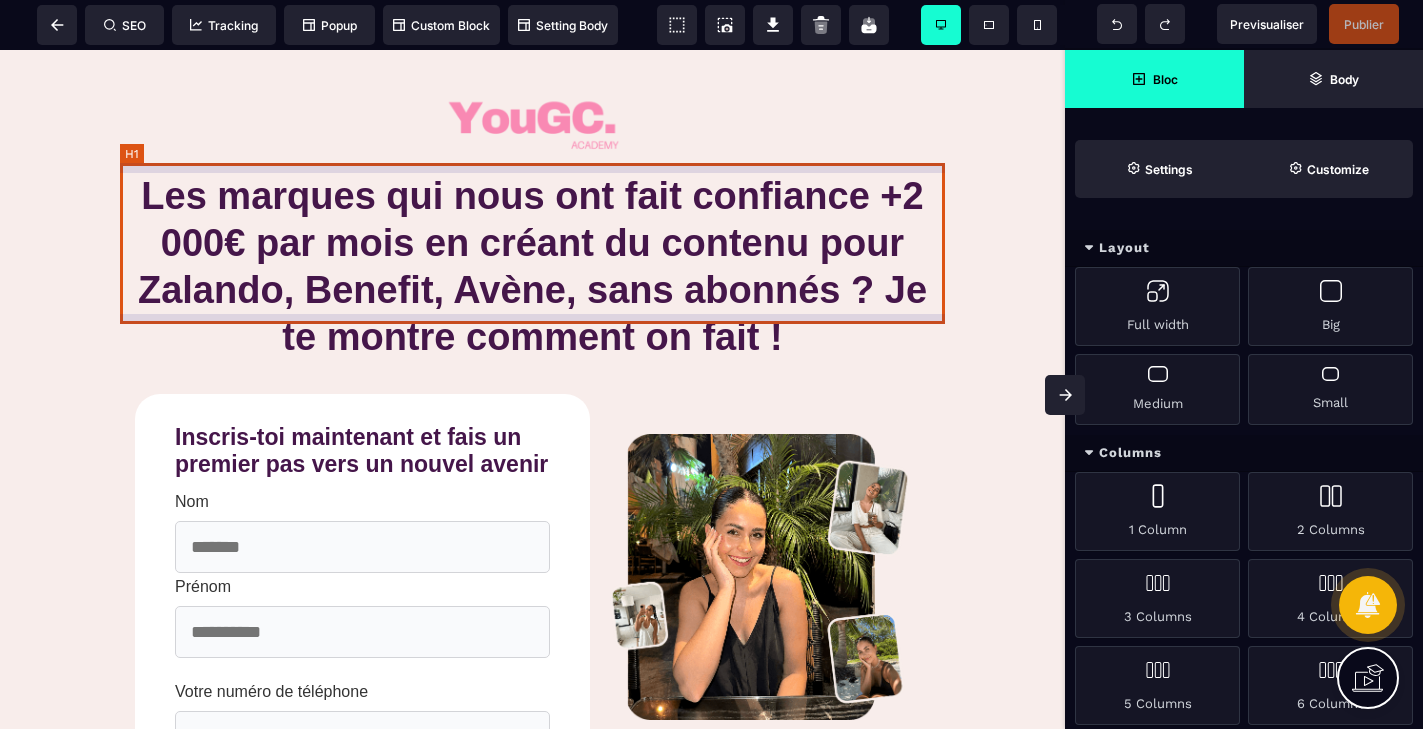 click on "Les marques qui nous ont fait confiance +2 000€ par mois en créant du contenu pour Zalando, Benefit, Avène, sans abonnés ? Je te montre comment on fait !" at bounding box center [532, 267] 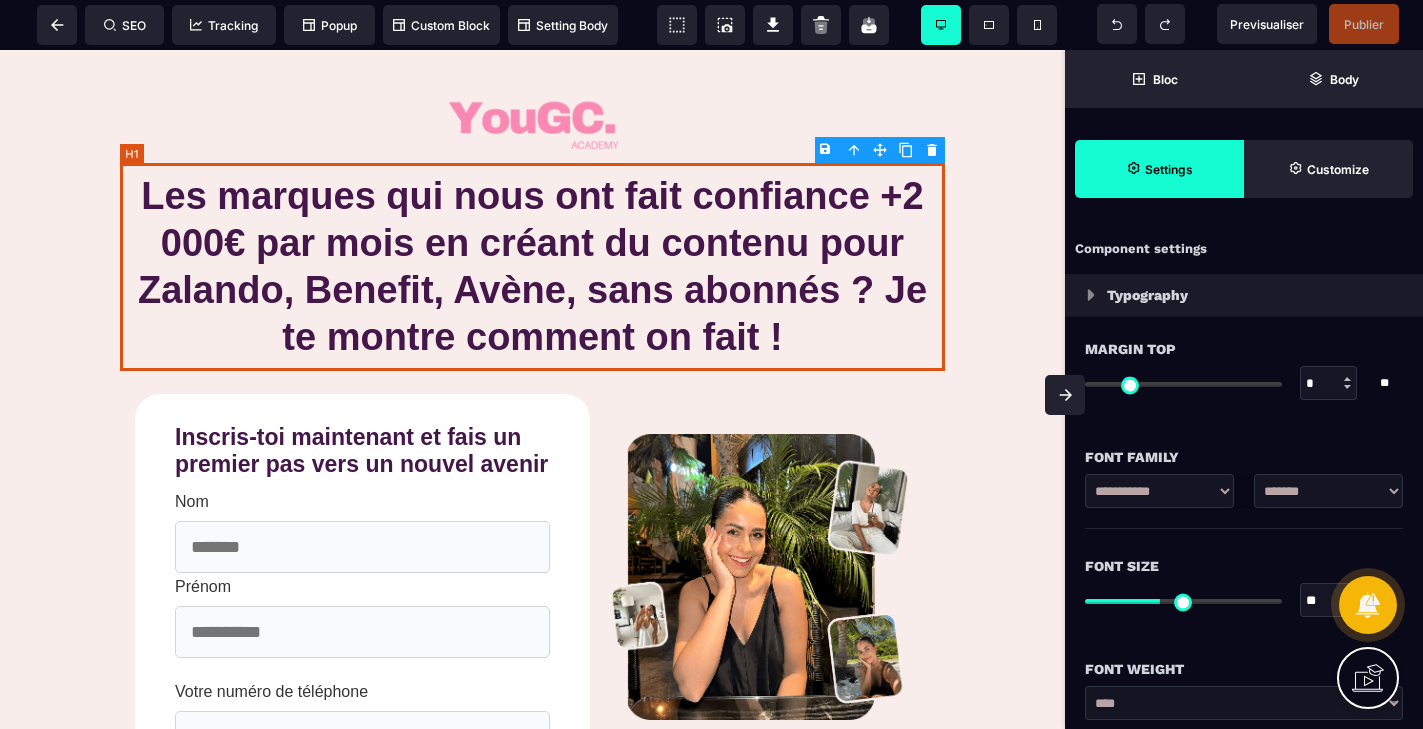 type on "*" 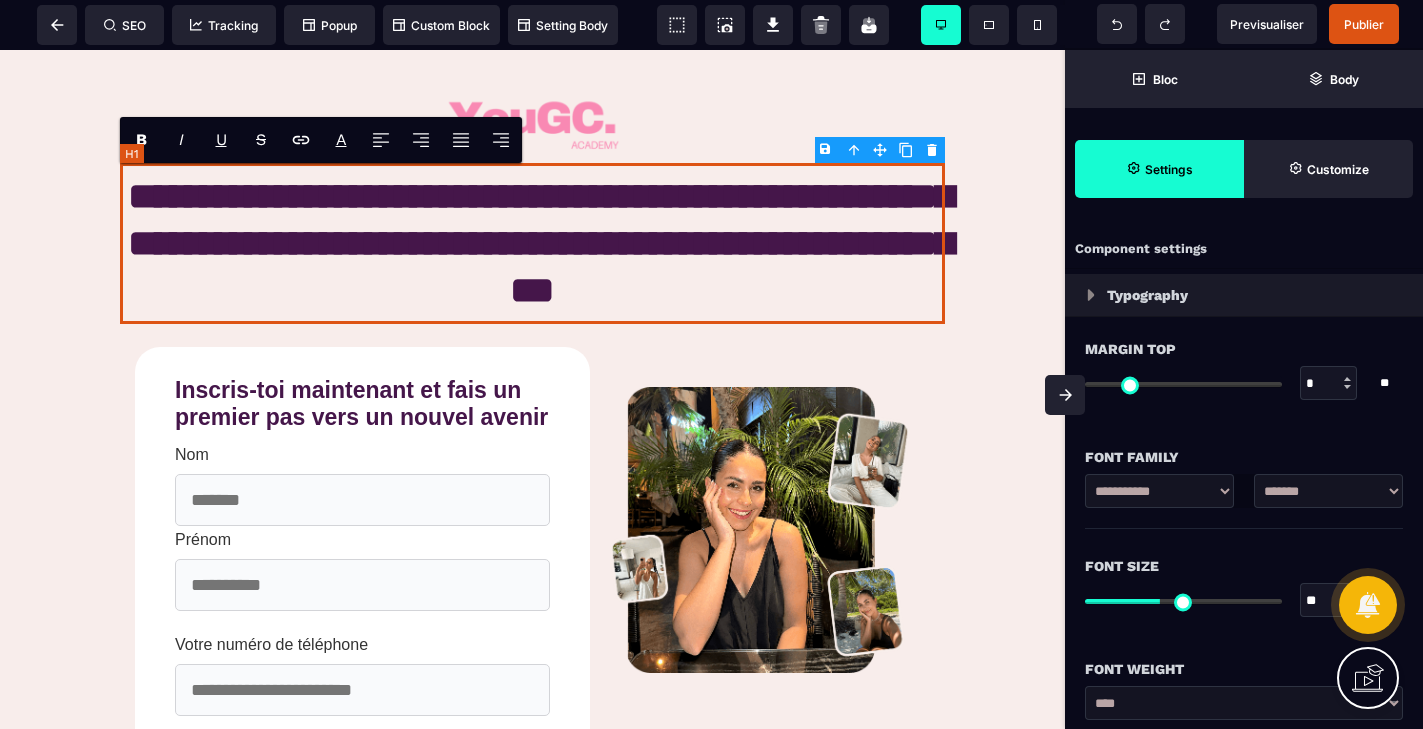 type 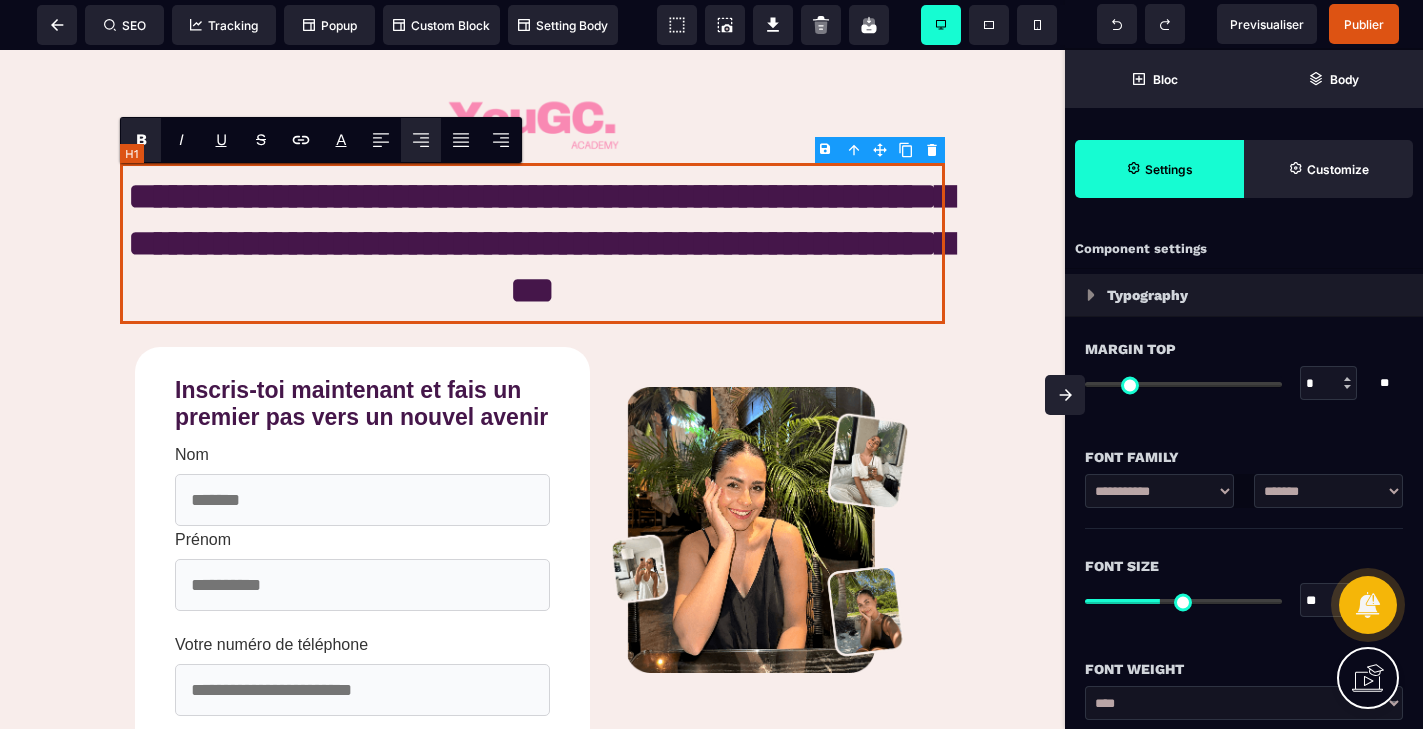 click on "**********" at bounding box center [532, 243] 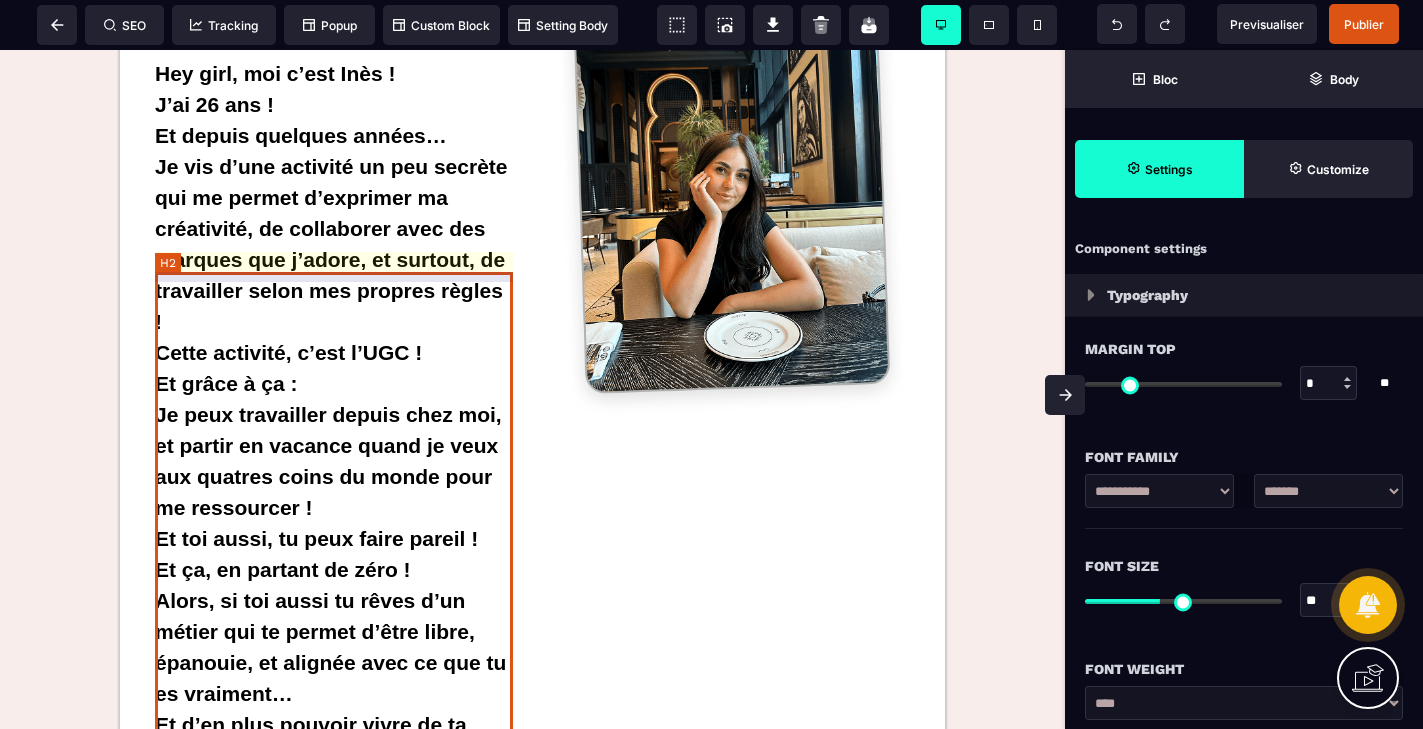 scroll, scrollTop: 3311, scrollLeft: 0, axis: vertical 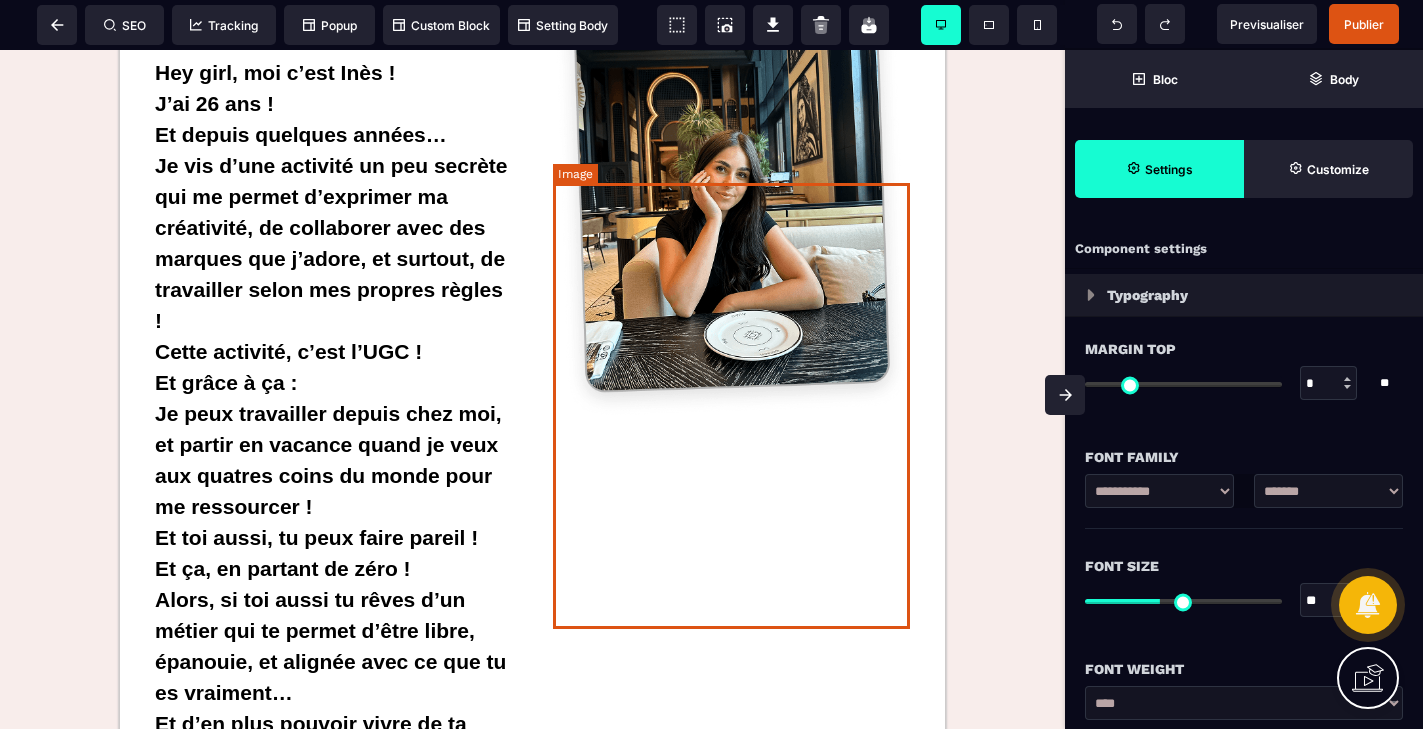 click at bounding box center [732, 195] 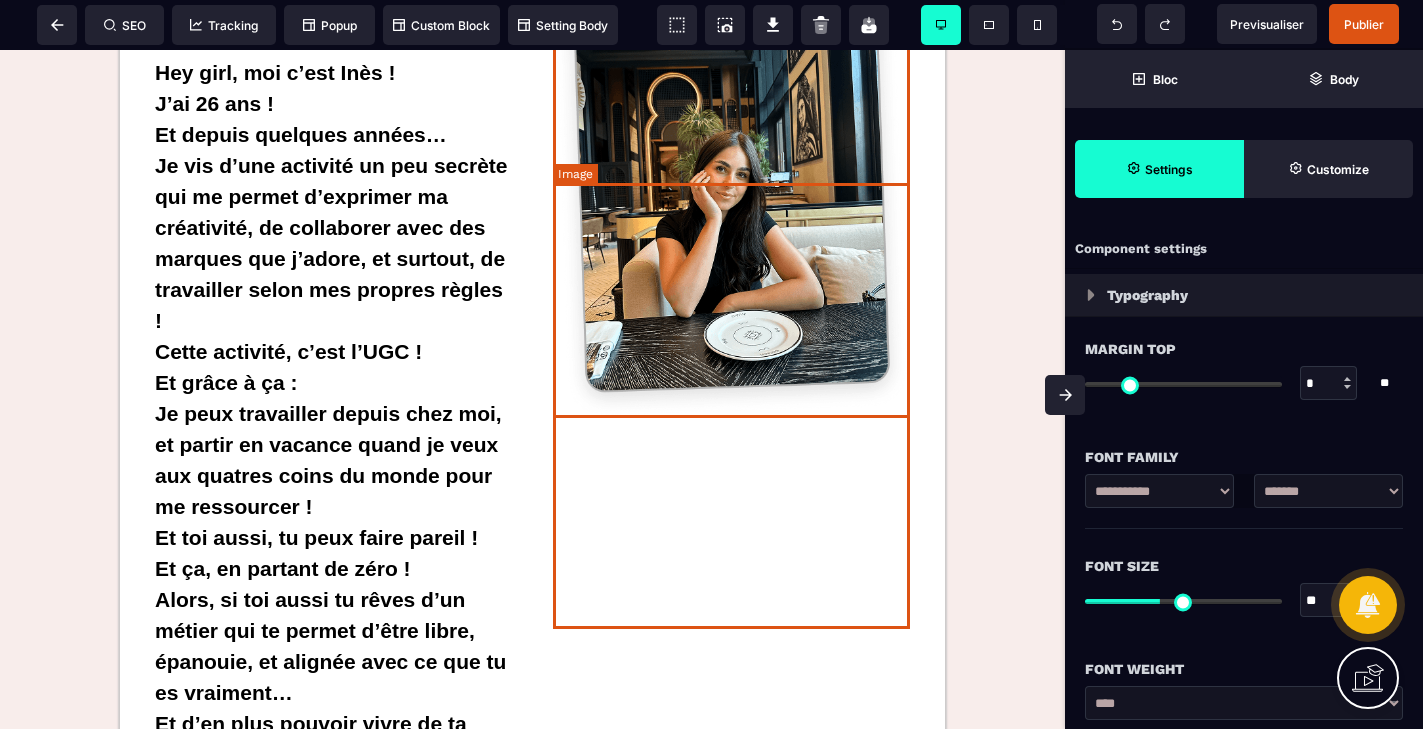 select 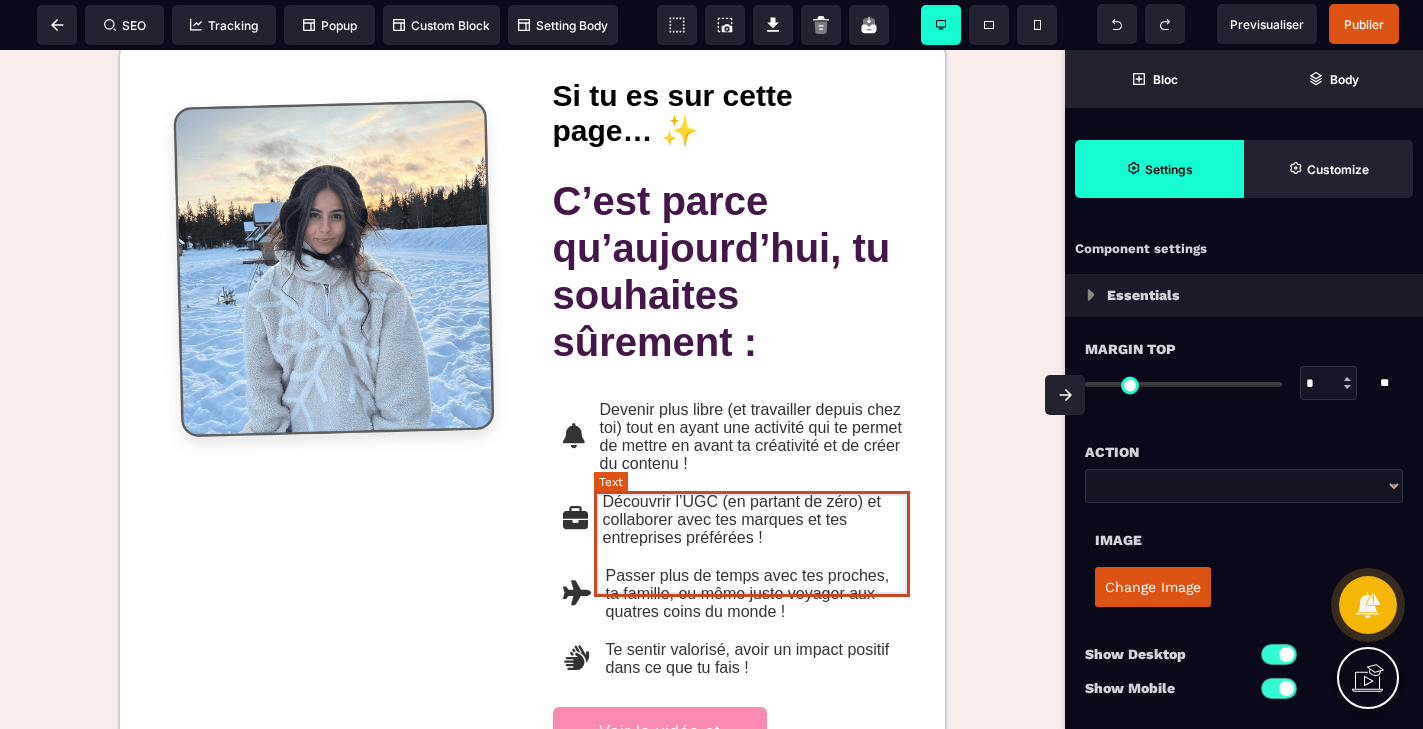 scroll, scrollTop: 1065, scrollLeft: 0, axis: vertical 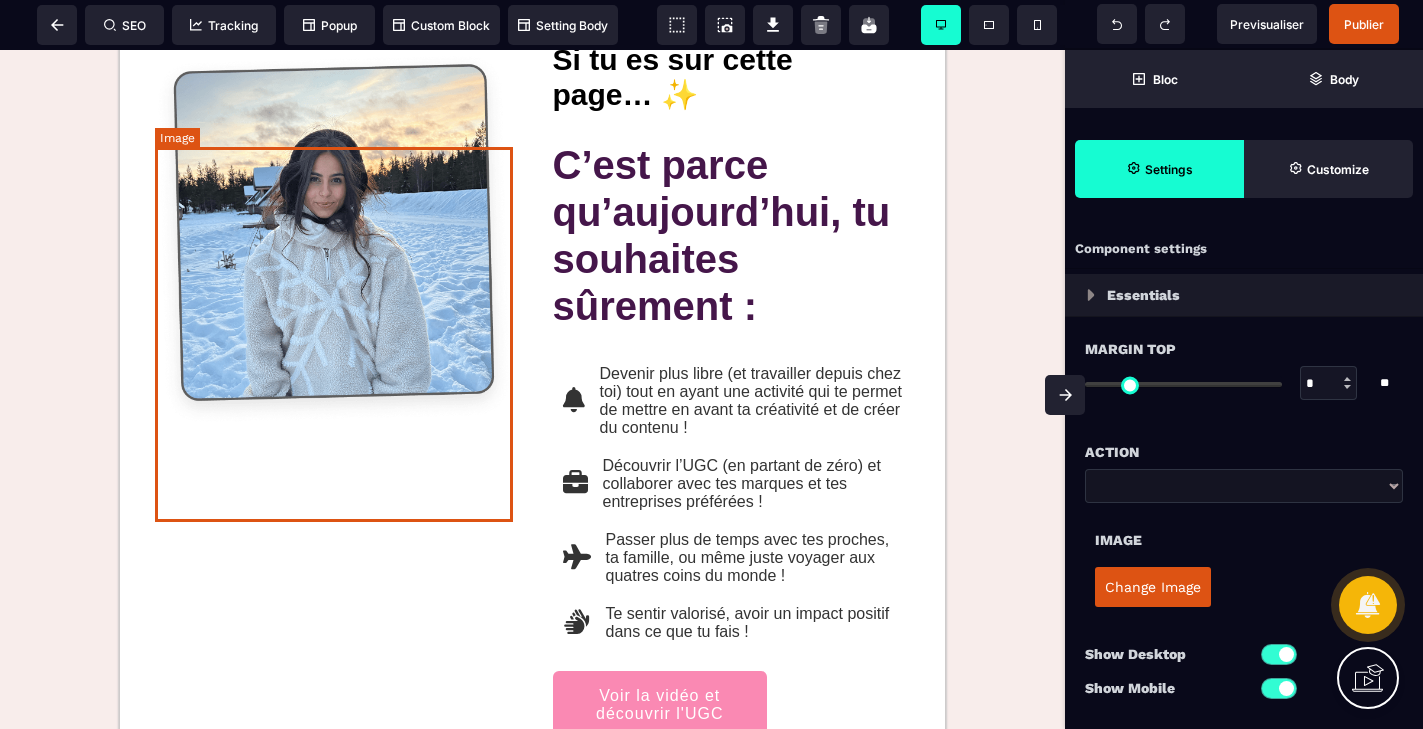 click at bounding box center (334, 239) 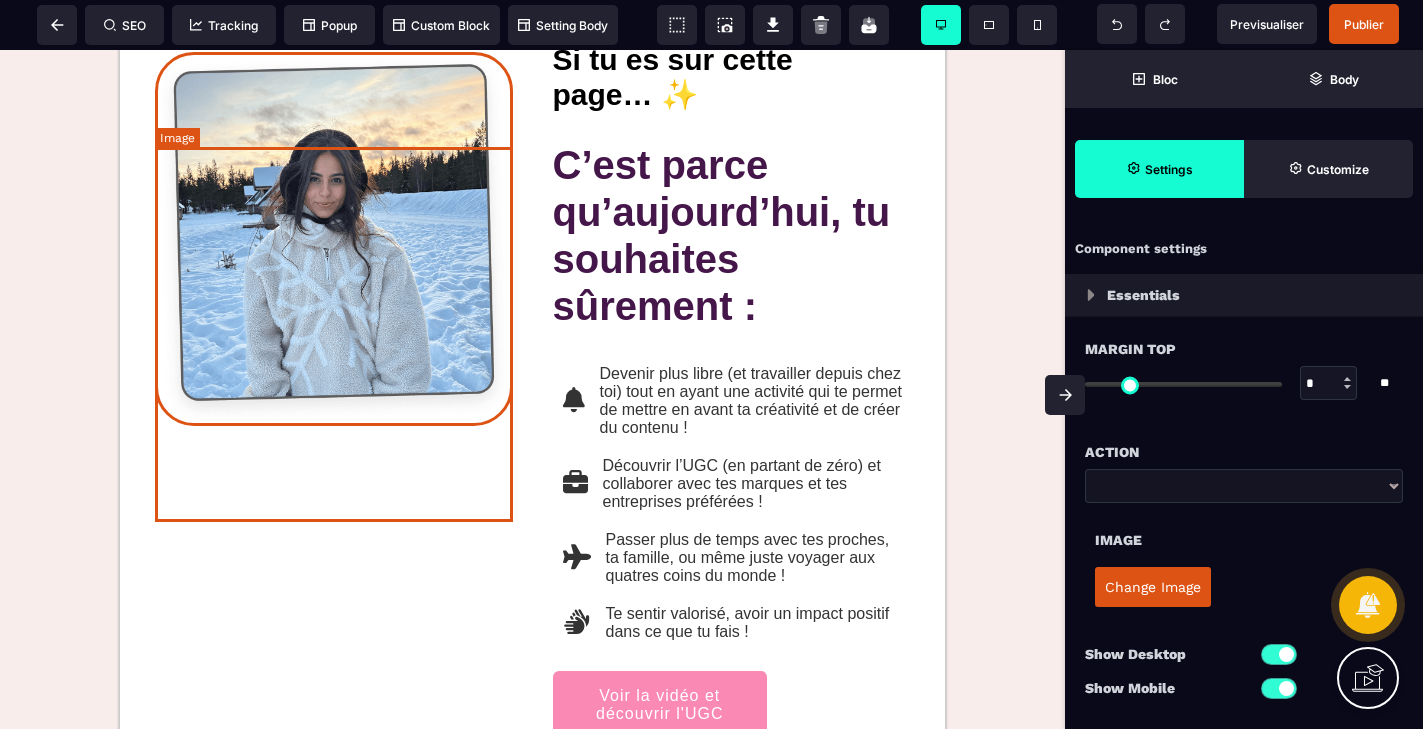 select 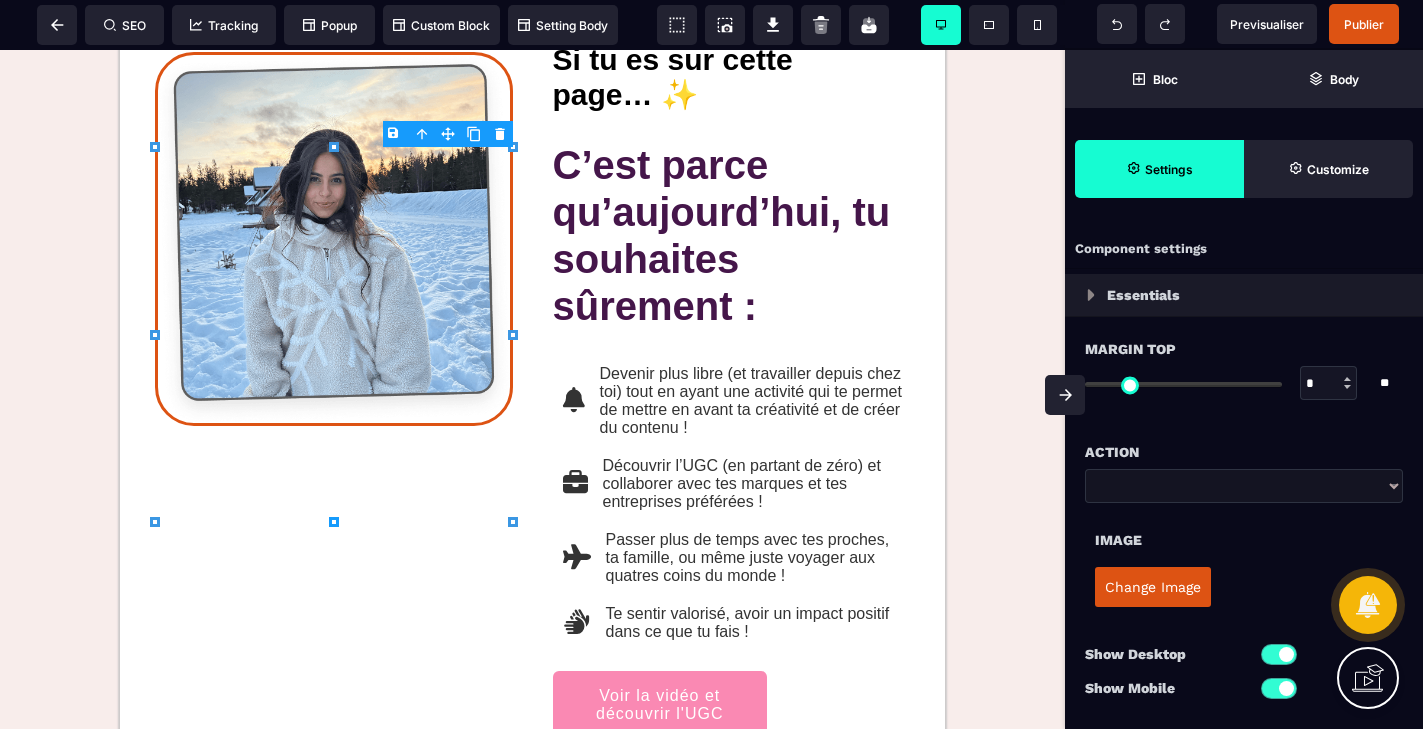 click on "Change Image" at bounding box center [1153, 587] 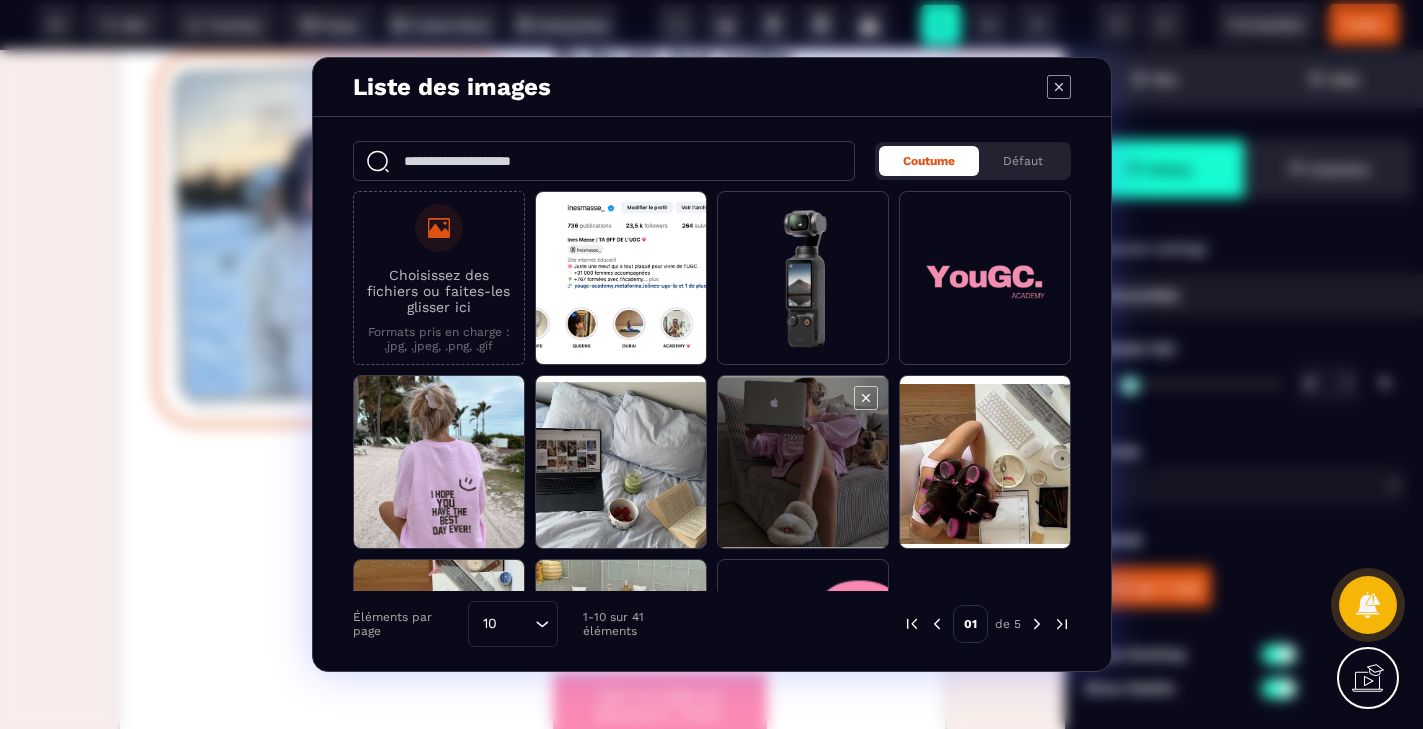 click at bounding box center (803, 463) 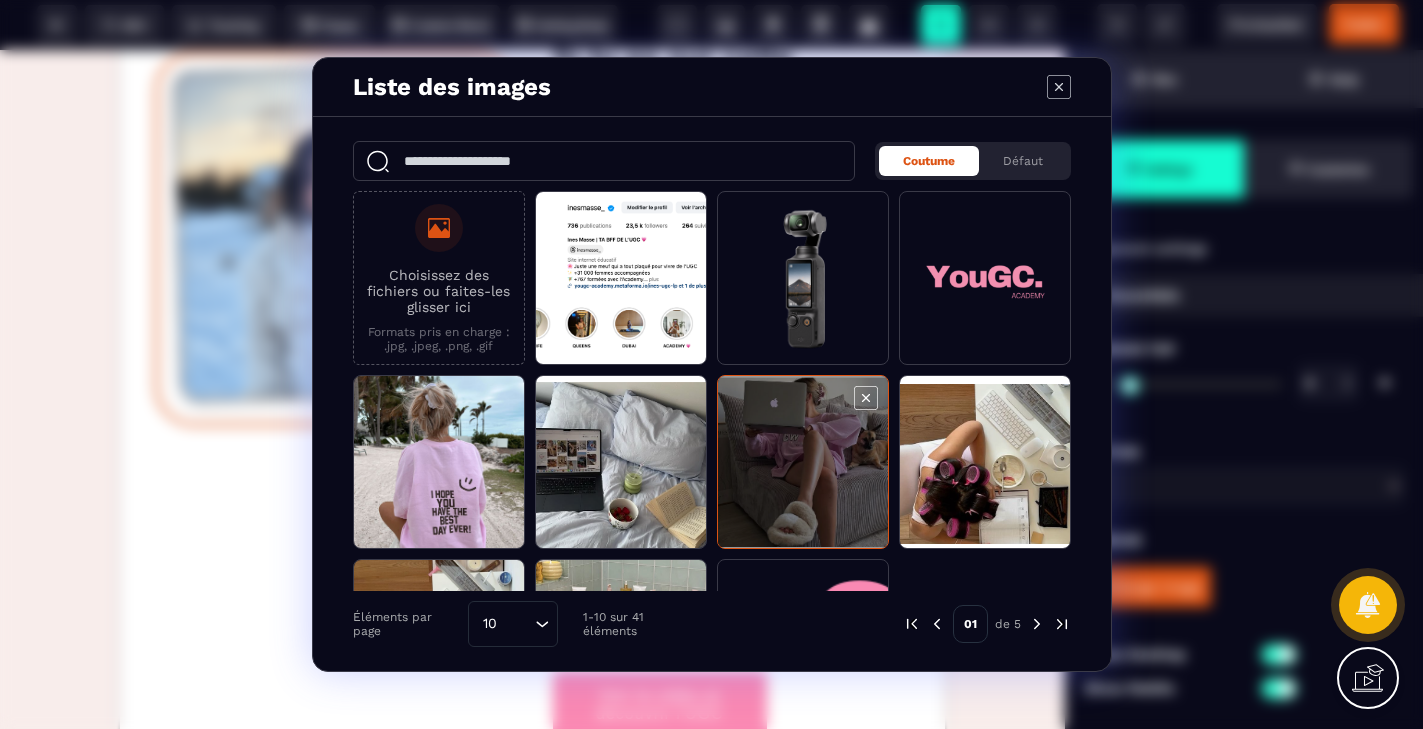 click at bounding box center (803, 463) 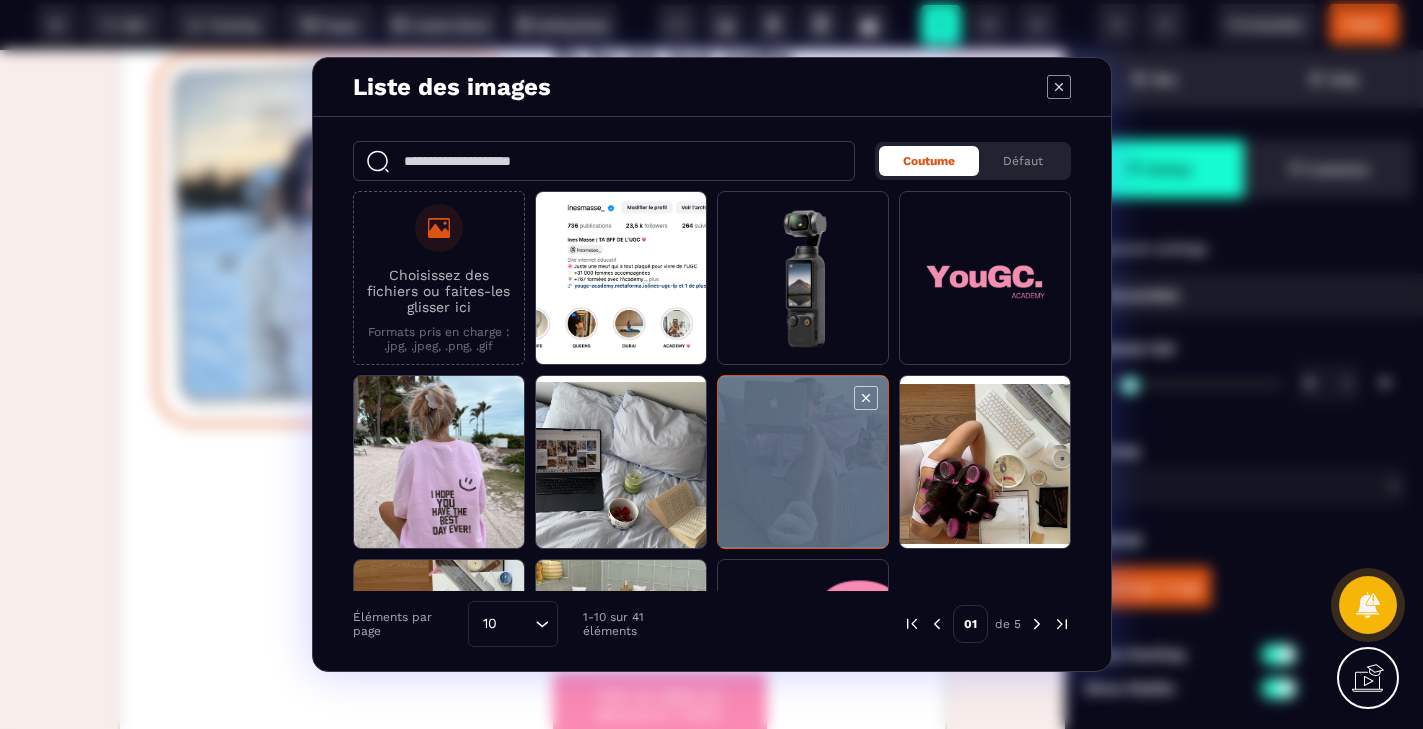 click at bounding box center (803, 463) 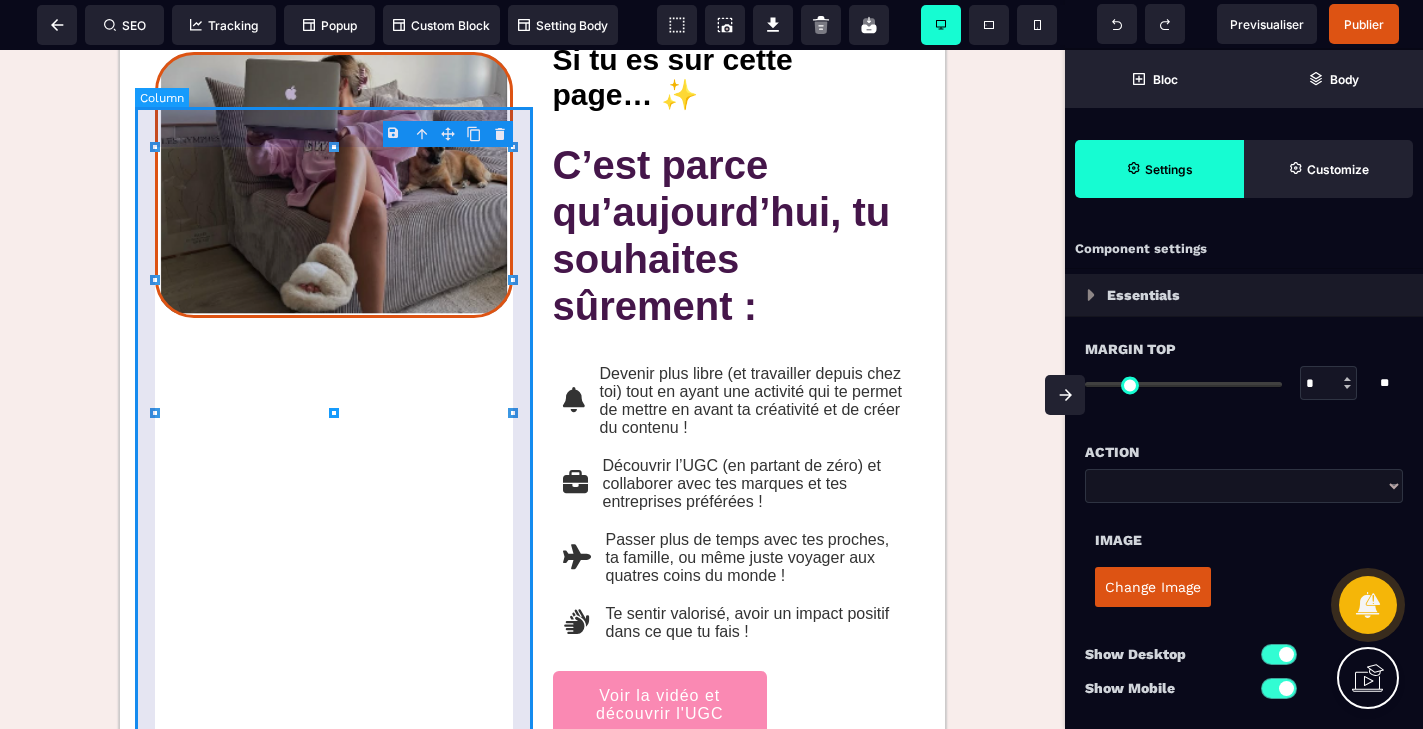 click at bounding box center (334, 384) 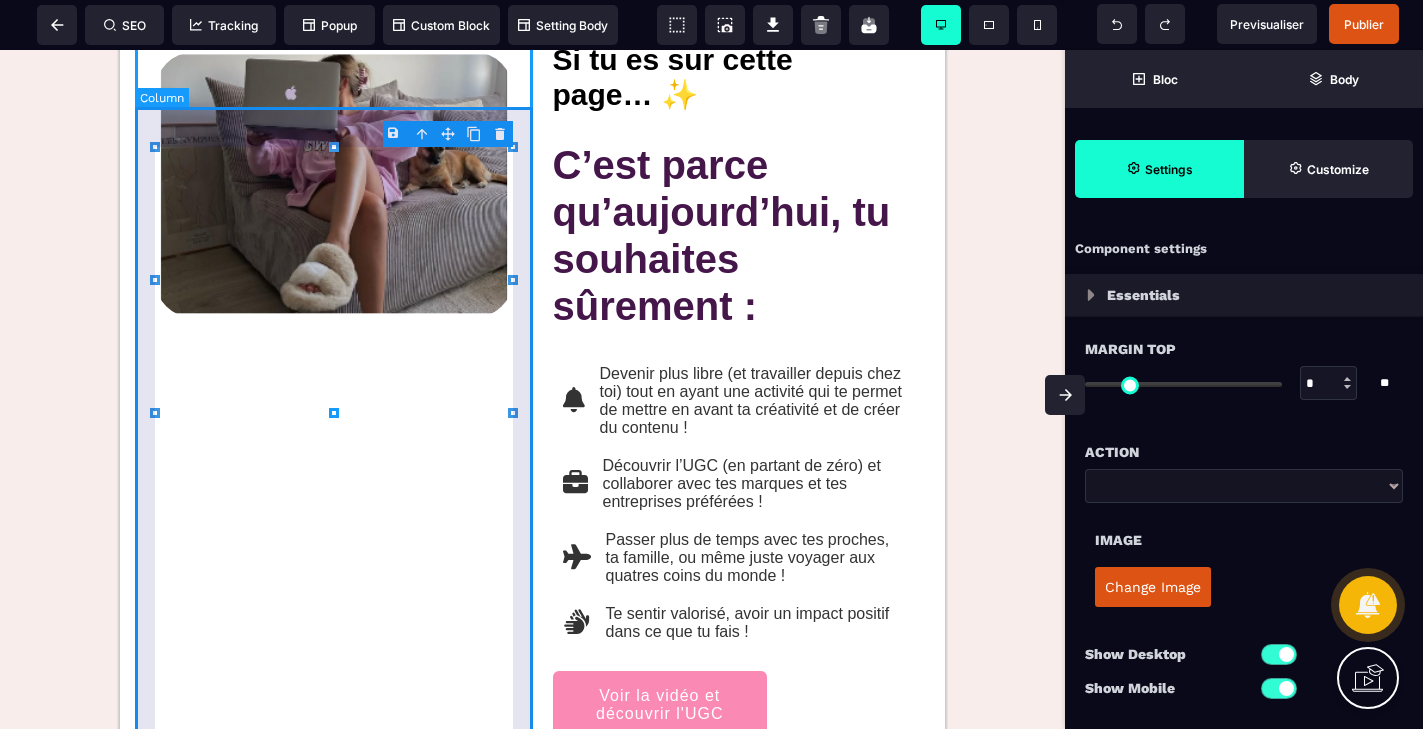 select on "*" 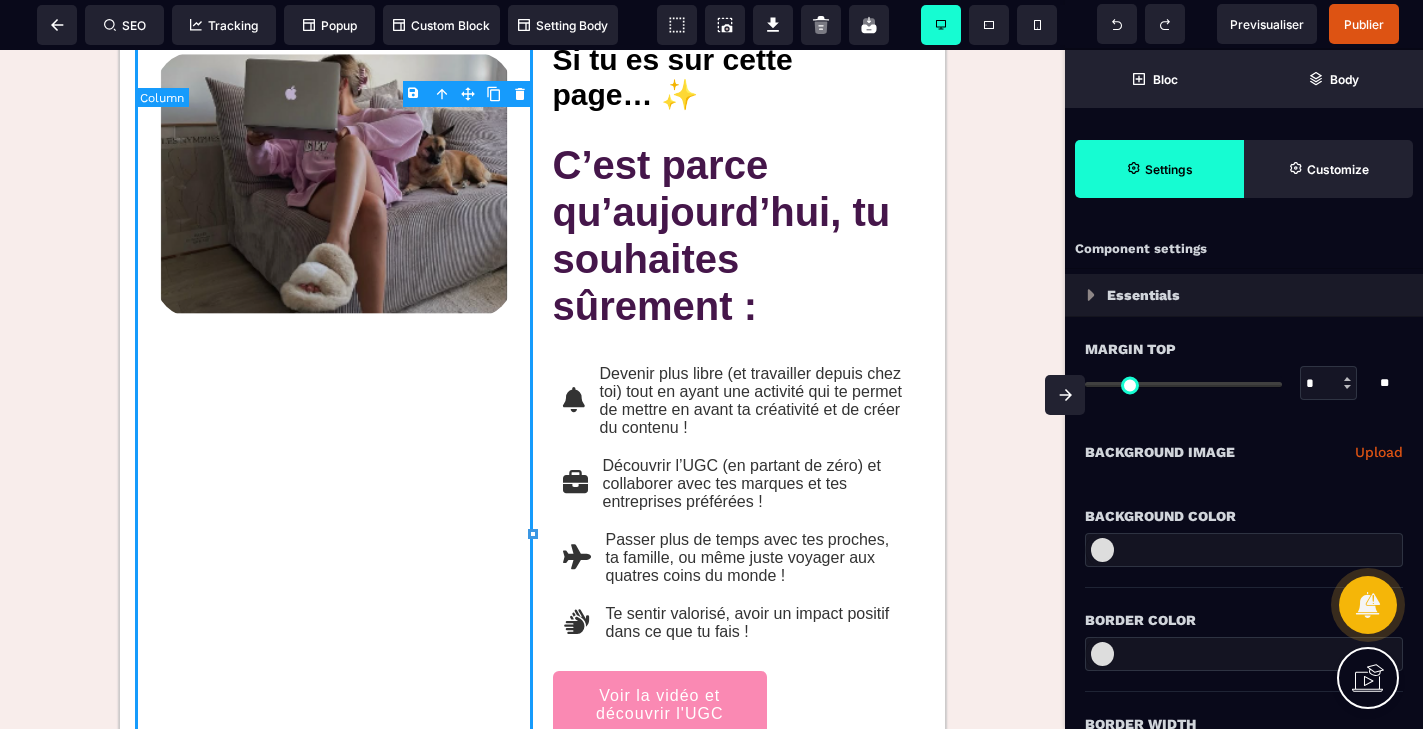 type on "***" 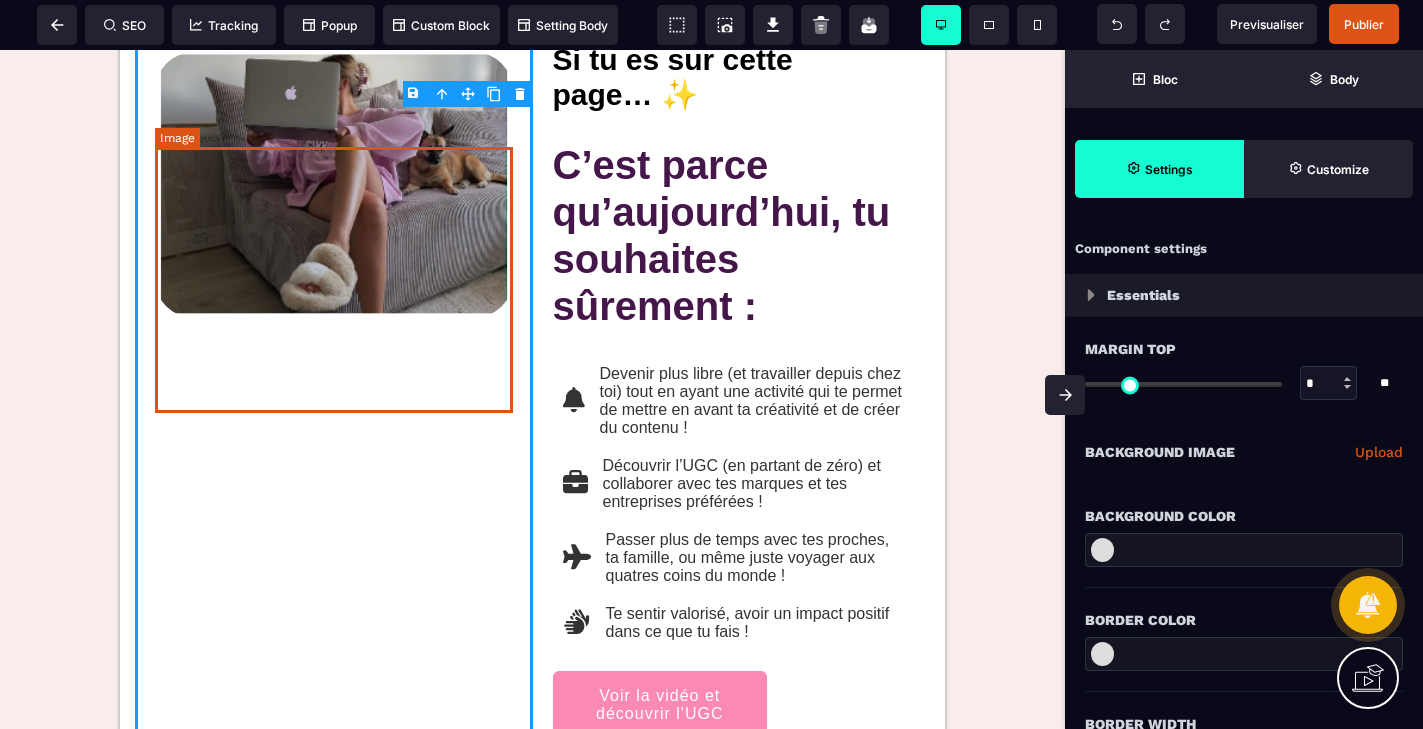 click at bounding box center [334, 185] 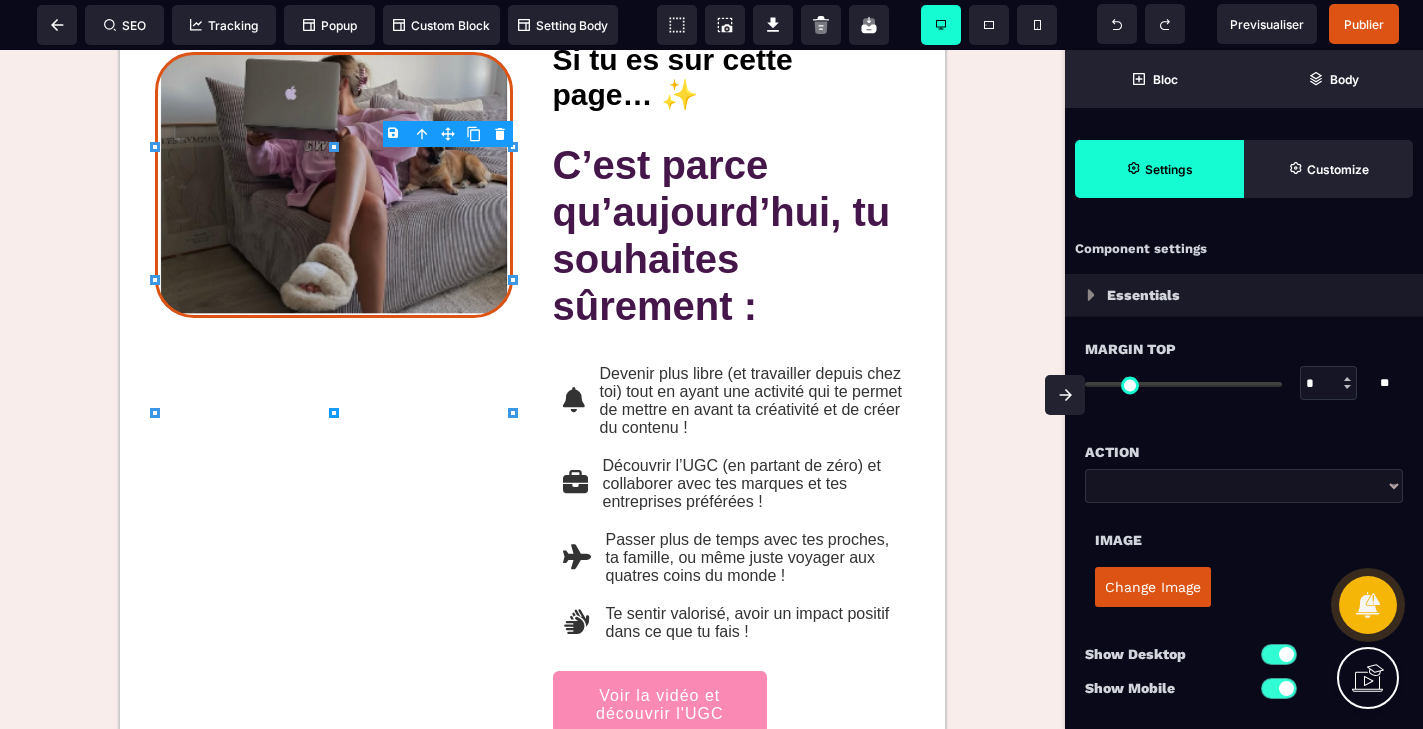 click on "**********" at bounding box center (1244, 486) 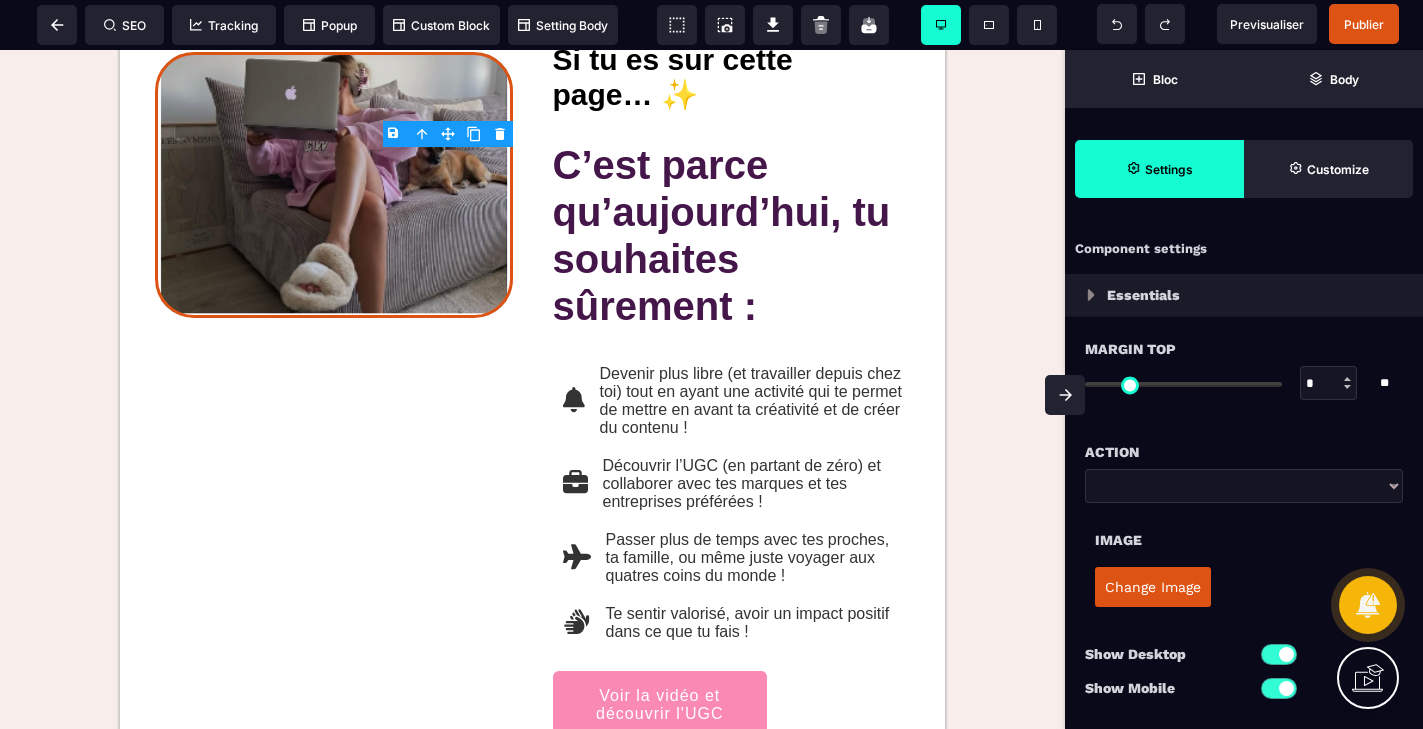 click on "Change Image" at bounding box center (1153, 587) 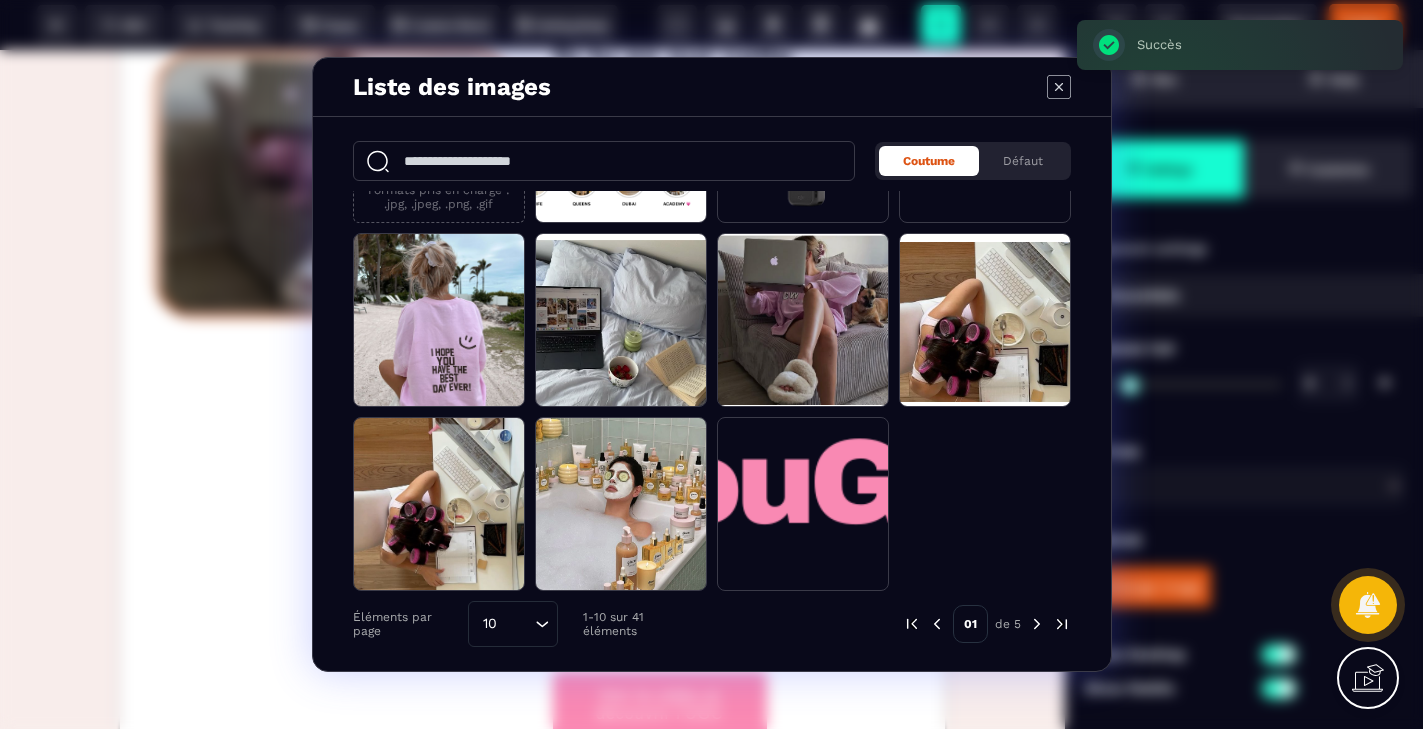 scroll, scrollTop: 0, scrollLeft: 0, axis: both 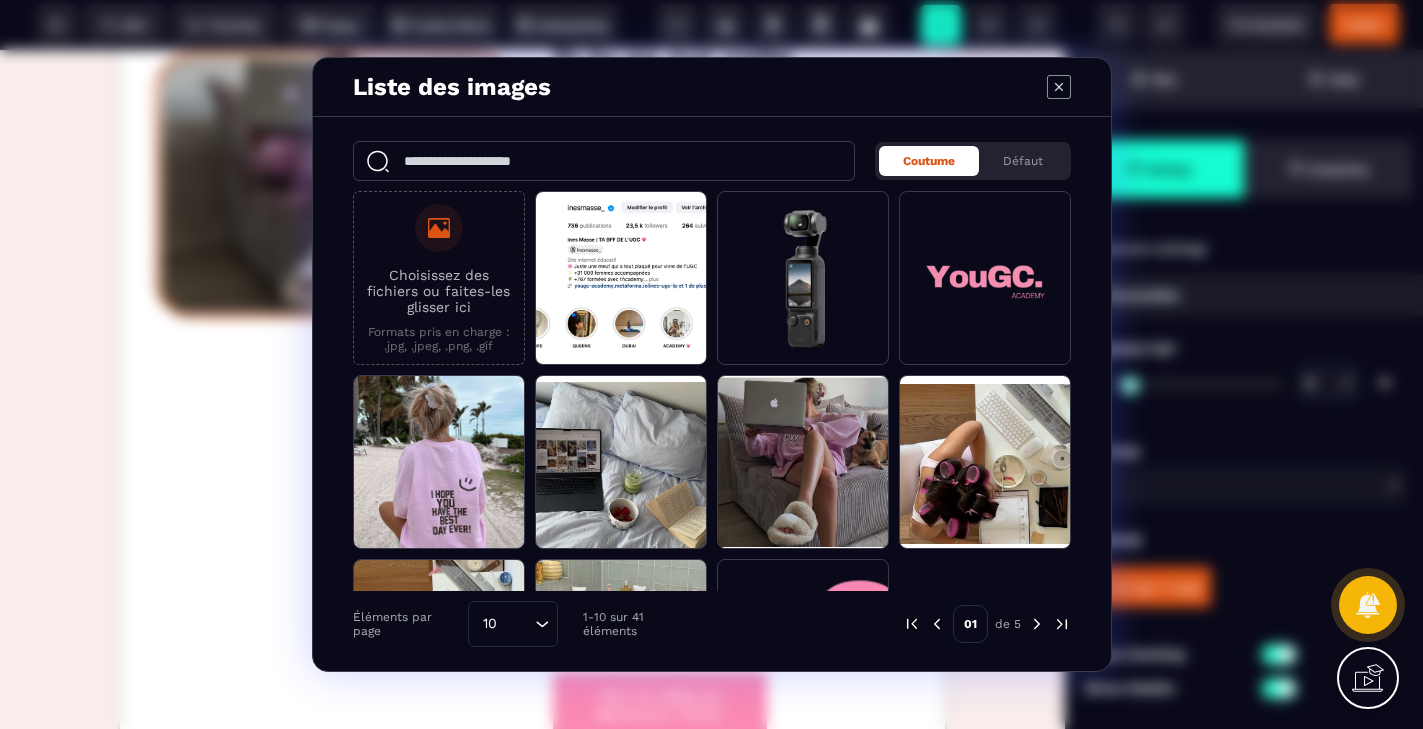 click 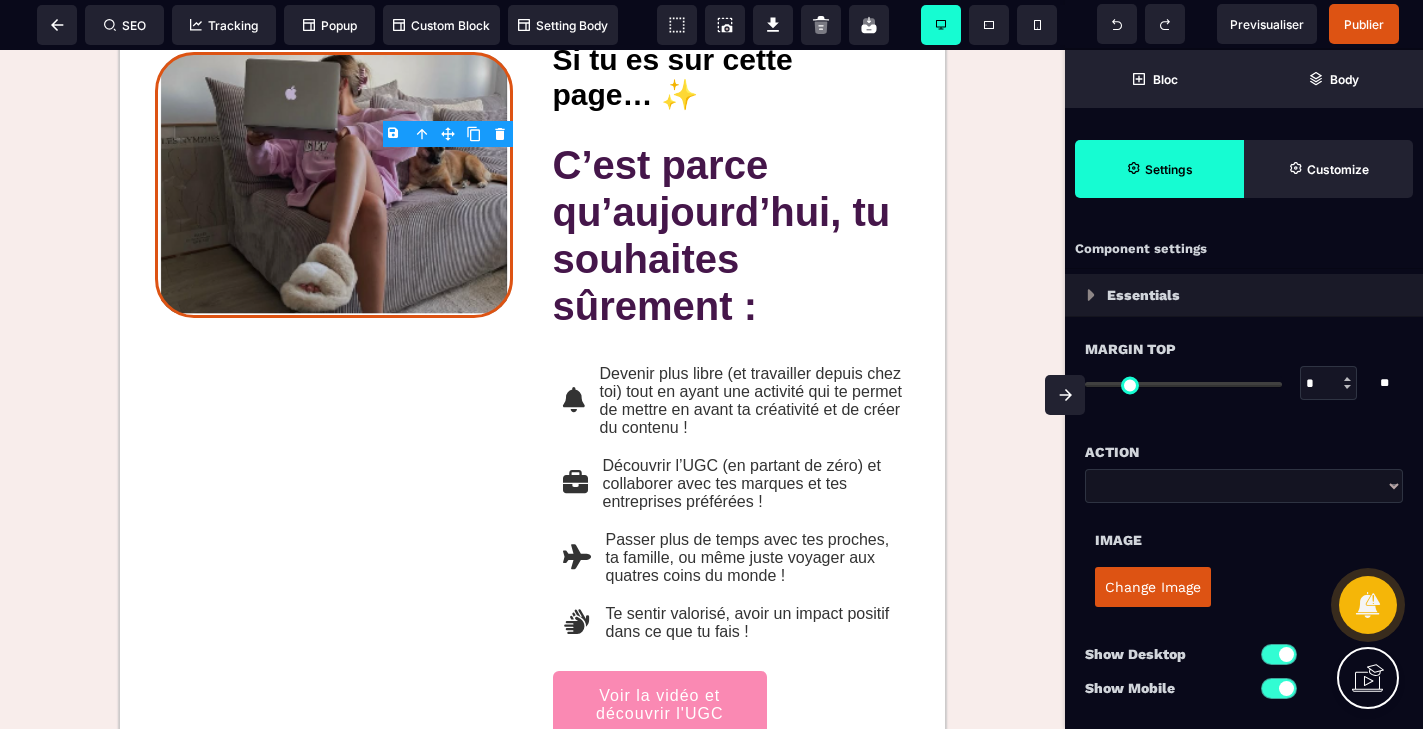 click on "Change Image" at bounding box center (1153, 587) 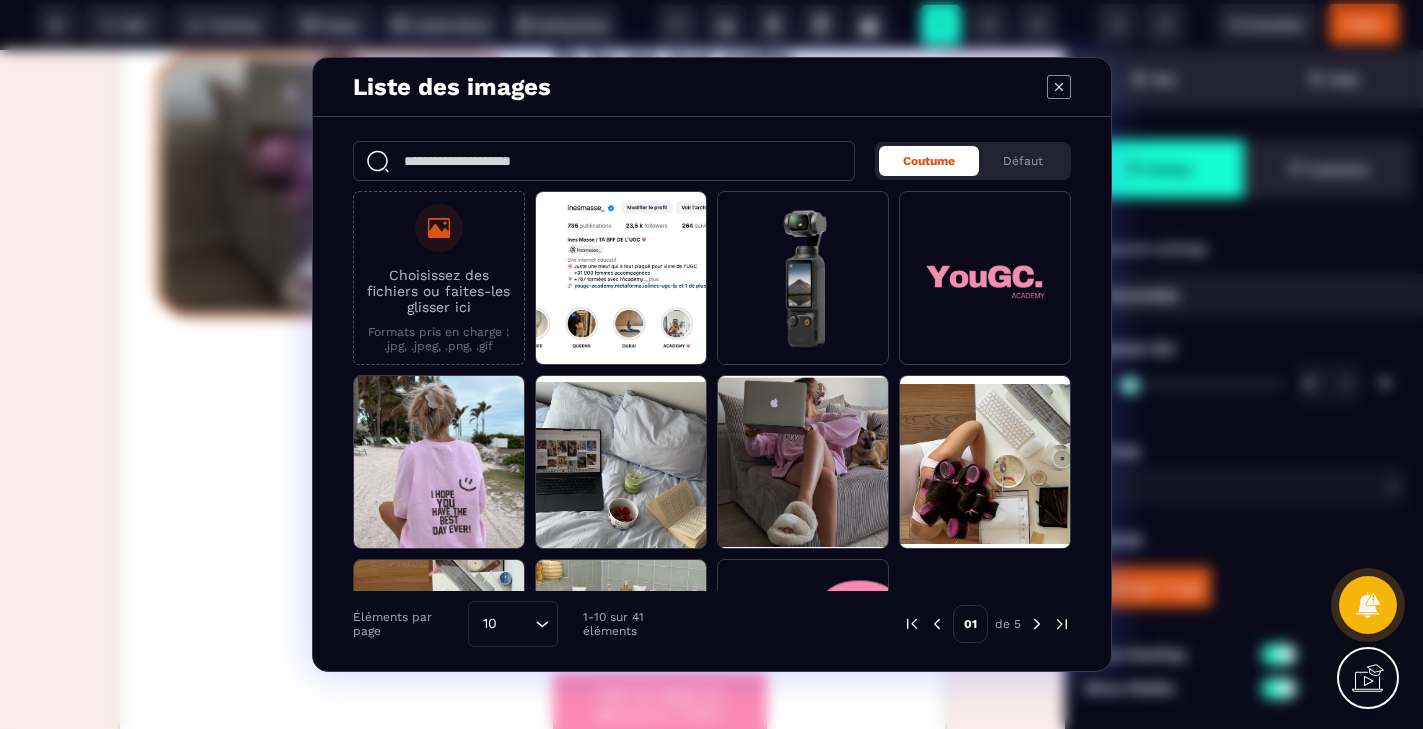 click on "Choisissez des fichiers ou faites-les glisser ici Formats pris en charge : .jpg, .jpeg, .png, .gif" at bounding box center (439, 278) 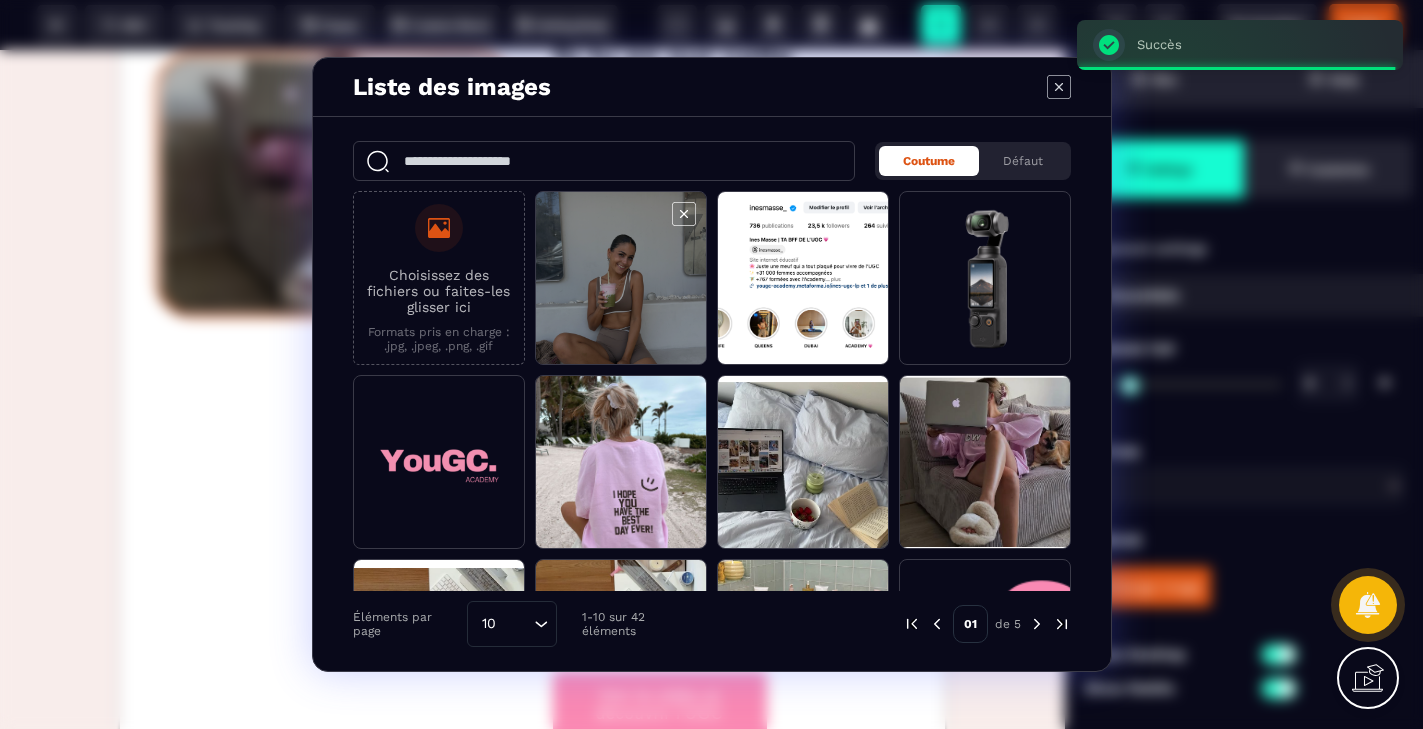 click at bounding box center (621, 279) 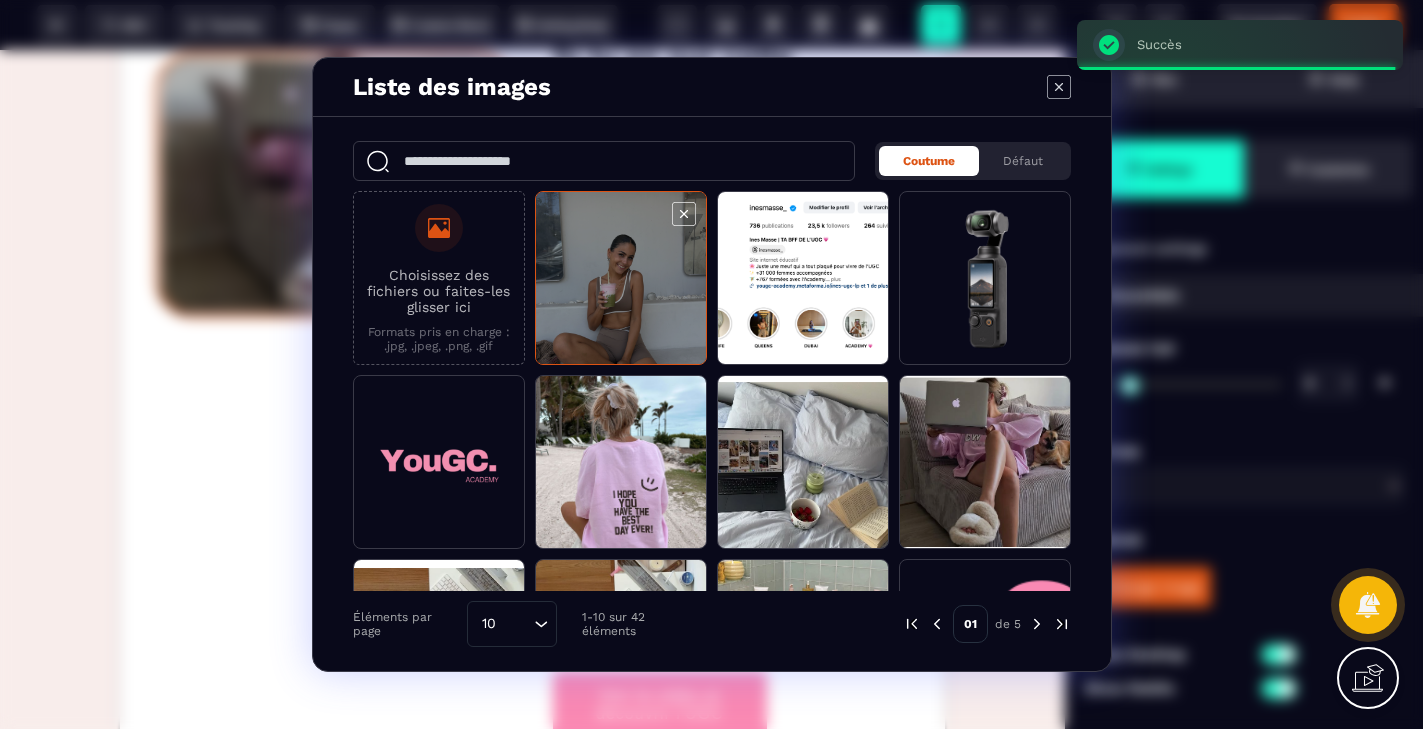 click at bounding box center (621, 279) 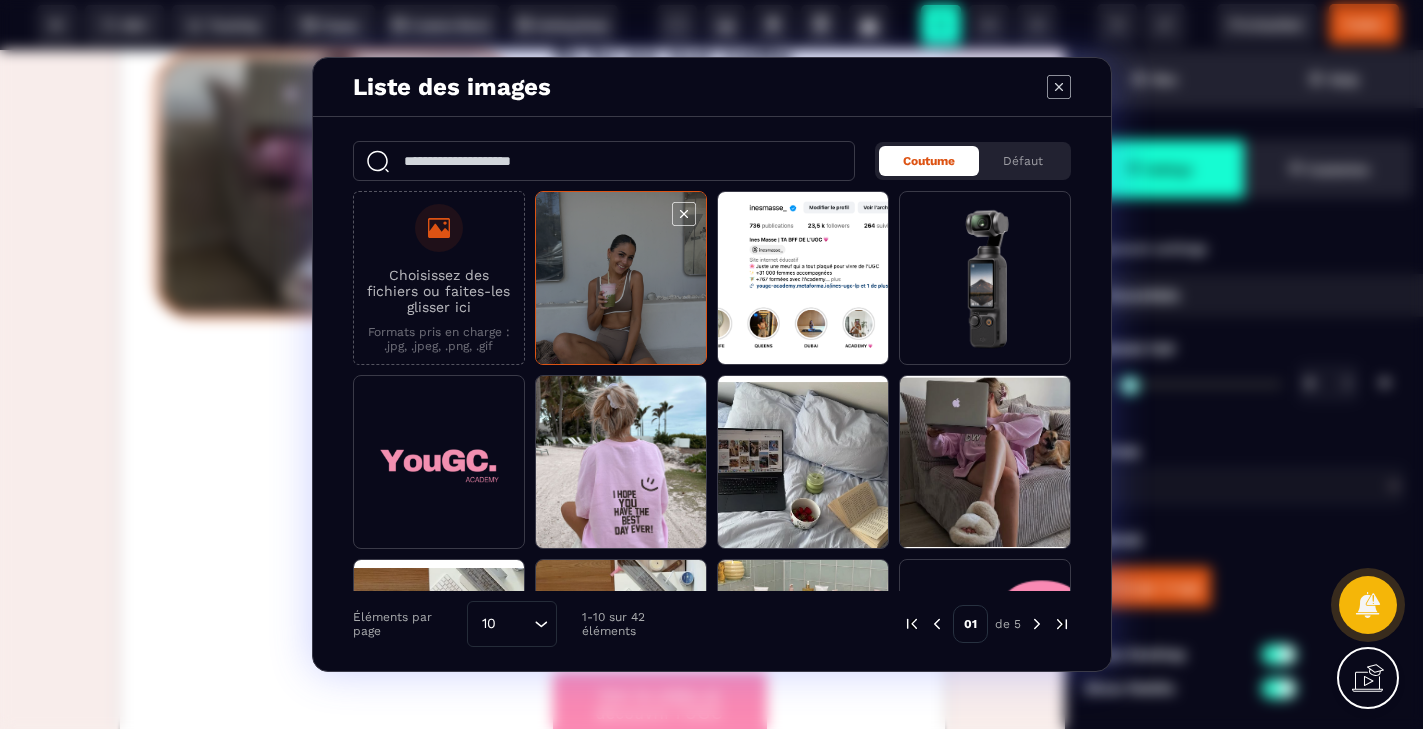click at bounding box center (621, 279) 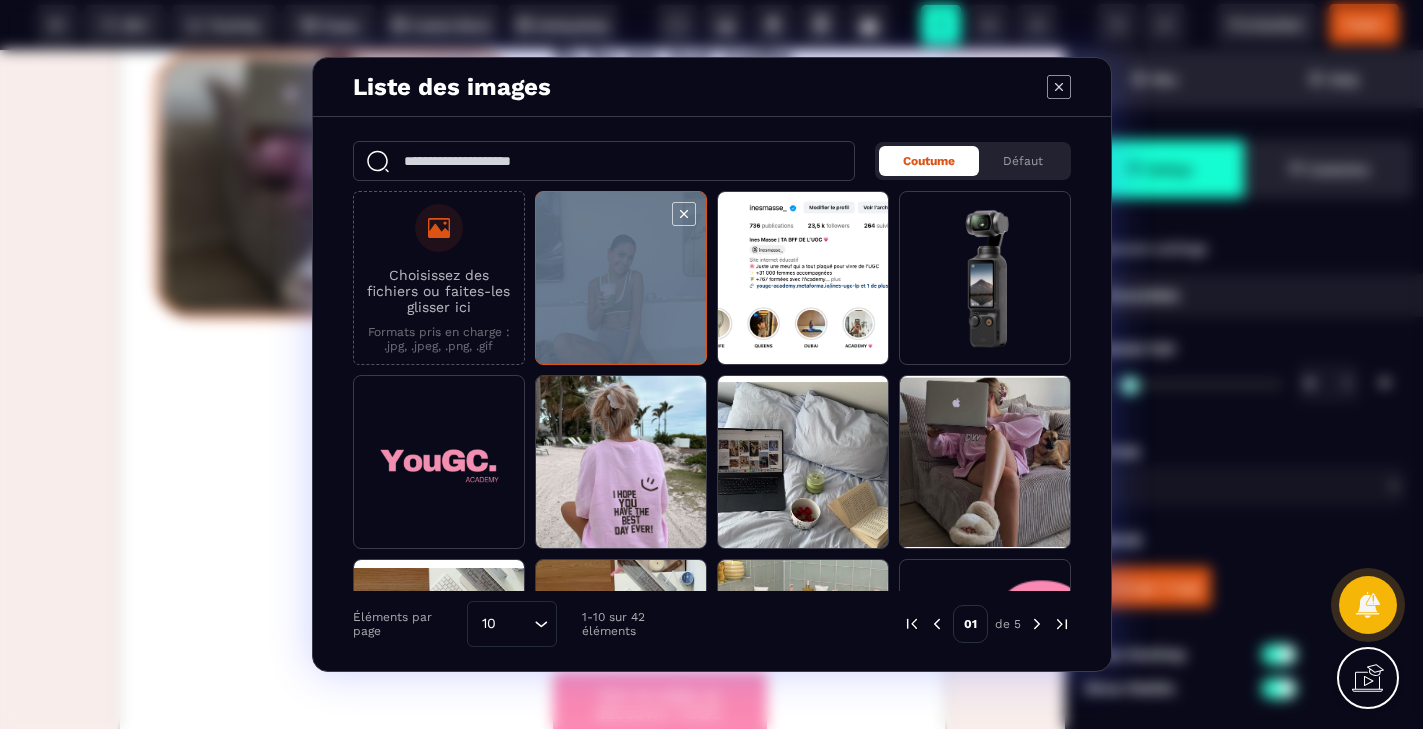click at bounding box center (621, 279) 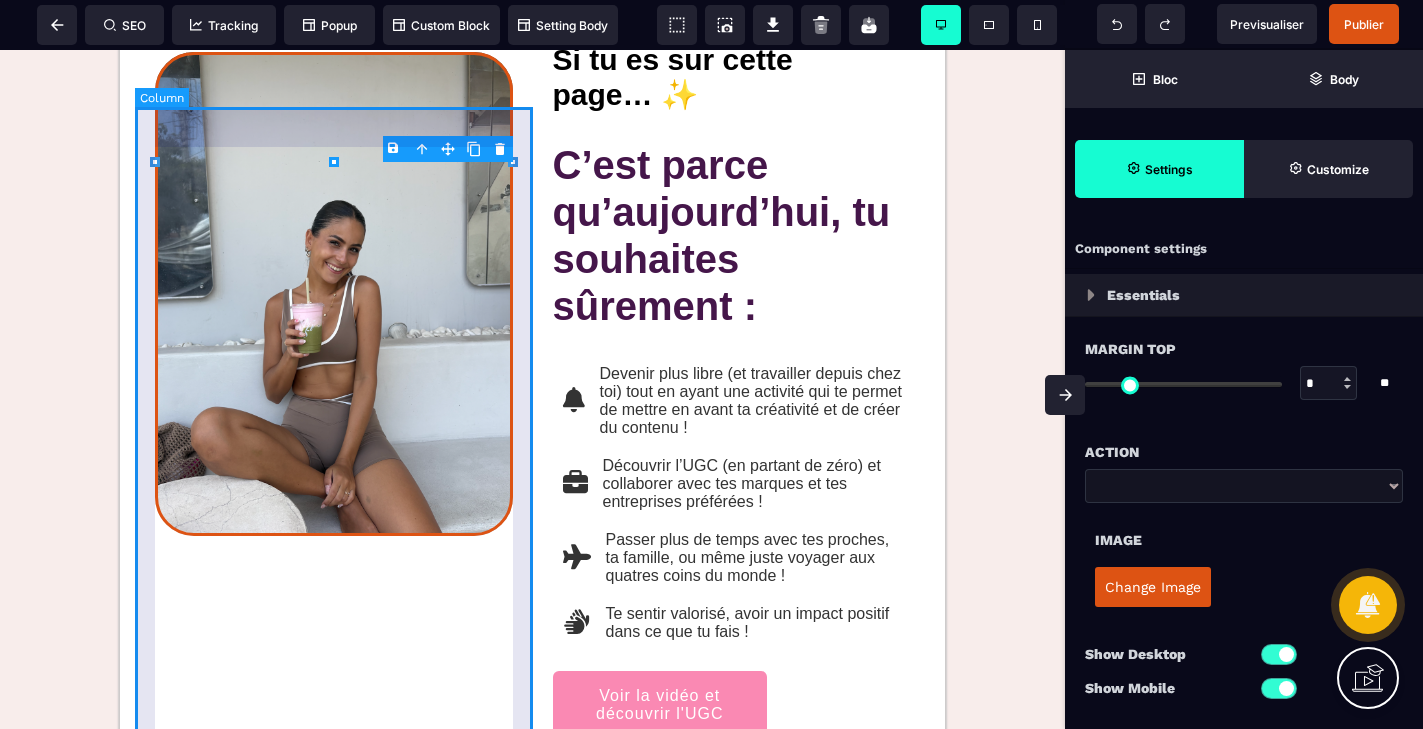 click at bounding box center [334, 384] 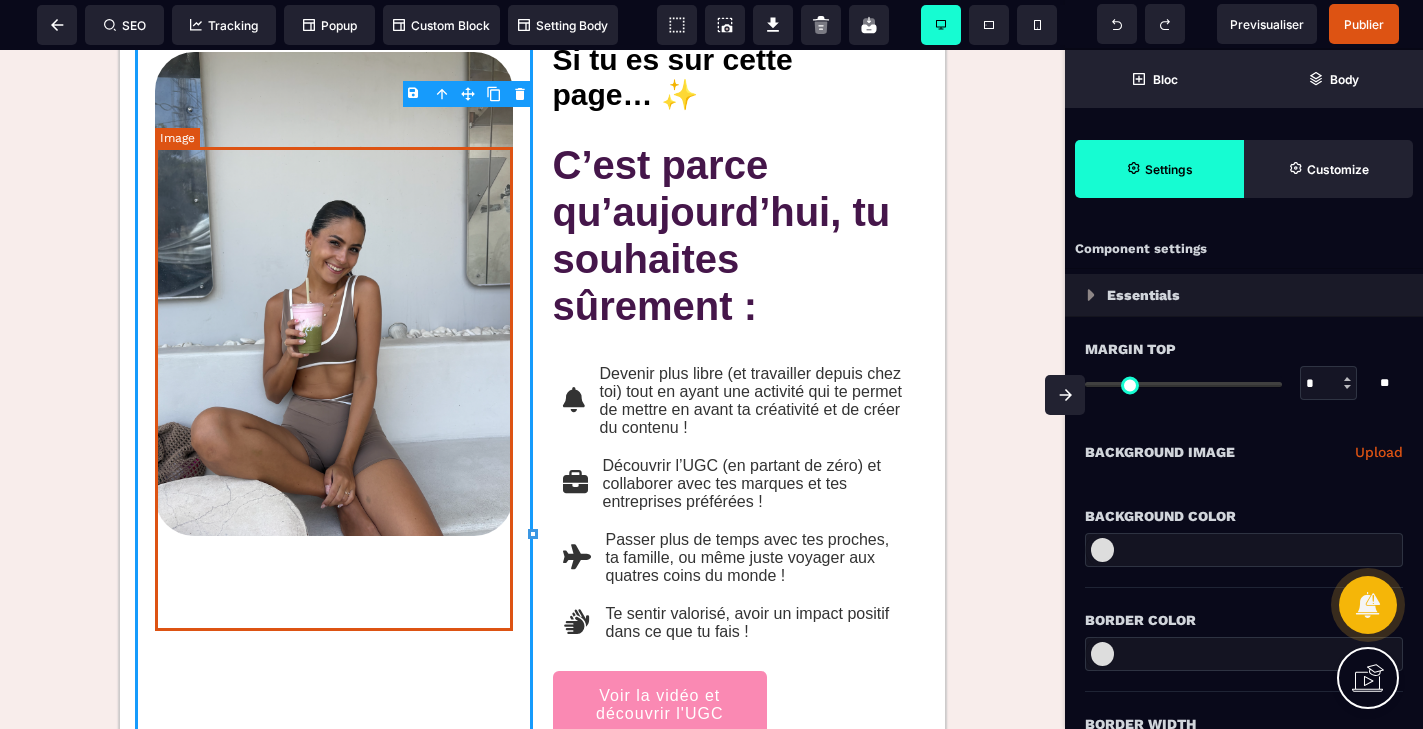 click at bounding box center [334, 294] 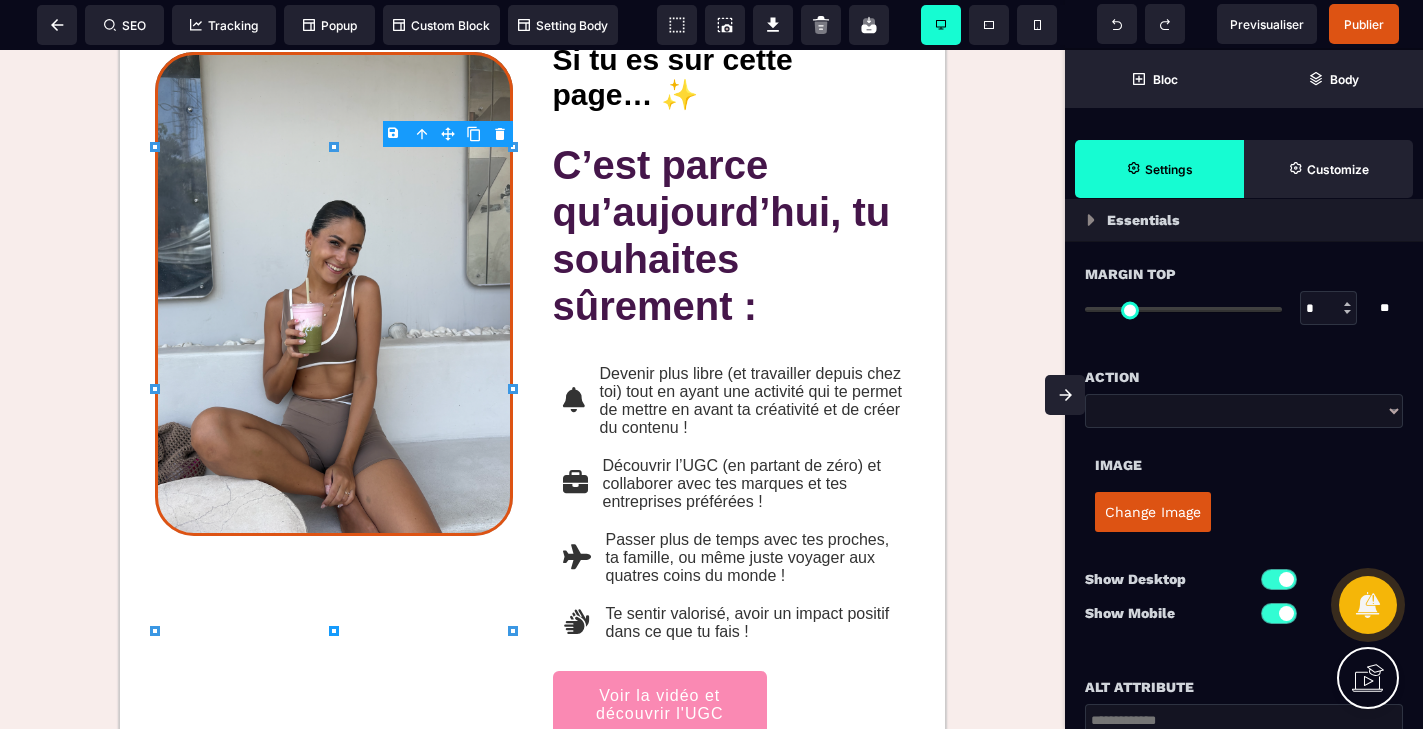 scroll, scrollTop: 0, scrollLeft: 0, axis: both 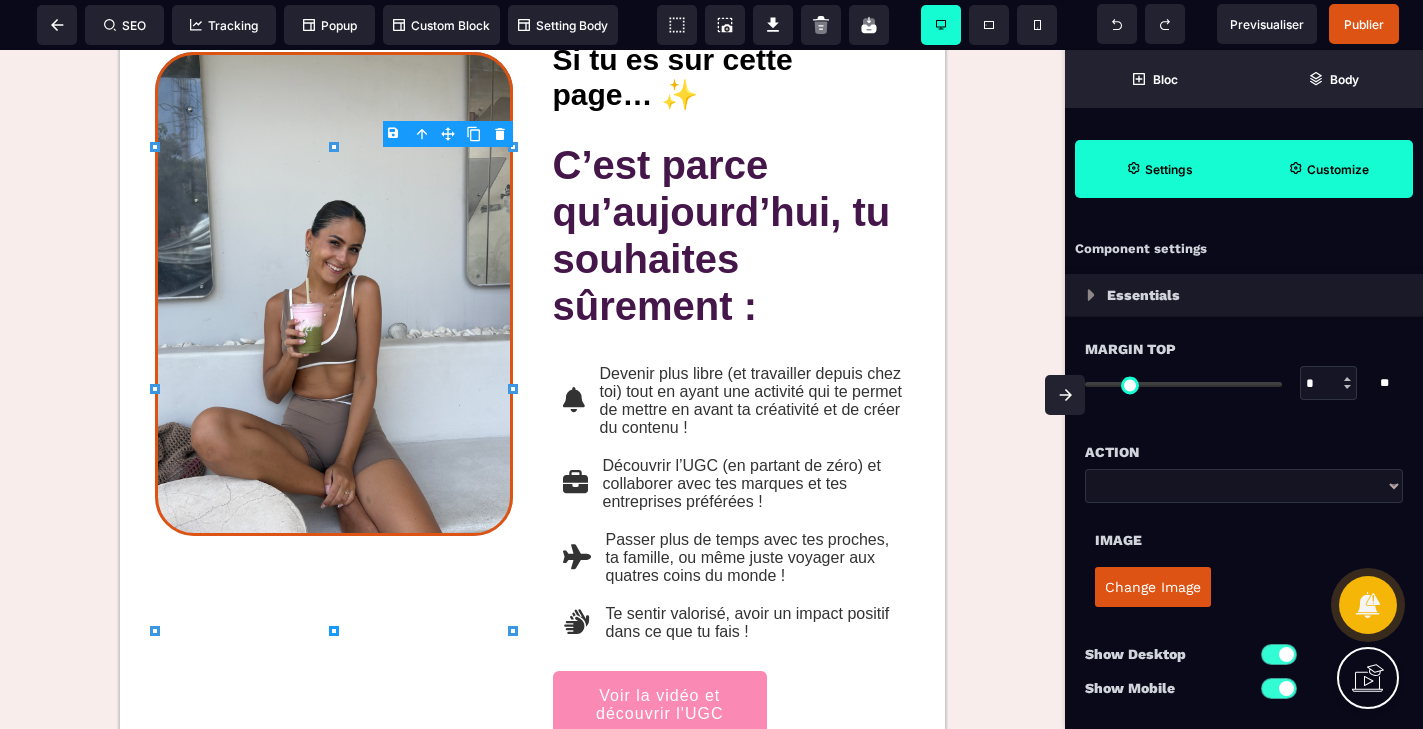 click on "Customize" at bounding box center (1328, 169) 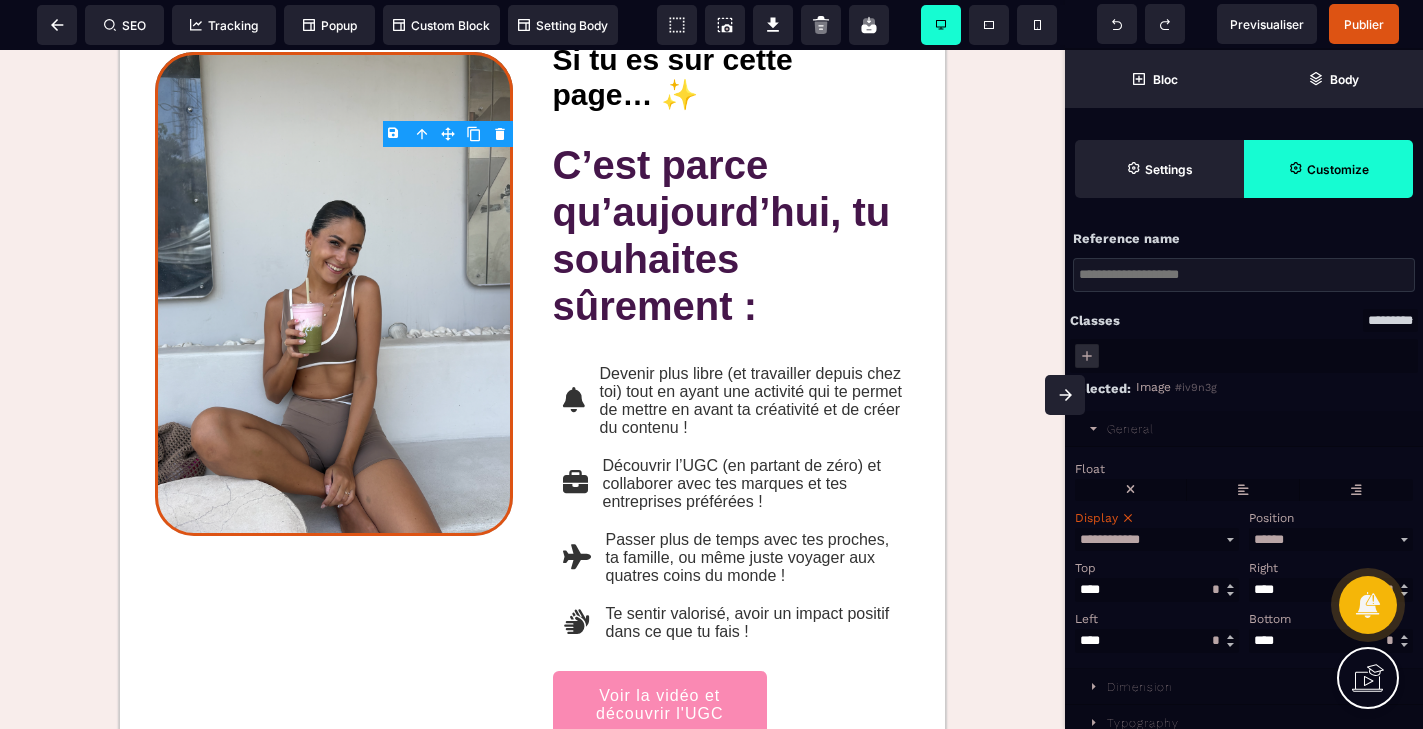 scroll, scrollTop: 127, scrollLeft: 0, axis: vertical 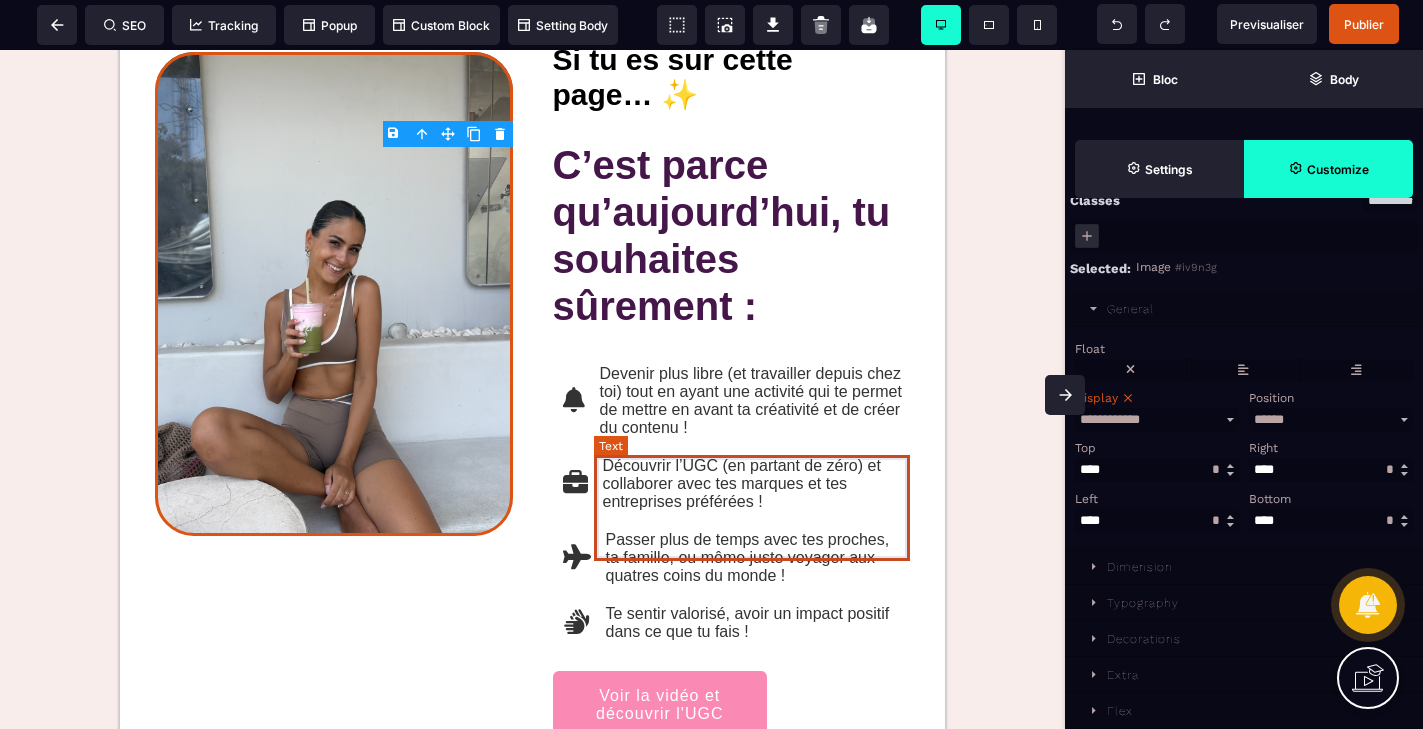 click on "Devenir plus libre (et travailler depuis chez toi) tout en ayant une activité qui te permet de mettre en avant ta créativité et de créer du contenu !" at bounding box center (753, 401) 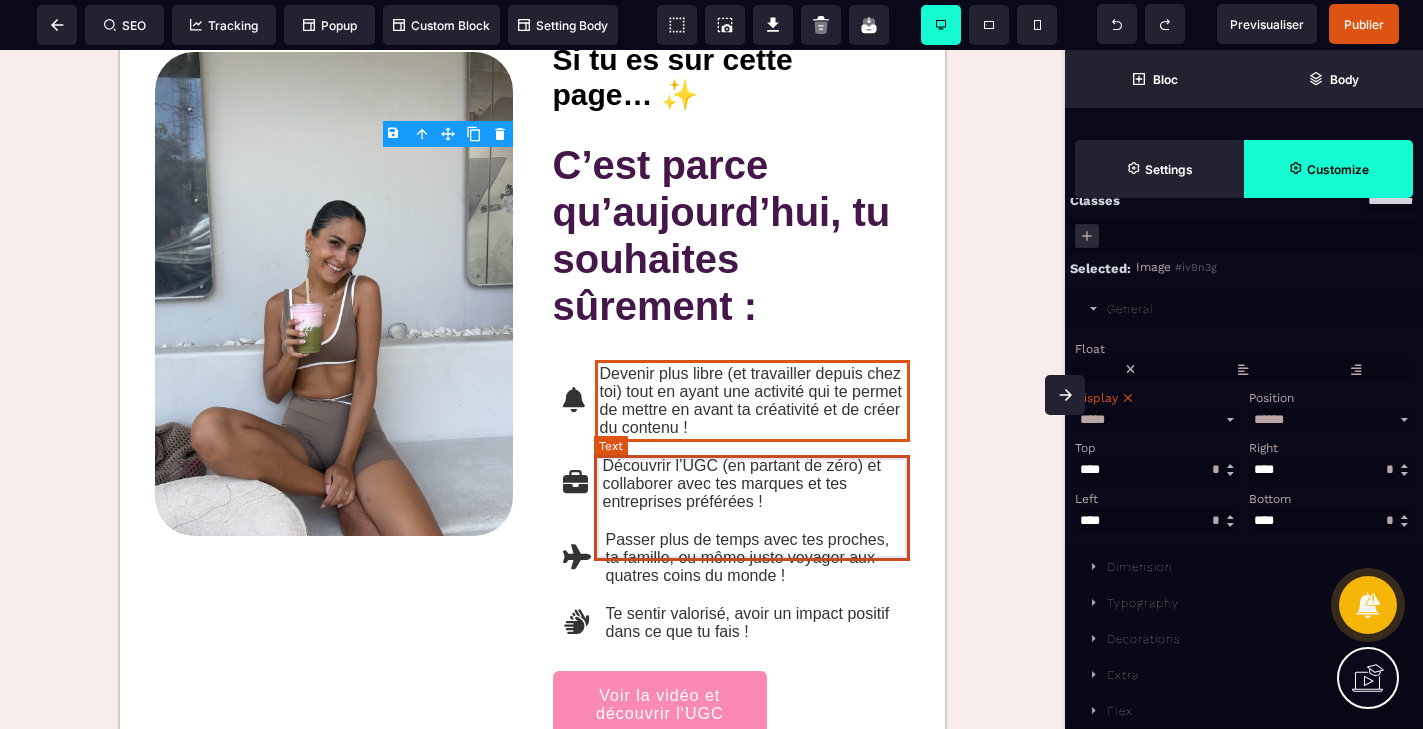 scroll, scrollTop: 0, scrollLeft: 0, axis: both 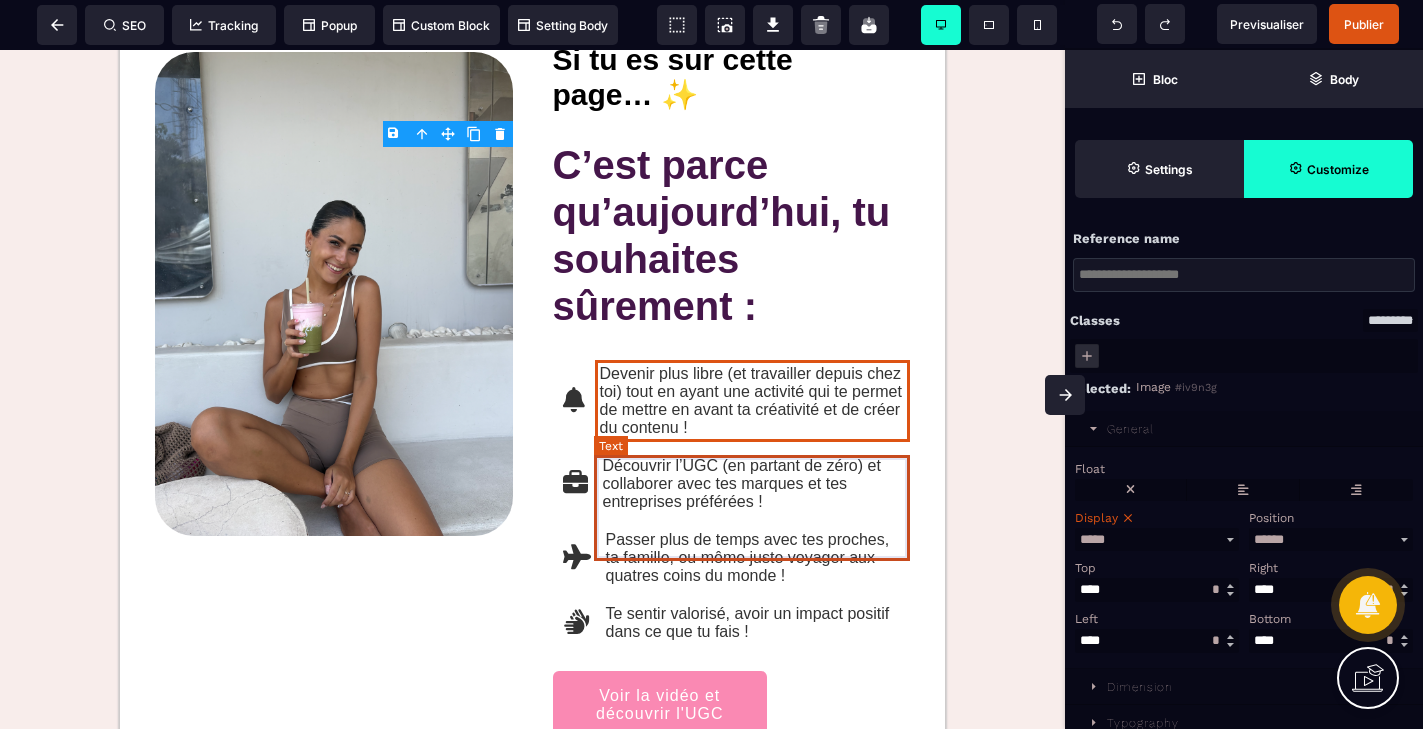 select on "***" 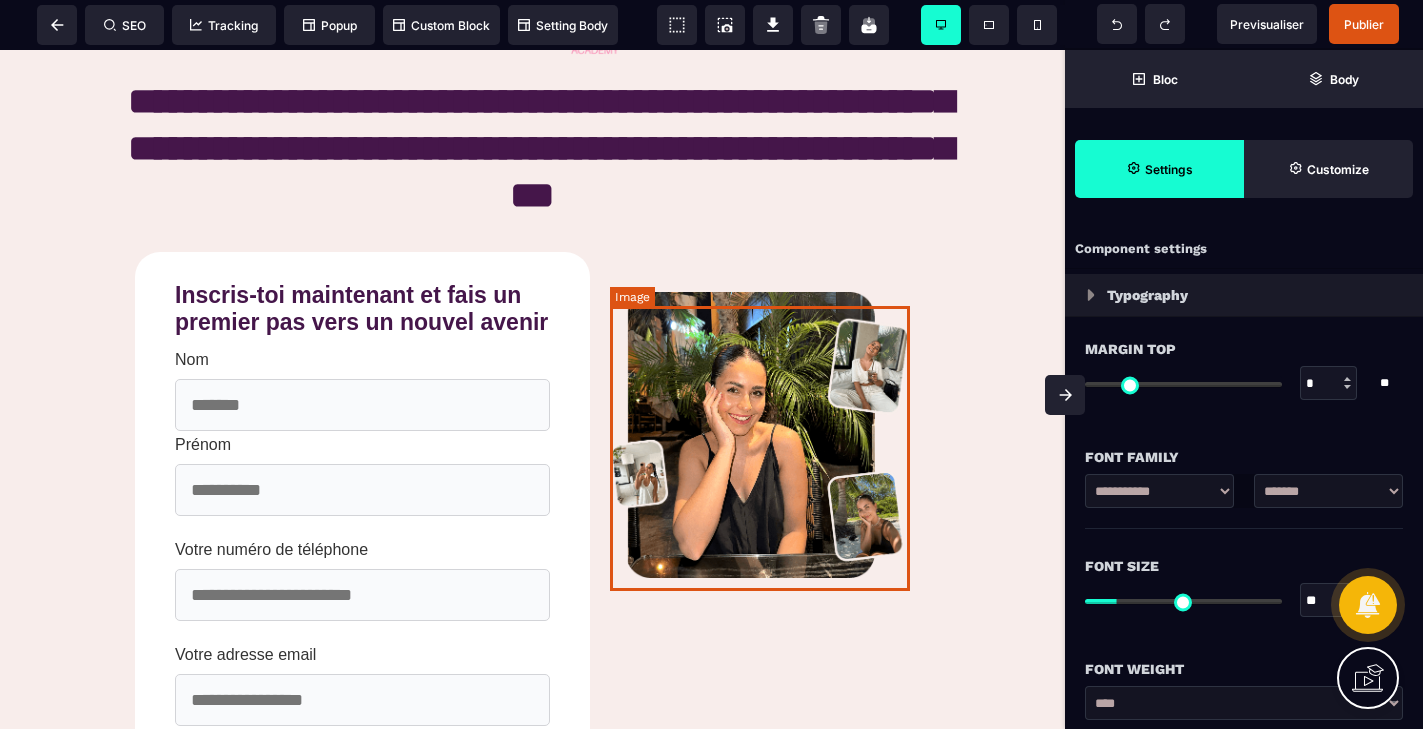 scroll, scrollTop: 128, scrollLeft: 0, axis: vertical 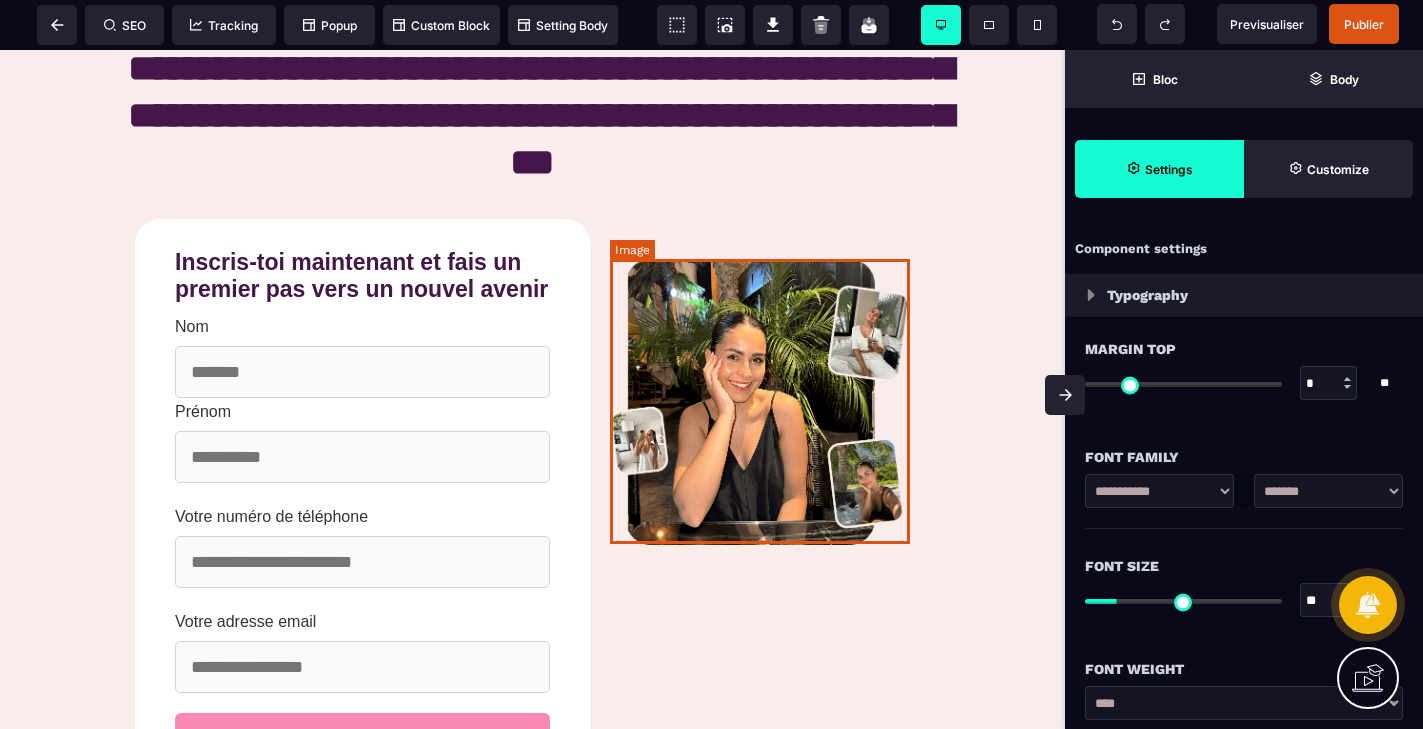 click at bounding box center (760, 402) 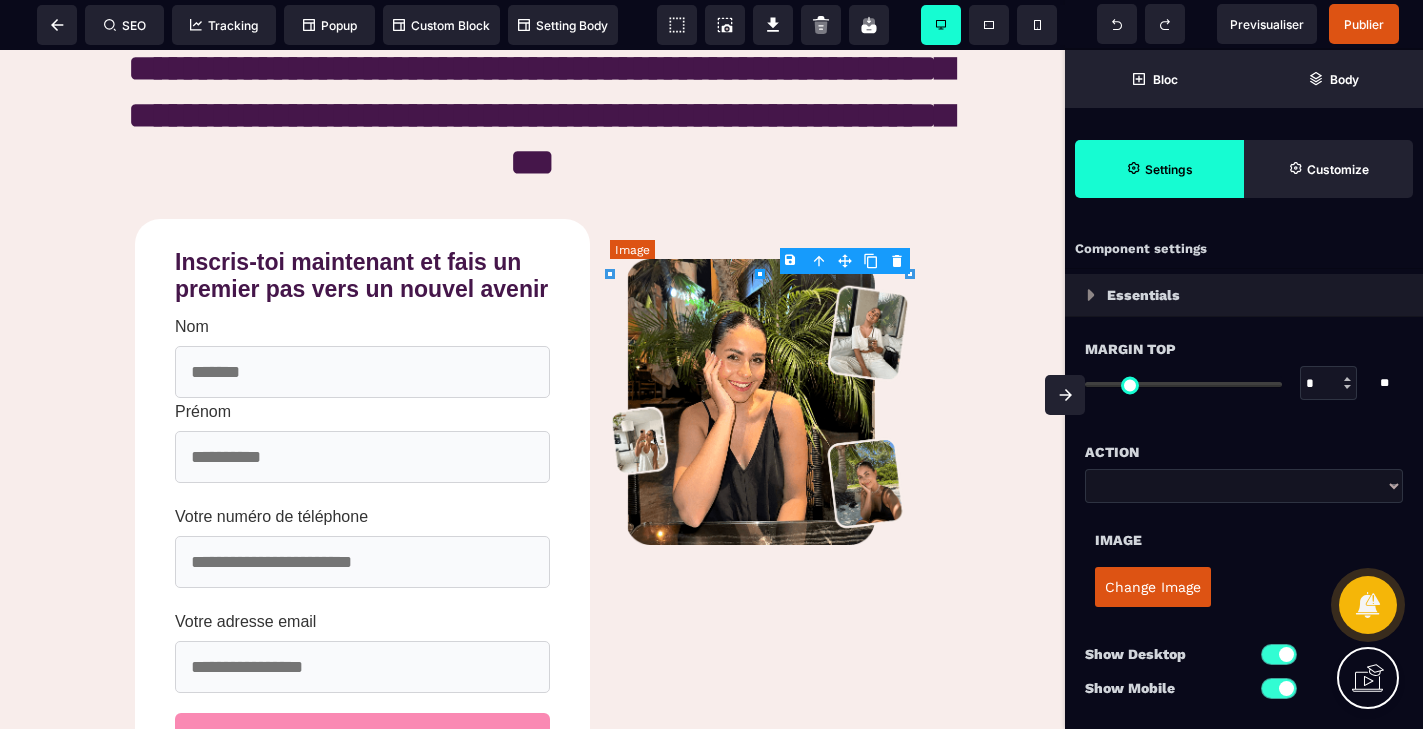 type on "***" 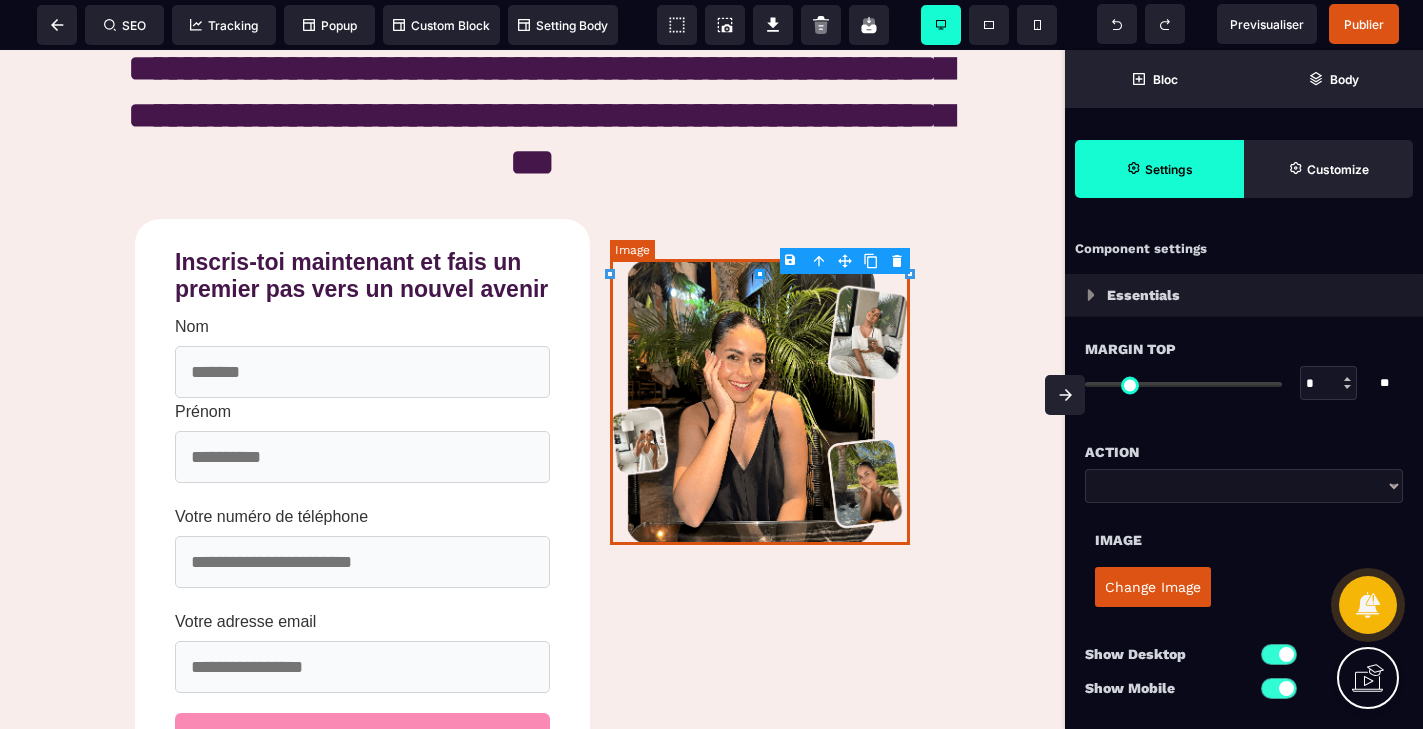 click at bounding box center [760, 402] 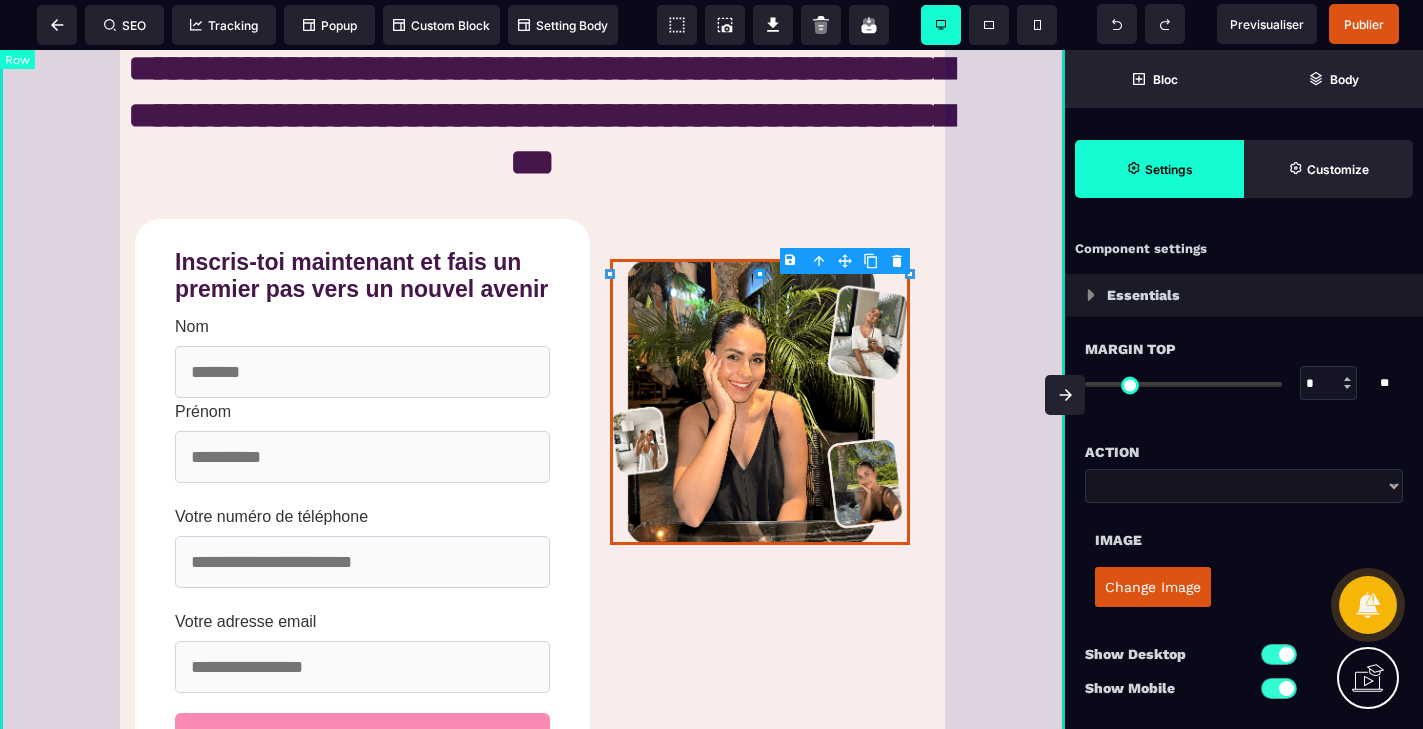 click on "[FIRST] [LAST] [PHONE] [EMAIL]" at bounding box center (532, 2173) 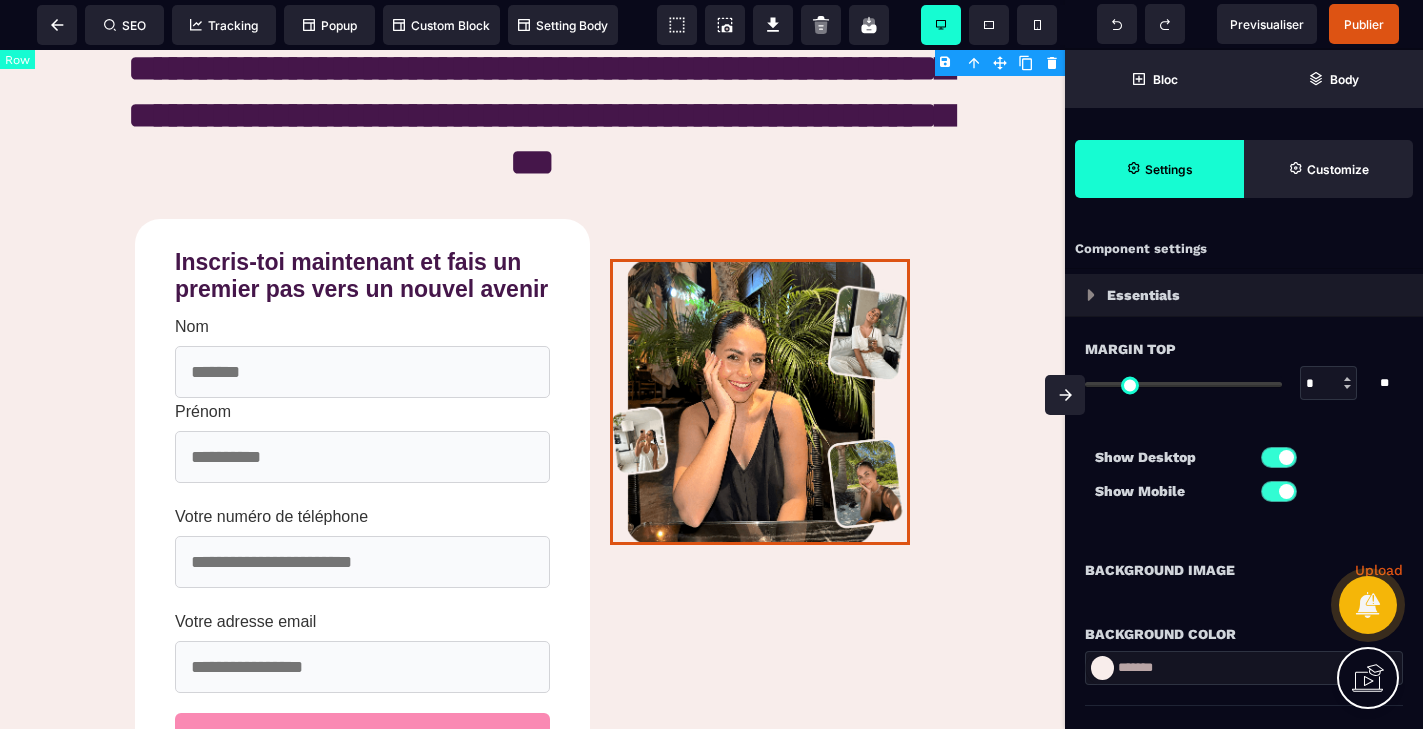 type on "*" 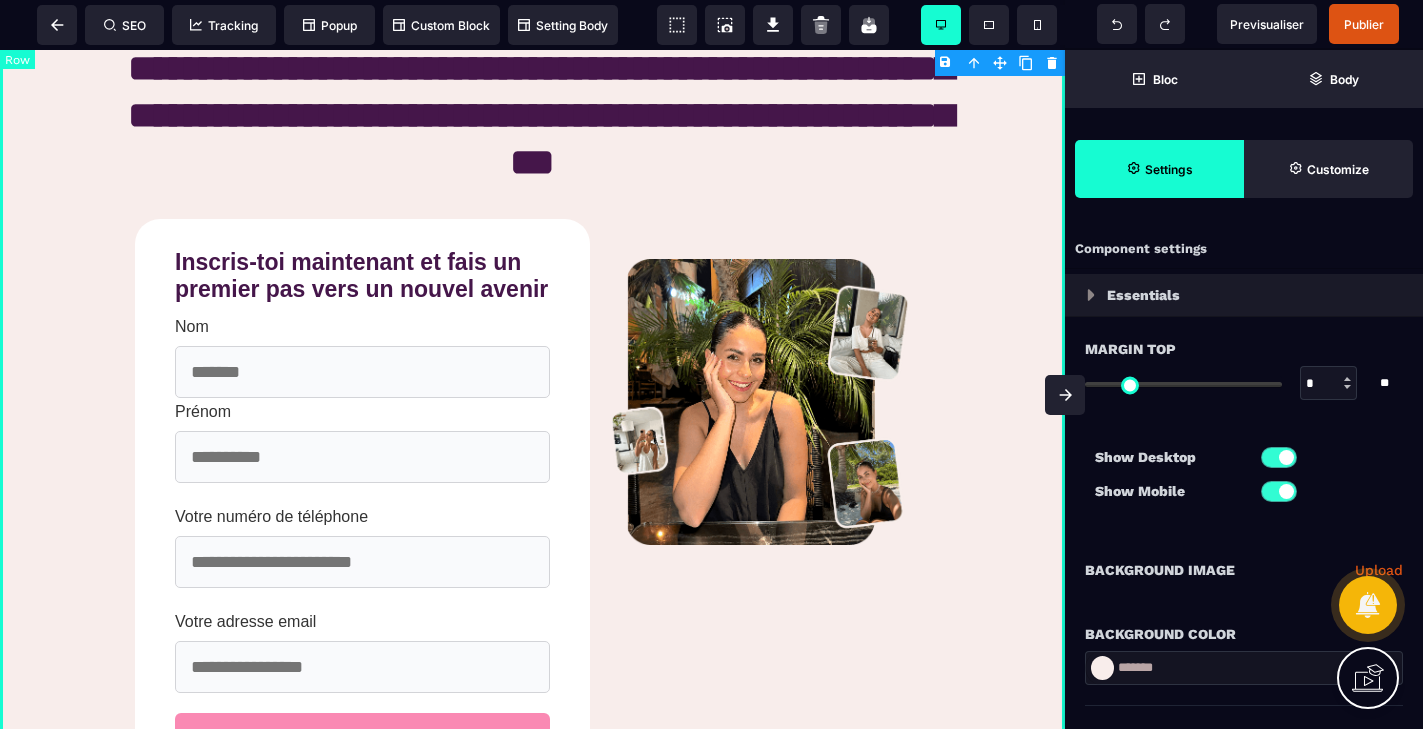 select on "**" 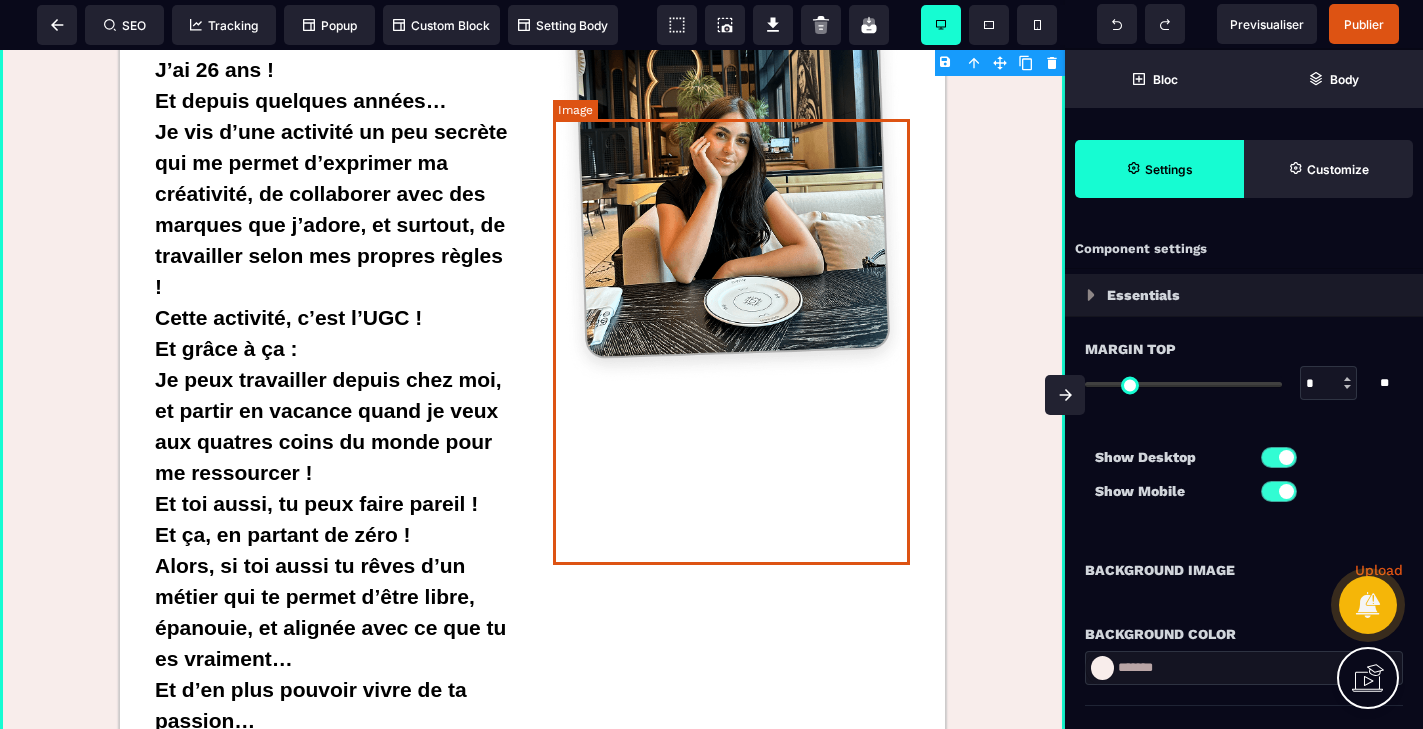 scroll, scrollTop: 3375, scrollLeft: 0, axis: vertical 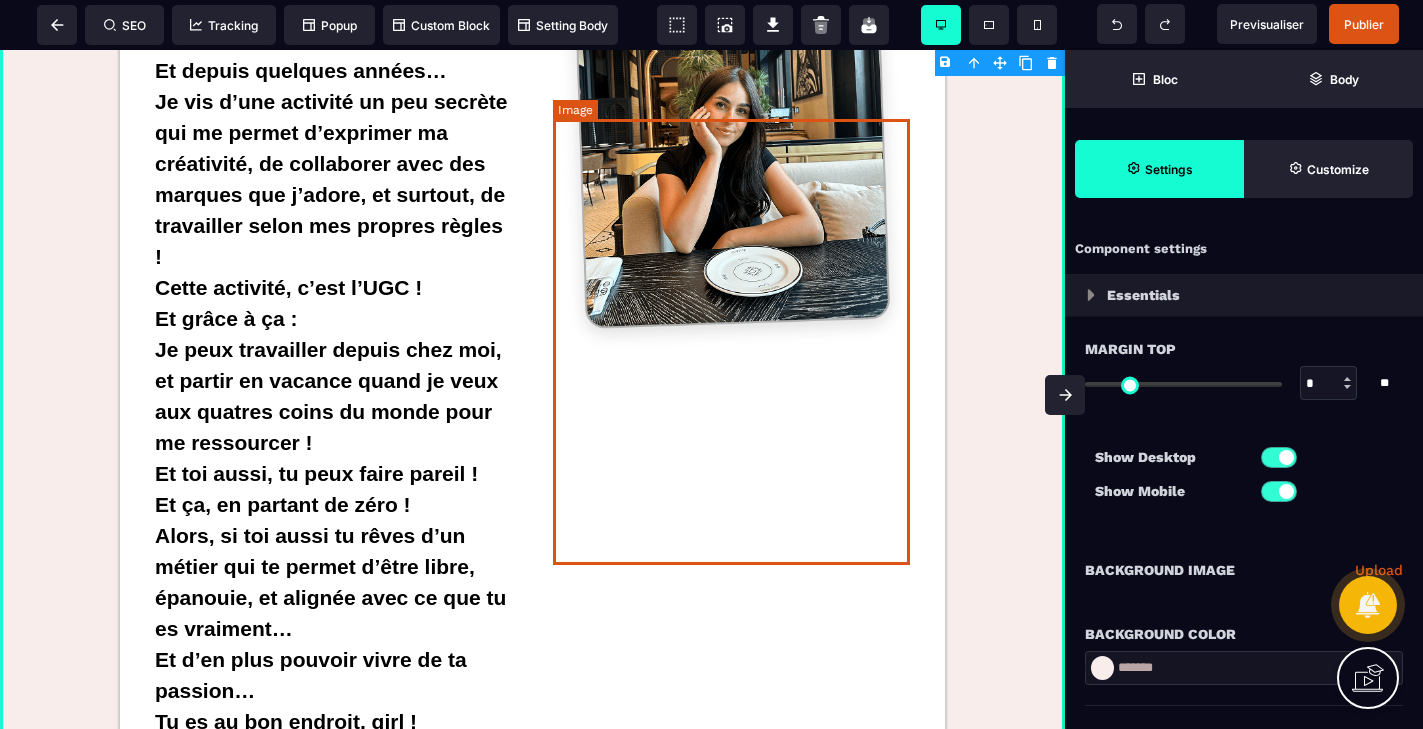 click at bounding box center [732, 131] 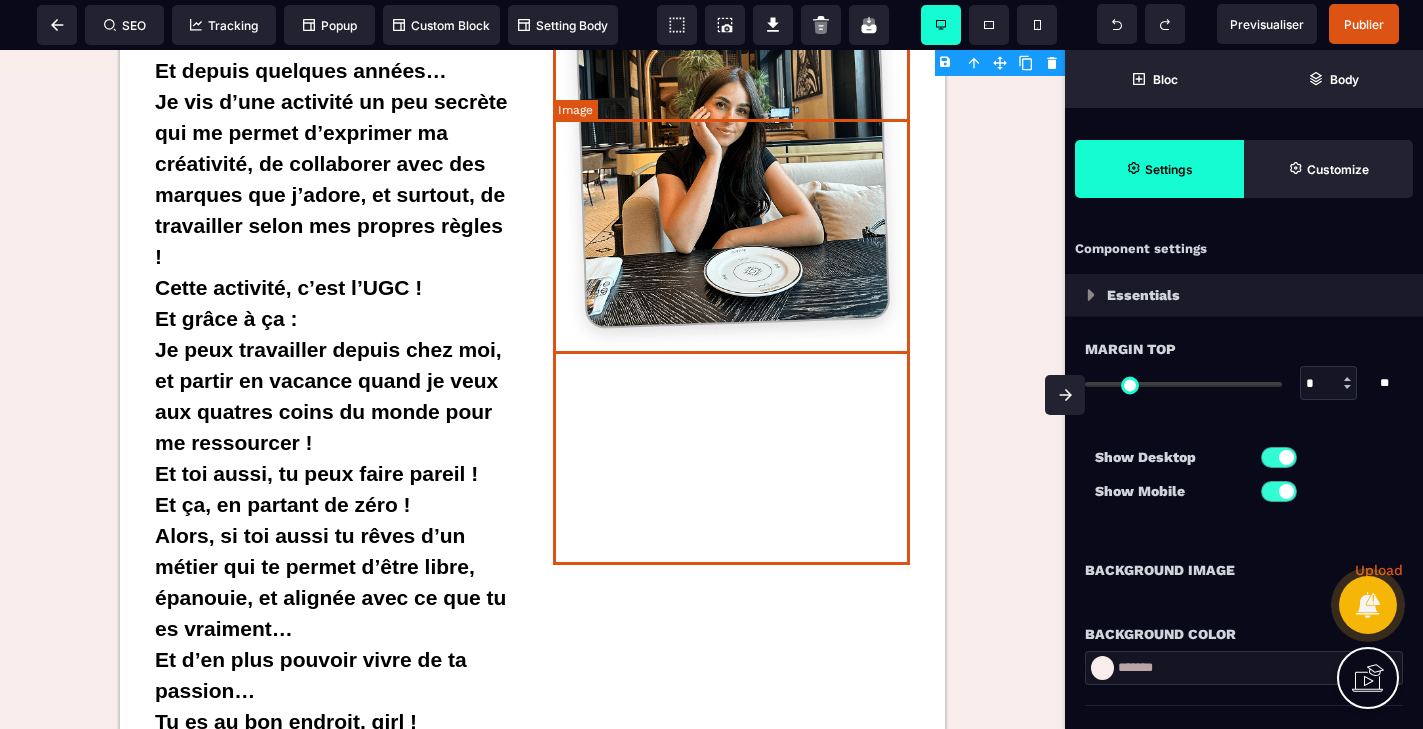 select 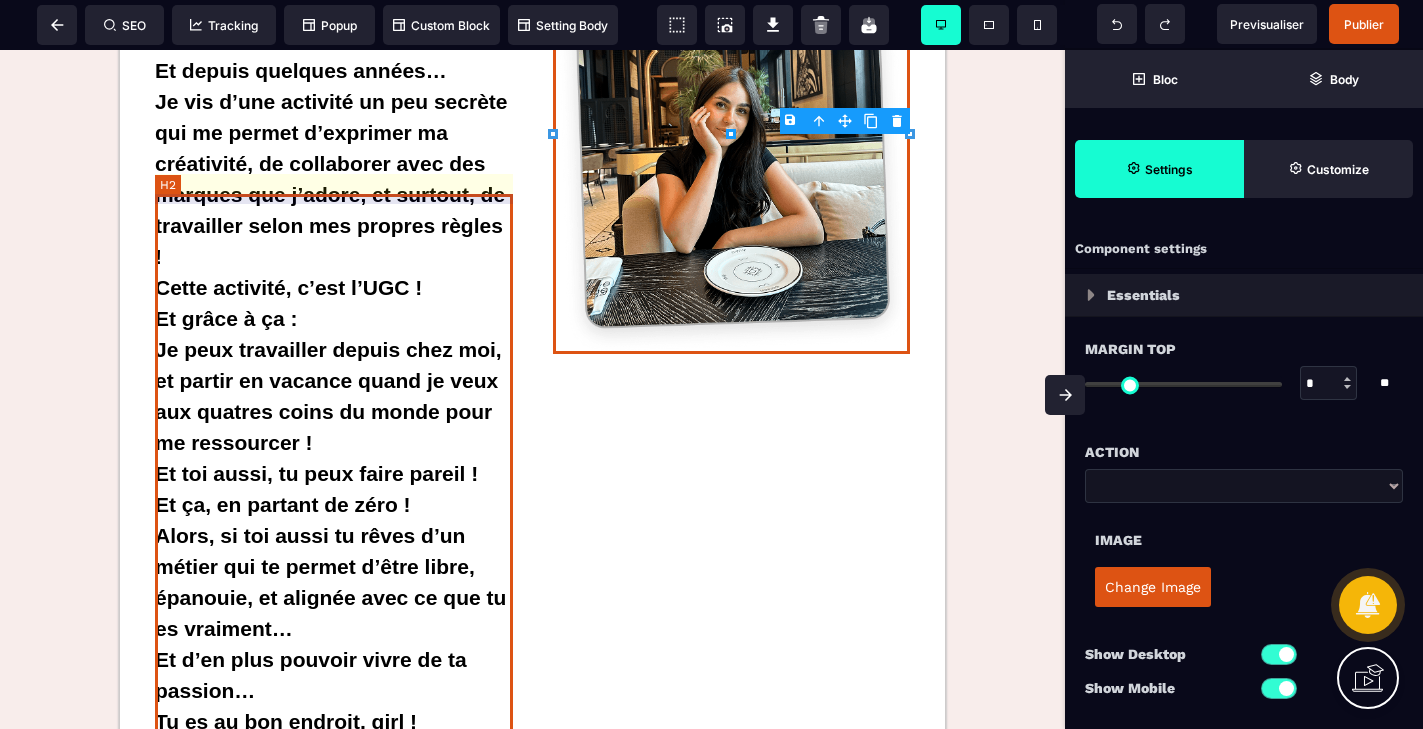 click on "Hey girl, moi c’est [FIRST] ! J’ai [AGE] ans ! Et depuis quelques années… Je vis d’une activité un peu secrète qui me permet d’exprimer ma créativité, de collaborer avec des marques que j’adore, et surtout, de travailler selon mes propres règles ! Cette activité, c’est l’UGC ! Et grâce à ça : Je peux travailler depuis chez moi, et partir en vacance quand je veux aux quatres coins du monde pour me ressourcer ! Et toi aussi, tu peux faire pareil ! Et ça, en partant de zéro ! Alors, si toi aussi tu rêves d’un métier qui te permet d’être libre, épanouie, et alignée avec ce que tu es vraiment… Et d’en plus pouvoir vivre de ta passion… Tu es au bon endroit, girl ! Je te laisse découvrir tout ça par toi-même ! ;)" at bounding box center [334, 396] 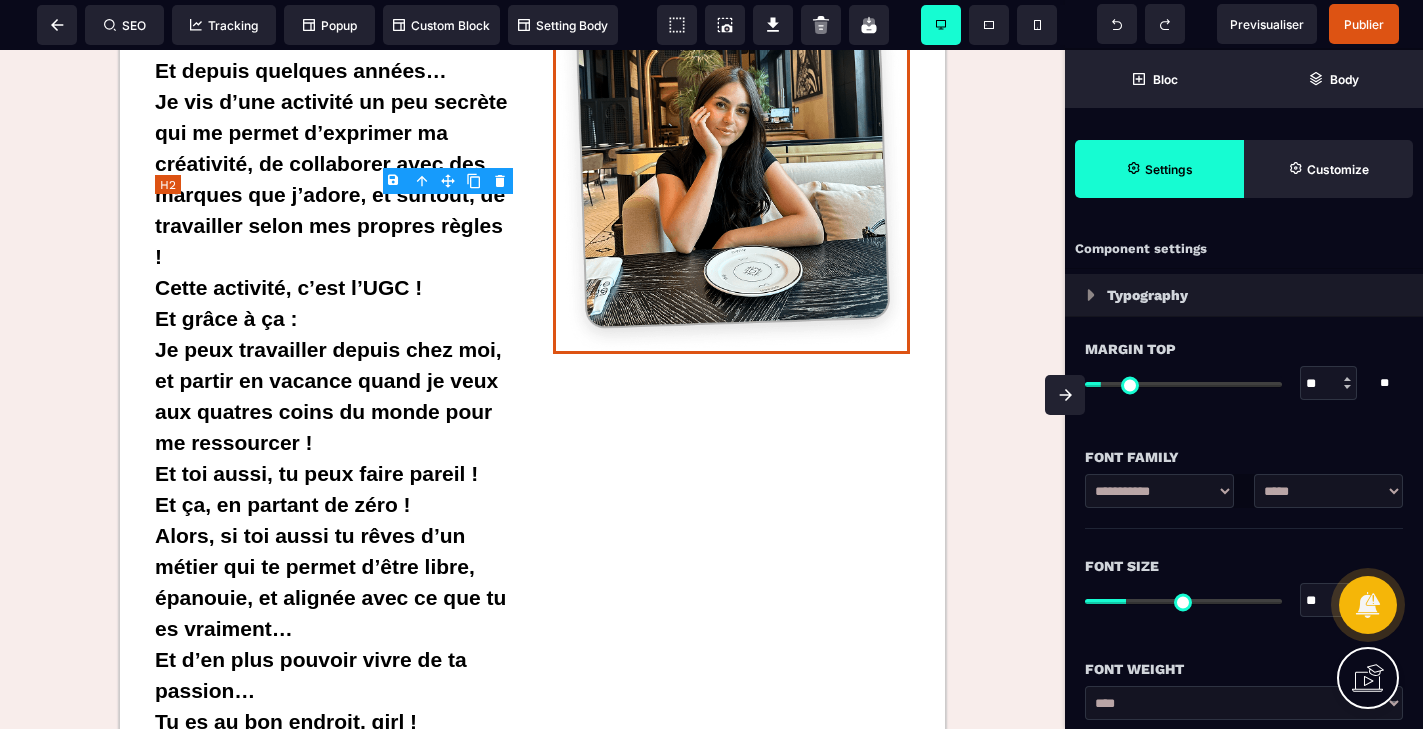type on "*" 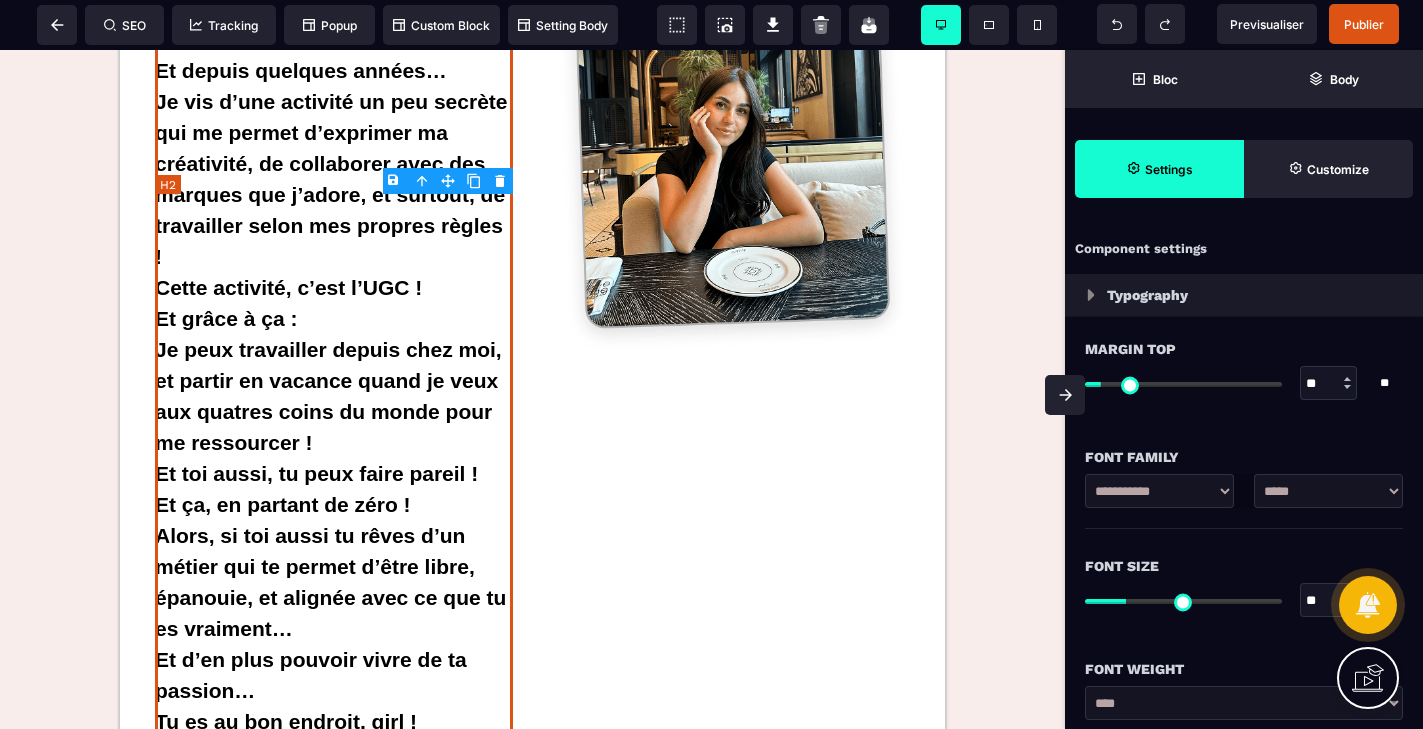 click on "Hey girl, moi c’est [FIRST] ! J’ai [AGE] ans ! Et depuis quelques années… Je vis d’une activité un peu secrète qui me permet d’exprimer ma créativité, de collaborer avec des marques que j’adore, et surtout, de travailler selon mes propres règles ! Cette activité, c’est l’UGC ! Et grâce à ça : Je peux travailler depuis chez moi, et partir en vacance quand je veux aux quatres coins du monde pour me ressourcer ! Et toi aussi, tu peux faire pareil ! Et ça, en partant de zéro ! Alors, si toi aussi tu rêves d’un métier qui te permet d’être libre, épanouie, et alignée avec ce que tu es vraiment… Et d’en plus pouvoir vivre de ta passion… Tu es au bon endroit, girl ! Je te laisse découvrir tout ça par toi-même ! ;)" at bounding box center [334, 396] 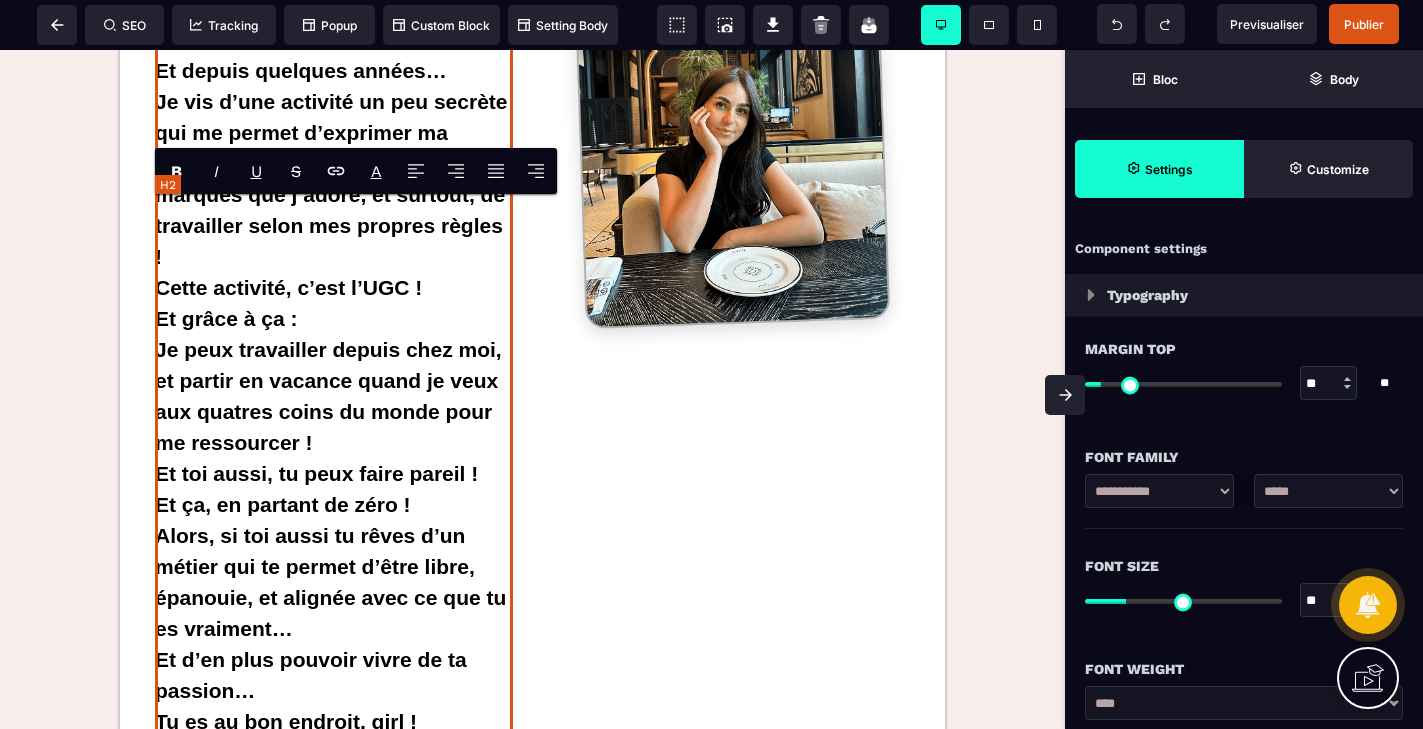 click on "Hey girl, moi c’est [FIRST] ! J’ai [AGE] ans ! Et depuis quelques années… Je vis d’une activité un peu secrète qui me permet d’exprimer ma créativité, de collaborer avec des marques que j’adore, et surtout, de travailler selon mes propres règles ! Cette activité, c’est l’UGC ! Et grâce à ça : Je peux travailler depuis chez moi, et partir en vacance quand je veux aux quatres coins du monde pour me ressourcer ! Et toi aussi, tu peux faire pareil ! Et ça, en partant de zéro ! Alors, si toi aussi tu rêves d’un métier qui te permet d’être libre, épanouie, et alignée avec ce que tu es vraiment… Et d’en plus pouvoir vivre de ta passion… Tu es au bon endroit, girl ! Je te laisse découvrir tout ça par toi-même ! ;)" at bounding box center [334, 396] 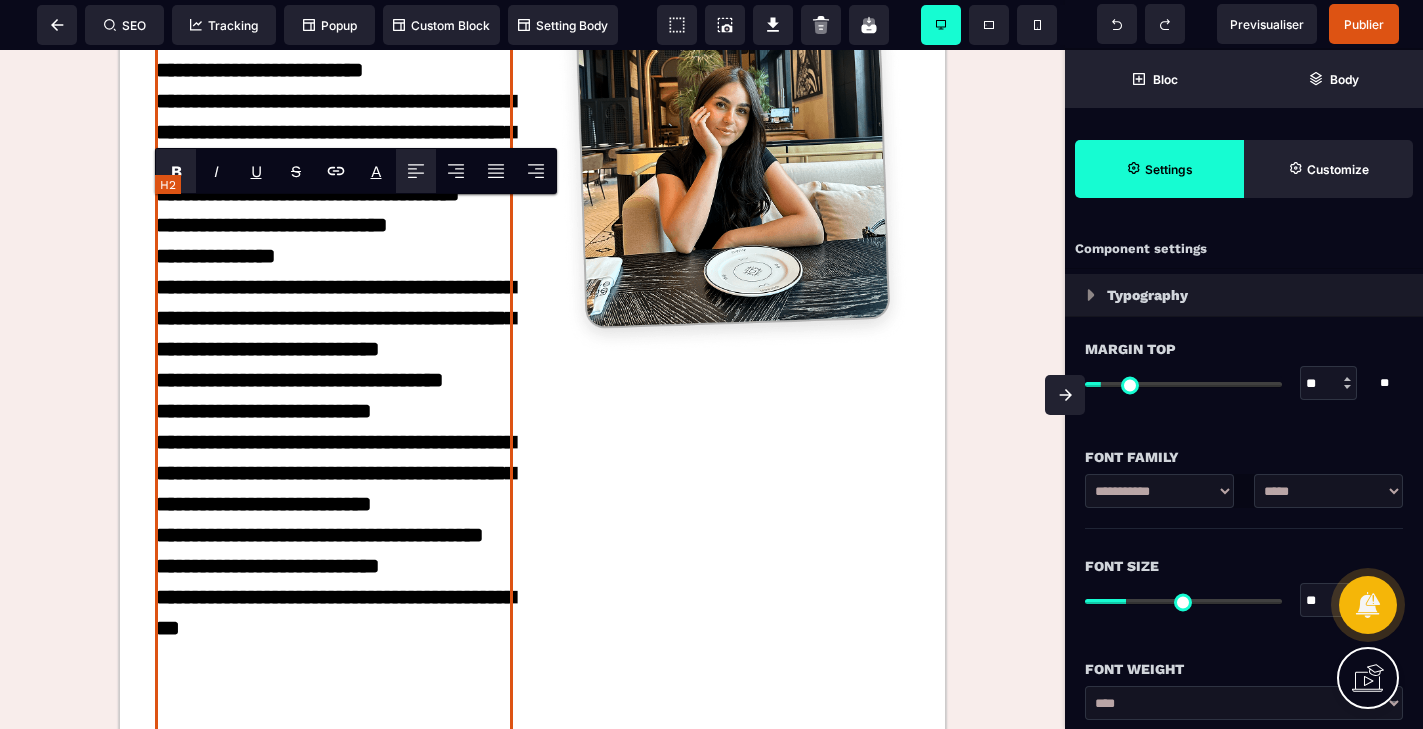 click on "**********" at bounding box center (334, 396) 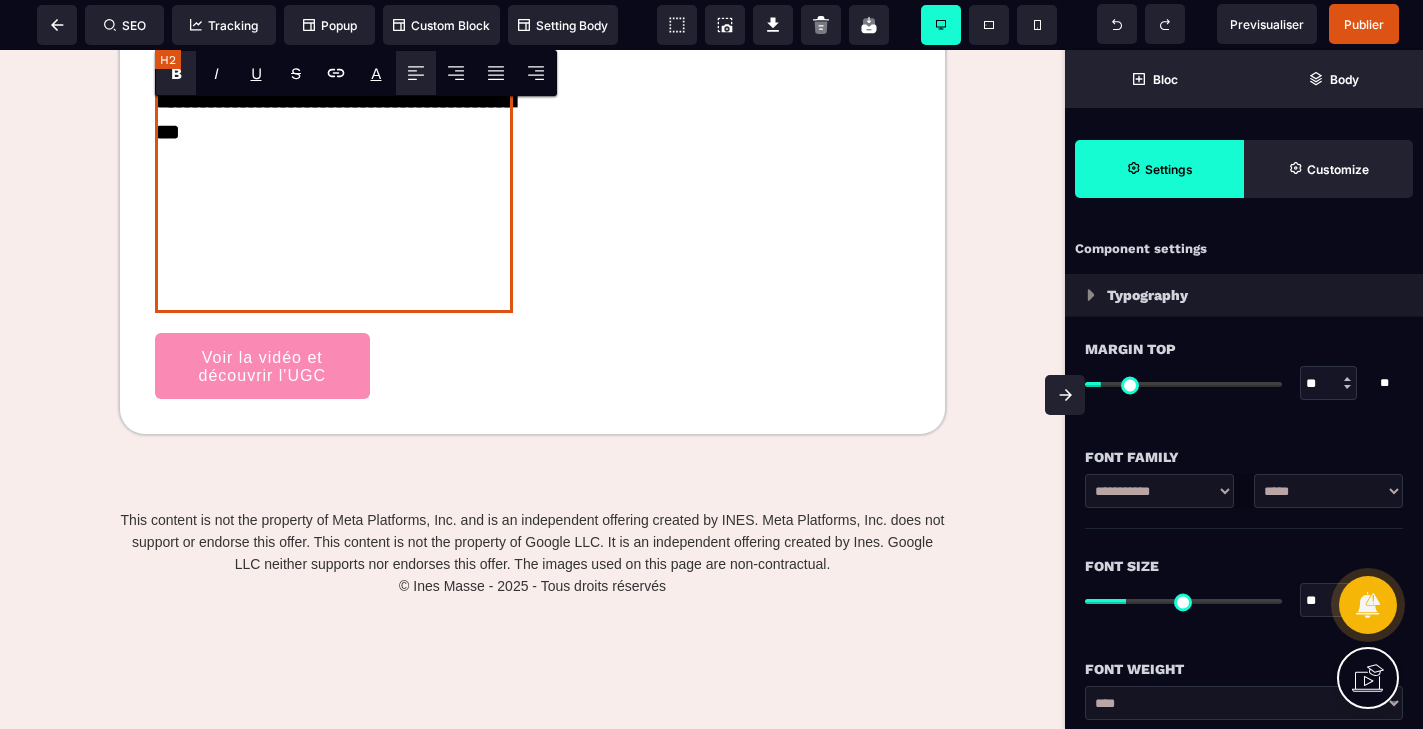 scroll, scrollTop: 3873, scrollLeft: 0, axis: vertical 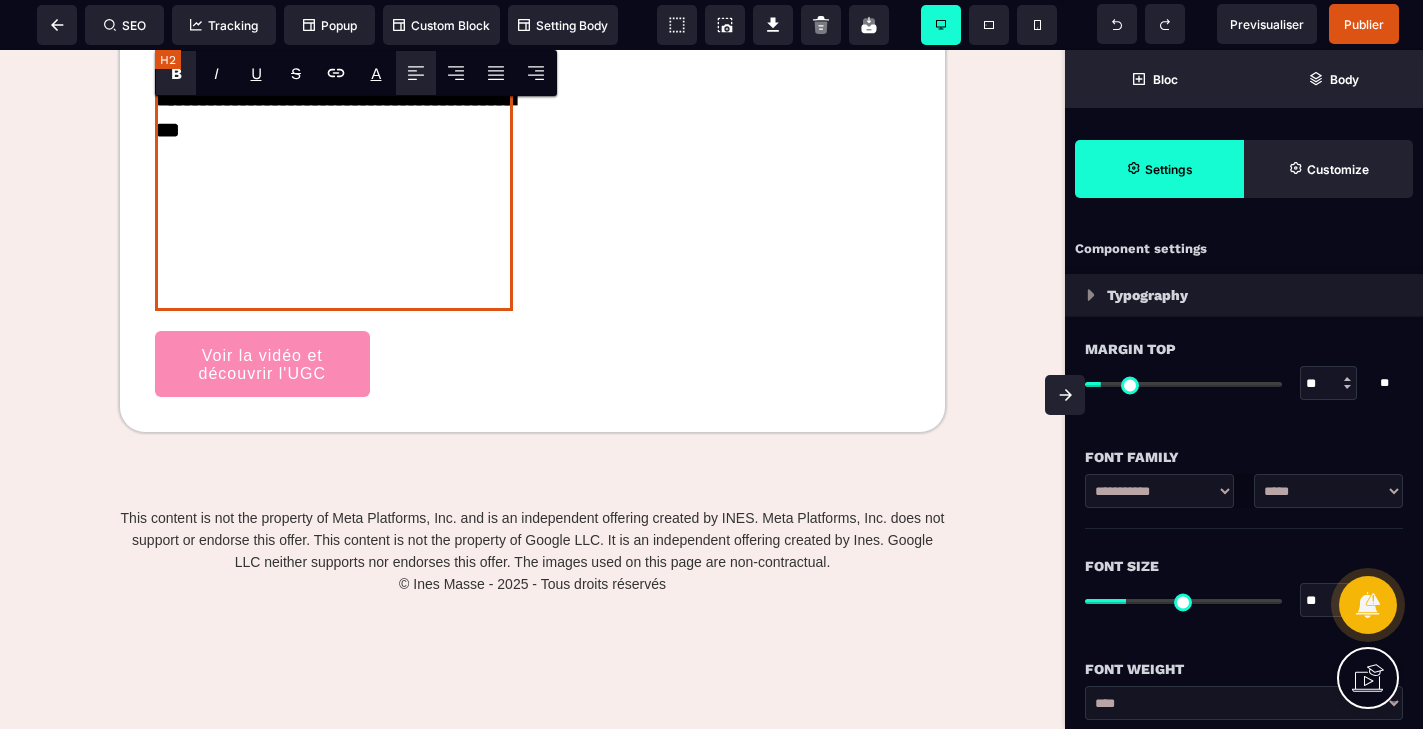click on "**********" at bounding box center [334, -102] 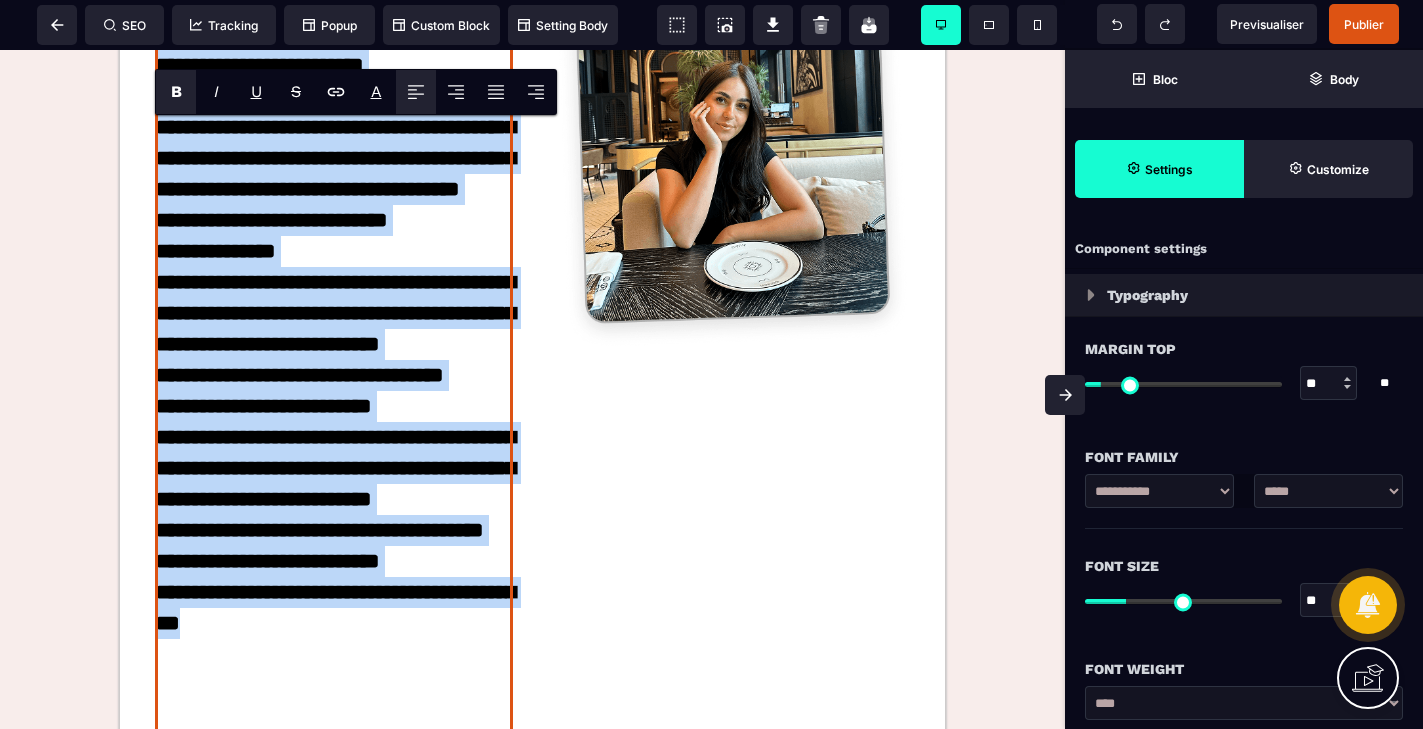 scroll, scrollTop: 3355, scrollLeft: 0, axis: vertical 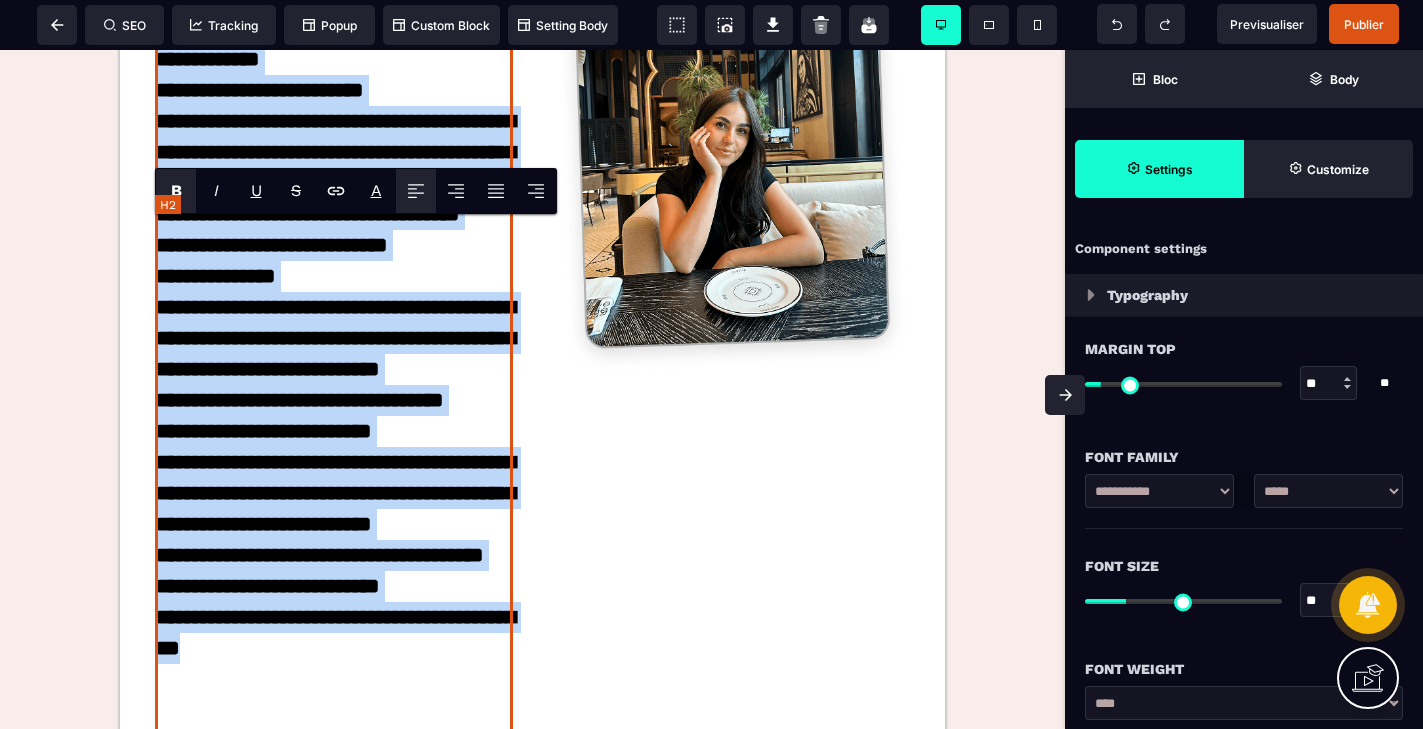 drag, startPoint x: 321, startPoint y: 503, endPoint x: 156, endPoint y: 236, distance: 313.8694 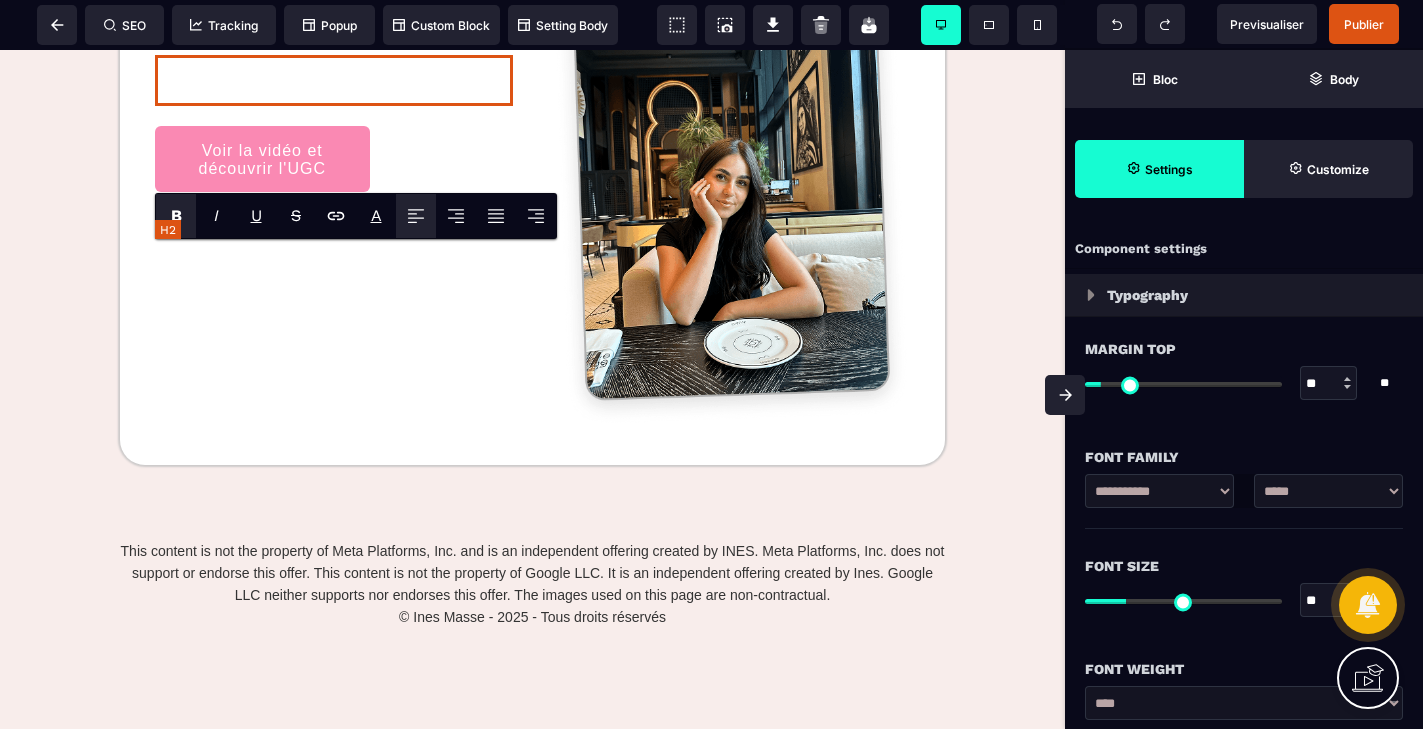 scroll, scrollTop: 3279, scrollLeft: 0, axis: vertical 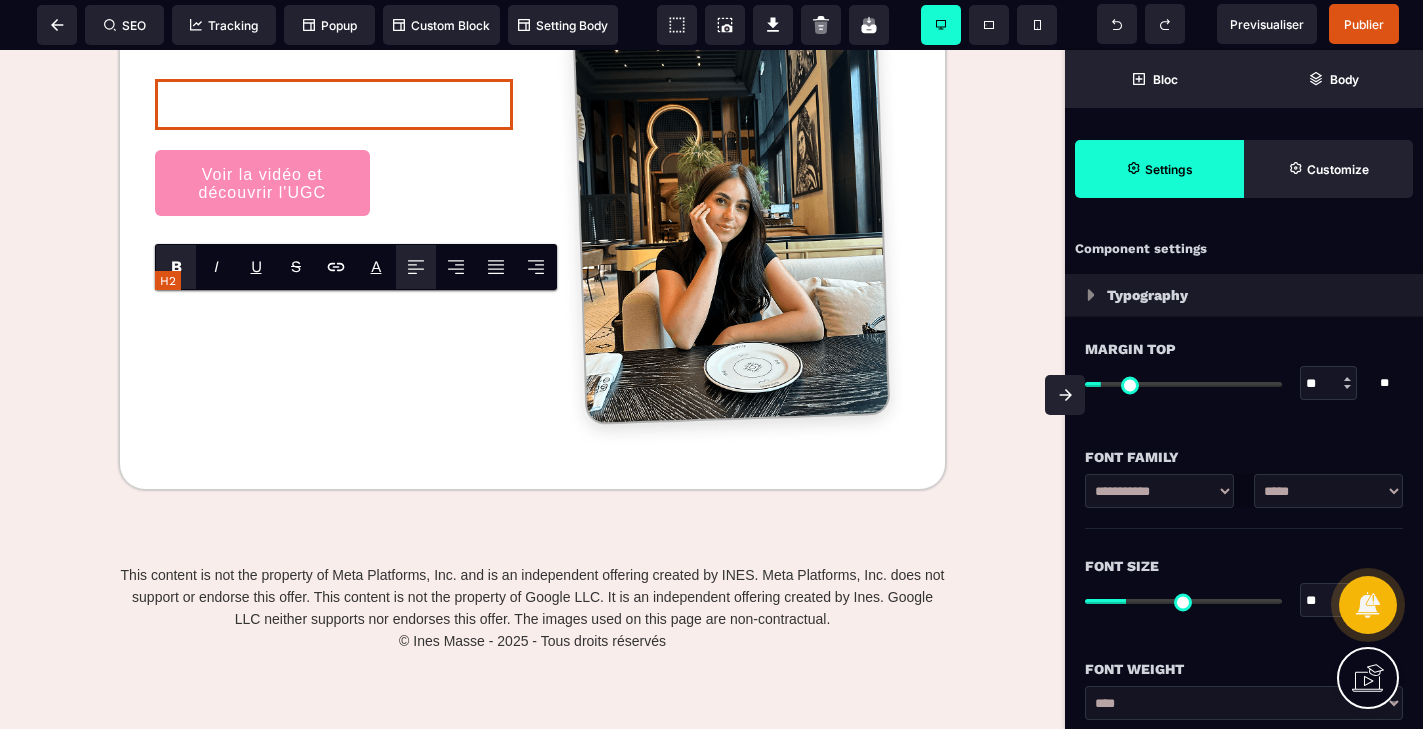 click at bounding box center (334, 104) 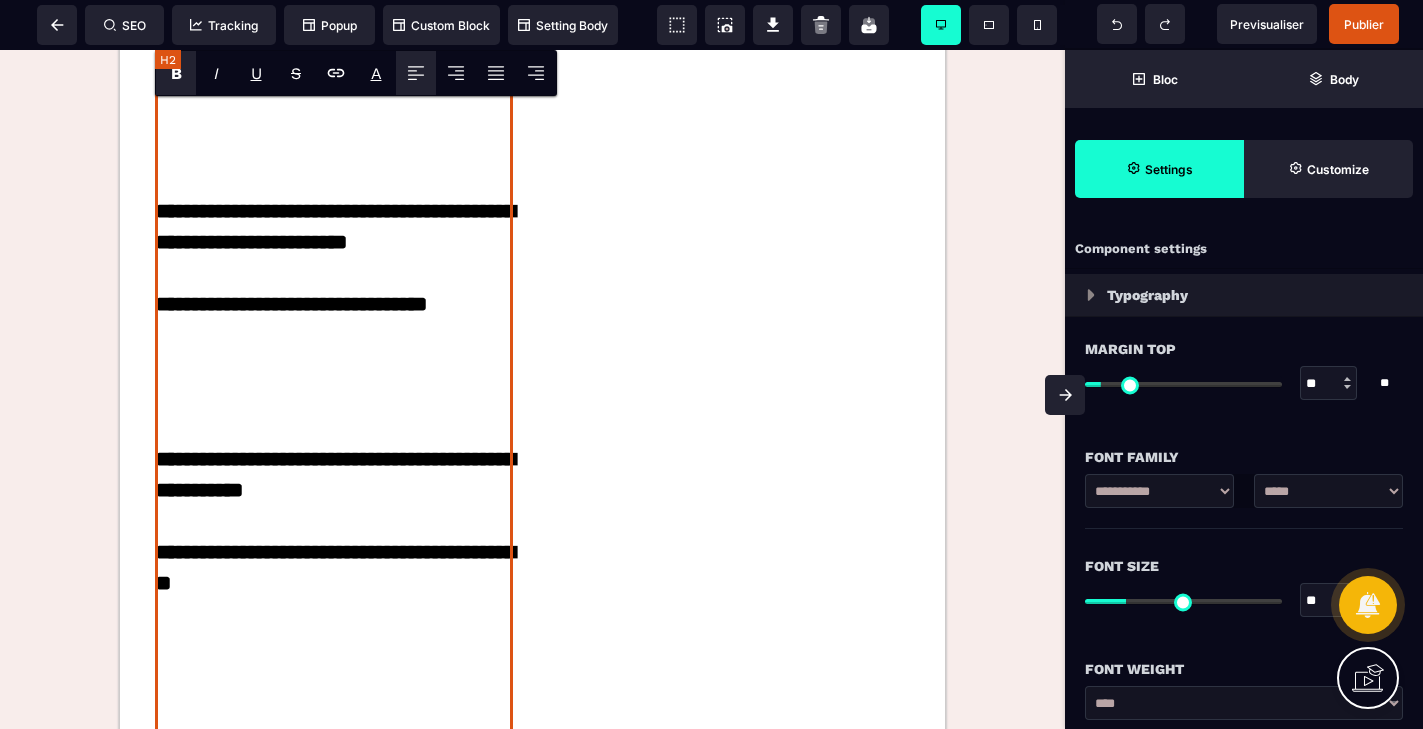 click on "**********" at bounding box center [334, -393] 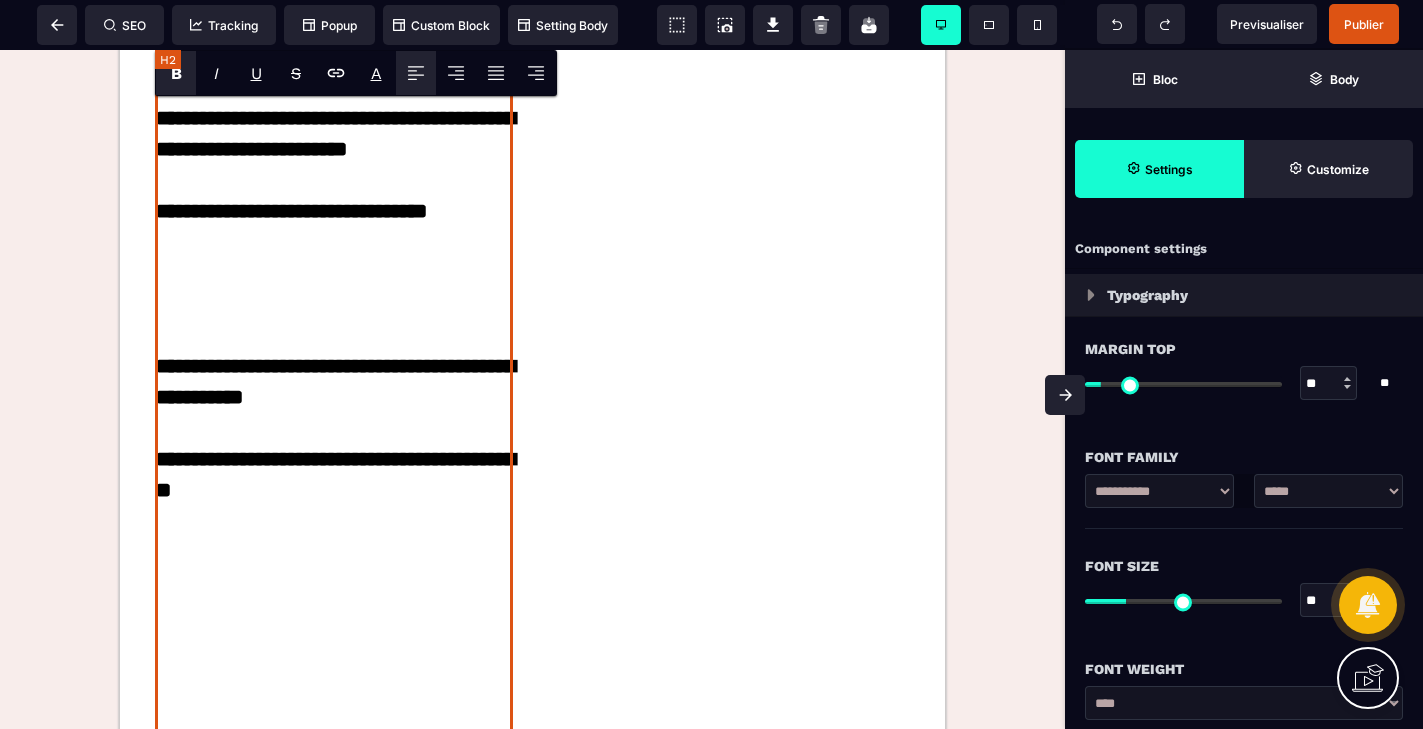 click on "**********" at bounding box center [334, -440] 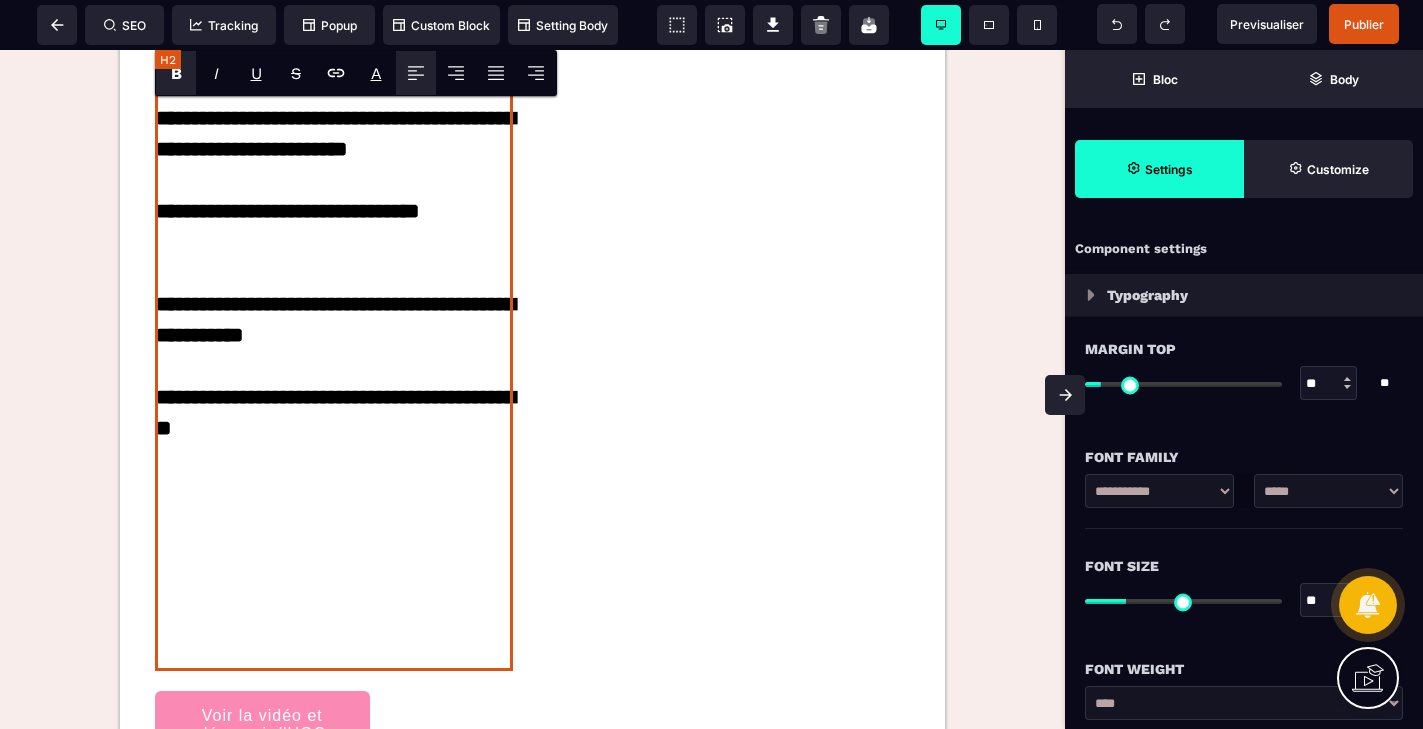 click on "**********" at bounding box center (334, -471) 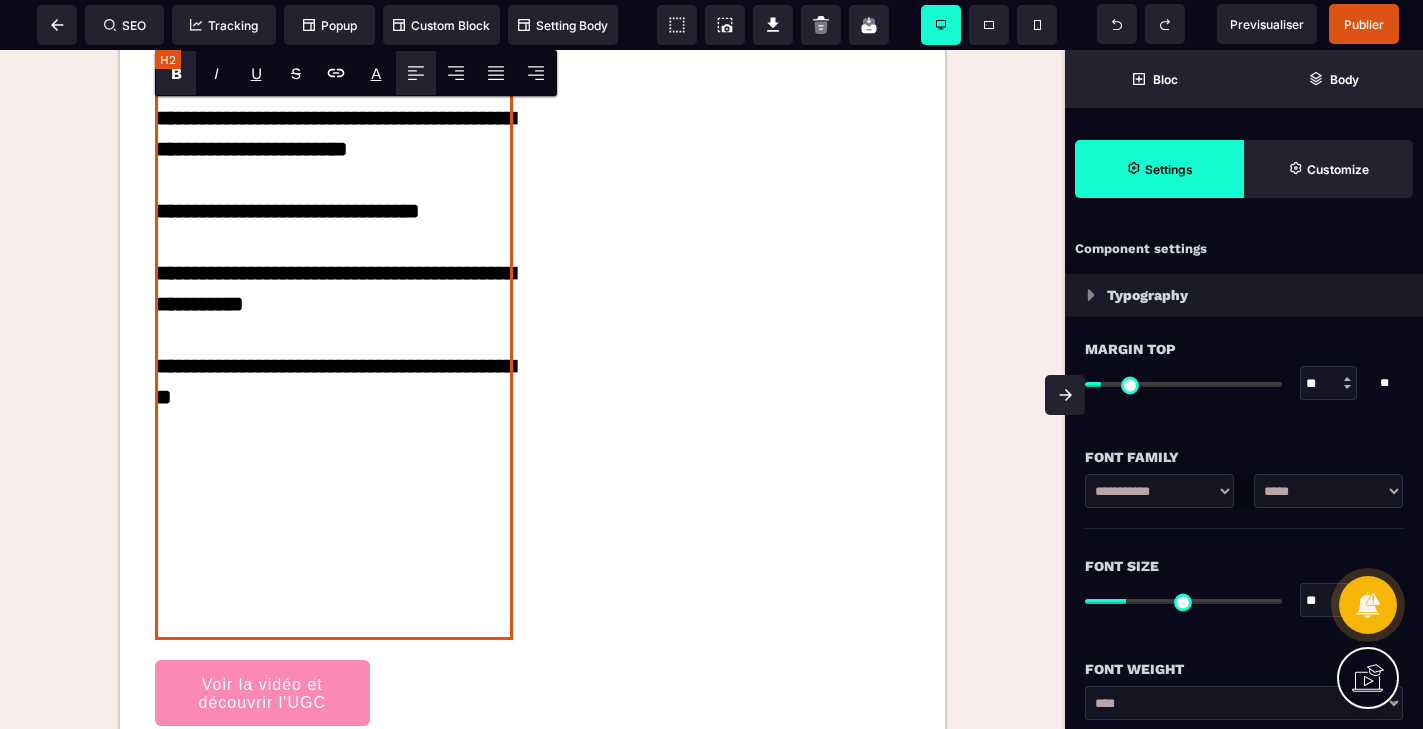 click on "**********" at bounding box center [334, -486] 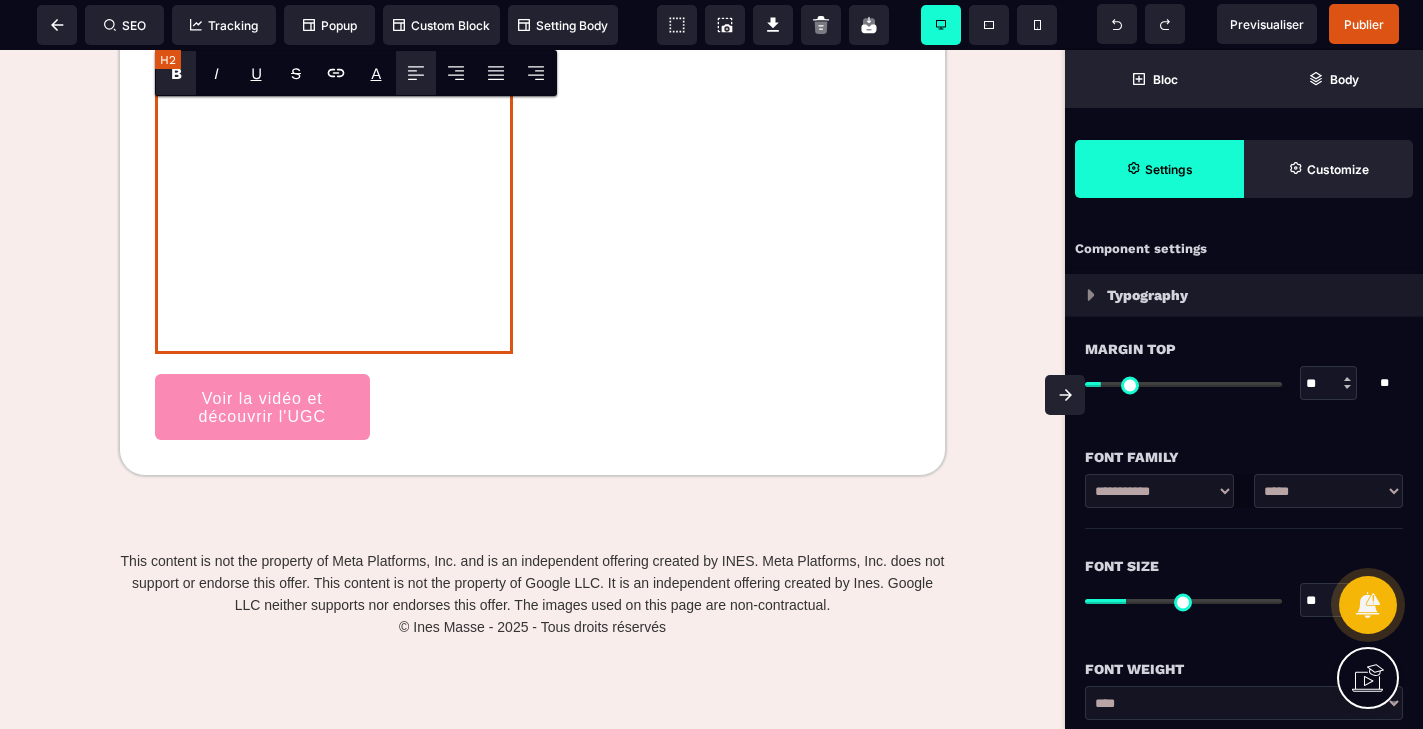 scroll, scrollTop: 5444, scrollLeft: 0, axis: vertical 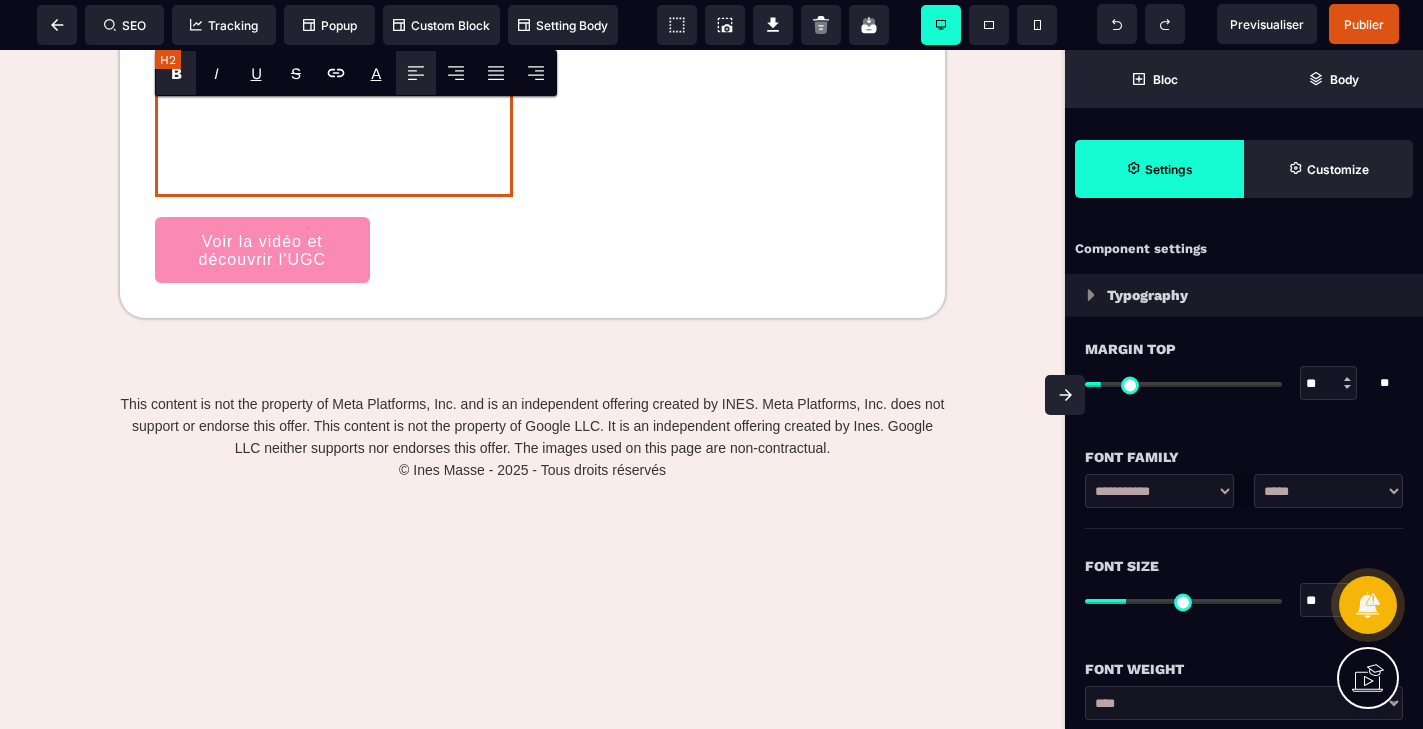 click on "**********" at bounding box center [334, -945] 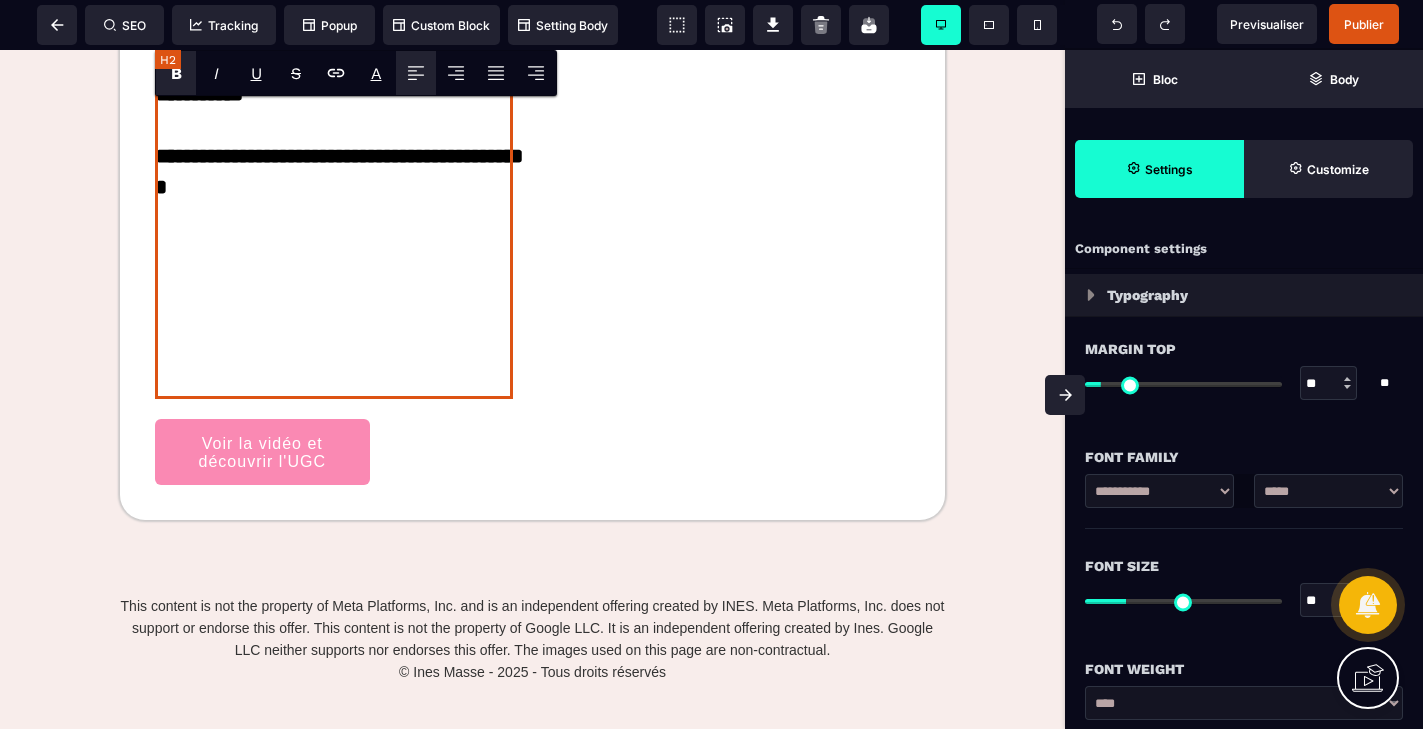 scroll, scrollTop: 5145, scrollLeft: 0, axis: vertical 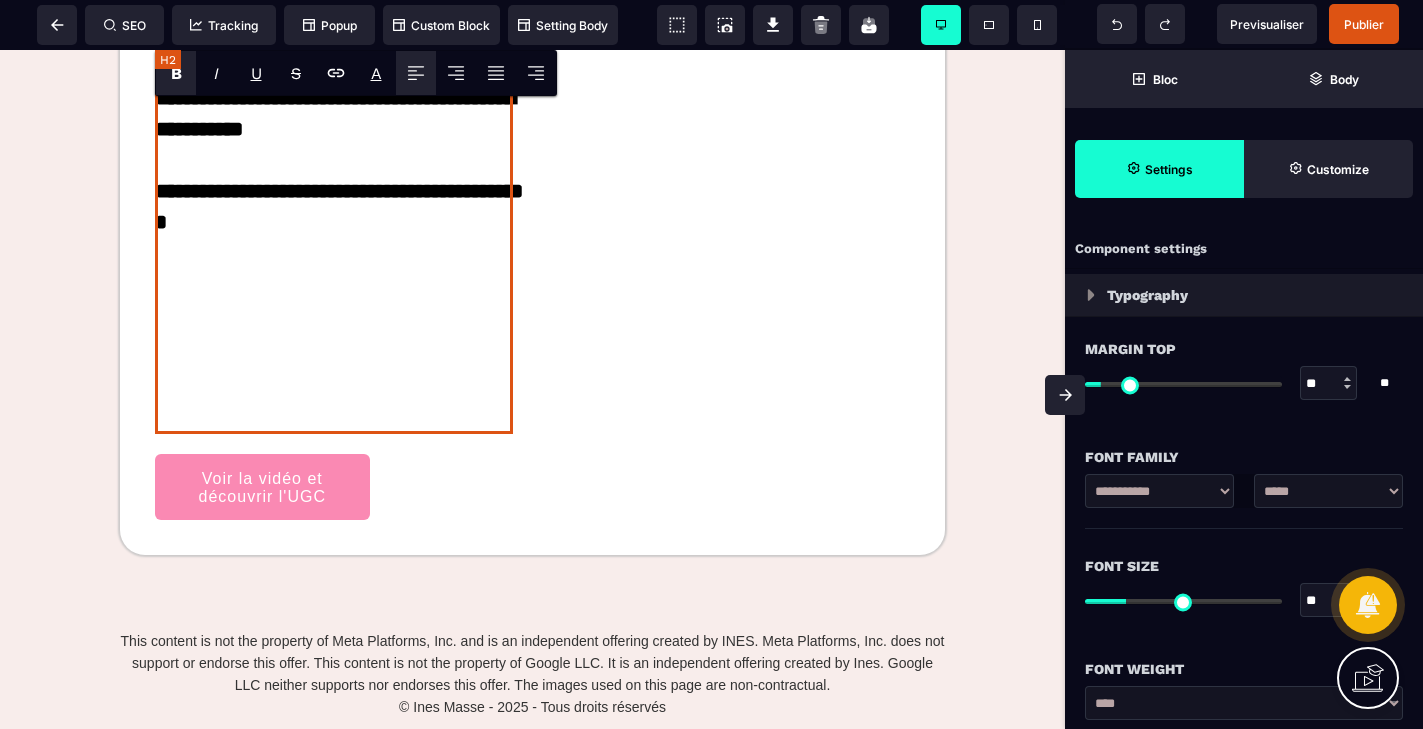 click on "**********" at bounding box center (334, -677) 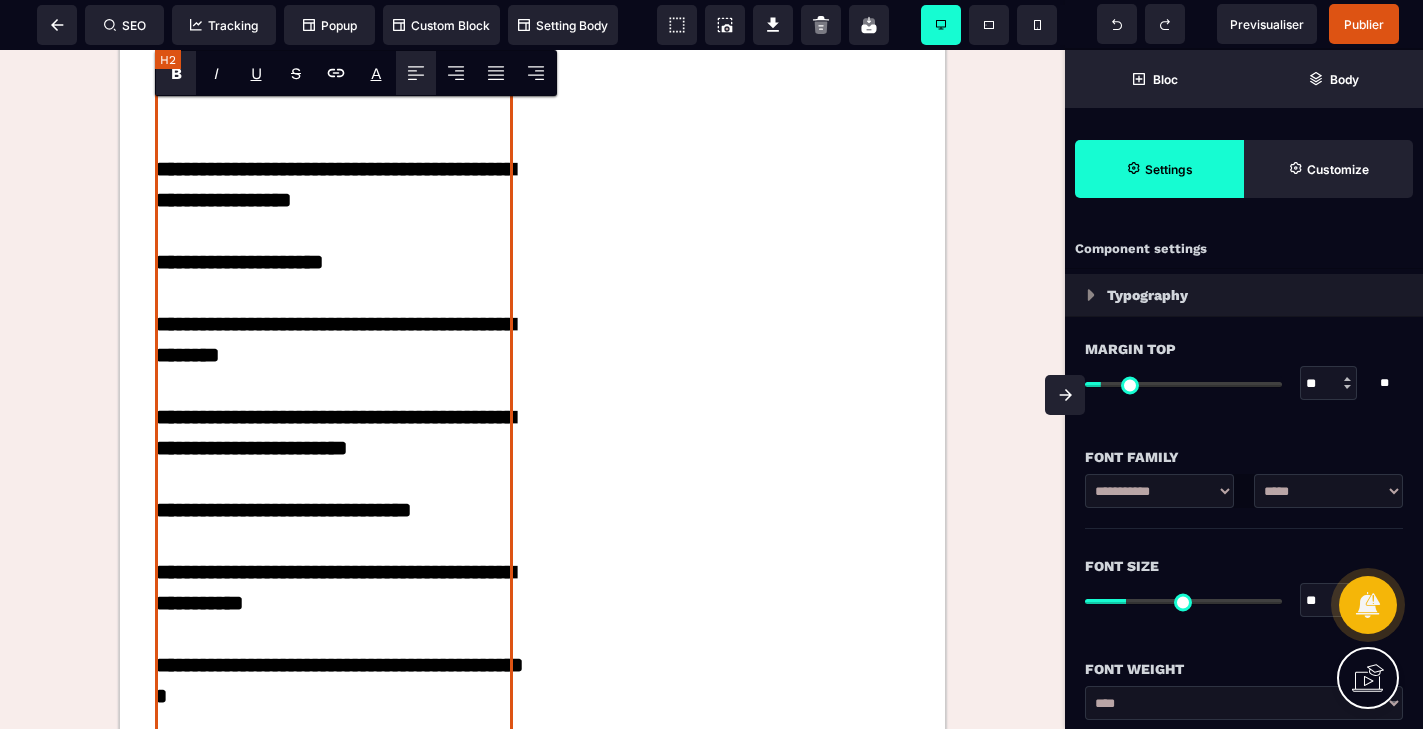 scroll, scrollTop: 4670, scrollLeft: 0, axis: vertical 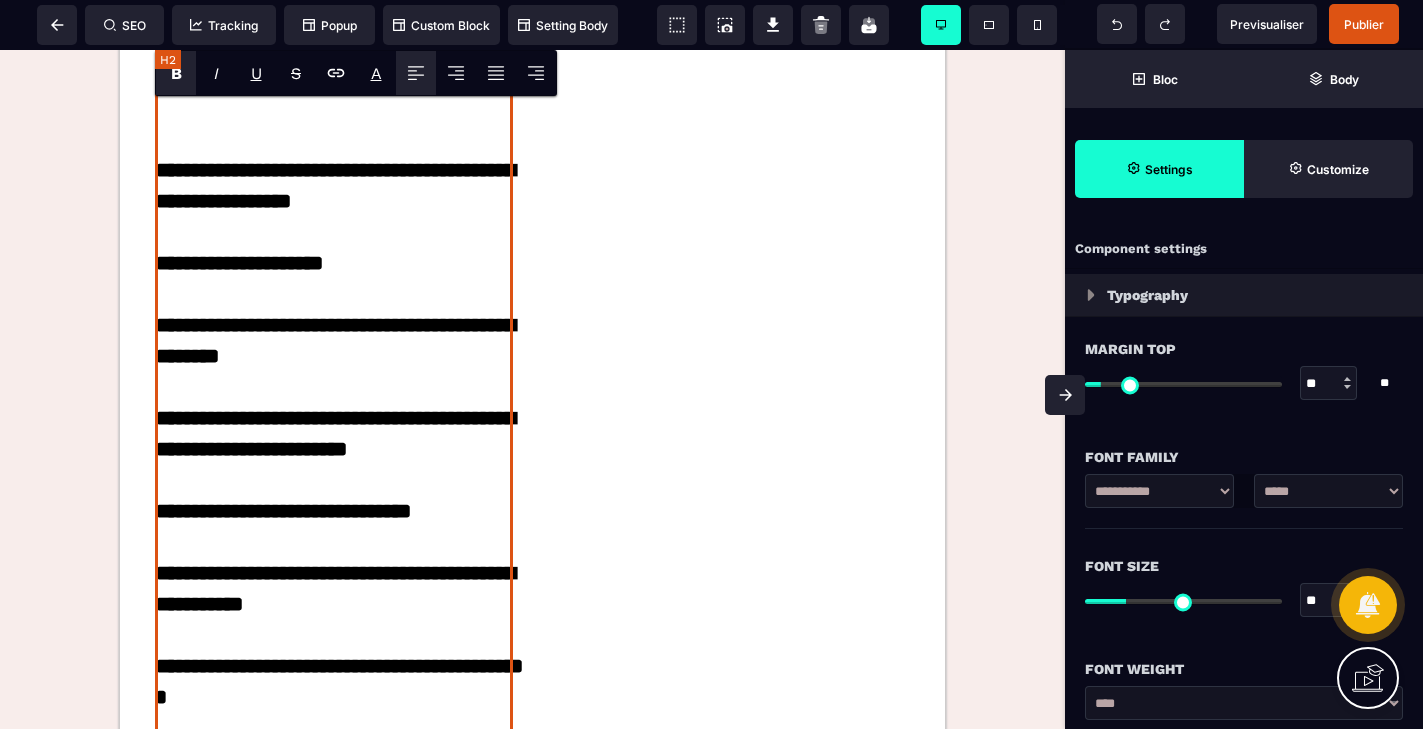 click on "**********" at bounding box center [334, -217] 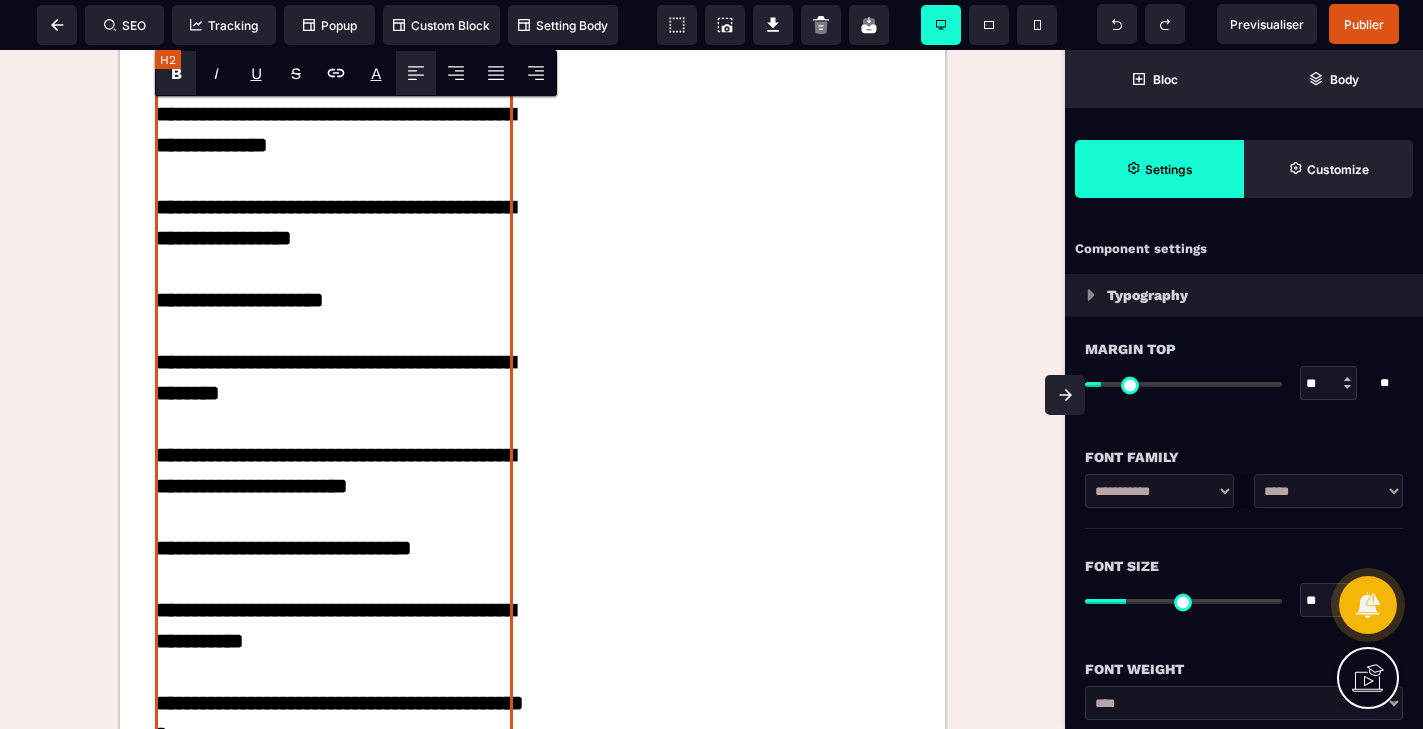 scroll, scrollTop: 4517, scrollLeft: 0, axis: vertical 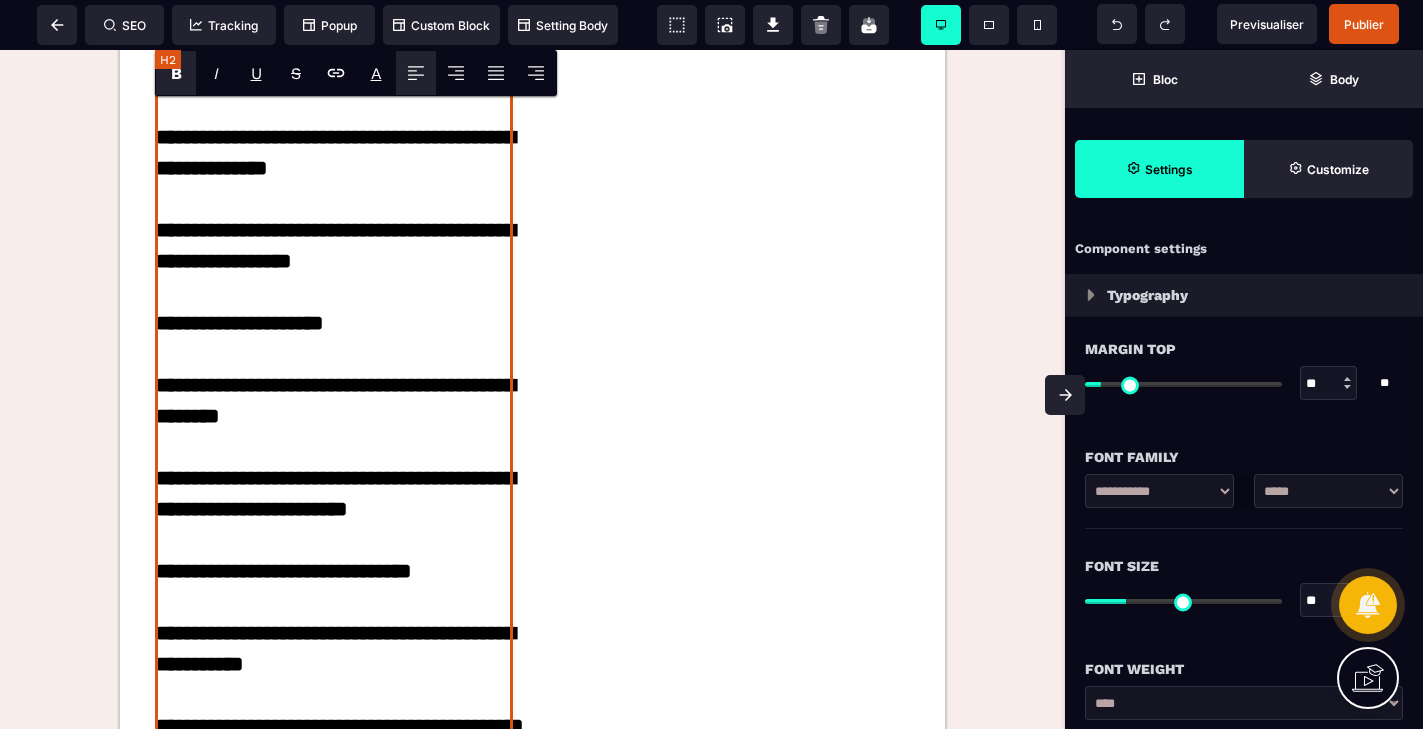 click on "**********" at bounding box center [334, -111] 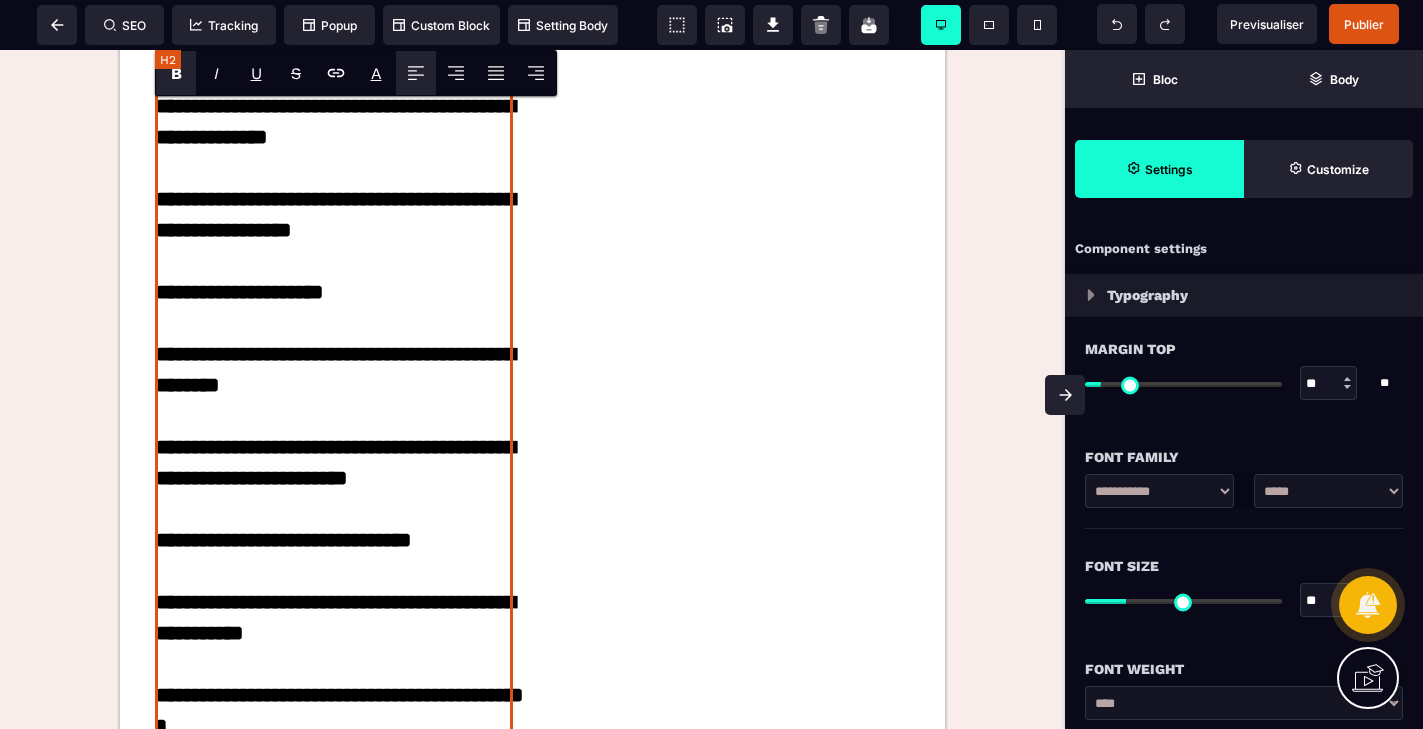 click on "**********" at bounding box center (334, -126) 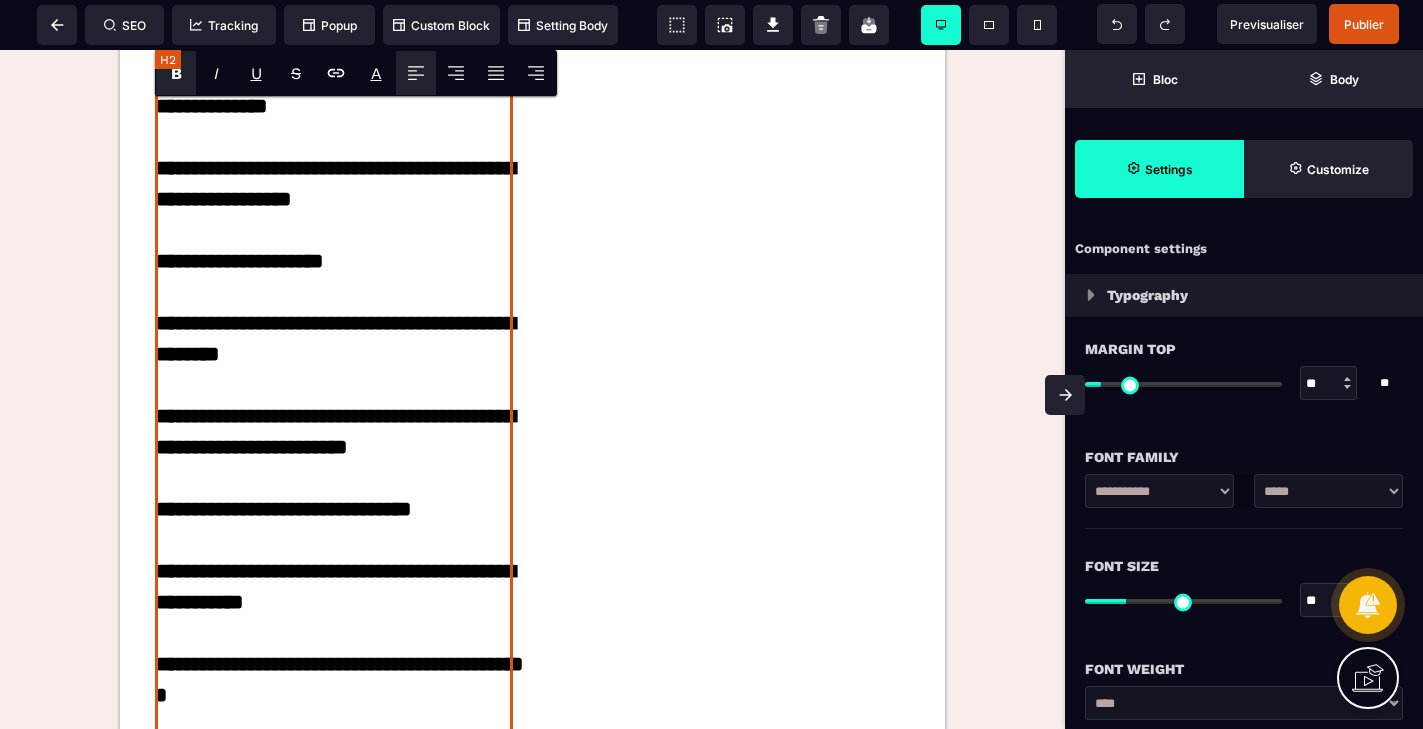 click on "**********" at bounding box center (334, -142) 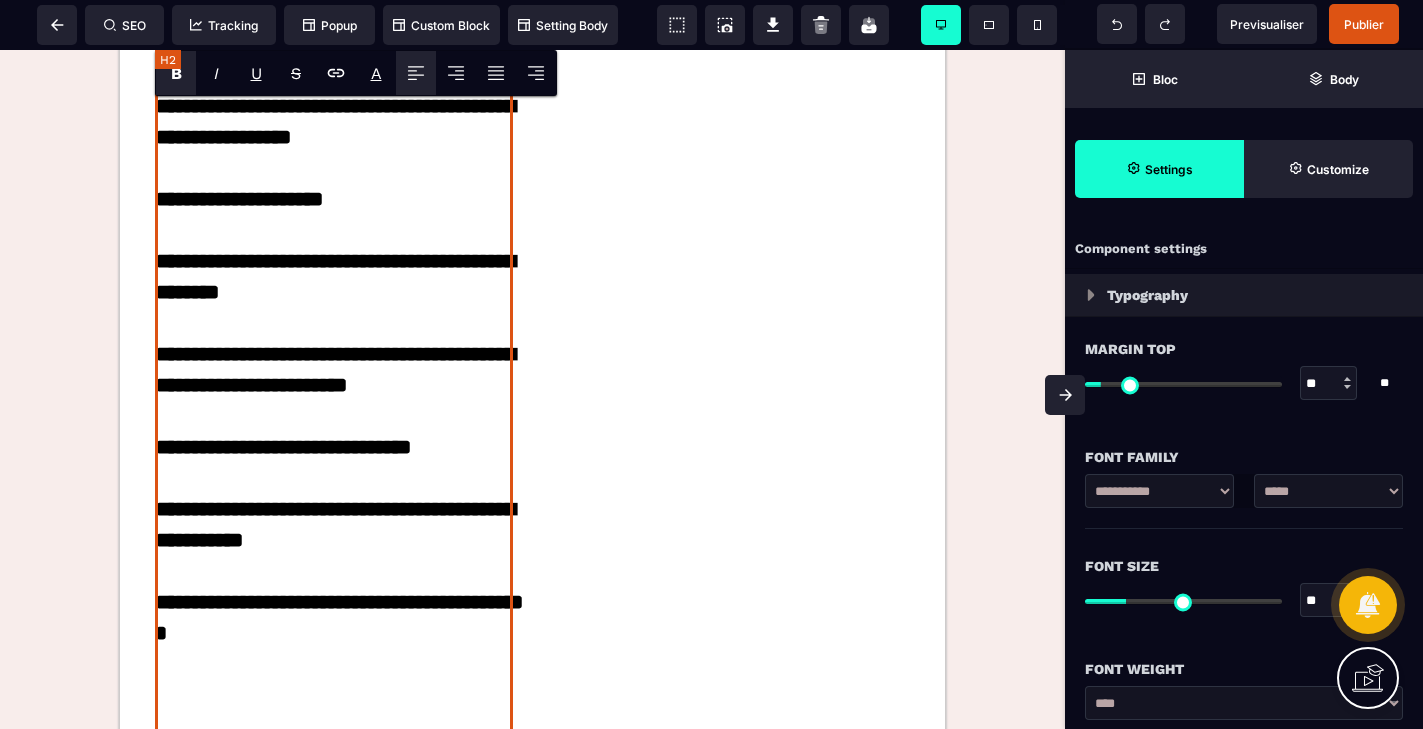 click on "**********" at bounding box center [334, -173] 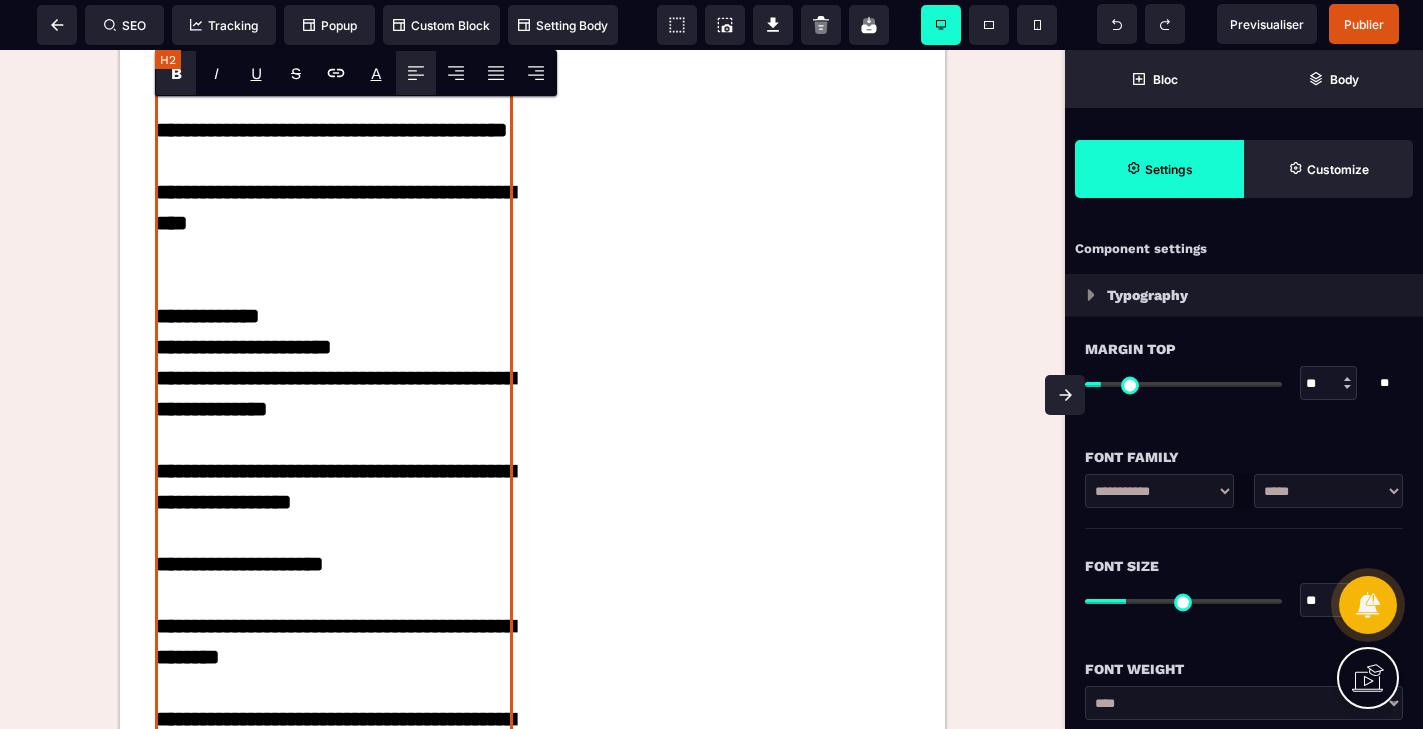 scroll, scrollTop: 4118, scrollLeft: 0, axis: vertical 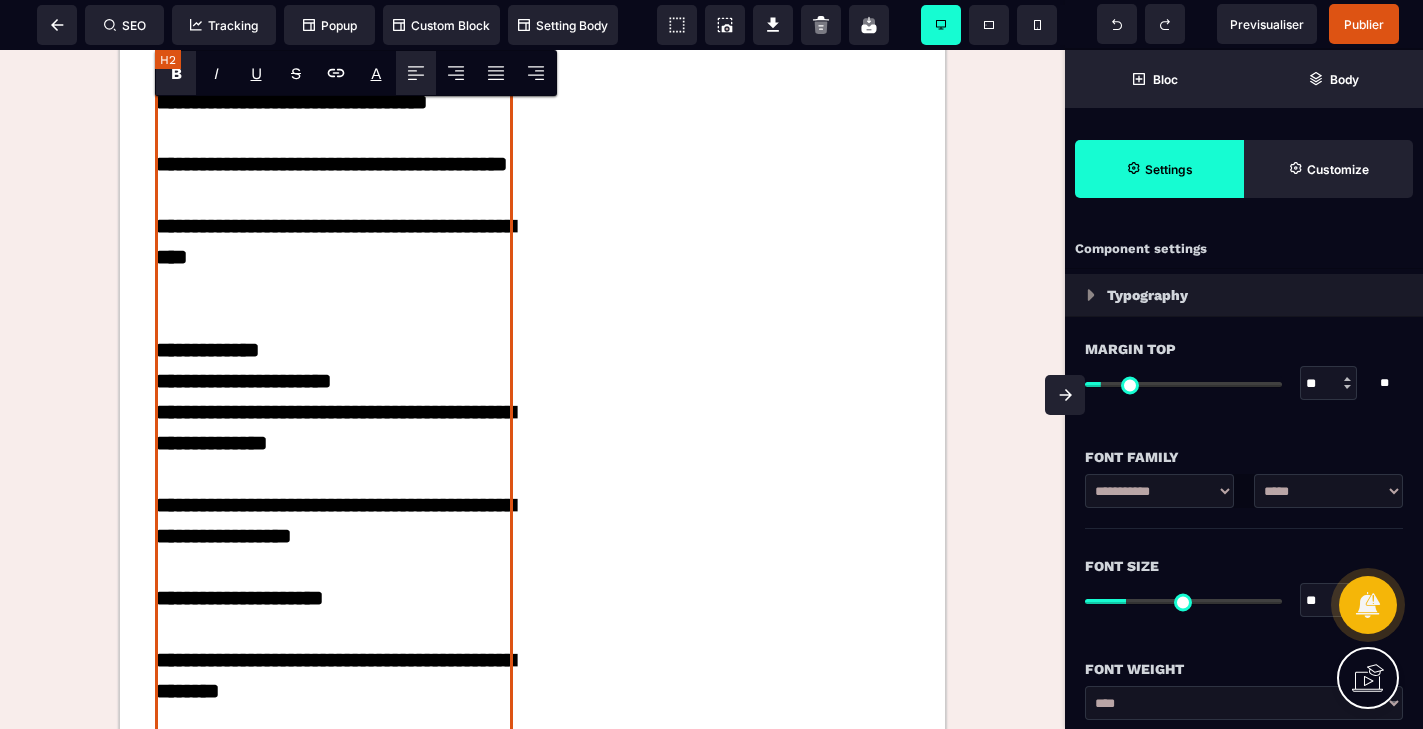 click on "**********" at bounding box center (334, 226) 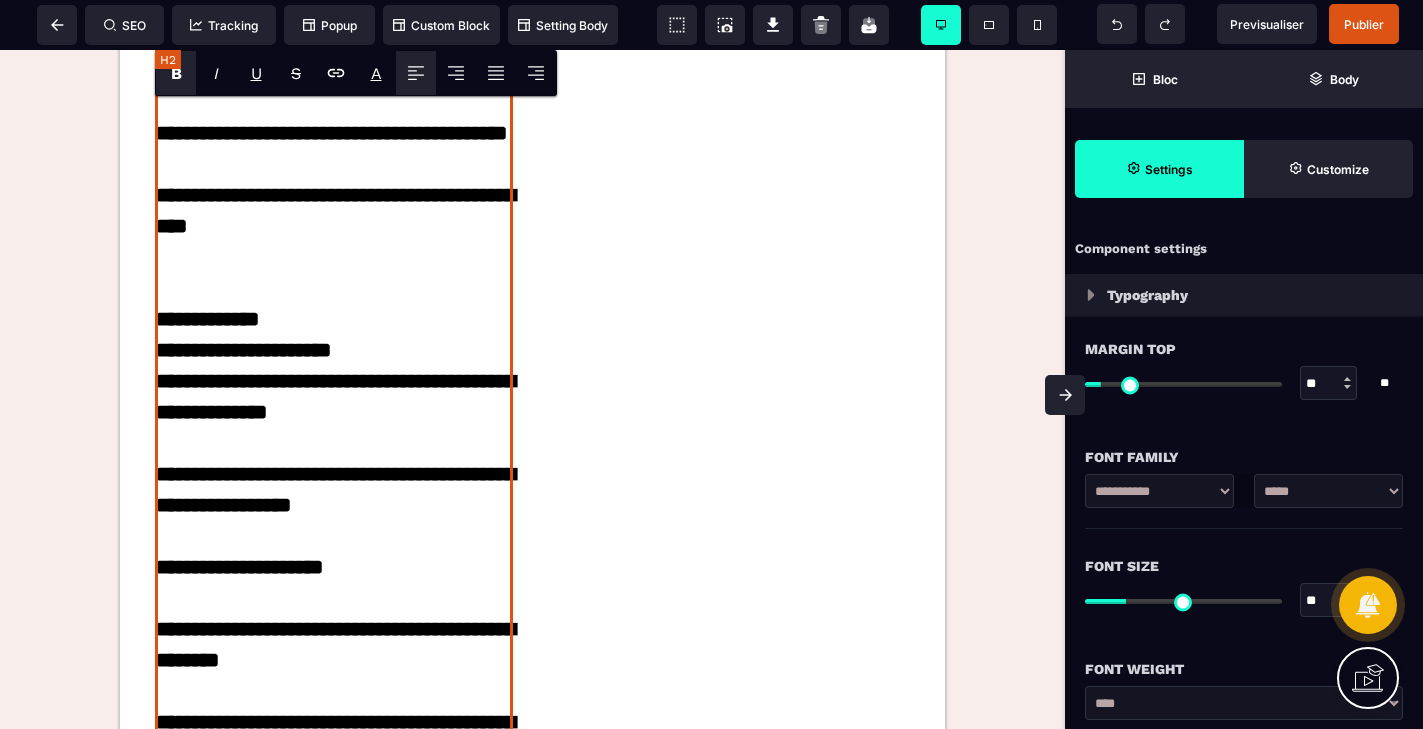 click on "**********" at bounding box center [334, 211] 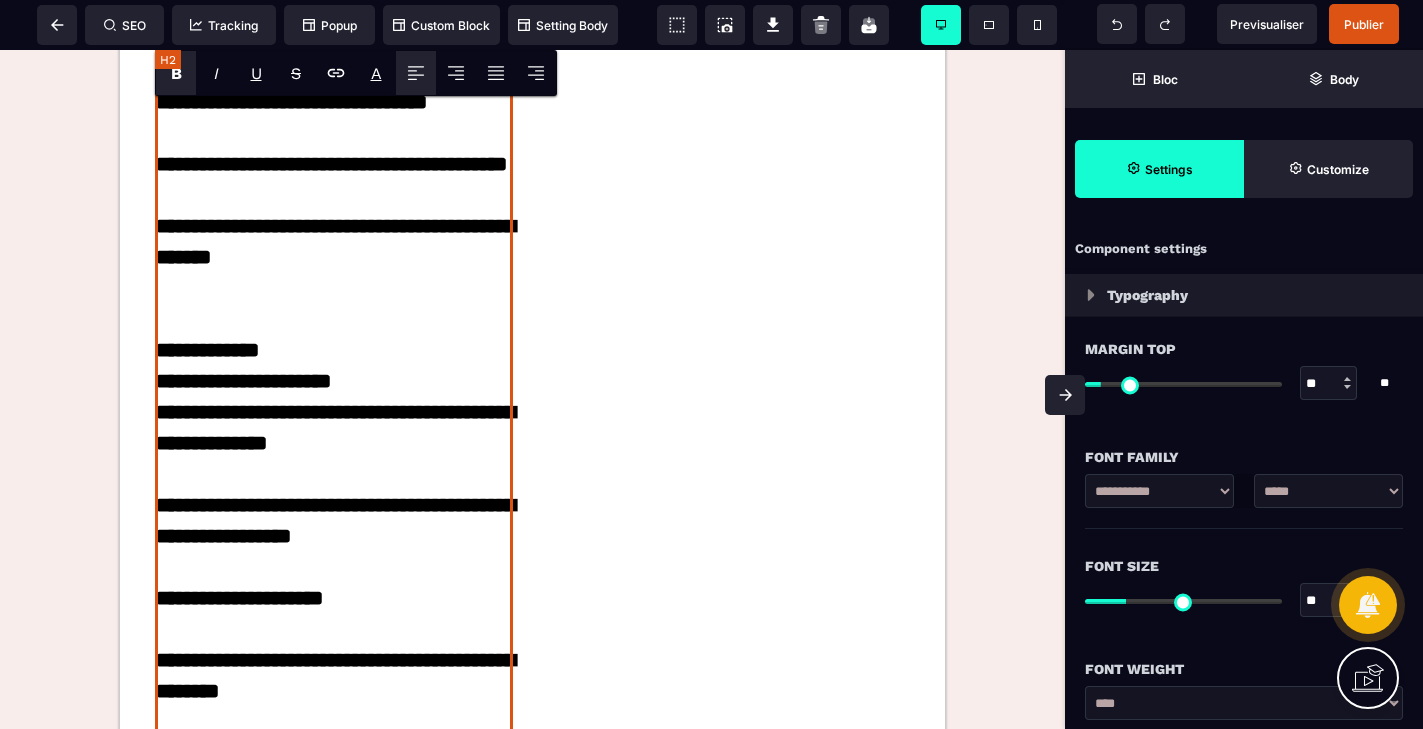 click on "**********" at bounding box center (334, 226) 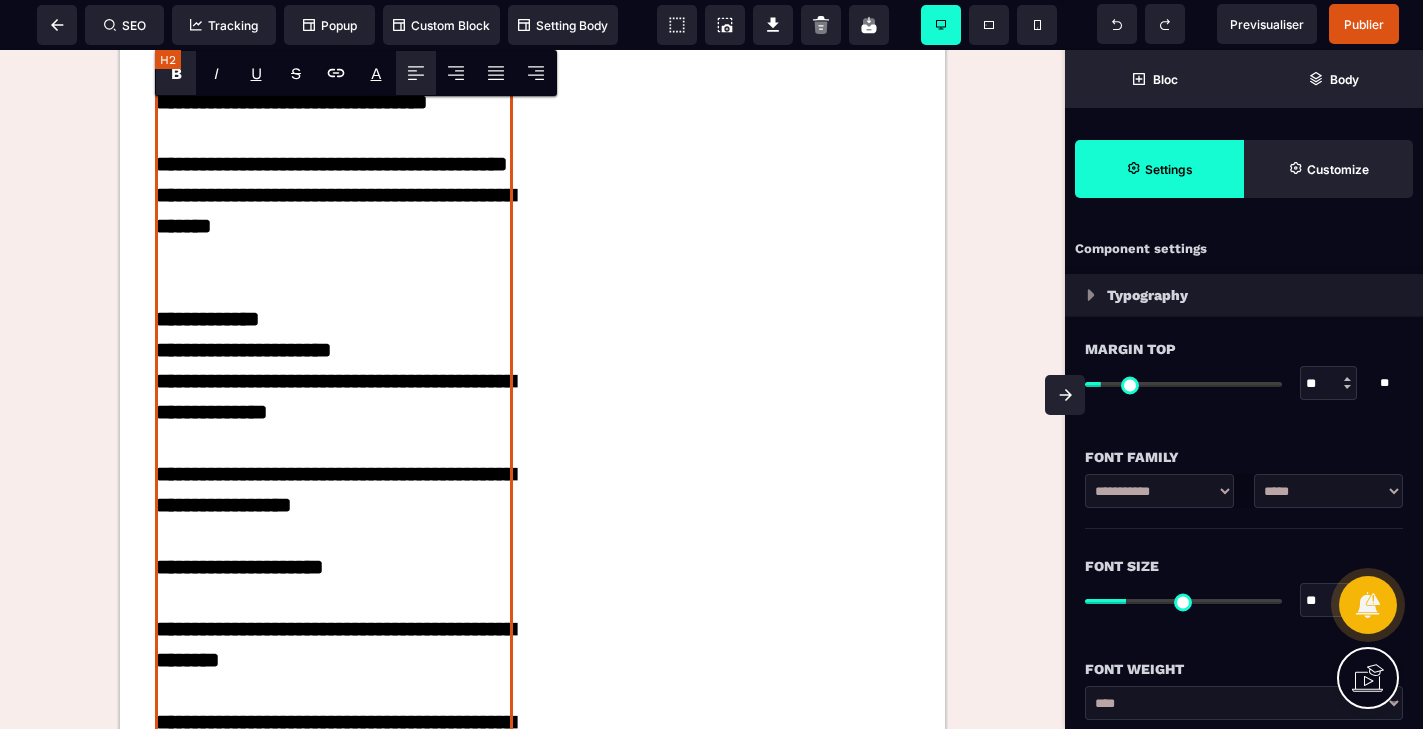click on "**********" at bounding box center [334, 211] 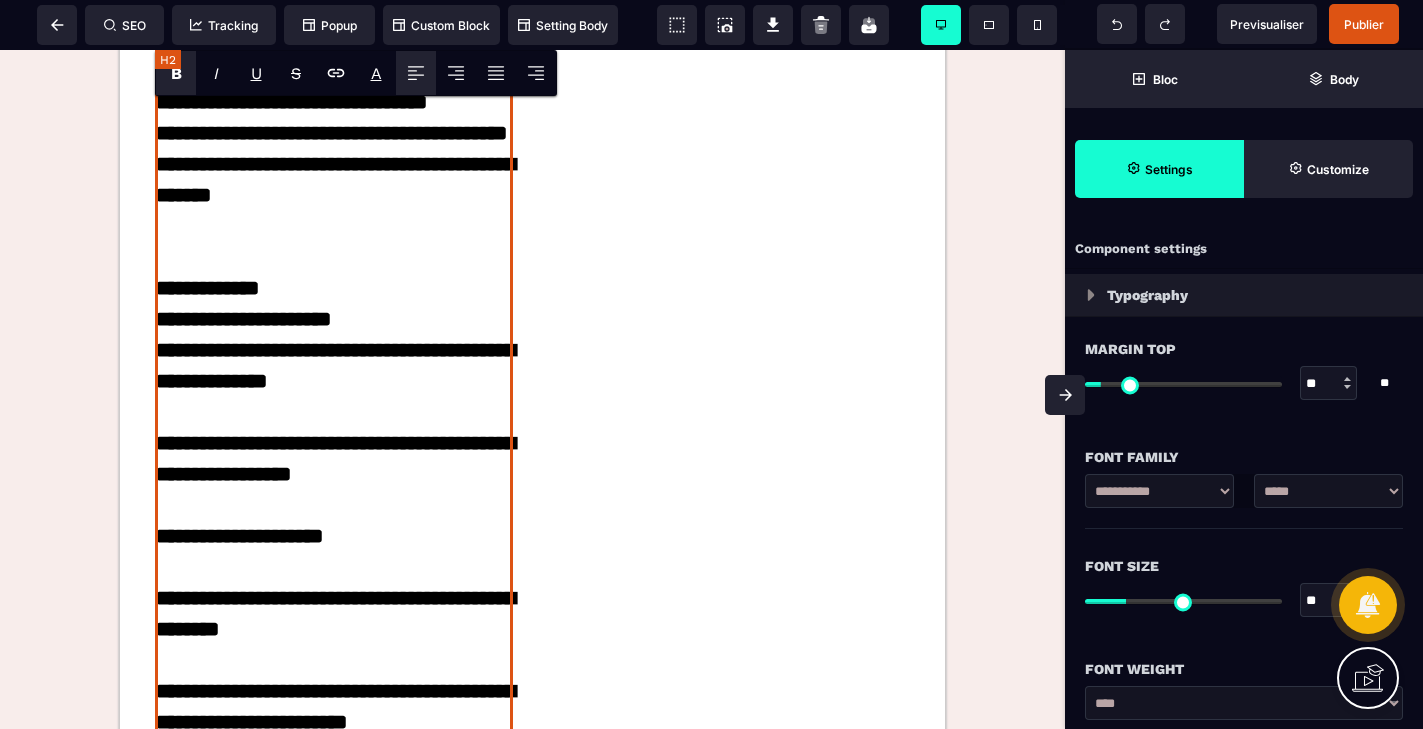 click on "**********" at bounding box center (334, 195) 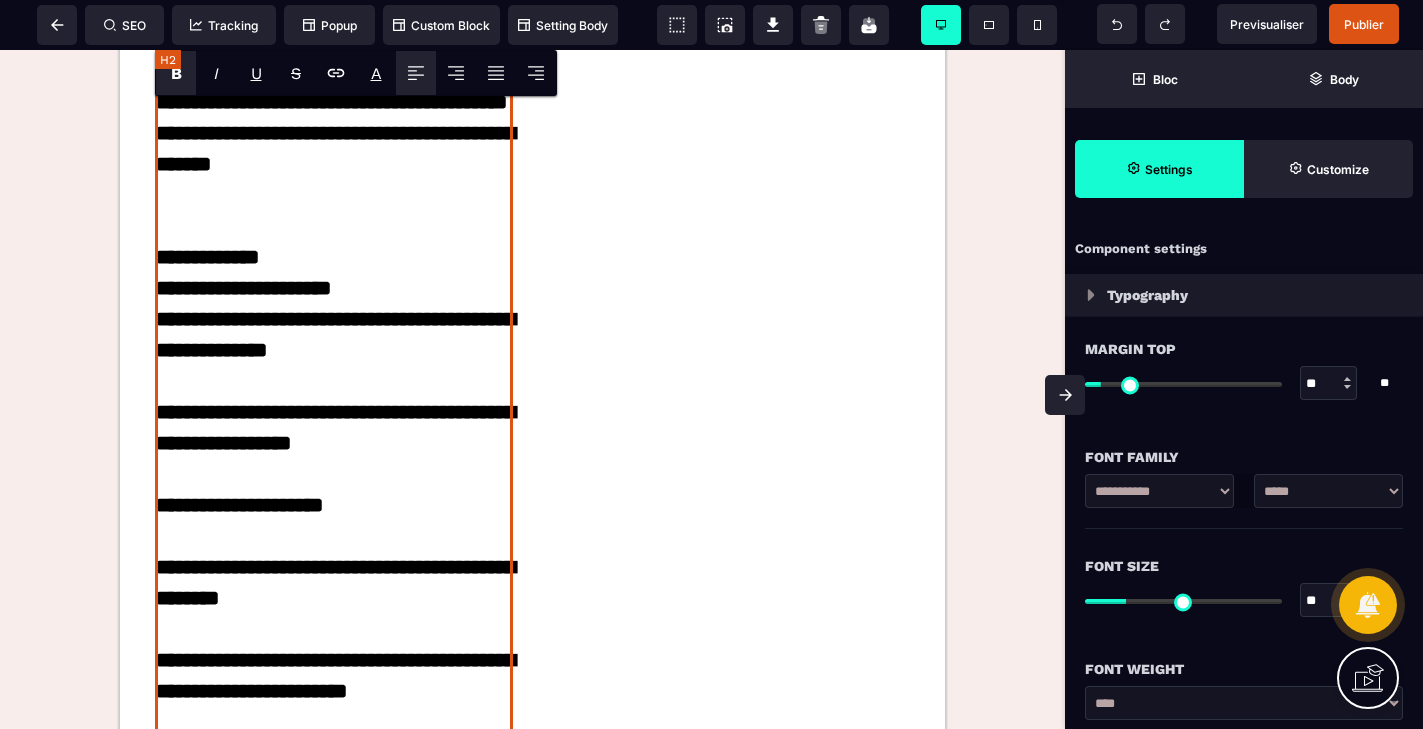 click on "**********" at bounding box center [334, 180] 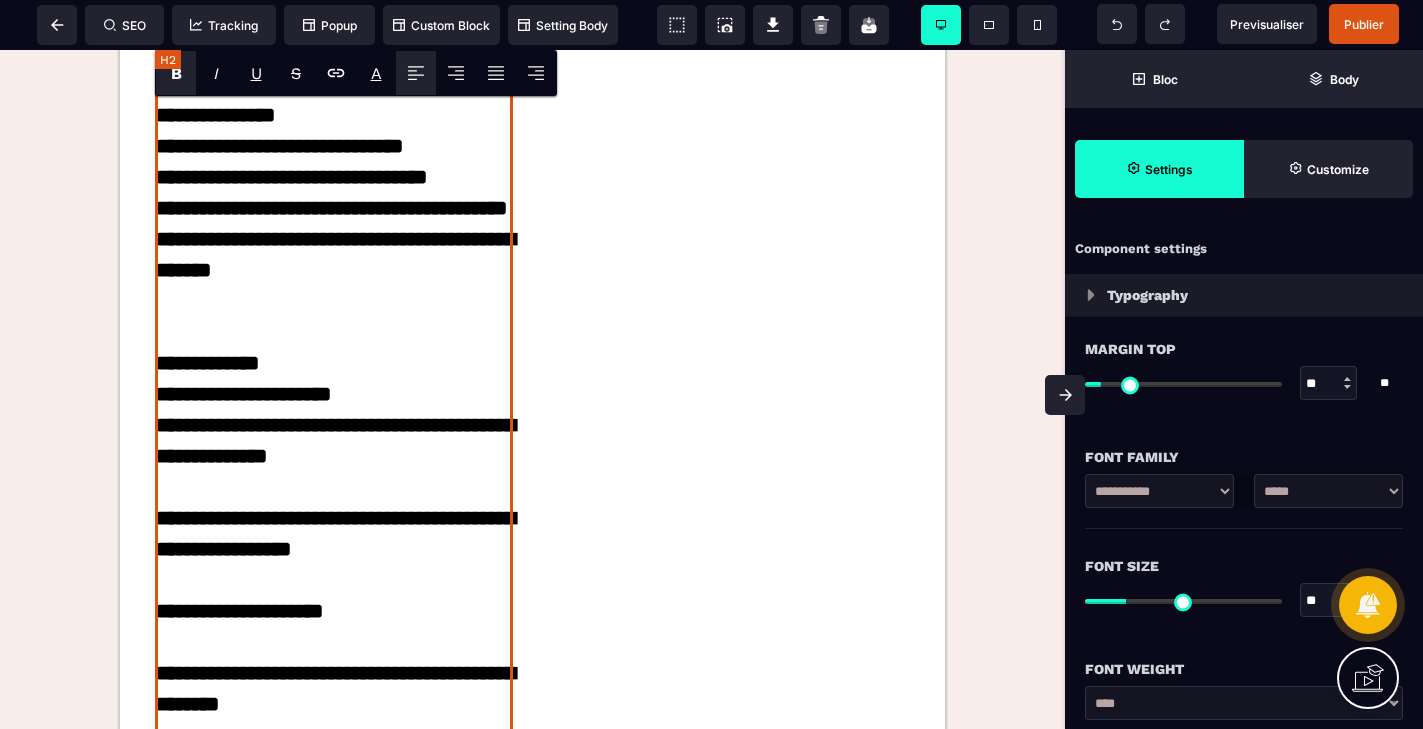 scroll, scrollTop: 3968, scrollLeft: 0, axis: vertical 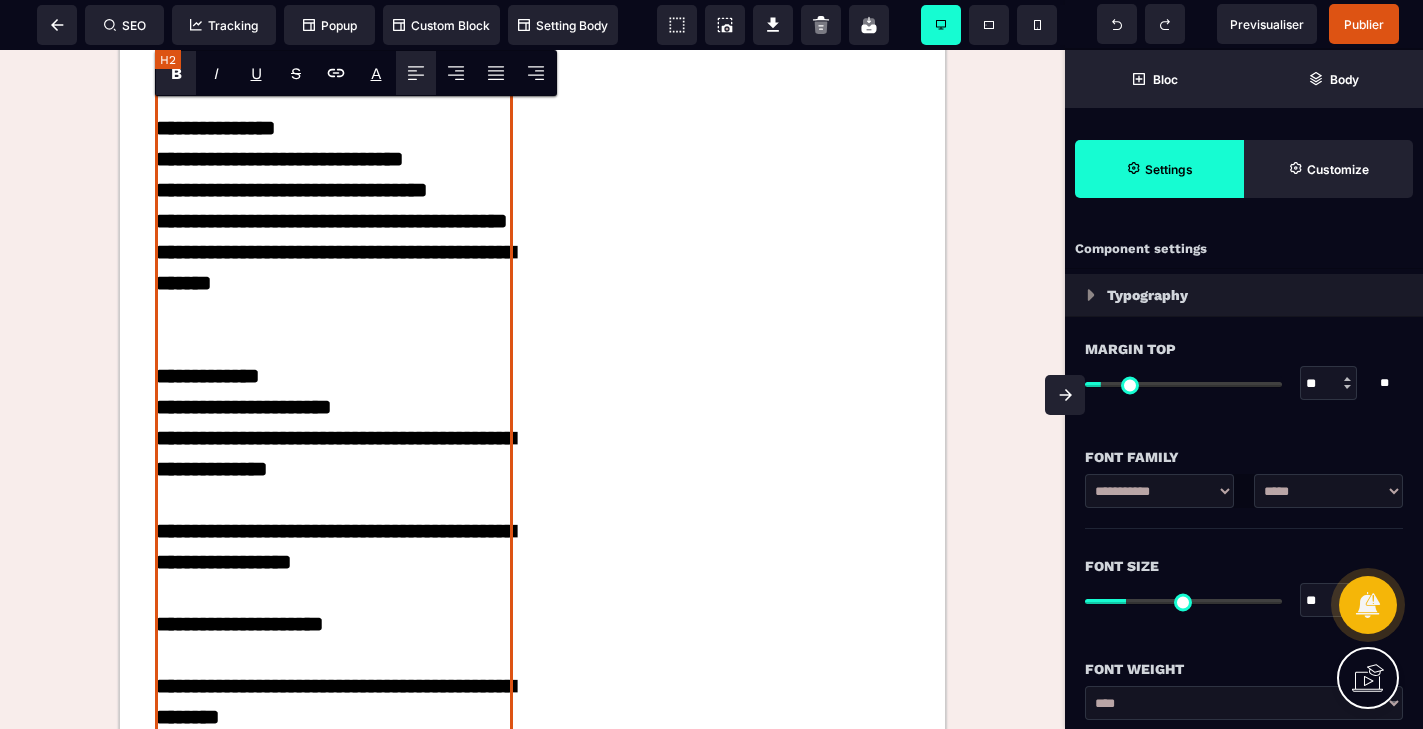 click on "**********" at bounding box center [334, 314] 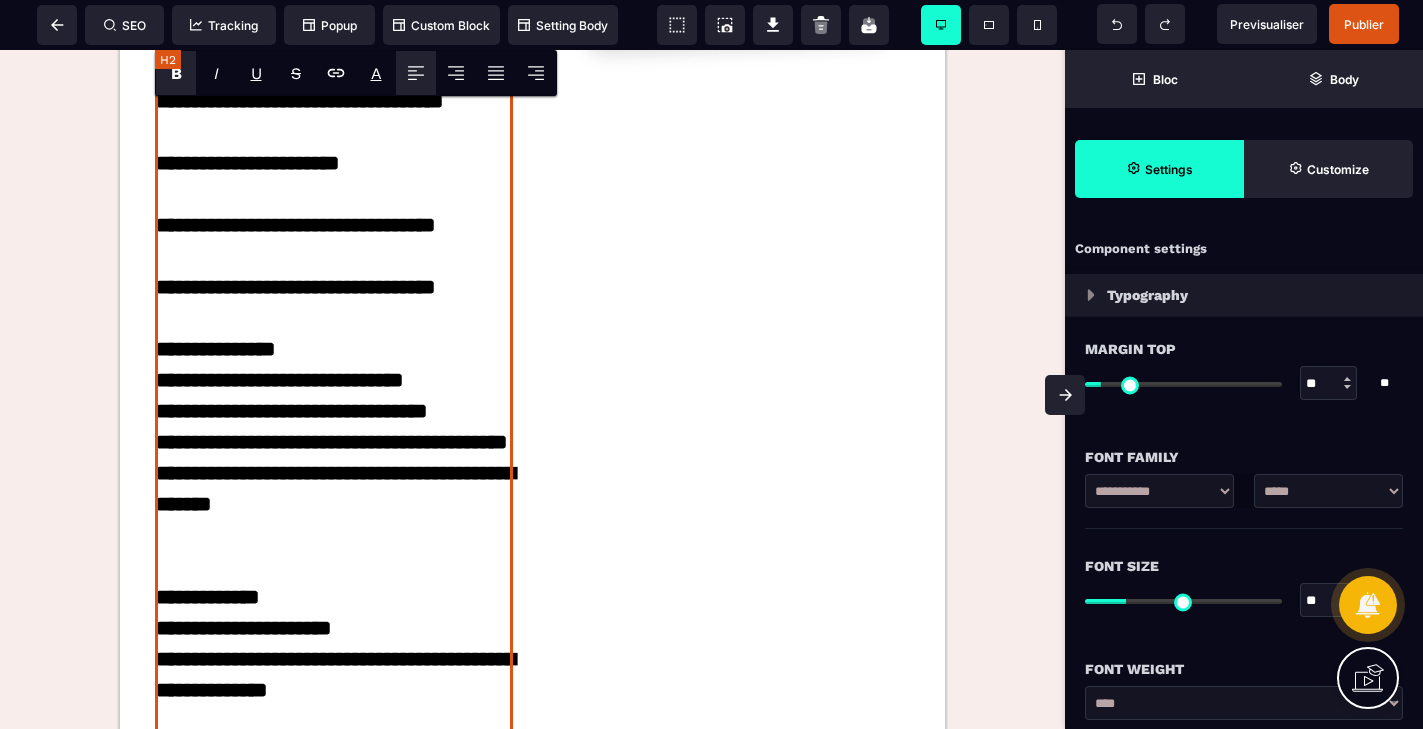scroll, scrollTop: 3630, scrollLeft: 0, axis: vertical 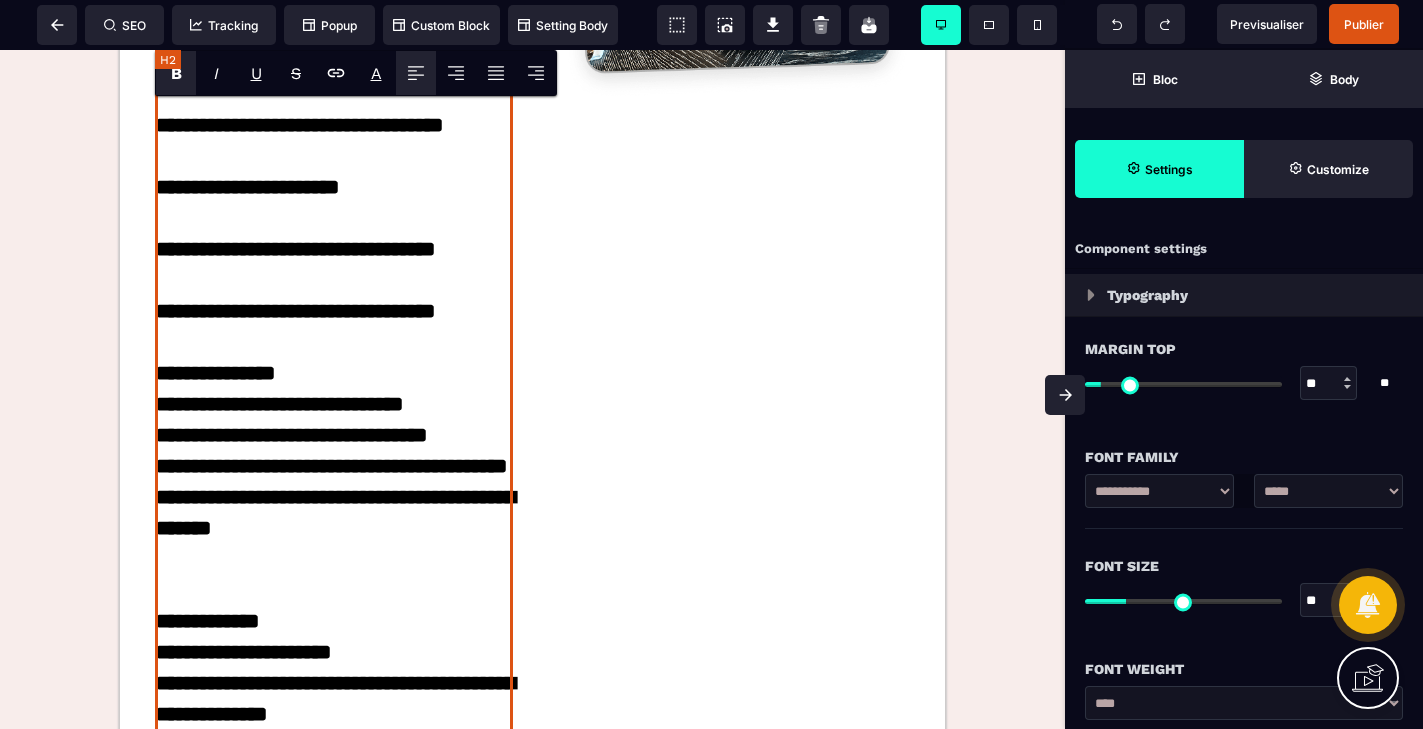click on "**********" at bounding box center [334, 606] 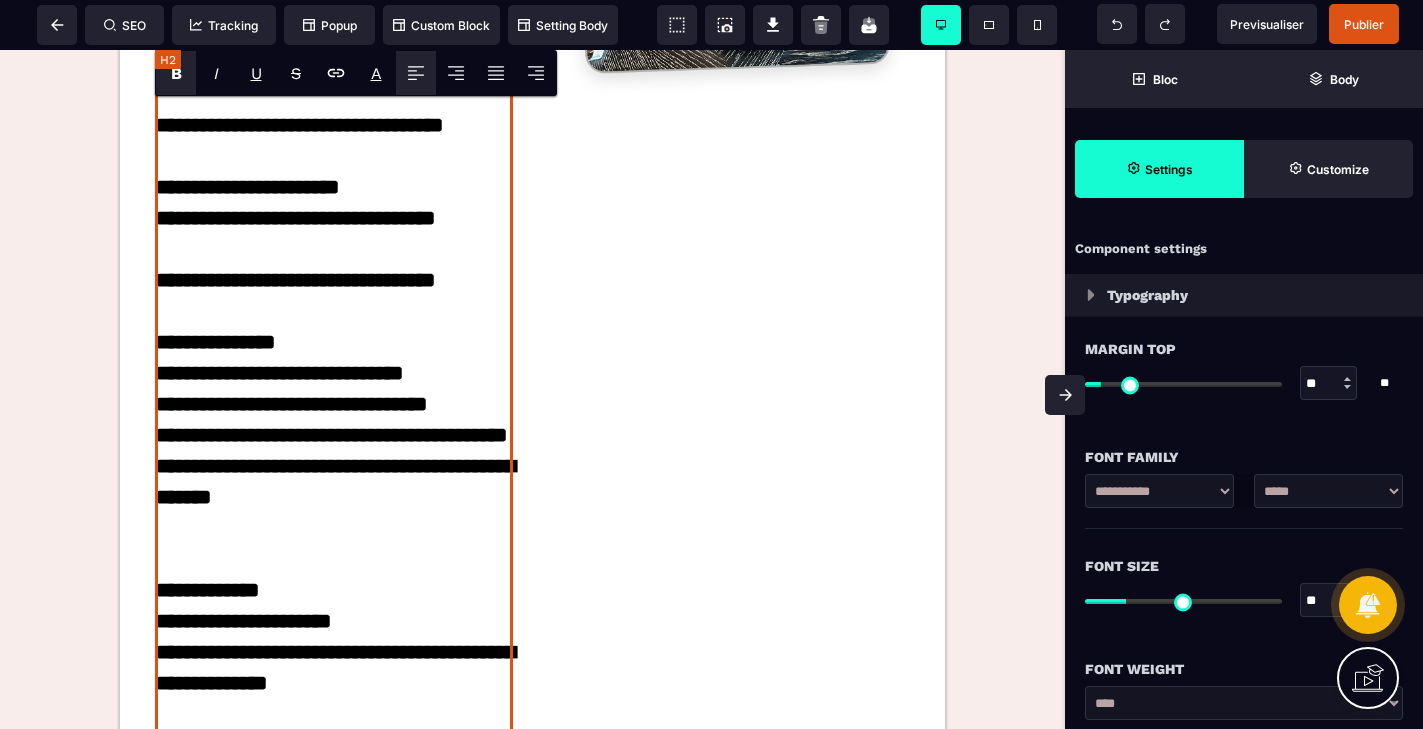 click on "**********" at bounding box center [334, 590] 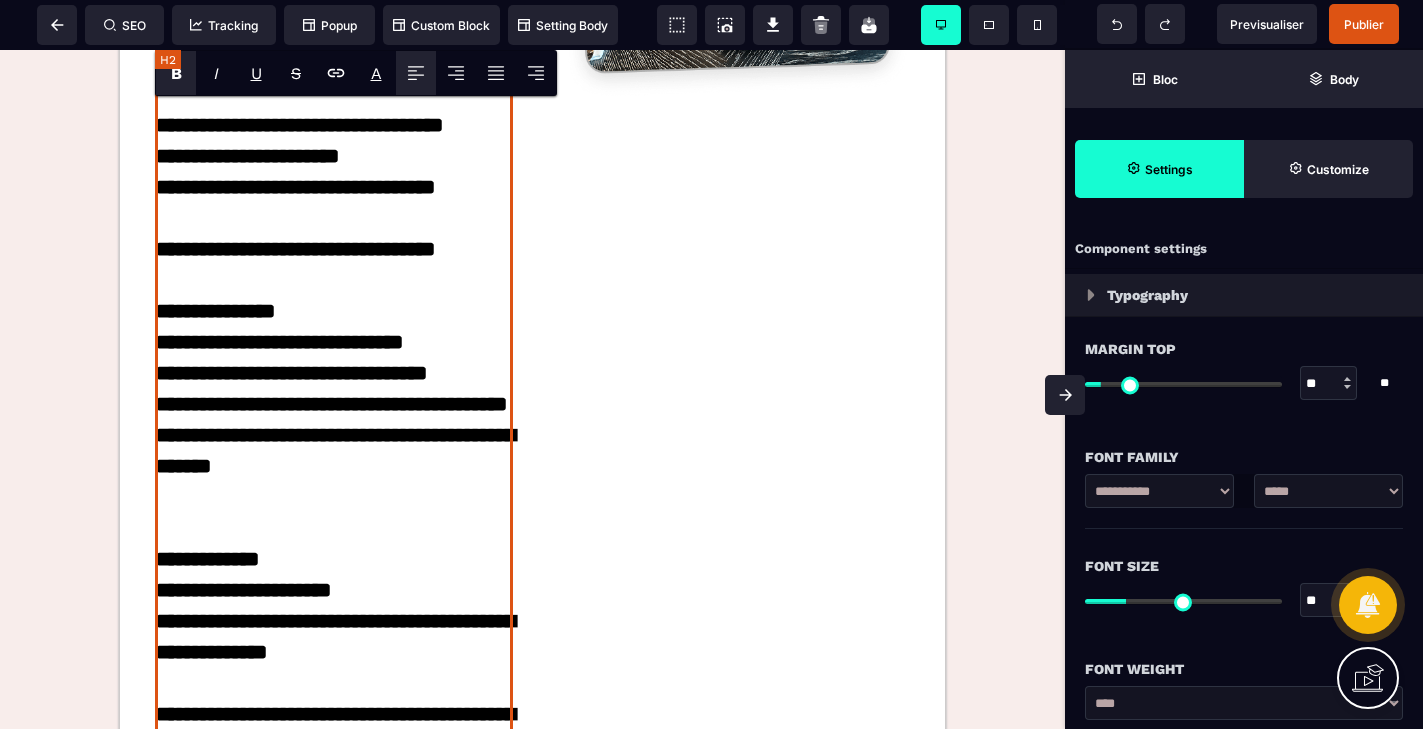 click on "**********" at bounding box center (334, 575) 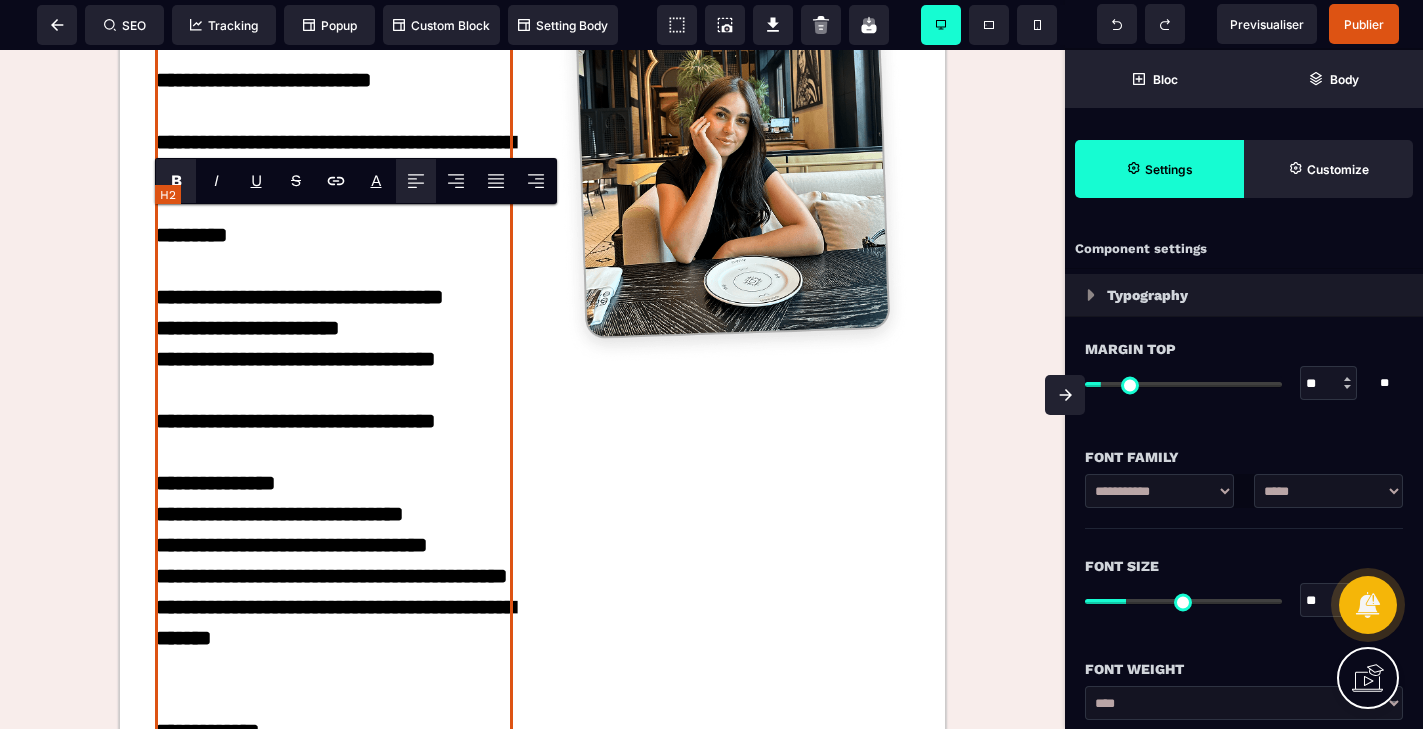 scroll, scrollTop: 3374, scrollLeft: 0, axis: vertical 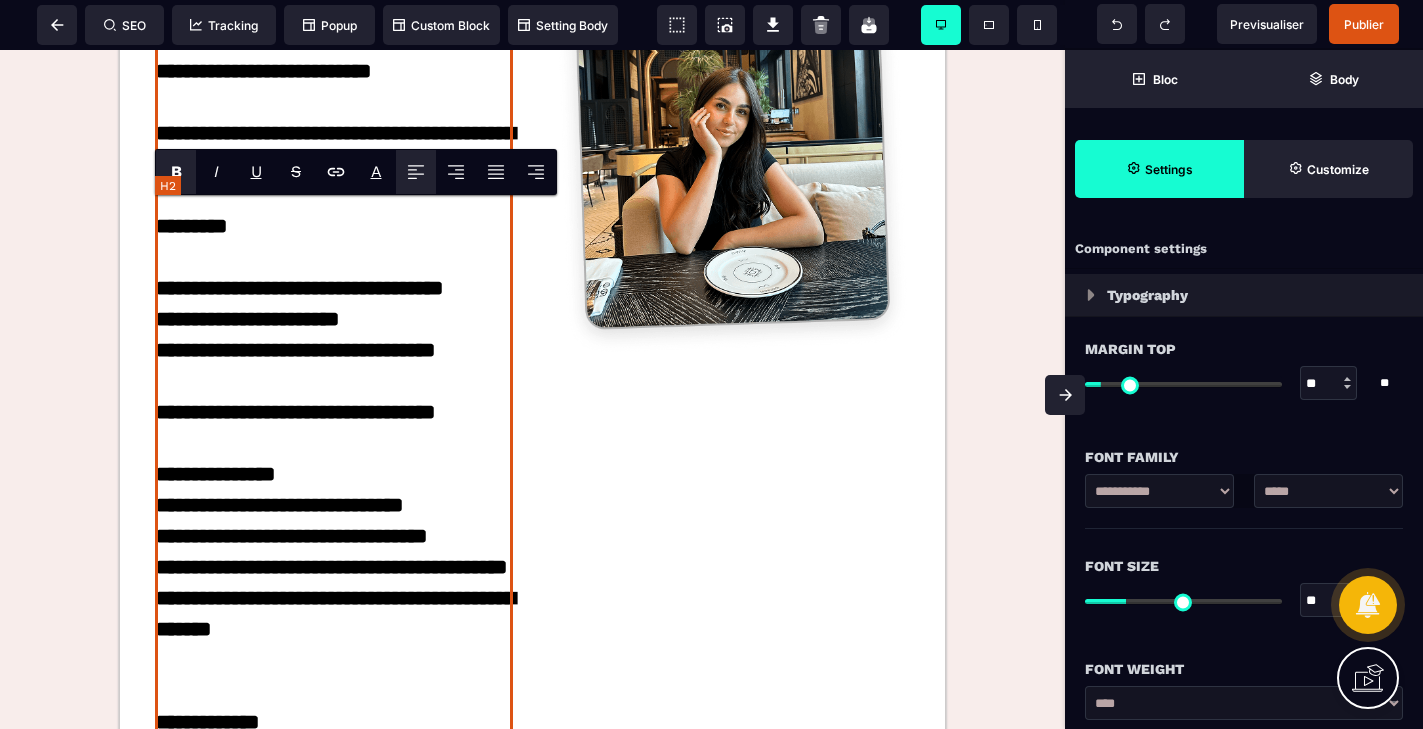 click on "**********" at bounding box center [334, 784] 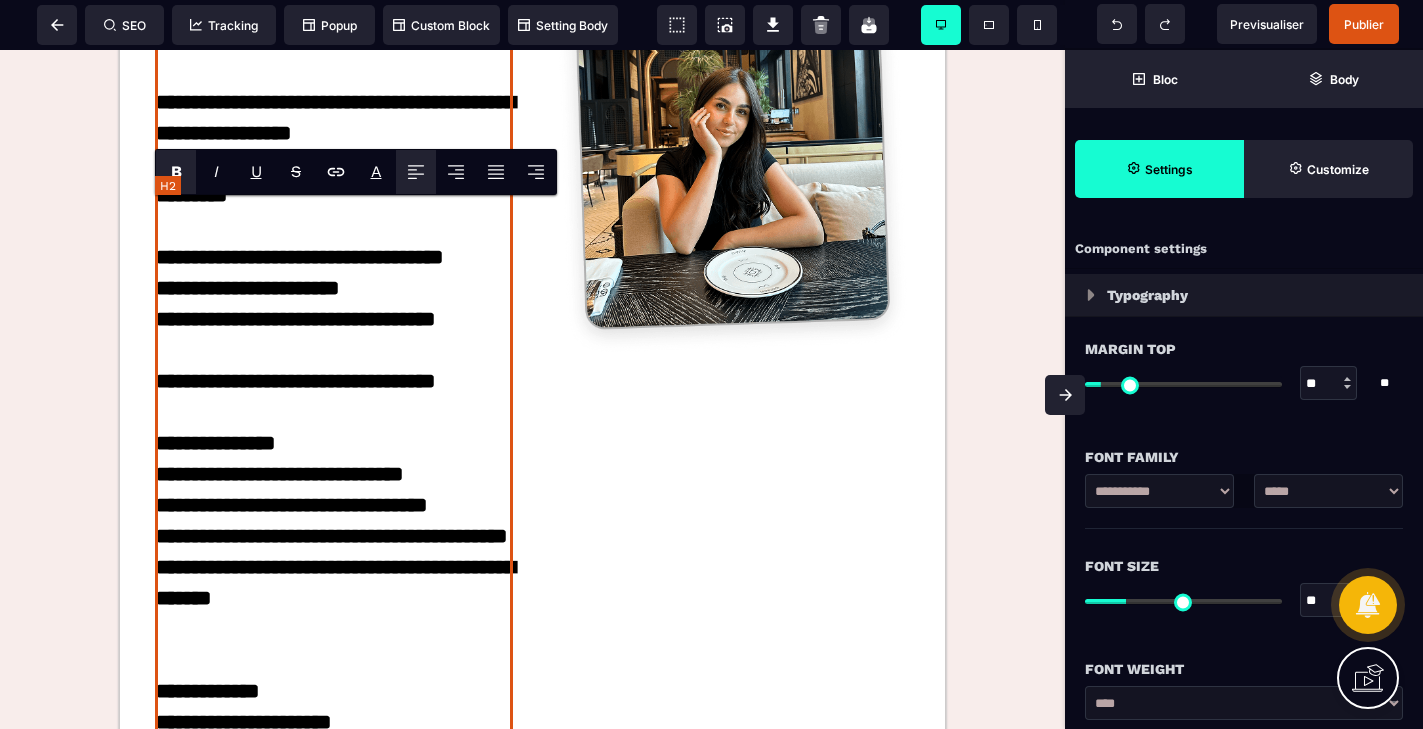 click on "**********" at bounding box center (334, 769) 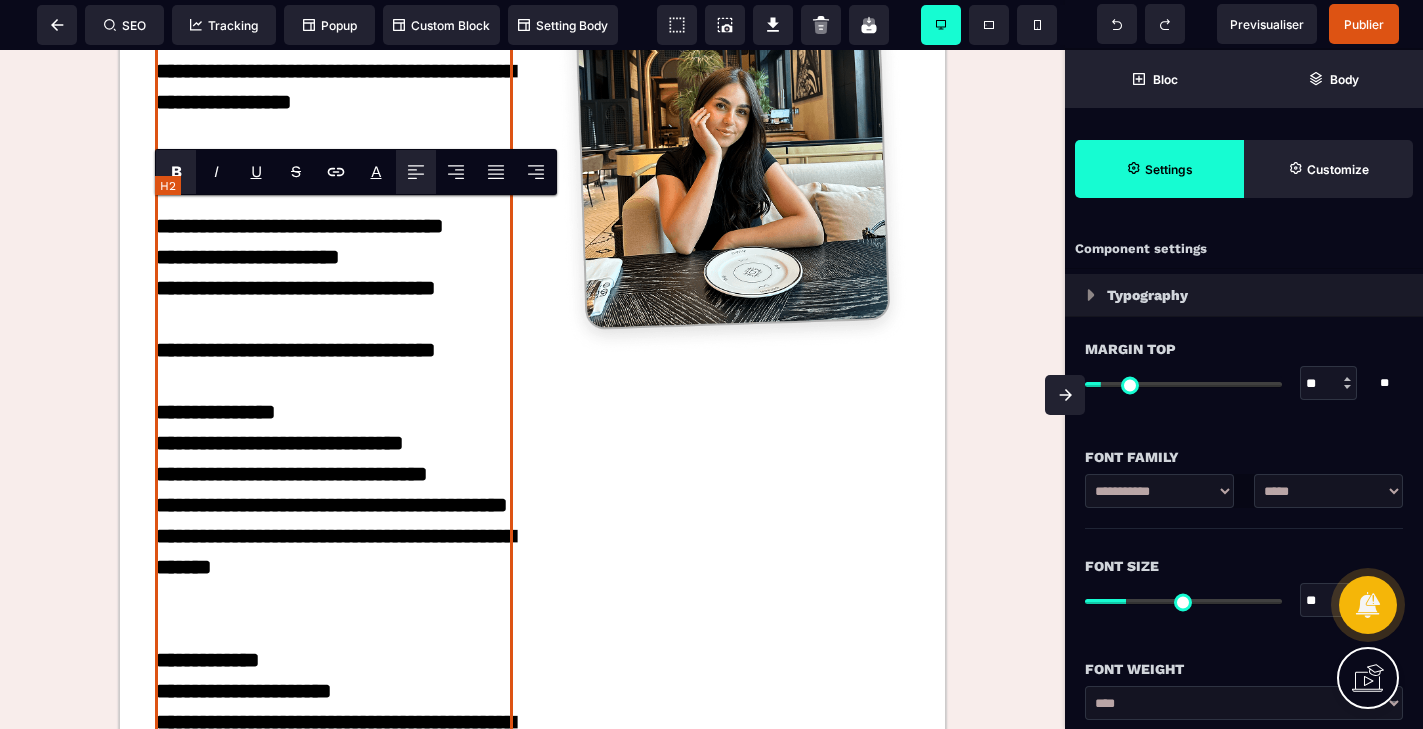 click on "**********" at bounding box center [334, 753] 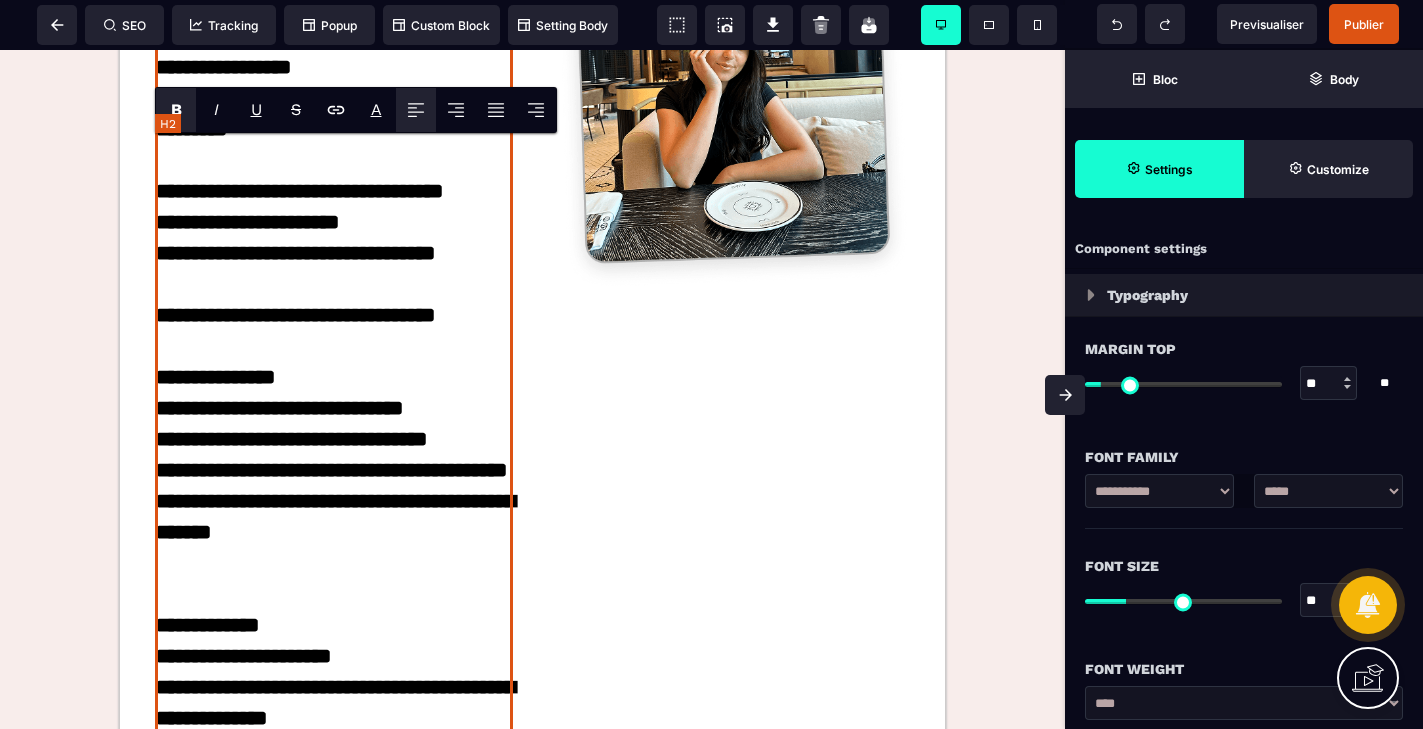scroll, scrollTop: 3456, scrollLeft: 0, axis: vertical 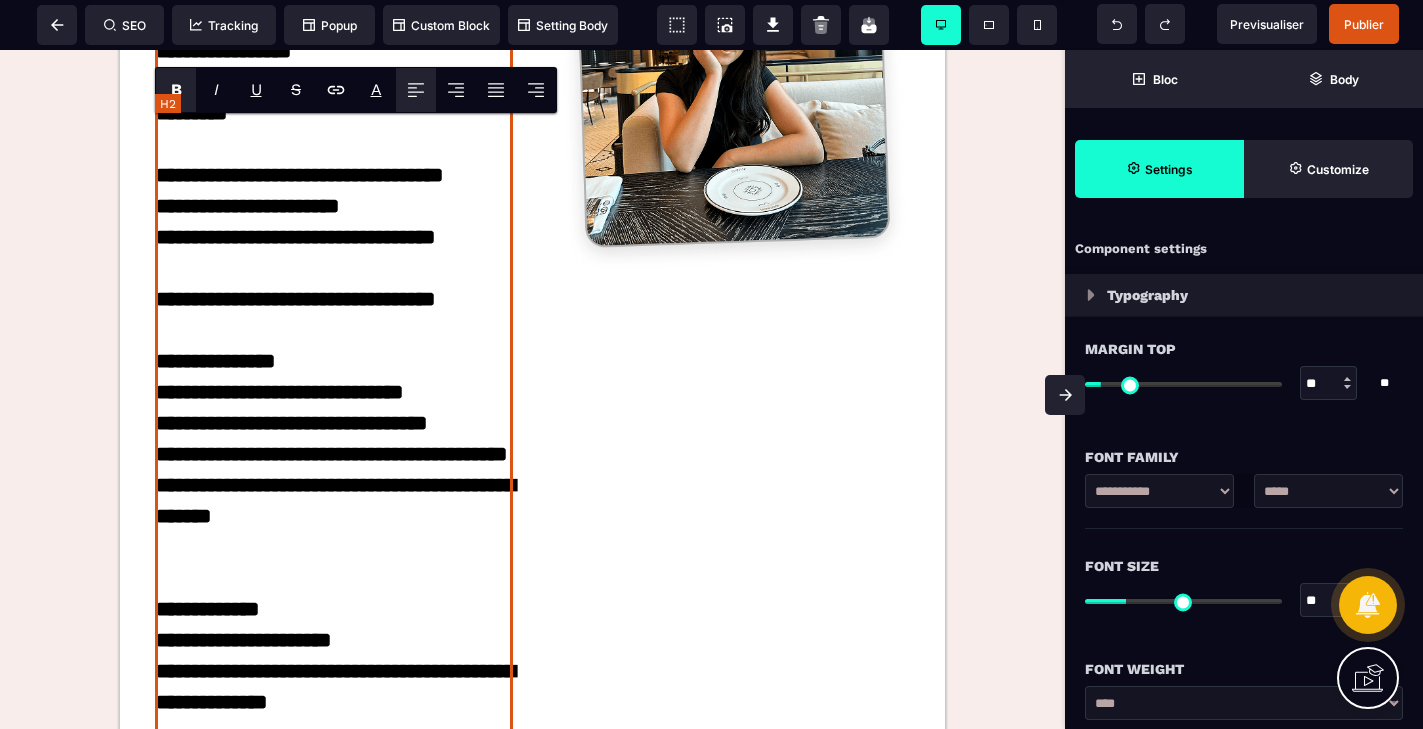 click on "**********" at bounding box center (334, 687) 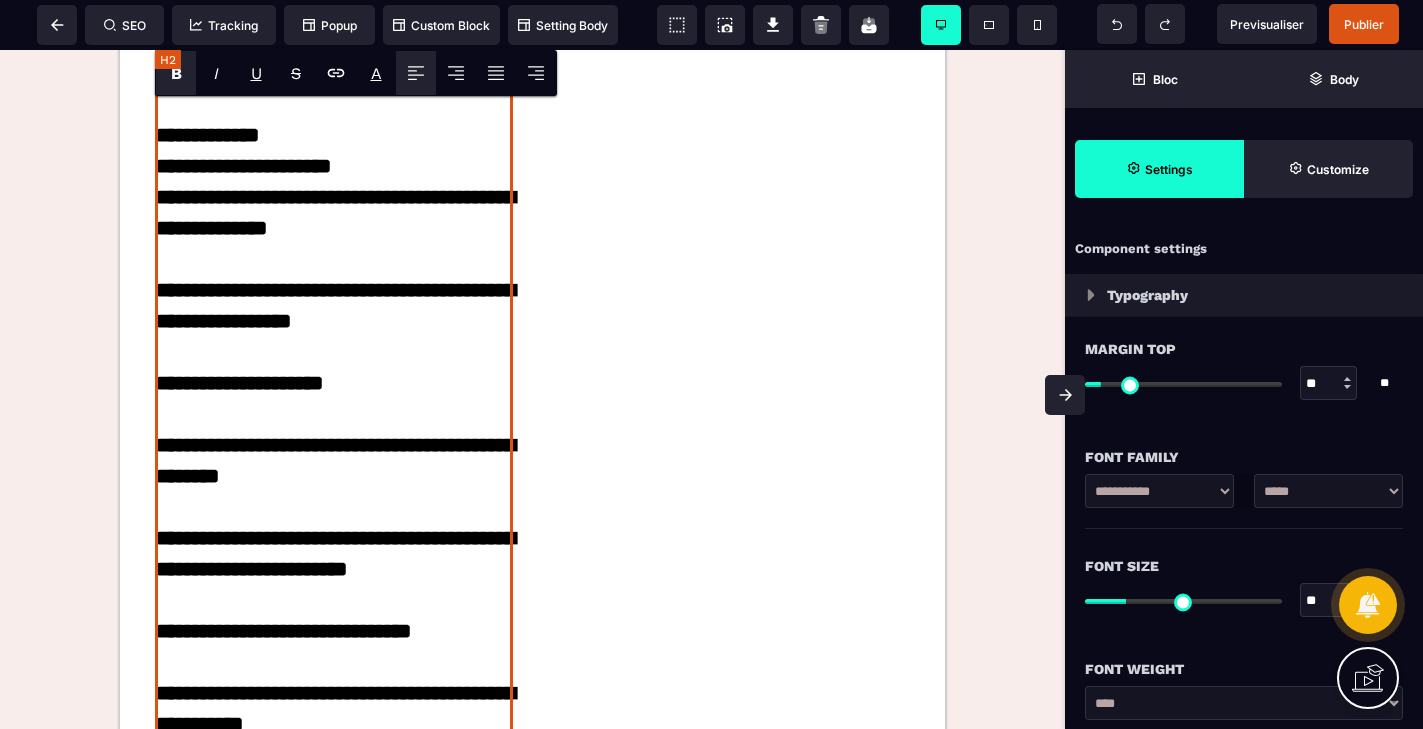 scroll, scrollTop: 3903, scrollLeft: 0, axis: vertical 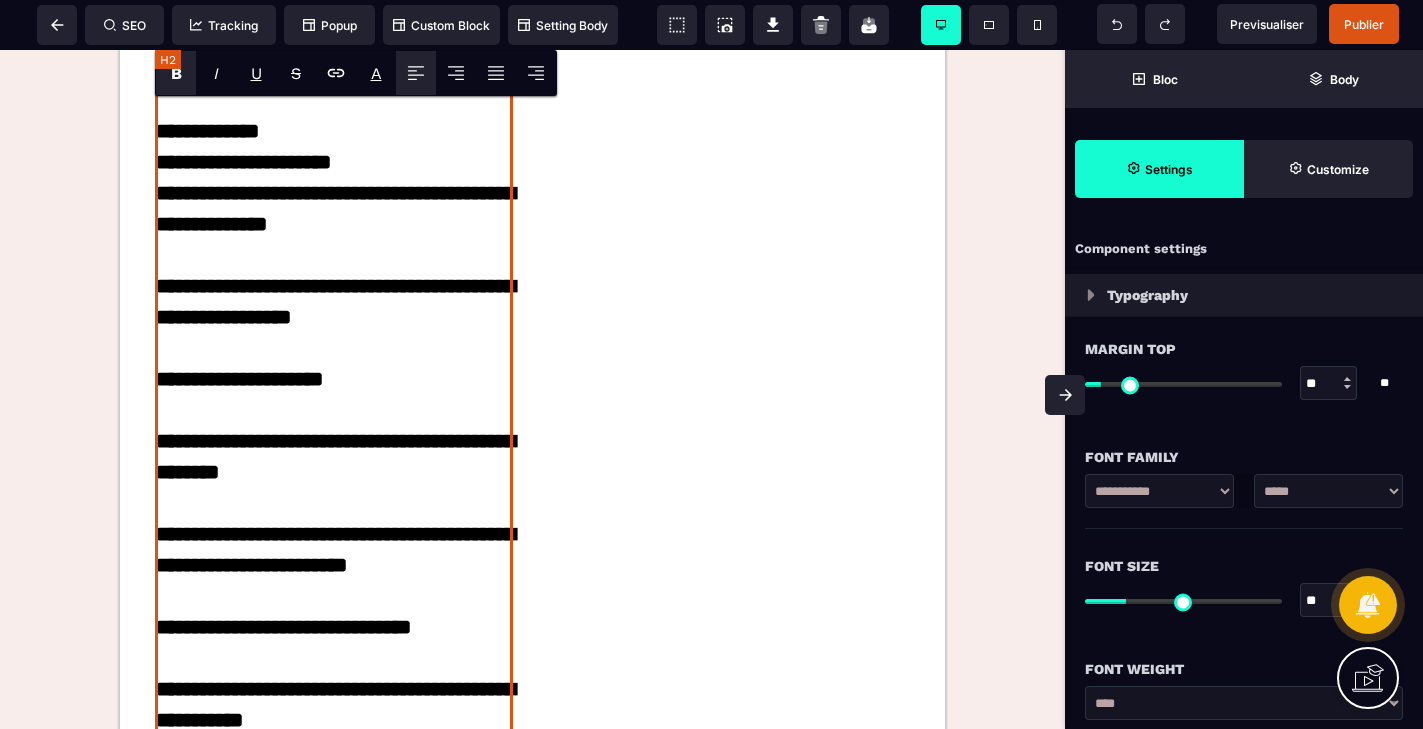 click on "**********" at bounding box center [334, 224] 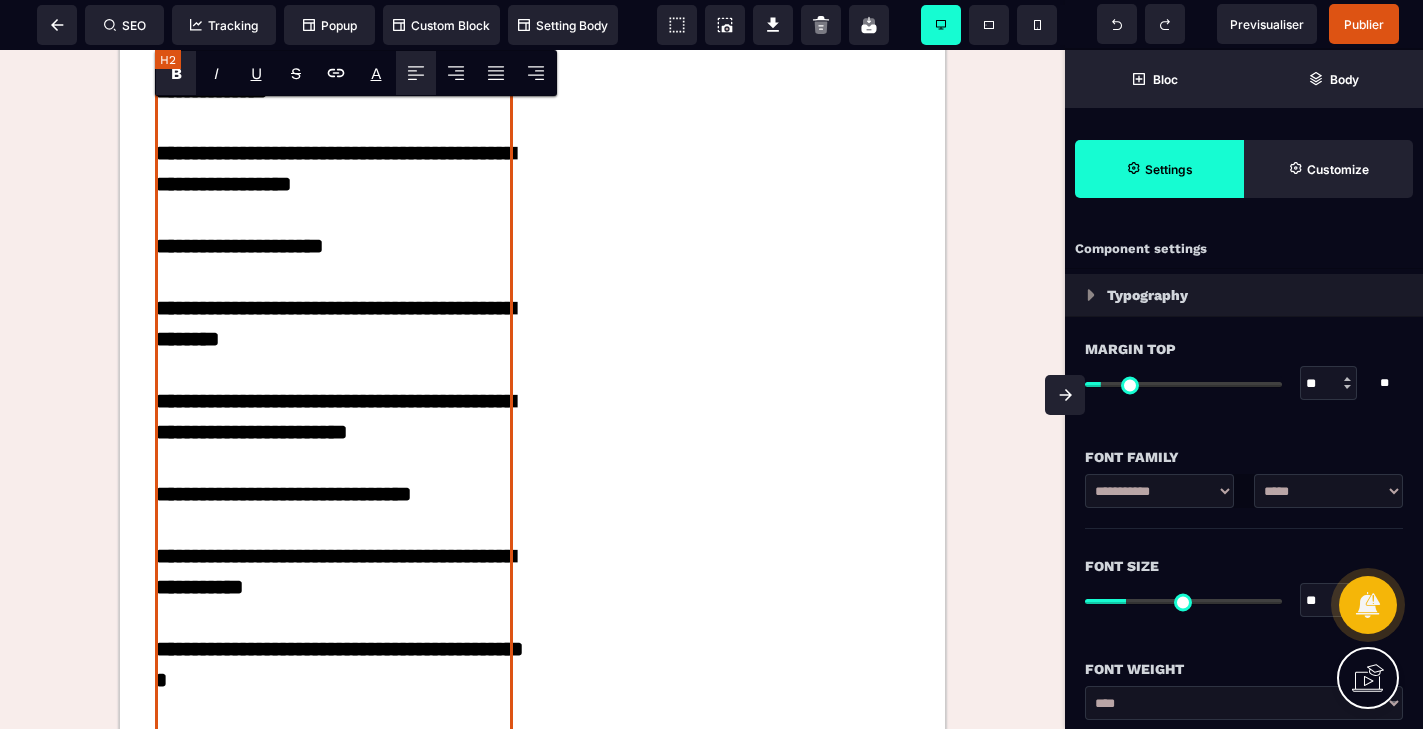 scroll, scrollTop: 4450, scrollLeft: 0, axis: vertical 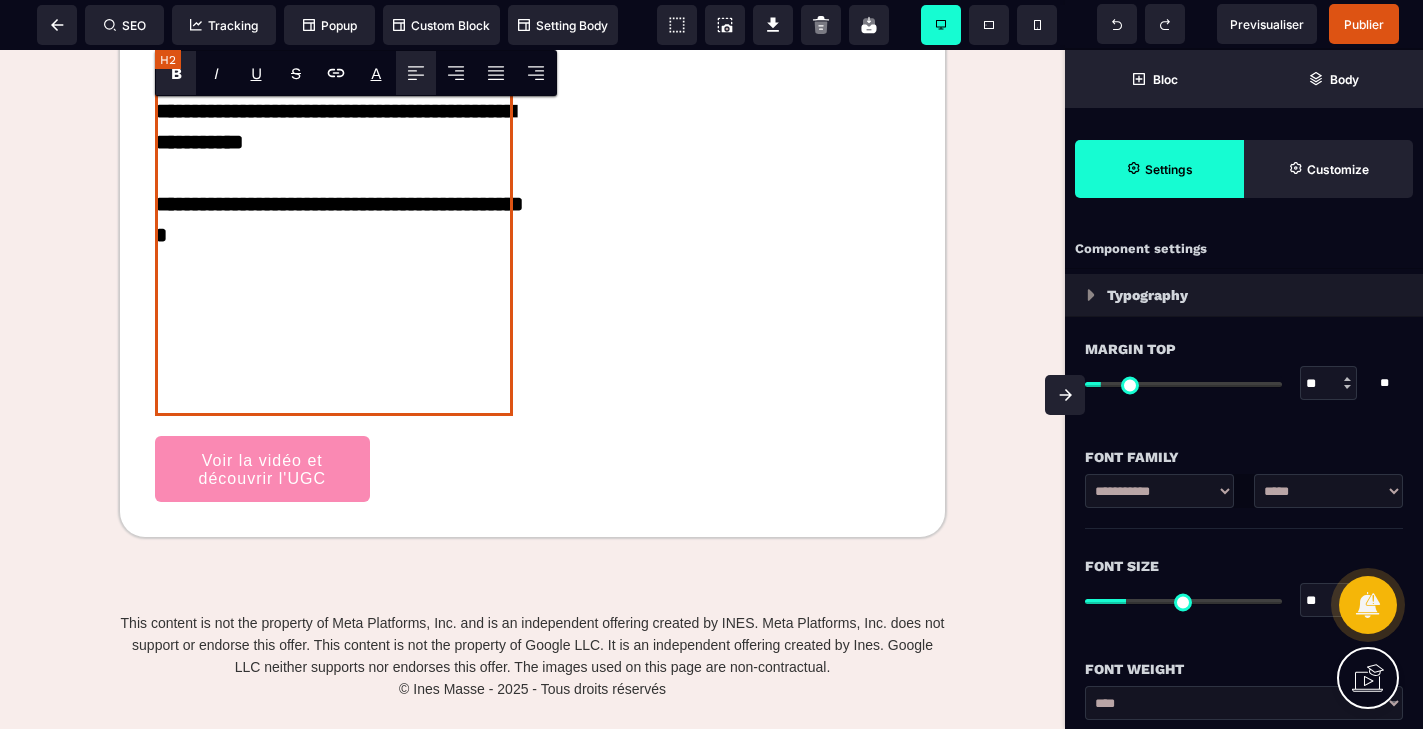 click on "**********" at bounding box center (334, -338) 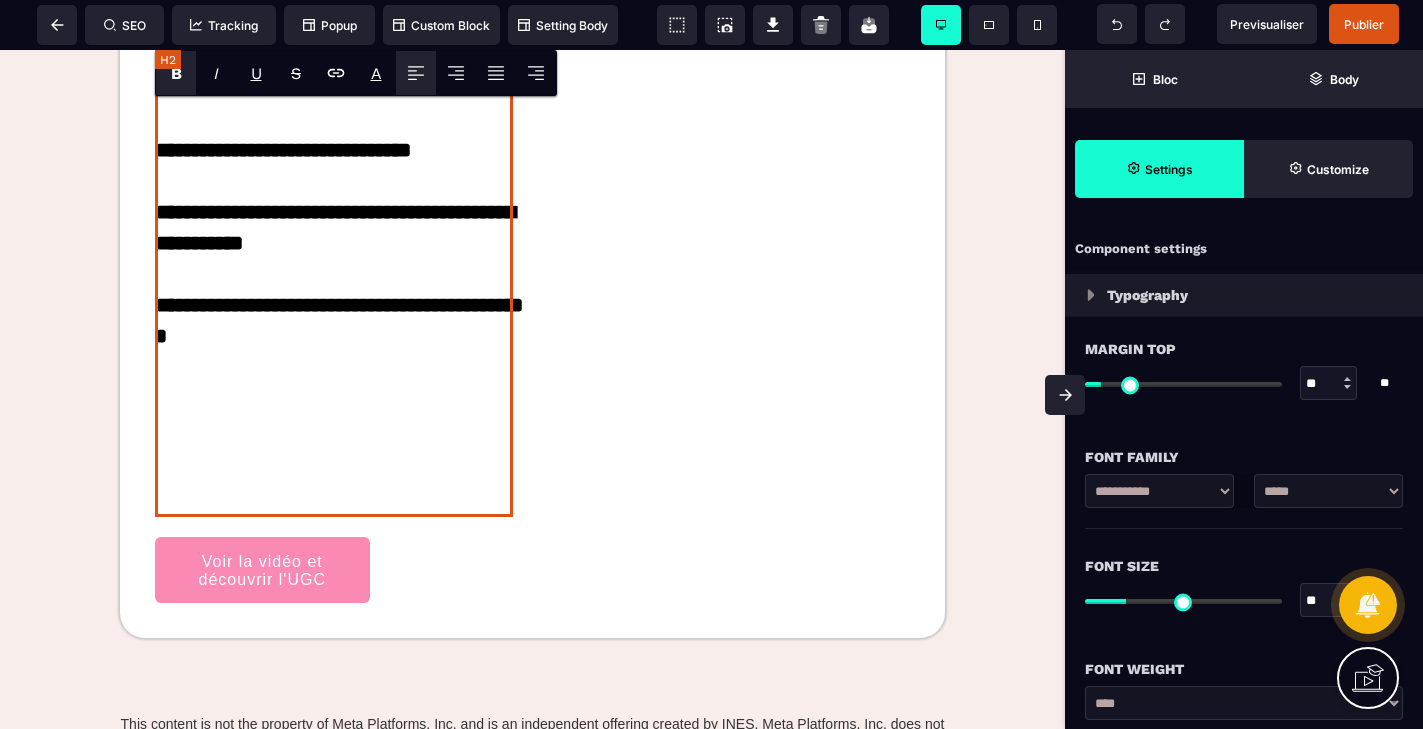 scroll, scrollTop: 4396, scrollLeft: 0, axis: vertical 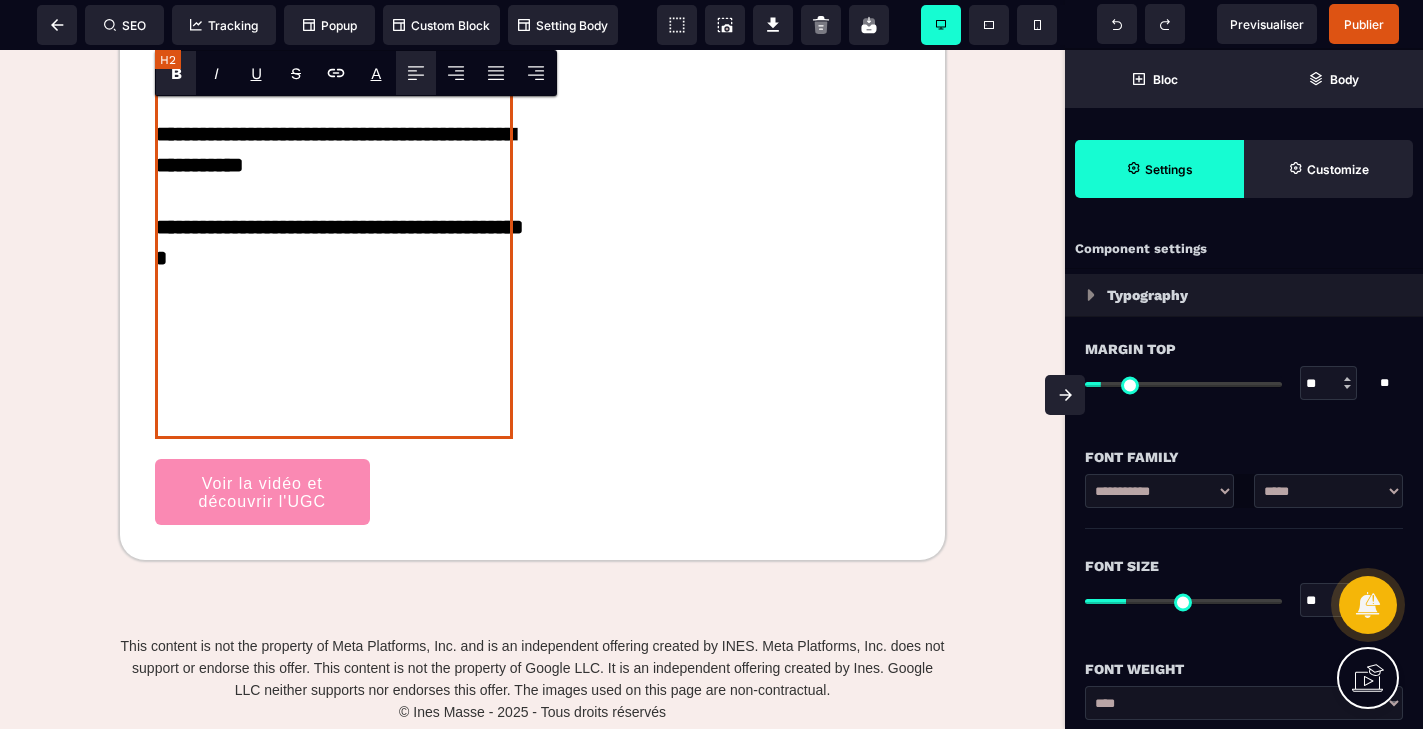click on "**********" at bounding box center (334, -300) 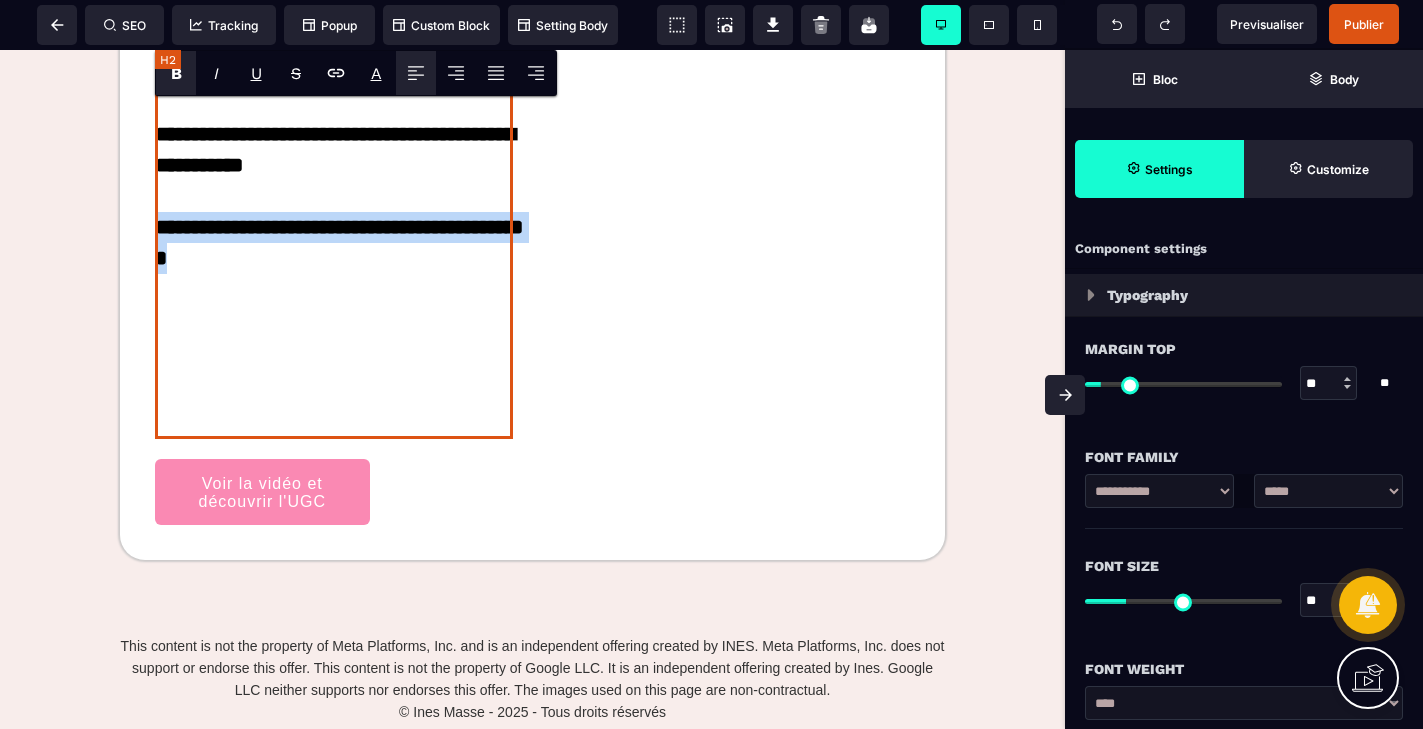 drag, startPoint x: 267, startPoint y: 618, endPoint x: 156, endPoint y: 599, distance: 112.61439 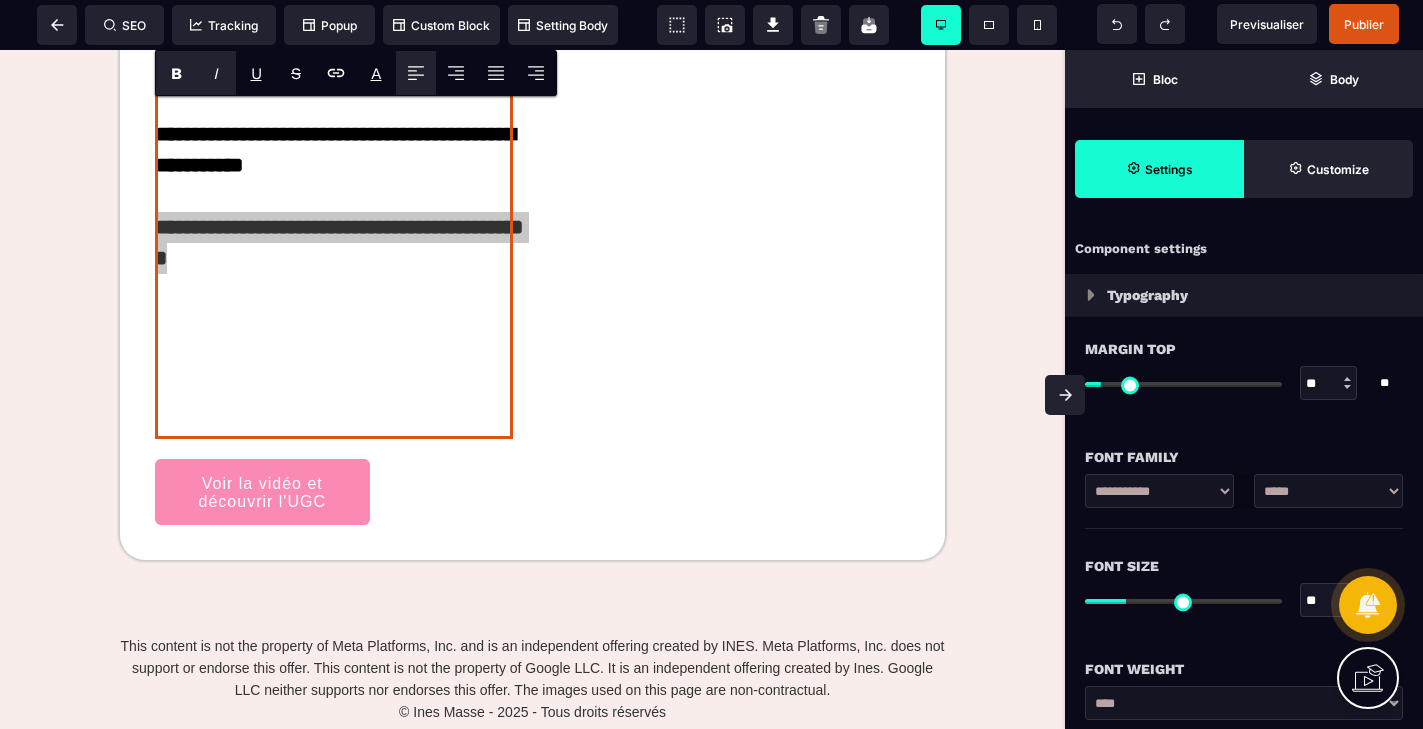 click on "I" at bounding box center (216, 73) 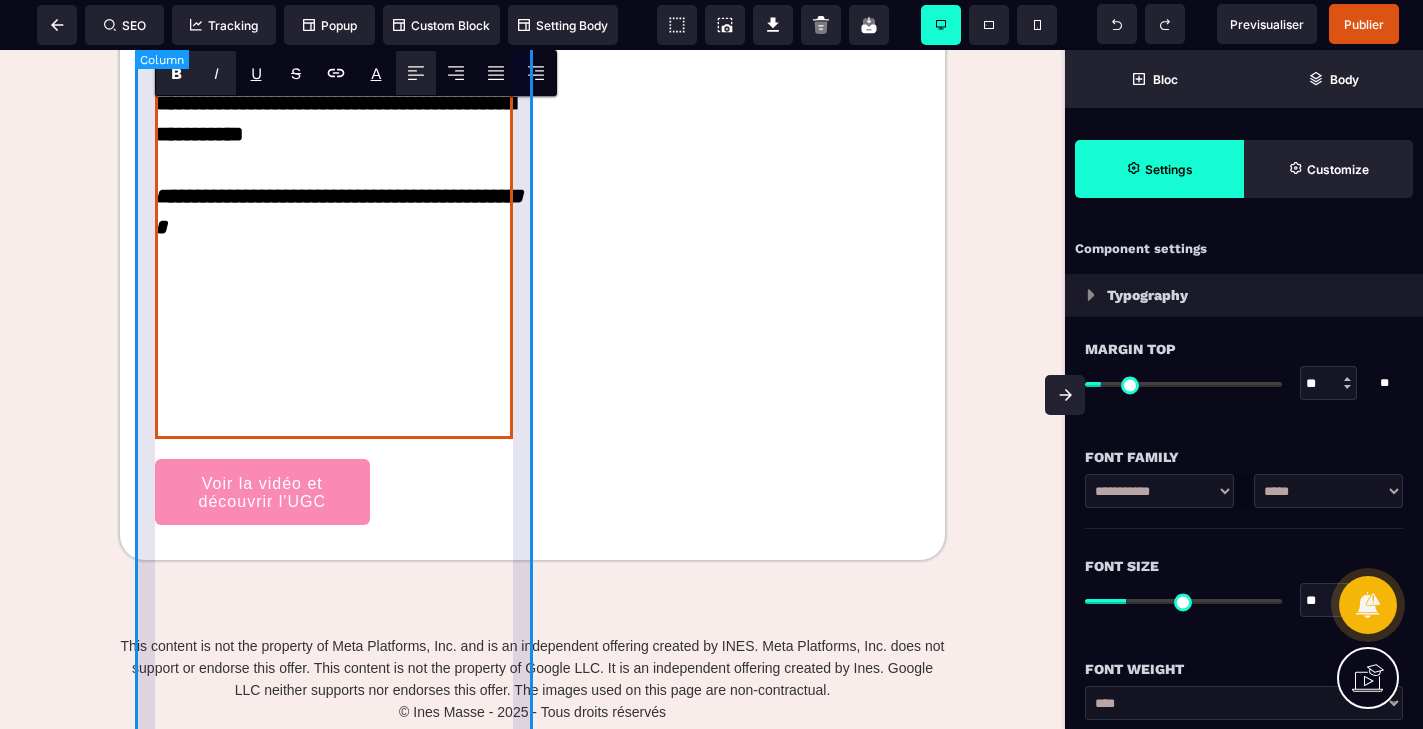 click at bounding box center [732, -294] 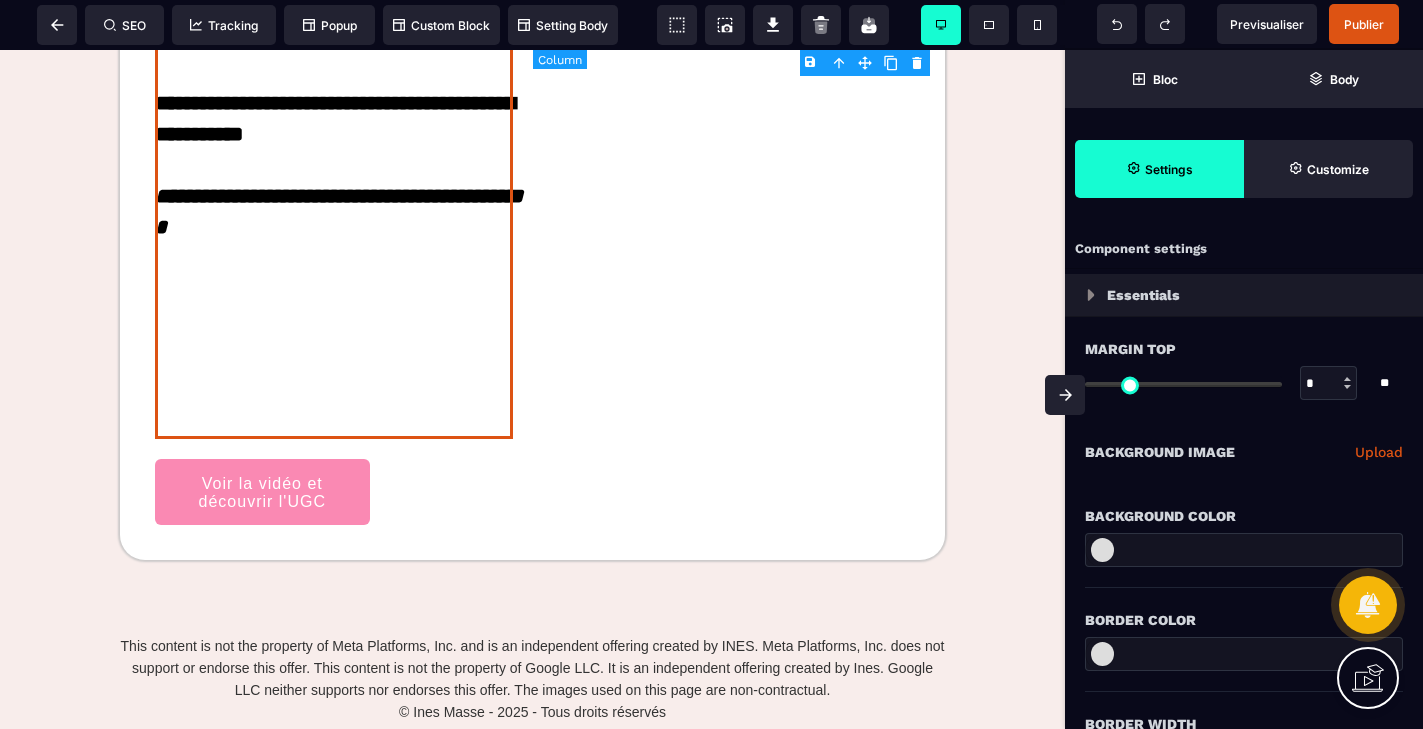 type on "*" 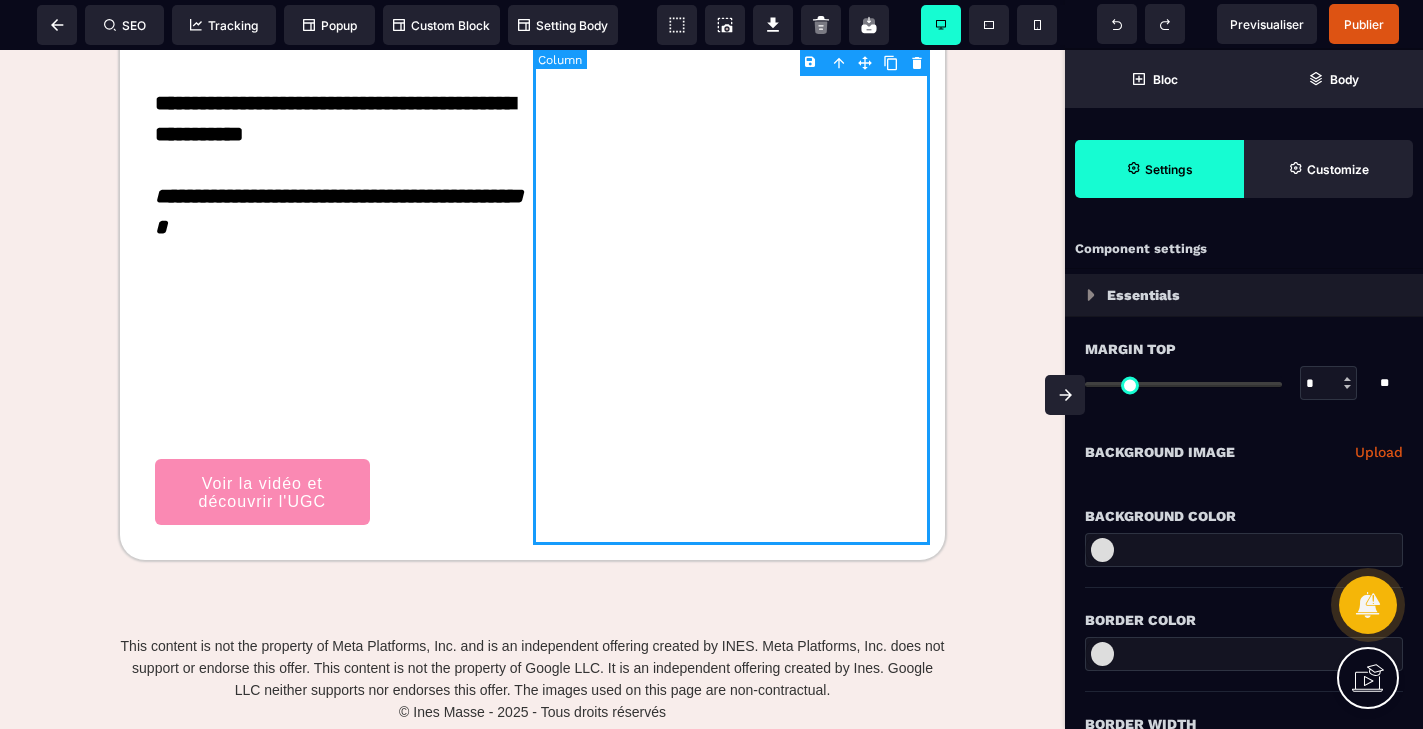 select on "**" 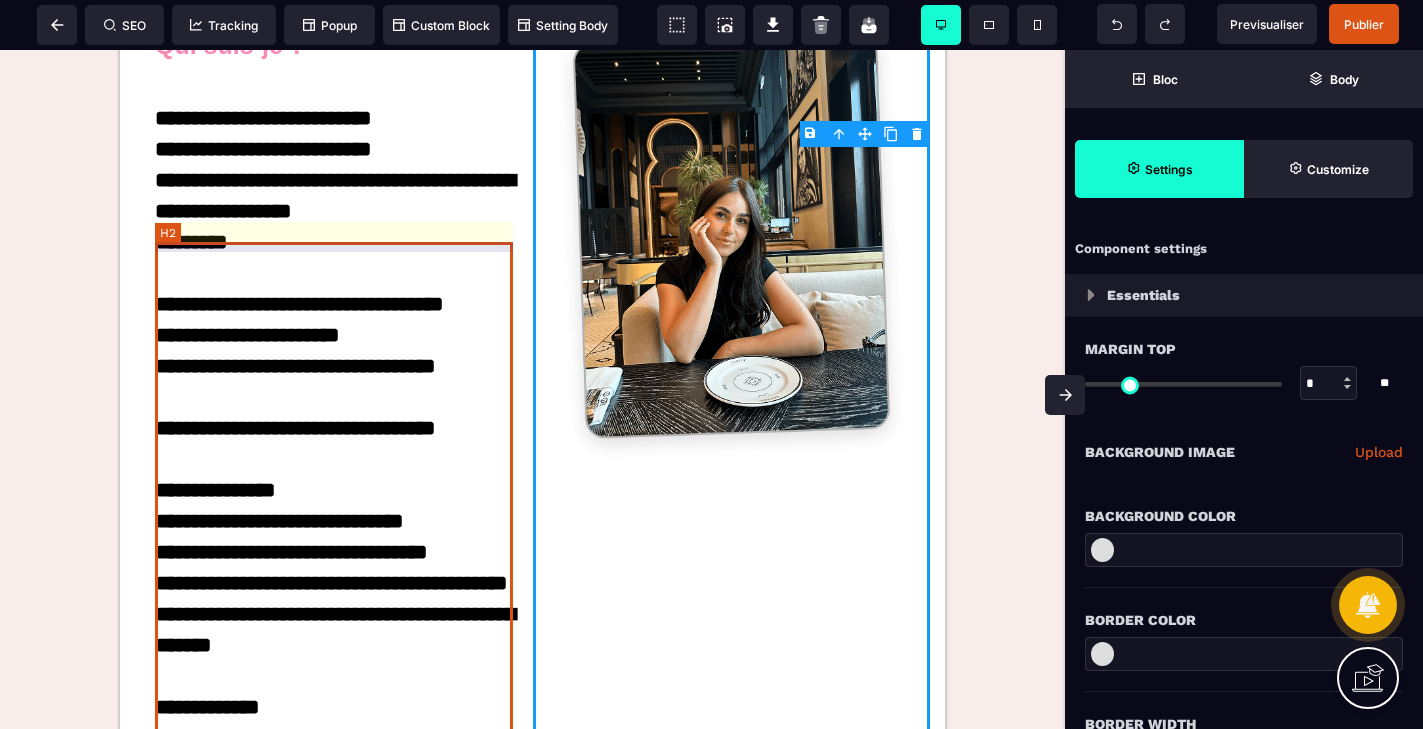scroll, scrollTop: 3181, scrollLeft: 0, axis: vertical 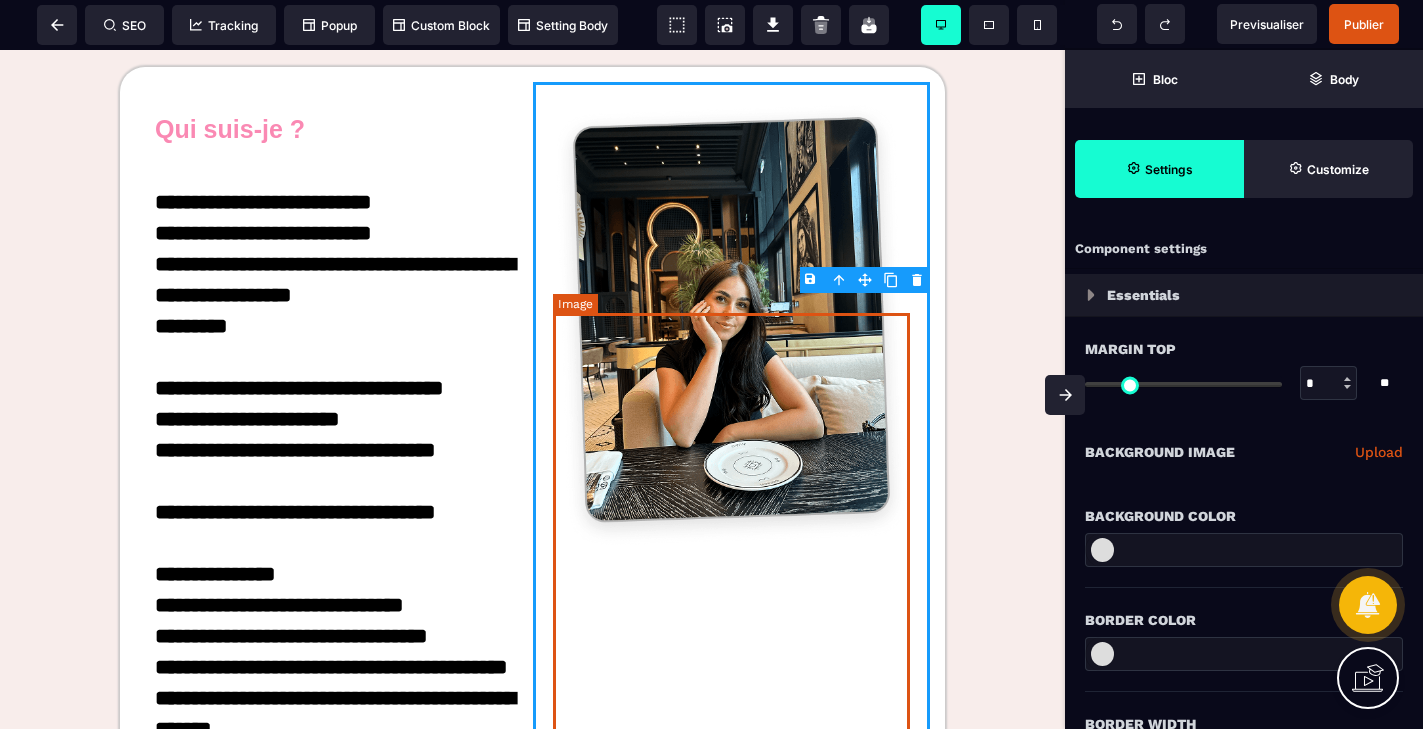 click at bounding box center (732, 325) 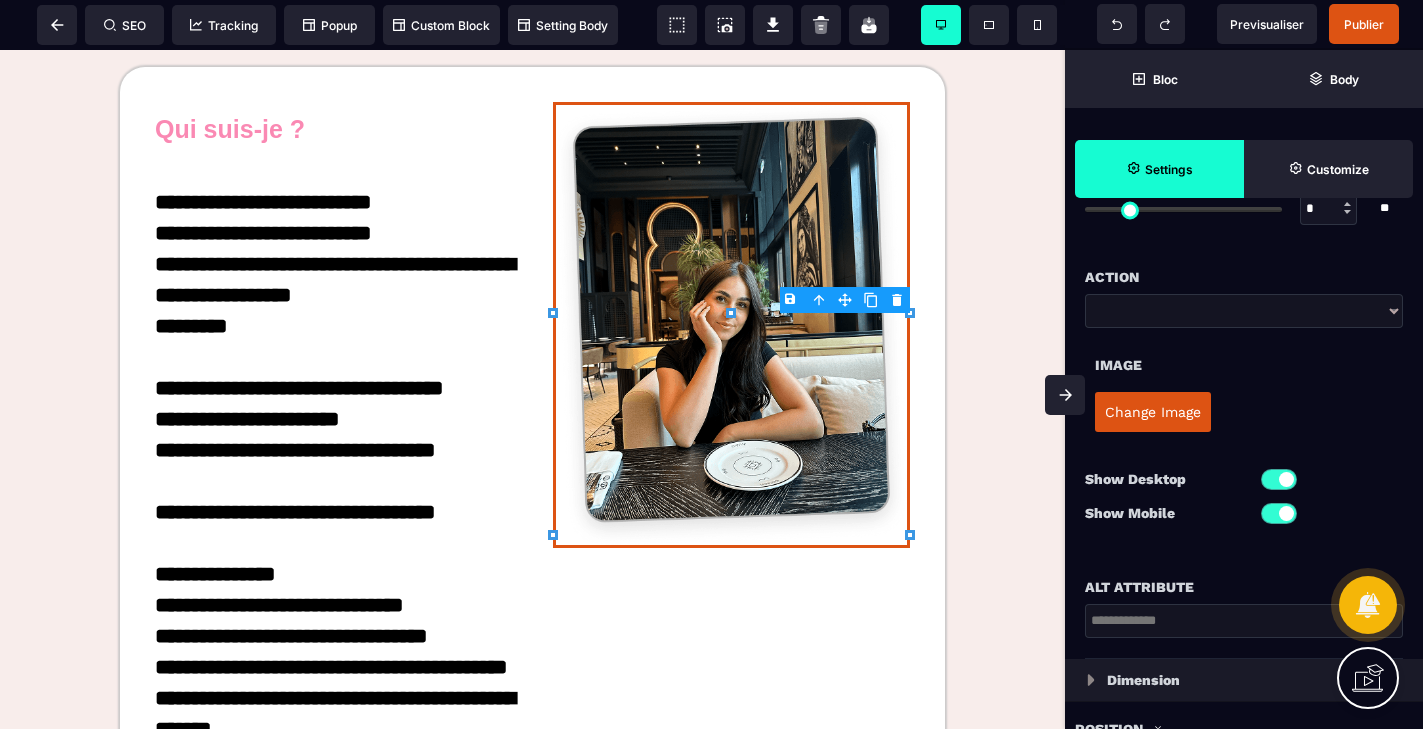 scroll, scrollTop: 0, scrollLeft: 0, axis: both 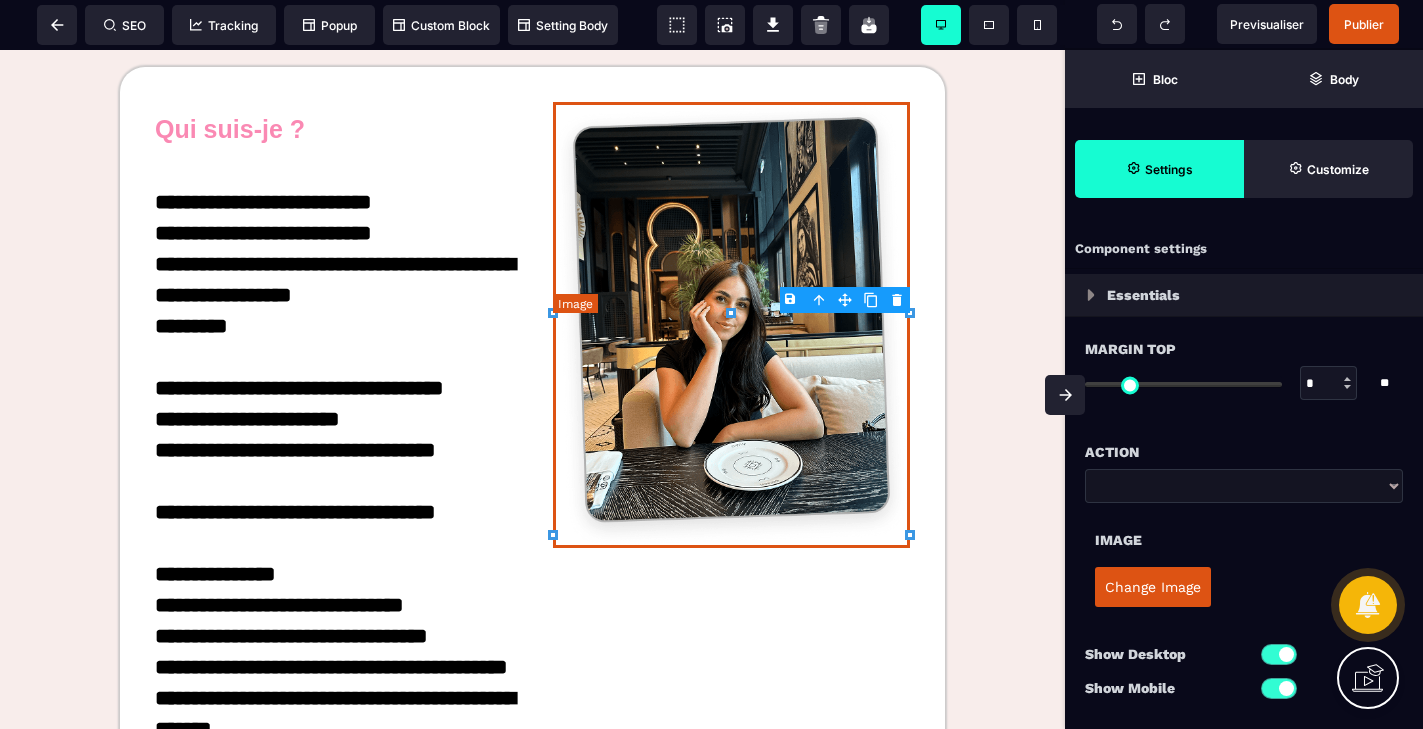 click at bounding box center (732, 325) 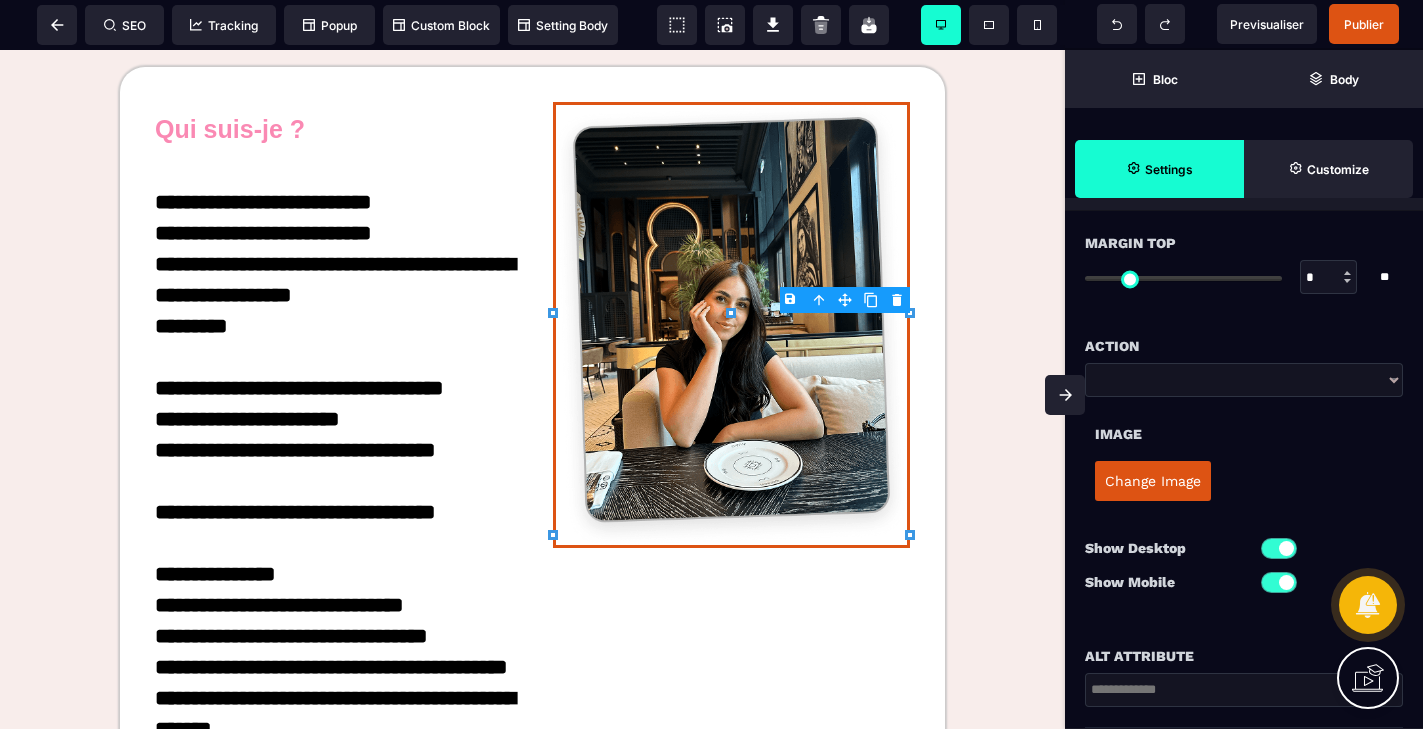 scroll, scrollTop: 0, scrollLeft: 0, axis: both 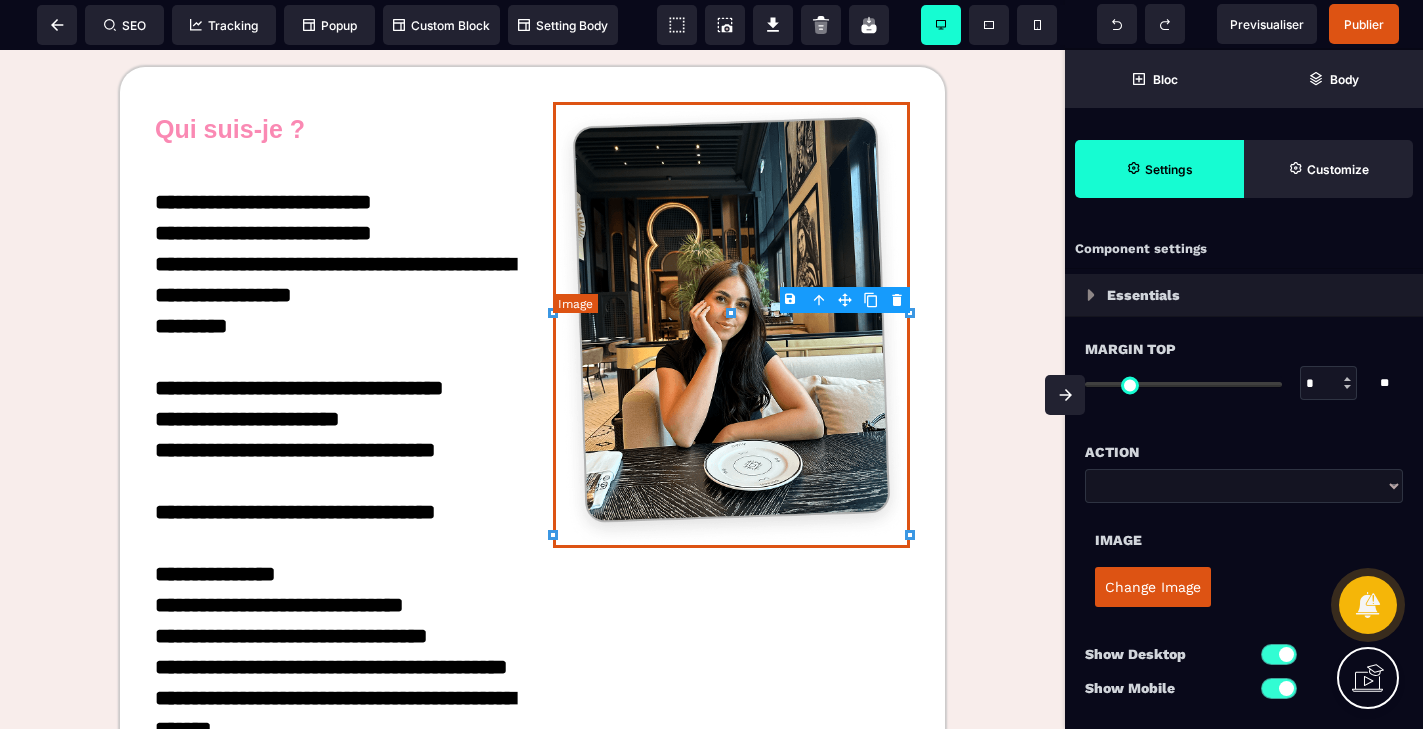 click at bounding box center [732, 325] 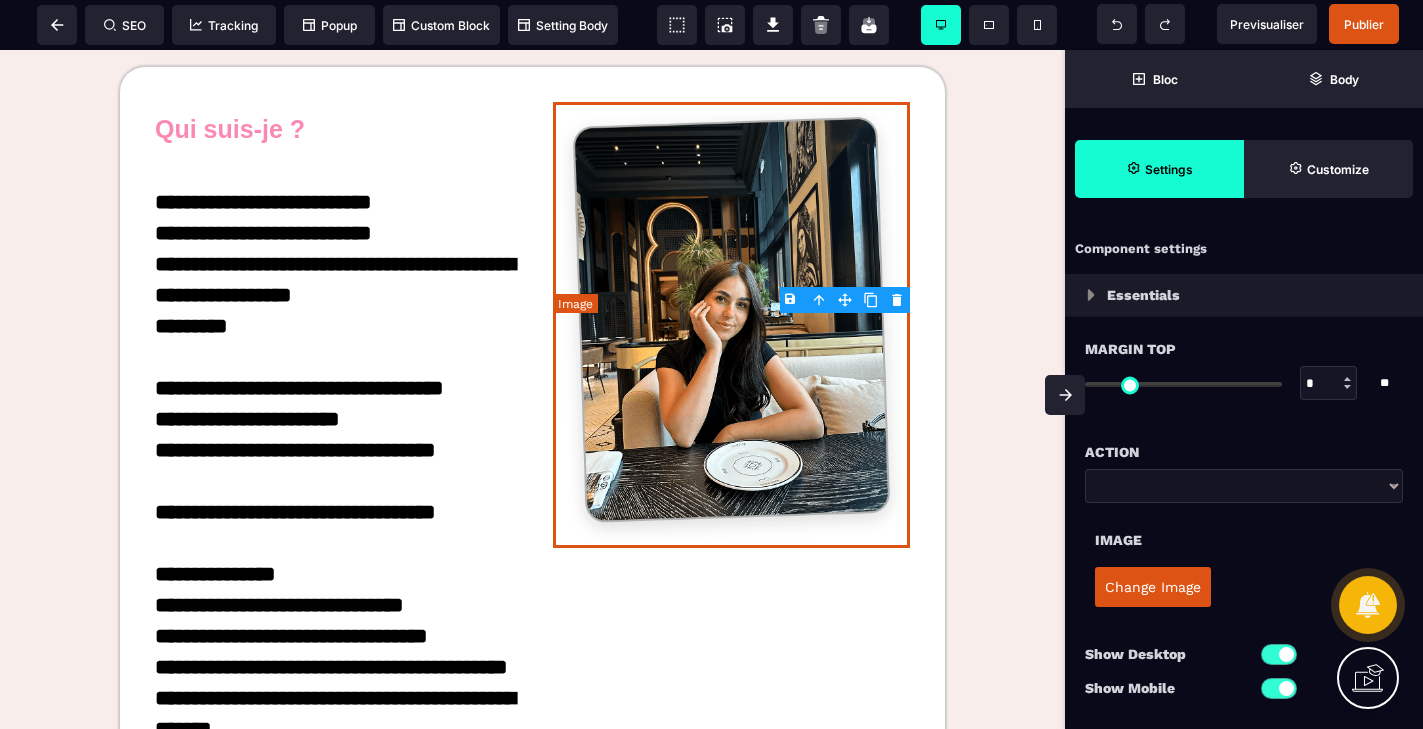 click at bounding box center (732, 325) 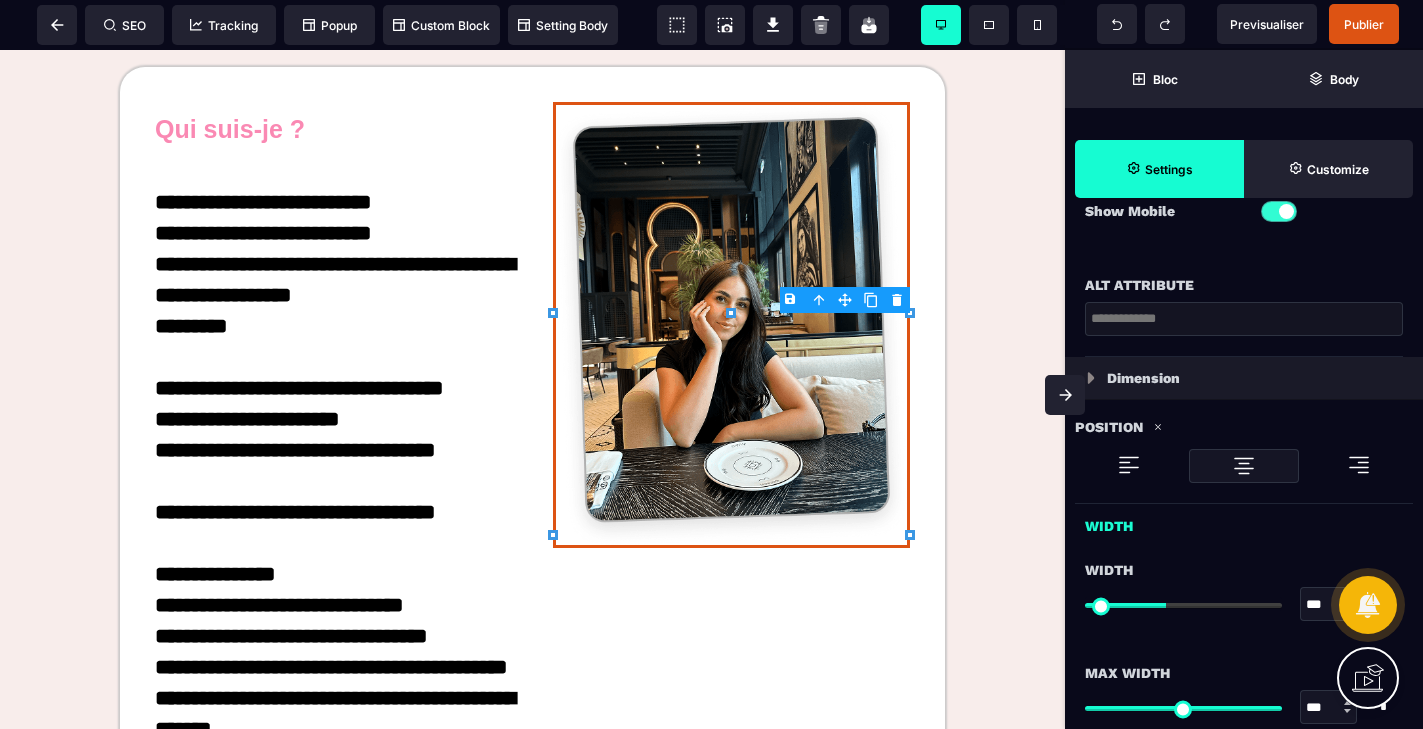 scroll, scrollTop: 348, scrollLeft: 0, axis: vertical 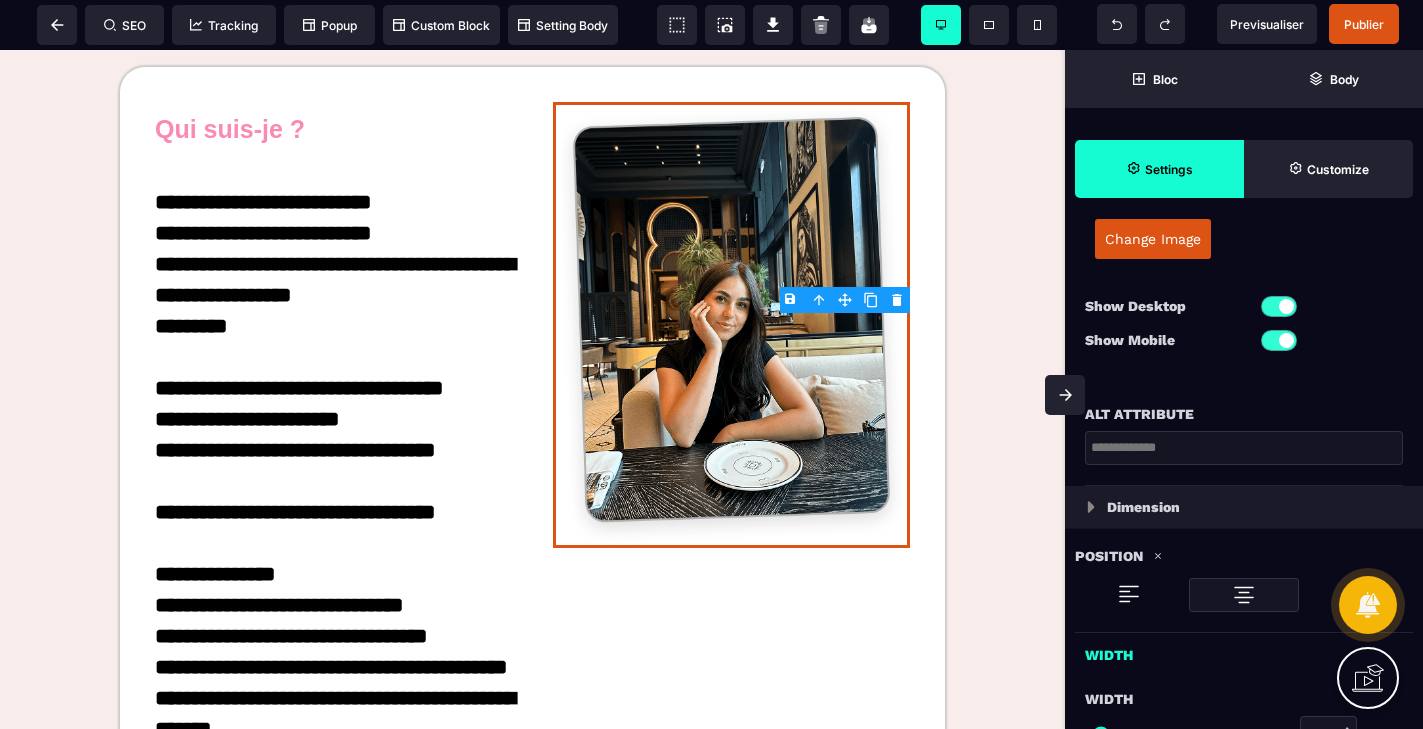 click on "Change Image" at bounding box center [1244, 239] 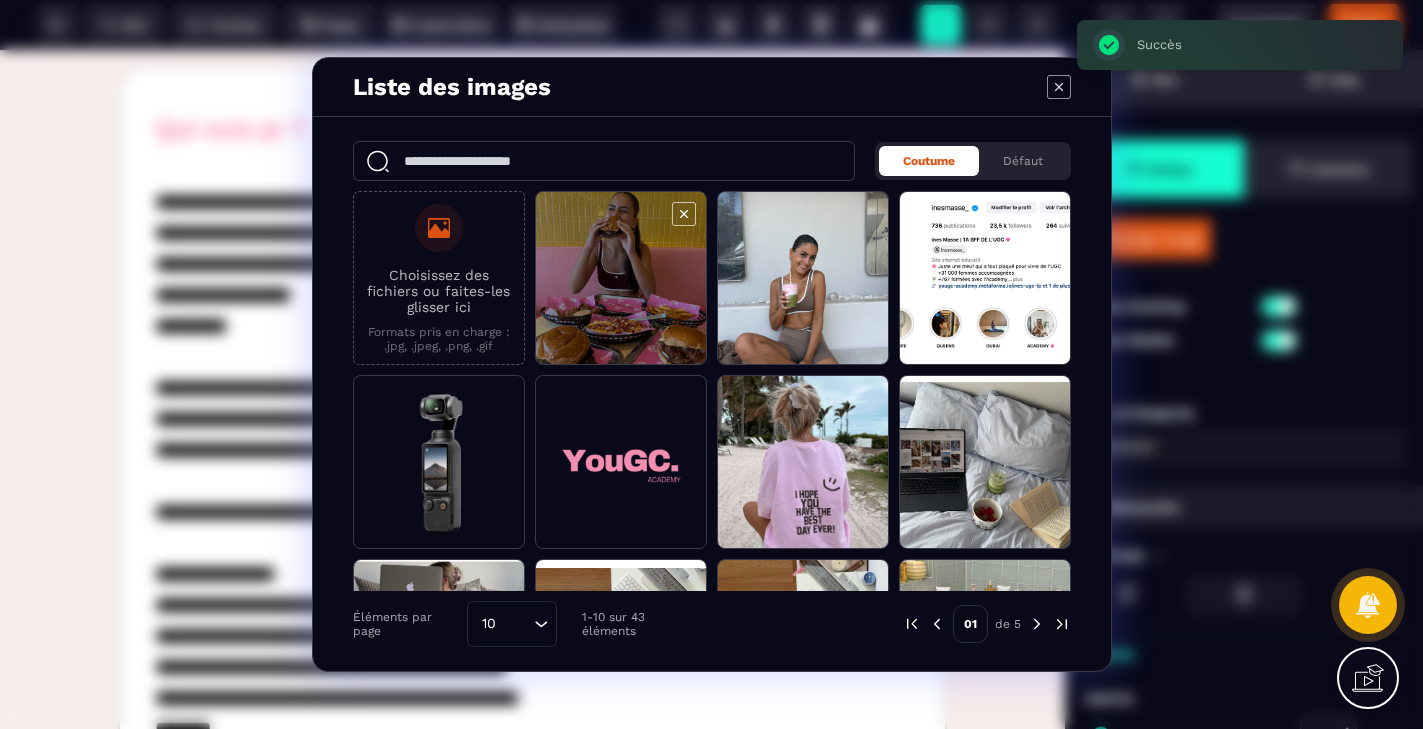 click at bounding box center (621, 279) 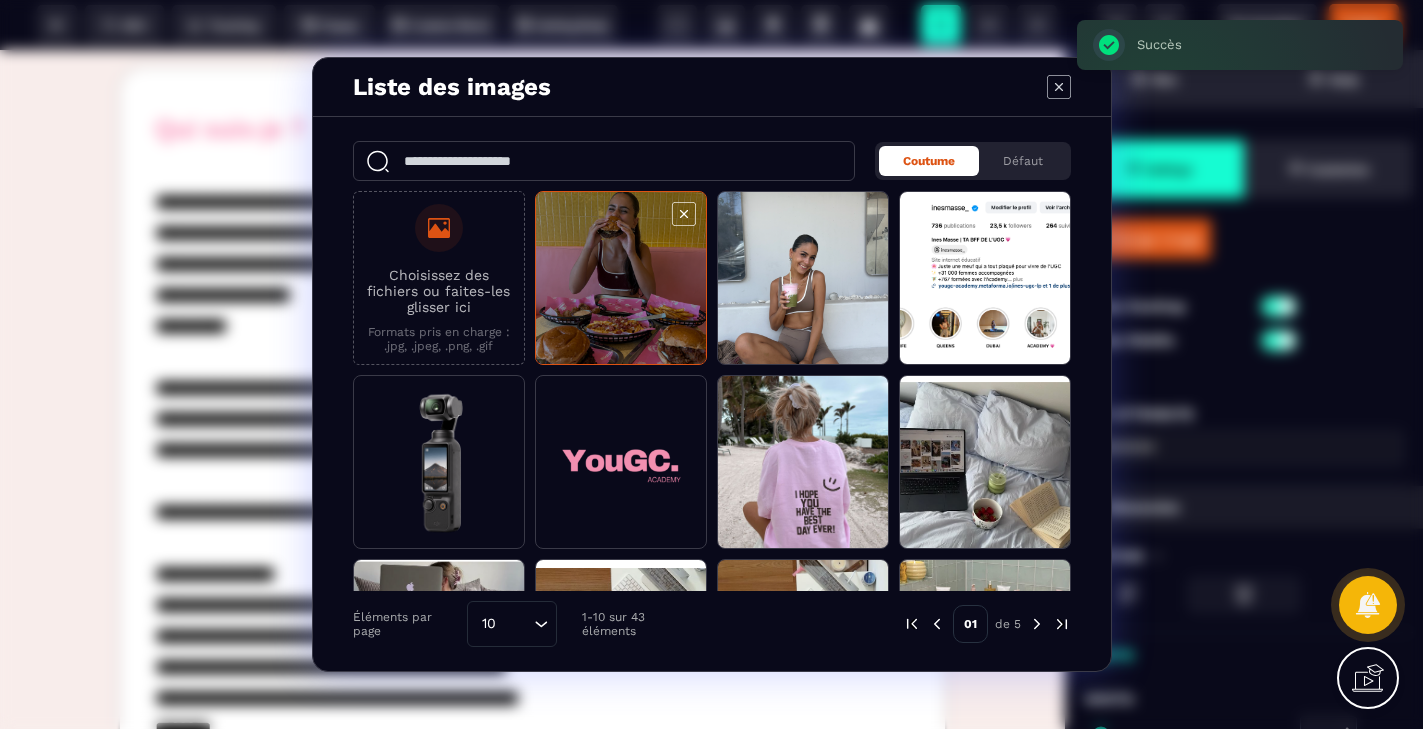 click at bounding box center [621, 279] 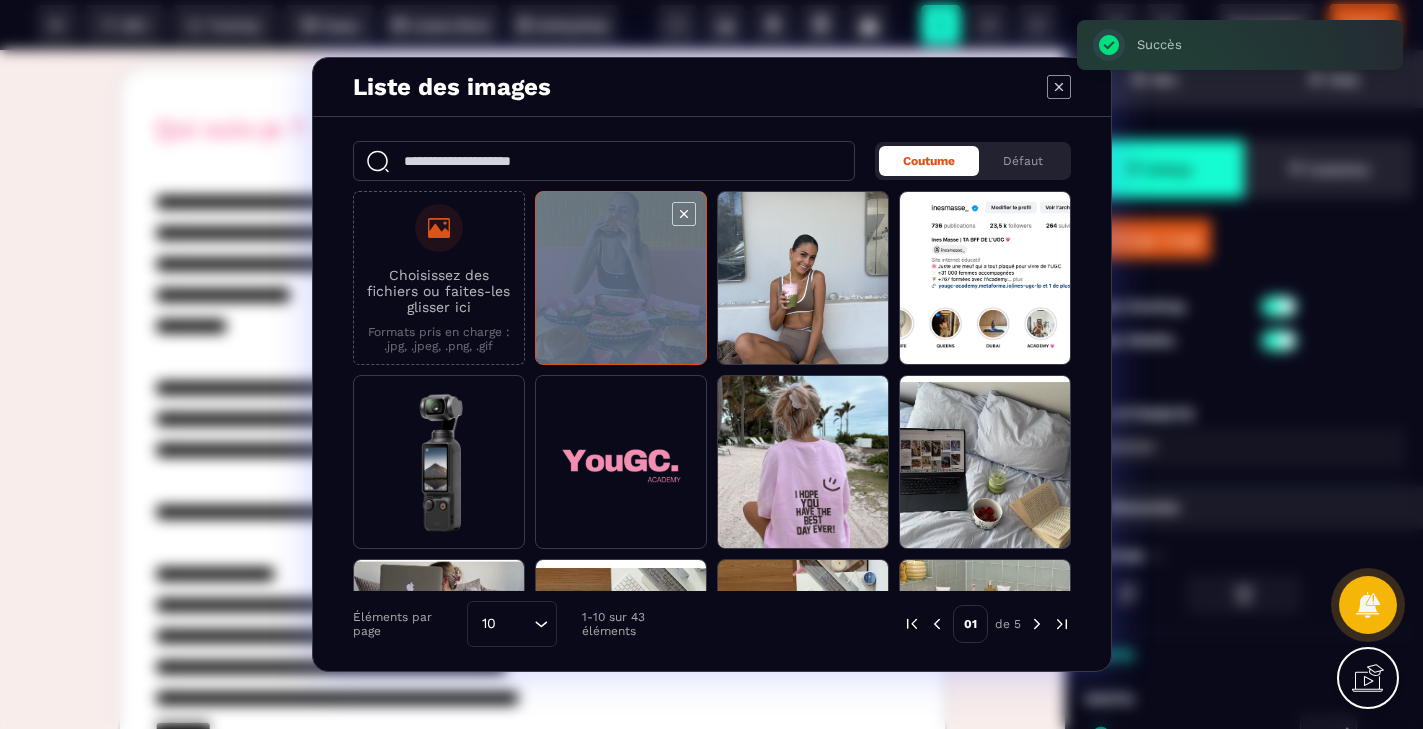 click at bounding box center (621, 279) 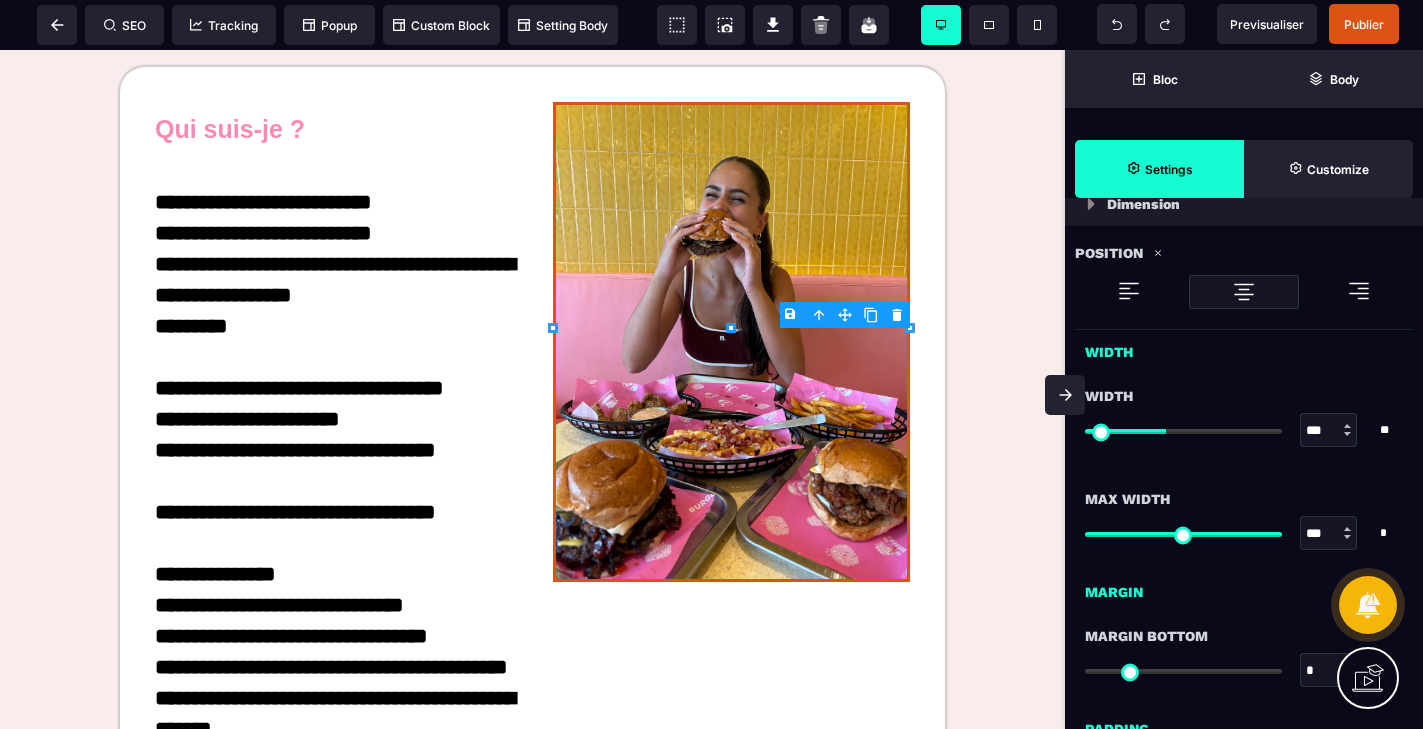 scroll, scrollTop: 634, scrollLeft: 0, axis: vertical 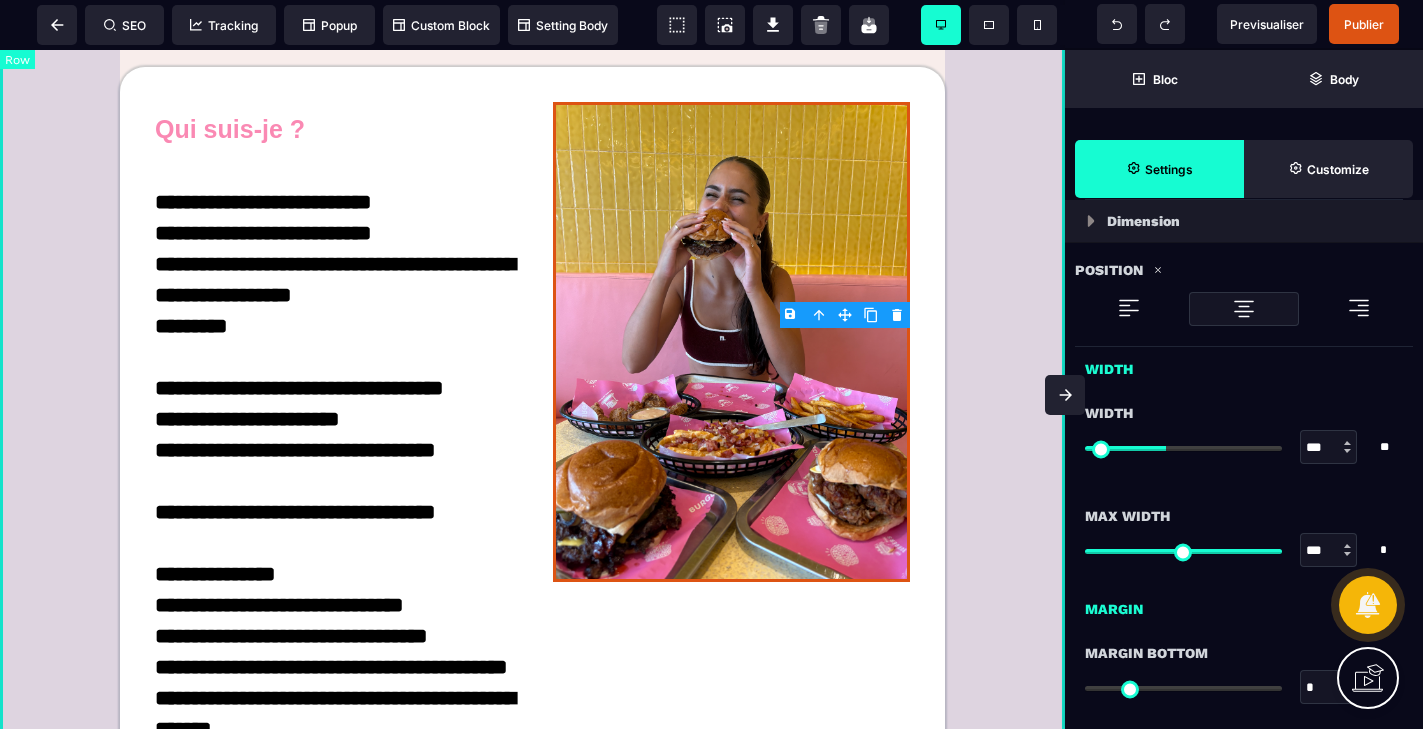click on "[FIRST] [LAST] [PHONE] [EMAIL]" at bounding box center [532, -554] 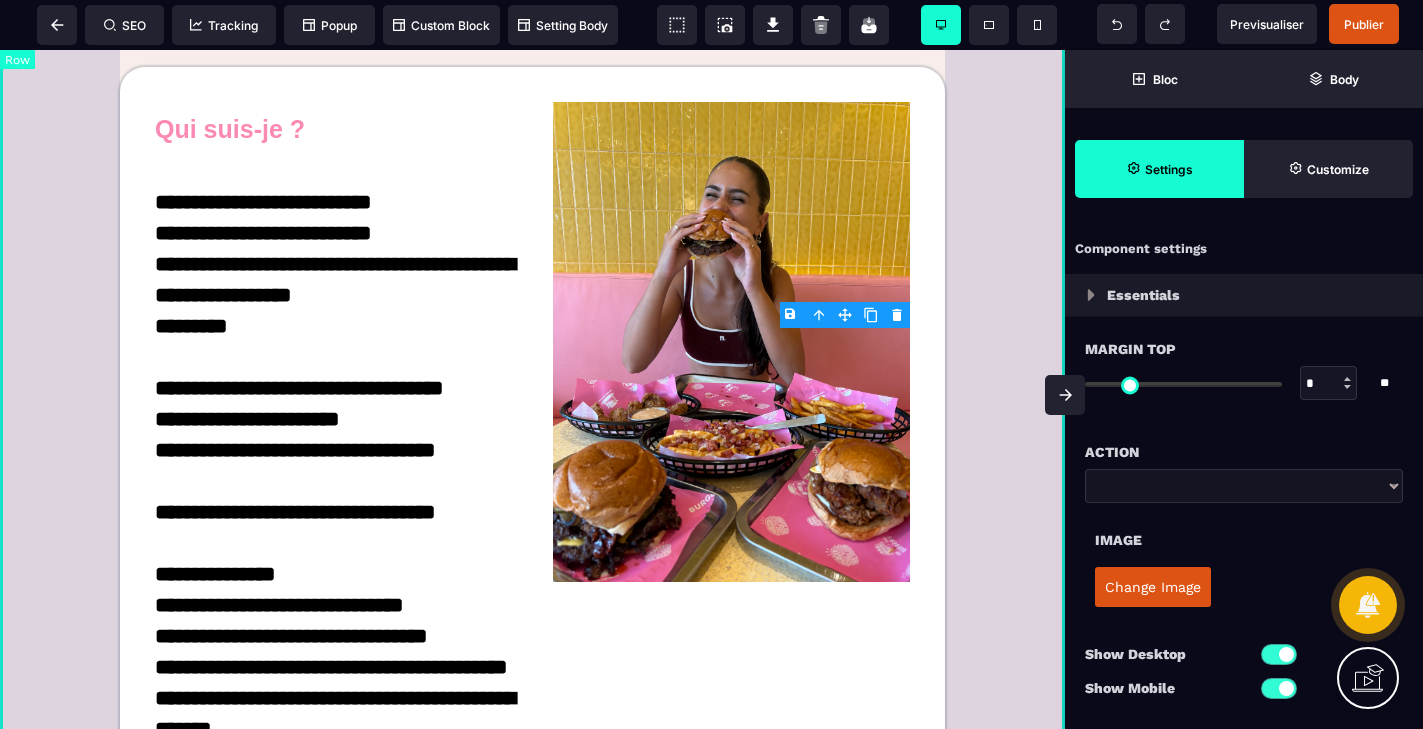 select on "**" 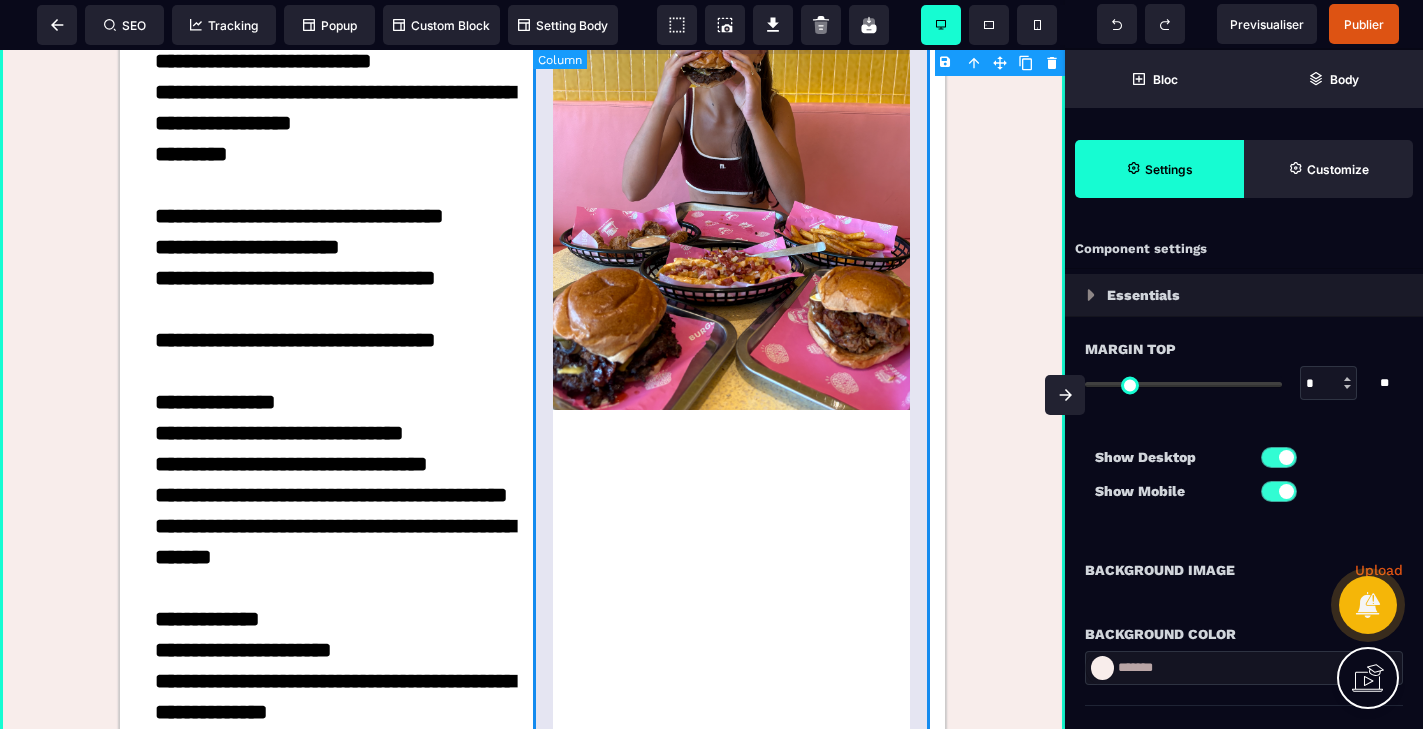 scroll, scrollTop: 3302, scrollLeft: 0, axis: vertical 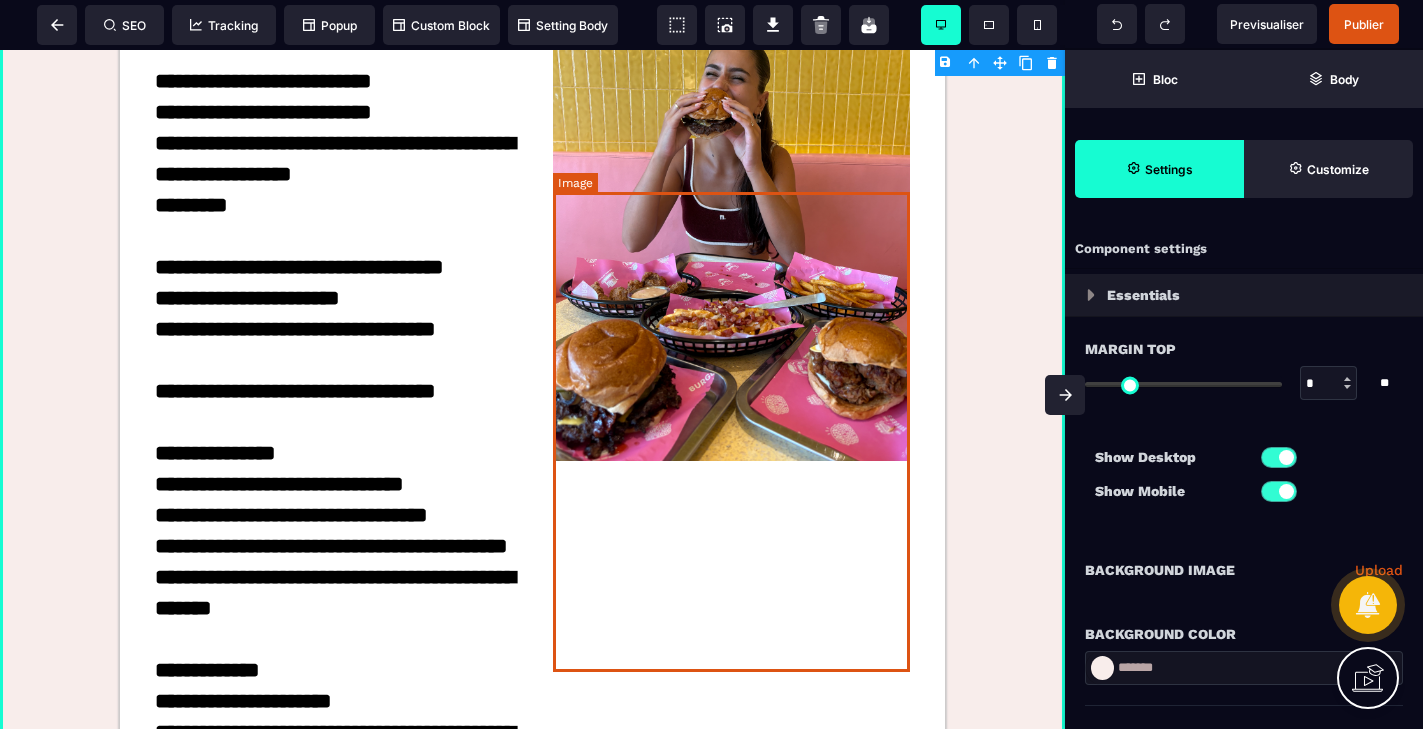 click at bounding box center (732, 221) 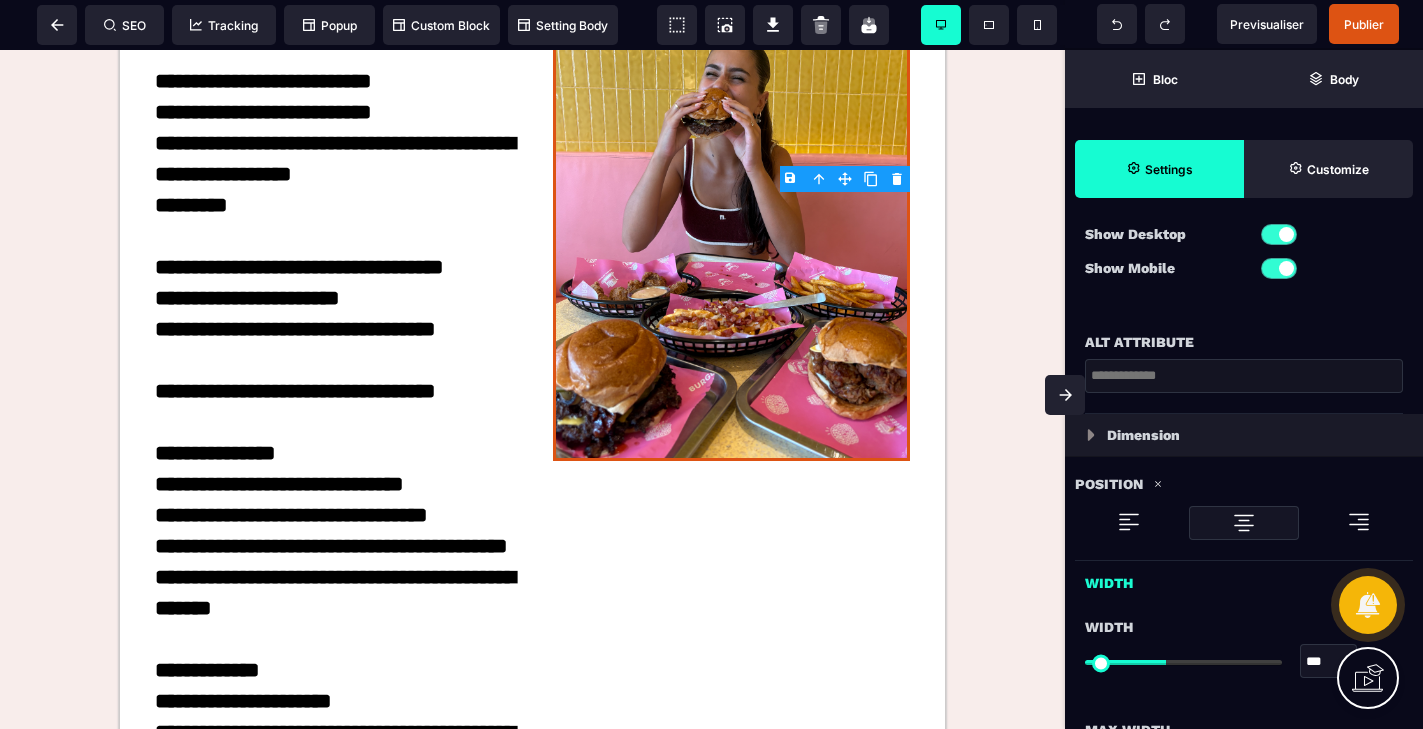 click on "Dimension" at bounding box center (1244, 435) 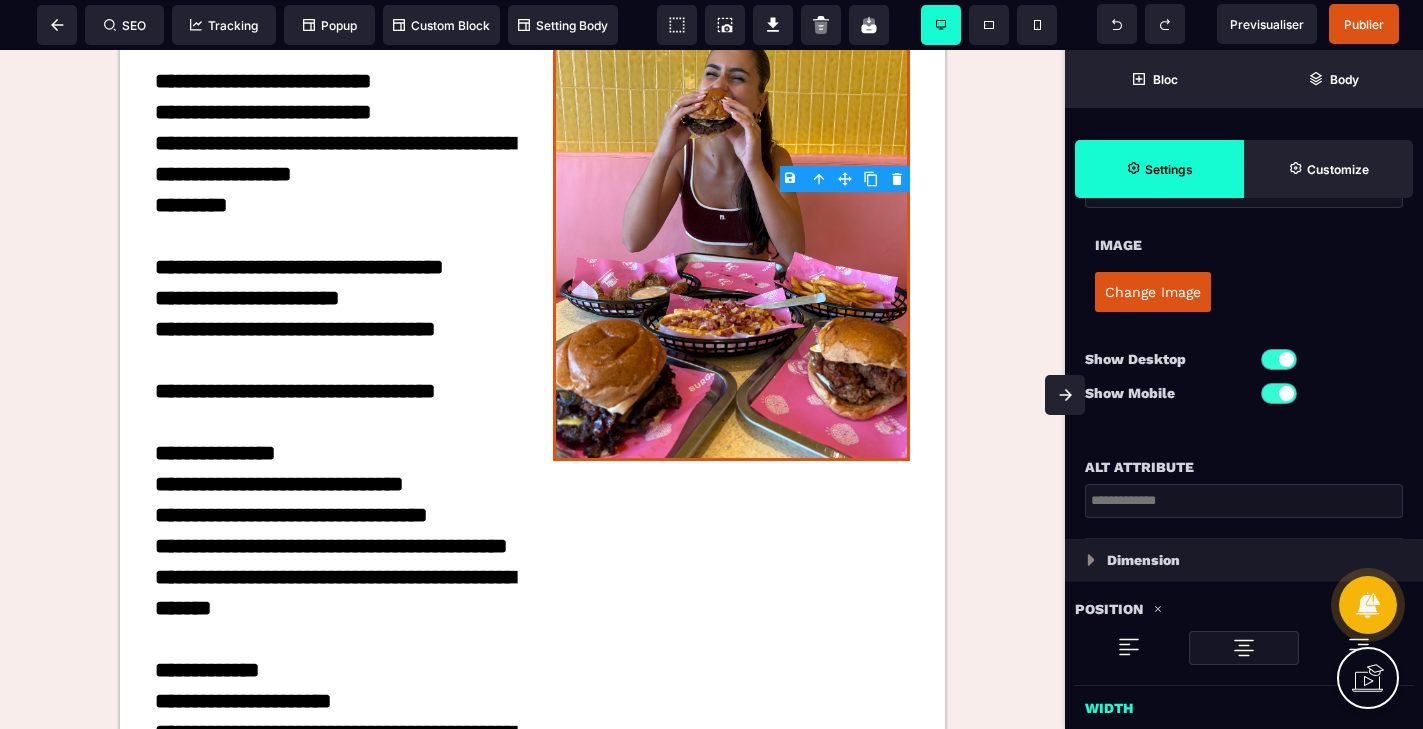 select 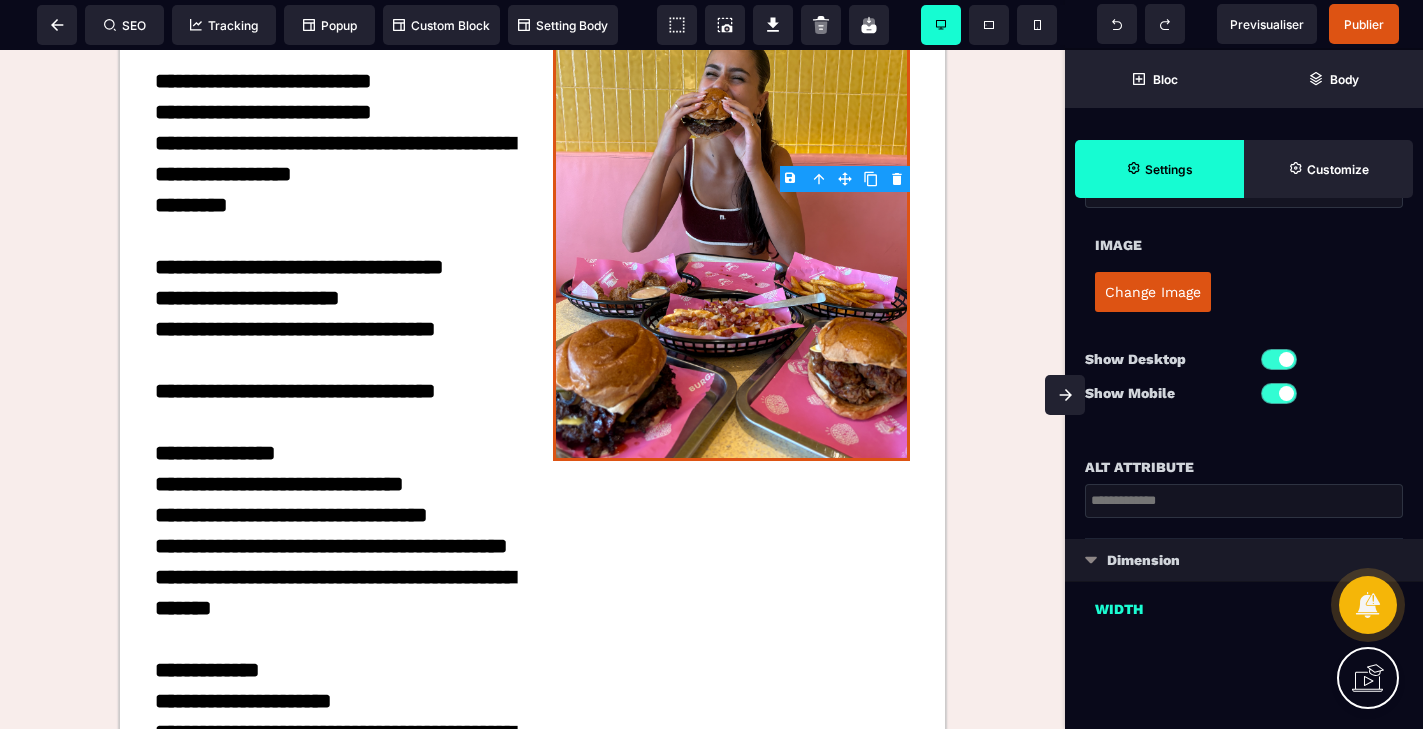 click at bounding box center [1091, 560] 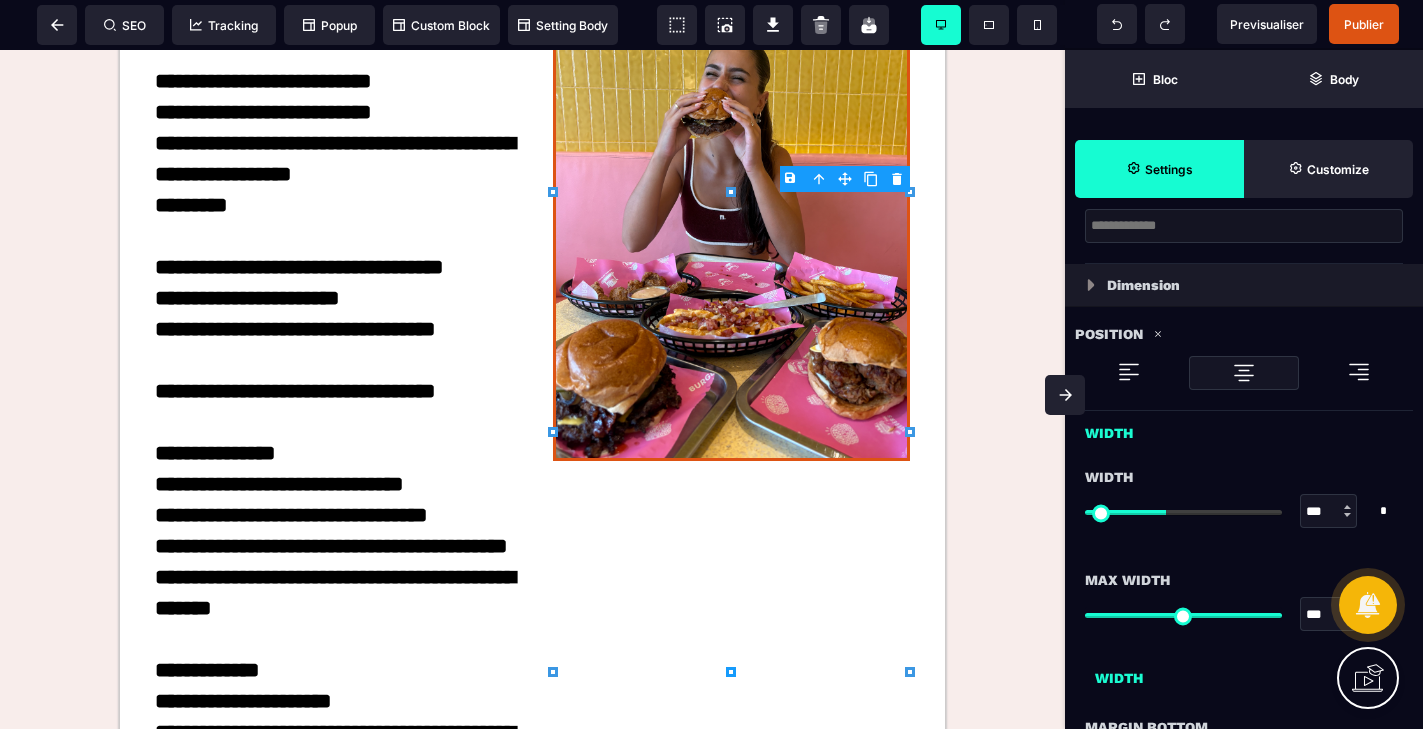 scroll, scrollTop: 0, scrollLeft: 0, axis: both 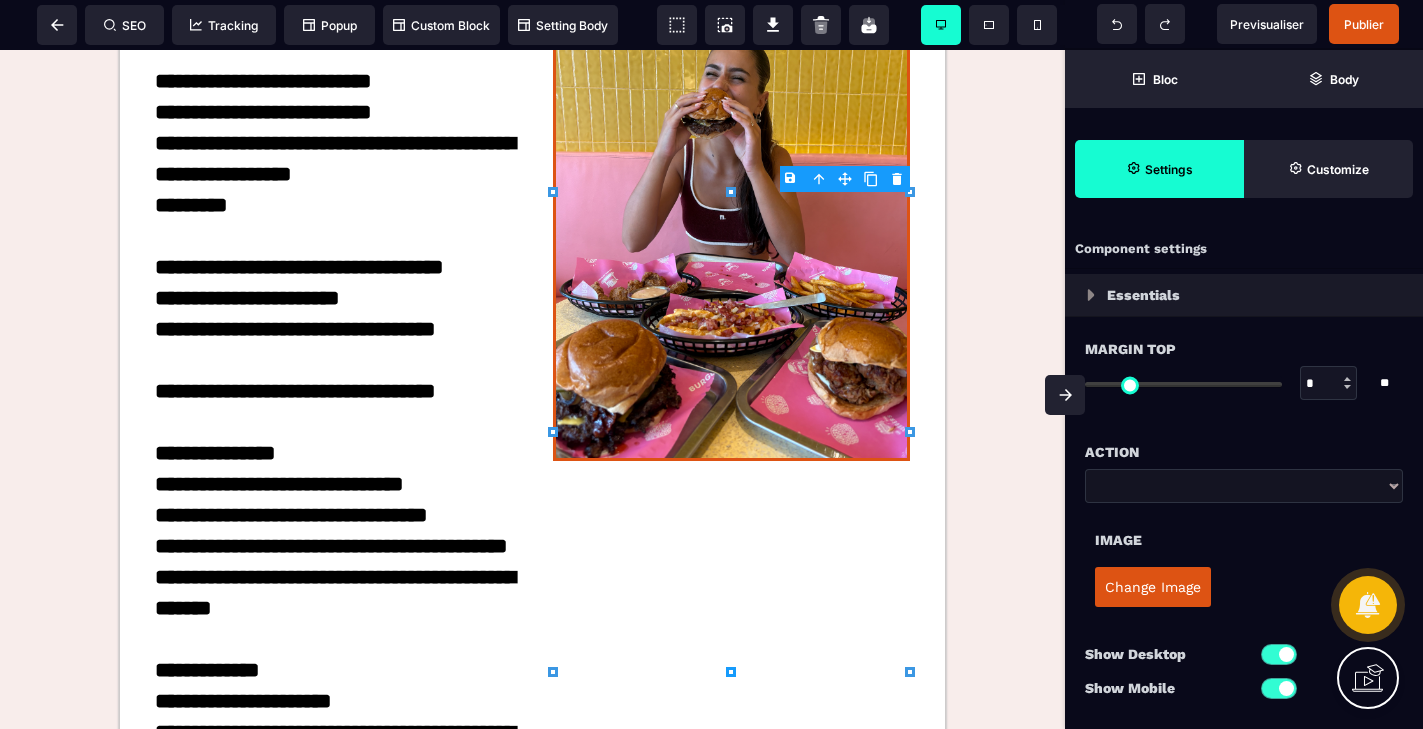 click at bounding box center [1091, 295] 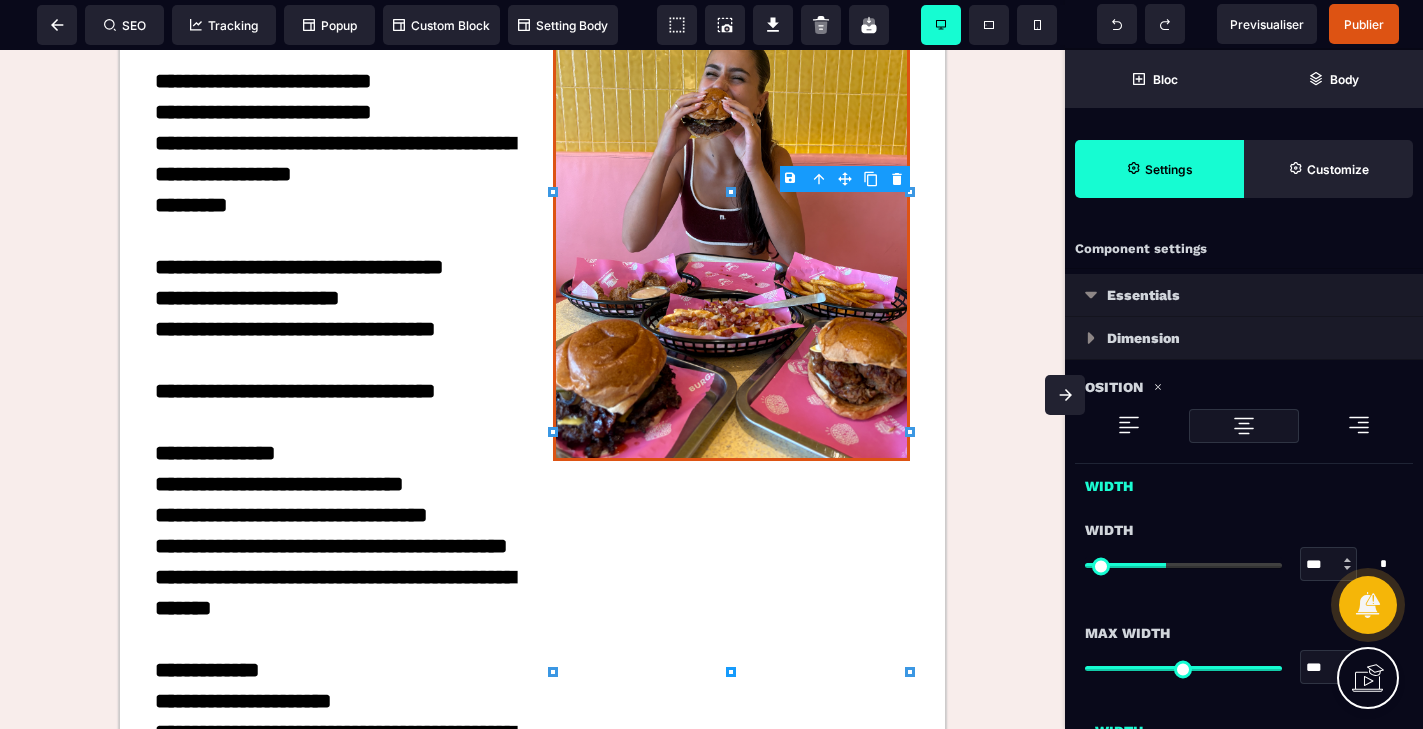 select 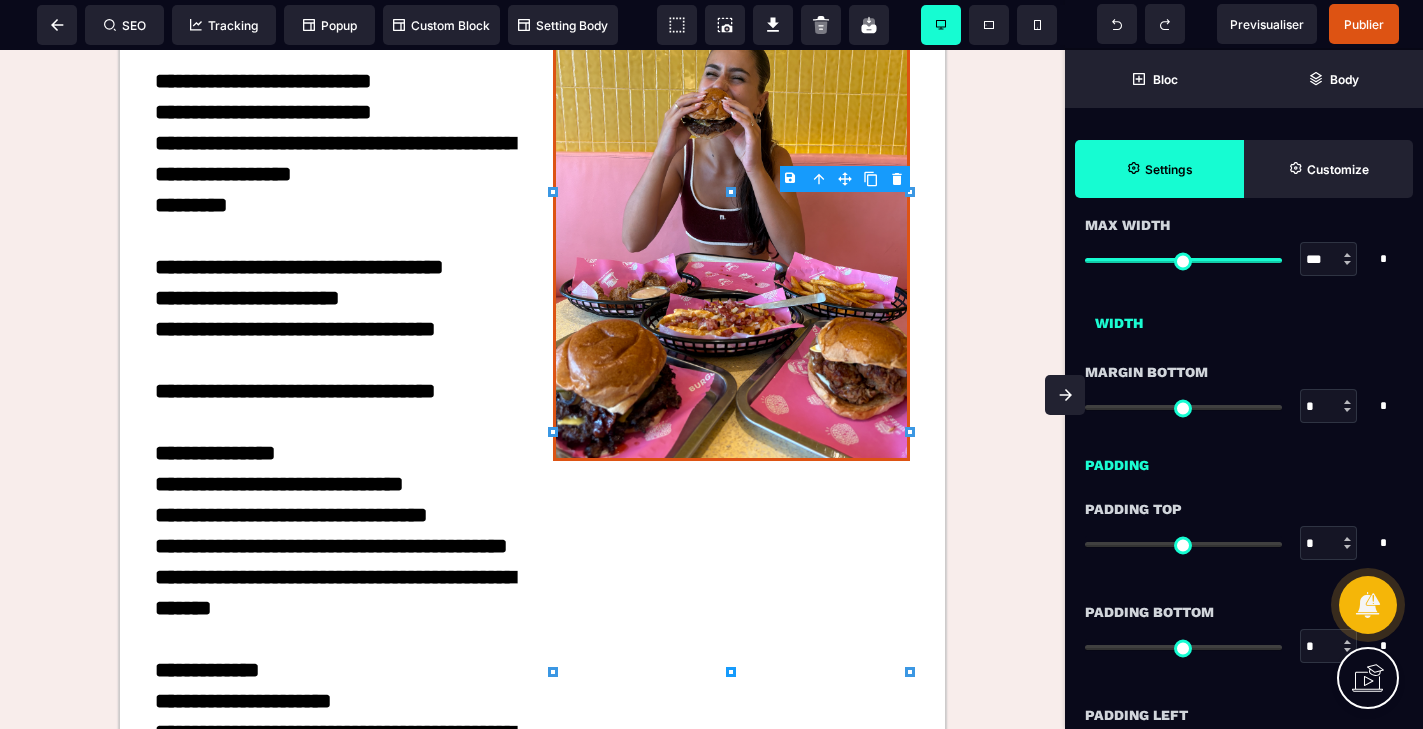 scroll, scrollTop: 588, scrollLeft: 0, axis: vertical 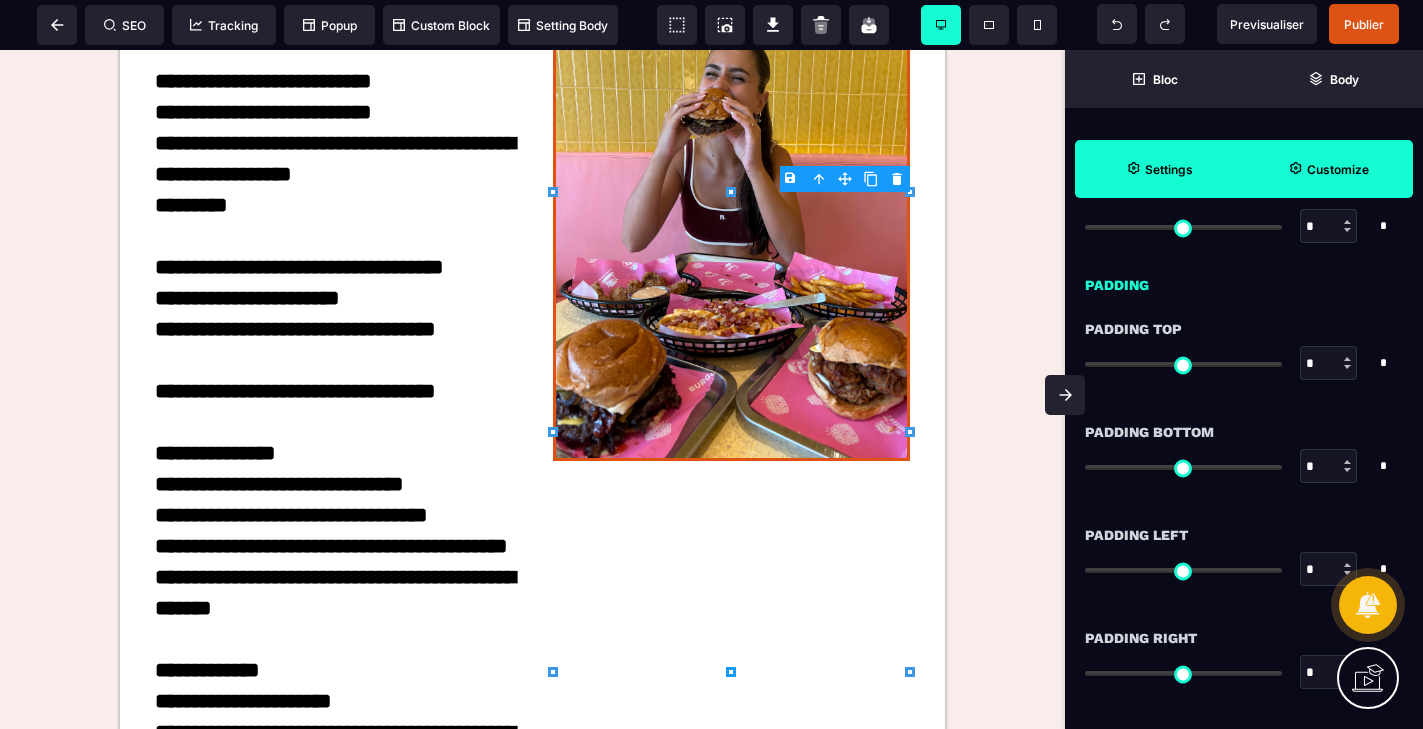 click on "Customize" at bounding box center [1338, 169] 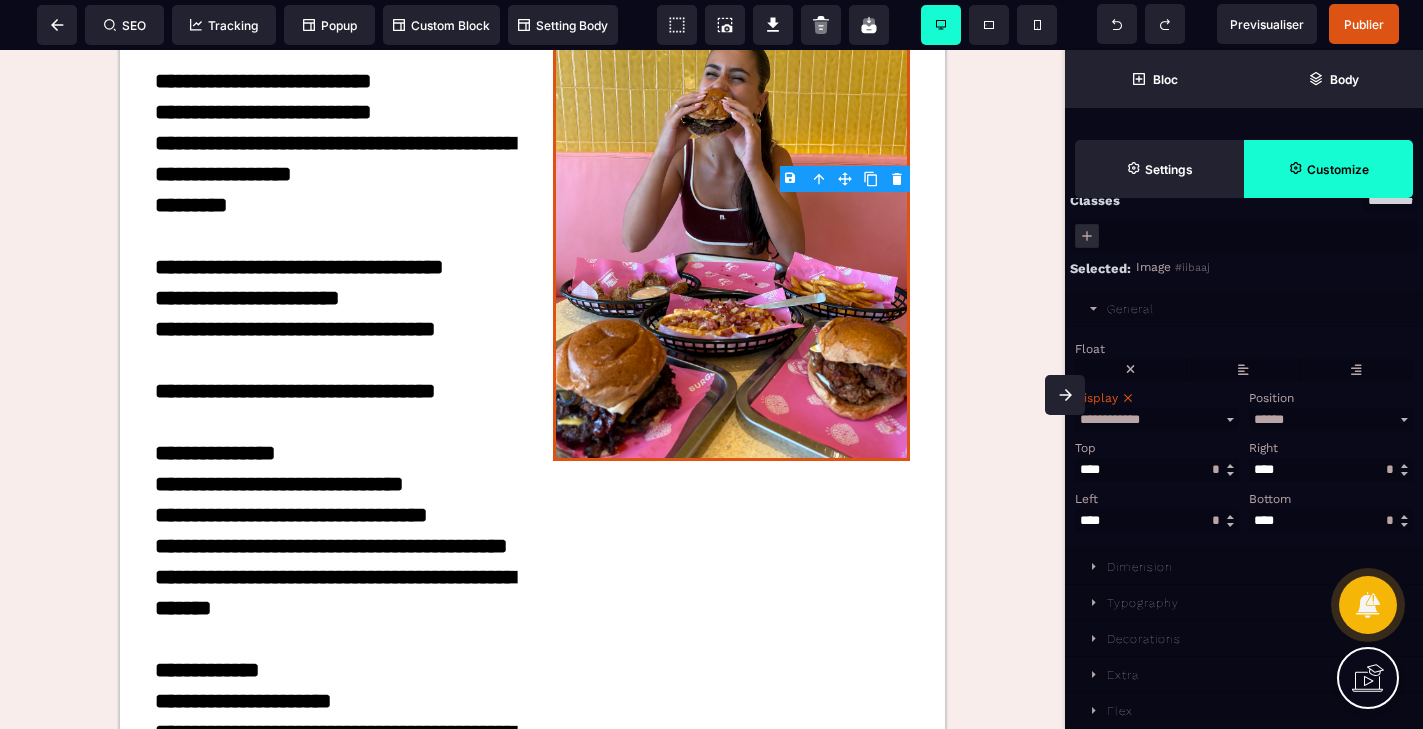 scroll, scrollTop: 0, scrollLeft: 0, axis: both 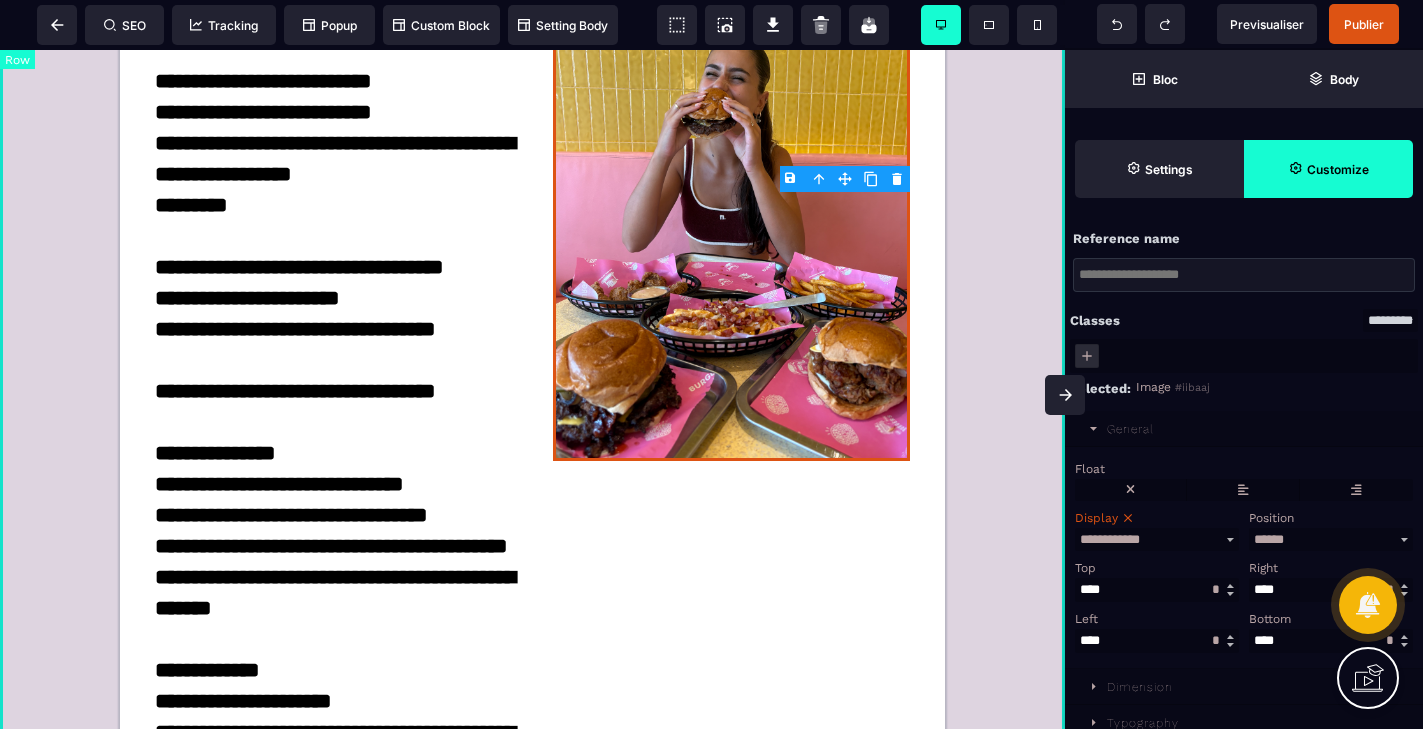 click on "[FIRST] [LAST] [PHONE] [EMAIL]" at bounding box center [532, -675] 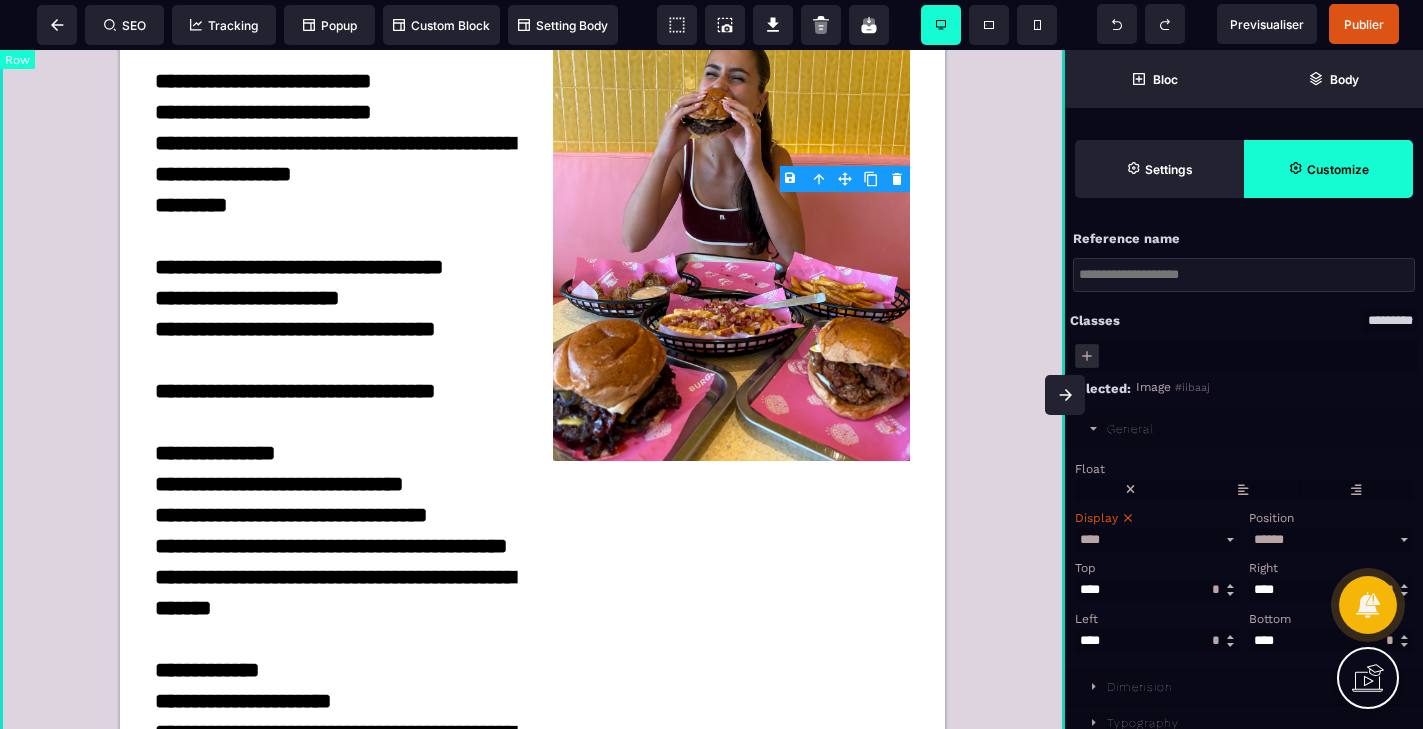 select on "**" 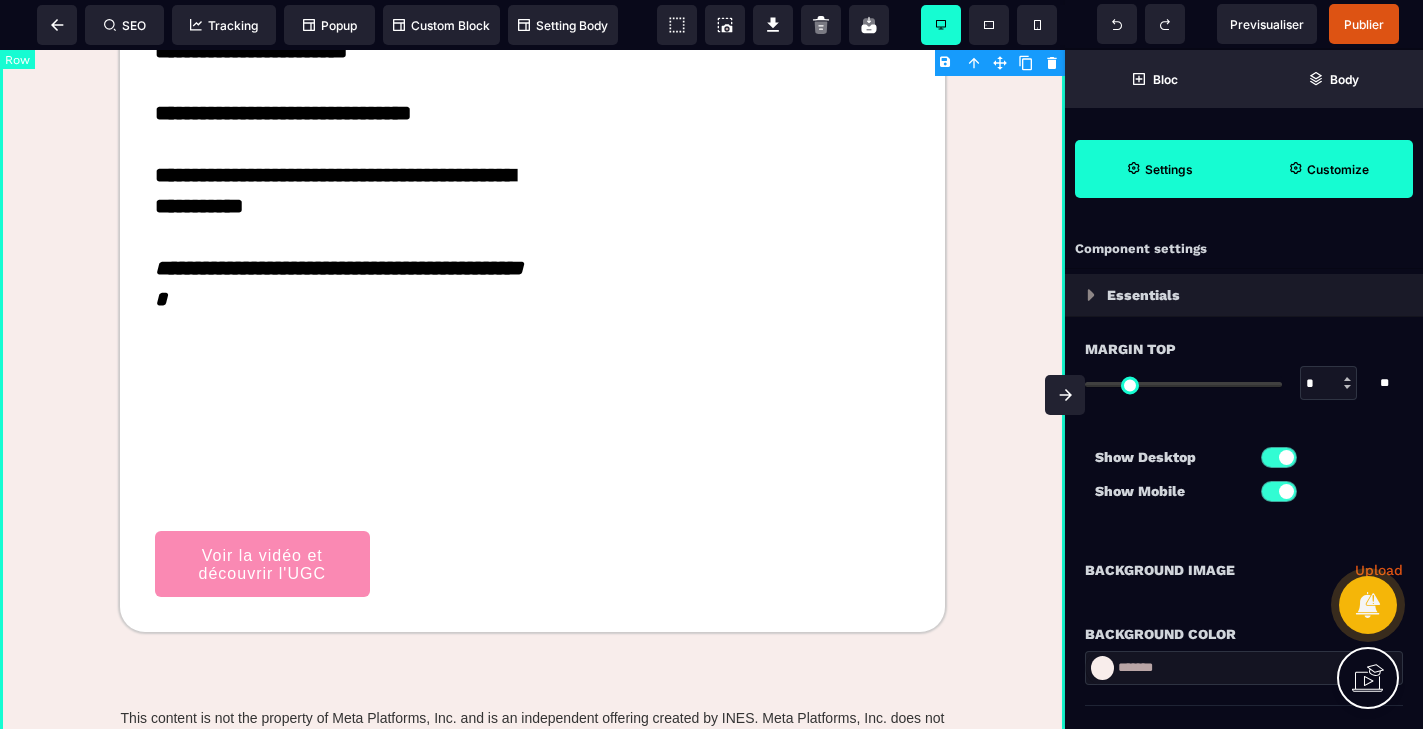 scroll, scrollTop: 4341, scrollLeft: 0, axis: vertical 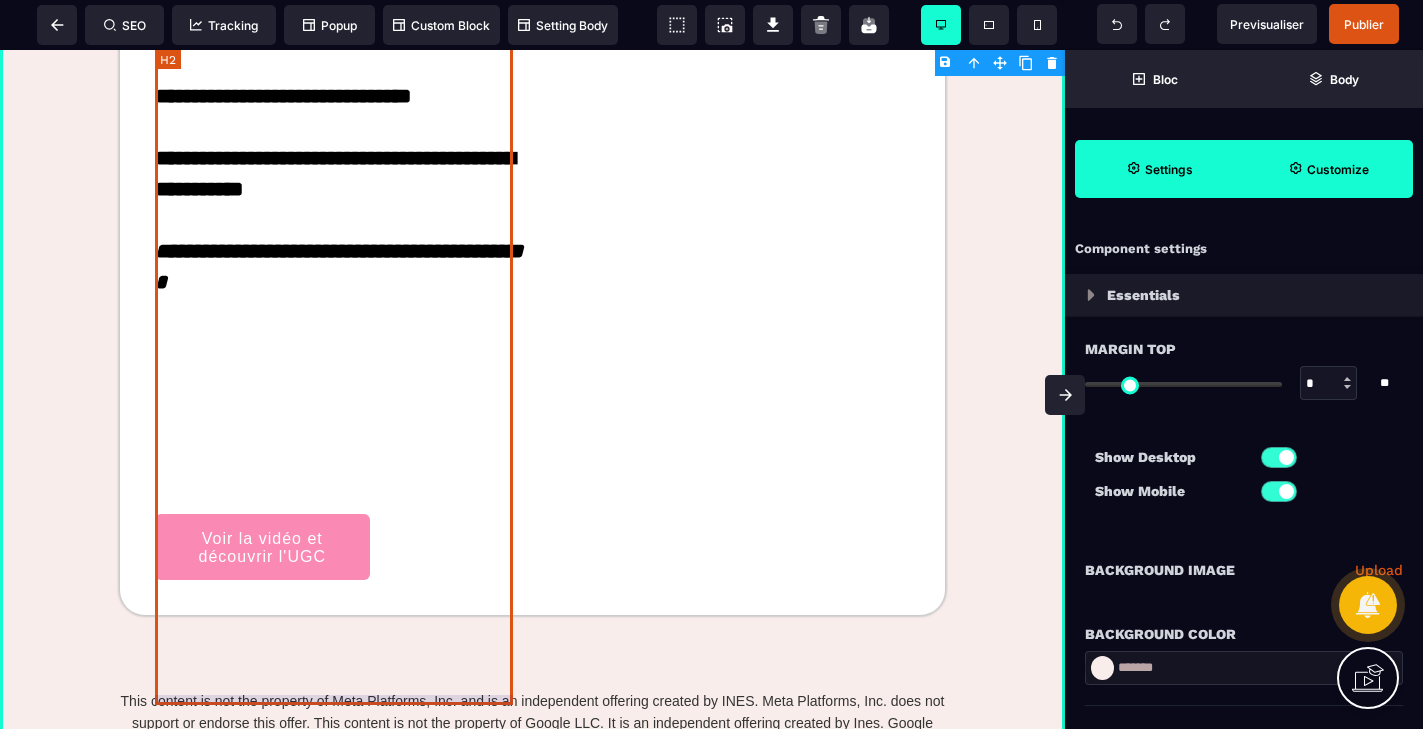 click on "**********" at bounding box center (334, -245) 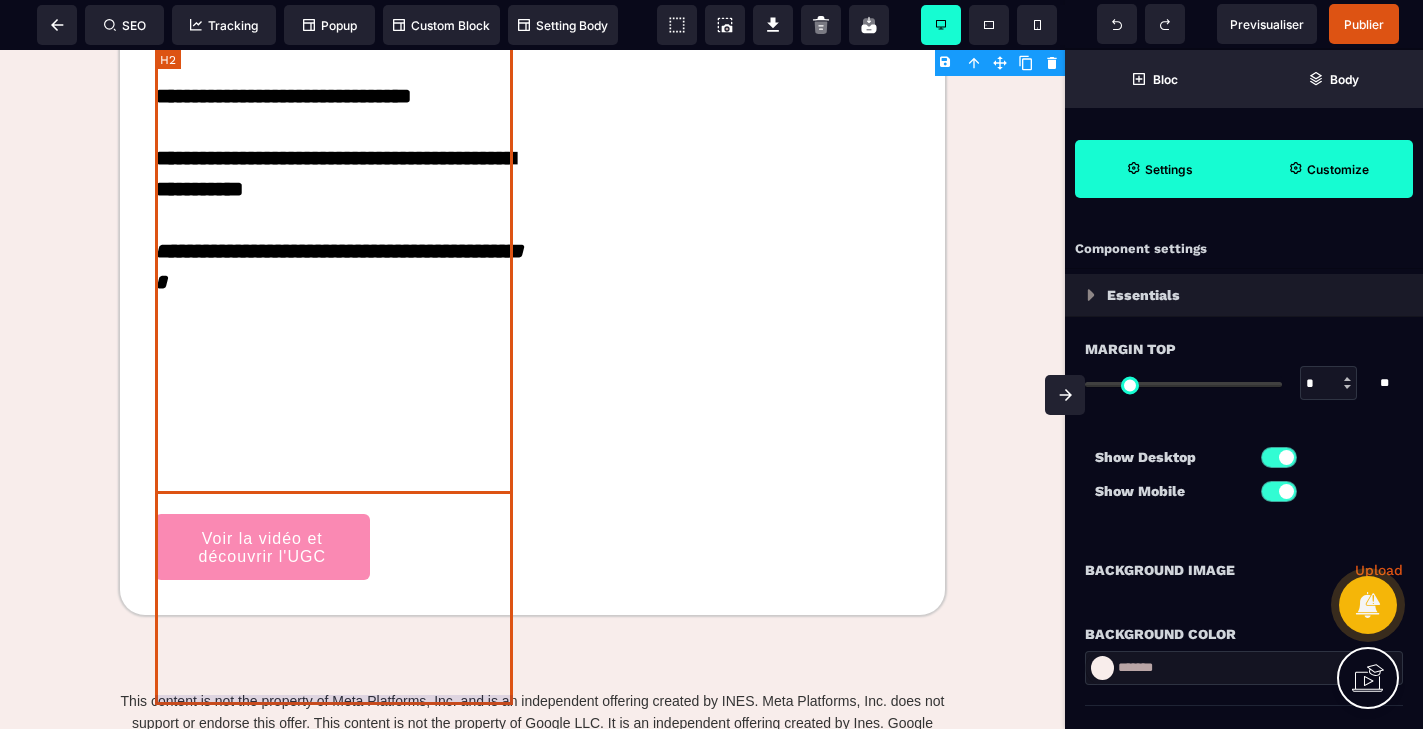 select on "***" 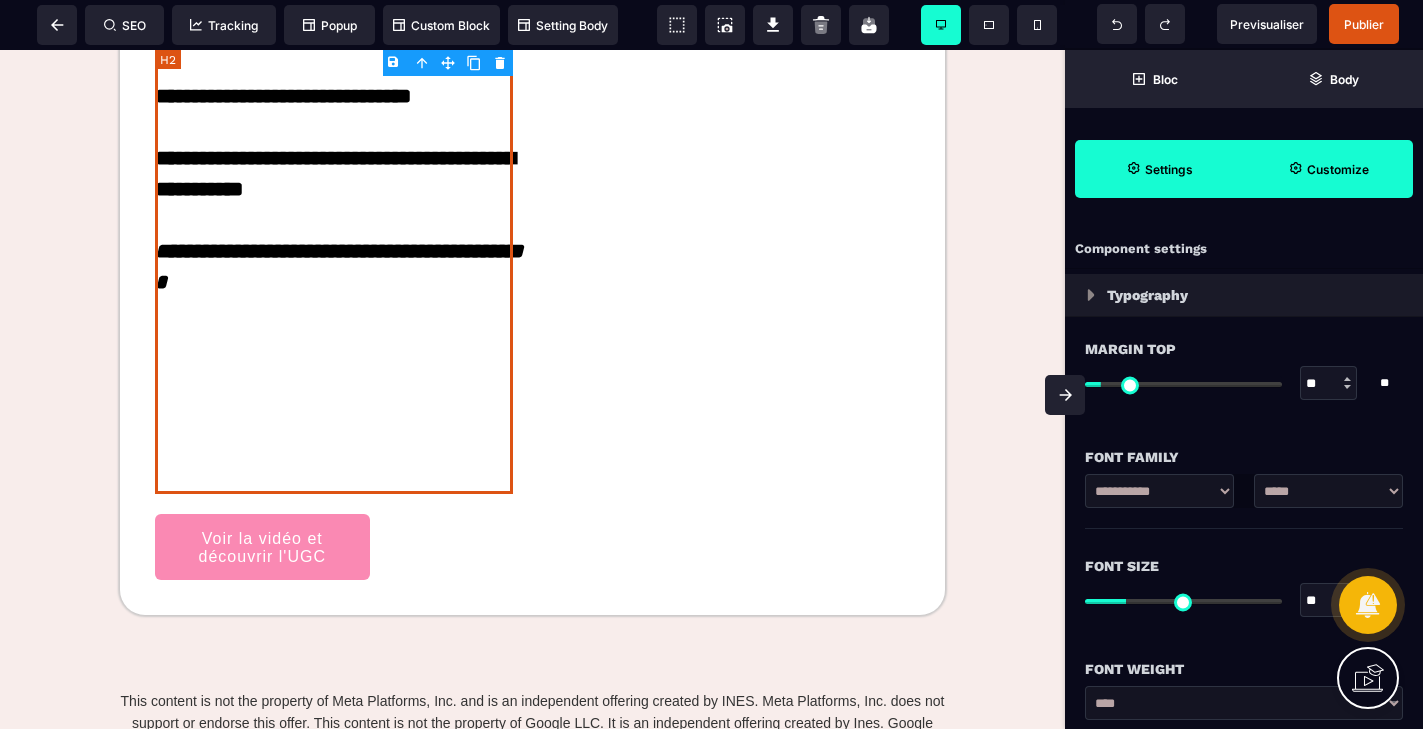 click on "**********" at bounding box center (334, -245) 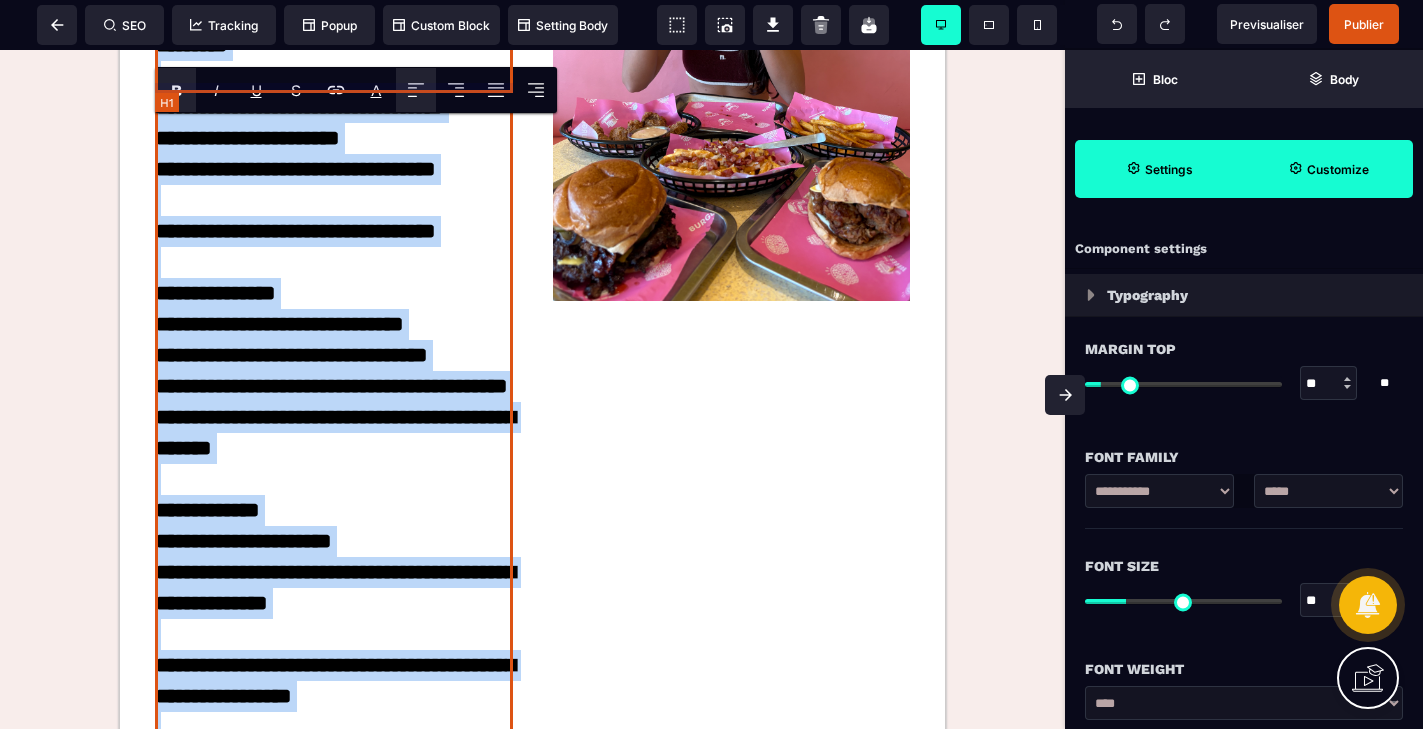scroll, scrollTop: 3456, scrollLeft: 0, axis: vertical 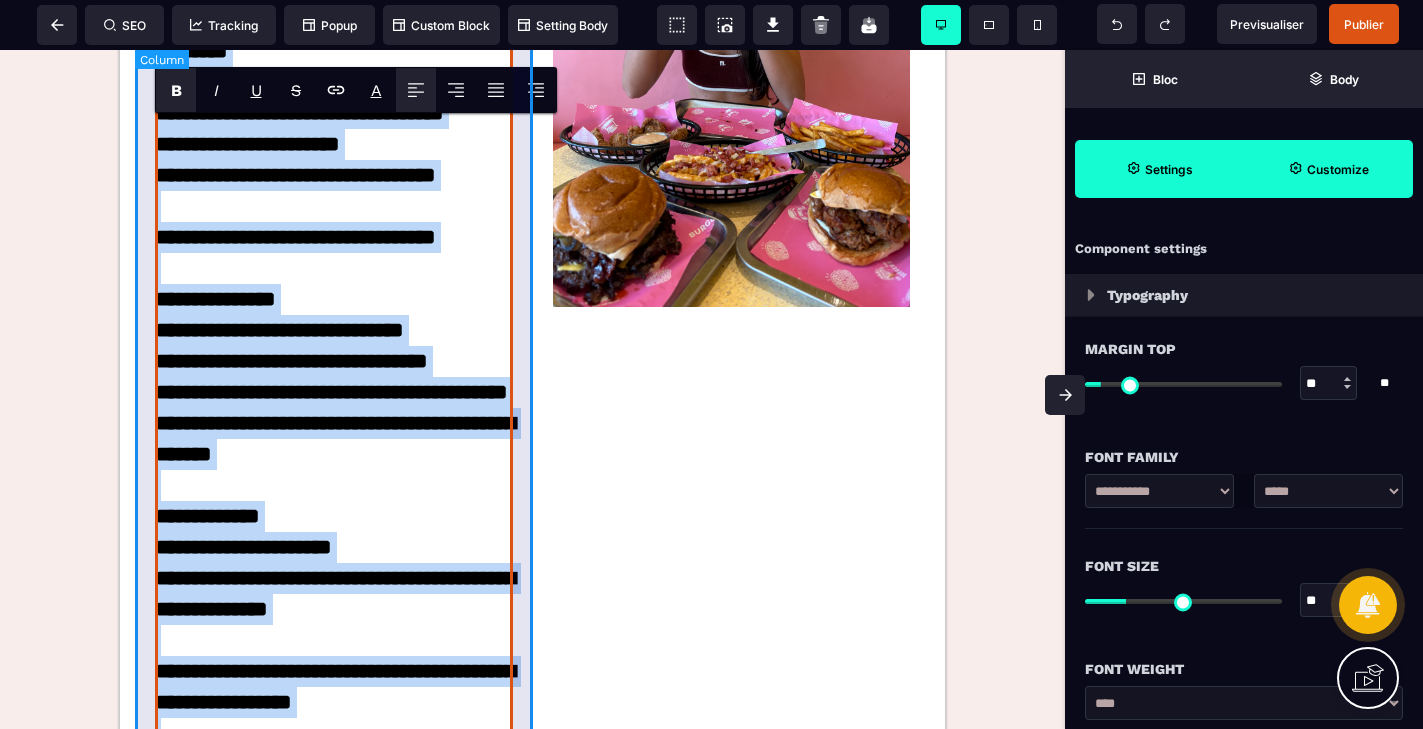 drag, startPoint x: 279, startPoint y: 675, endPoint x: 156, endPoint y: 100, distance: 588.0085 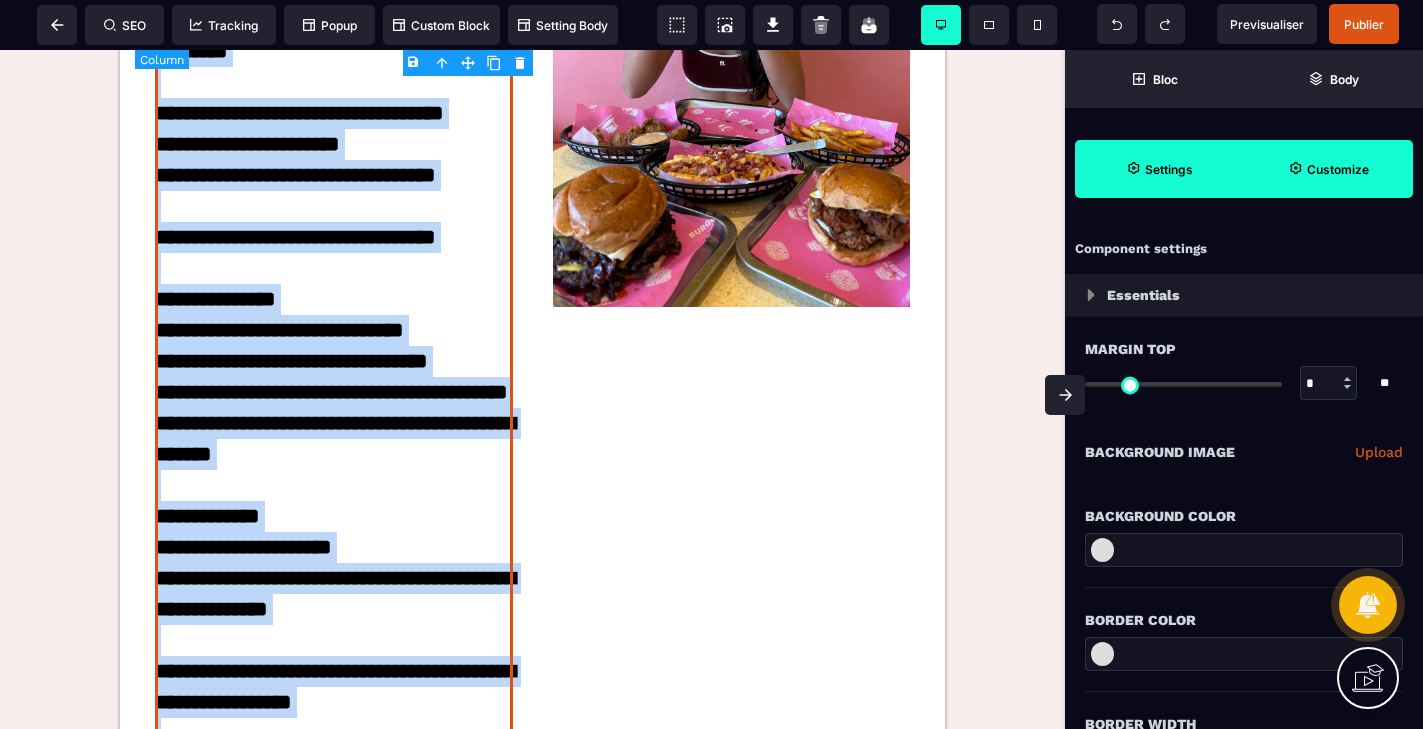 type on "*" 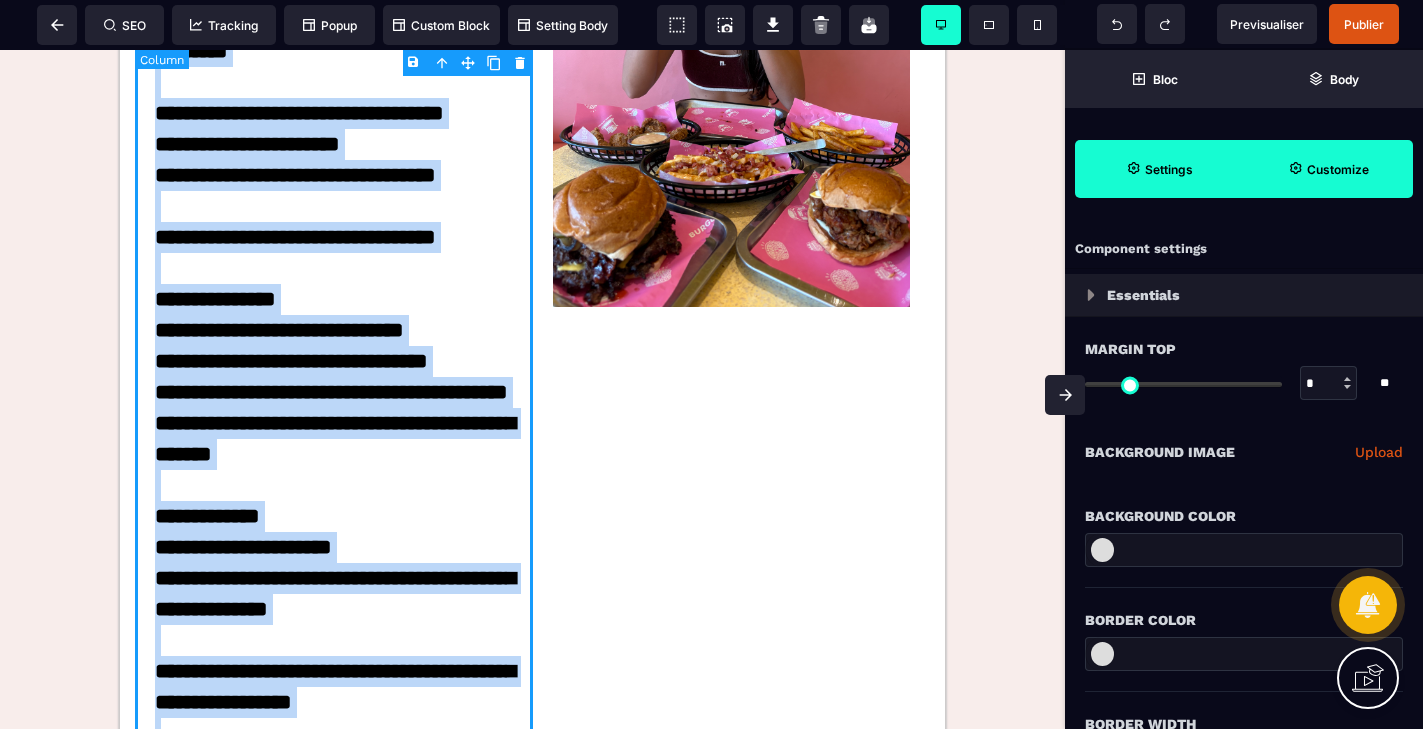 copy on "**********" 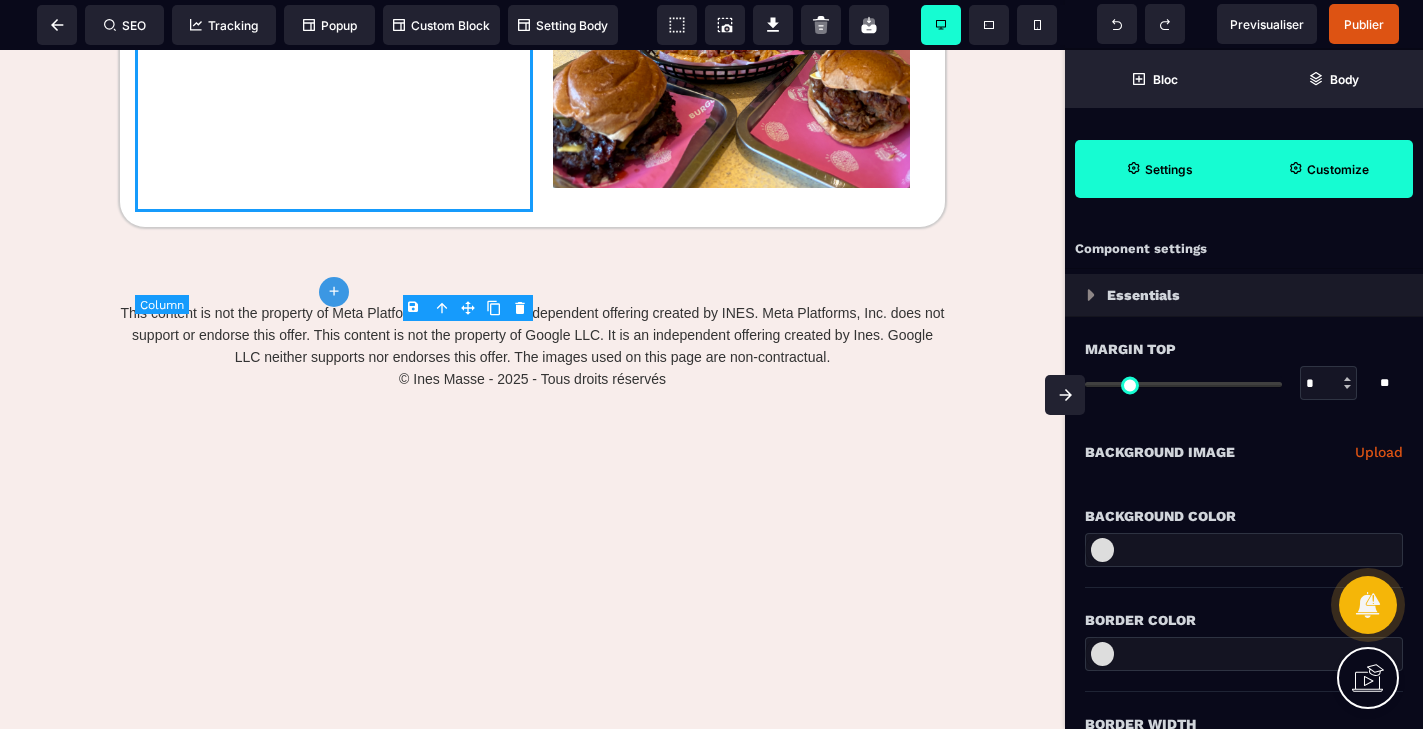 scroll, scrollTop: 3499, scrollLeft: 0, axis: vertical 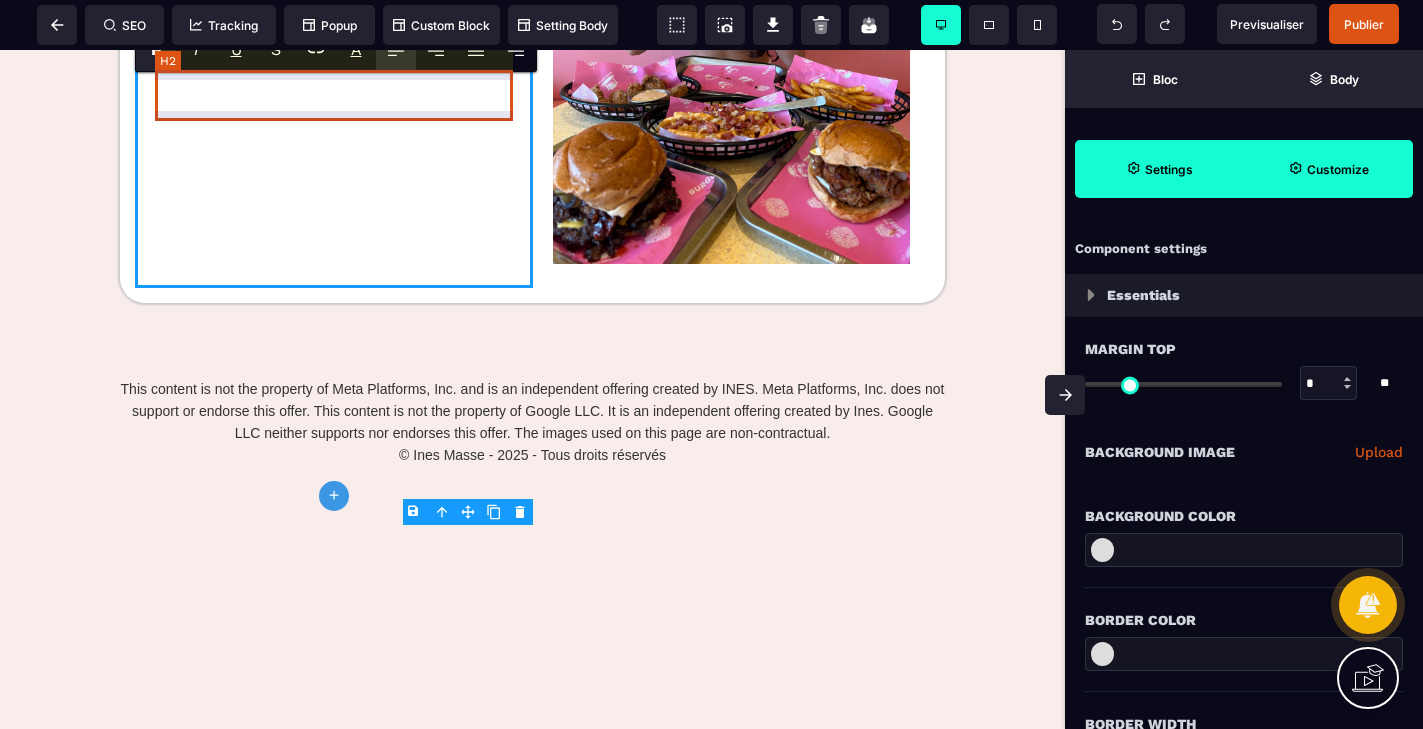 click at bounding box center (334, -116) 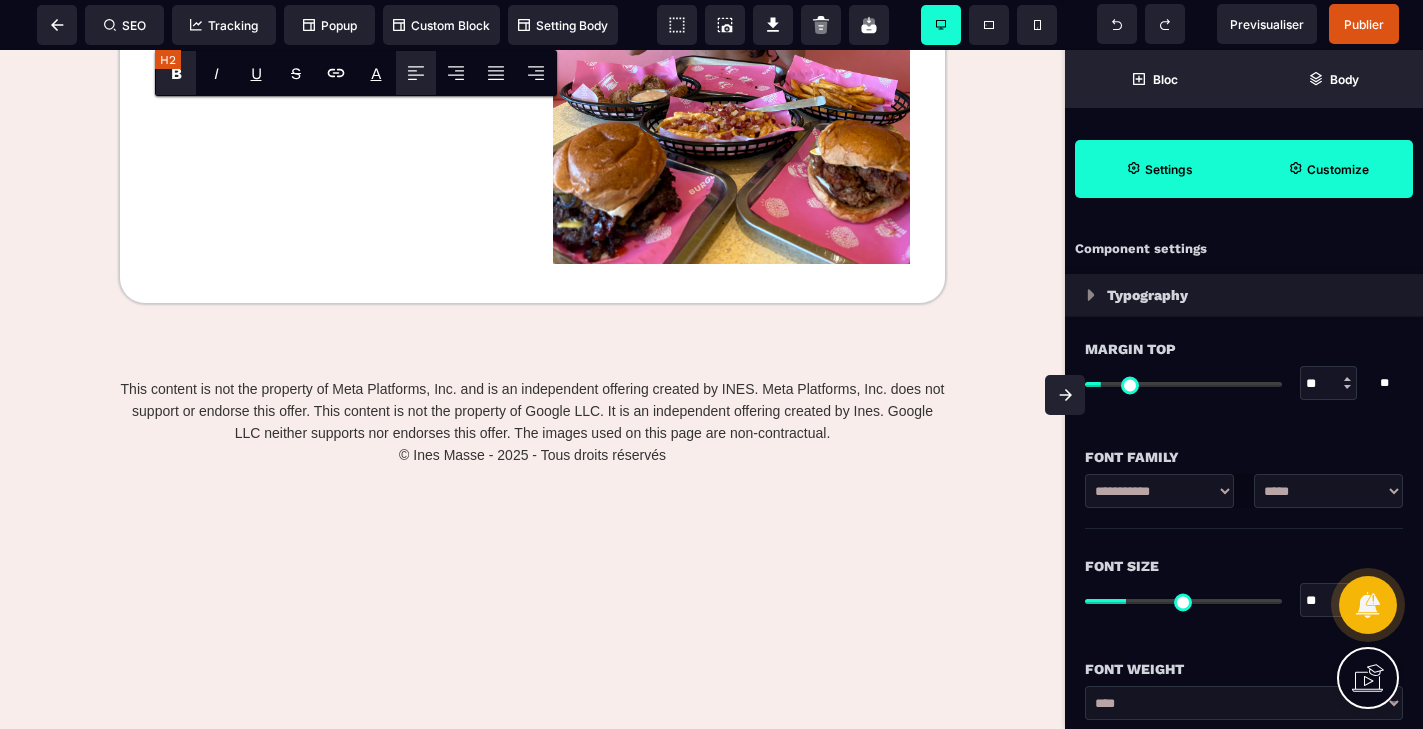 scroll, scrollTop: 4834, scrollLeft: 0, axis: vertical 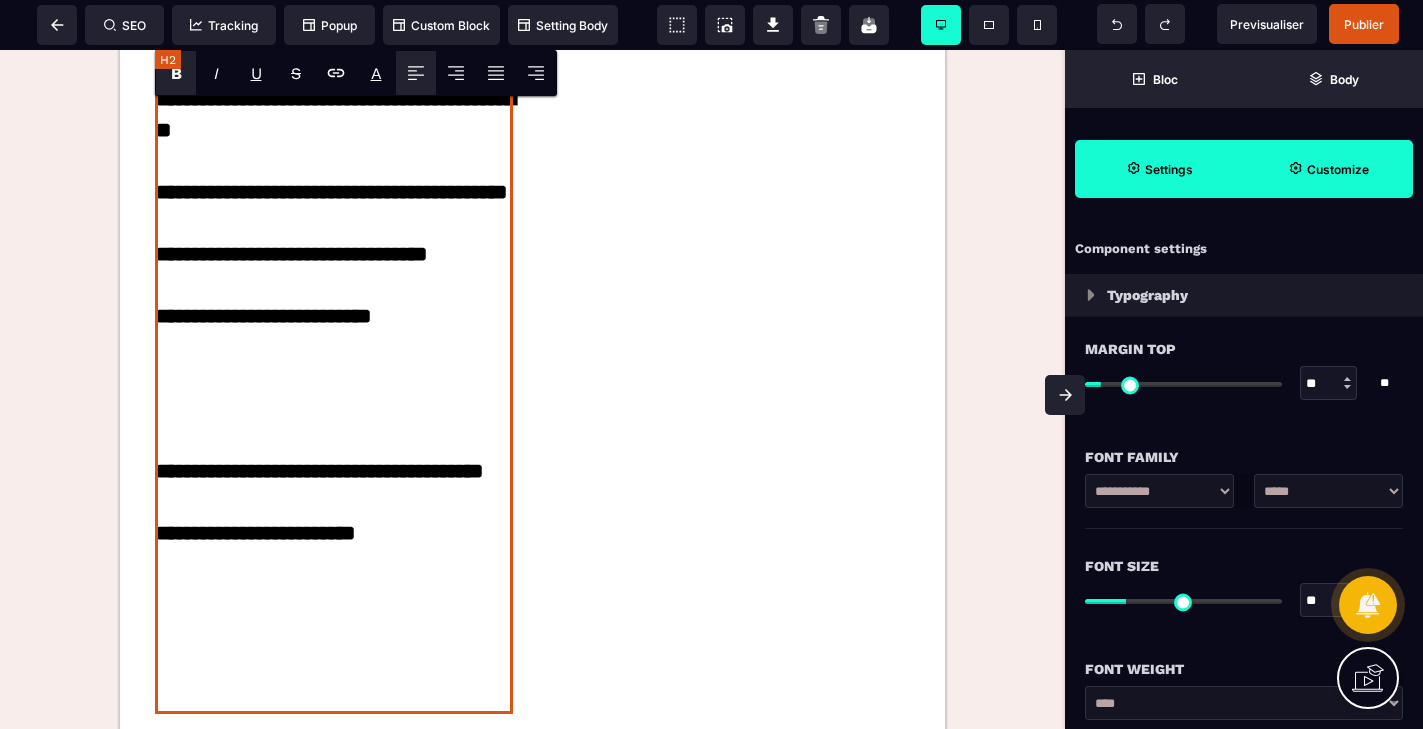 click on "**********" at bounding box center (334, -381) 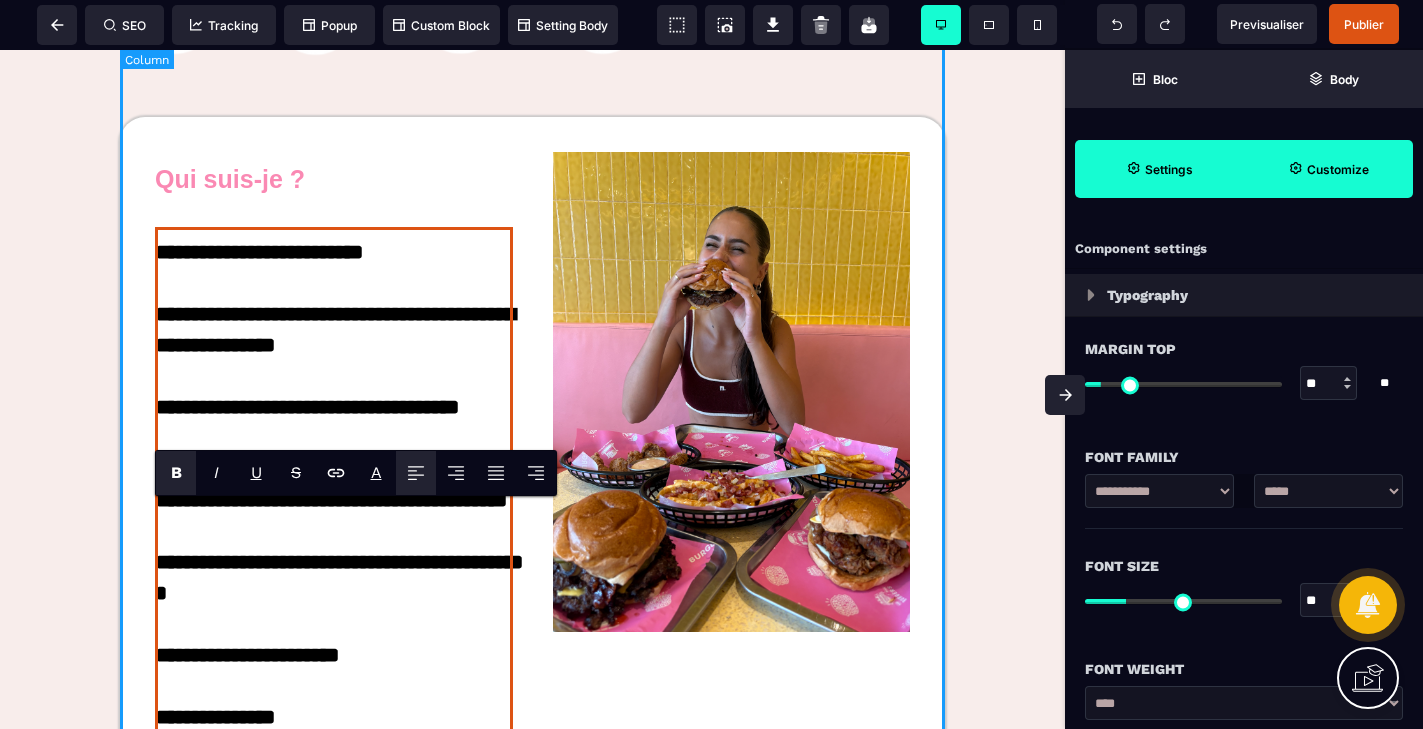 scroll, scrollTop: 3278, scrollLeft: 0, axis: vertical 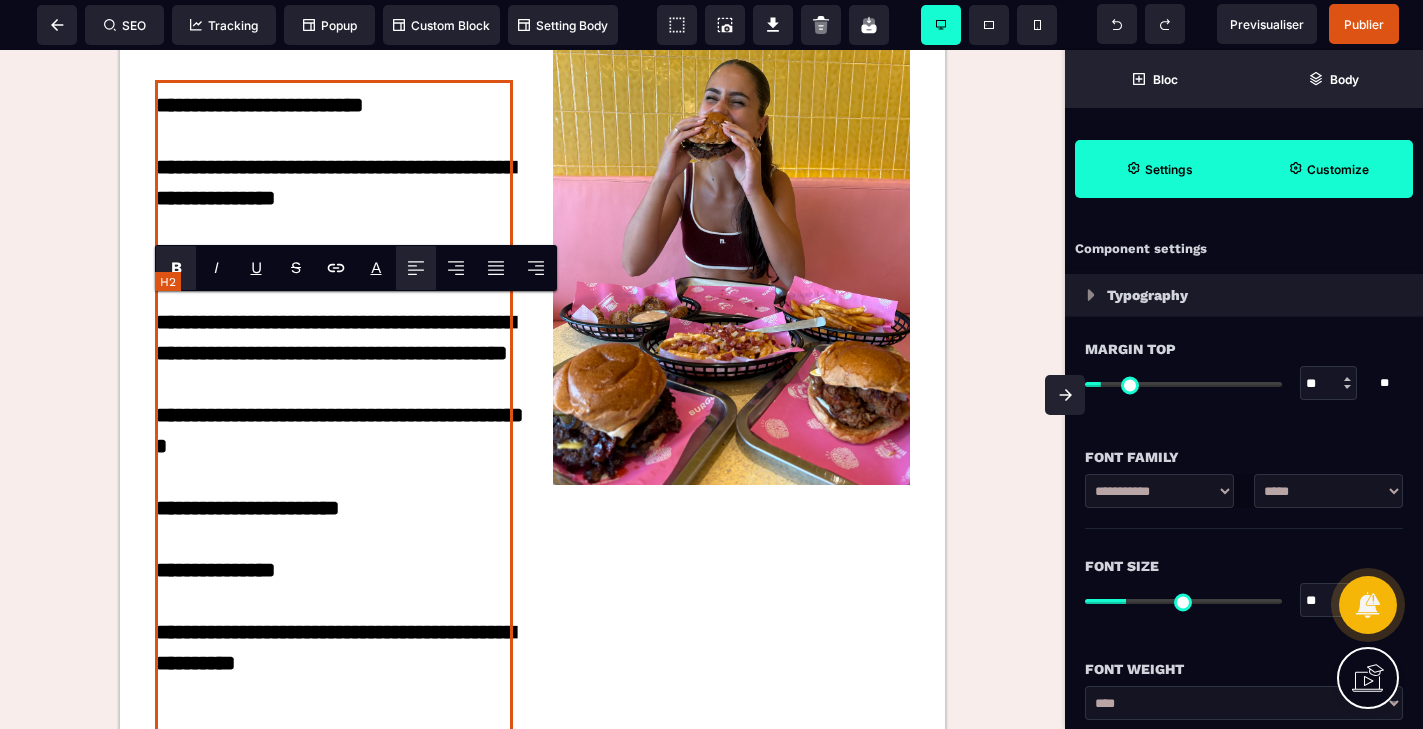click on "**********" at bounding box center [334, 1128] 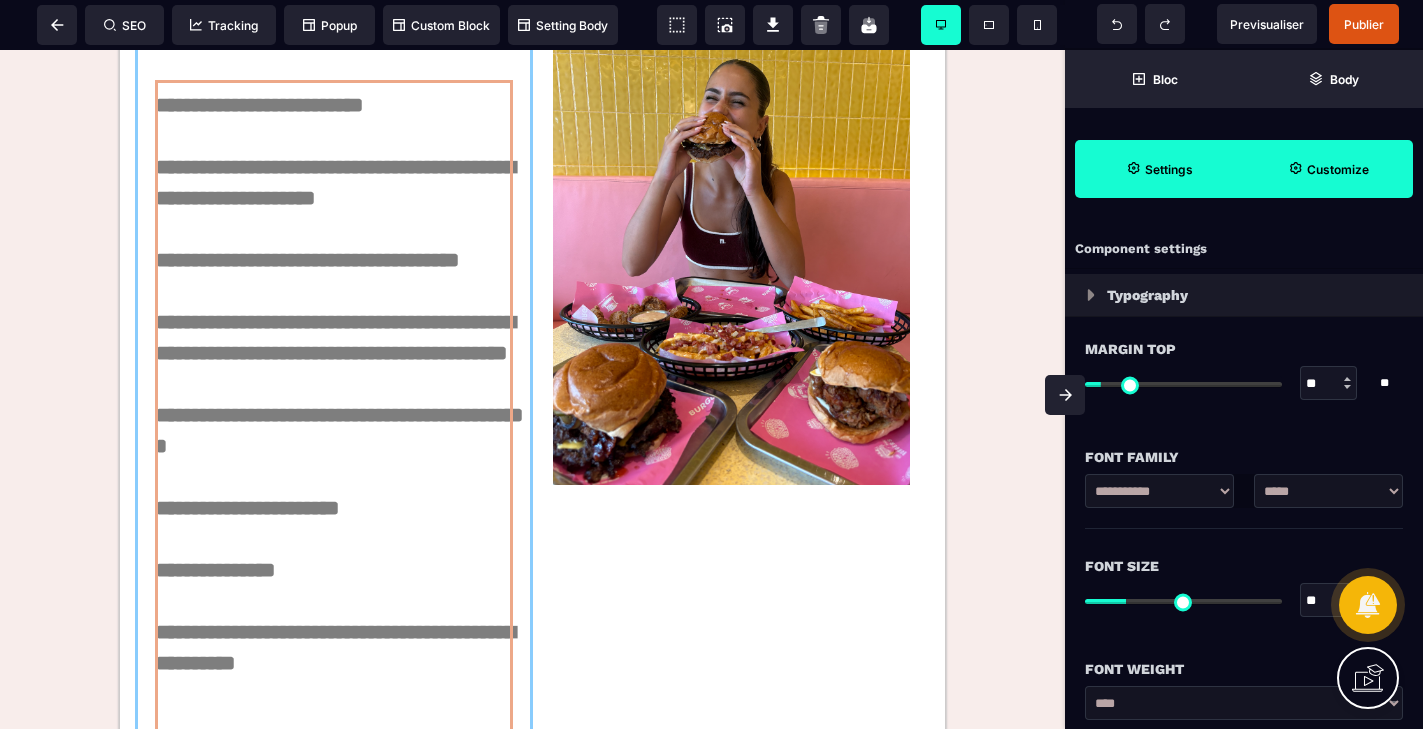 drag, startPoint x: 454, startPoint y: 415, endPoint x: 147, endPoint y: 313, distance: 323.50116 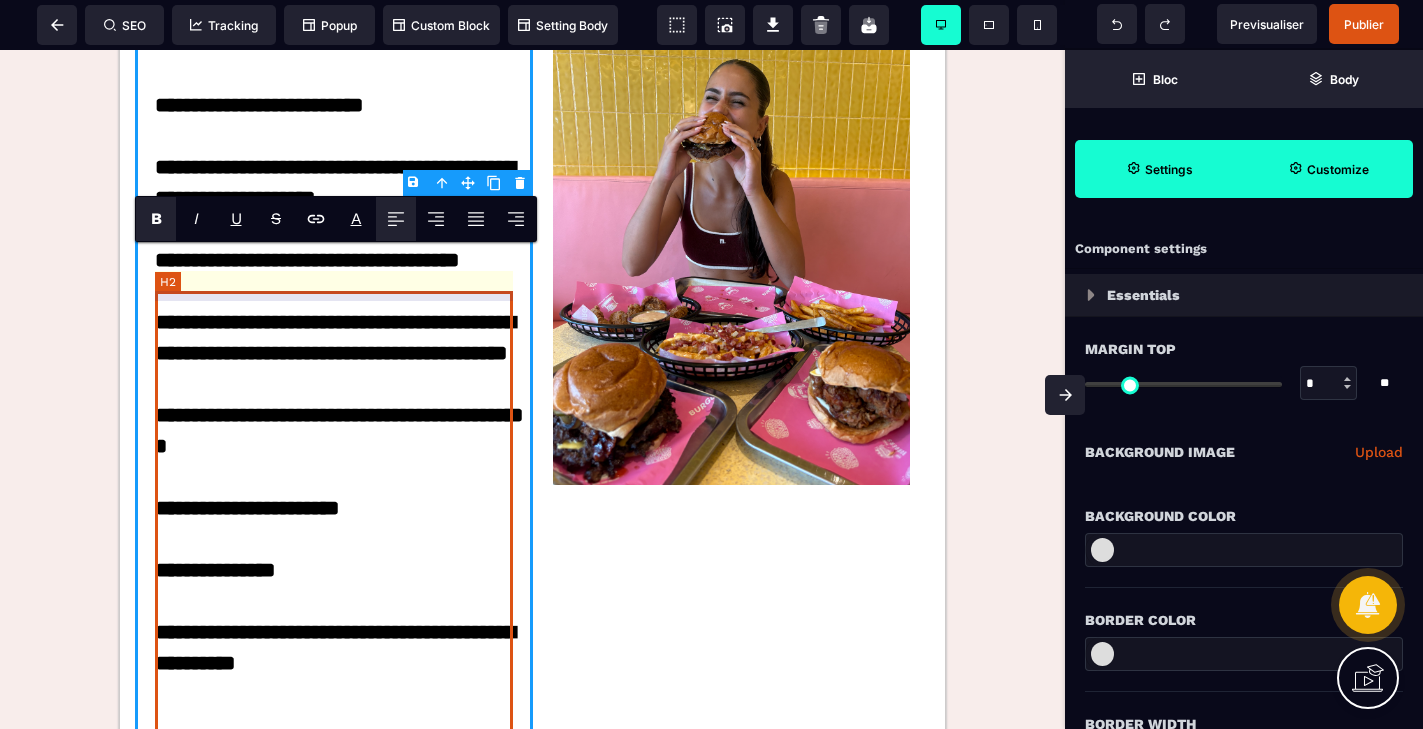 click on "**********" at bounding box center (334, 1128) 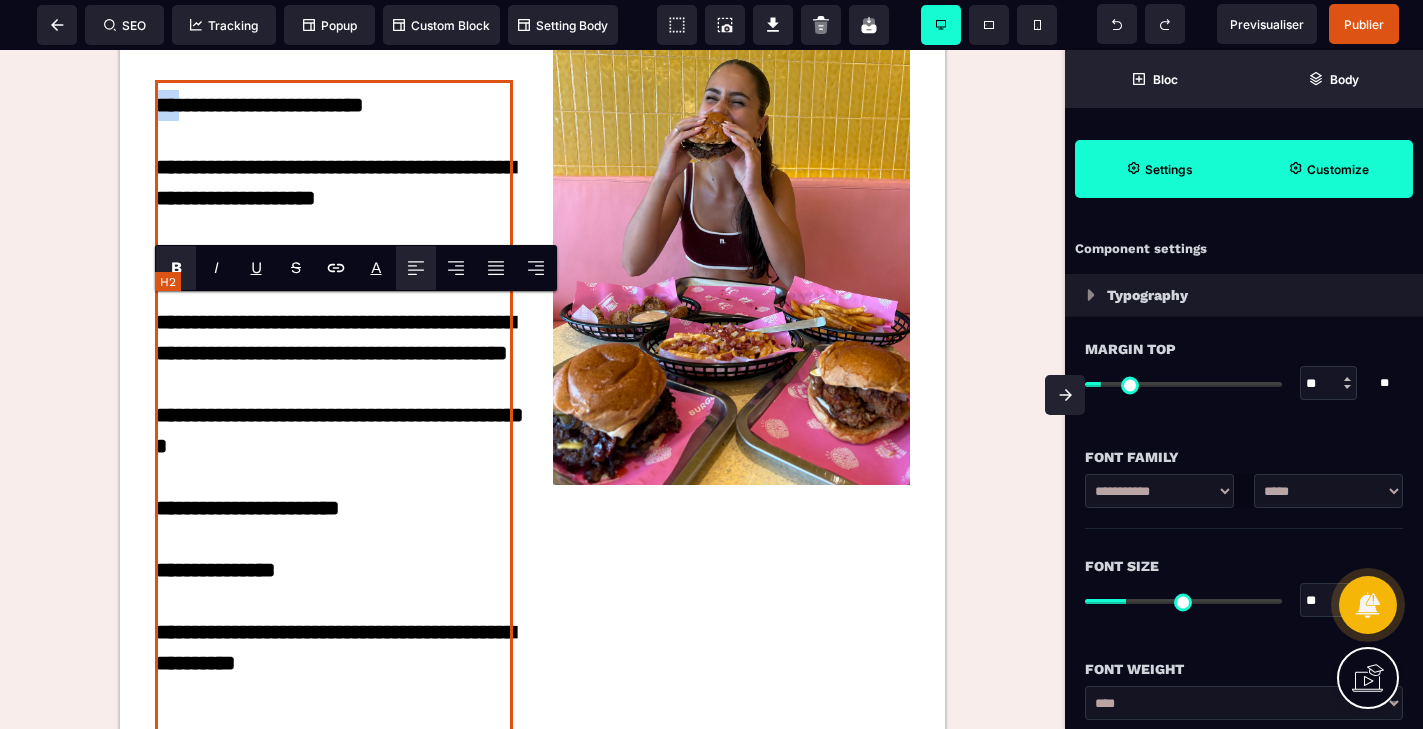 click on "**********" at bounding box center (334, 1128) 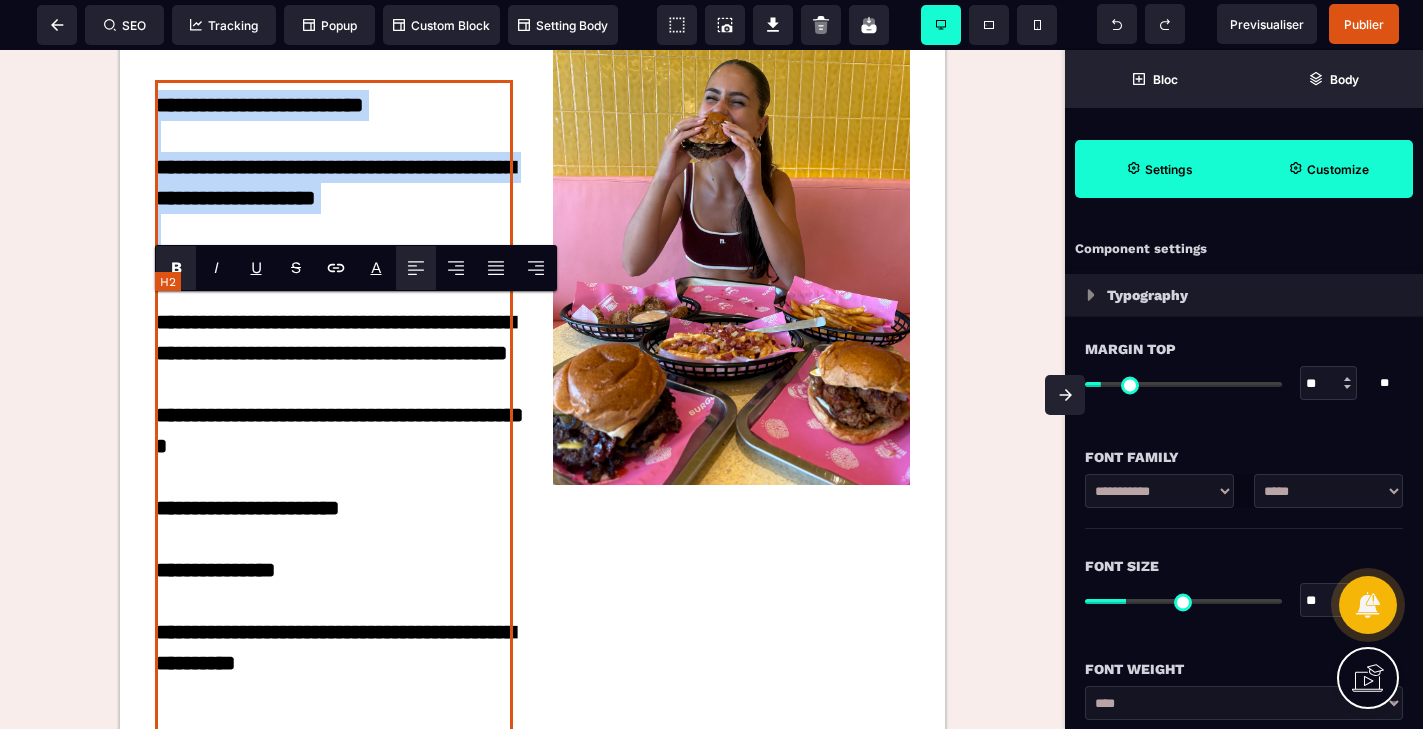 drag, startPoint x: 161, startPoint y: 317, endPoint x: 439, endPoint y: 435, distance: 302.00662 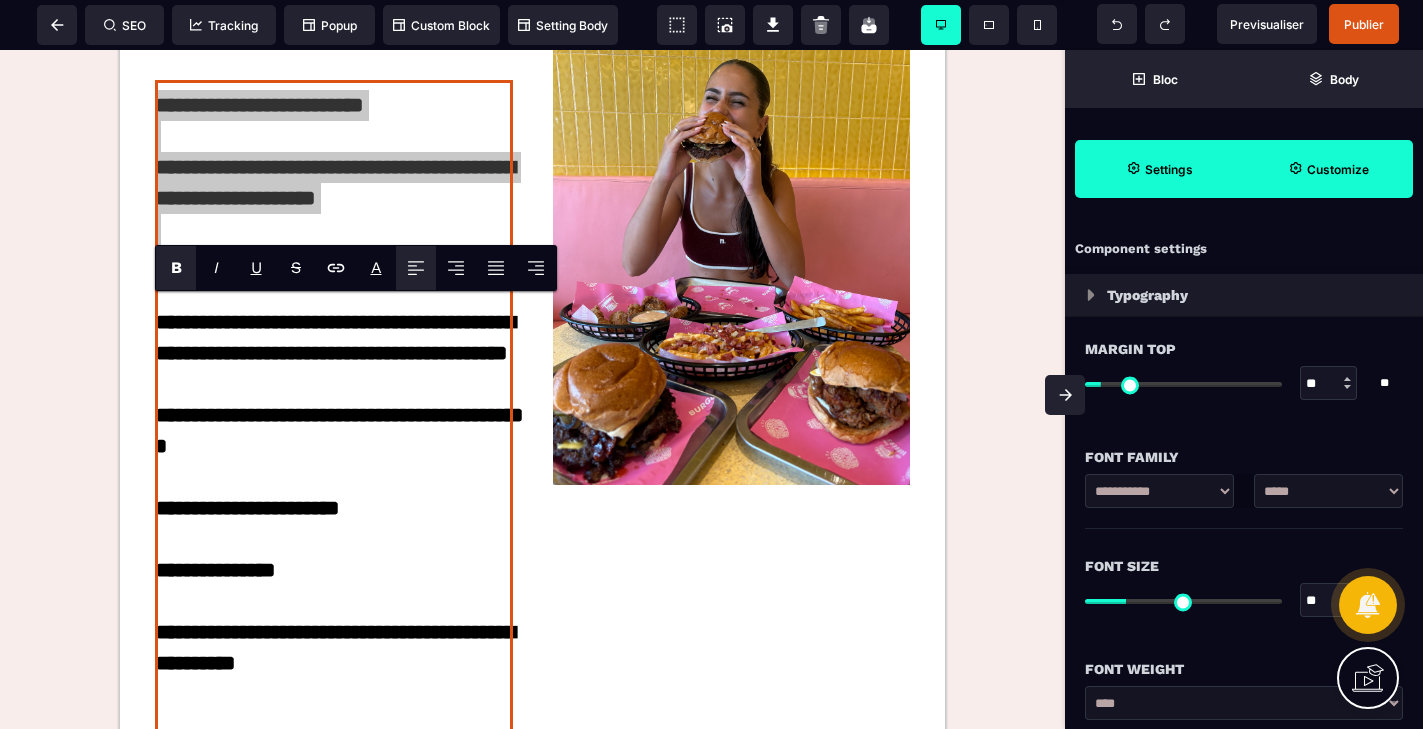 click on "B" at bounding box center (176, 268) 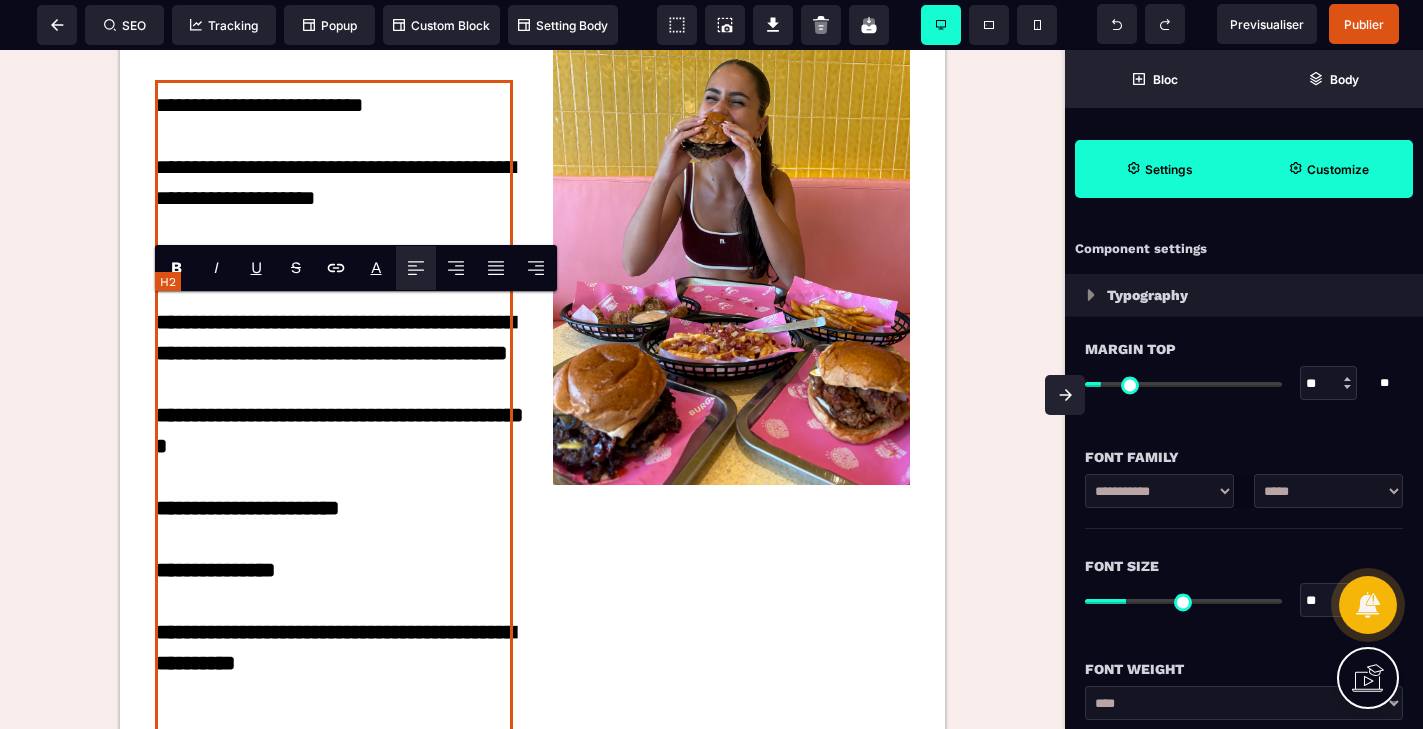 click on "**********" at bounding box center [335, 151] 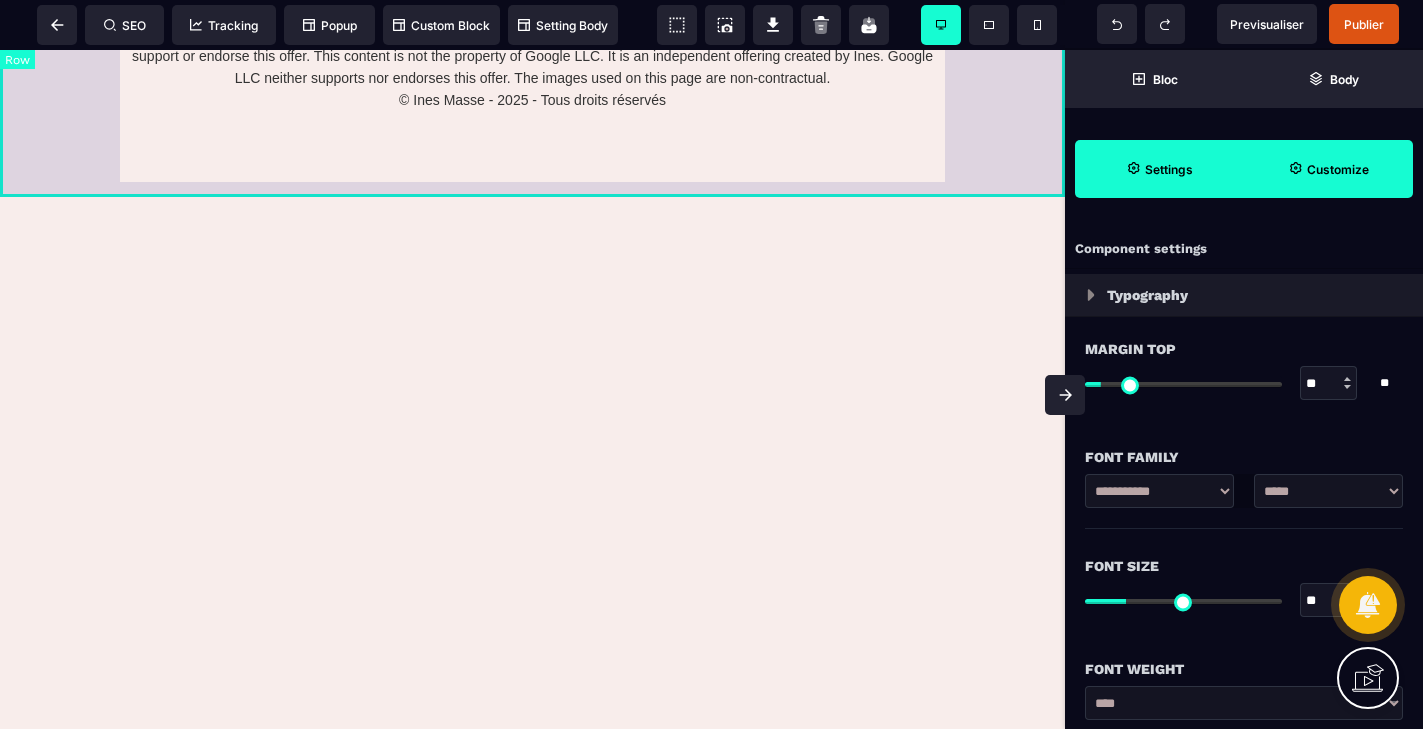 drag, startPoint x: 158, startPoint y: 314, endPoint x: 347, endPoint y: 189, distance: 226.59656 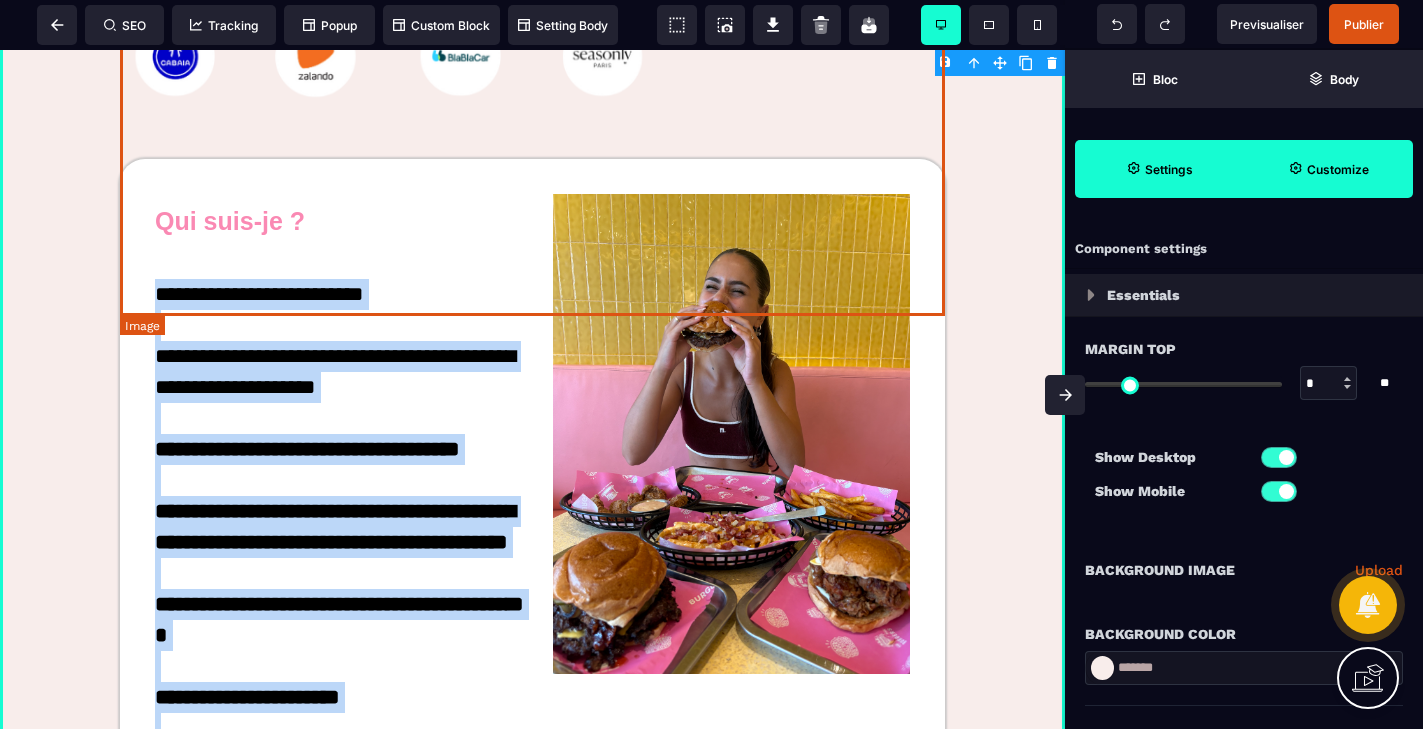 scroll, scrollTop: 3145, scrollLeft: 0, axis: vertical 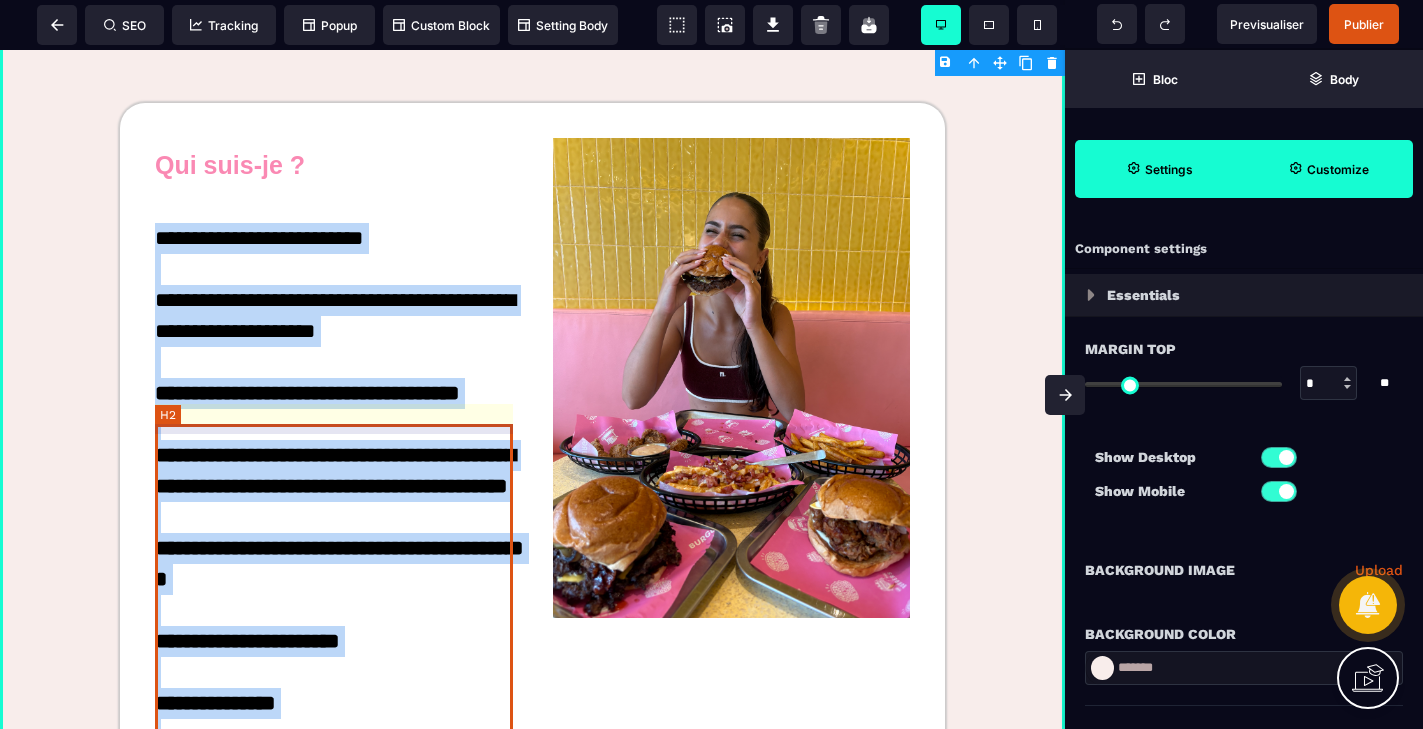 click on "**********" at bounding box center [335, 284] 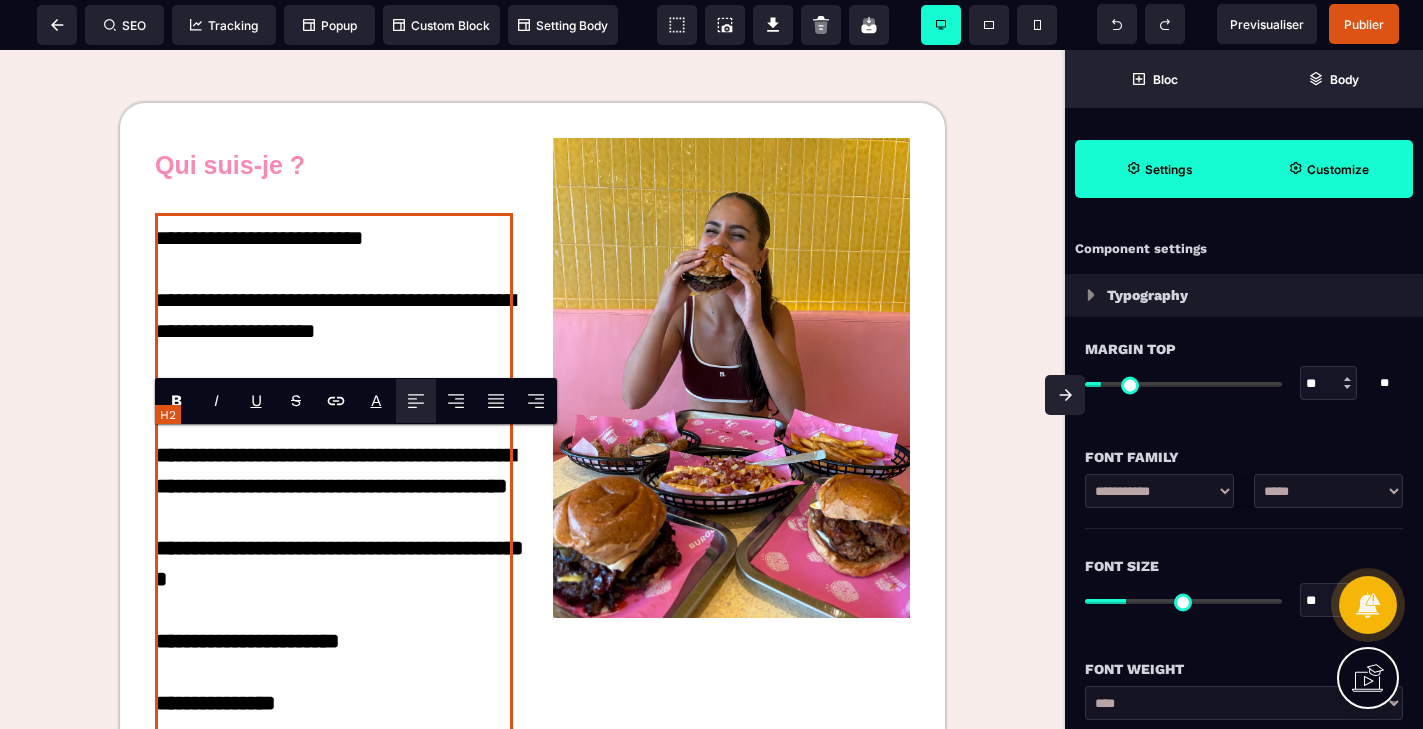 click on "**********" at bounding box center [334, 1261] 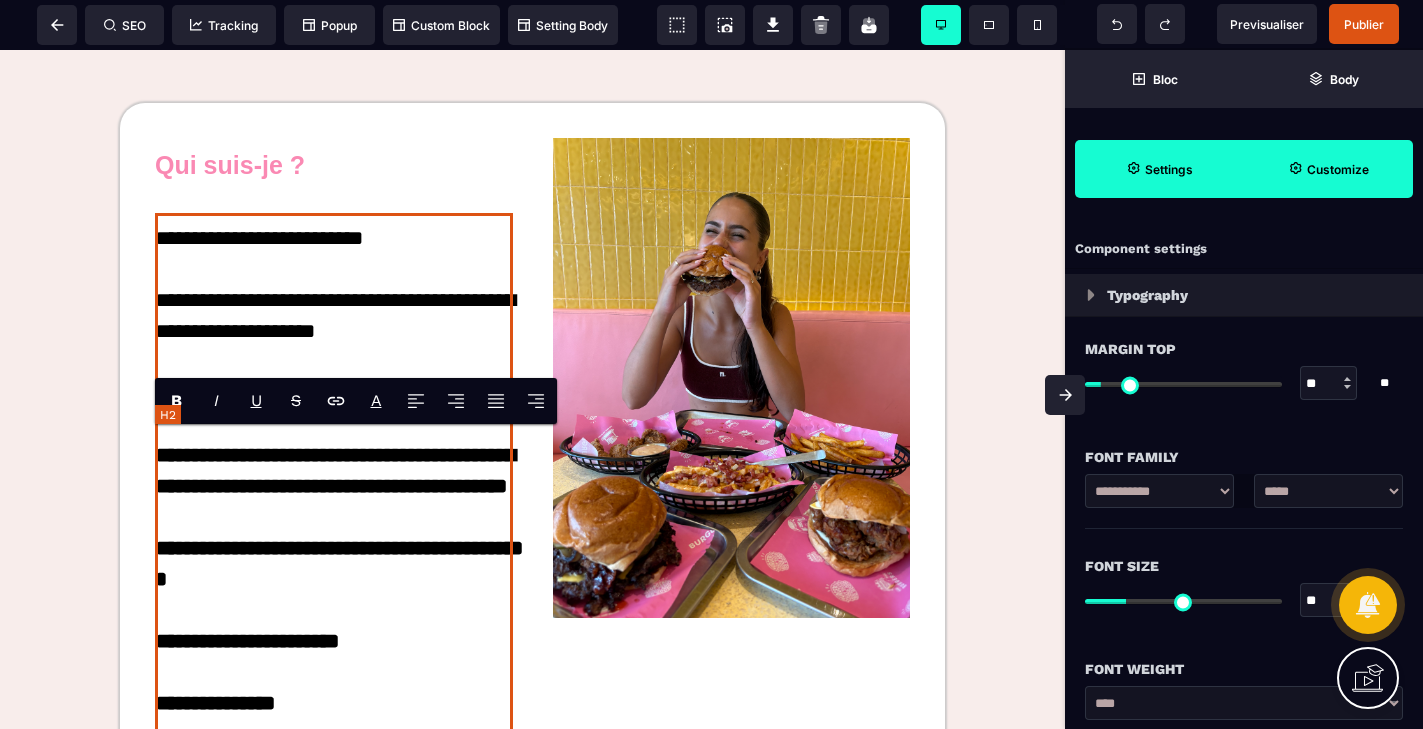 click on "**********" at bounding box center (334, 1261) 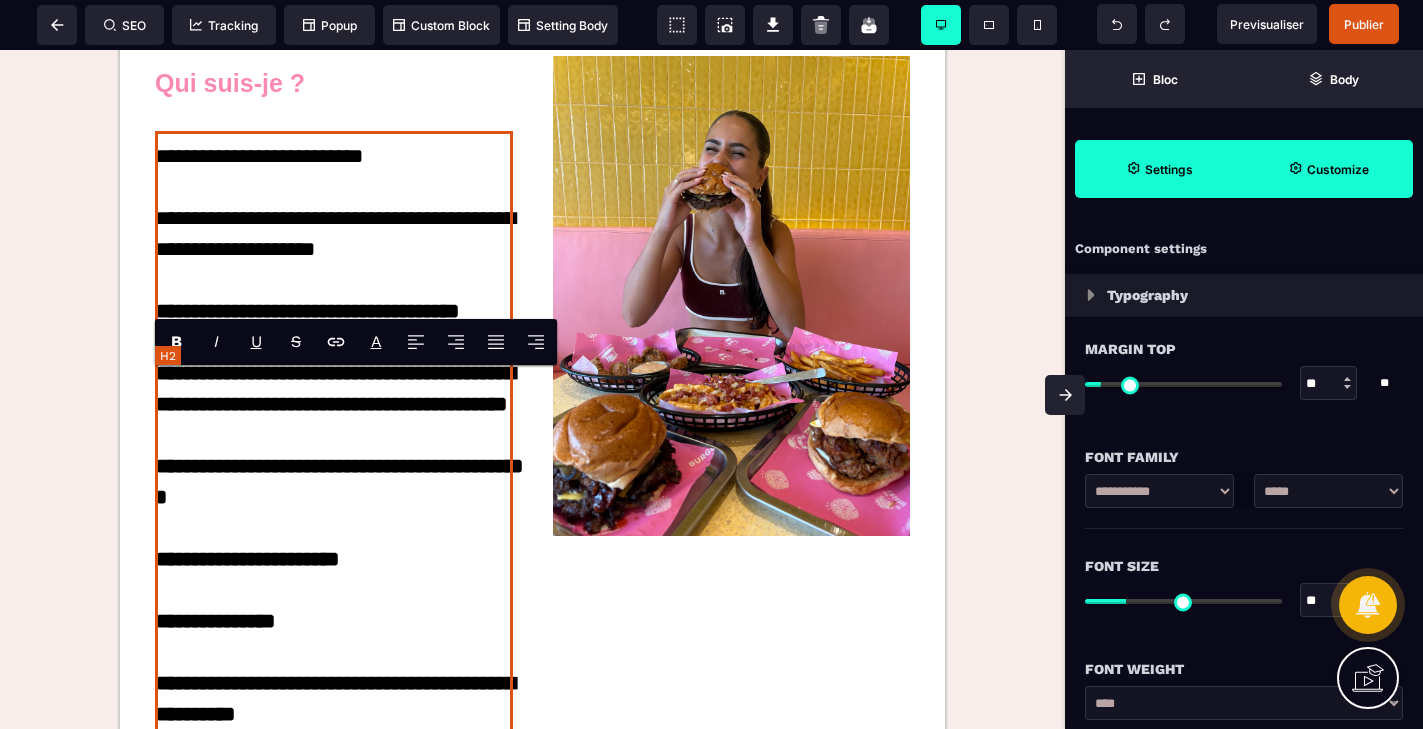 scroll, scrollTop: 3257, scrollLeft: 0, axis: vertical 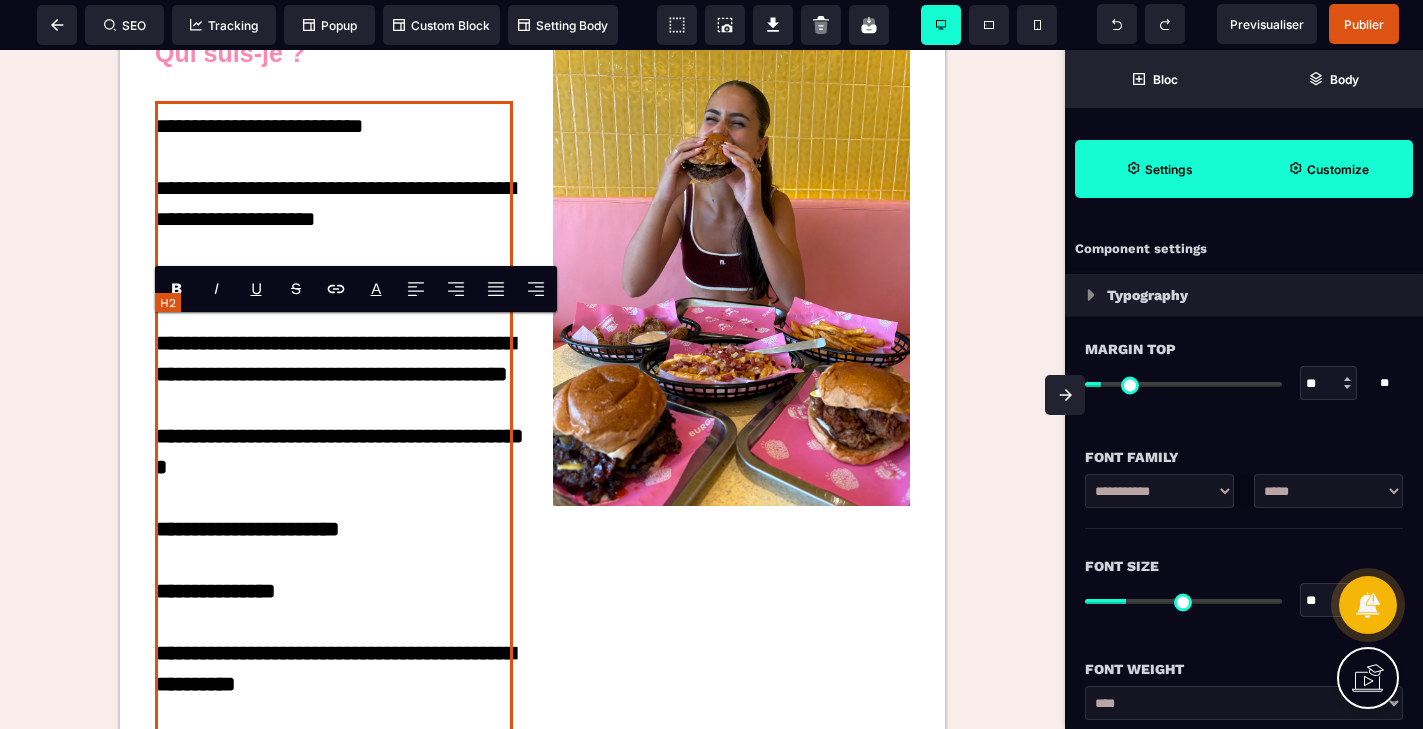 click on "**********" at bounding box center [334, 1149] 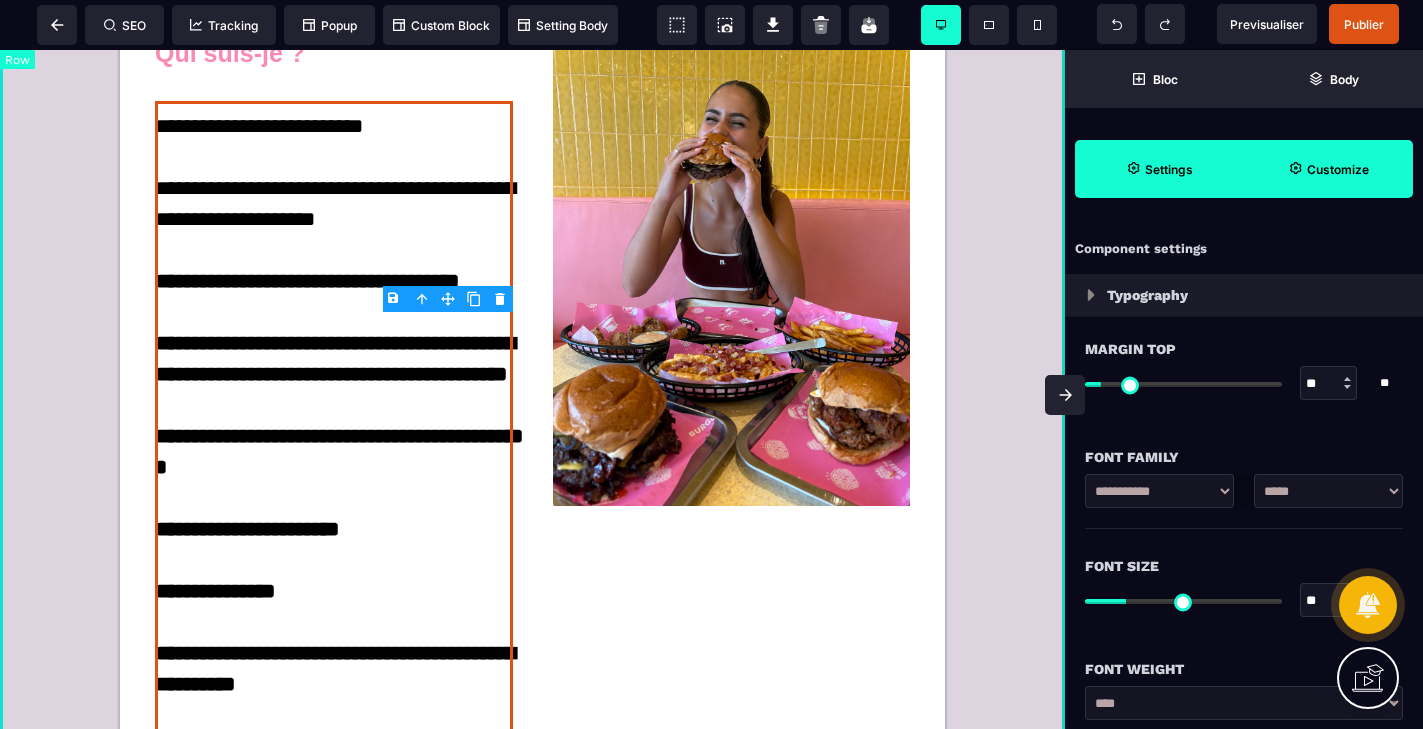 click on "[FIRST] [LAST] [PHONE] [EMAIL]" at bounding box center [532, -320] 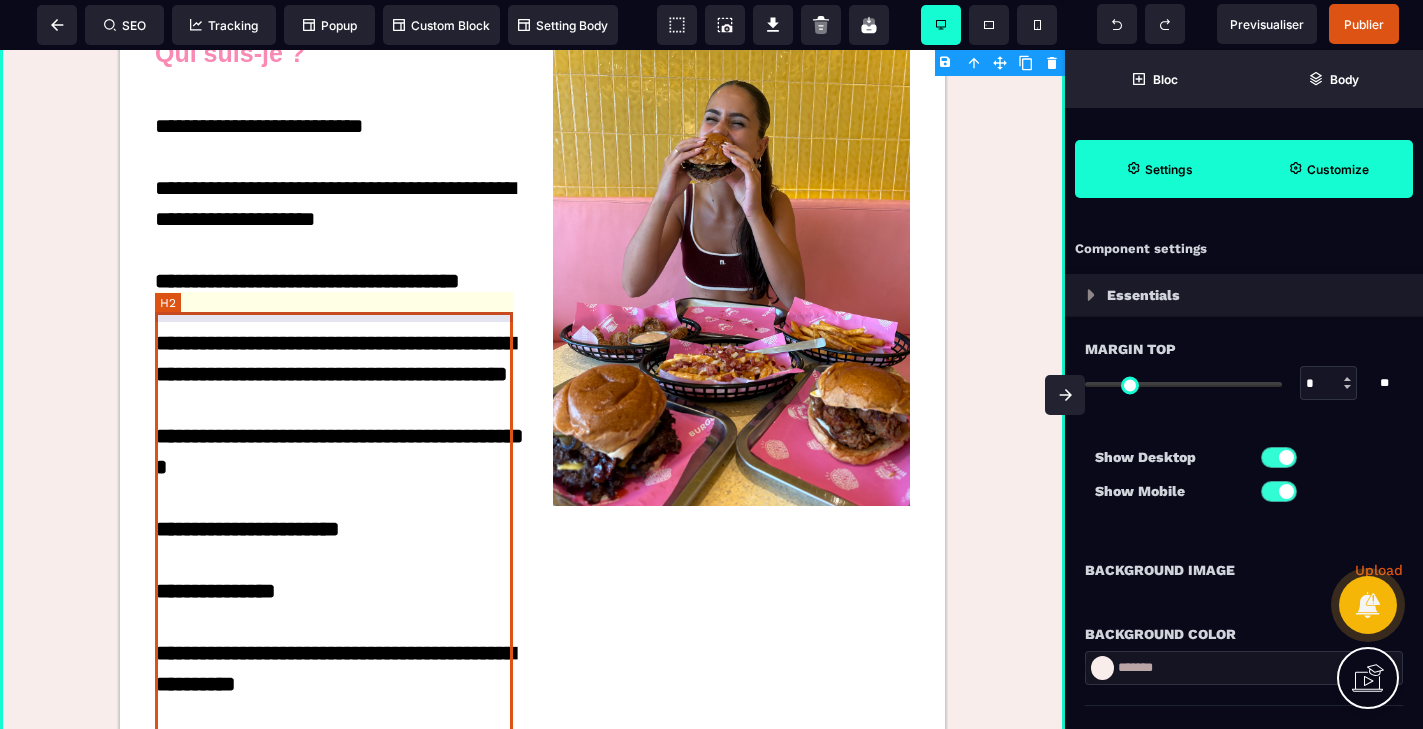 click on "**********" at bounding box center [334, 1149] 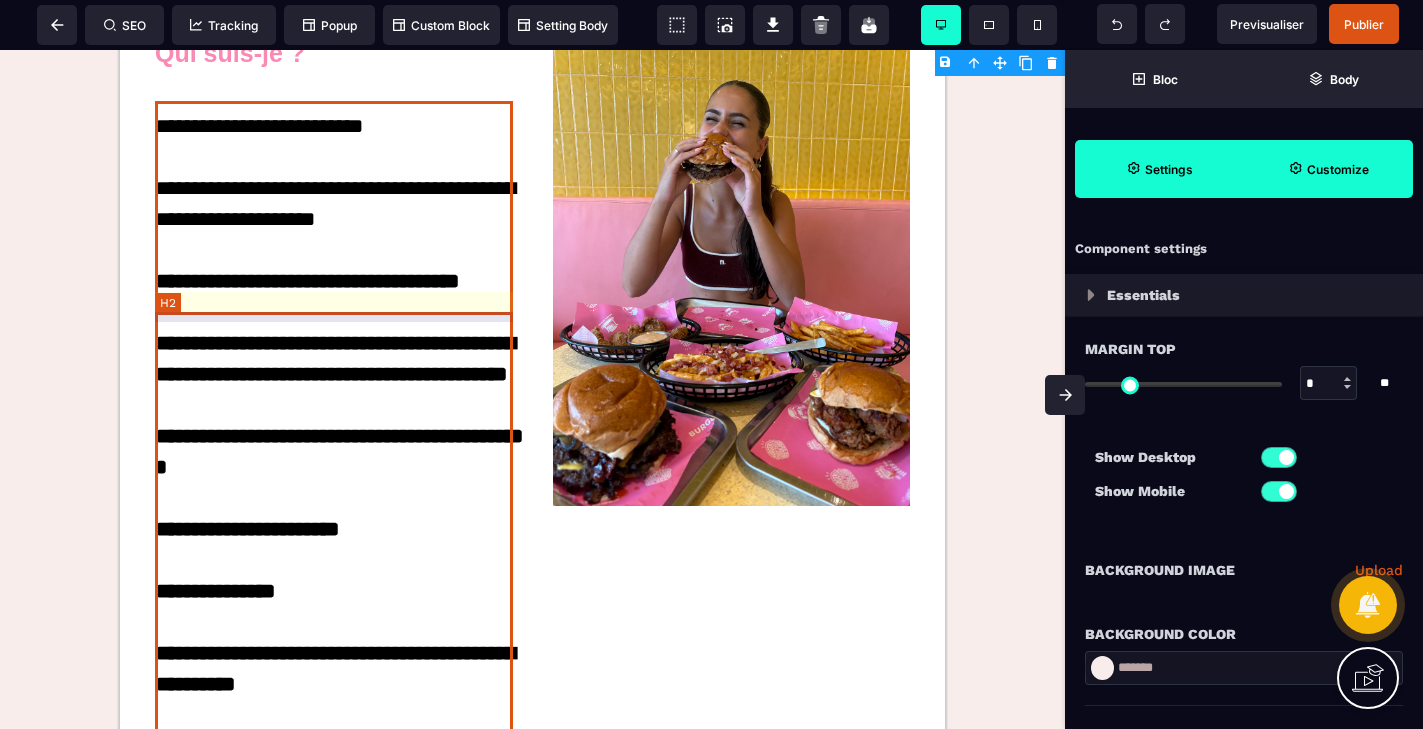 click on "**********" at bounding box center (334, 1149) 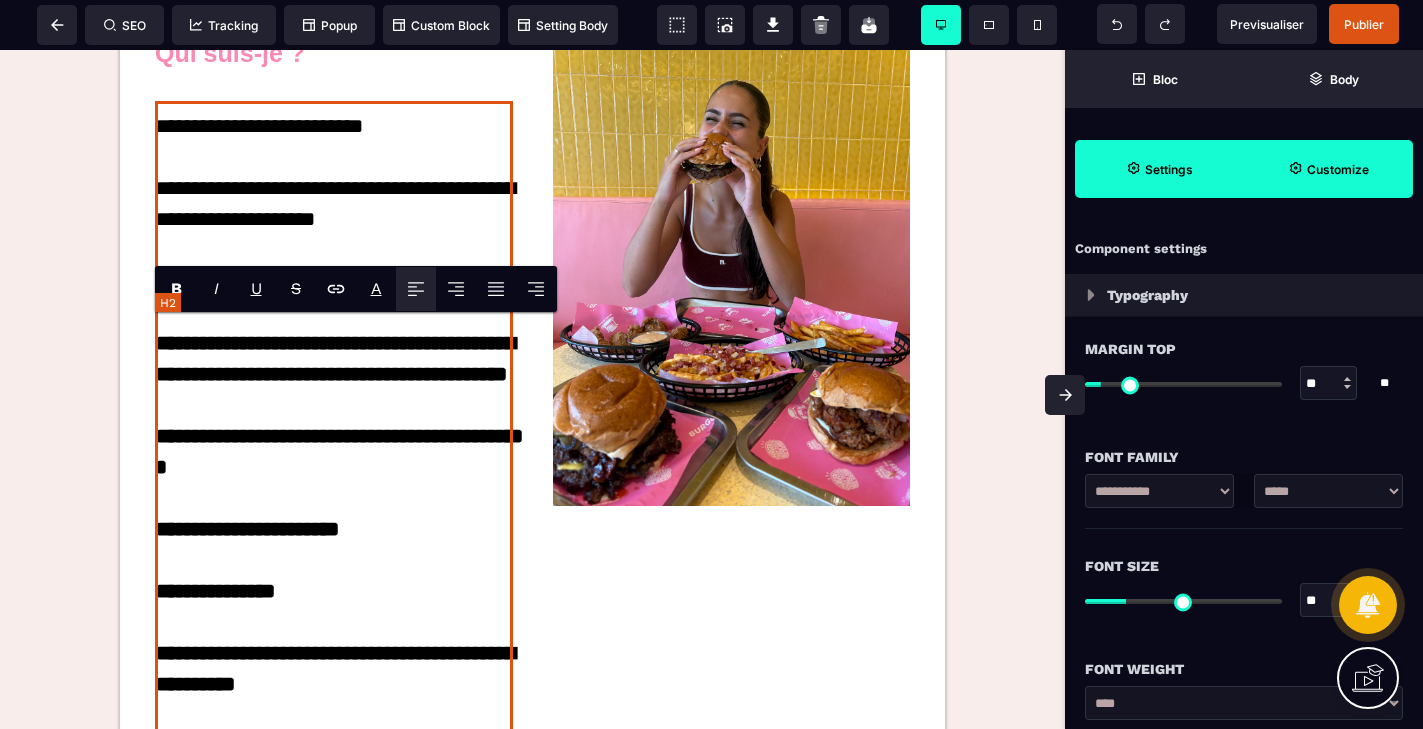 click on "**********" at bounding box center [334, 1149] 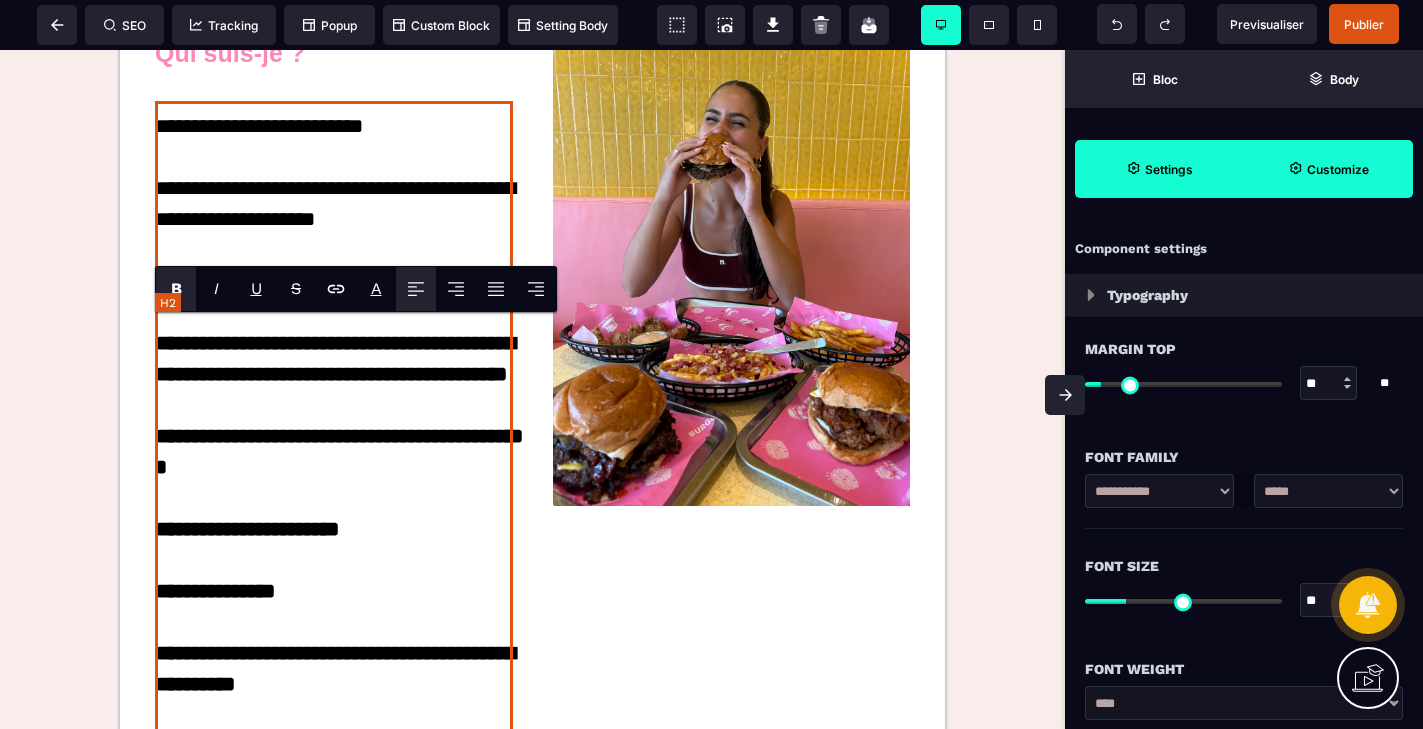 click on "**********" at bounding box center (334, 1149) 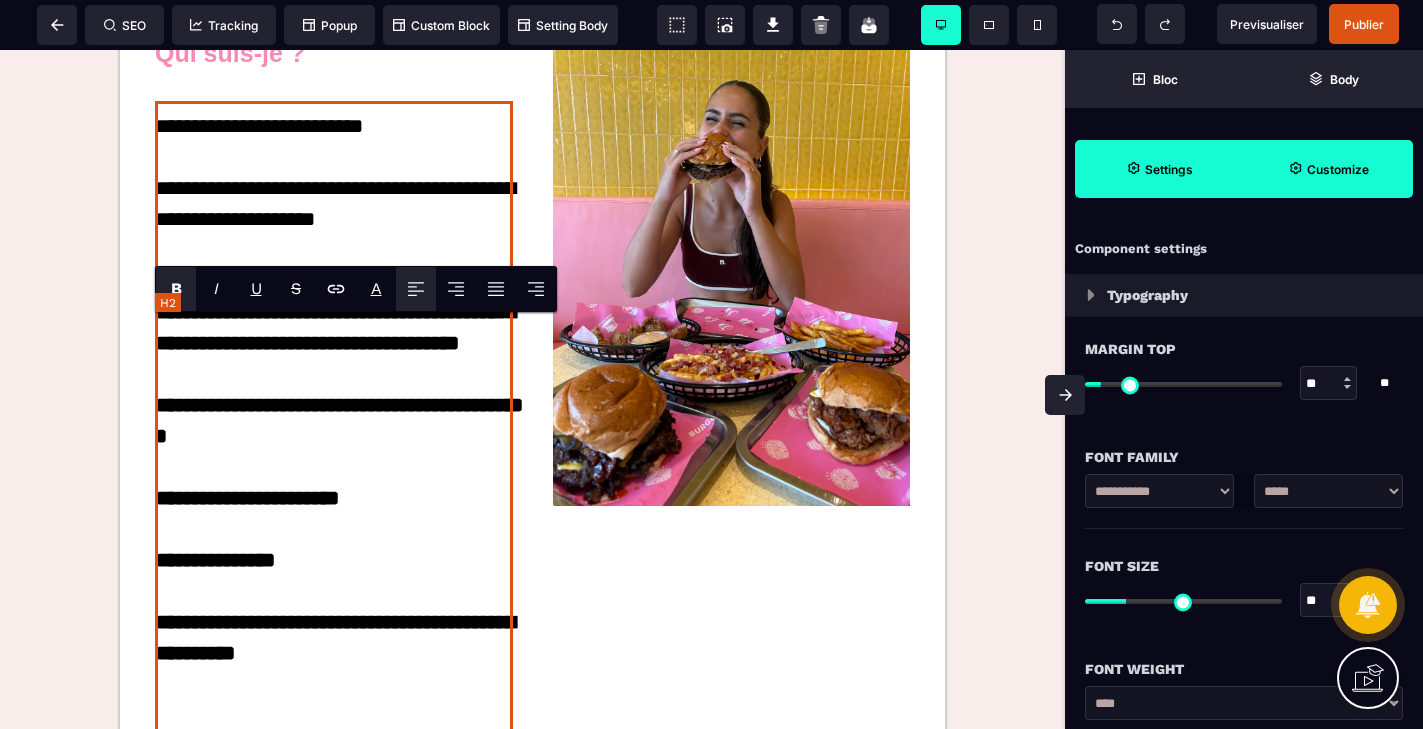 click on "**********" at bounding box center [334, 1134] 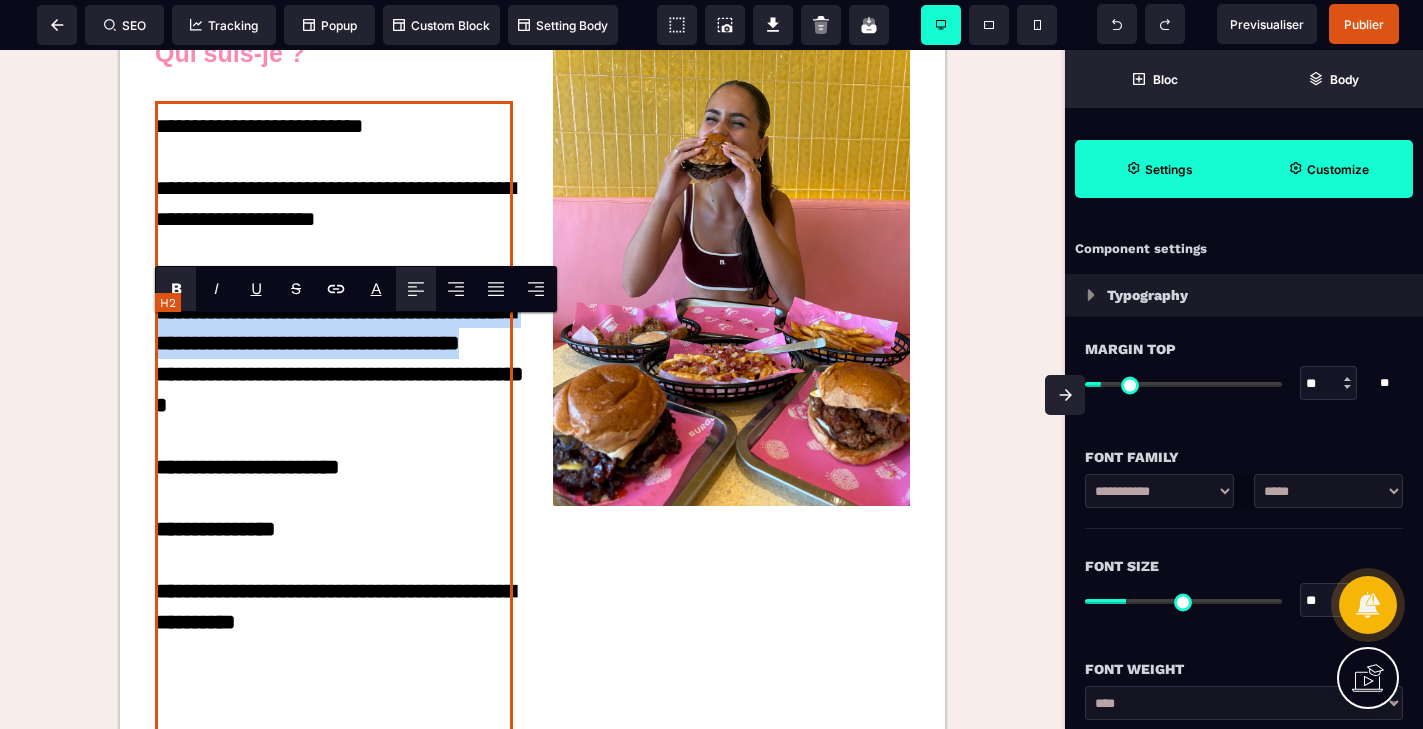 drag, startPoint x: 271, startPoint y: 602, endPoint x: 157, endPoint y: 488, distance: 161.22035 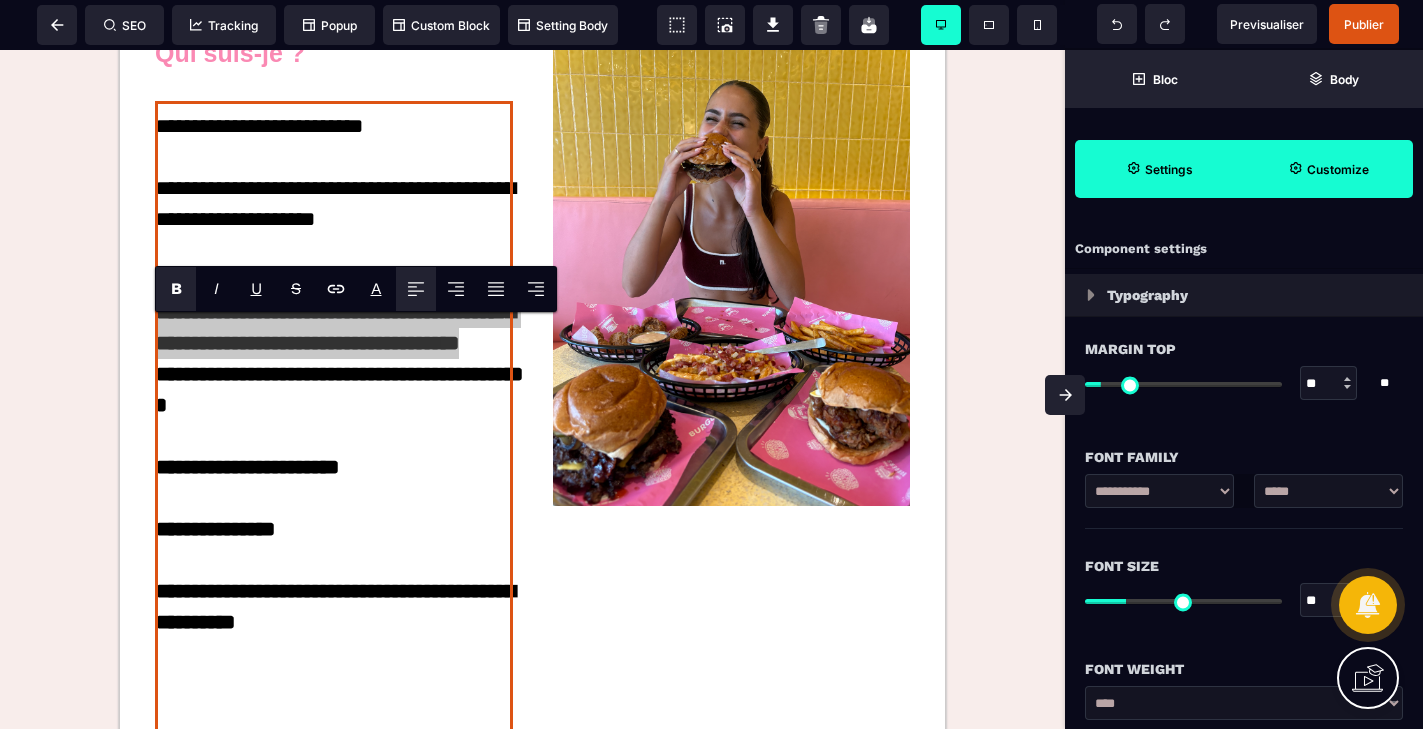 click on "B" at bounding box center (176, 288) 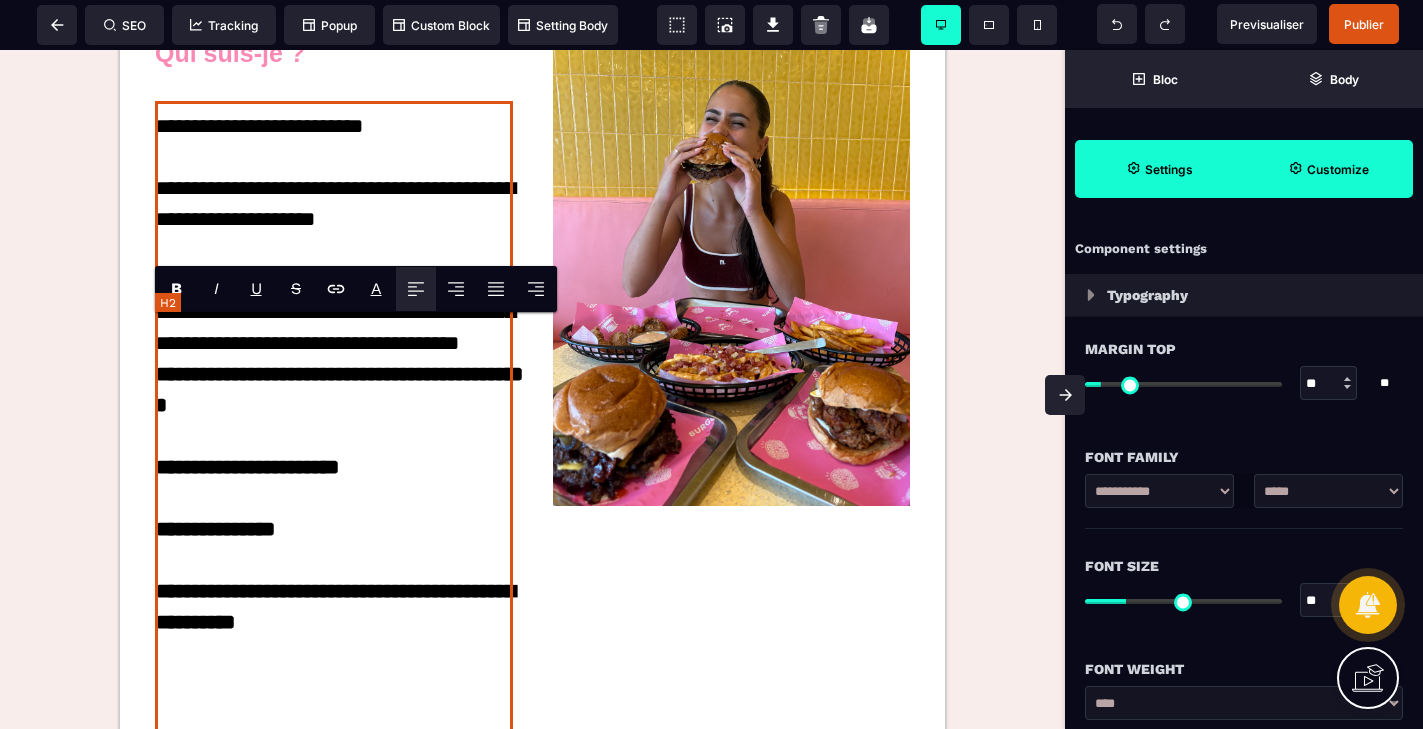 click on "**********" at bounding box center (334, 1103) 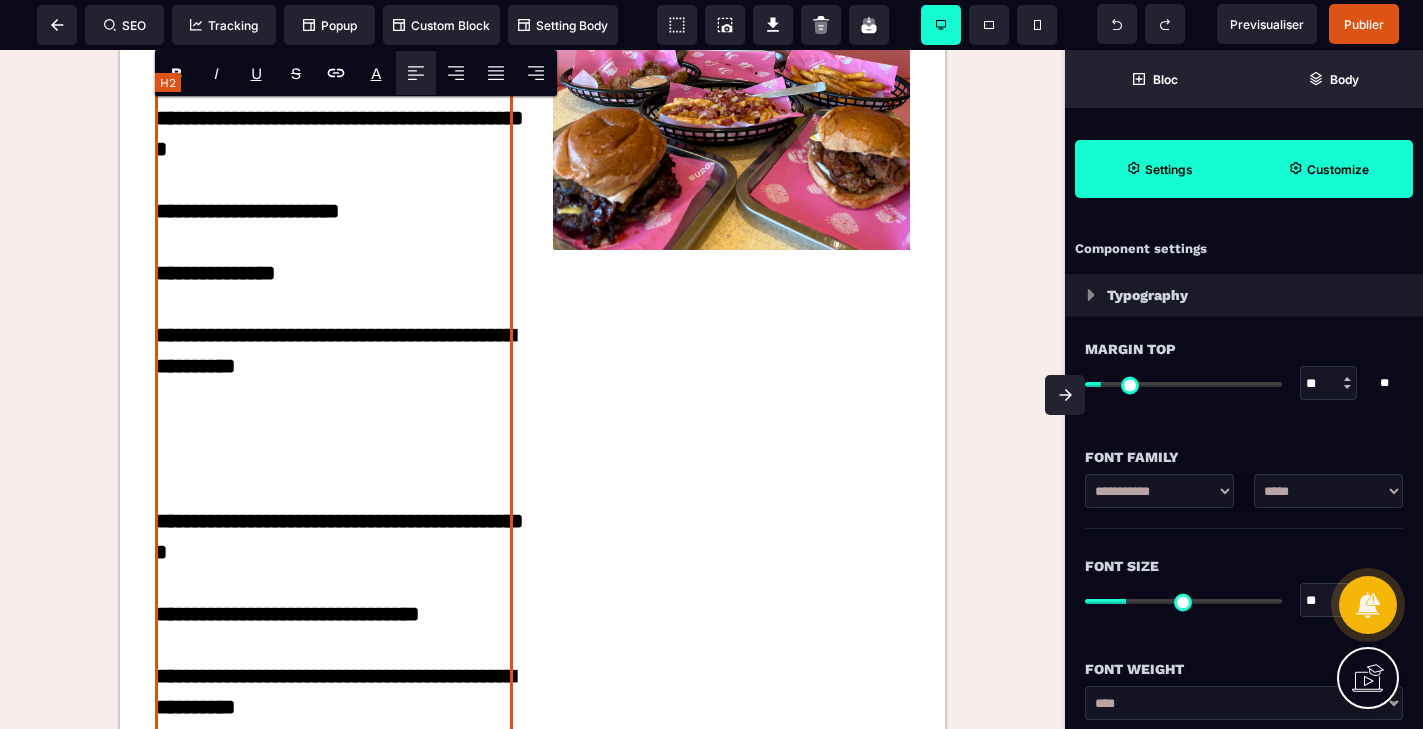 scroll, scrollTop: 3523, scrollLeft: 0, axis: vertical 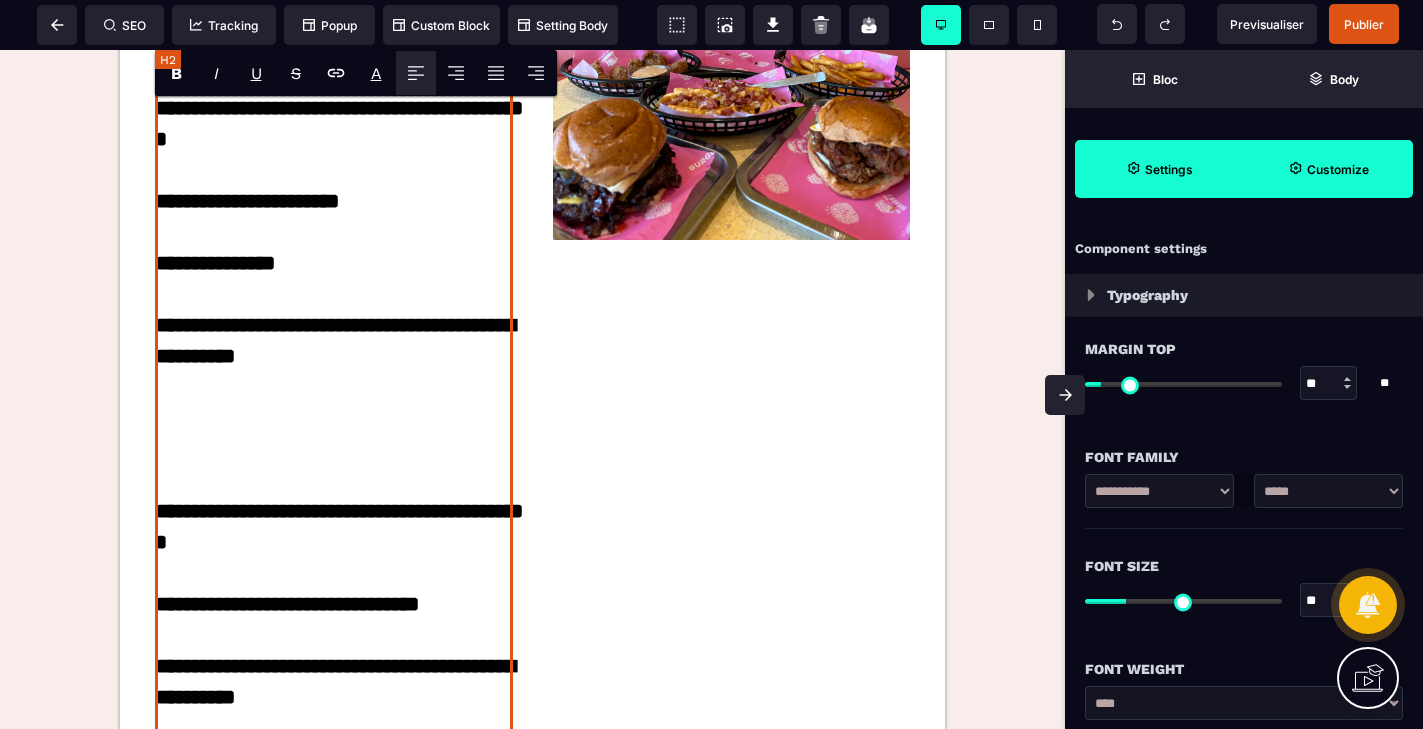 click on "**********" at bounding box center (334, 837) 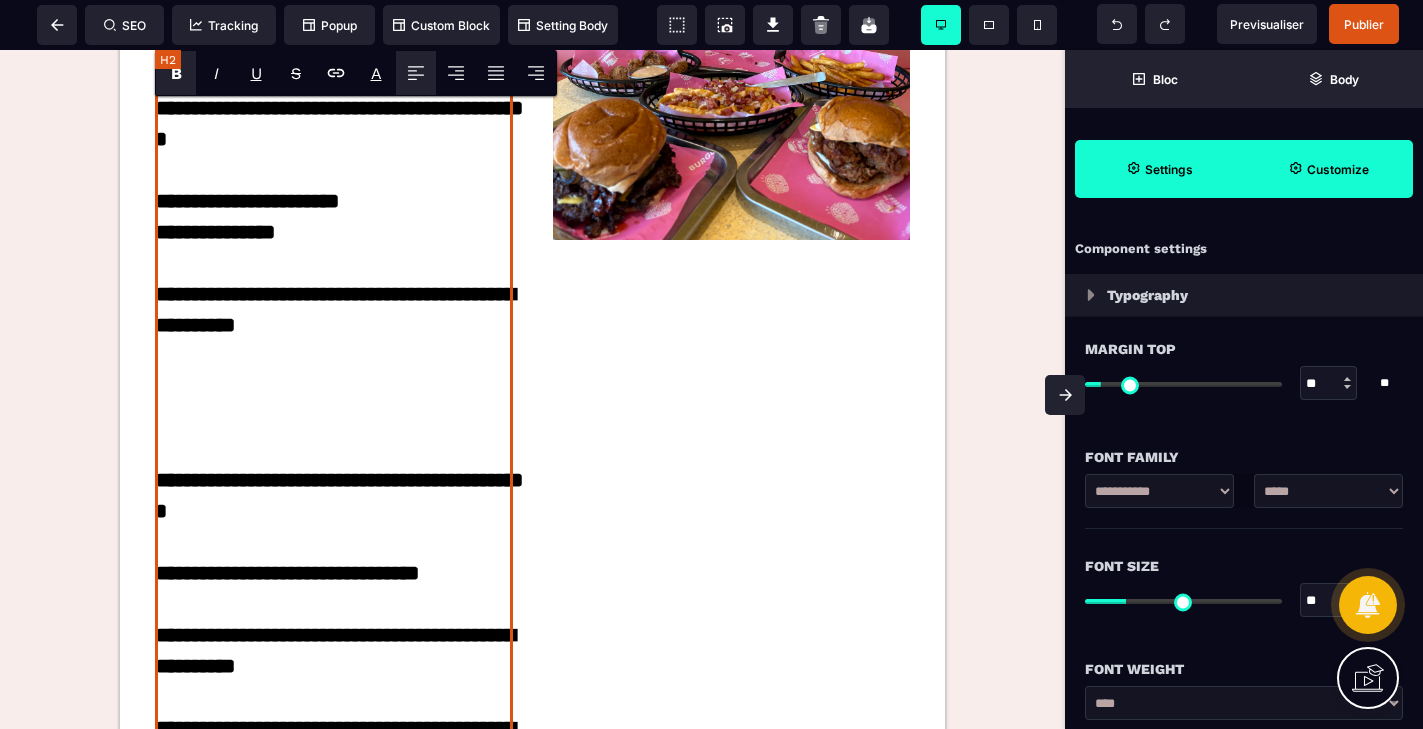 click on "**********" at bounding box center [334, 821] 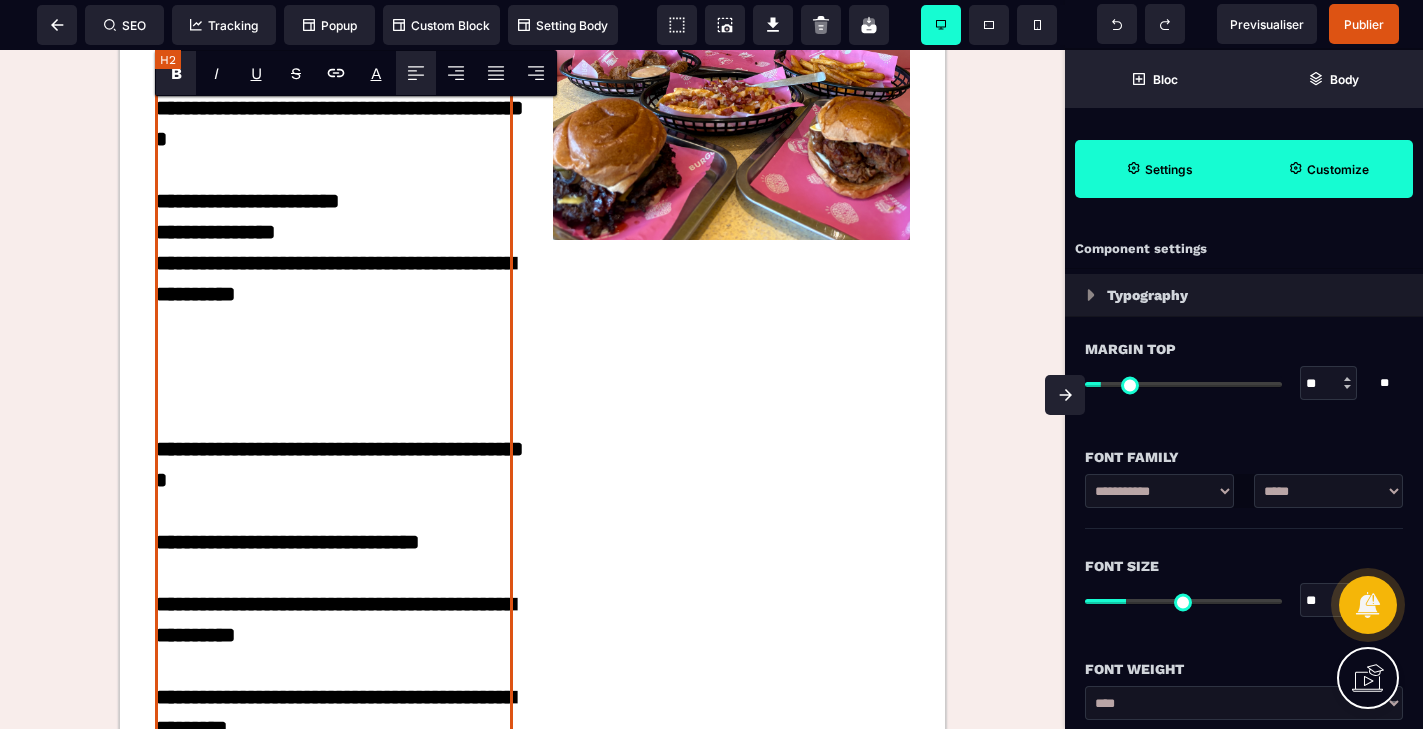 click on "**********" at bounding box center (334, 806) 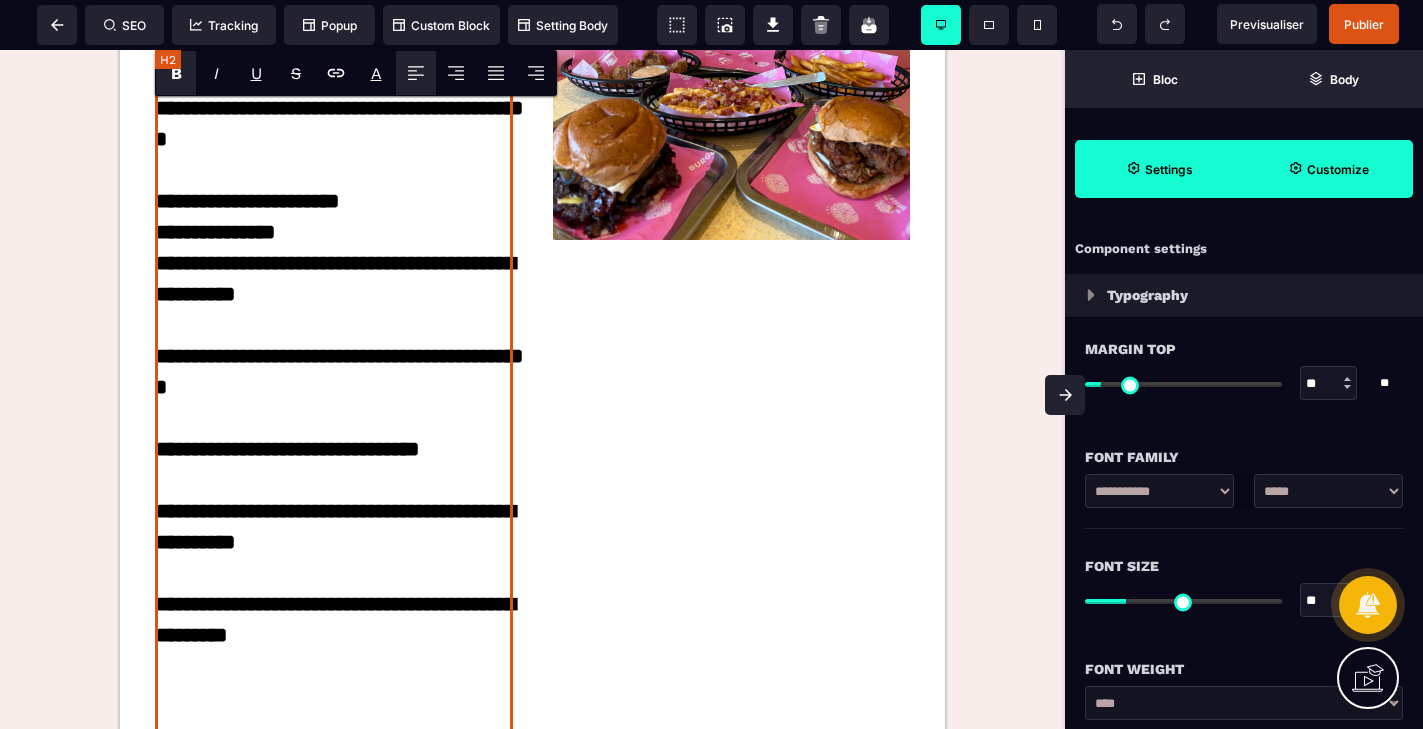 click on "**********" at bounding box center (334, 759) 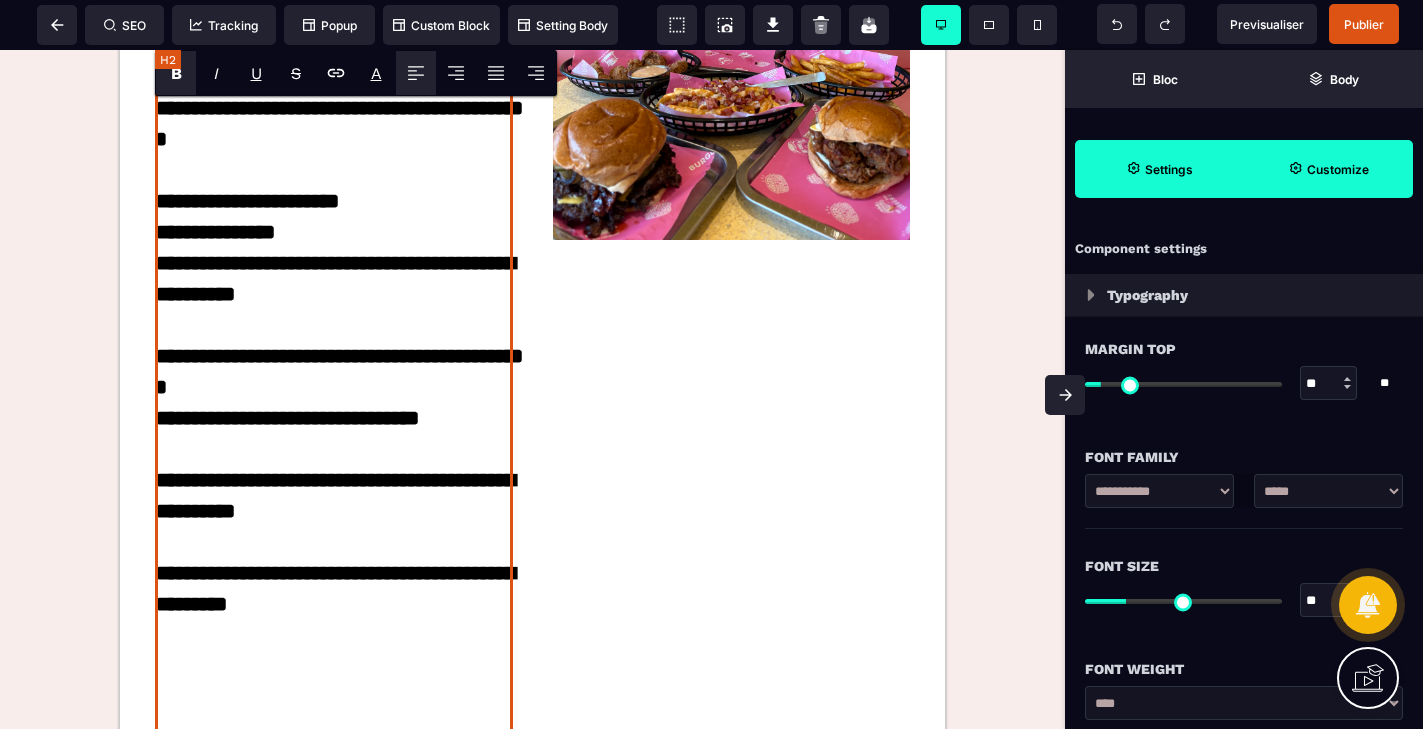 click on "**********" at bounding box center (334, 744) 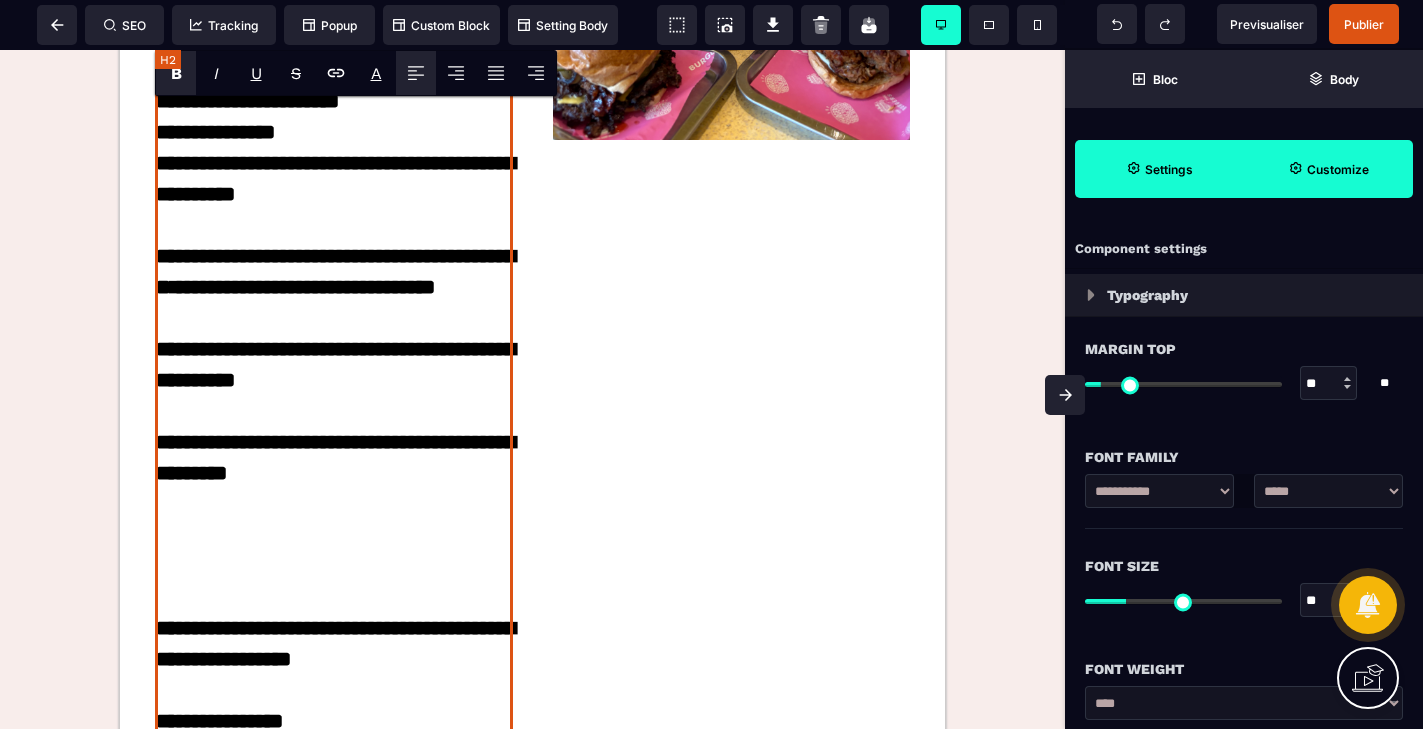 scroll, scrollTop: 3630, scrollLeft: 0, axis: vertical 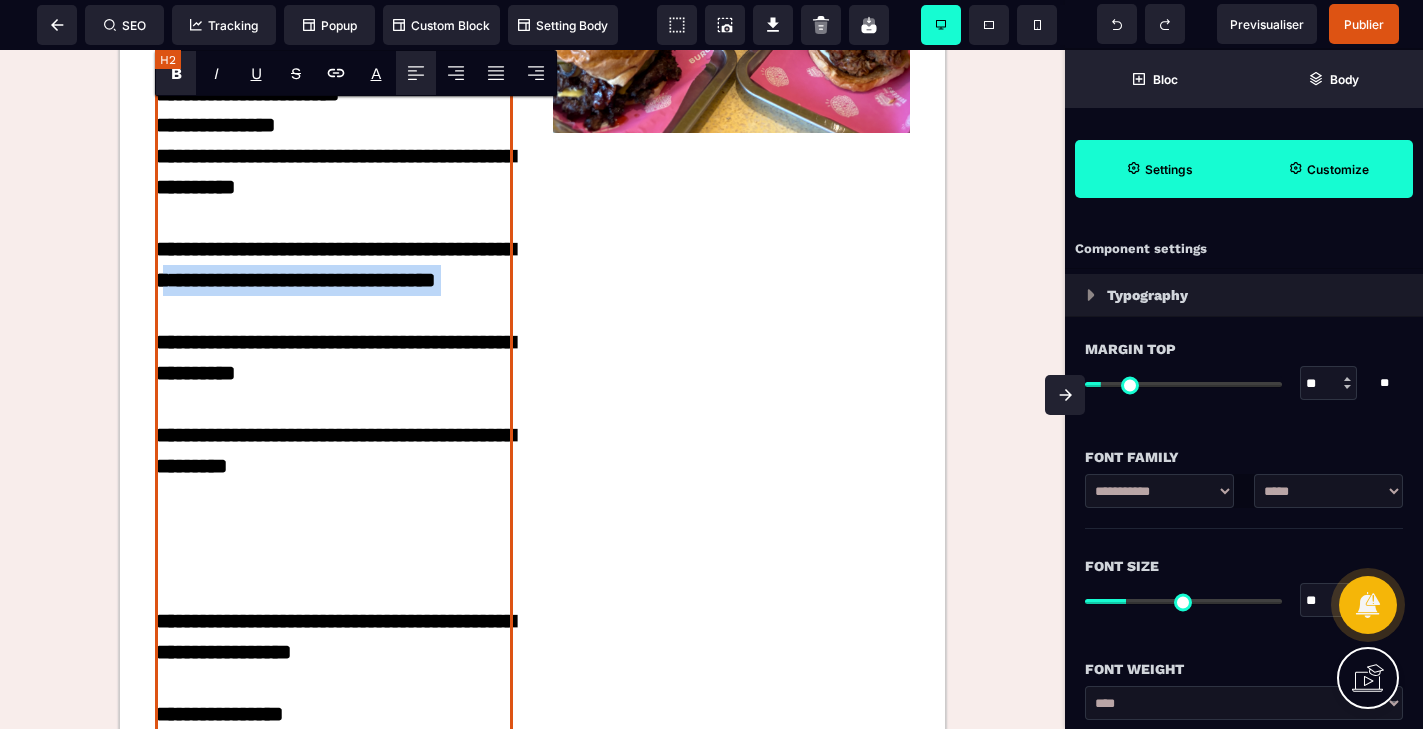 drag, startPoint x: 359, startPoint y: 581, endPoint x: 324, endPoint y: 526, distance: 65.192024 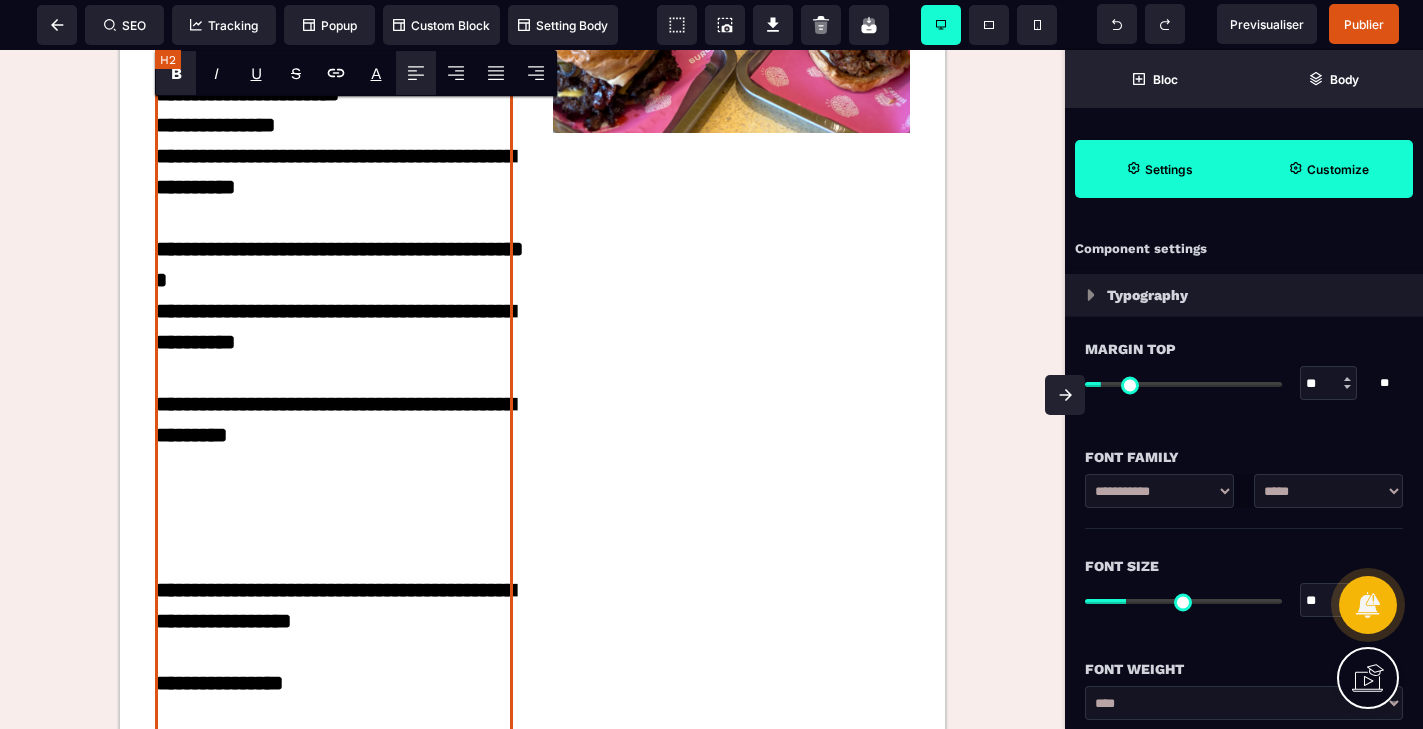 click on "**********" at bounding box center [334, 606] 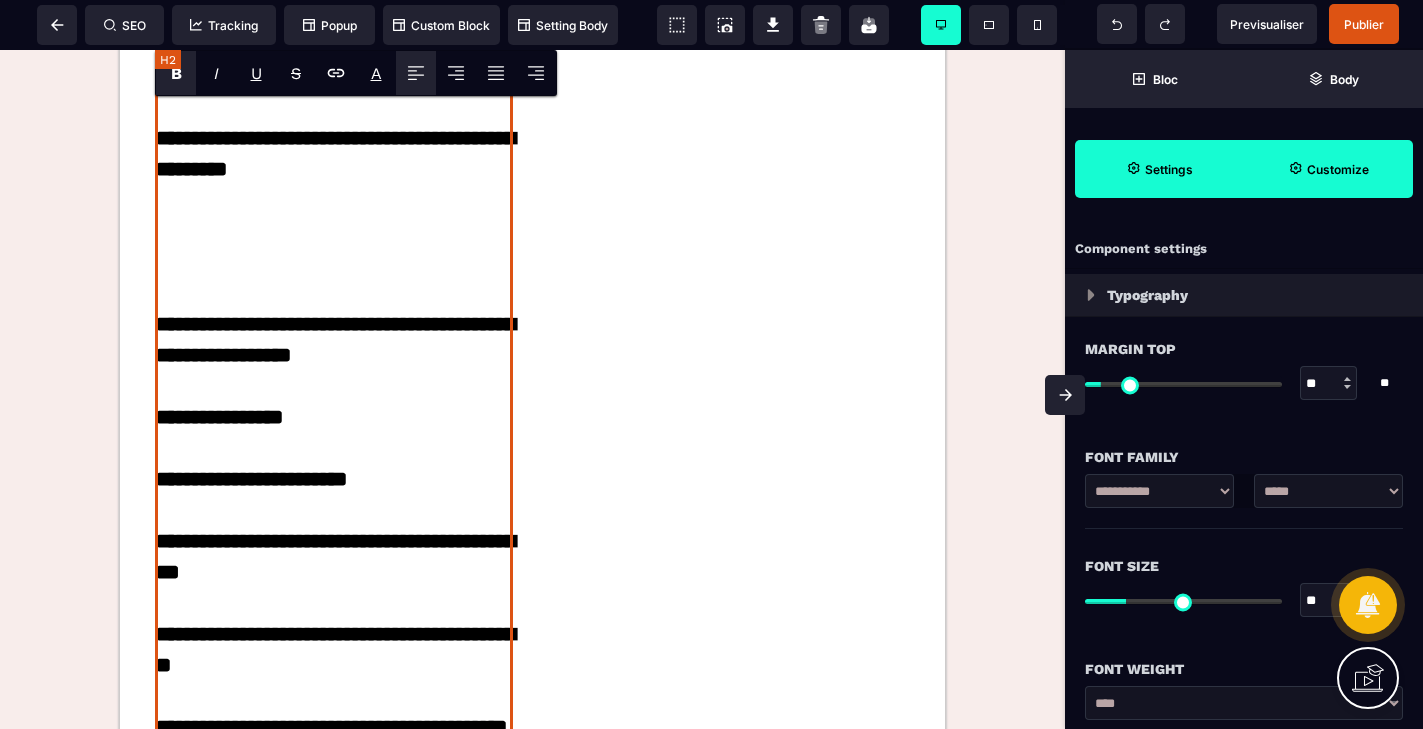 scroll, scrollTop: 3868, scrollLeft: 0, axis: vertical 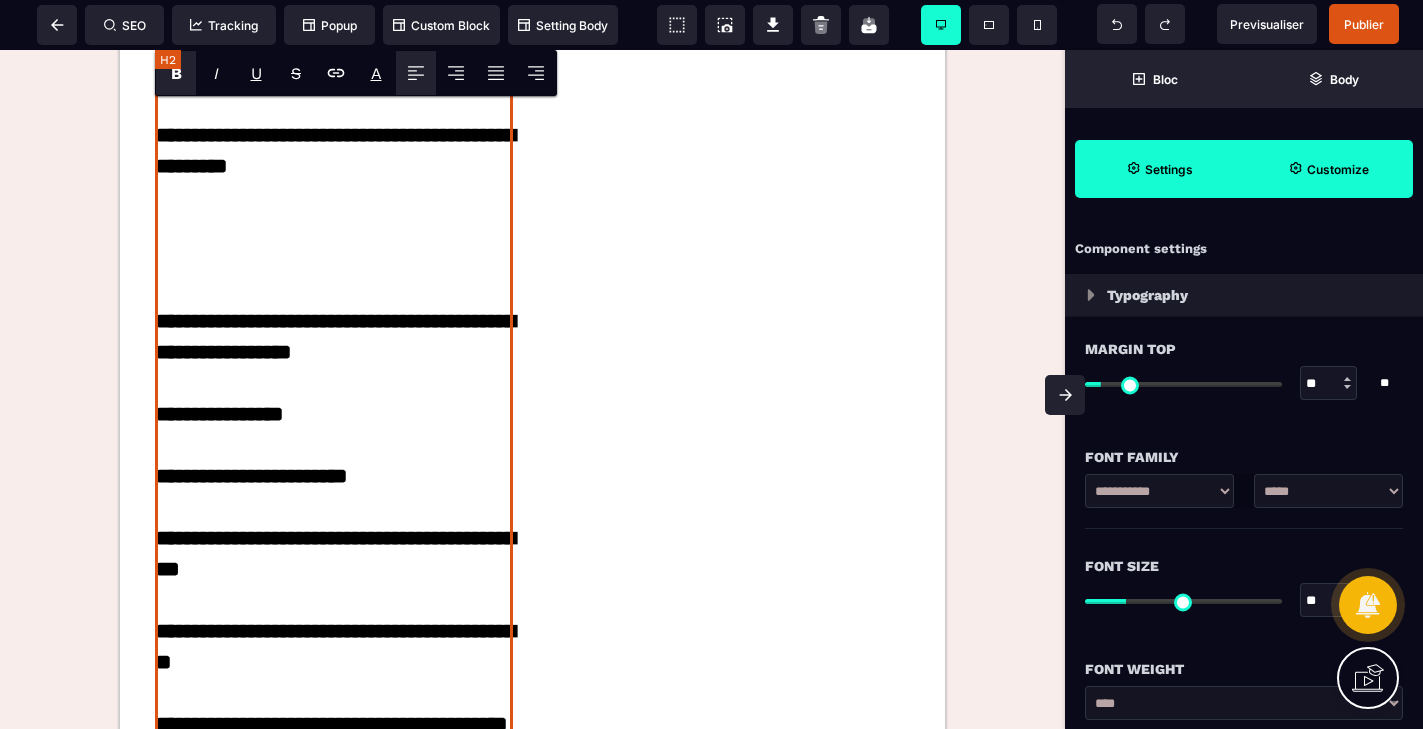 click on "**********" at bounding box center (334, 368) 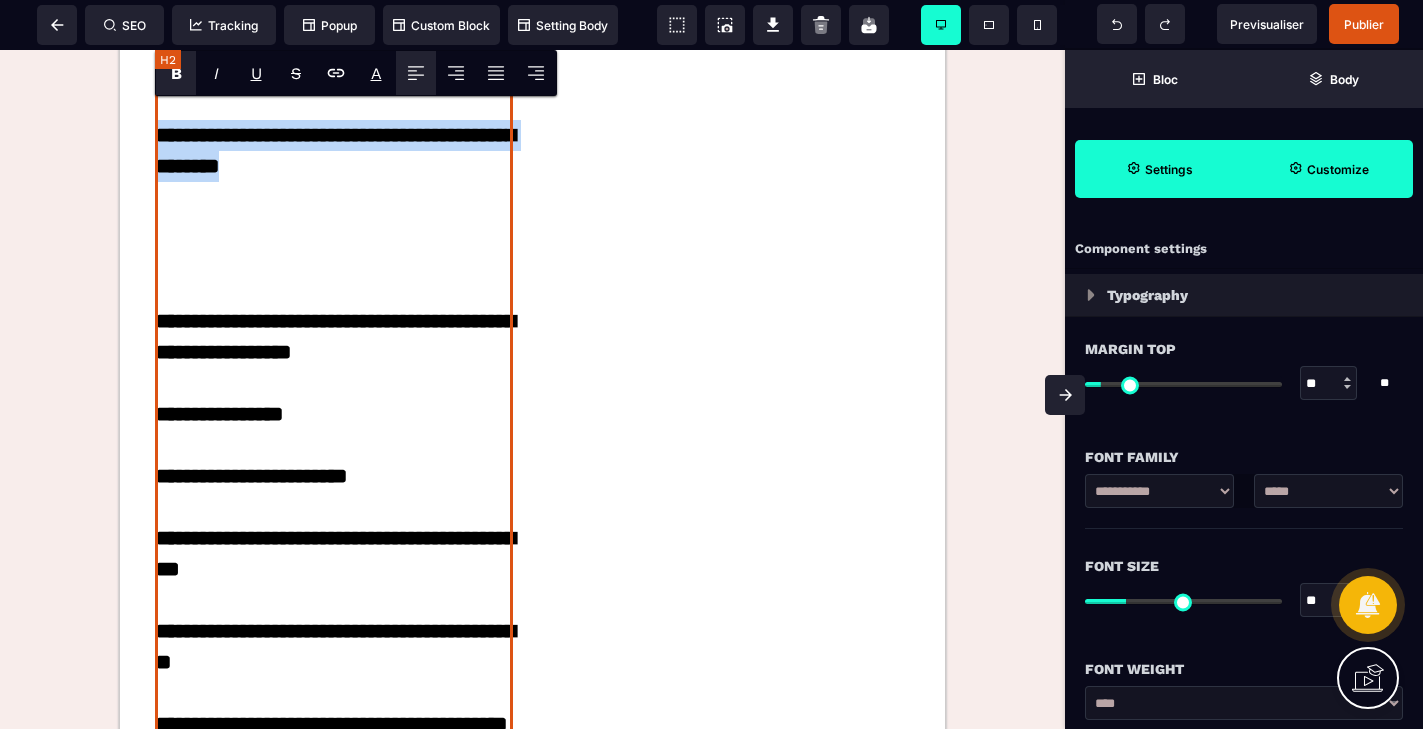 drag, startPoint x: 427, startPoint y: 441, endPoint x: 159, endPoint y: 406, distance: 270.2758 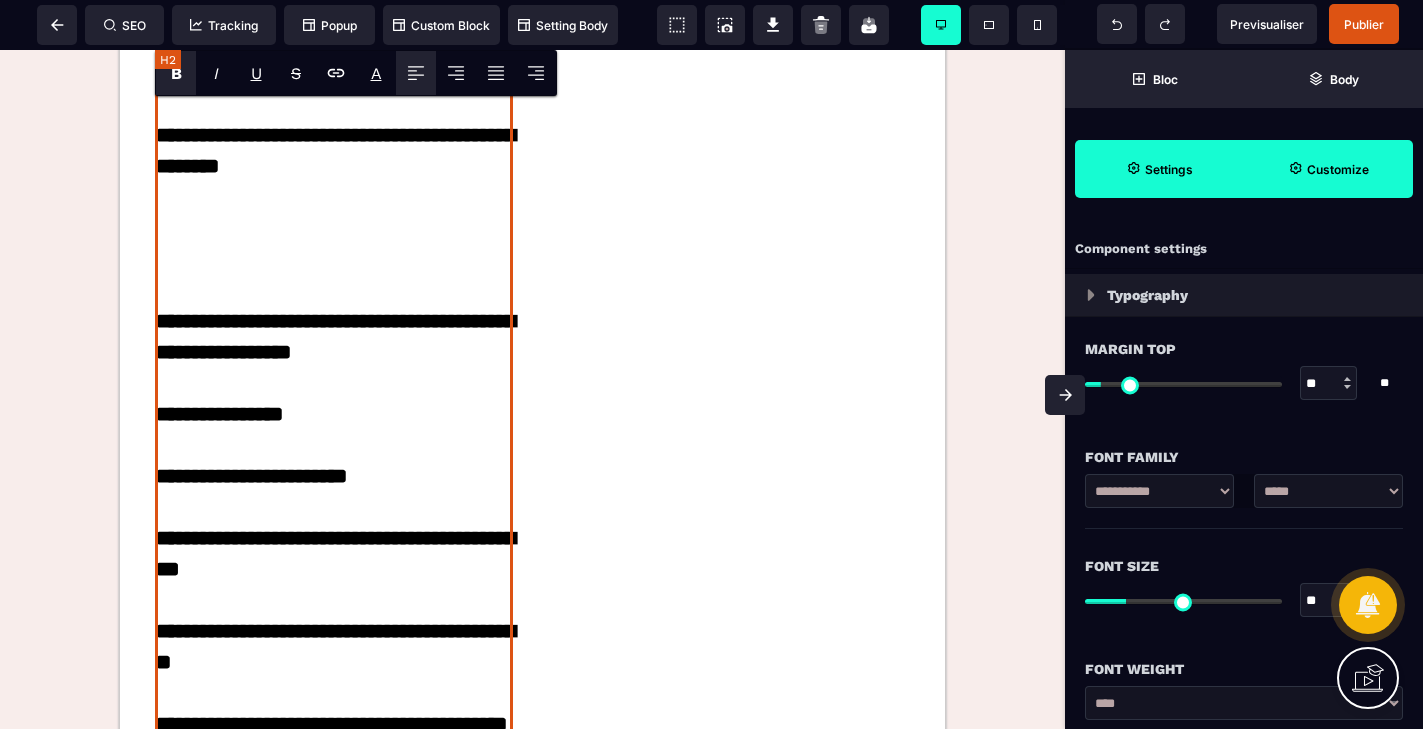 click on "**********" at bounding box center [334, 368] 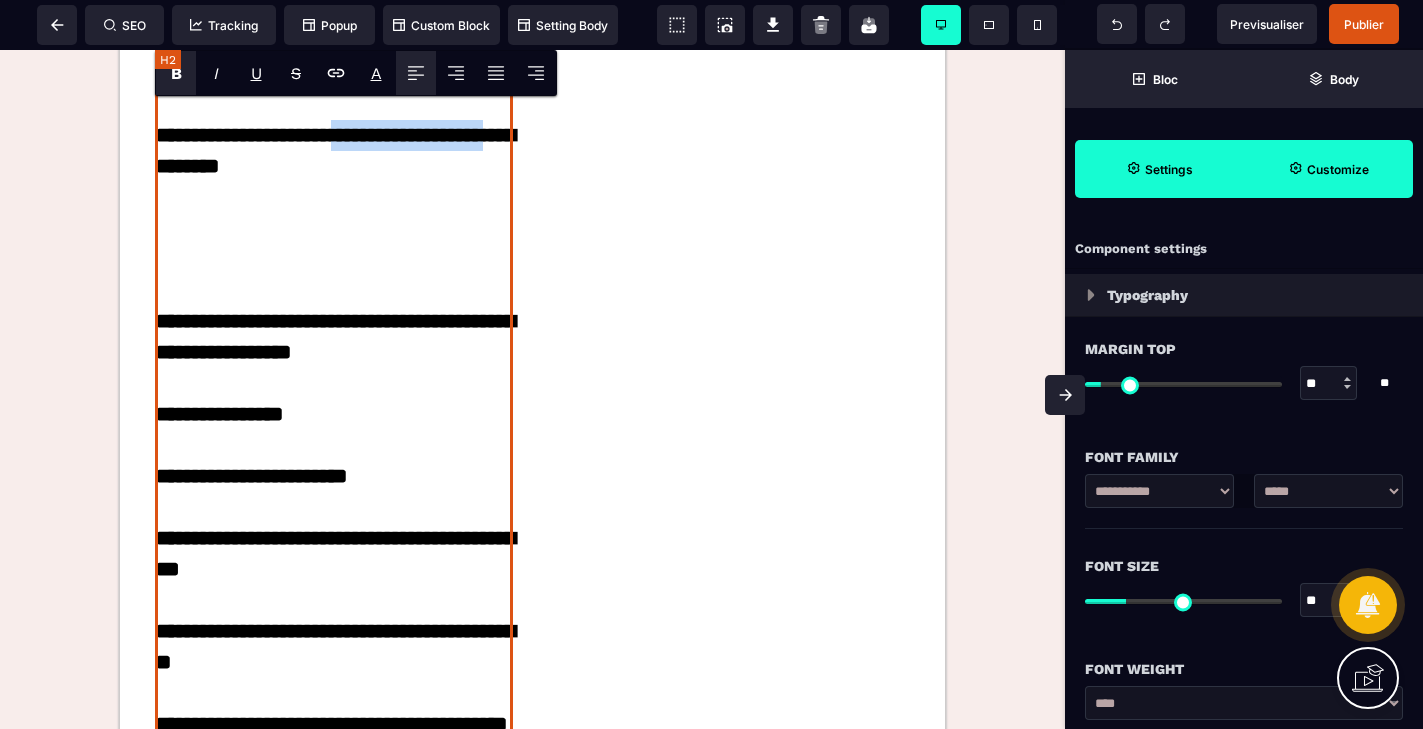drag, startPoint x: 364, startPoint y: 408, endPoint x: 257, endPoint y: 444, distance: 112.89375 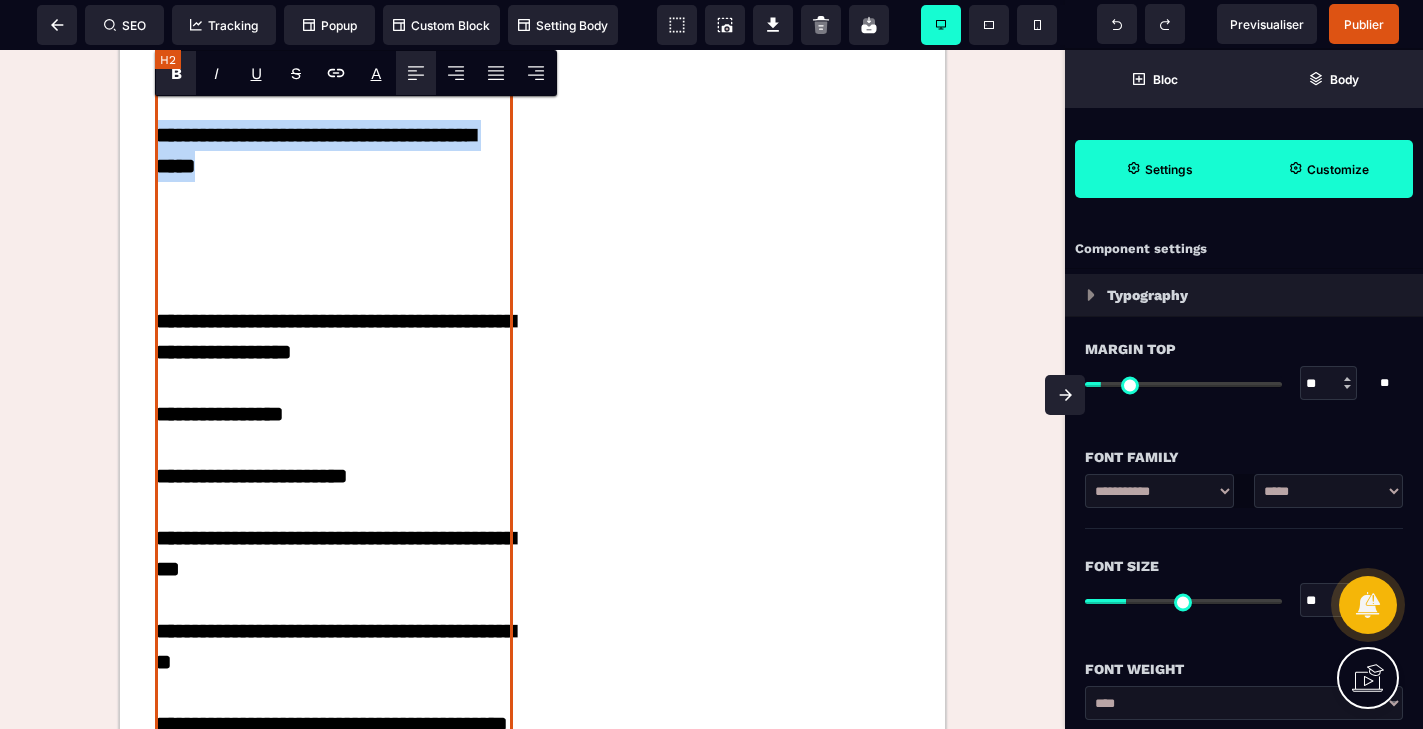 drag, startPoint x: 366, startPoint y: 431, endPoint x: 158, endPoint y: 401, distance: 210.15233 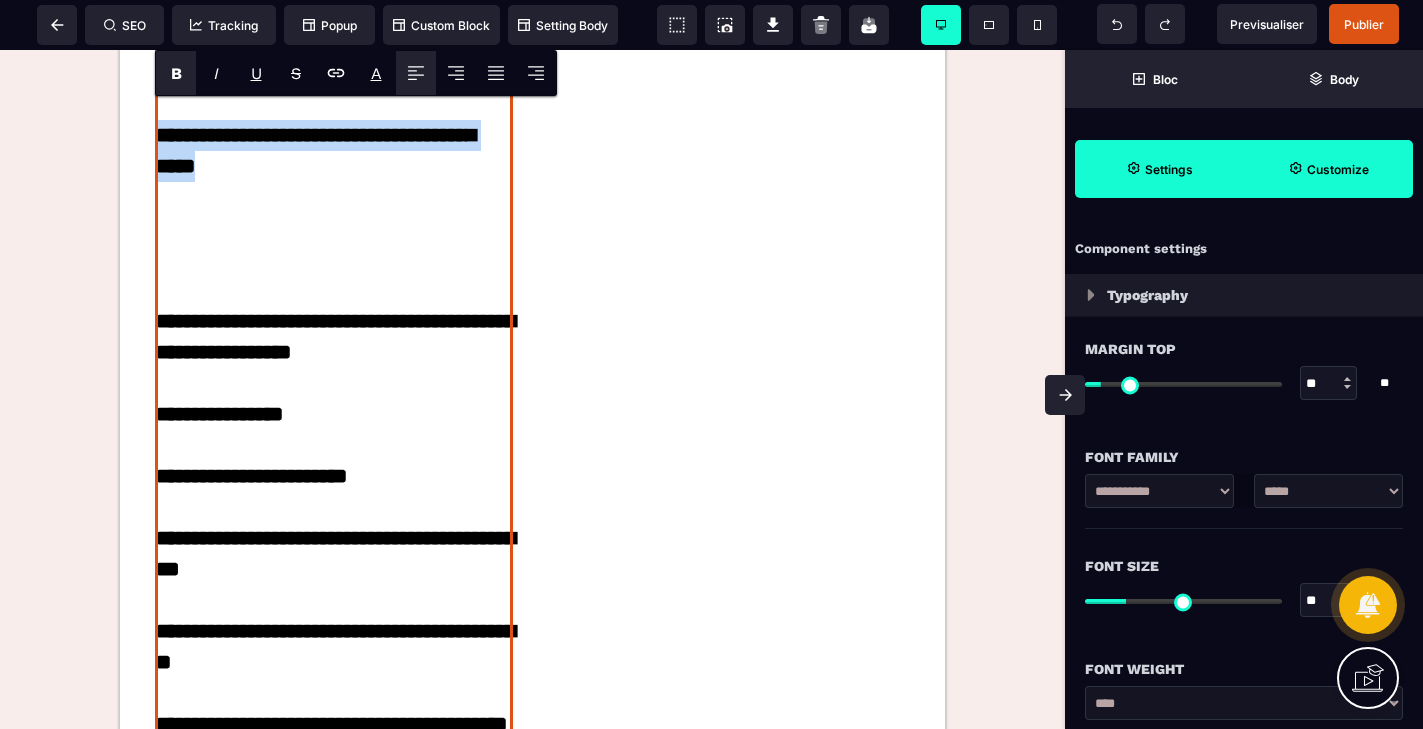 copy on "**********" 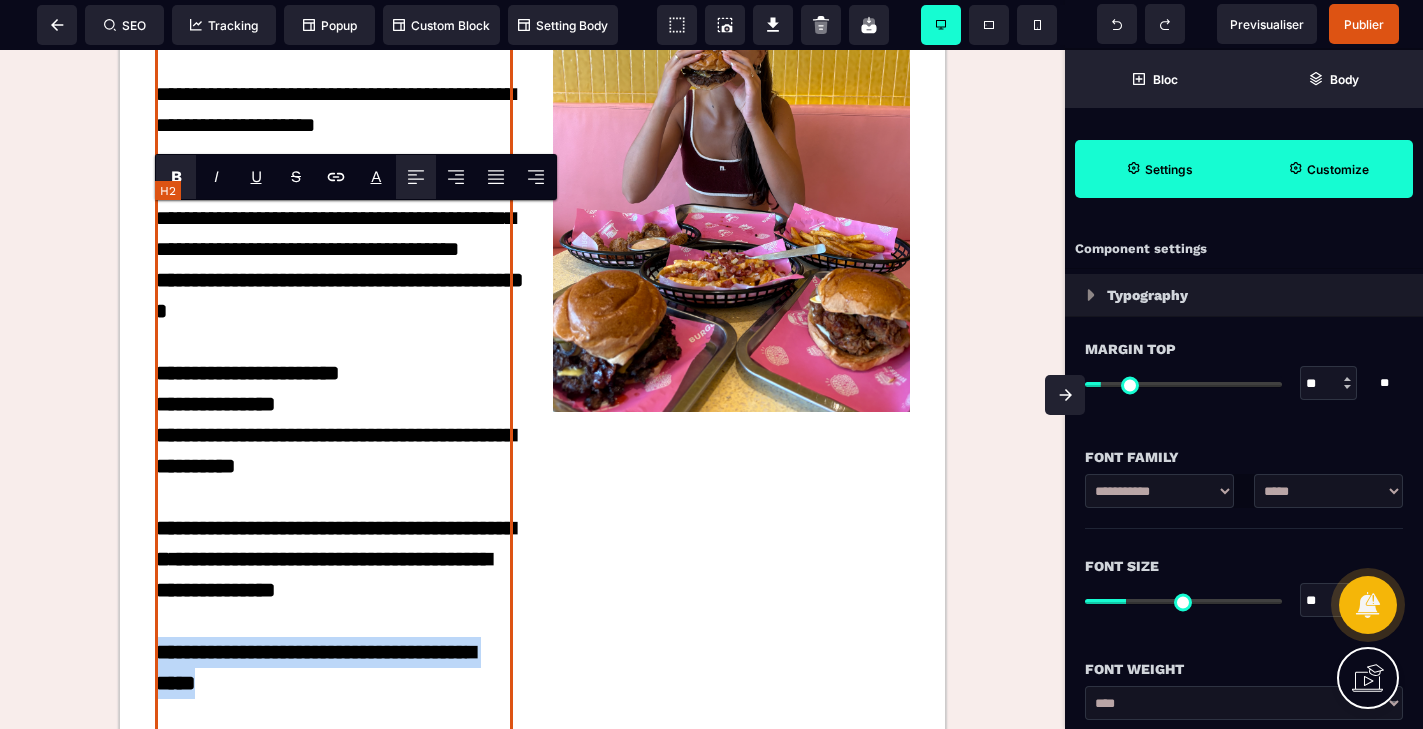 scroll, scrollTop: 3218, scrollLeft: 0, axis: vertical 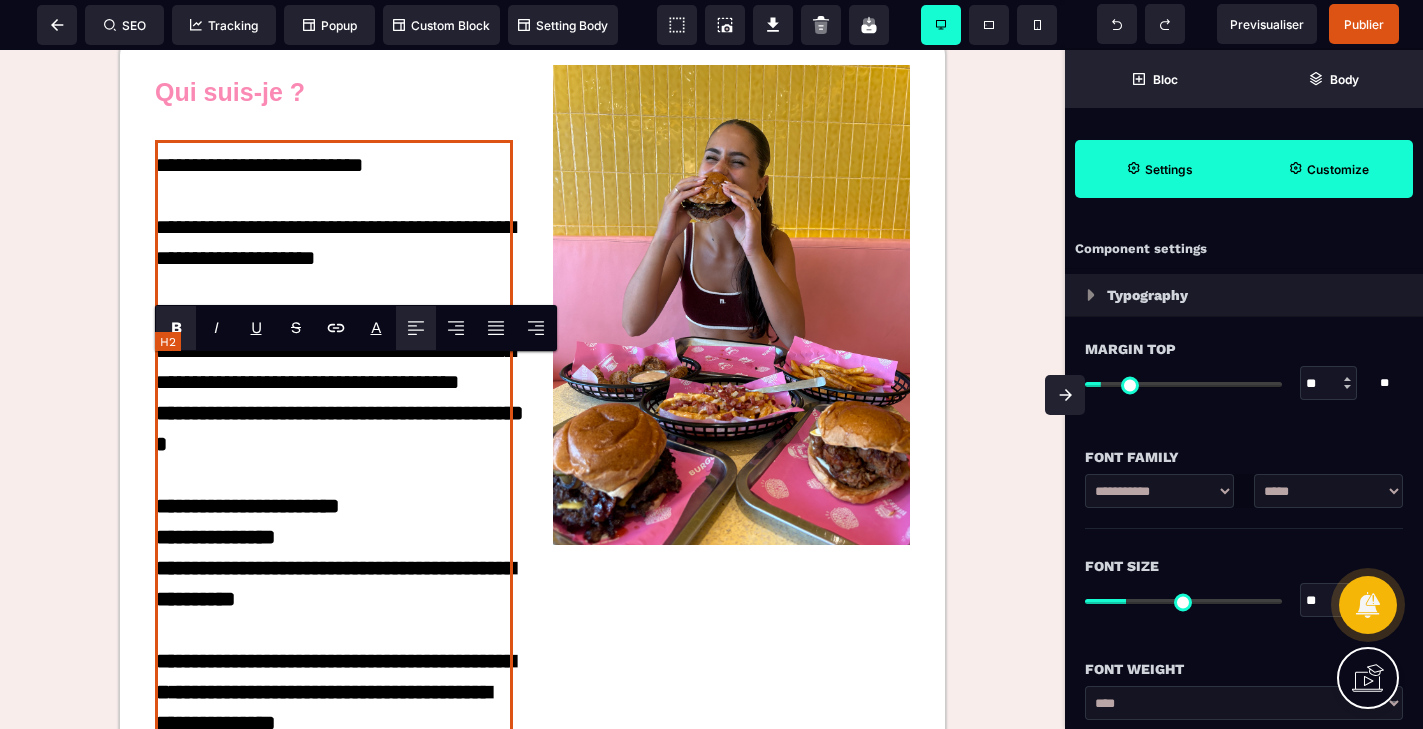 click on "**********" at bounding box center (334, 1018) 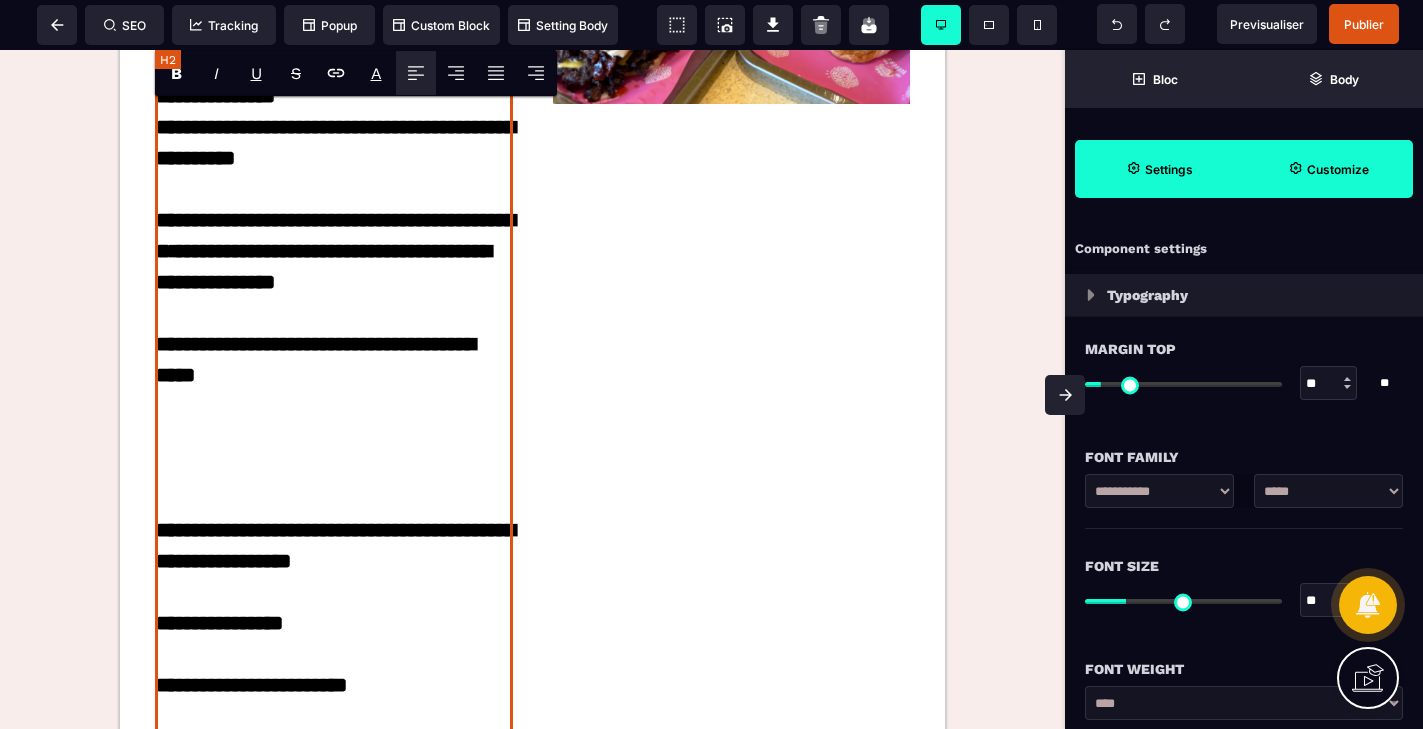 scroll, scrollTop: 3674, scrollLeft: 0, axis: vertical 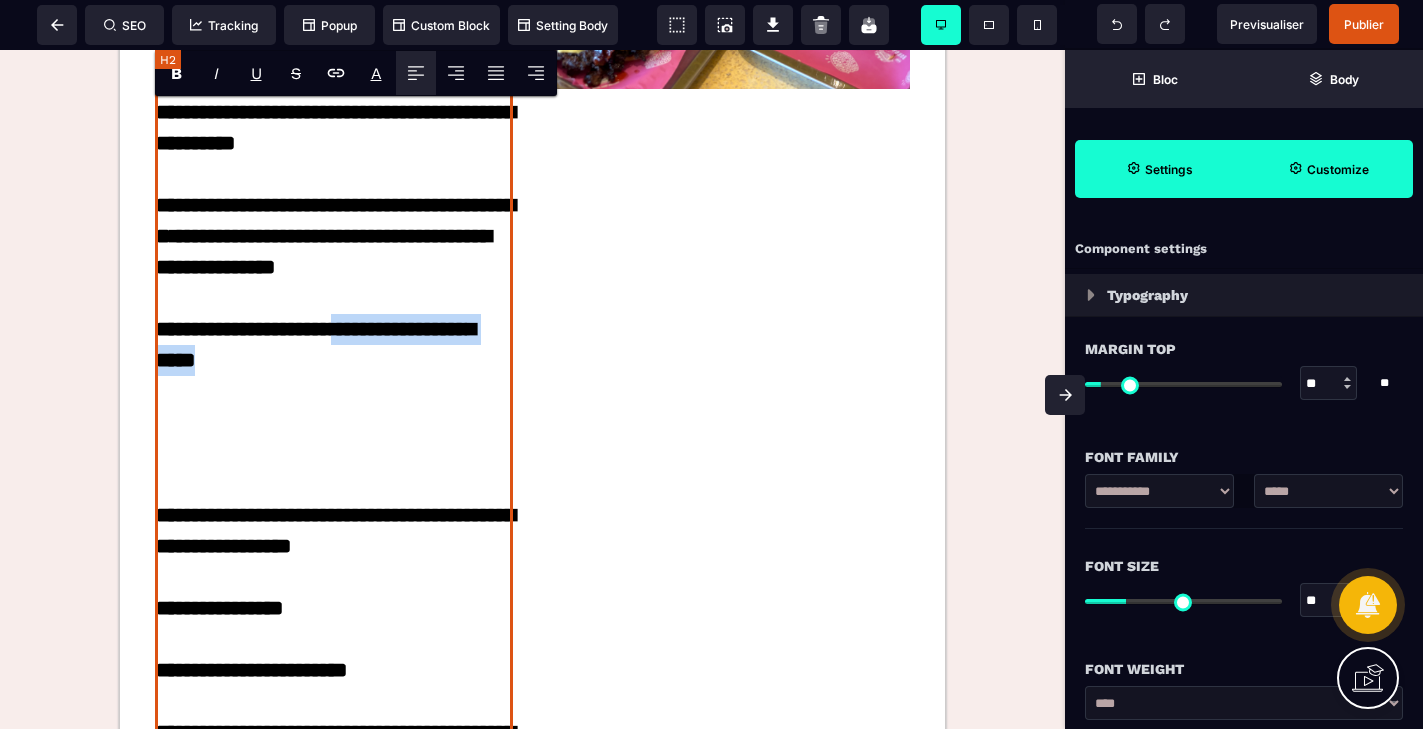 drag, startPoint x: 366, startPoint y: 601, endPoint x: 468, endPoint y: 626, distance: 105.01904 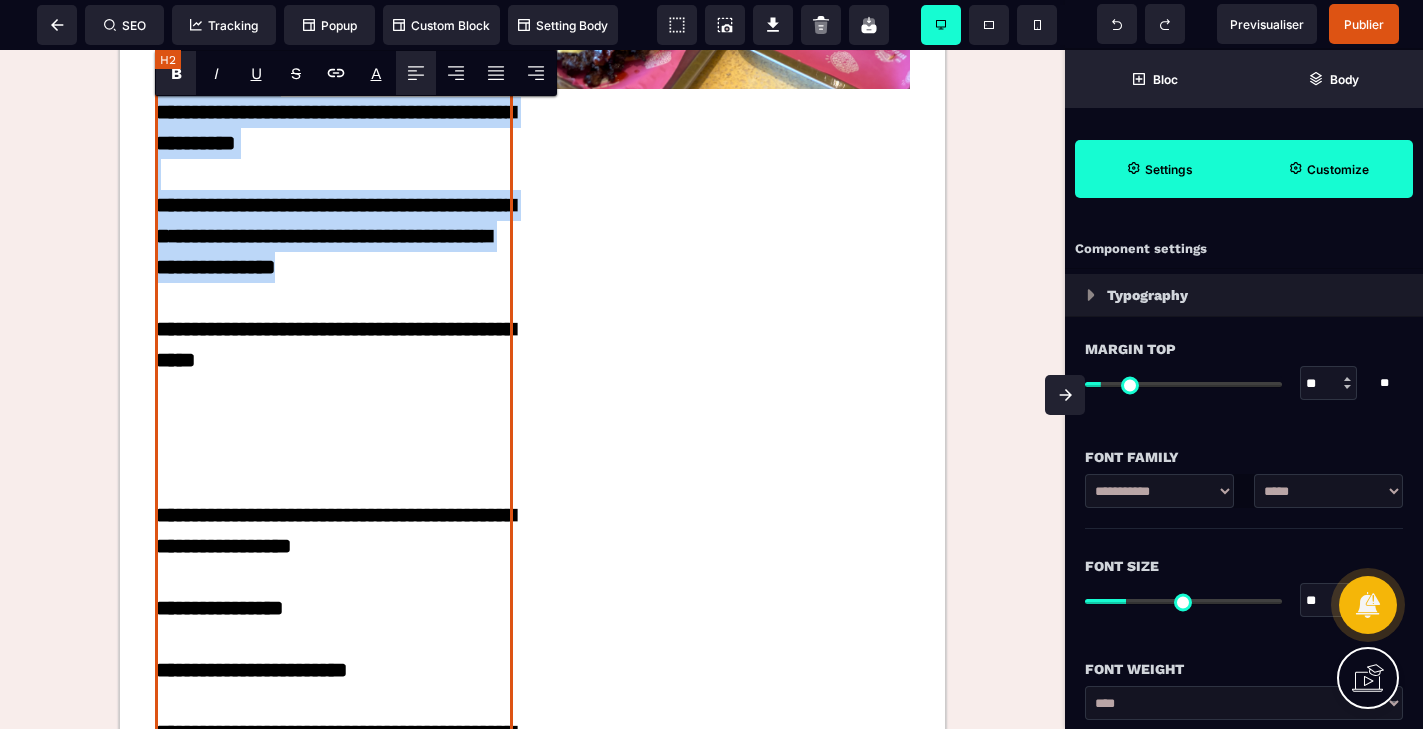 drag, startPoint x: 301, startPoint y: 538, endPoint x: 159, endPoint y: 289, distance: 286.64438 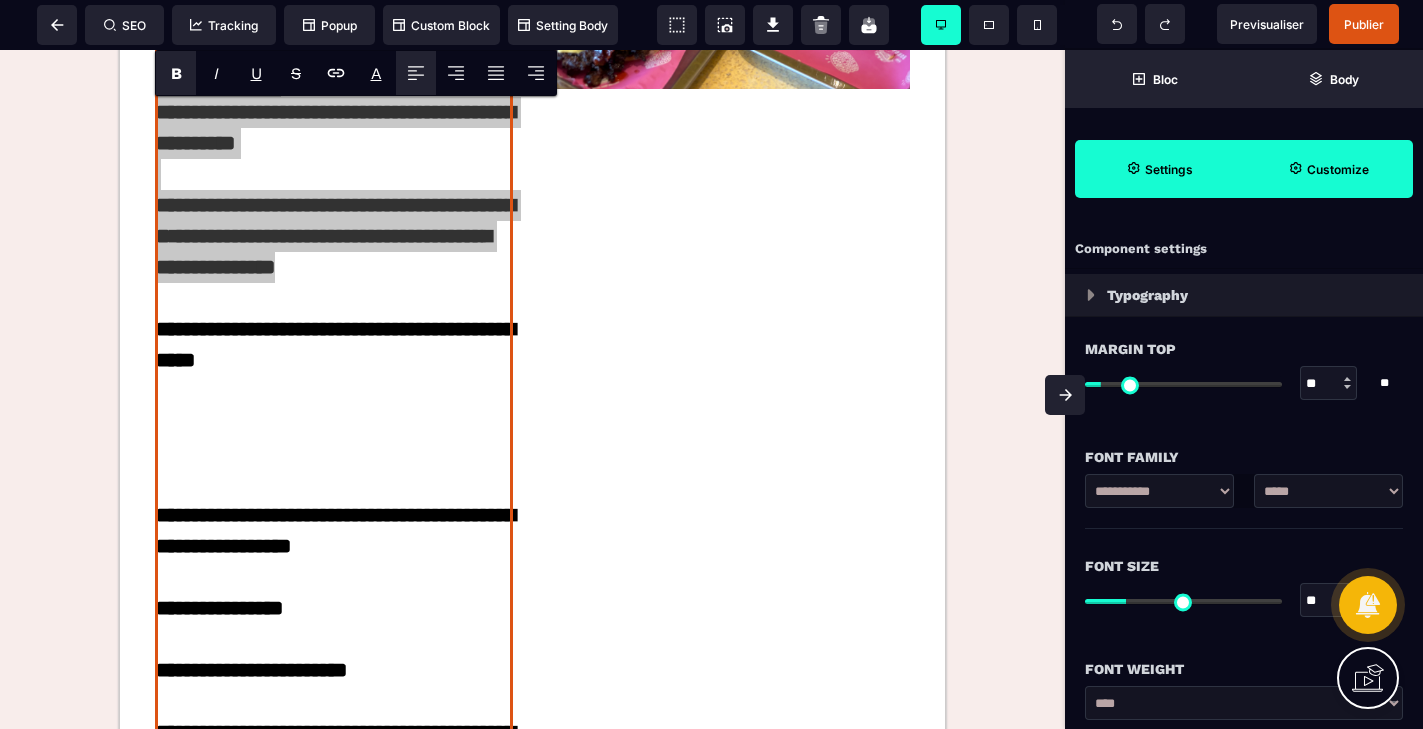 click on "B" at bounding box center [176, 73] 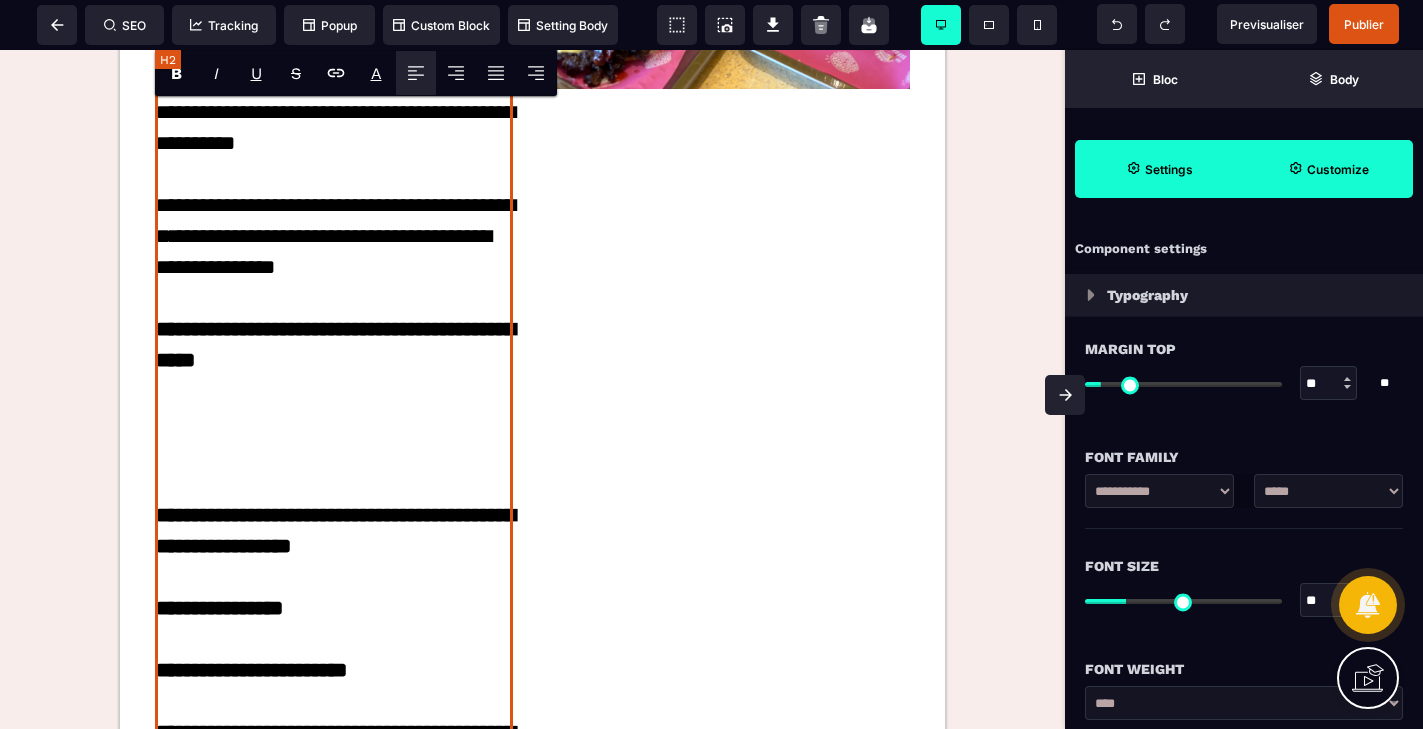 click on "**********" at bounding box center [334, 546] 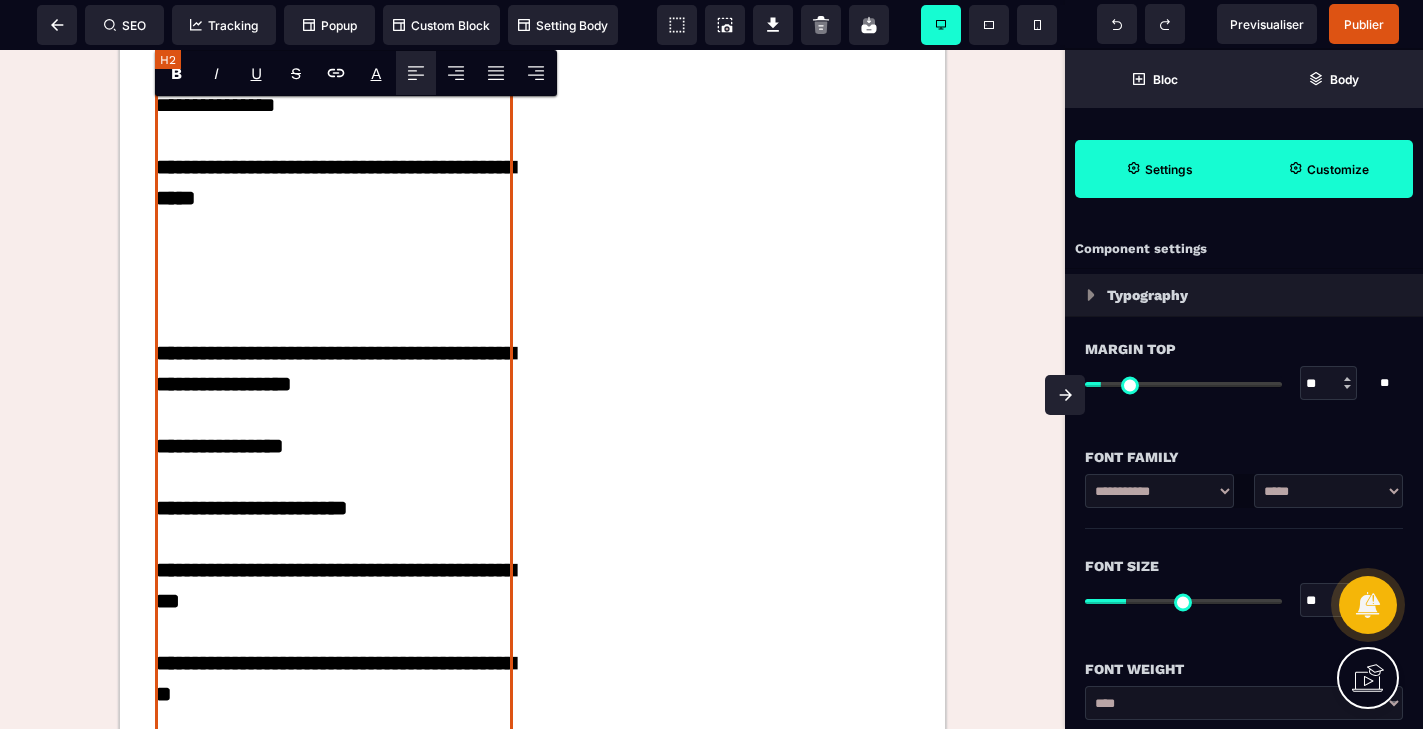 scroll, scrollTop: 3918, scrollLeft: 0, axis: vertical 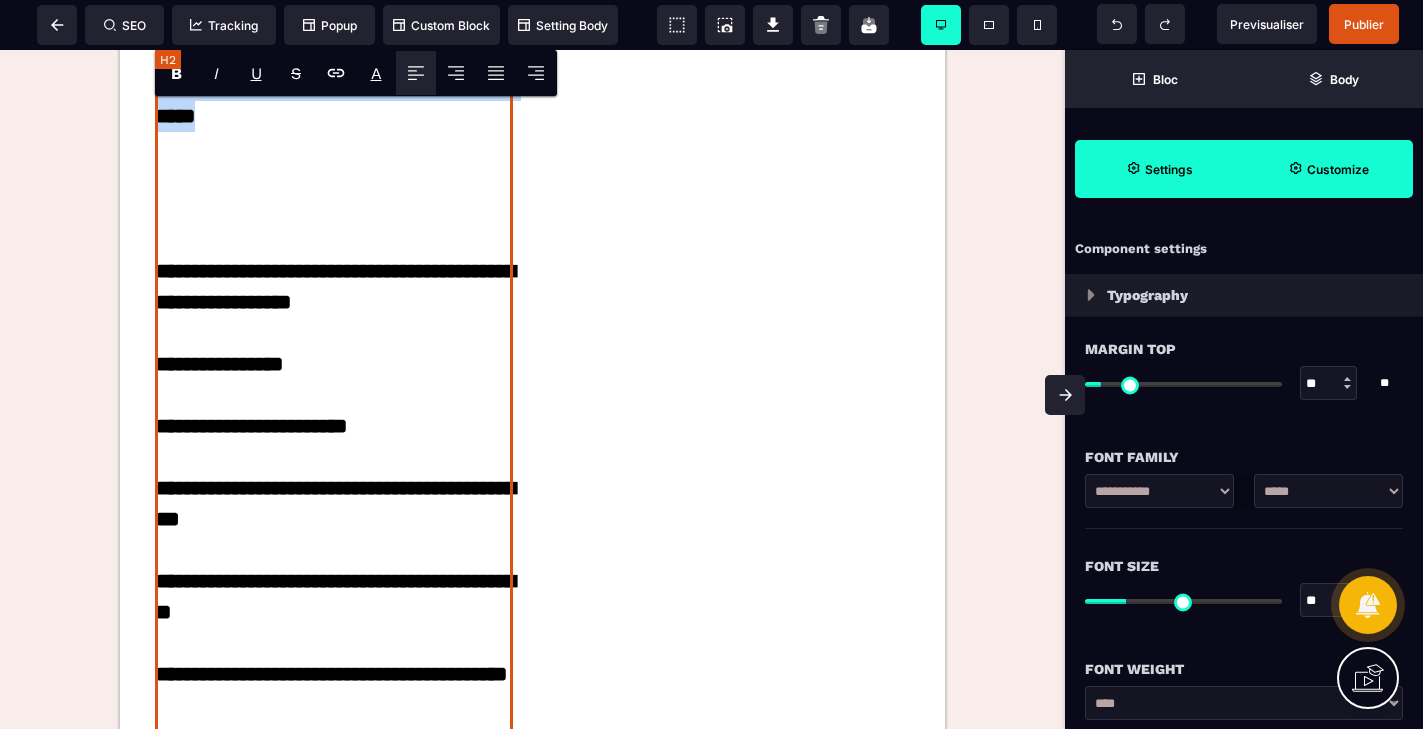 drag, startPoint x: 334, startPoint y: 353, endPoint x: 156, endPoint y: 325, distance: 180.1888 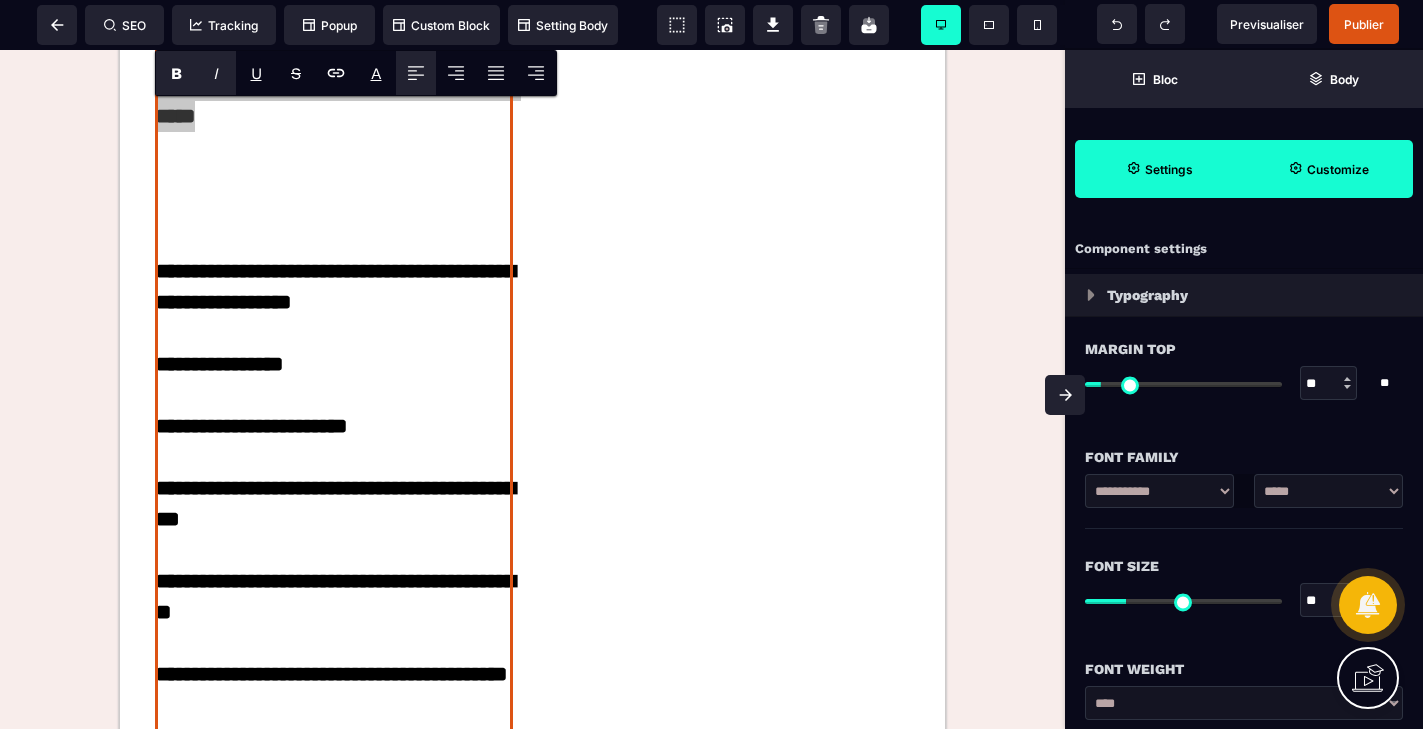 click on "I" at bounding box center (216, 73) 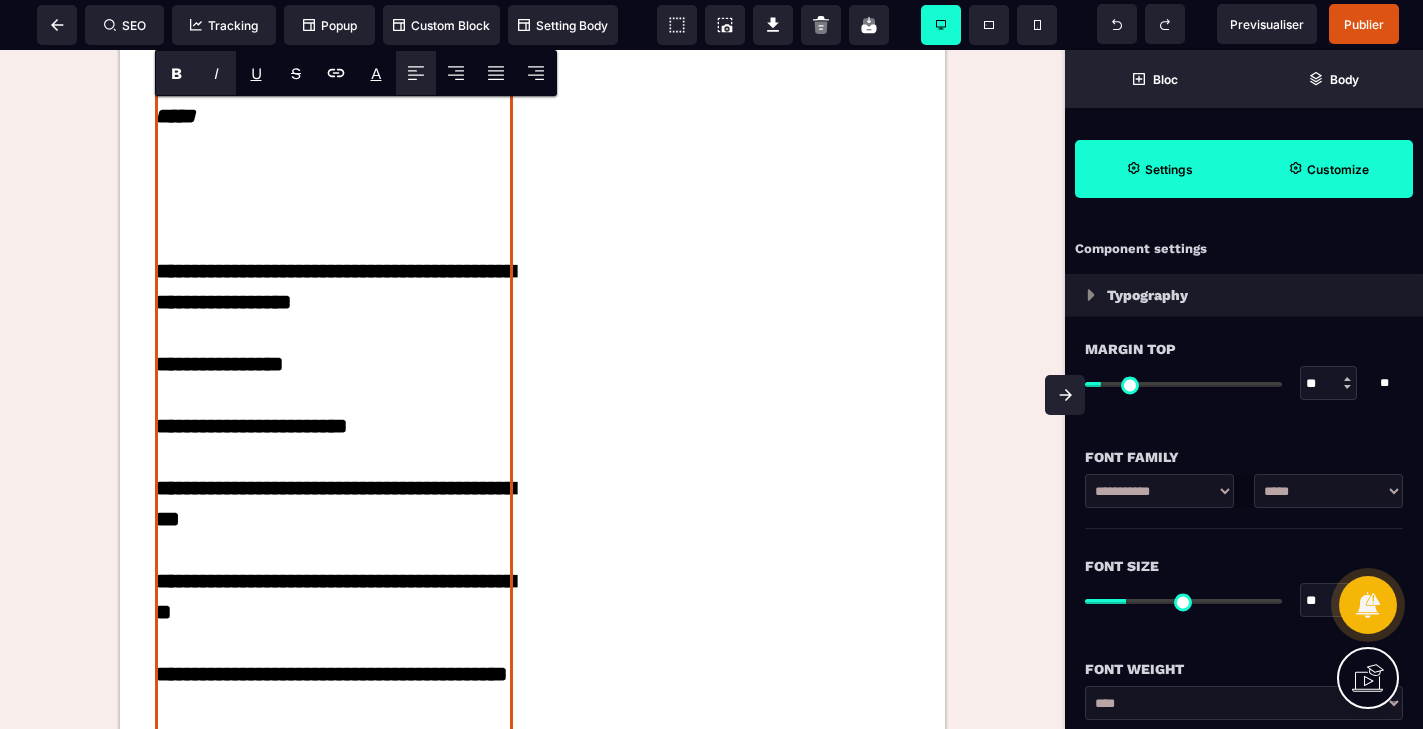 click on "B" at bounding box center [176, 73] 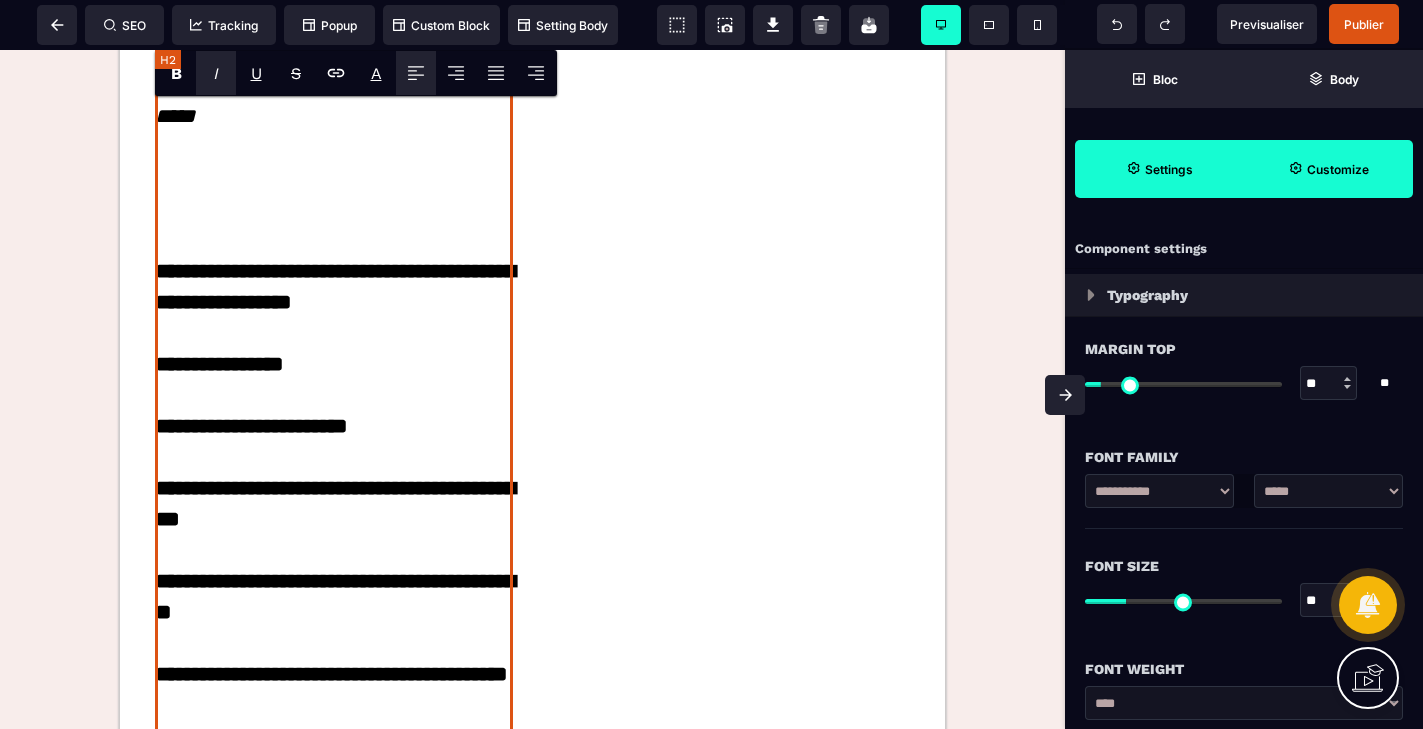 click on "**********" at bounding box center [335, -86] 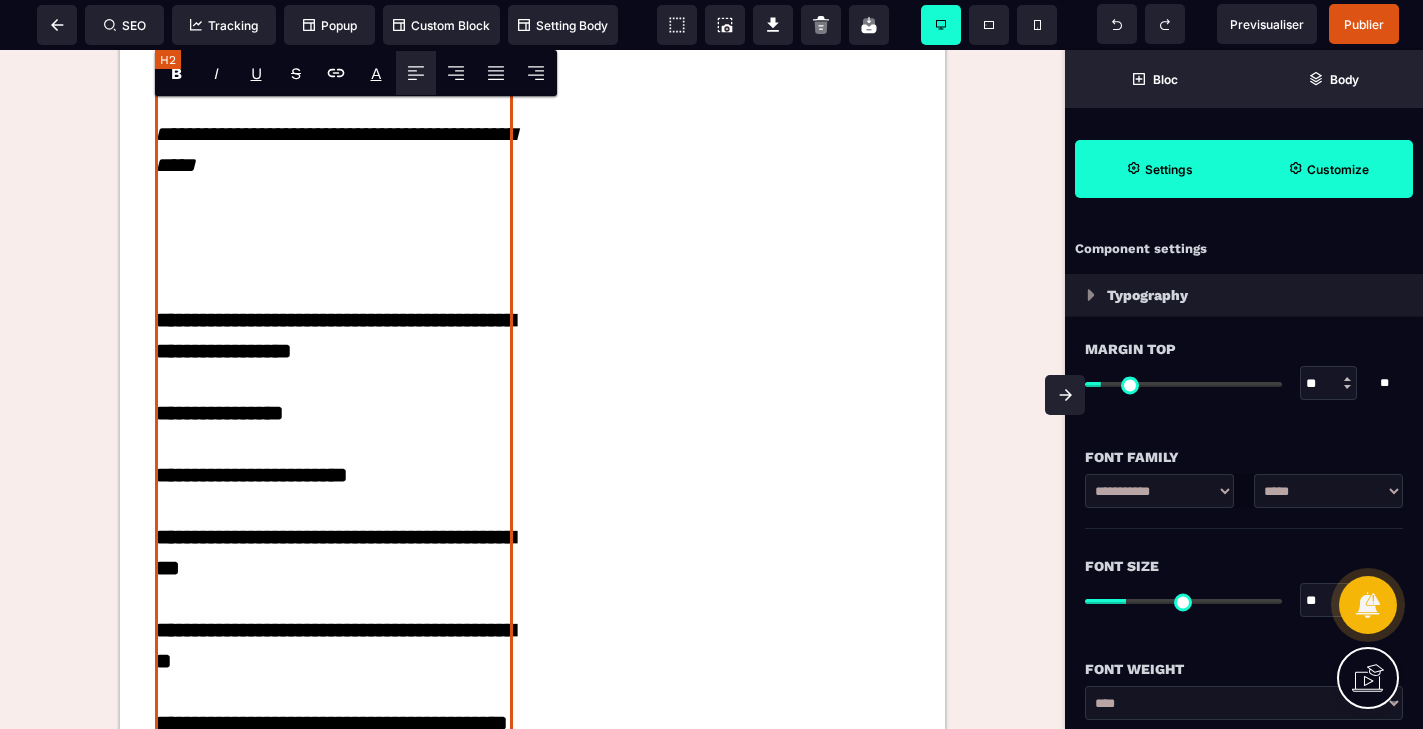 scroll, scrollTop: 3862, scrollLeft: 0, axis: vertical 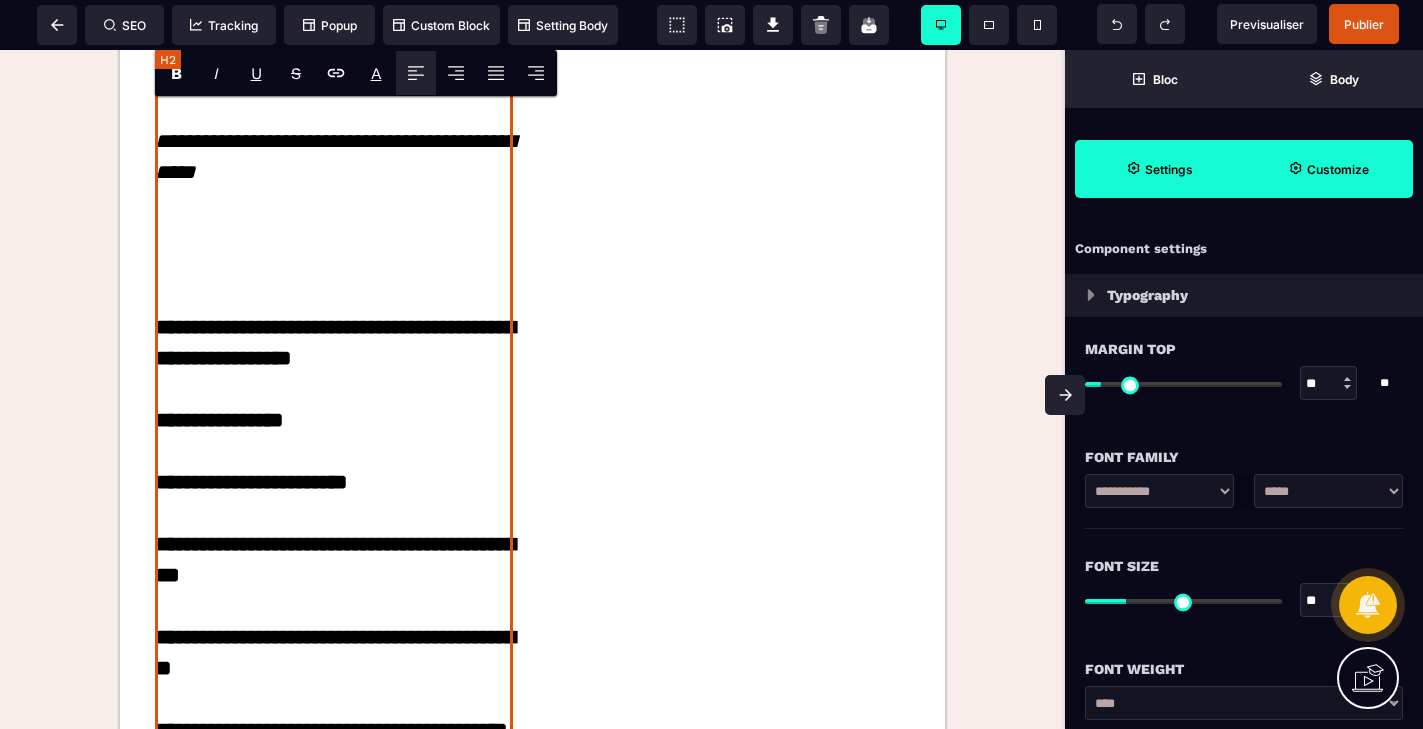 drag, startPoint x: 336, startPoint y: 290, endPoint x: 473, endPoint y: 318, distance: 139.83205 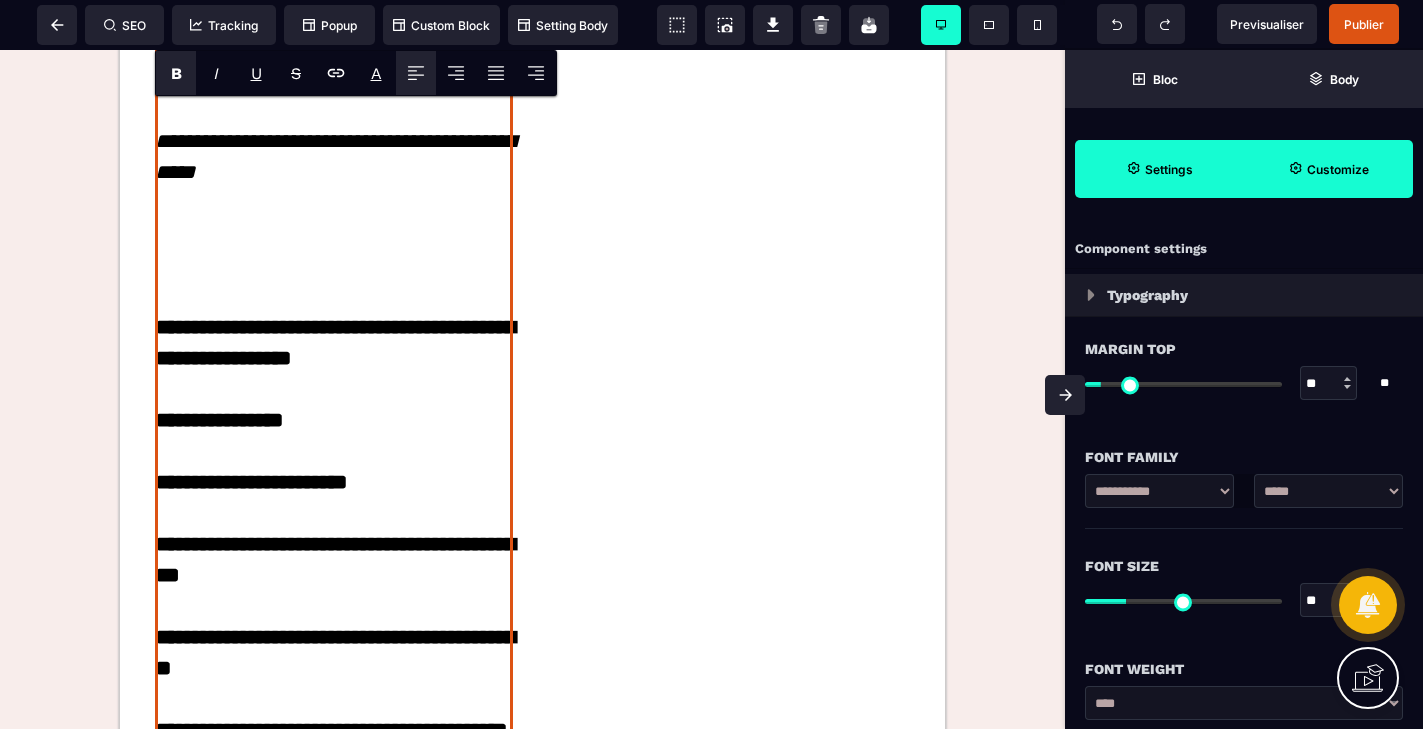 click on "B" at bounding box center [176, 73] 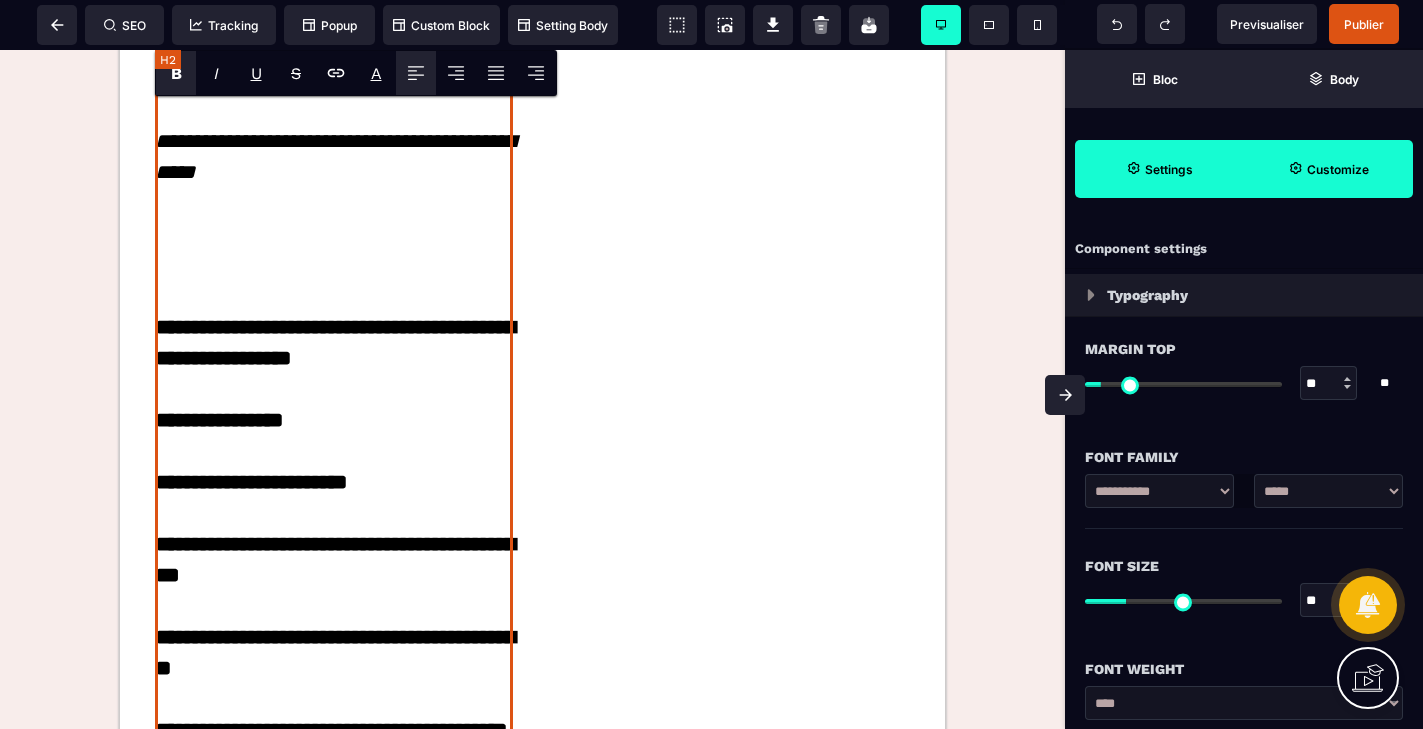 click on "**********" at bounding box center [334, 358] 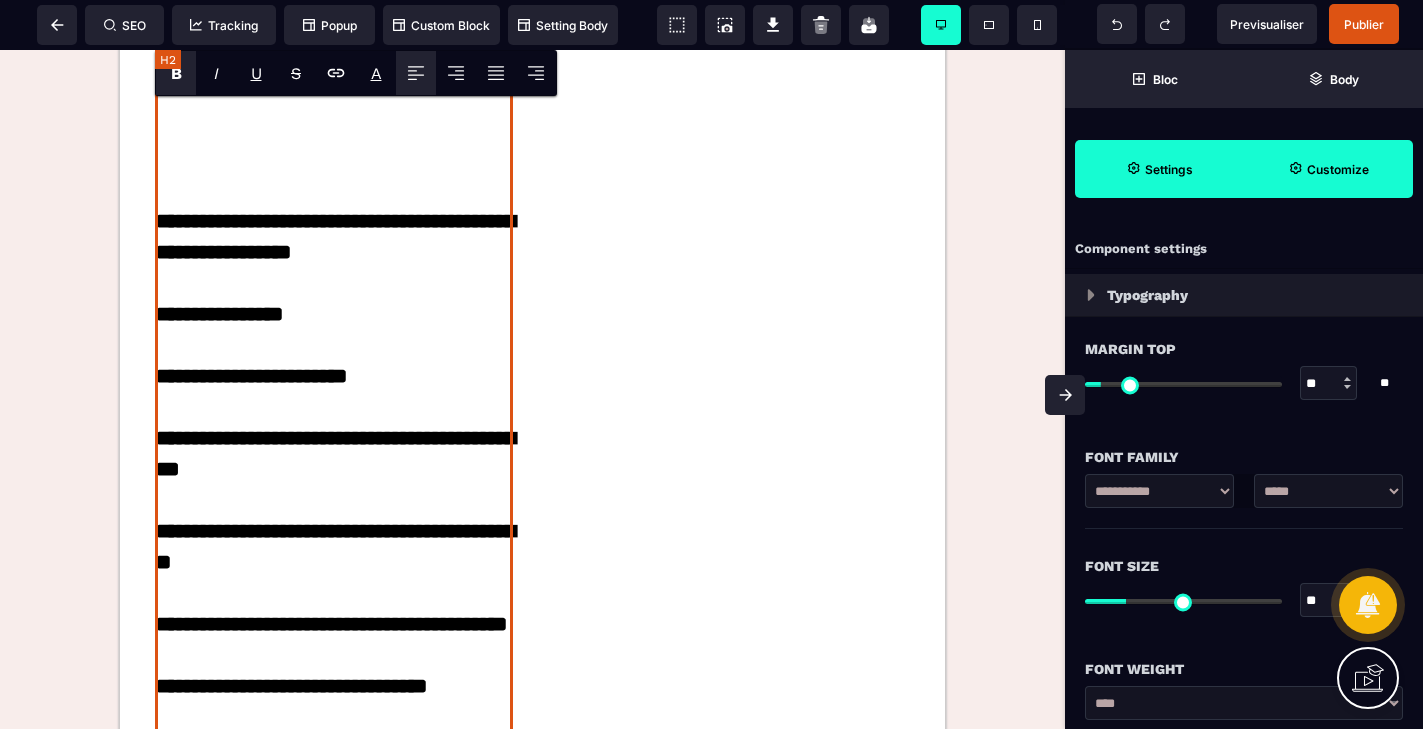scroll, scrollTop: 4005, scrollLeft: 0, axis: vertical 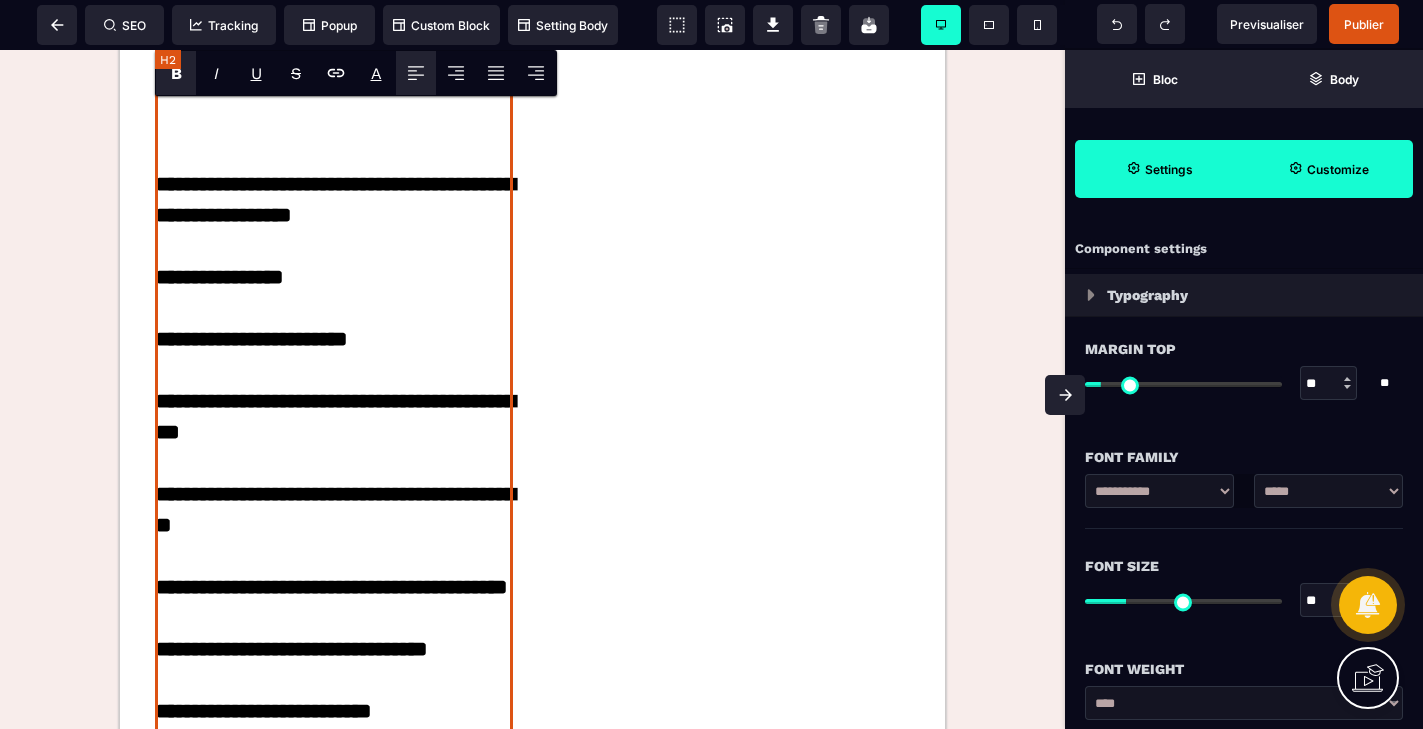 click on "**********" at bounding box center (334, 215) 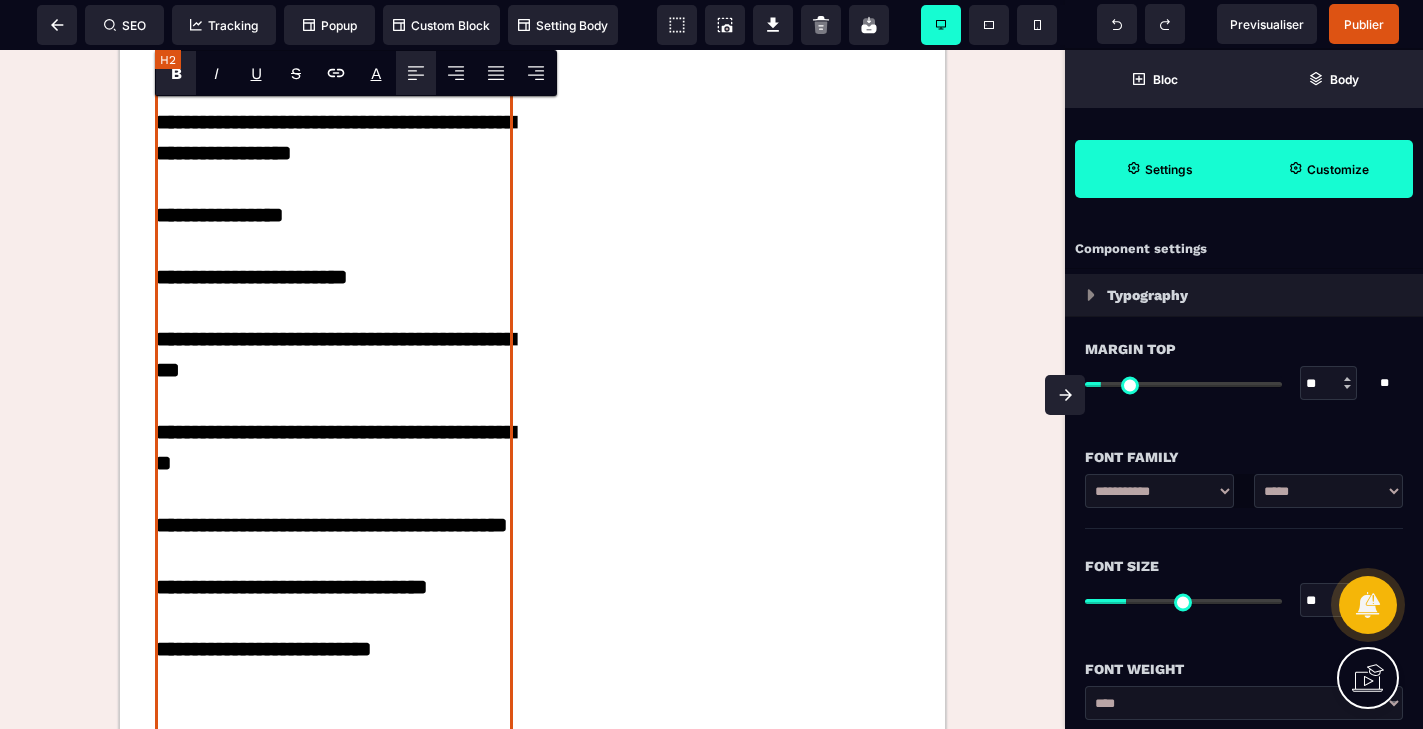 click on "**********" at bounding box center [334, 184] 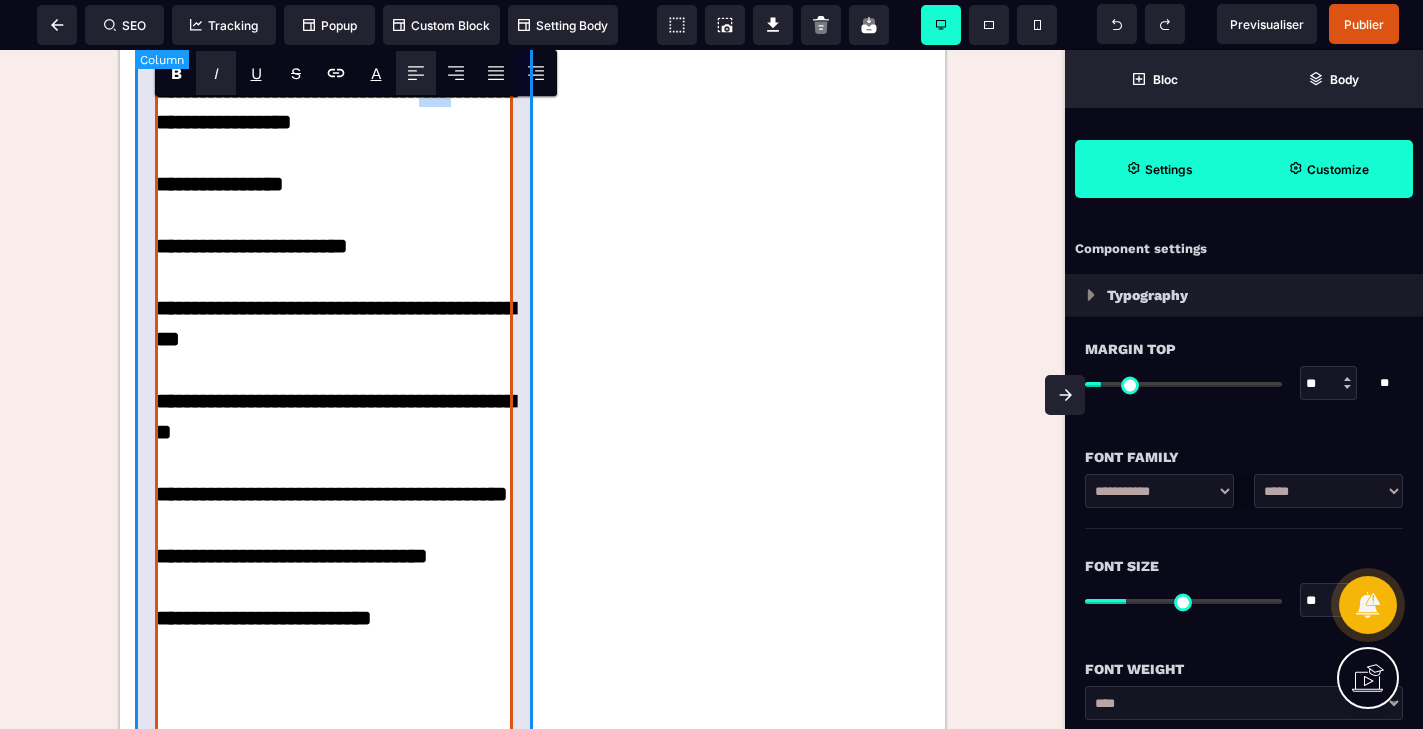 drag, startPoint x: 483, startPoint y: 336, endPoint x: 526, endPoint y: 337, distance: 43.011627 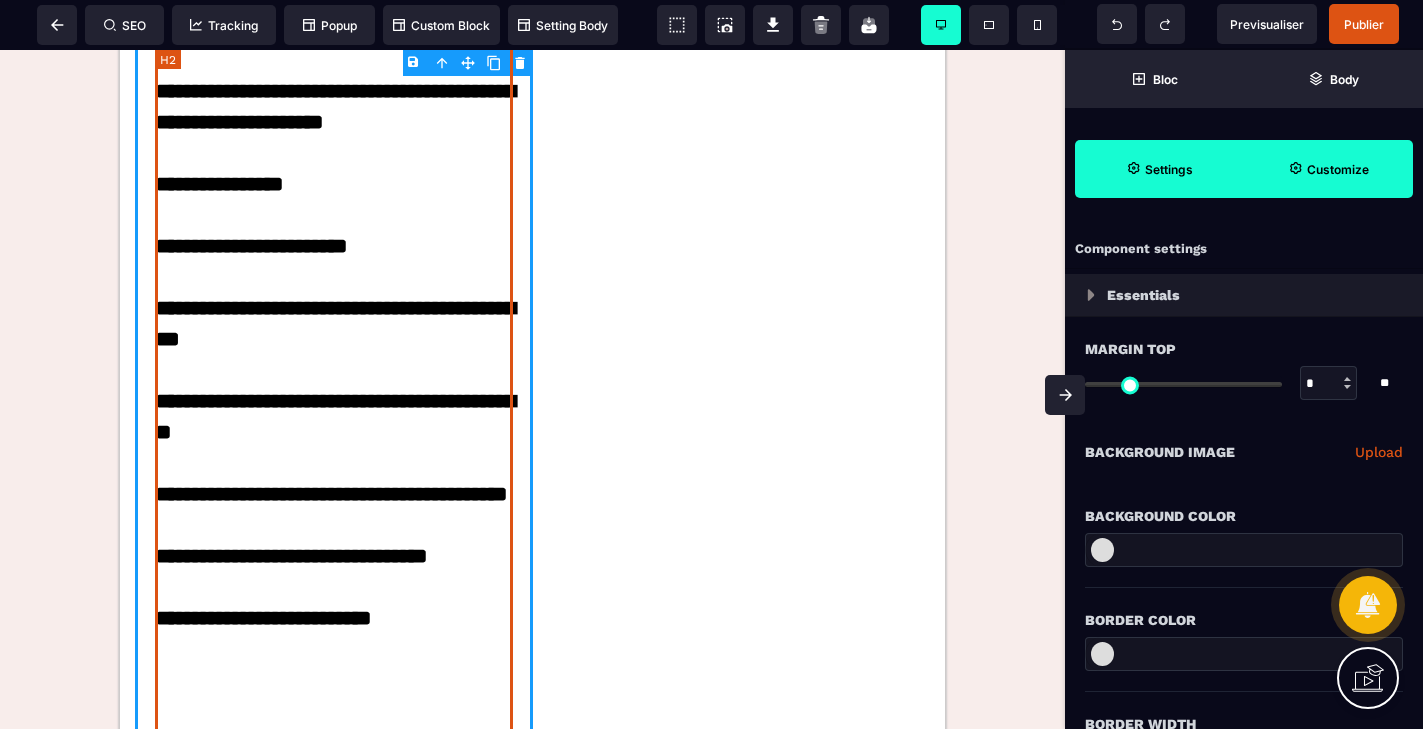 click on "[FIRST] [LAST]" at bounding box center (334, 169) 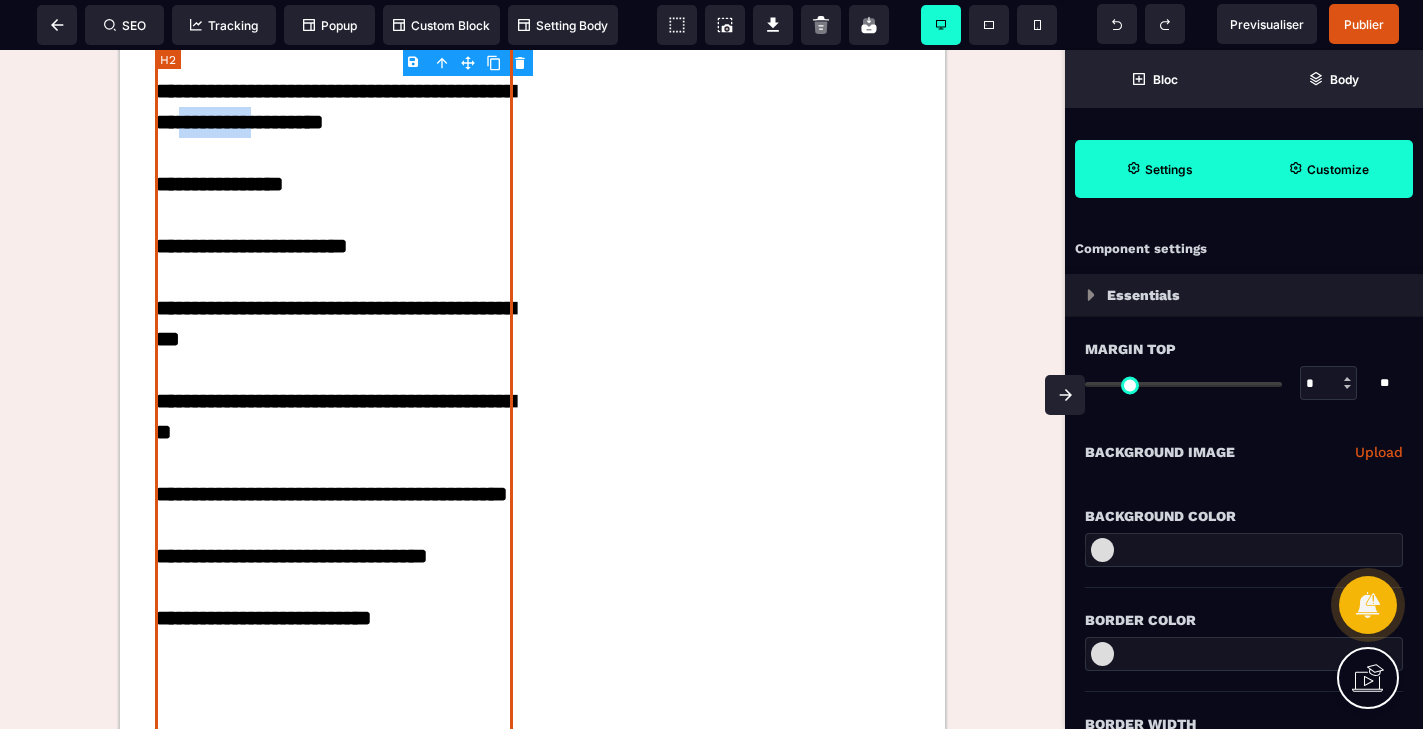 click on "[FIRST] [LAST]" at bounding box center [334, 169] 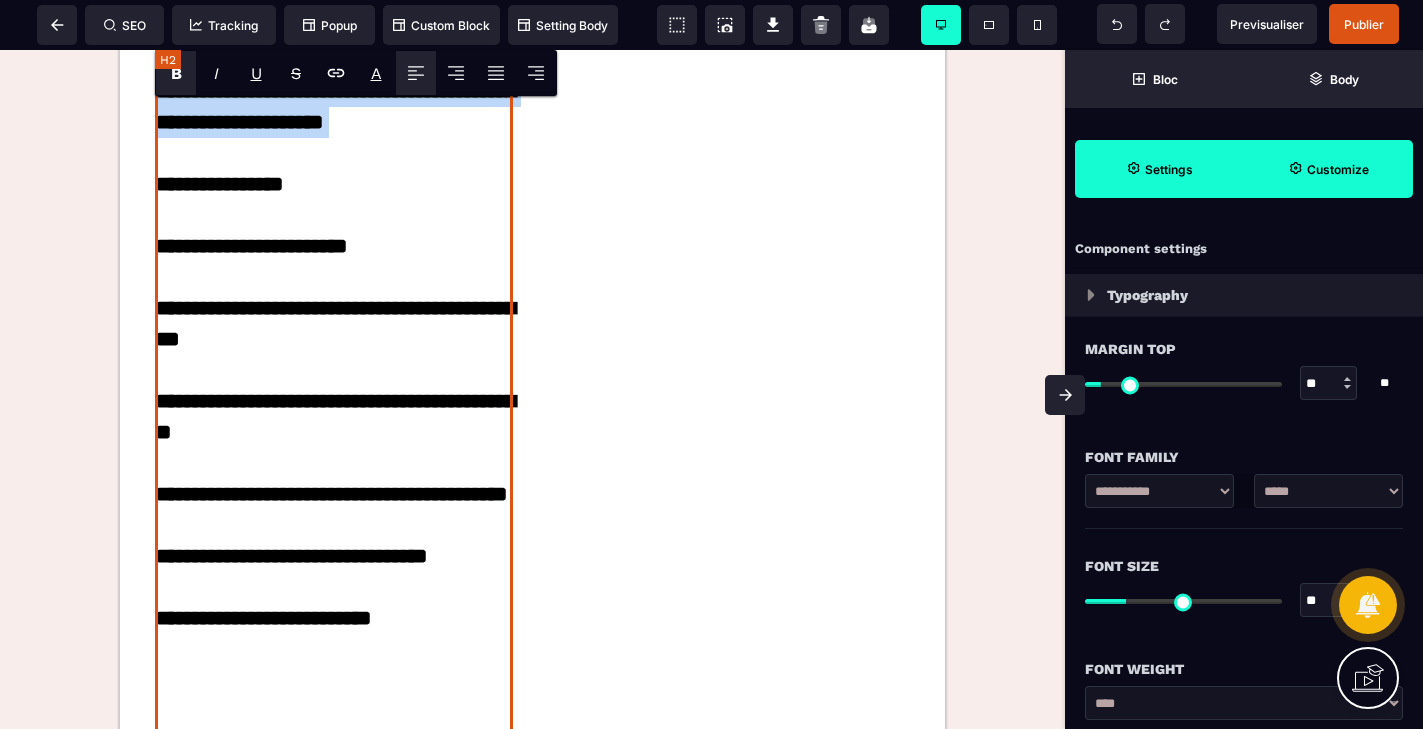 click on "[FIRST] [LAST]" at bounding box center (334, 169) 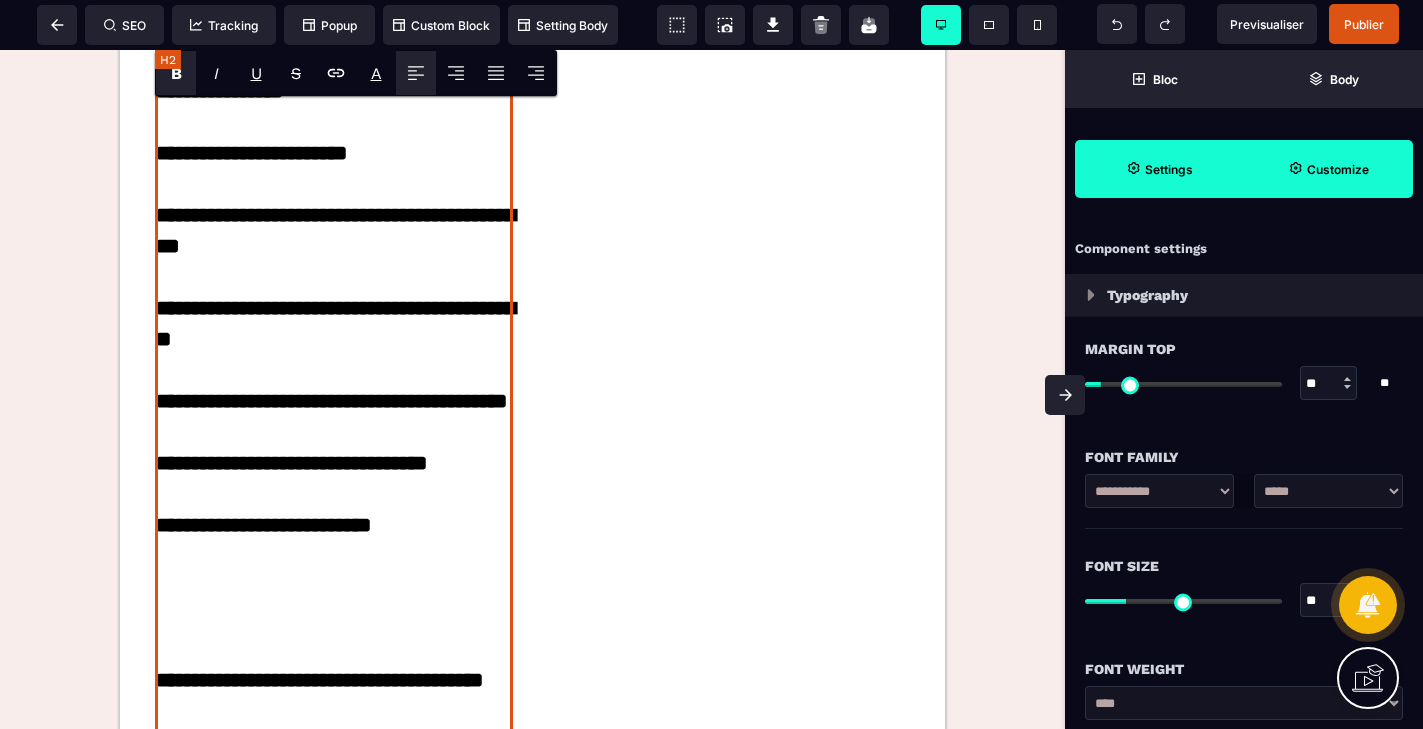 click on "**********" at bounding box center (334, 122) 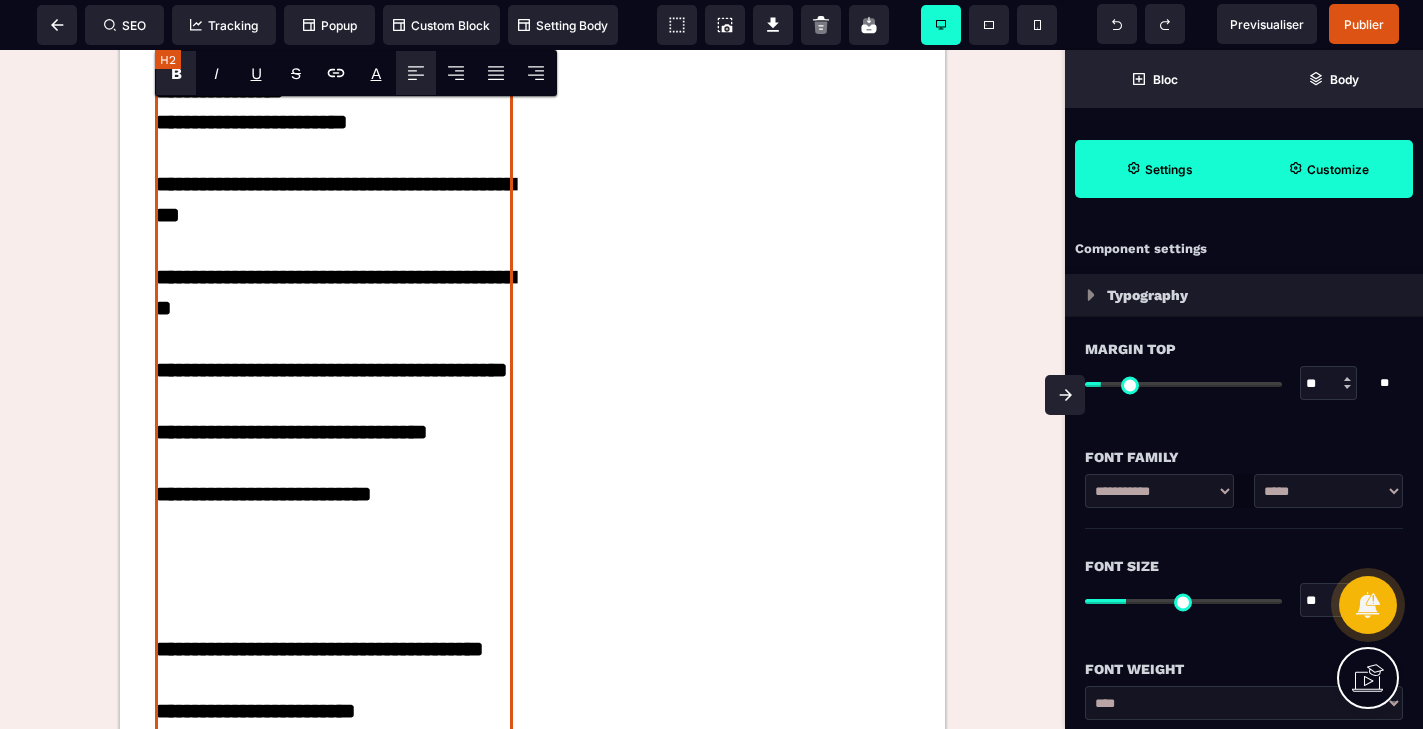 click on "**********" at bounding box center [334, 107] 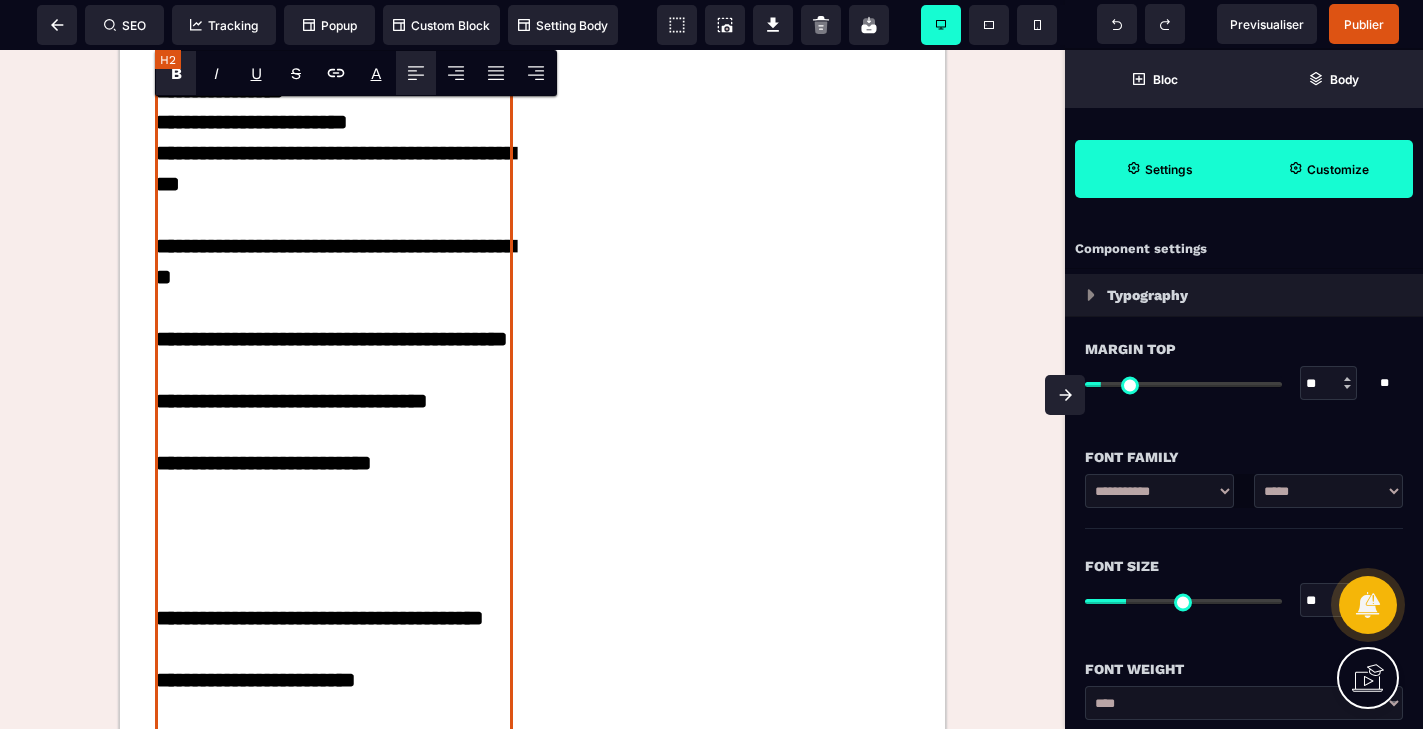 click on "**********" at bounding box center (334, 91) 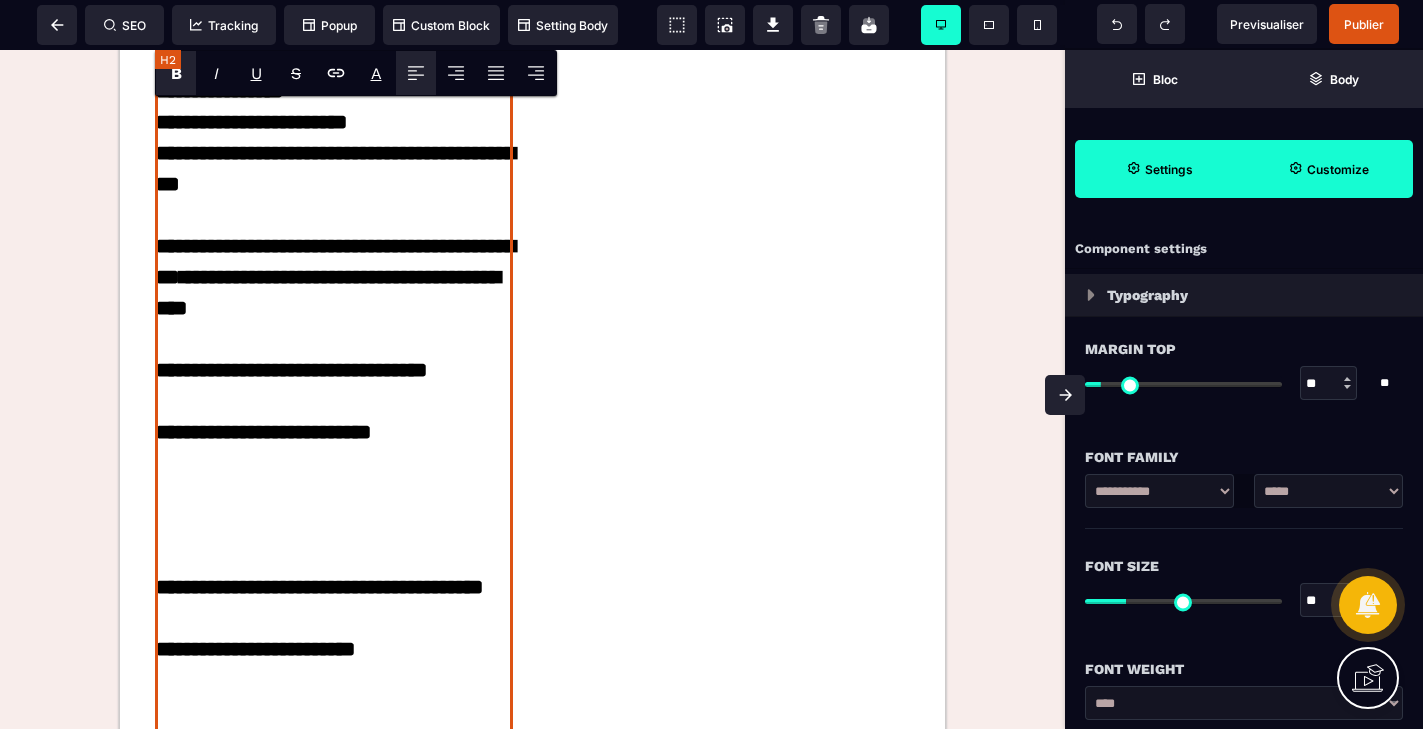 click on "**********" at bounding box center (334, 60) 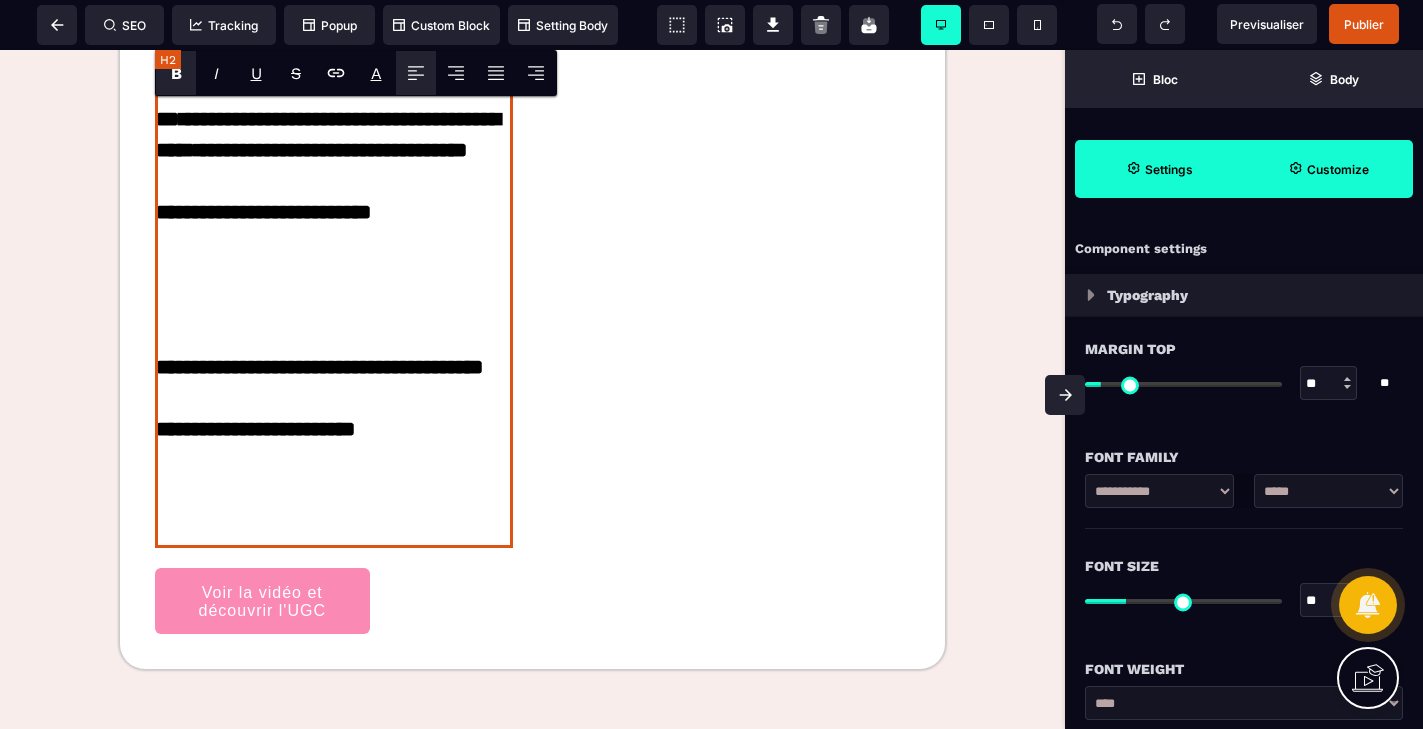 scroll, scrollTop: 4168, scrollLeft: 0, axis: vertical 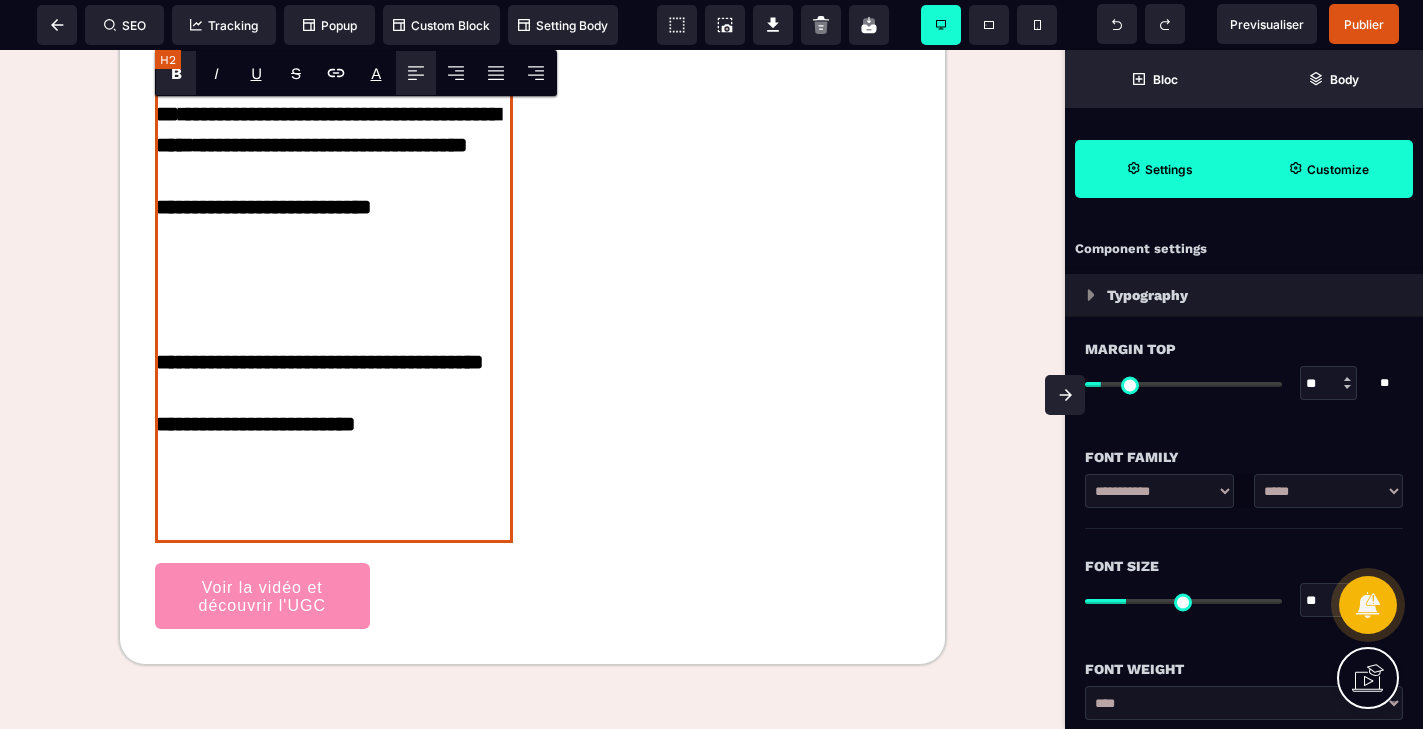 click on "**********" at bounding box center [334, -134] 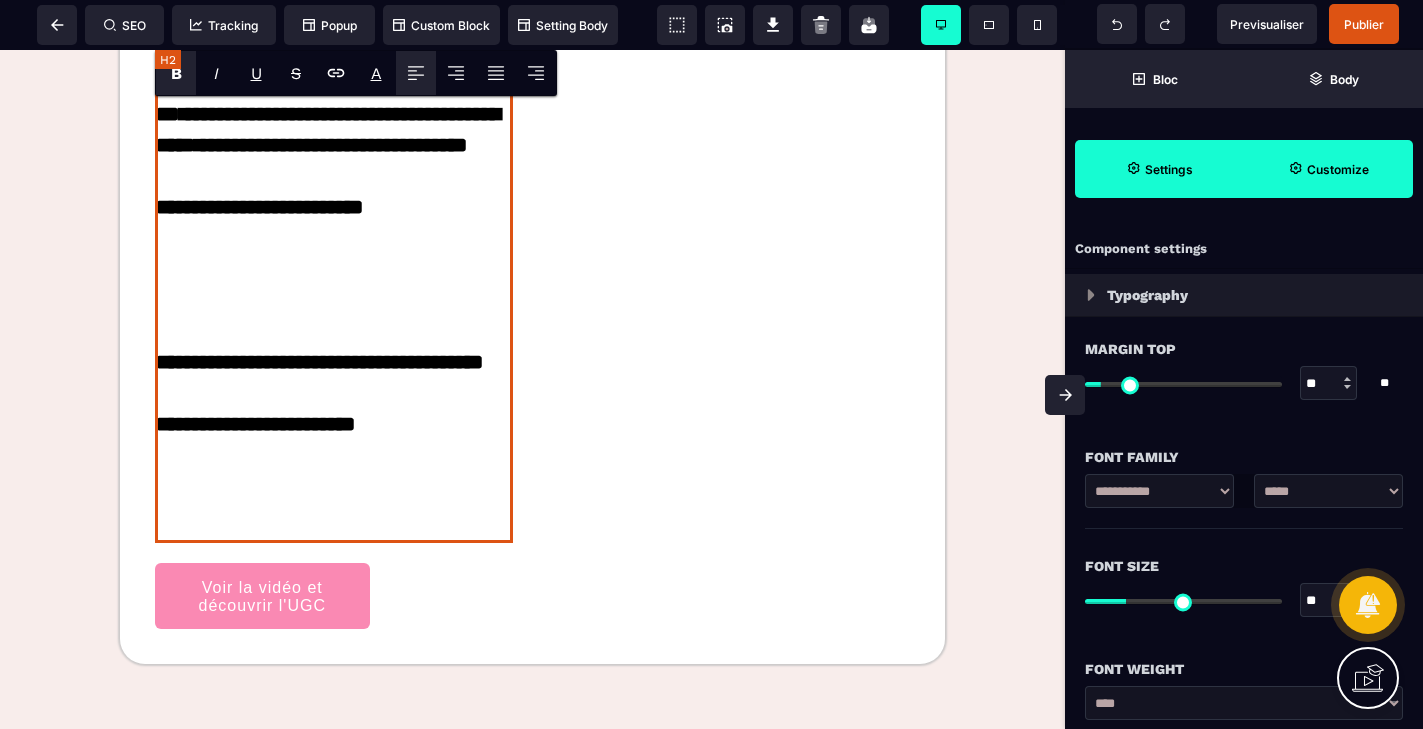 click on "[FIRST] [LAST]" at bounding box center (334, -134) 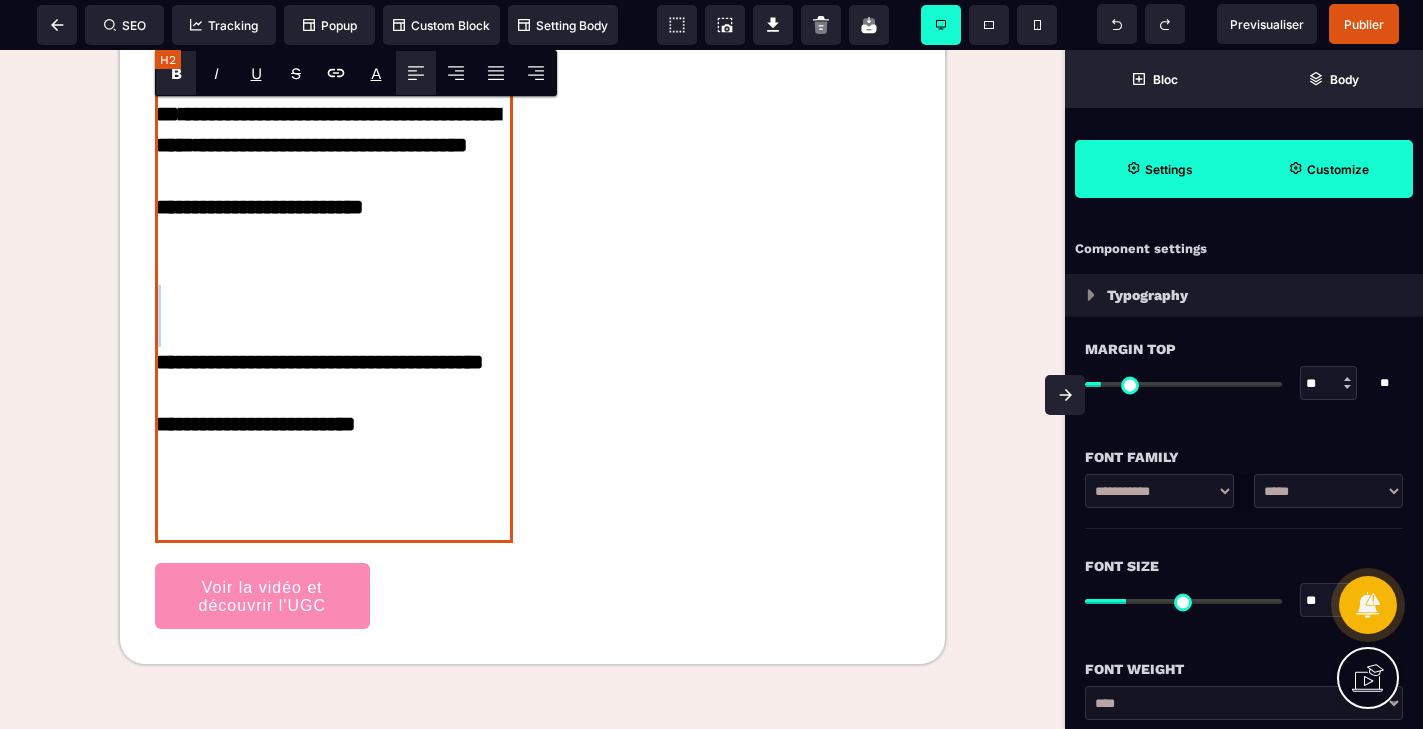 click on "[FIRST] [LAST]" at bounding box center (334, -134) 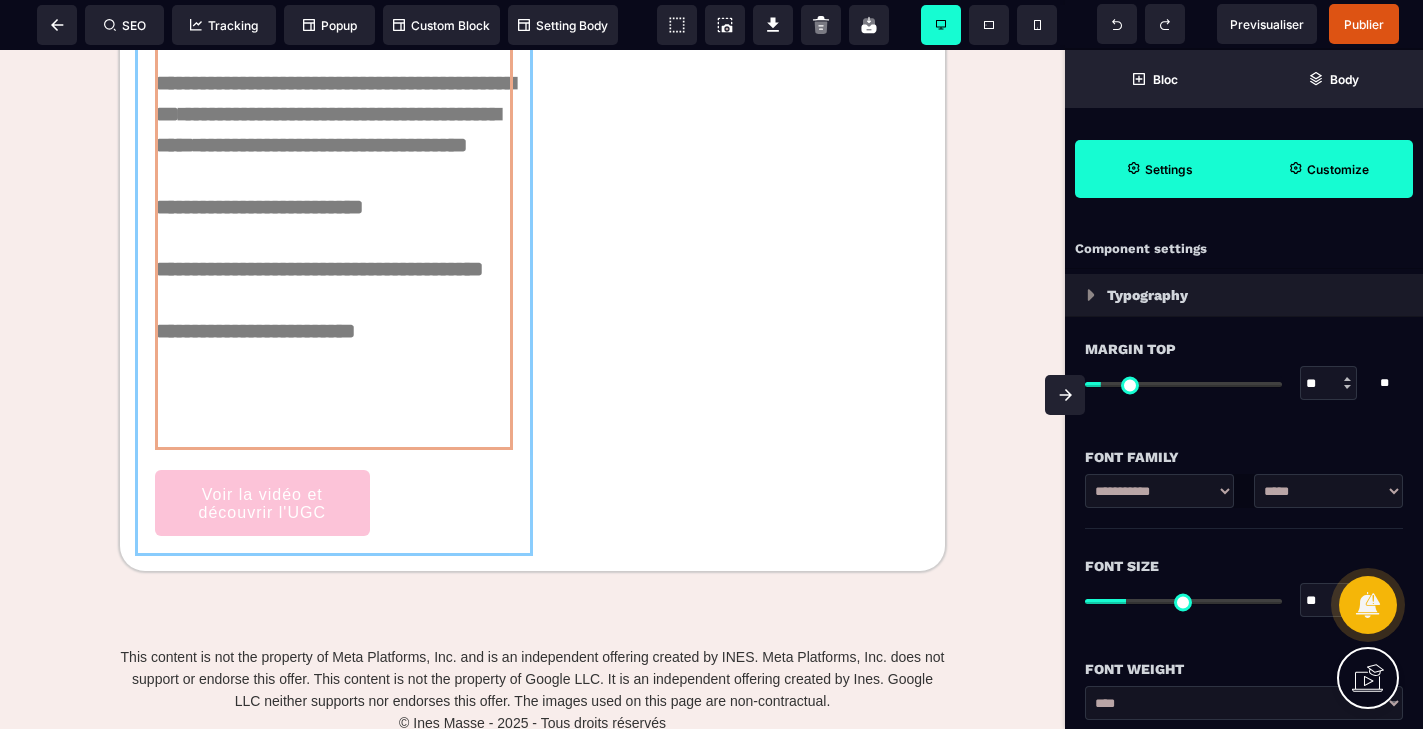 drag, startPoint x: 477, startPoint y: 477, endPoint x: 167, endPoint y: 177, distance: 431.3931 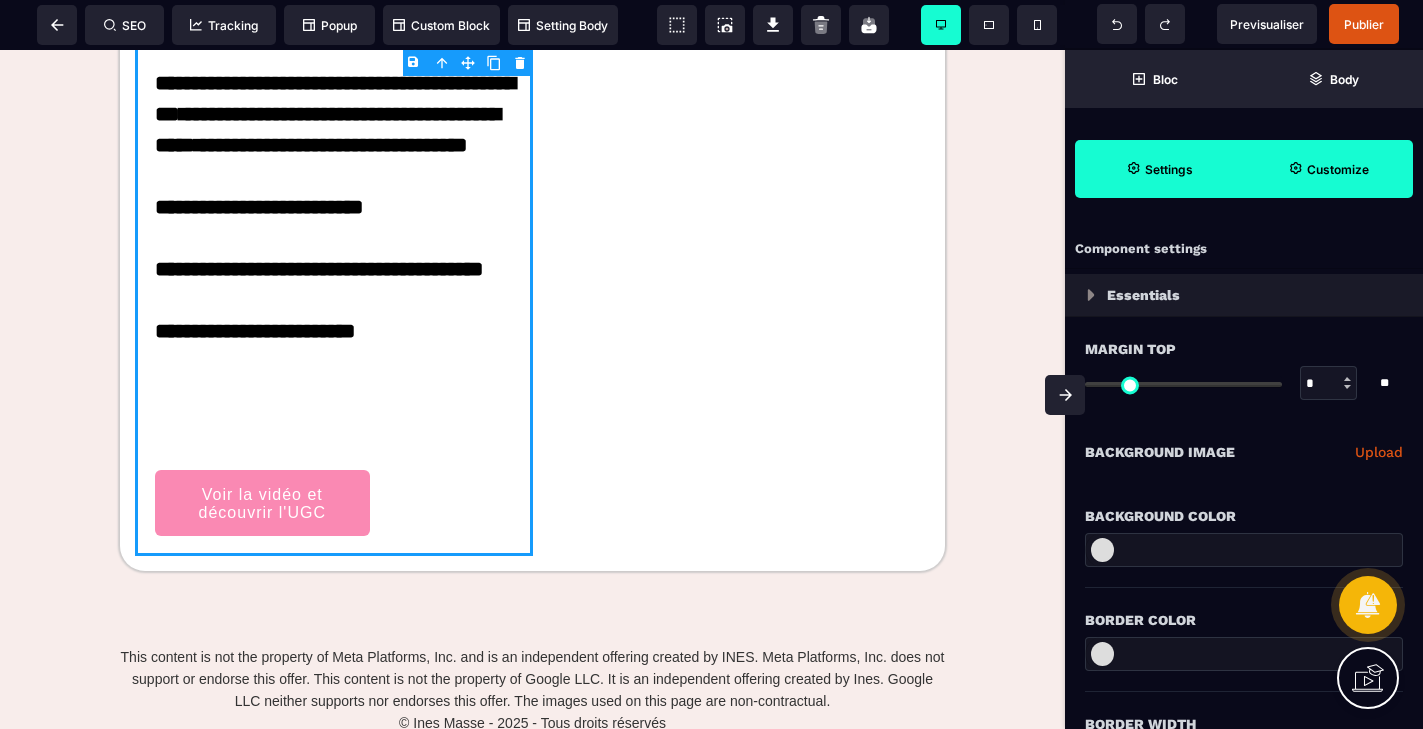 click on "**********" at bounding box center [334, -180] 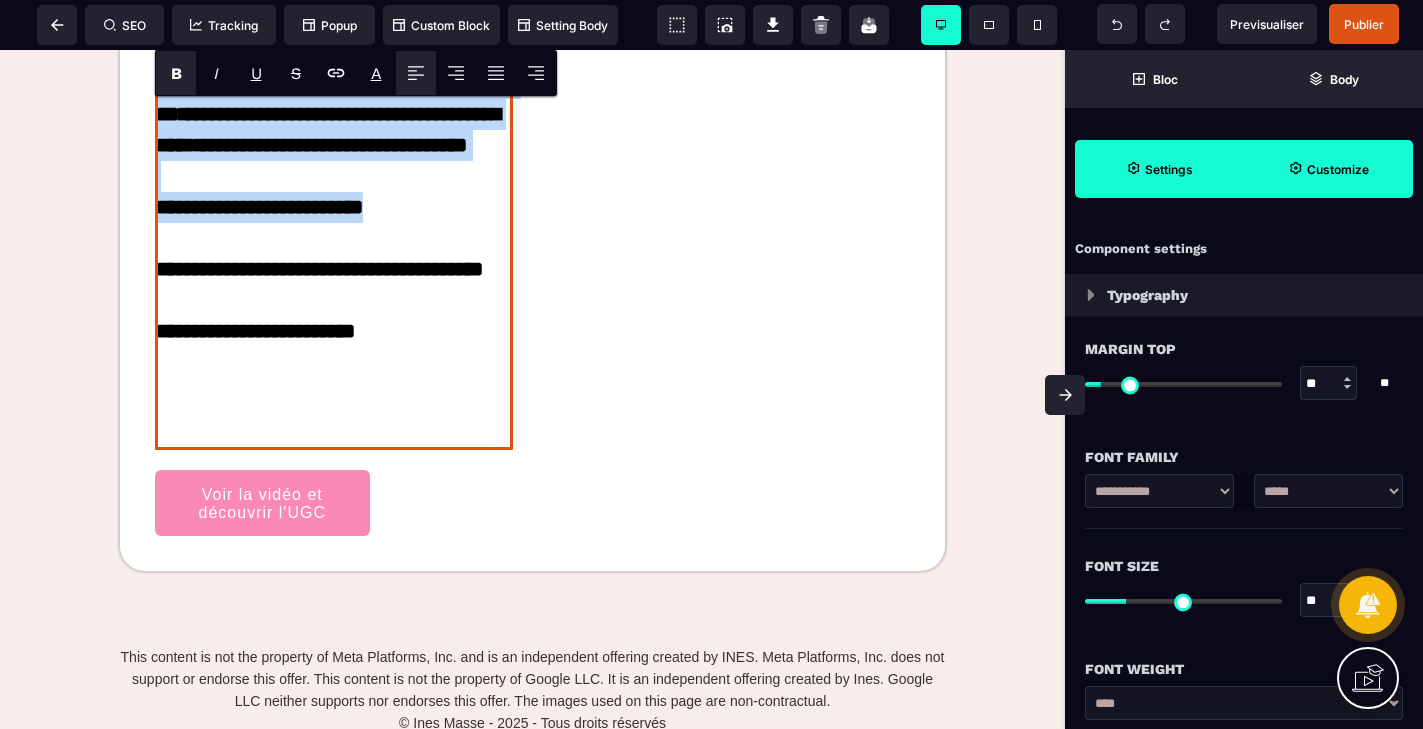 drag, startPoint x: 160, startPoint y: 170, endPoint x: 488, endPoint y: 494, distance: 461.0423 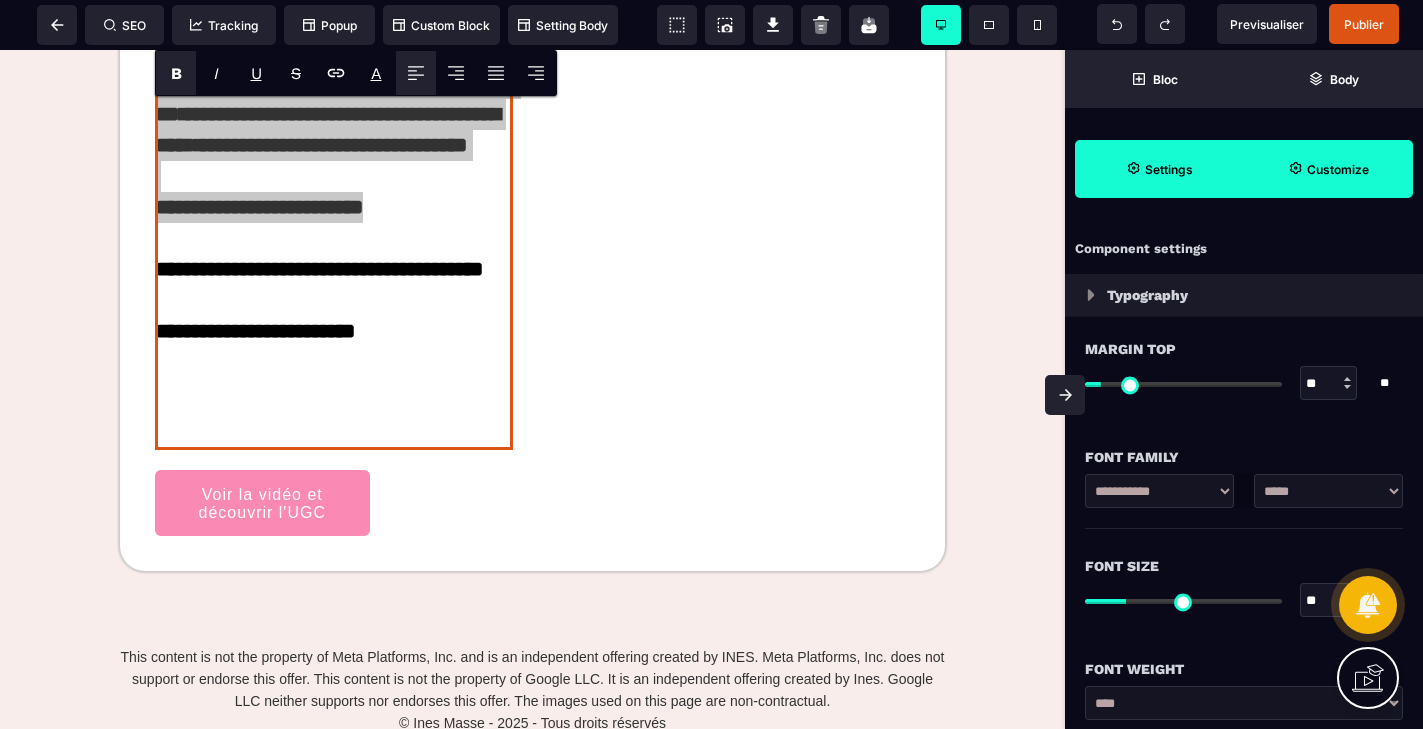 click on "B" at bounding box center [176, 73] 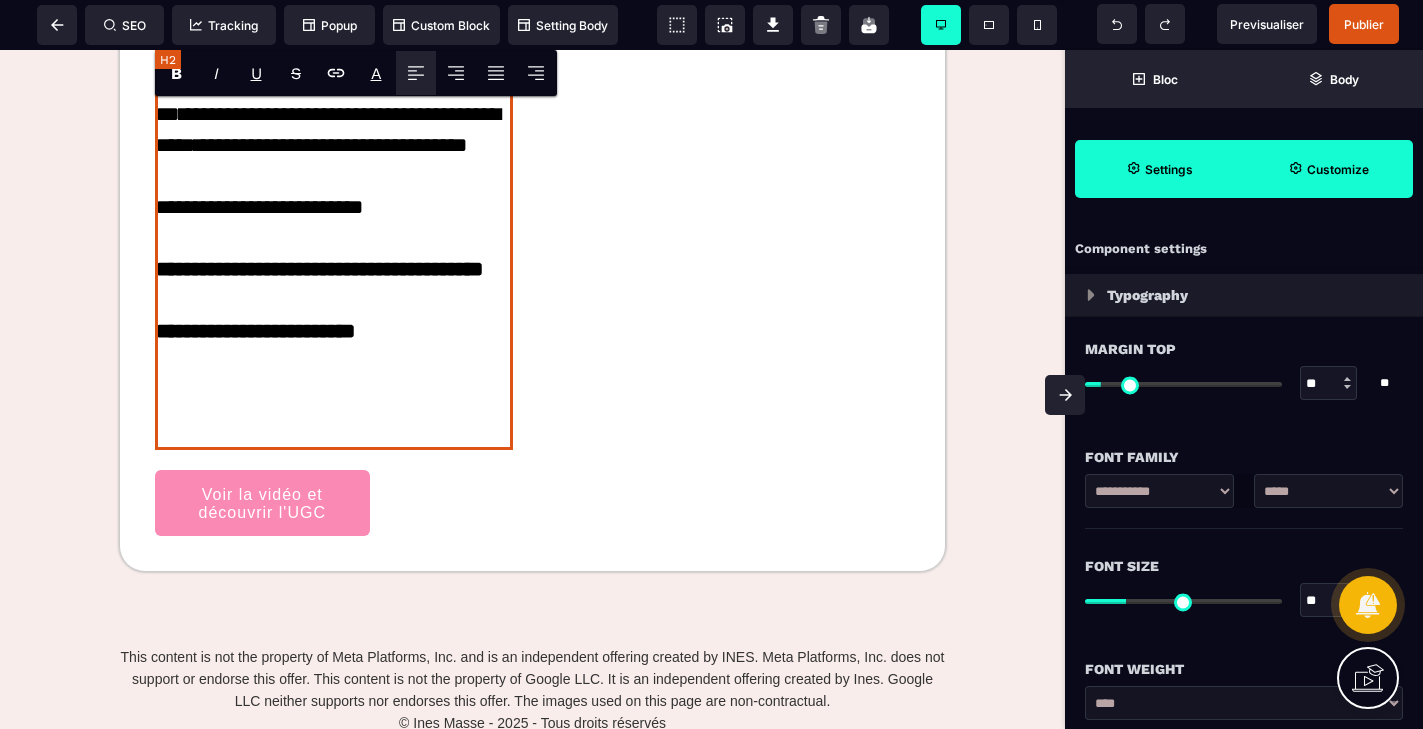 click on "**********" at bounding box center (335, 67) 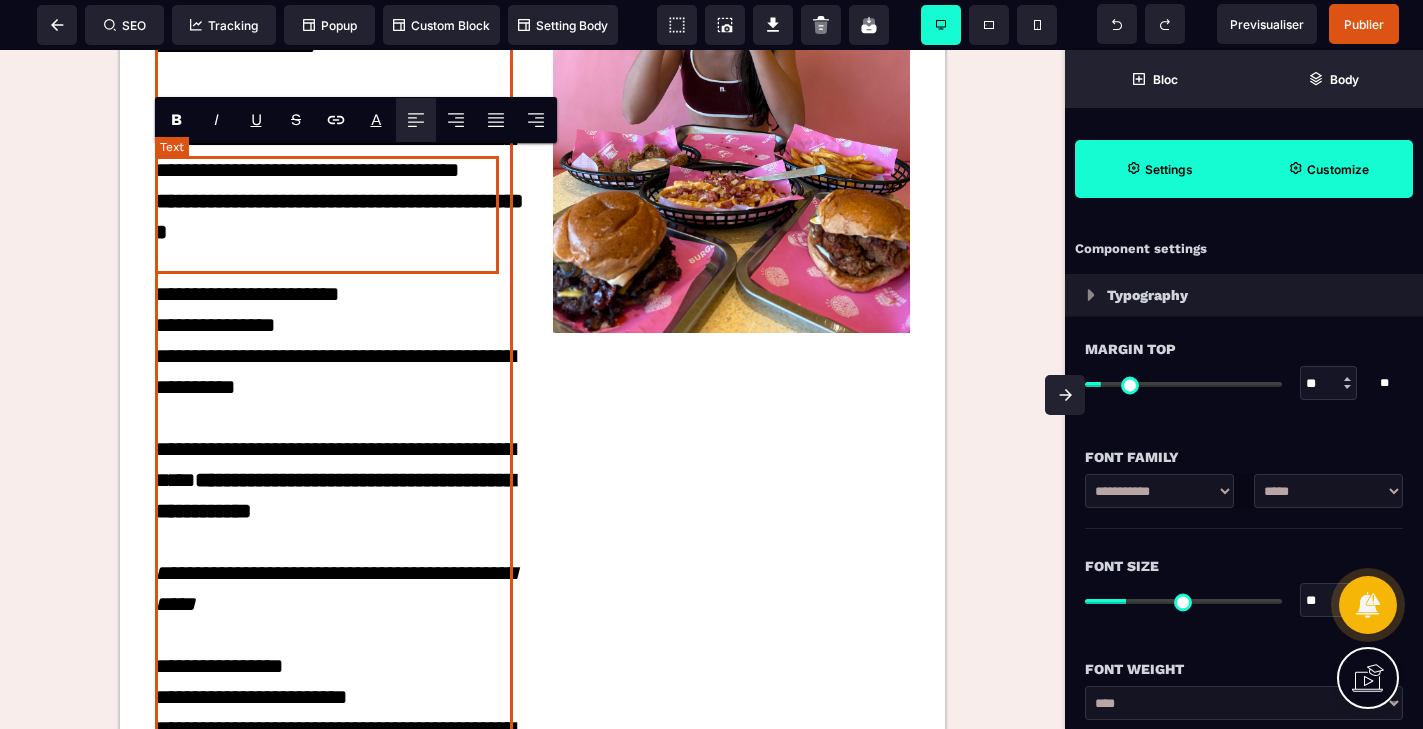 scroll, scrollTop: 3434, scrollLeft: 0, axis: vertical 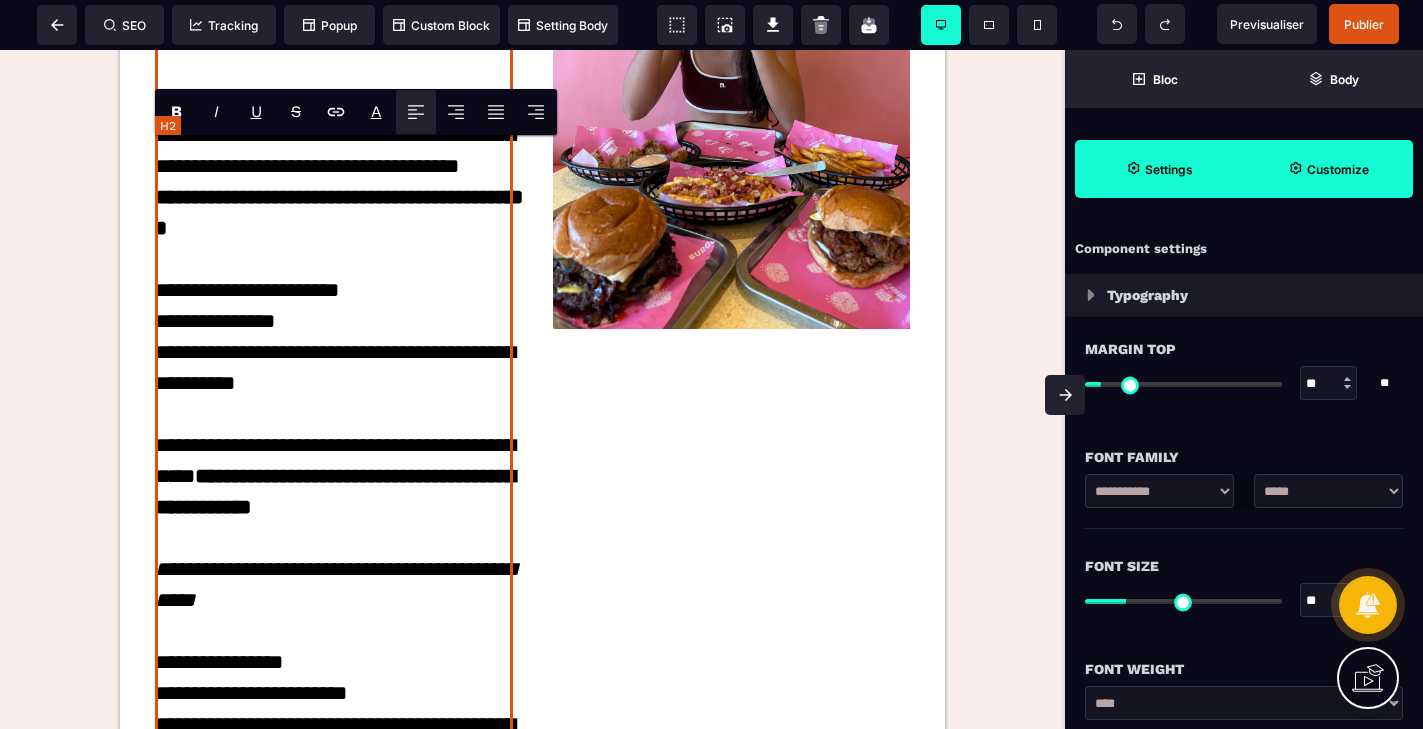 click on "**********" at bounding box center (334, 554) 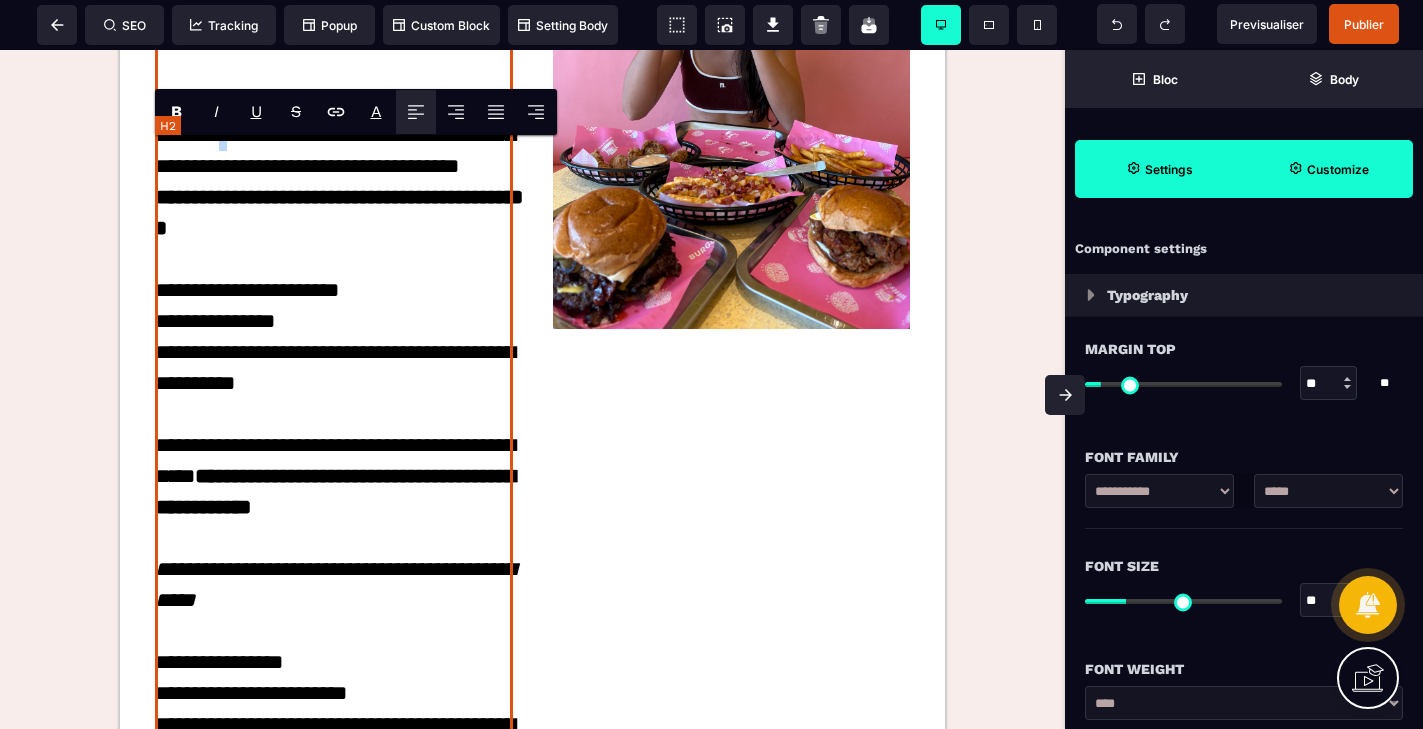 click on "**********" at bounding box center (334, 554) 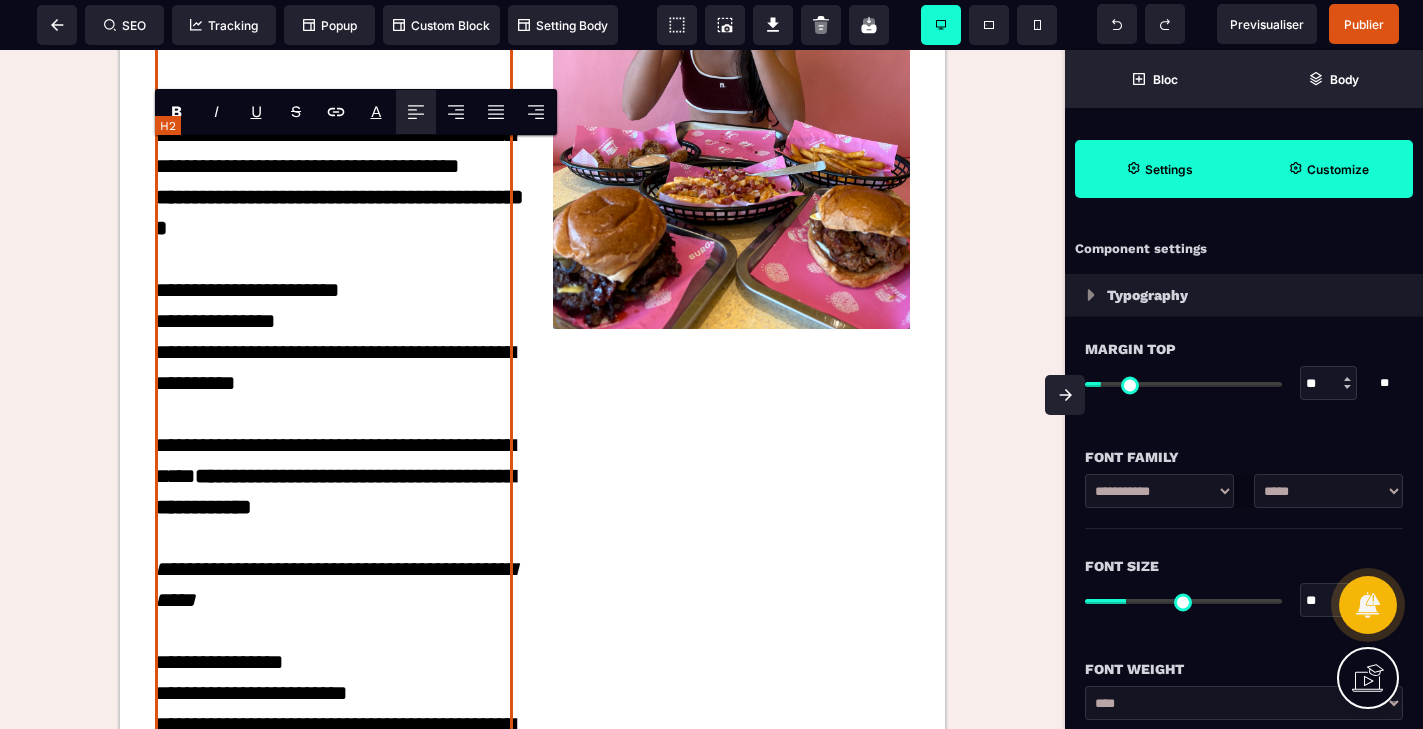 click on "**********" at bounding box center (334, 554) 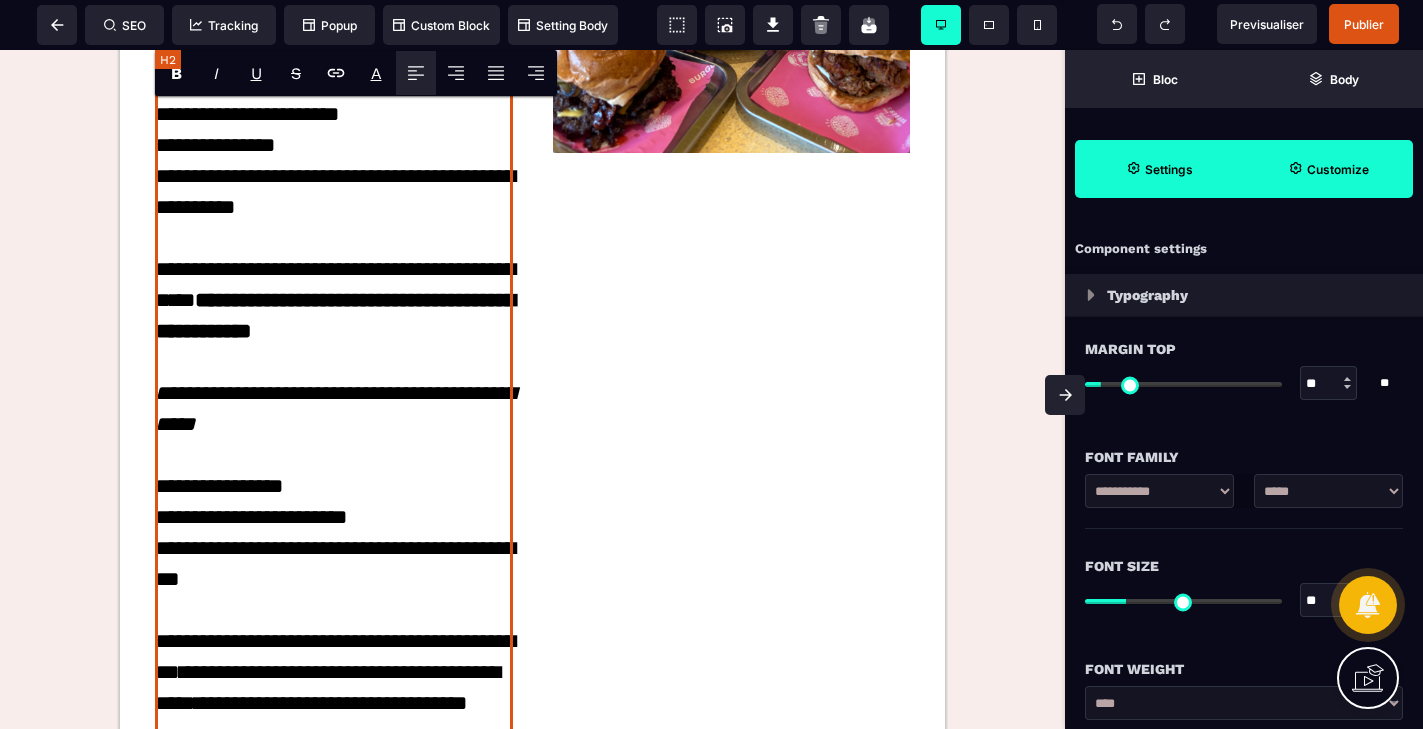 scroll, scrollTop: 3677, scrollLeft: 0, axis: vertical 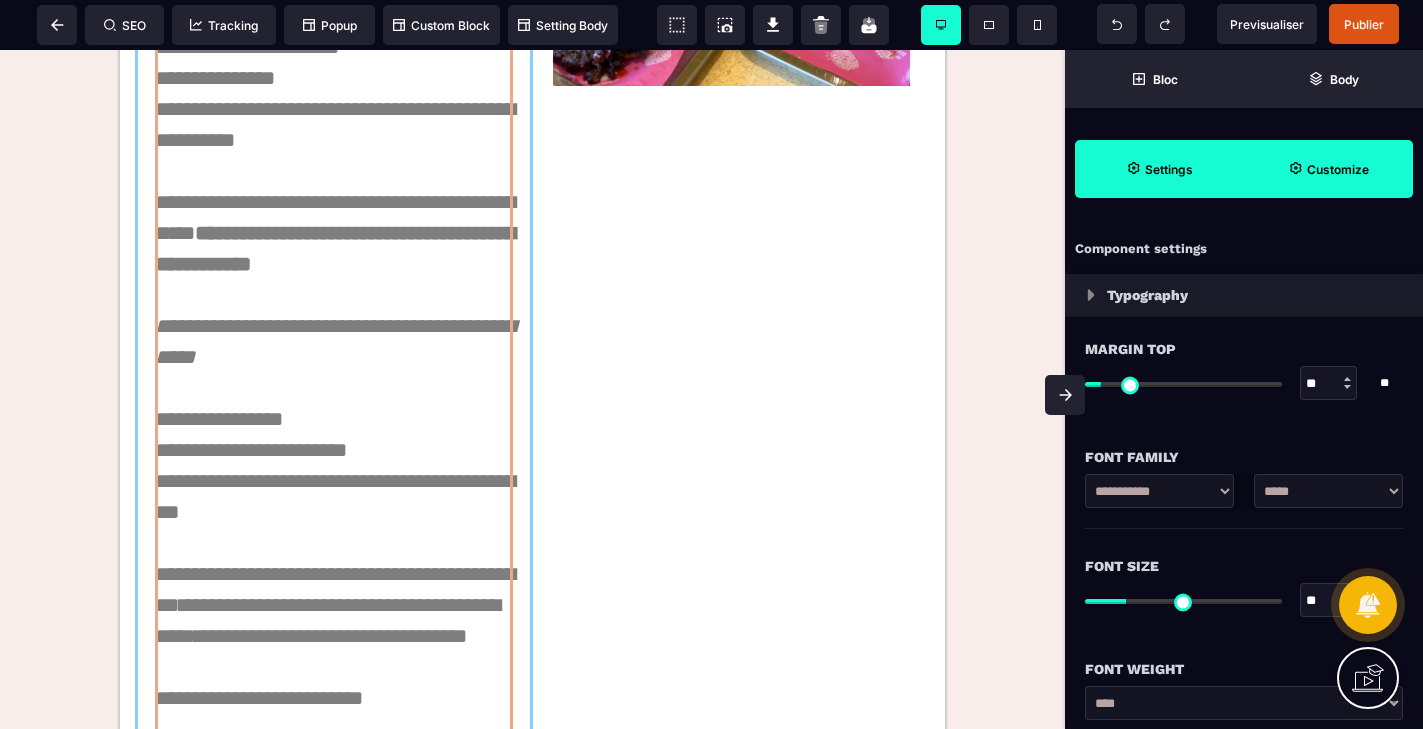 drag, startPoint x: 387, startPoint y: 288, endPoint x: 132, endPoint y: 286, distance: 255.00784 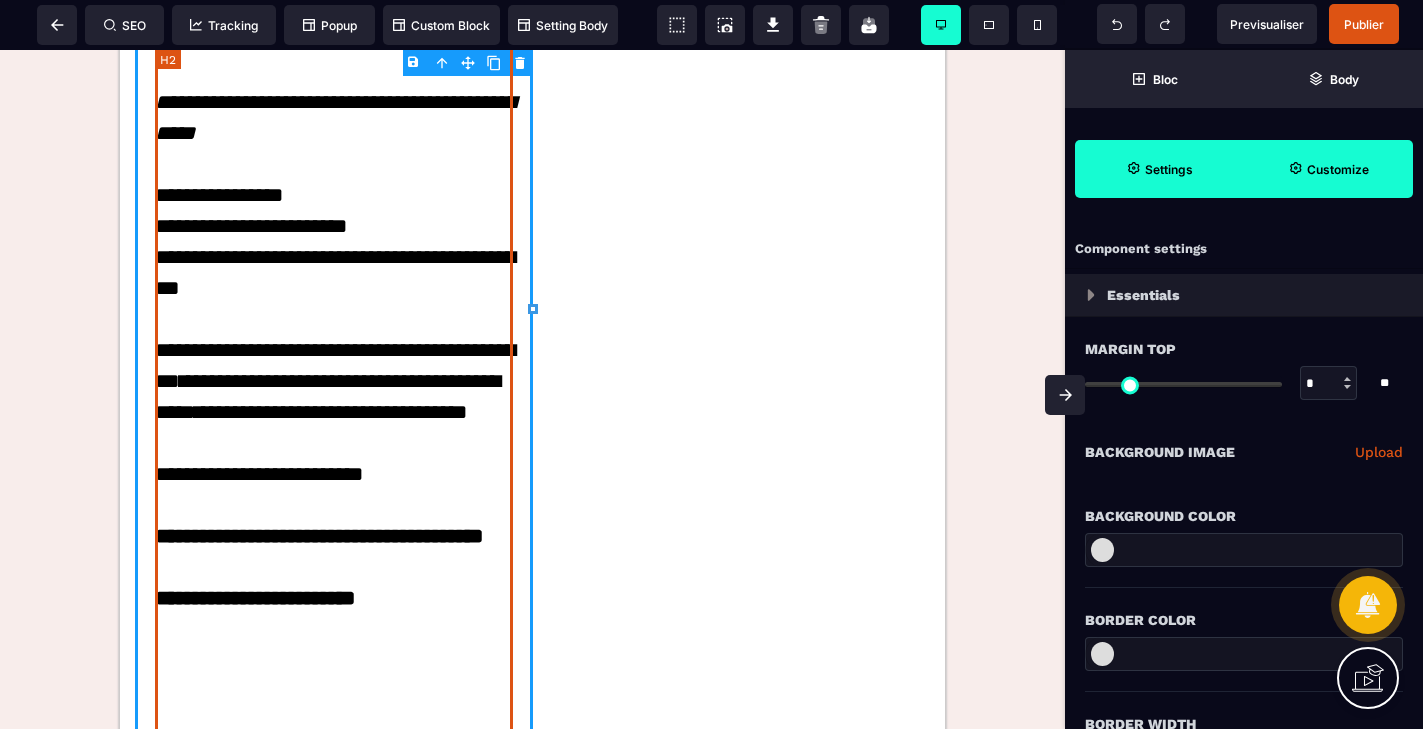 scroll, scrollTop: 3941, scrollLeft: 0, axis: vertical 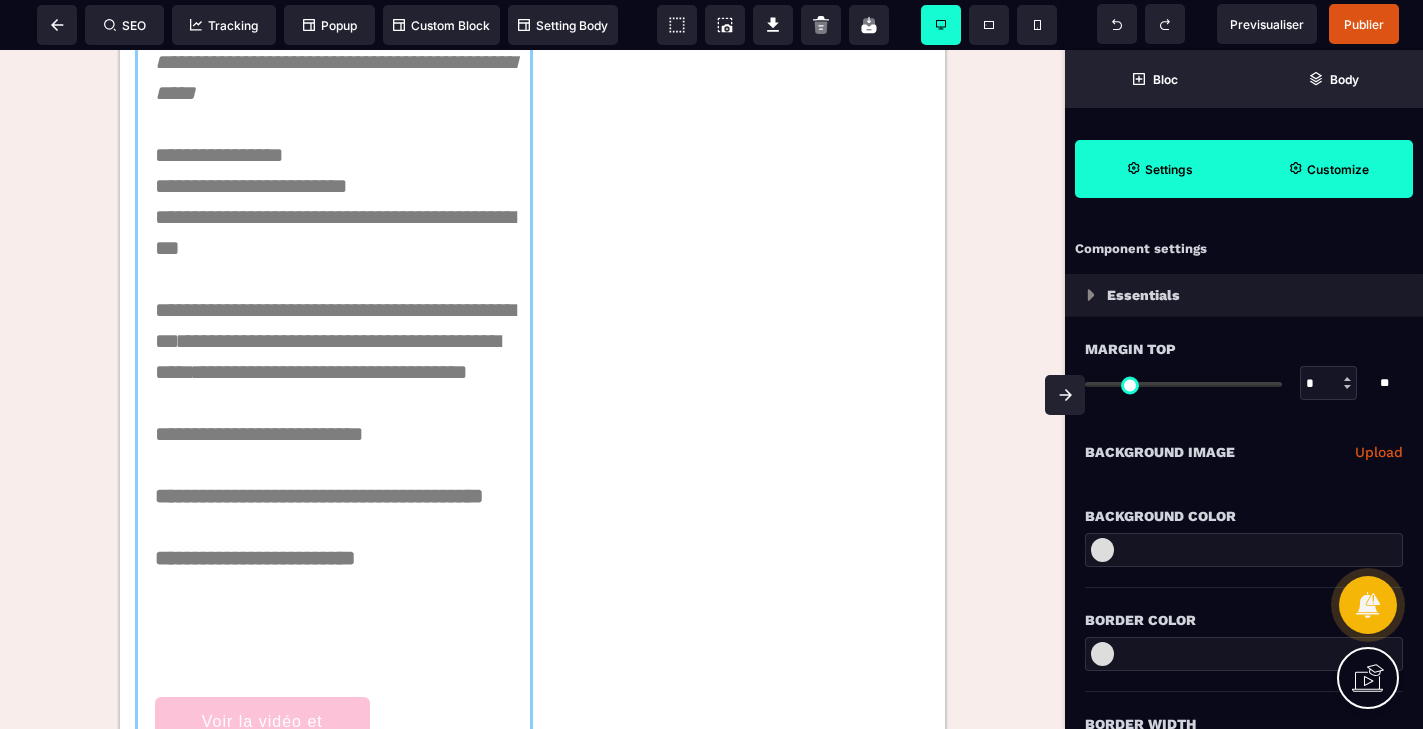 drag, startPoint x: 292, startPoint y: 489, endPoint x: 168, endPoint y: 457, distance: 128.06248 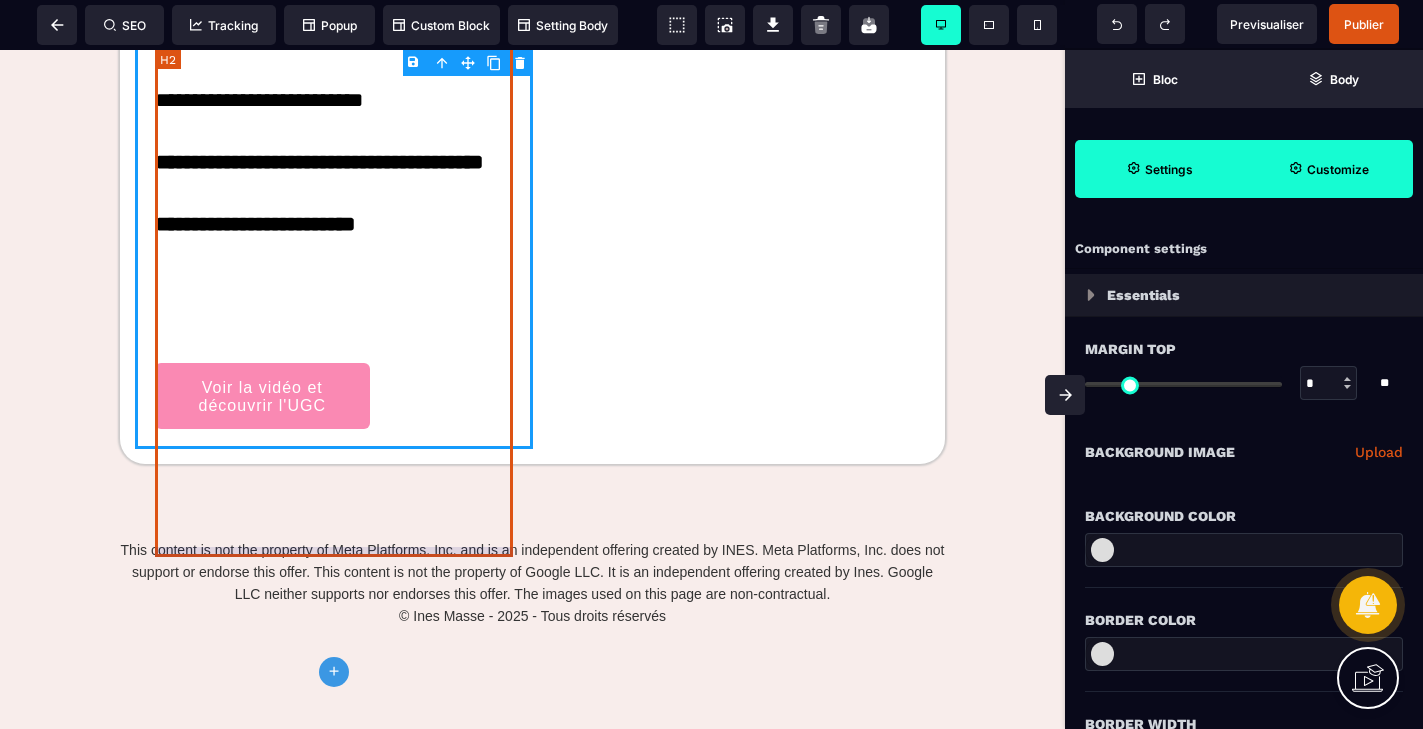 scroll, scrollTop: 4277, scrollLeft: 0, axis: vertical 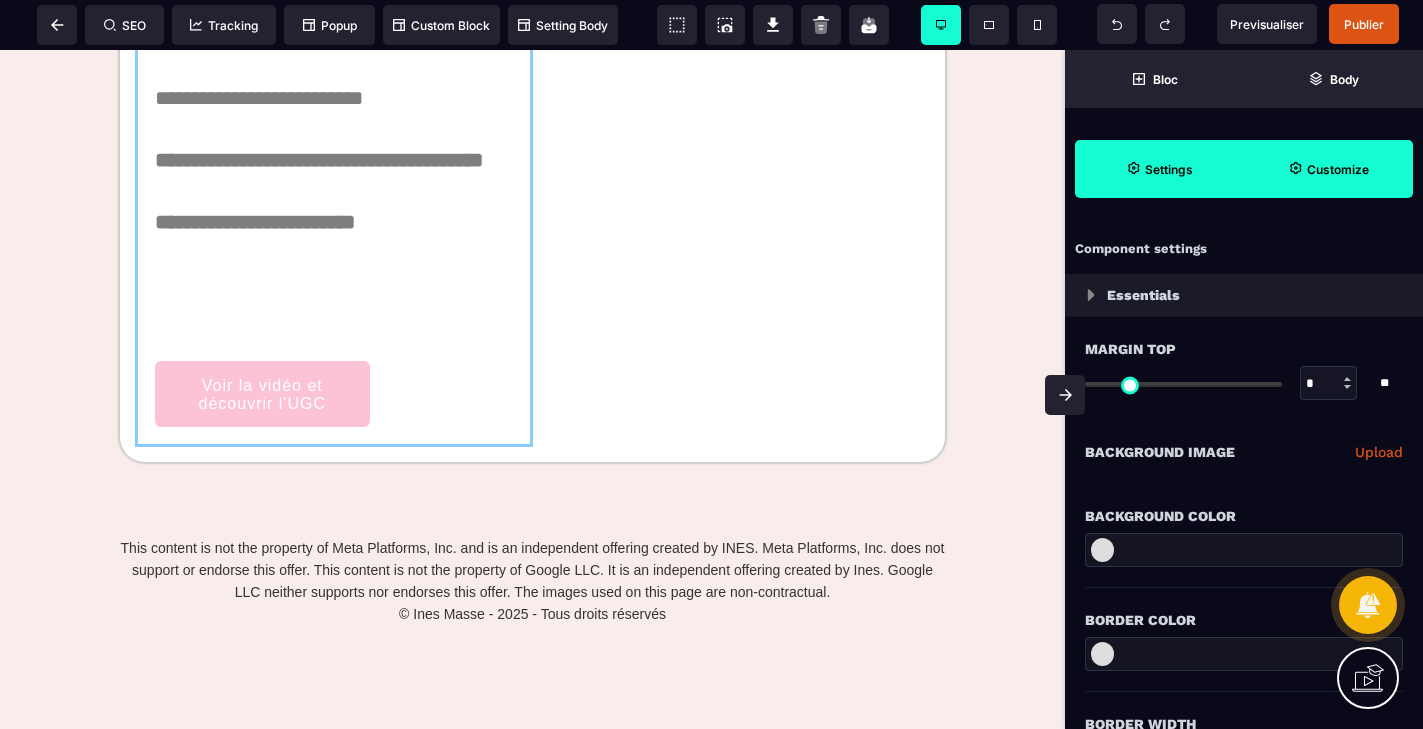 drag, startPoint x: 426, startPoint y: 526, endPoint x: 202, endPoint y: 519, distance: 224.10934 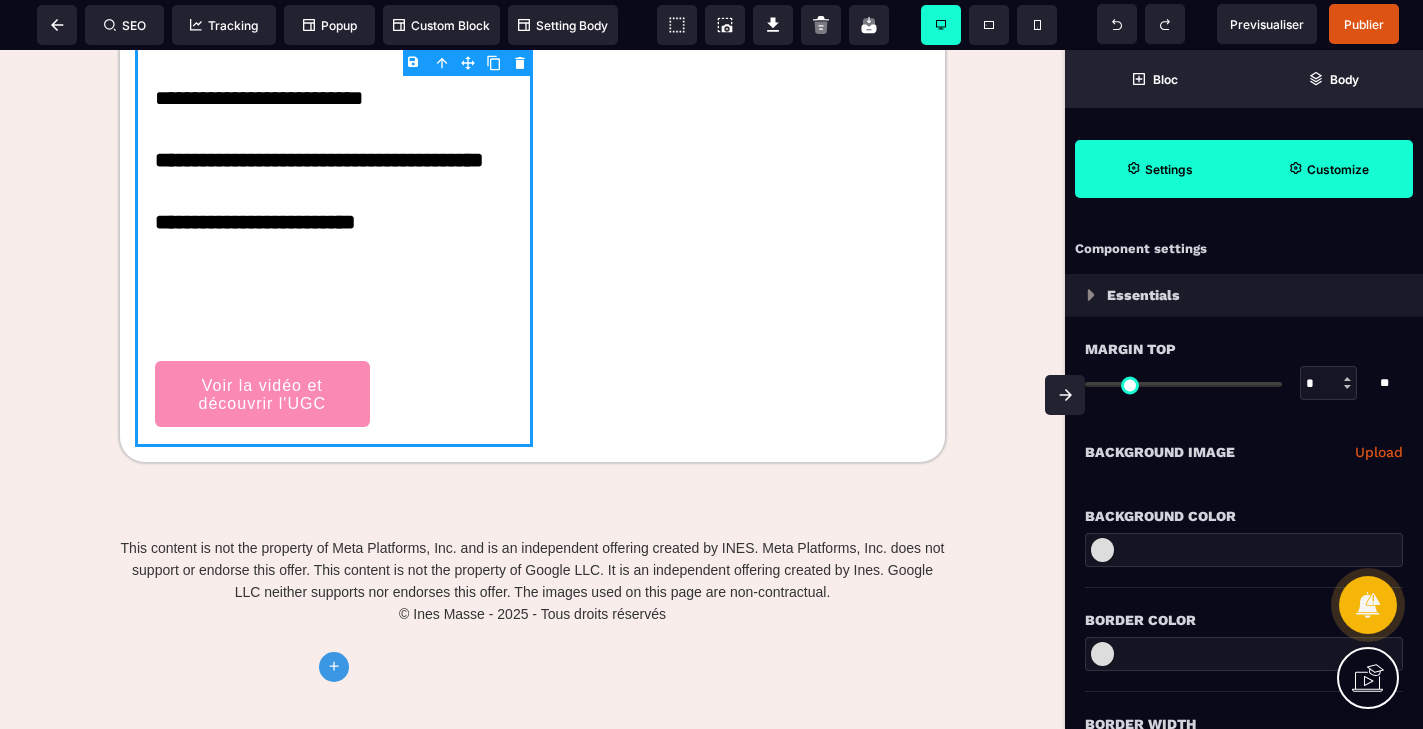 click on "**********" at bounding box center (334, -289) 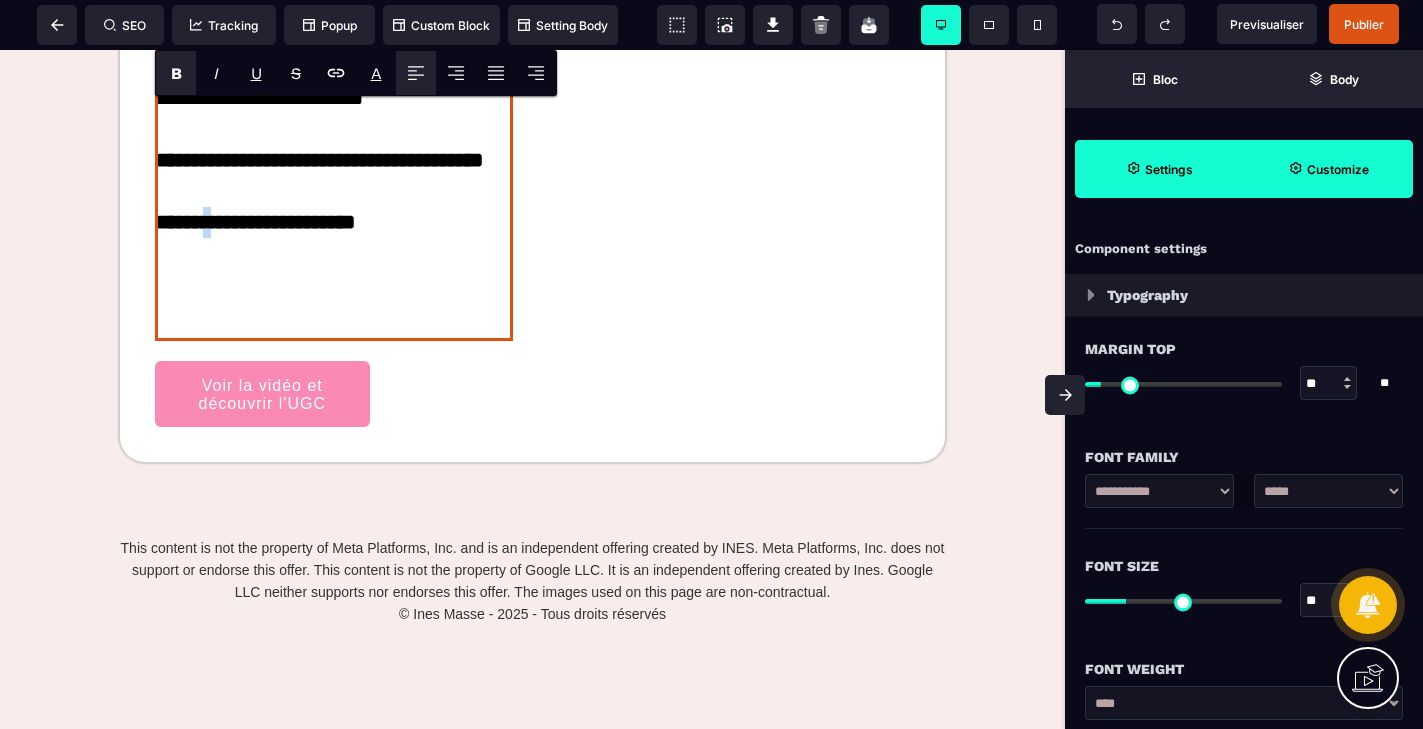 click on "**********" at bounding box center [334, -289] 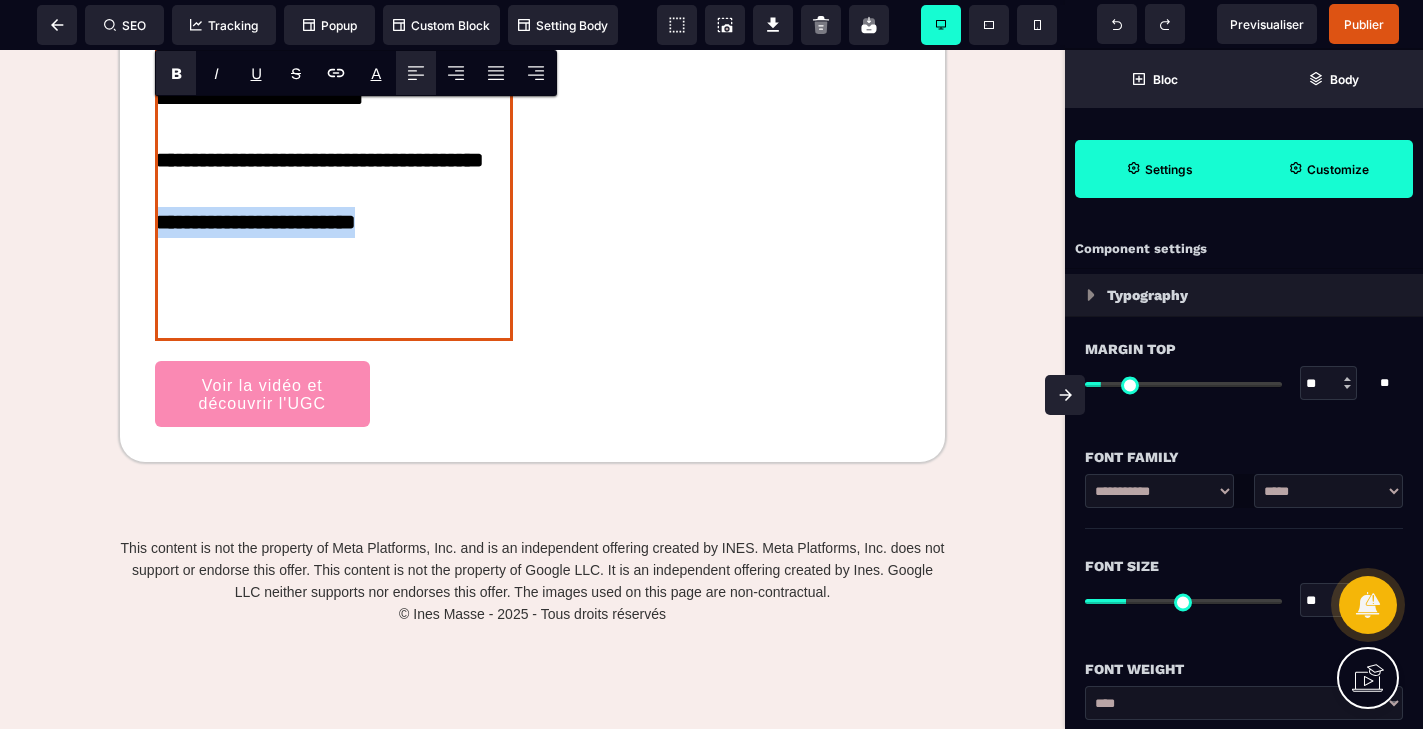 click on "**********" at bounding box center (334, -289) 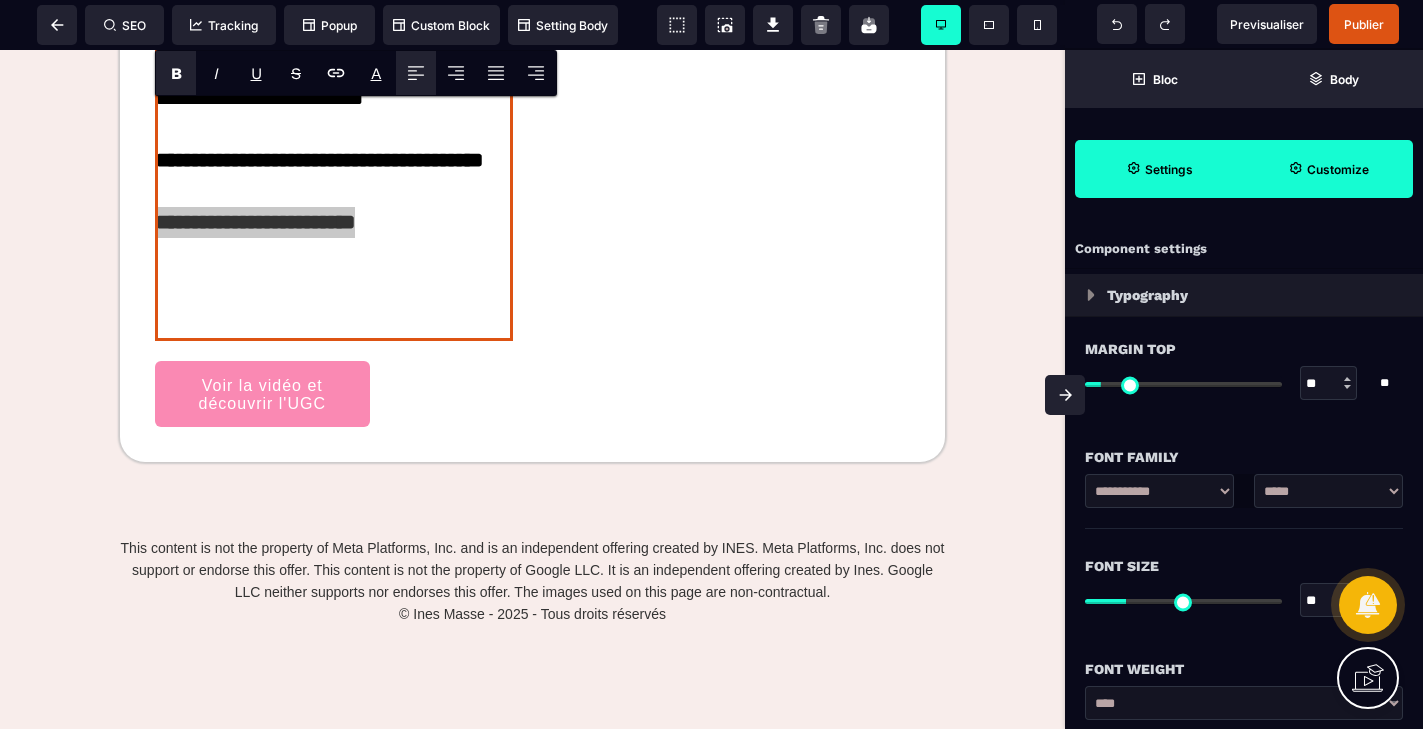 click on "B" at bounding box center [176, 73] 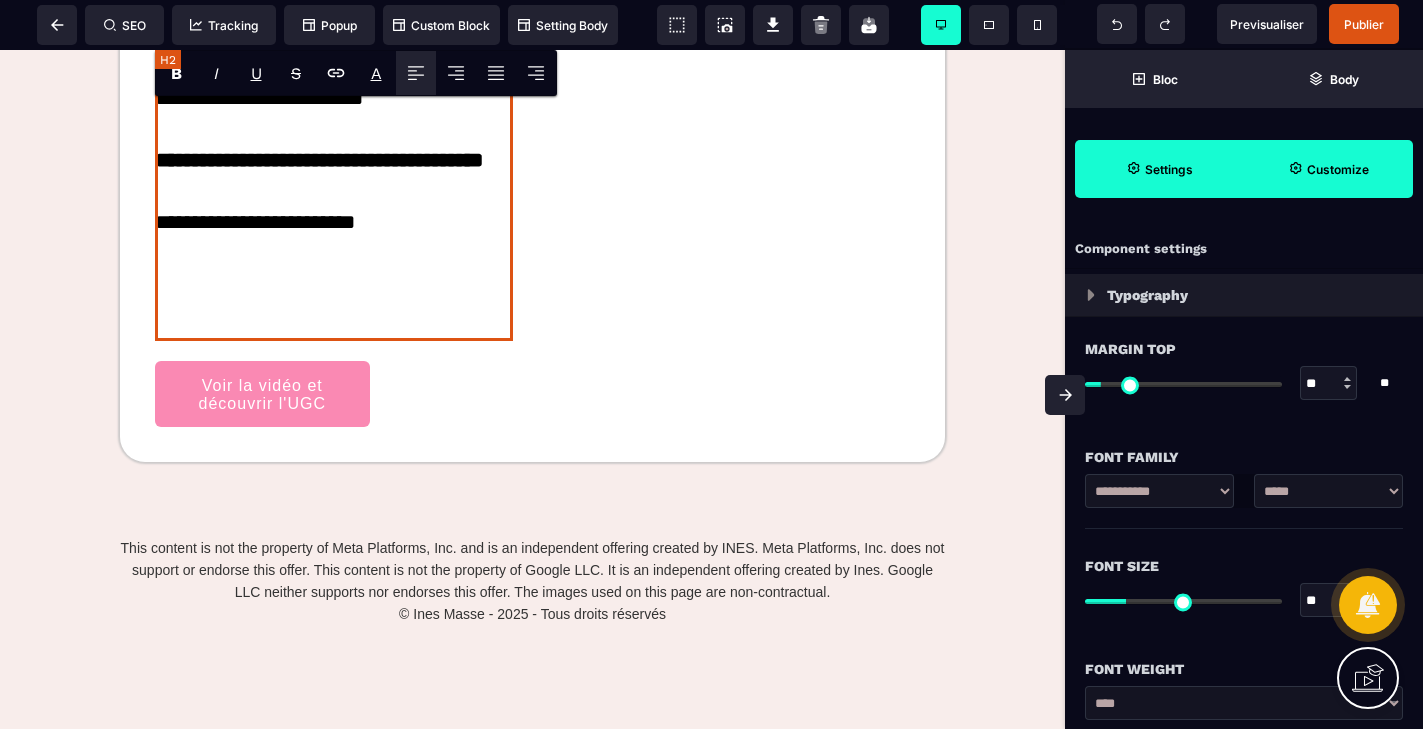 click on "**********" at bounding box center [335, -42] 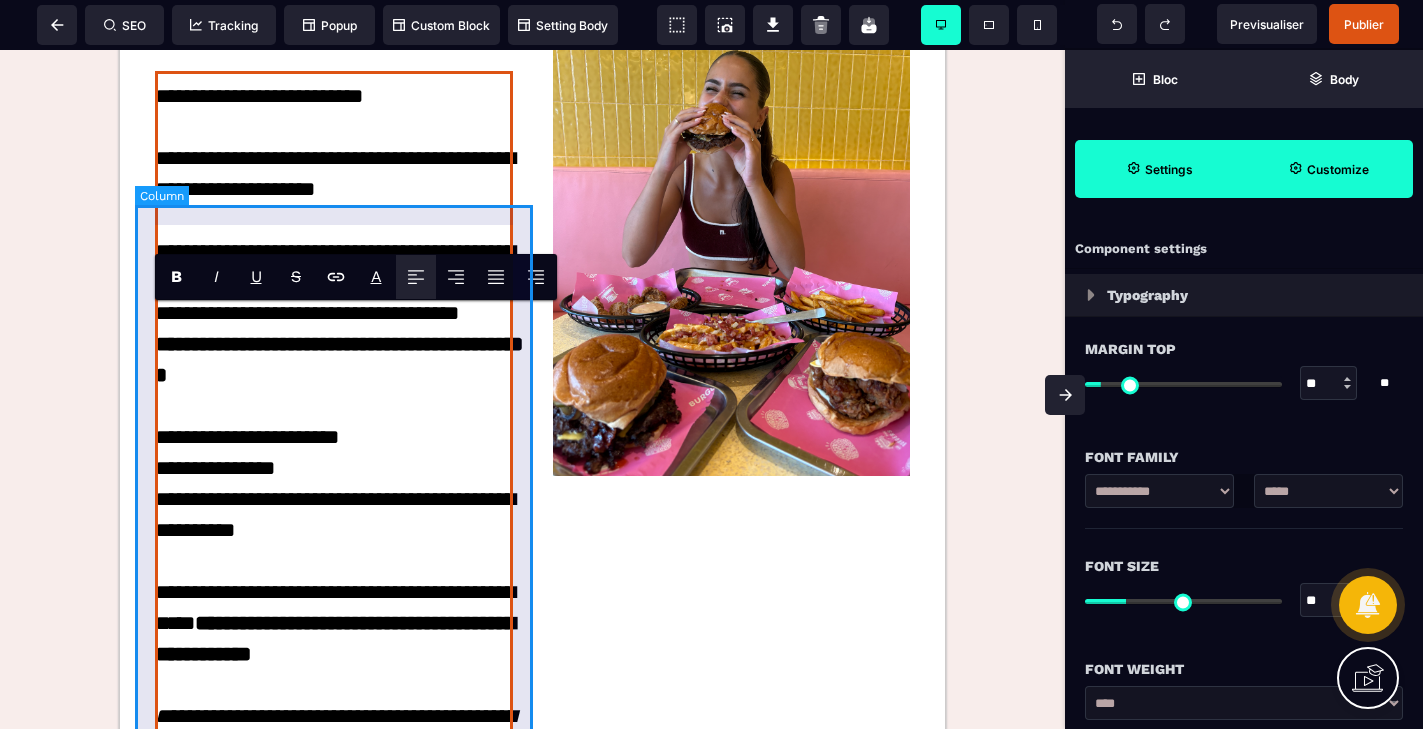 scroll, scrollTop: 3317, scrollLeft: 0, axis: vertical 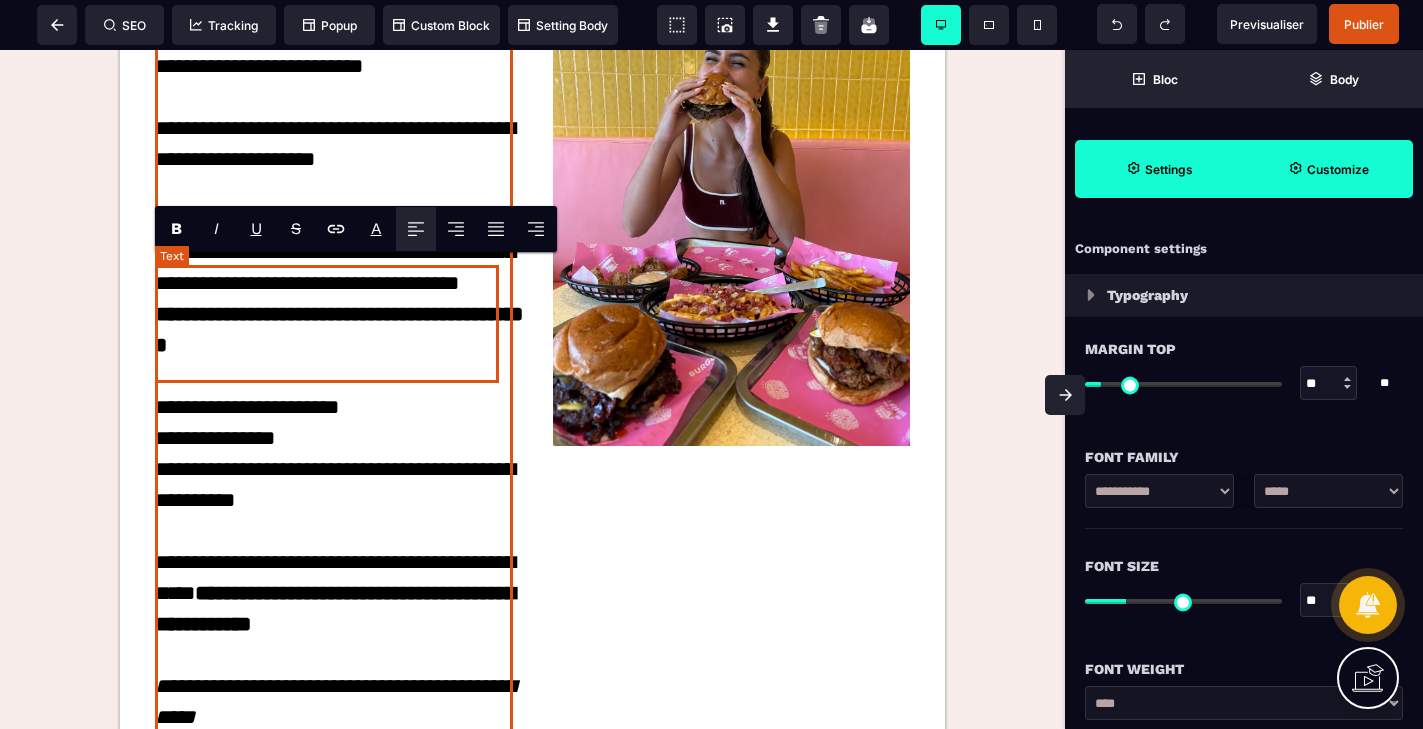 click on "**********" at bounding box center [335, 112] 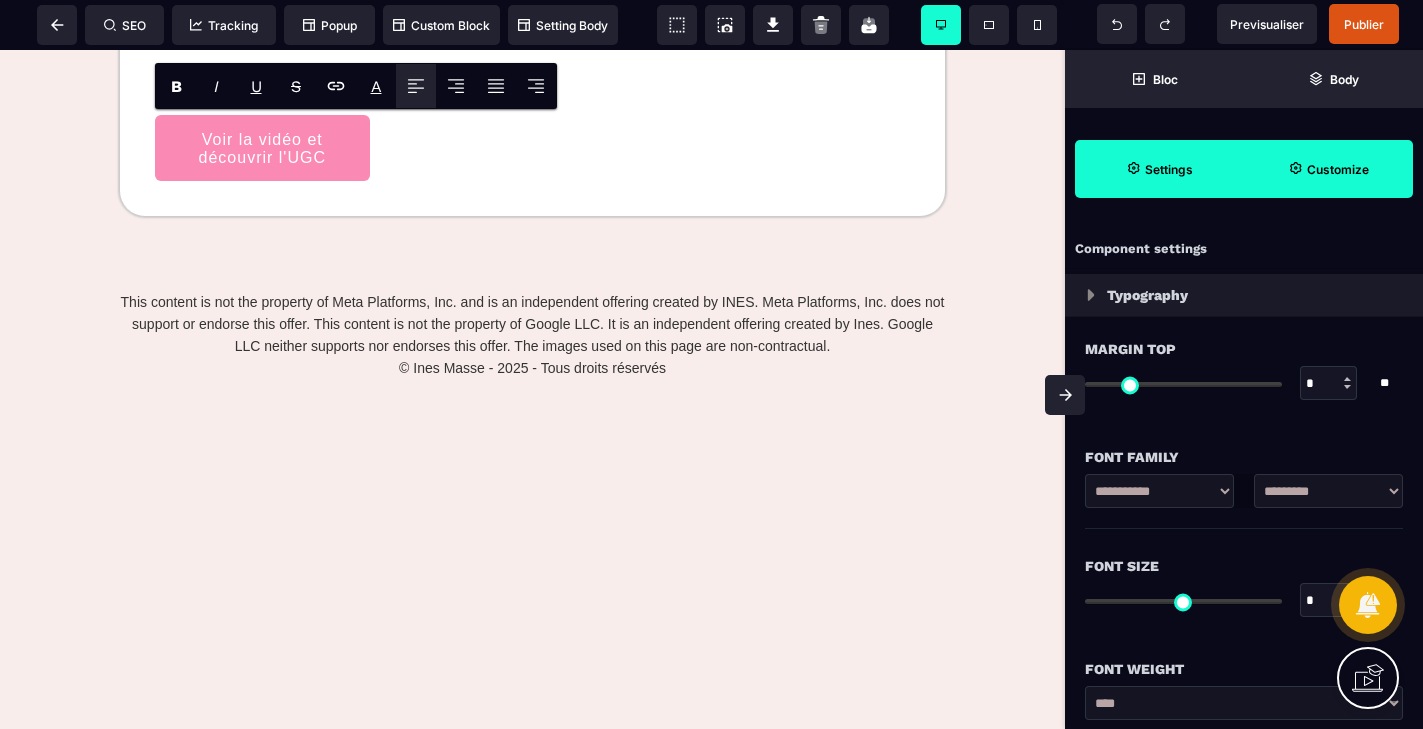 scroll, scrollTop: 4822, scrollLeft: 0, axis: vertical 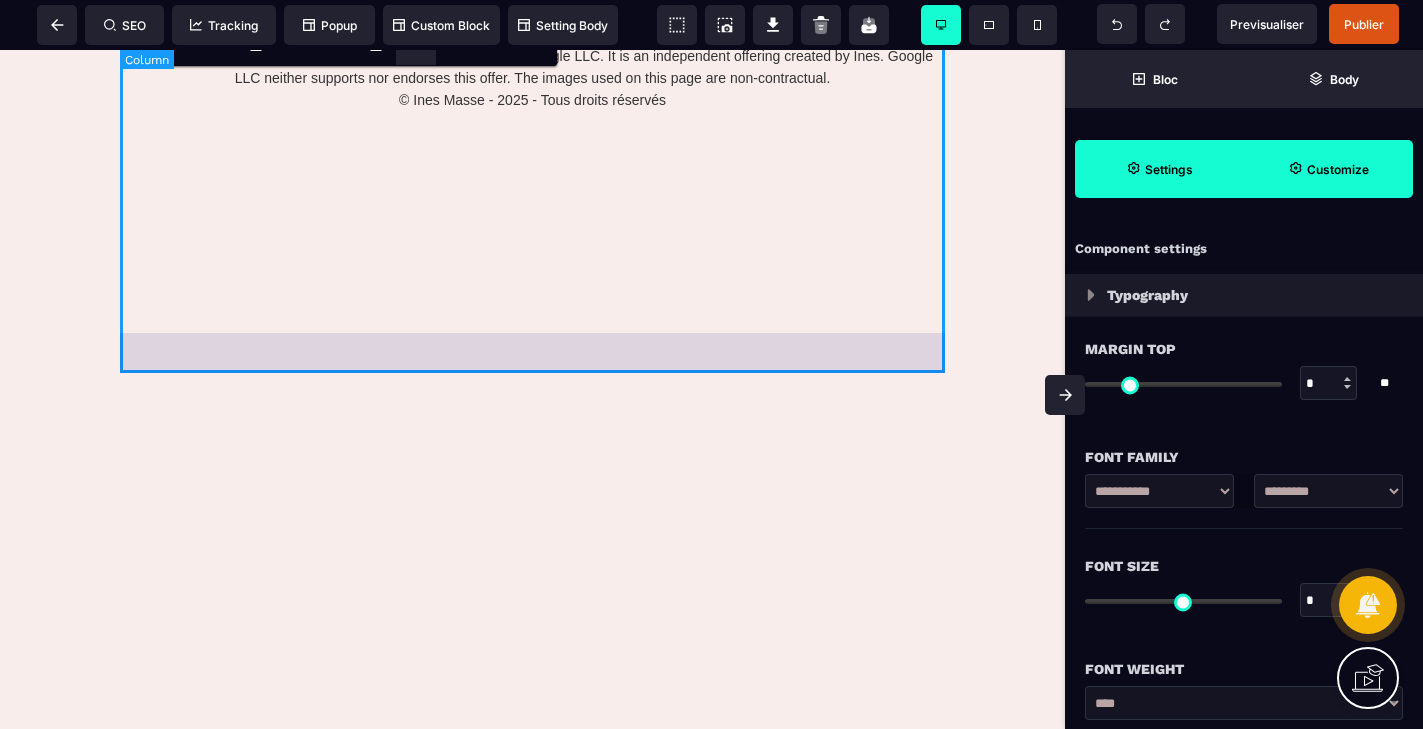 drag, startPoint x: 160, startPoint y: 276, endPoint x: 391, endPoint y: 182, distance: 249.39326 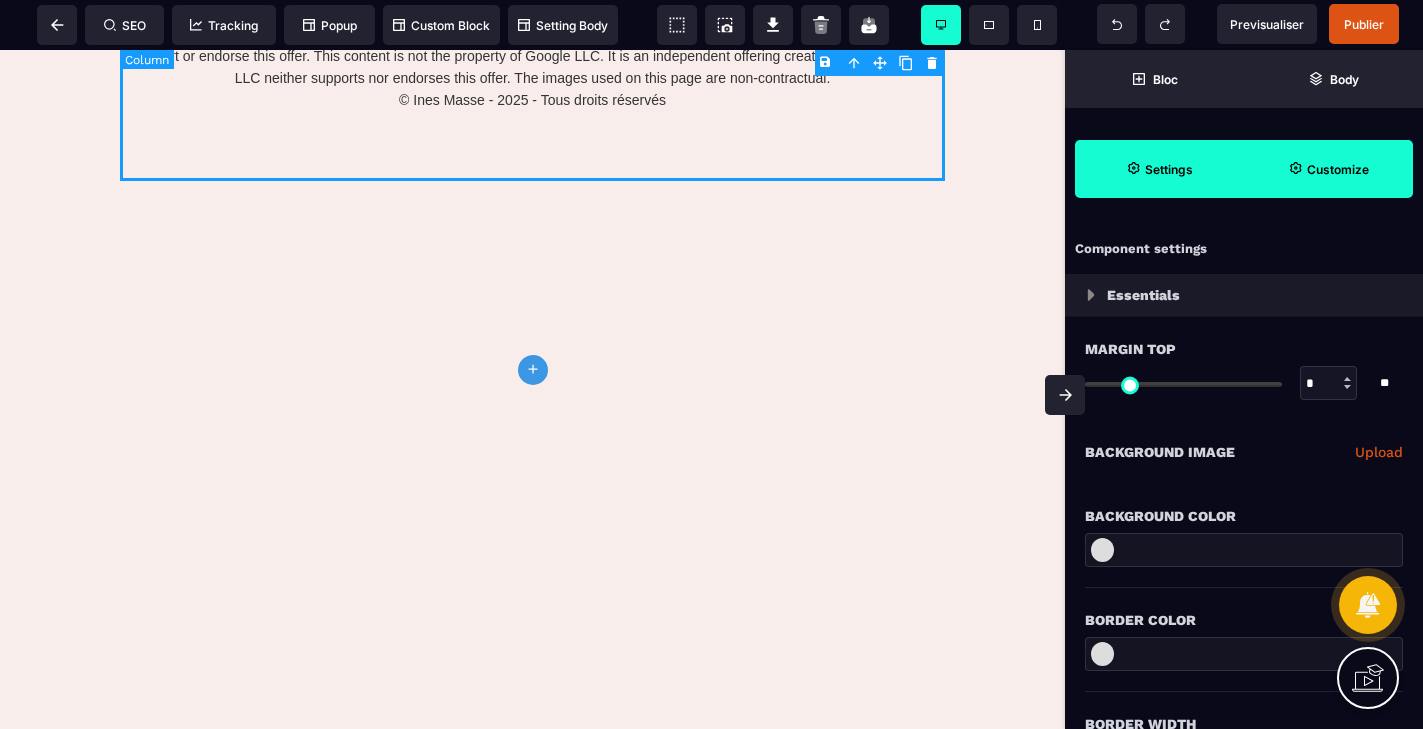 copy on "**********" 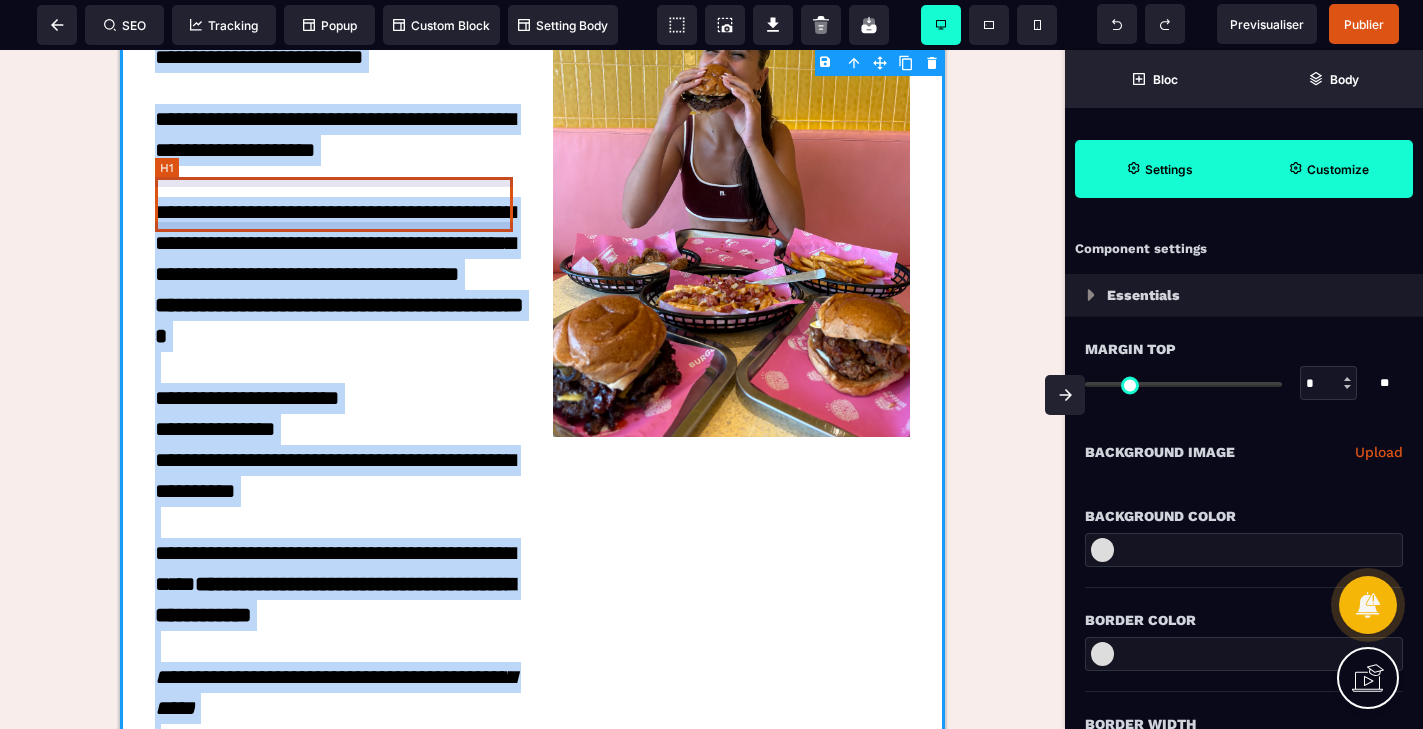scroll, scrollTop: 3317, scrollLeft: 0, axis: vertical 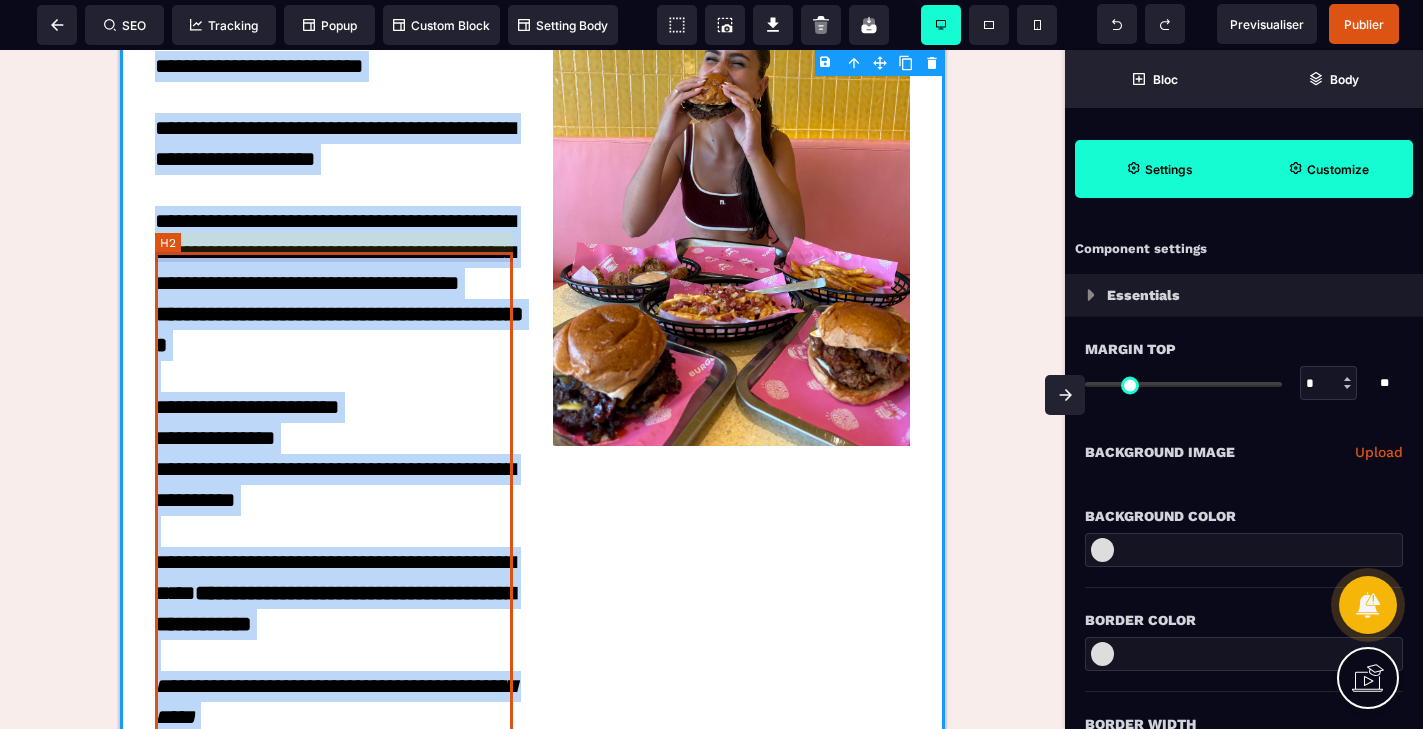click on "**********" at bounding box center (334, 671) 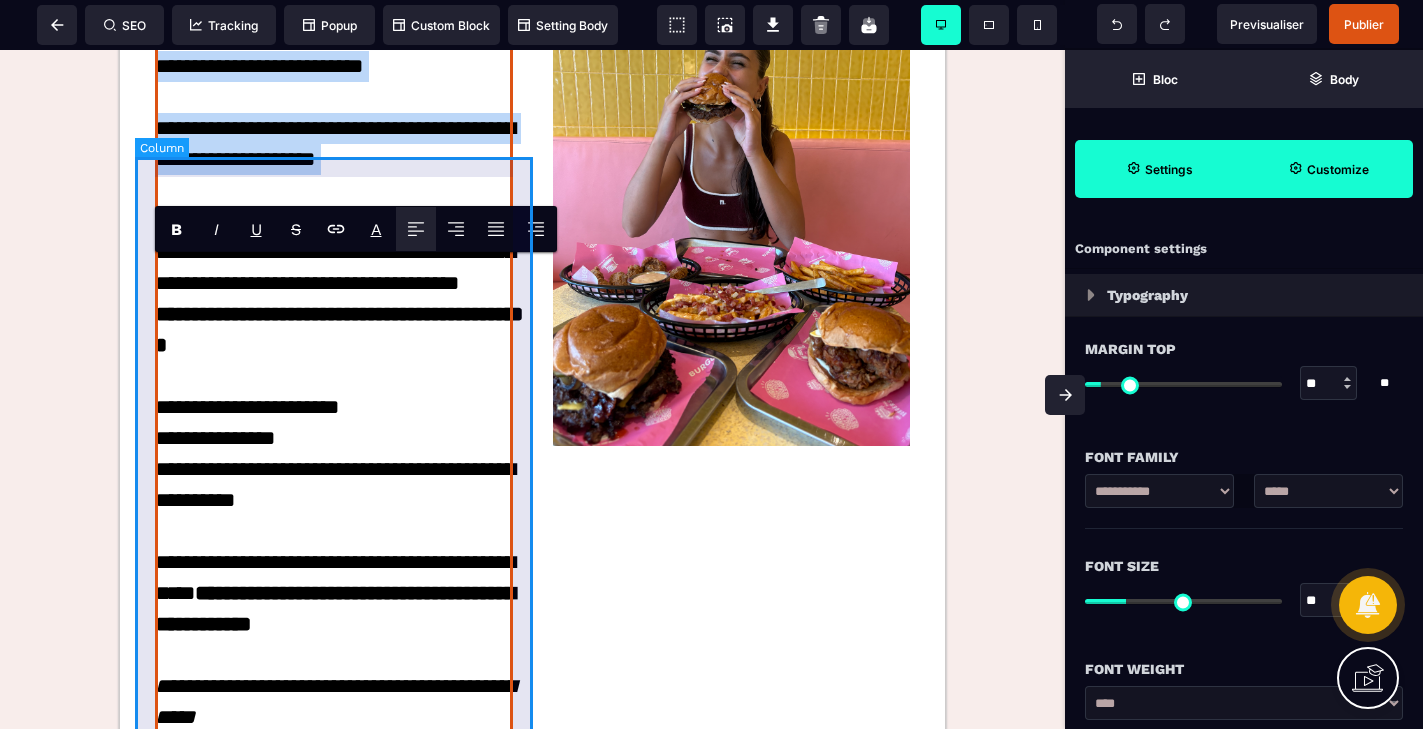 drag, startPoint x: 426, startPoint y: 373, endPoint x: 142, endPoint y: 281, distance: 298.52972 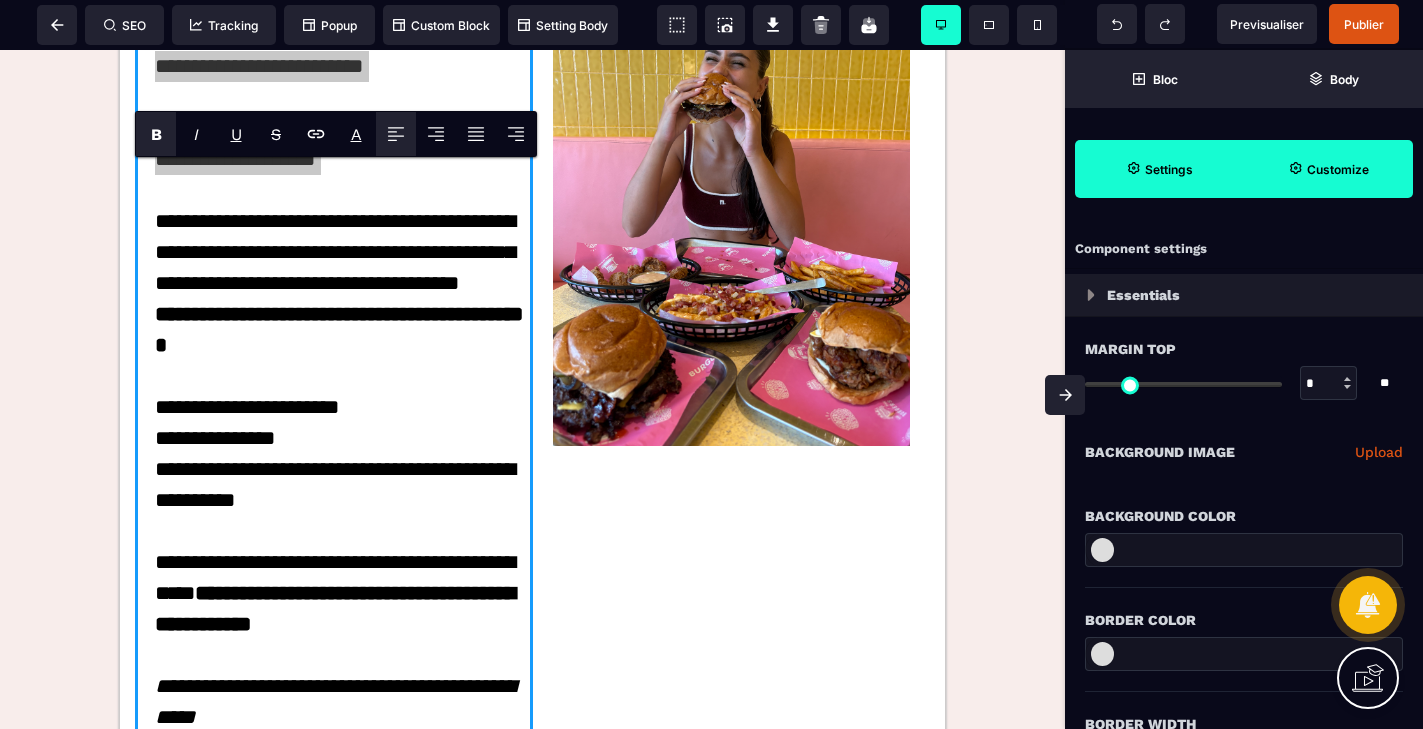 click on "B" at bounding box center [156, 134] 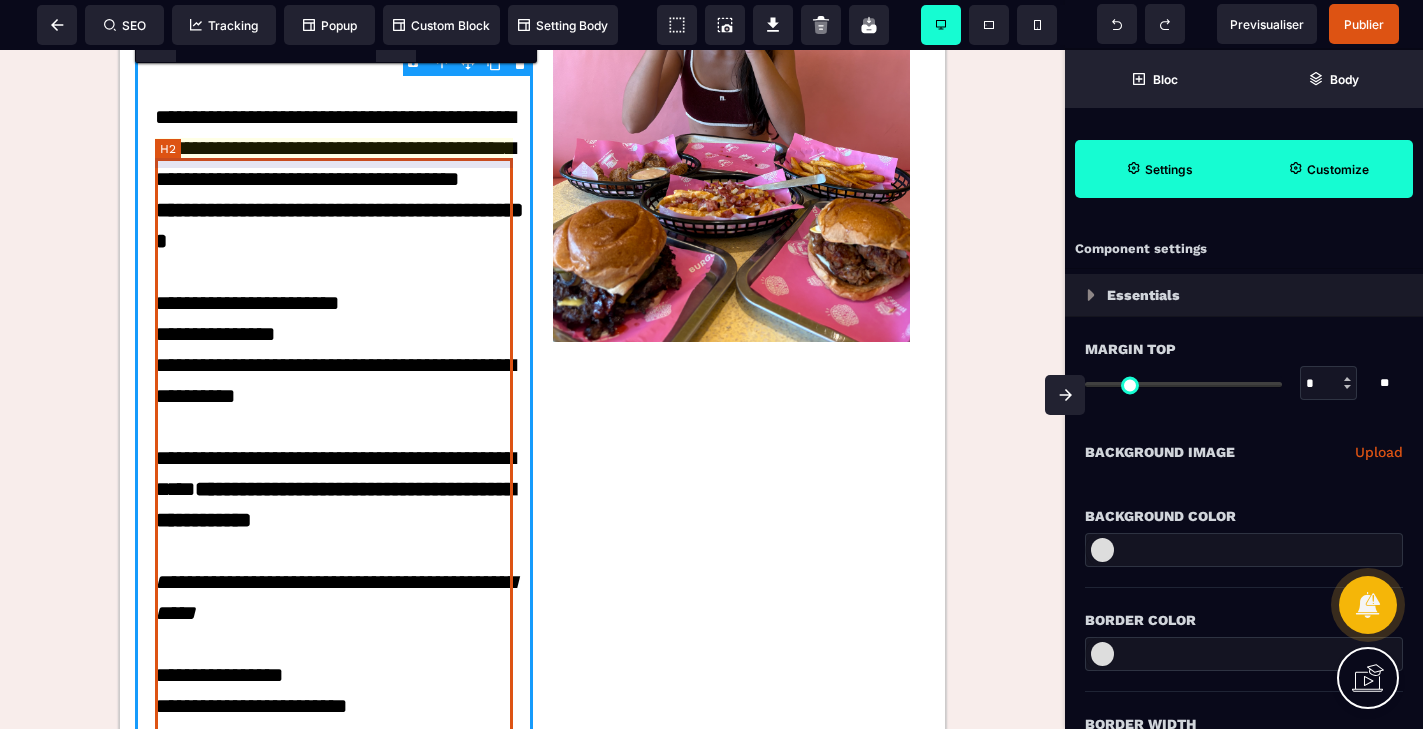 scroll, scrollTop: 3426, scrollLeft: 0, axis: vertical 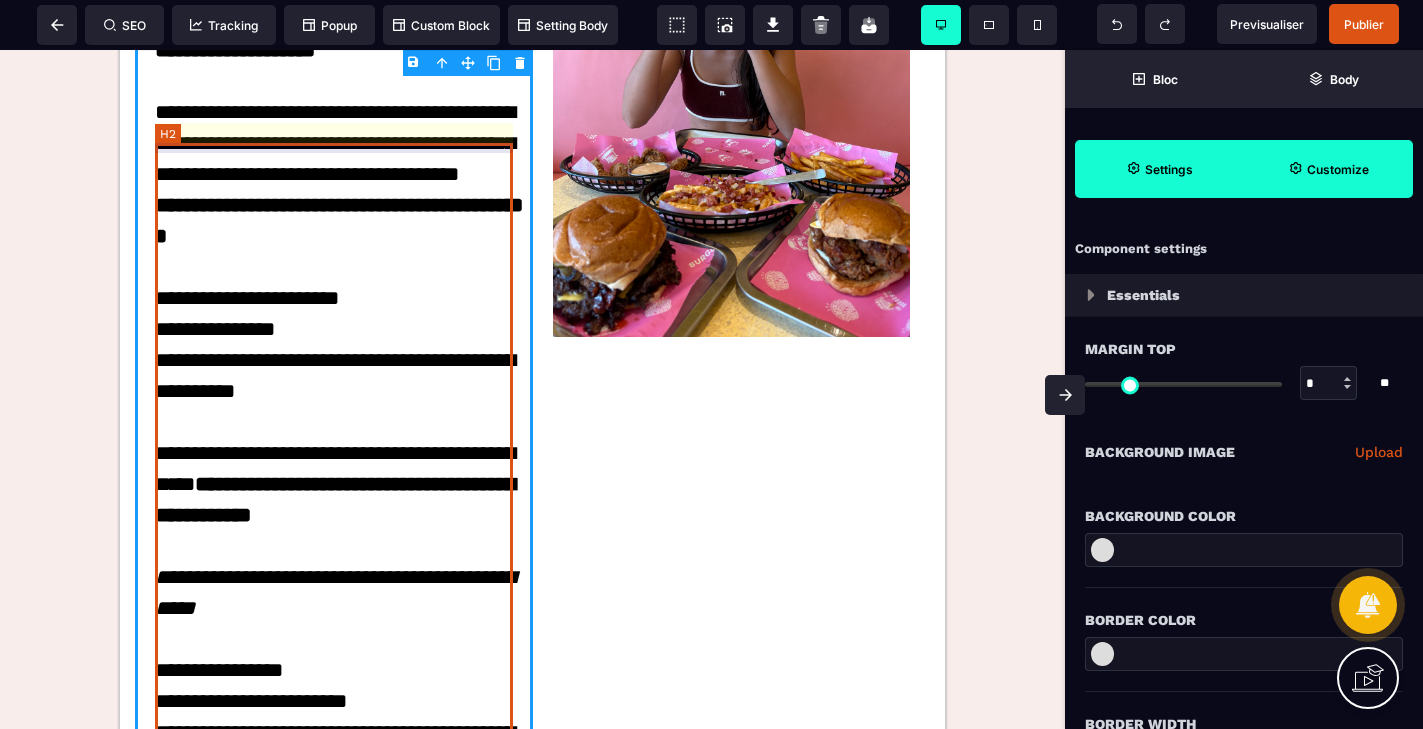 click on "**********" at bounding box center [334, 562] 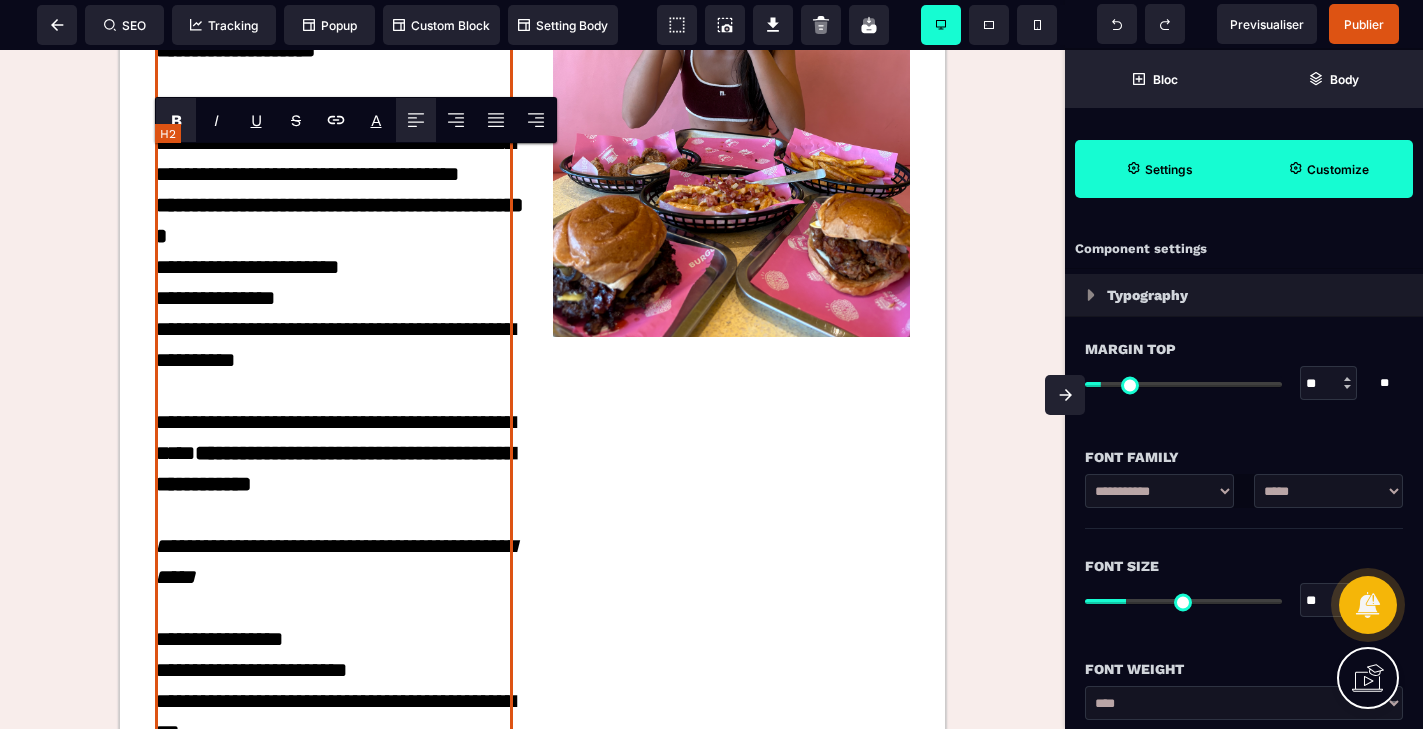 click on "**********" at bounding box center (334, 546) 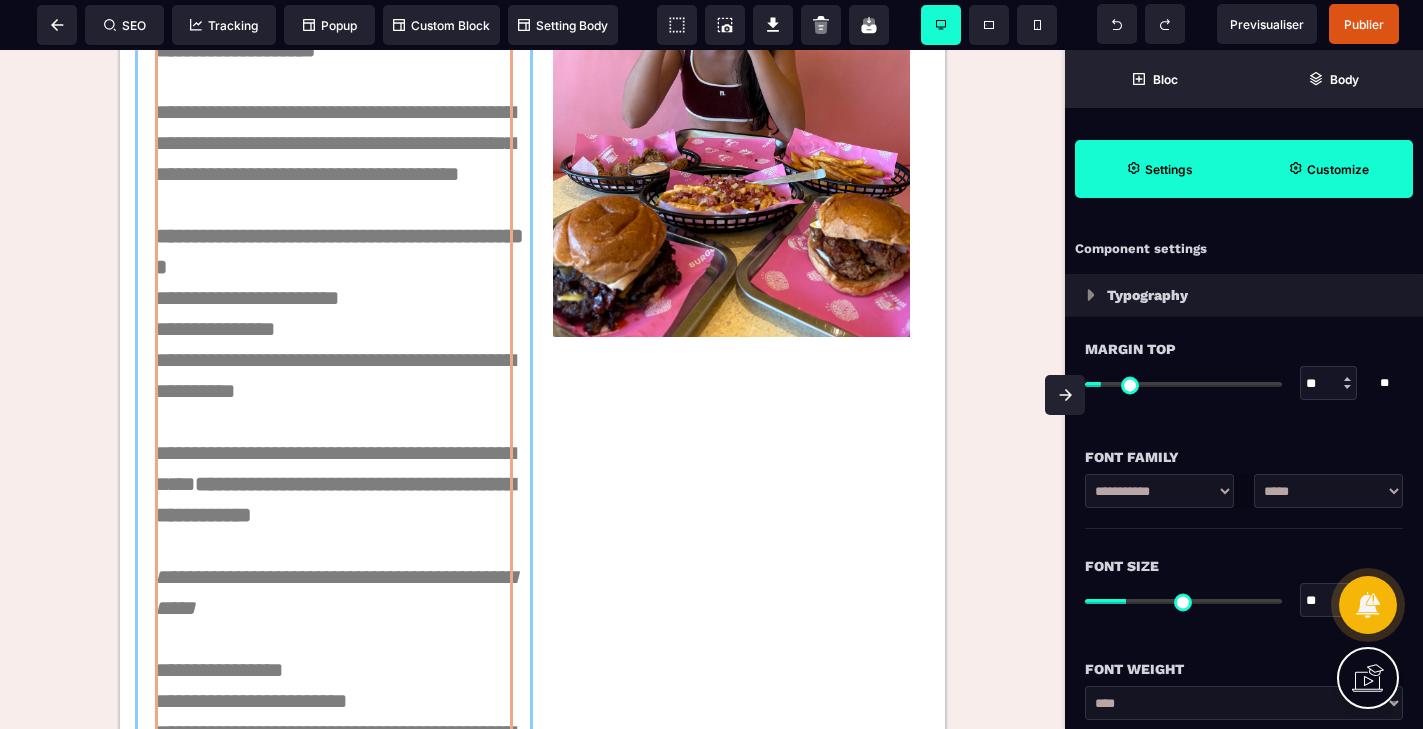 drag, startPoint x: 345, startPoint y: 629, endPoint x: 150, endPoint y: 541, distance: 213.9369 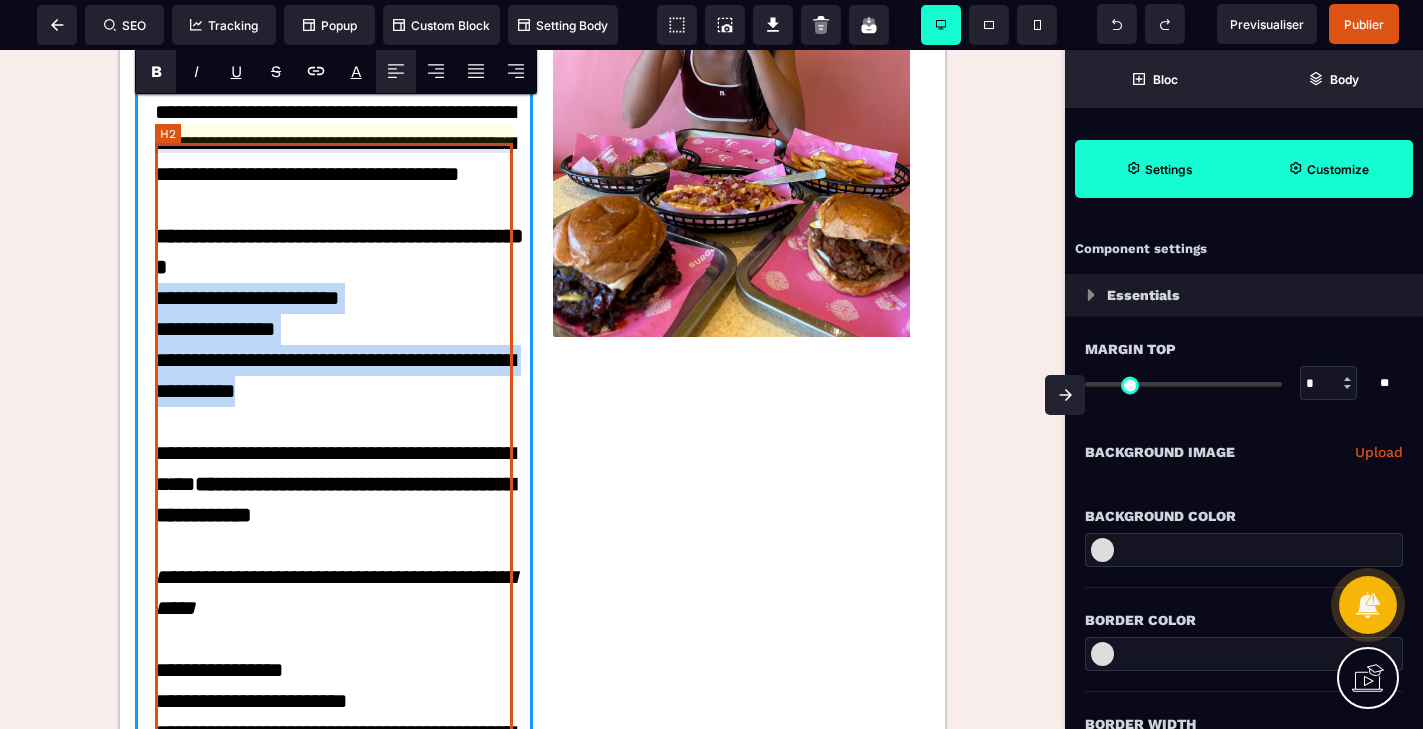 drag, startPoint x: 160, startPoint y: 541, endPoint x: 342, endPoint y: 624, distance: 200.0325 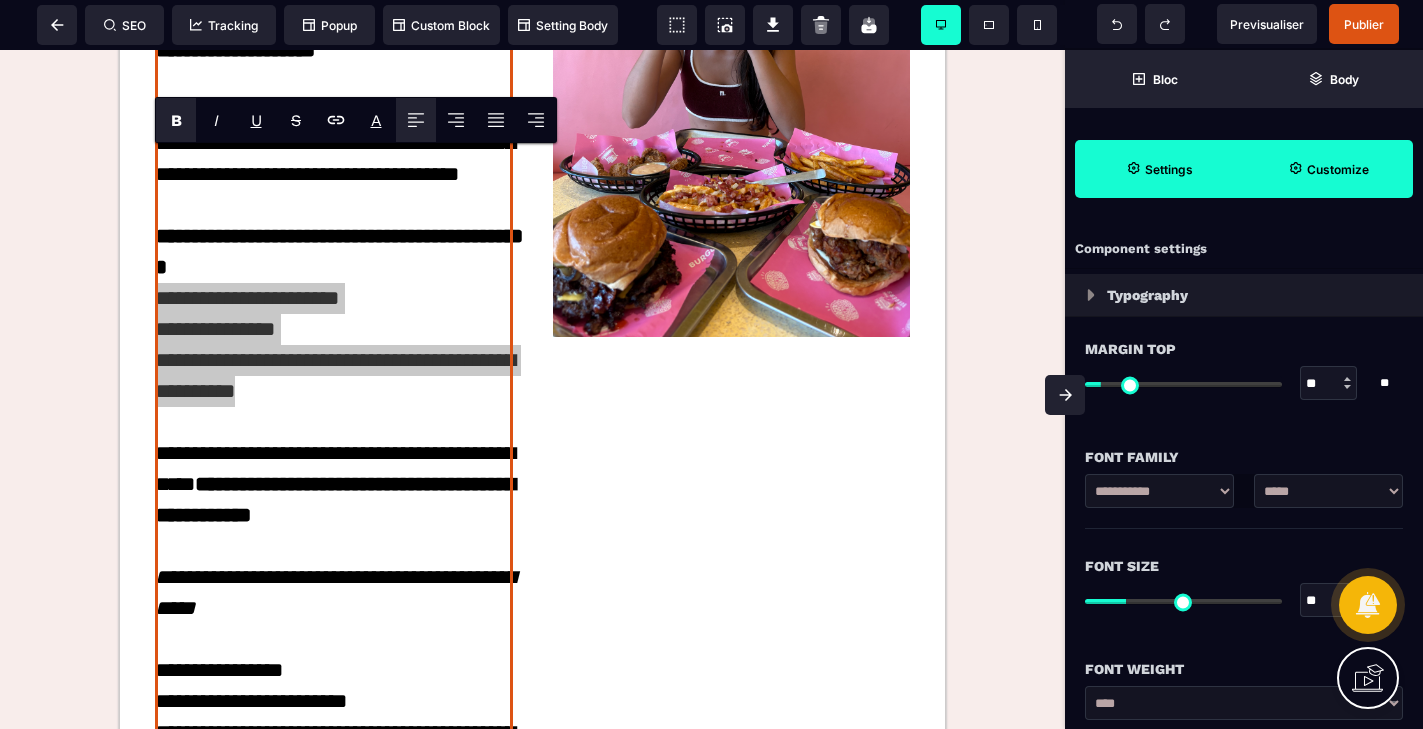 click on "B" at bounding box center [176, 120] 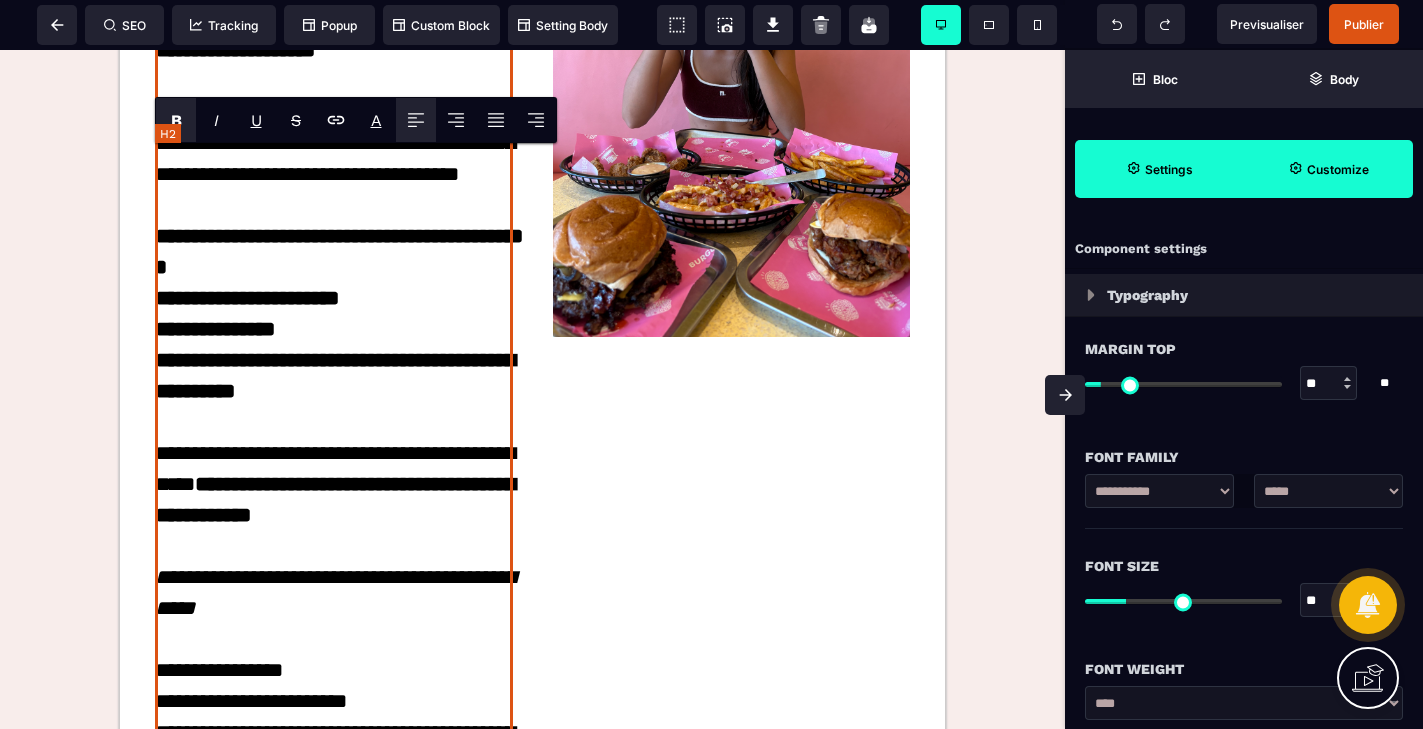 click on "**********" at bounding box center (334, 562) 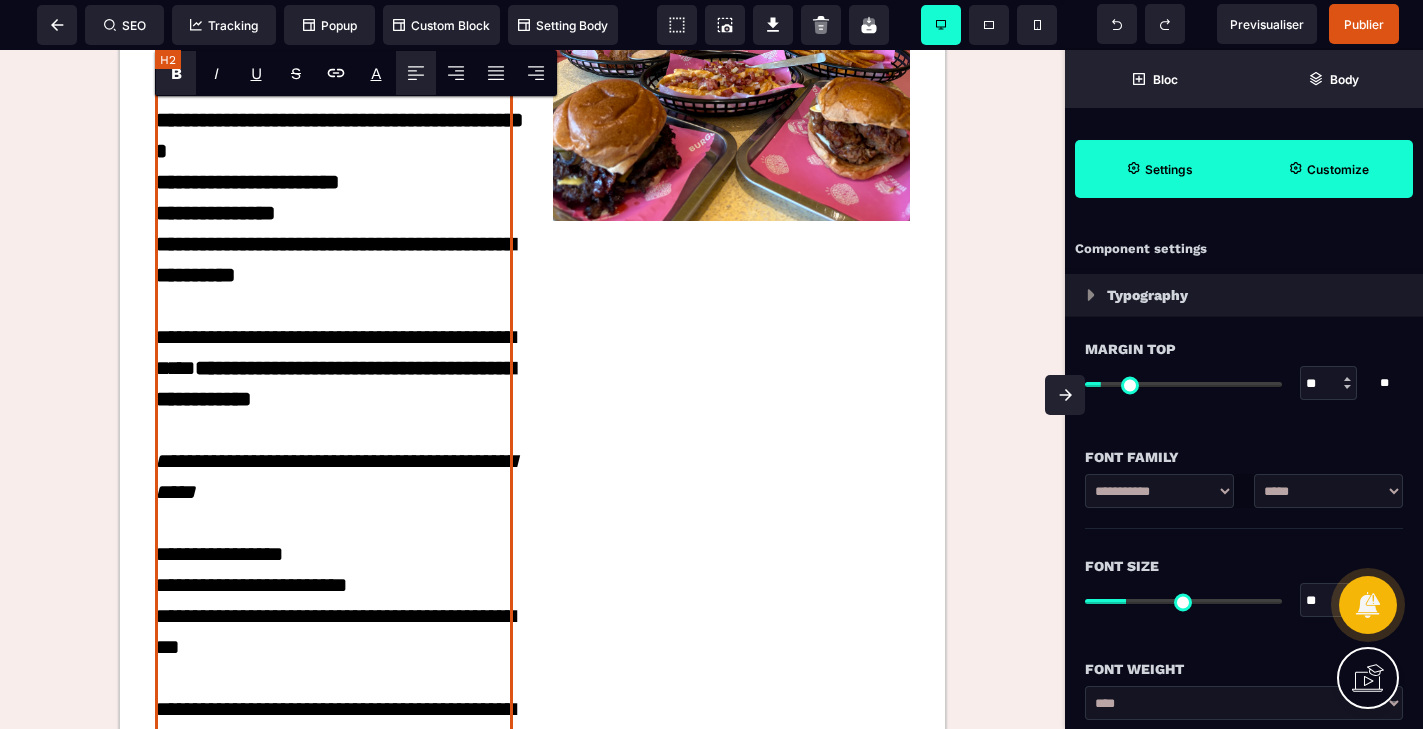scroll, scrollTop: 3611, scrollLeft: 0, axis: vertical 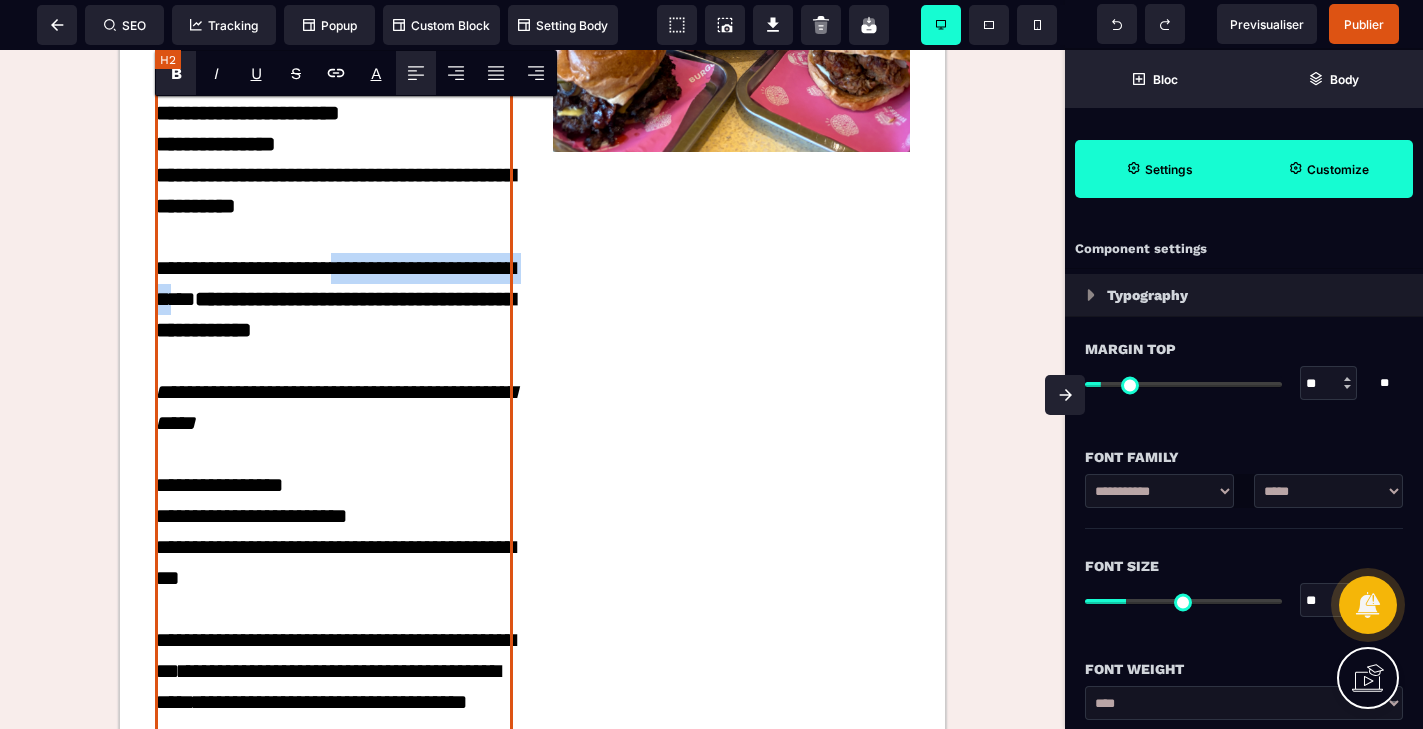 drag, startPoint x: 363, startPoint y: 513, endPoint x: 312, endPoint y: 545, distance: 60.207973 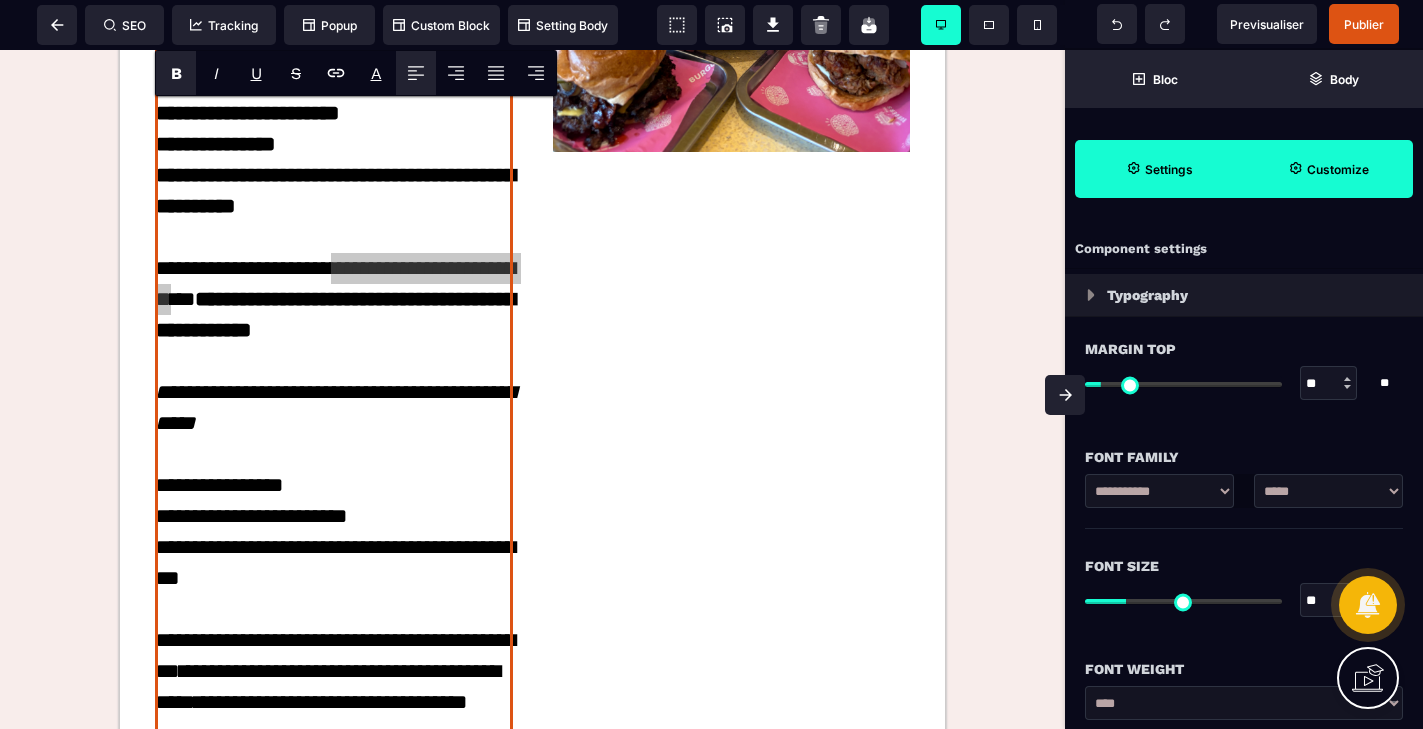 click on "B" at bounding box center (176, 73) 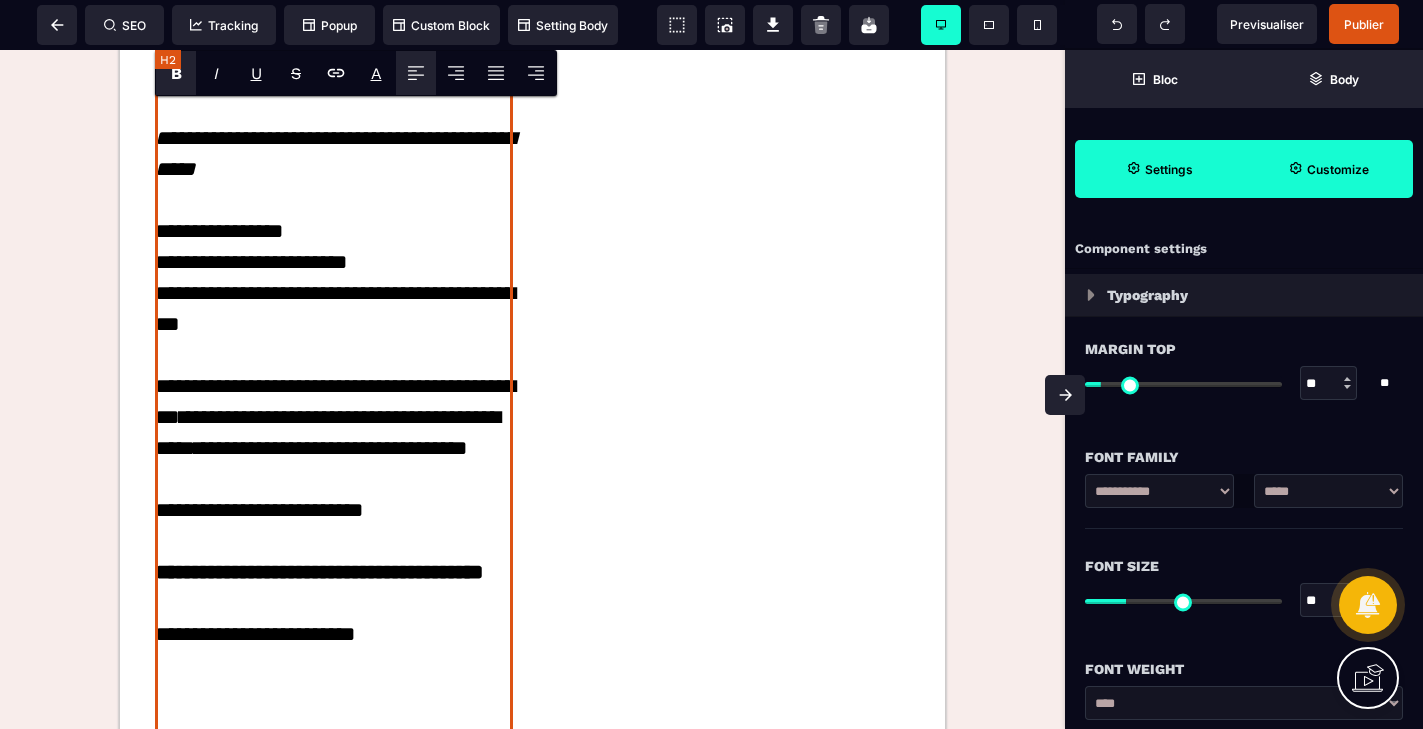 scroll, scrollTop: 4017, scrollLeft: 0, axis: vertical 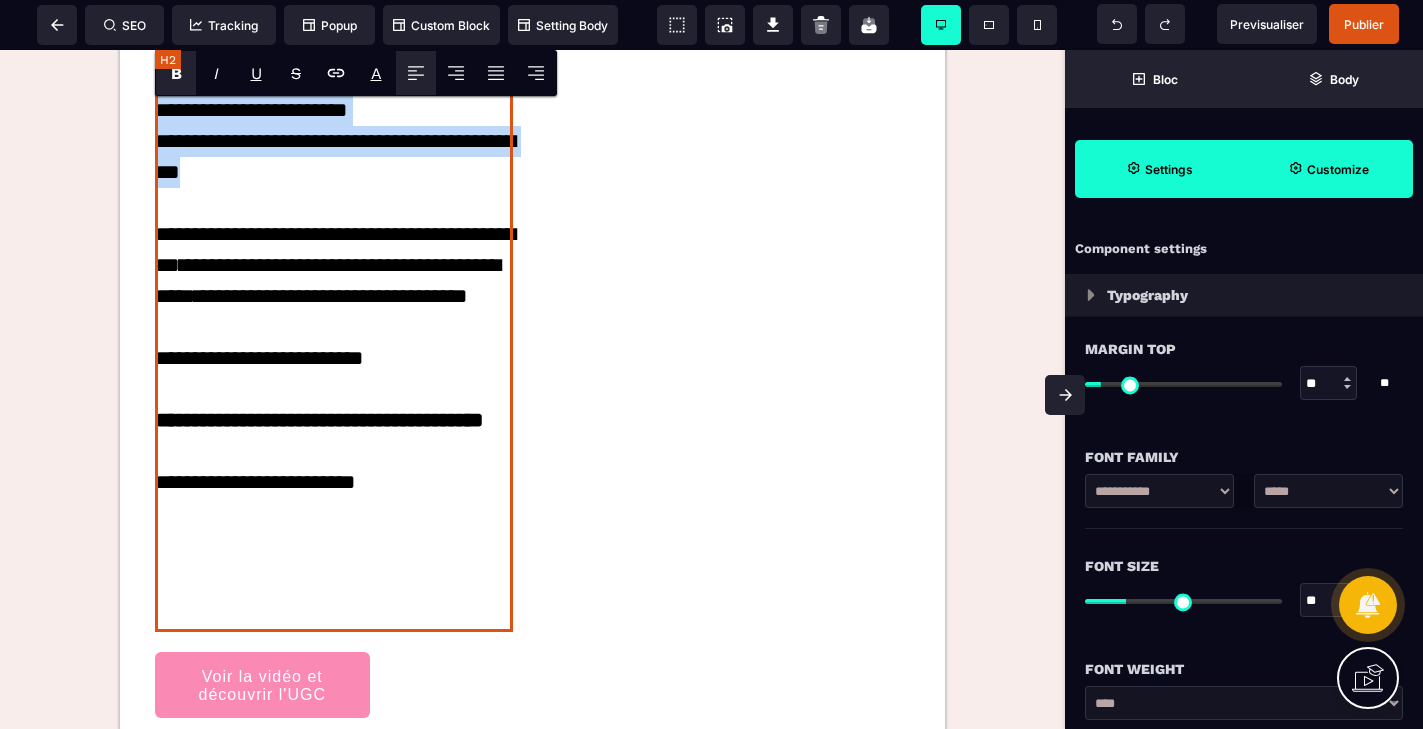 drag, startPoint x: 157, startPoint y: 383, endPoint x: 309, endPoint y: 436, distance: 160.97516 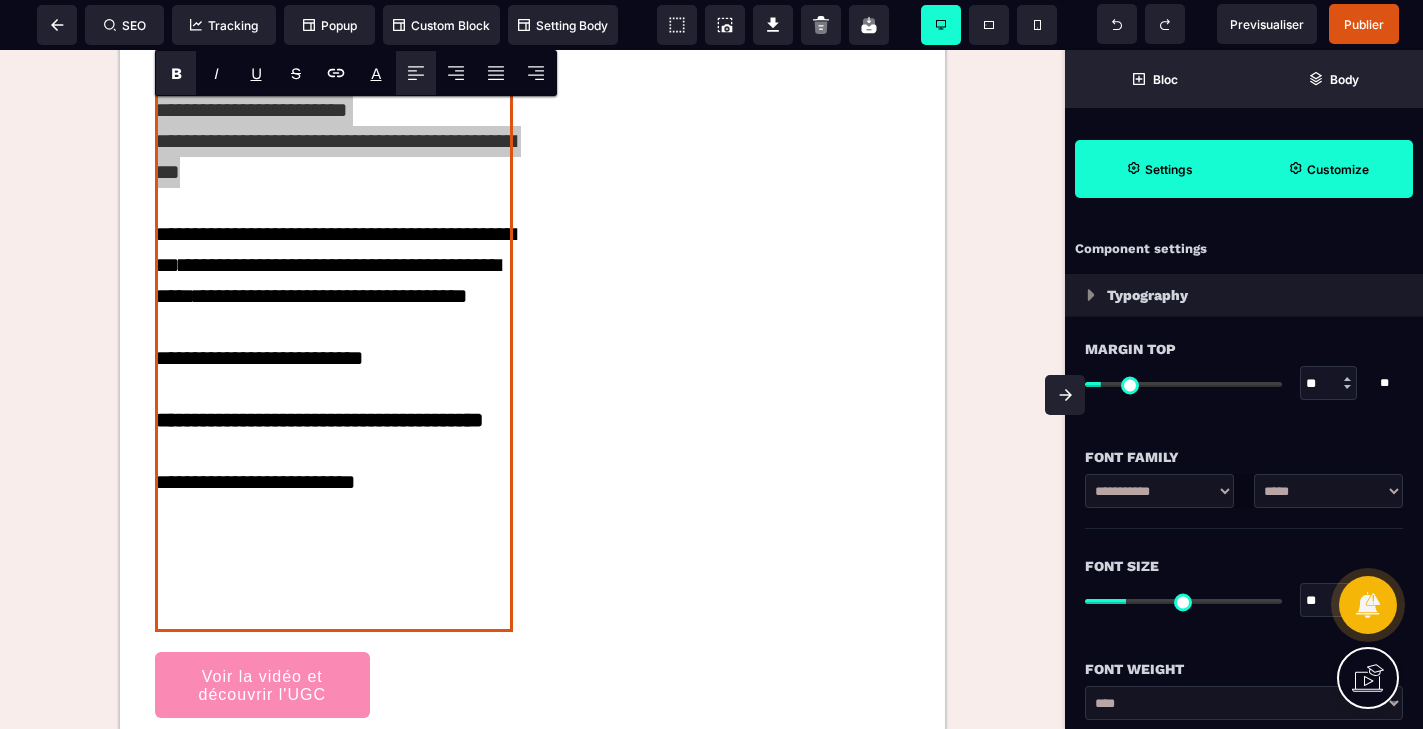 click on "B" at bounding box center (176, 73) 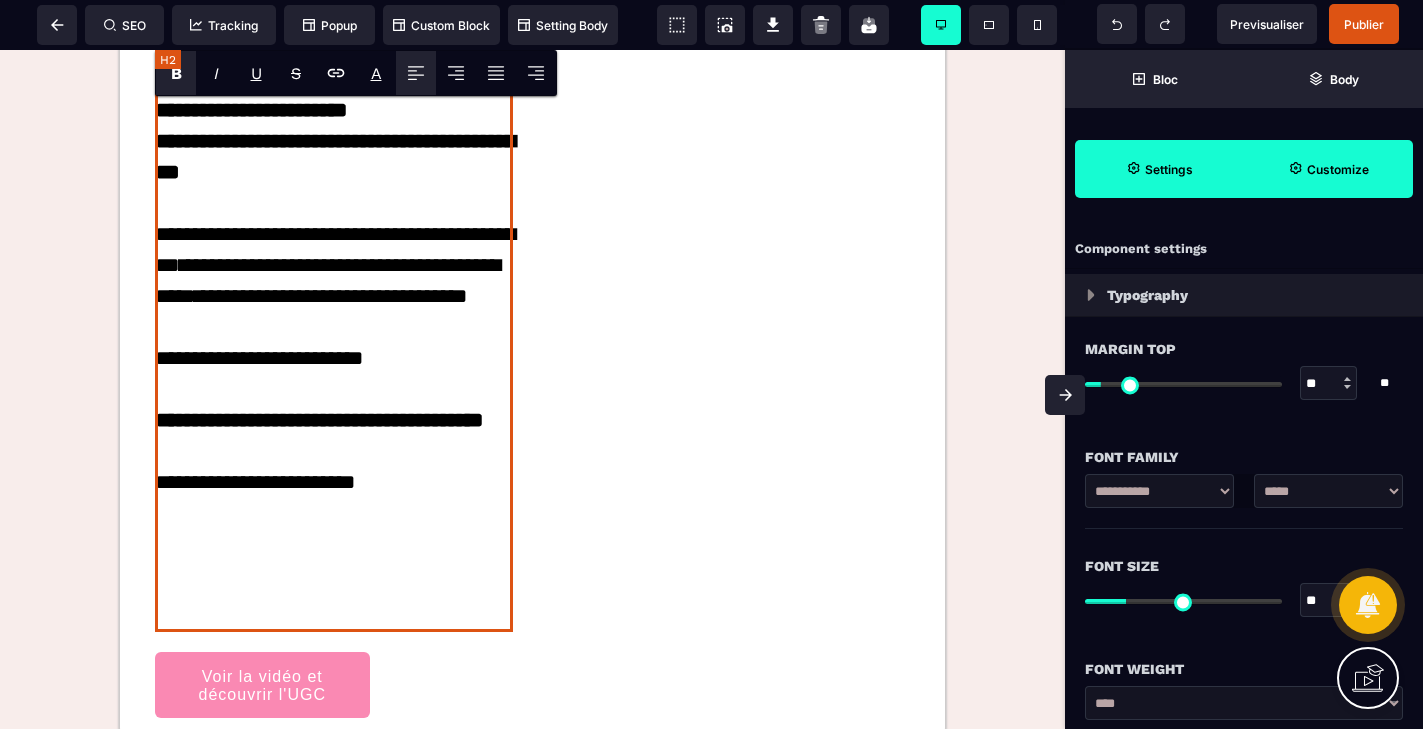 click on "**********" at bounding box center (335, 296) 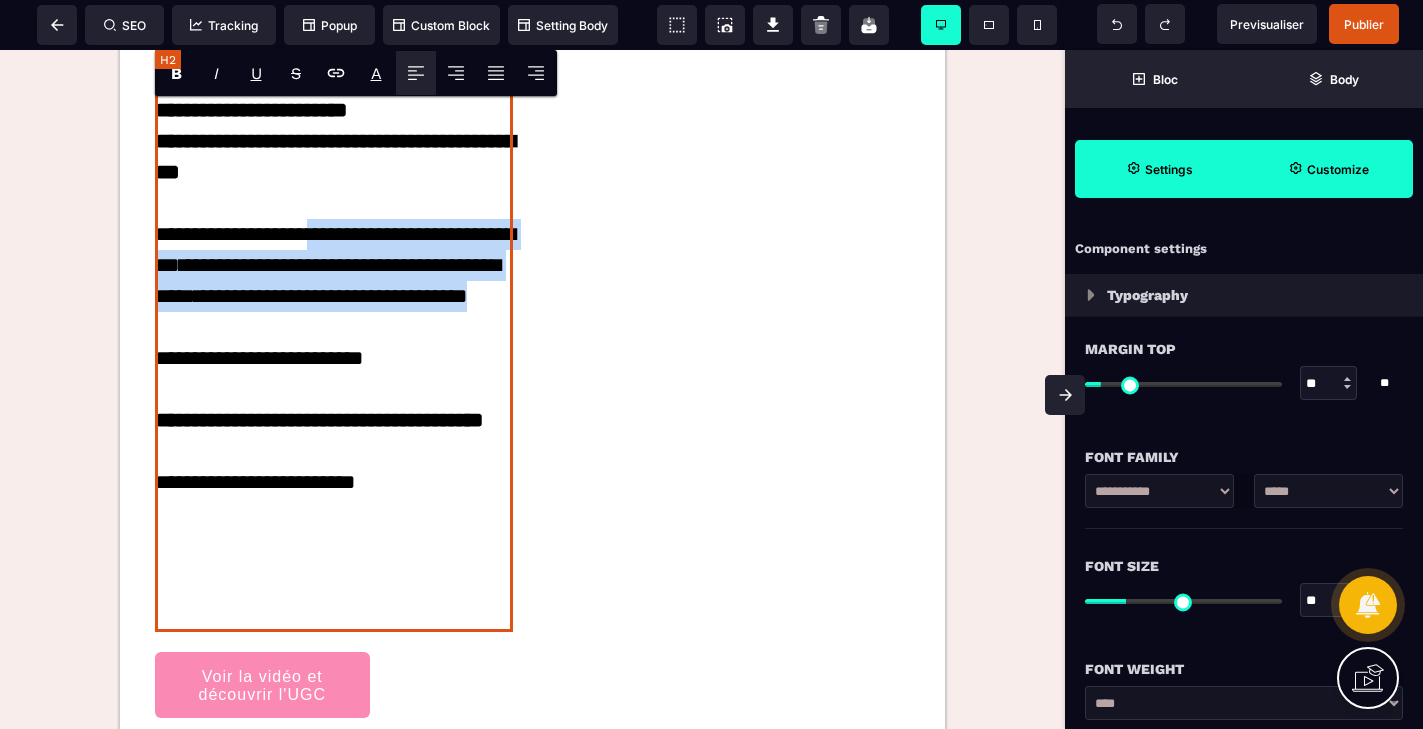 drag, startPoint x: 318, startPoint y: 506, endPoint x: 460, endPoint y: 587, distance: 163.47783 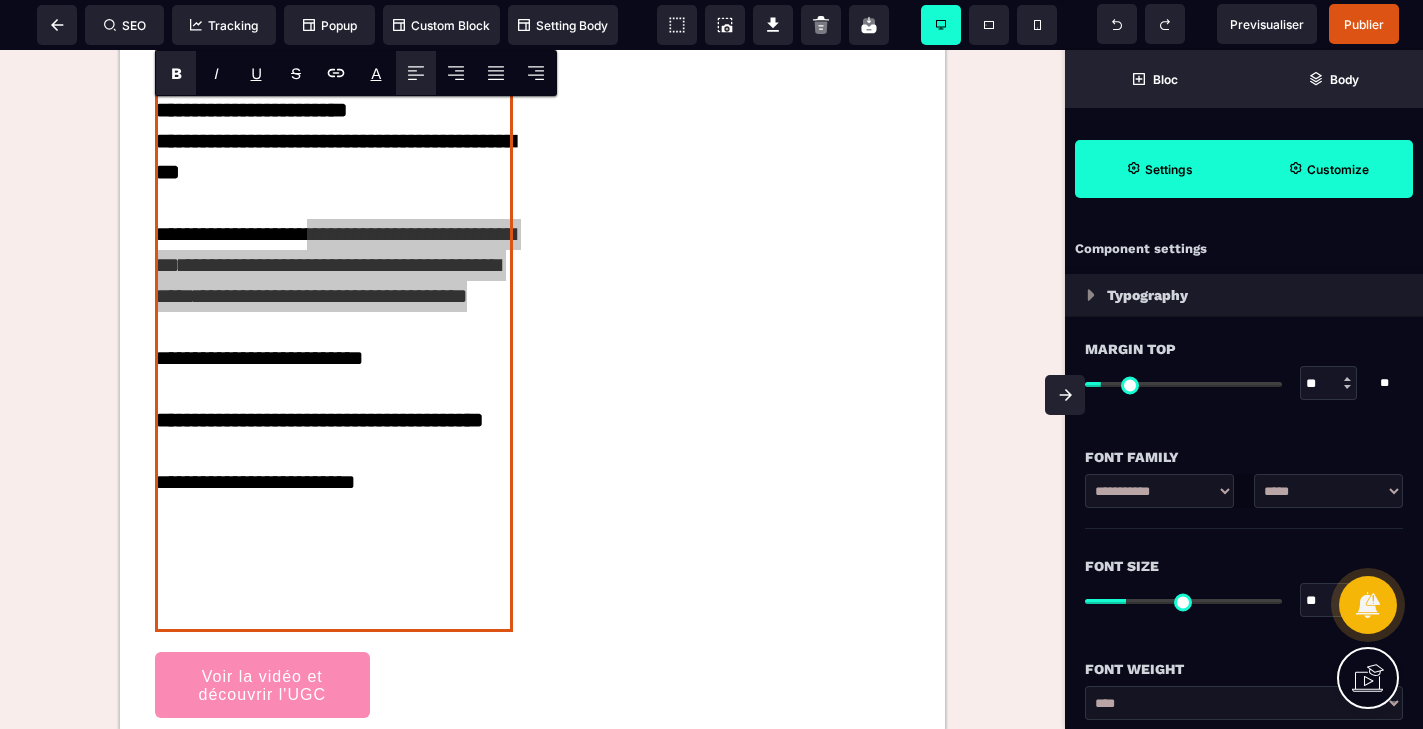 click on "B" at bounding box center (176, 73) 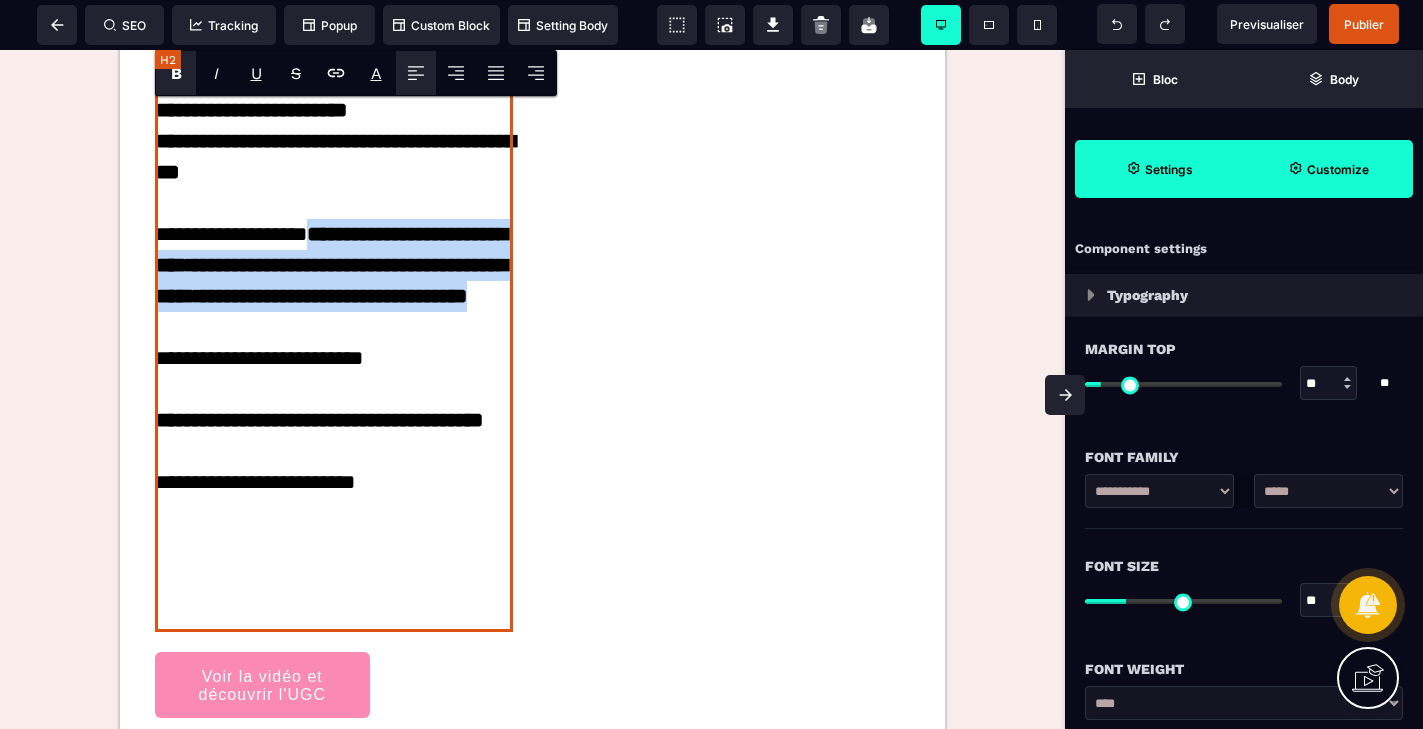 click on "**********" at bounding box center [334, -14] 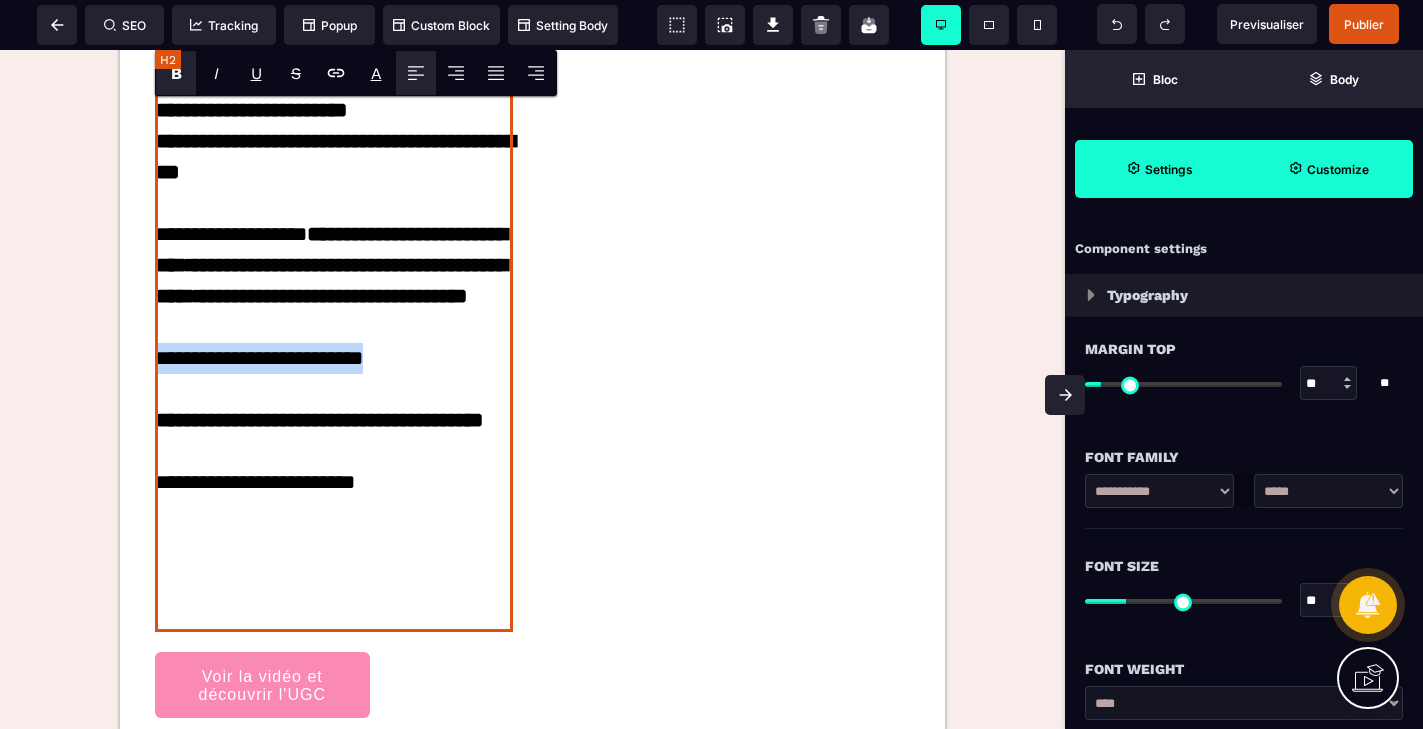 drag, startPoint x: 452, startPoint y: 660, endPoint x: 160, endPoint y: 654, distance: 292.06165 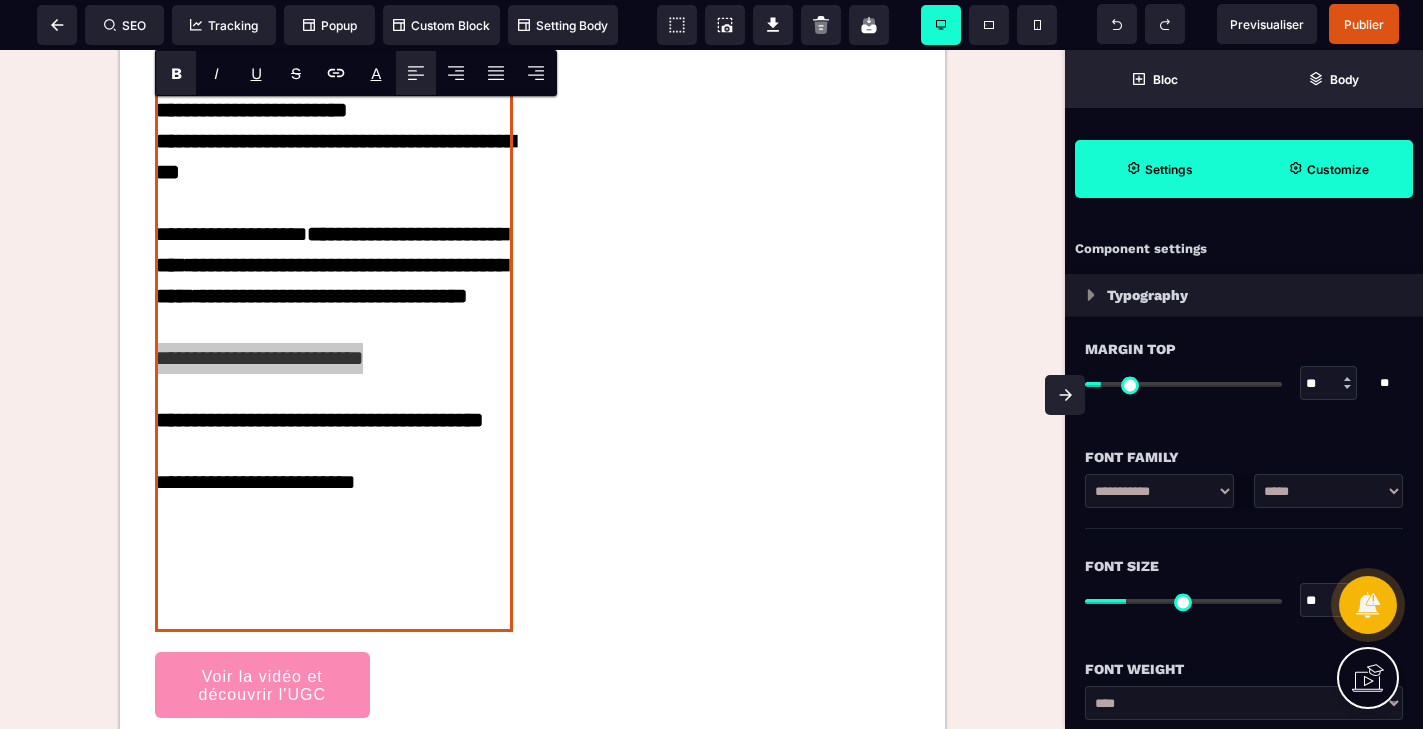 click on "B" at bounding box center [176, 73] 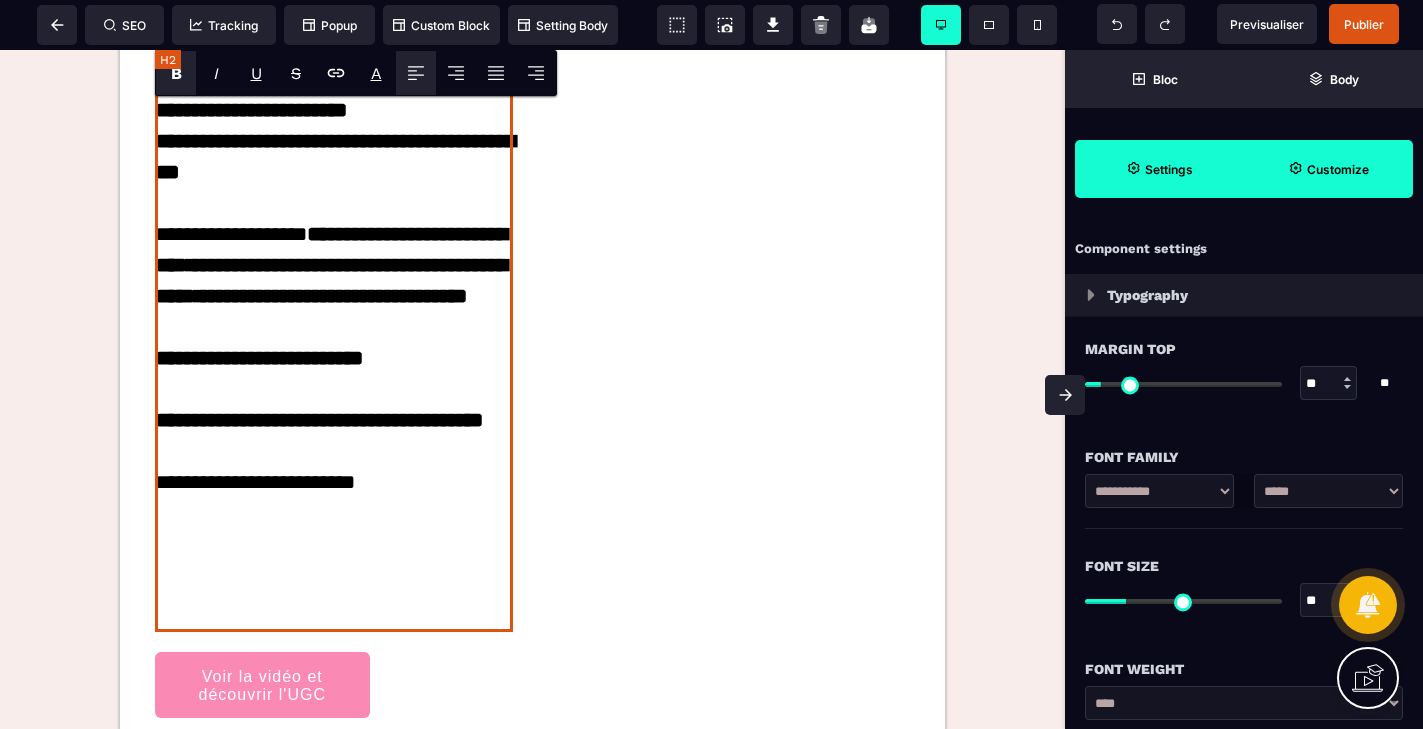 click on "**********" at bounding box center (334, -14) 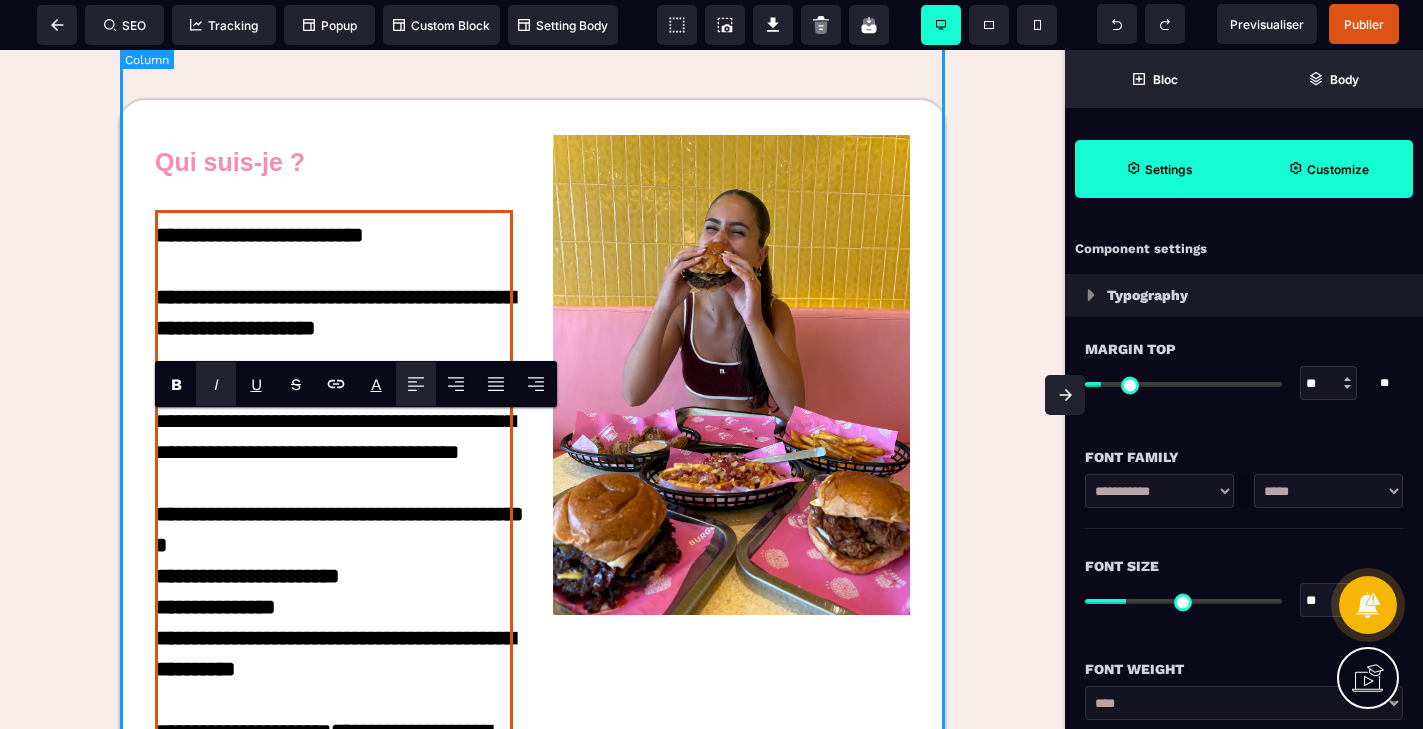 scroll, scrollTop: 3162, scrollLeft: 0, axis: vertical 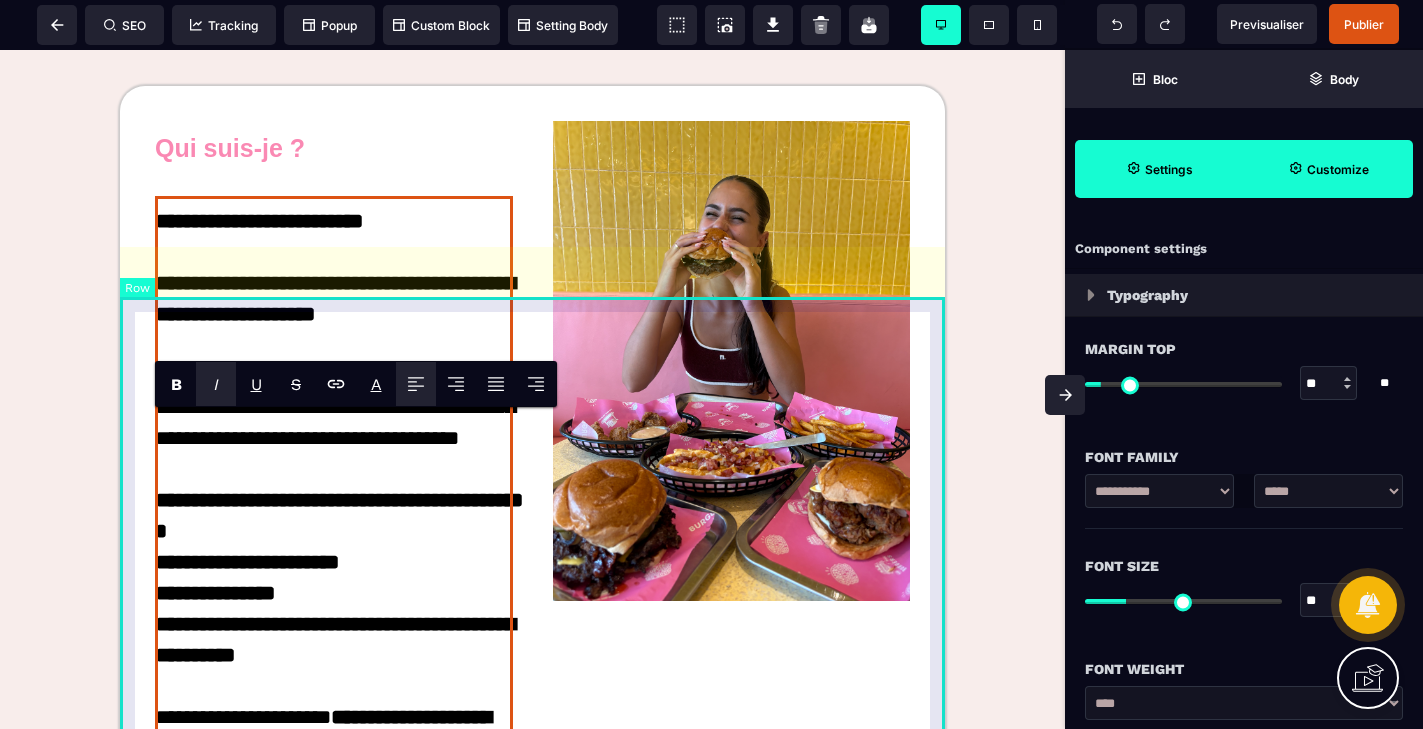 click on "[FIRST] [LAST]" at bounding box center (532, 847) 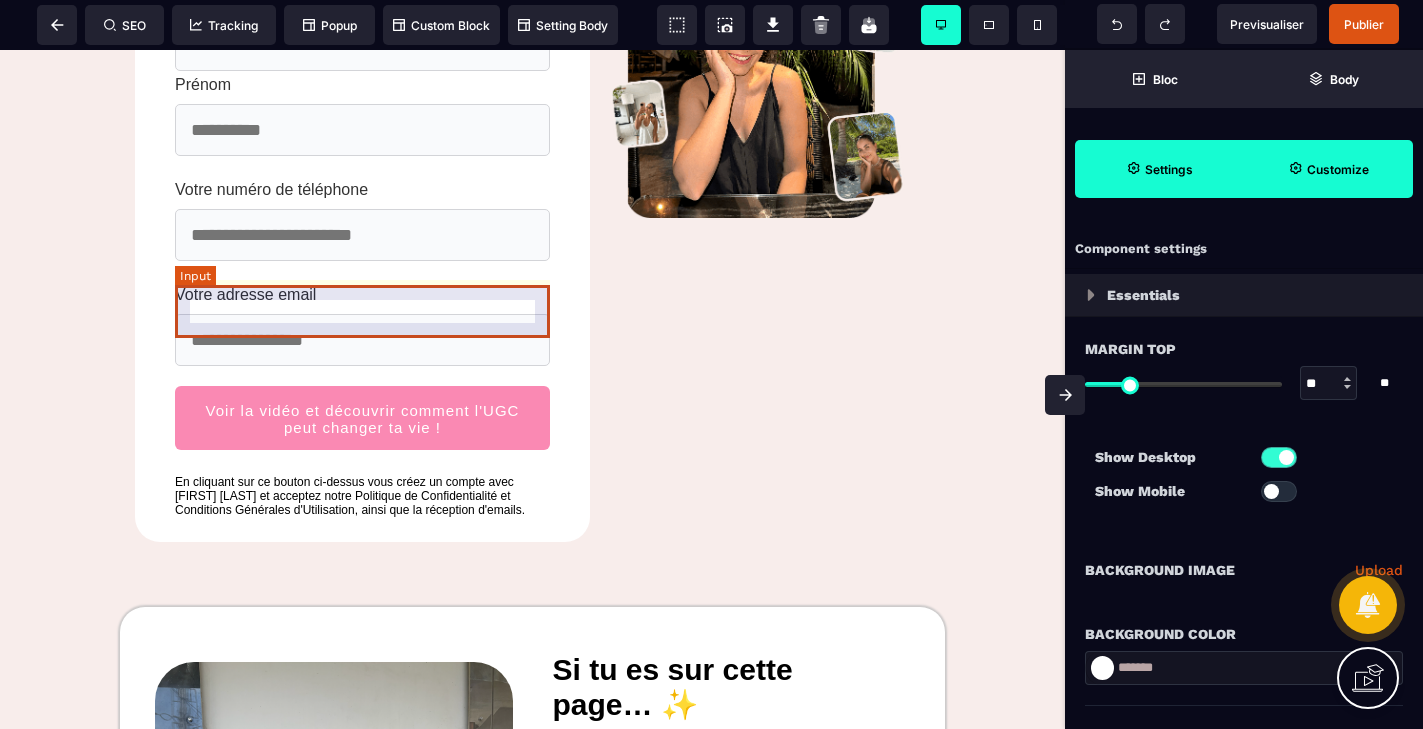 scroll, scrollTop: 0, scrollLeft: 0, axis: both 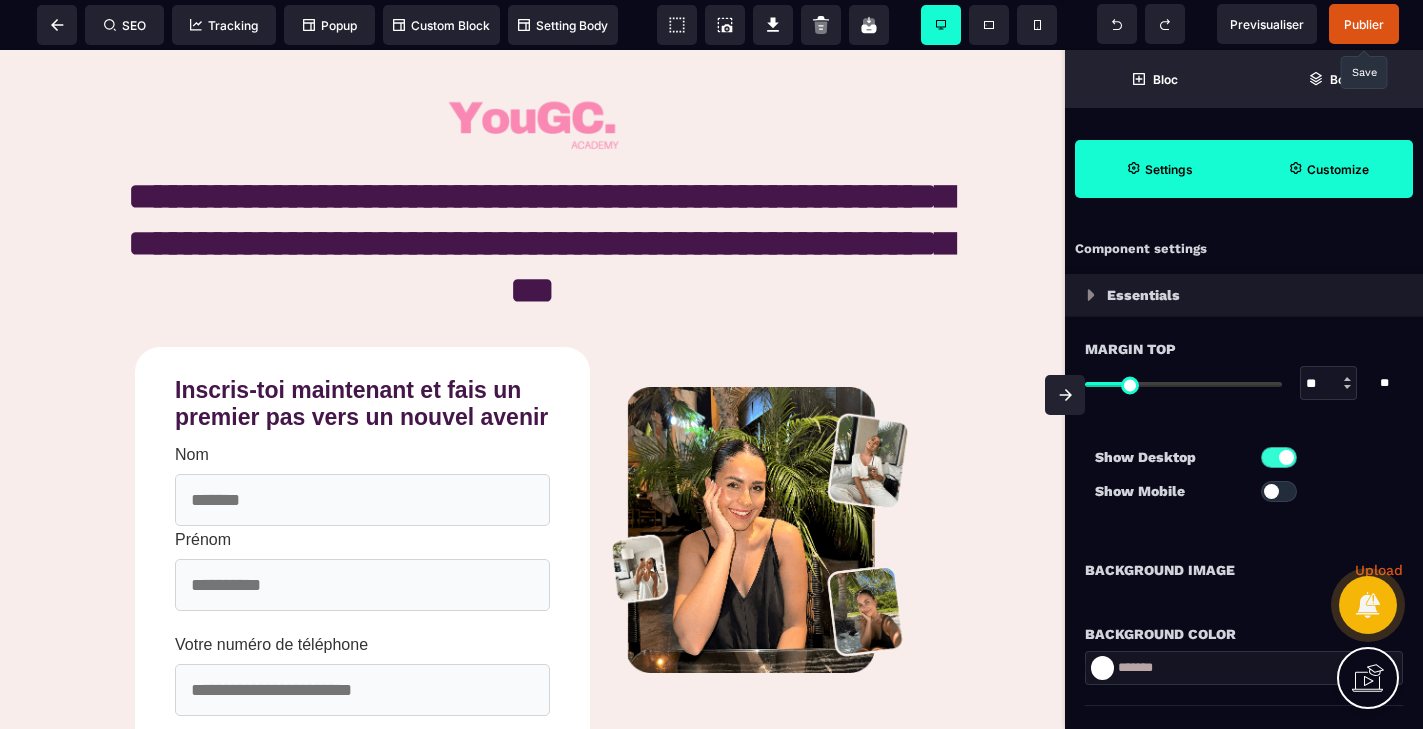 click on "Publier" at bounding box center [1364, 24] 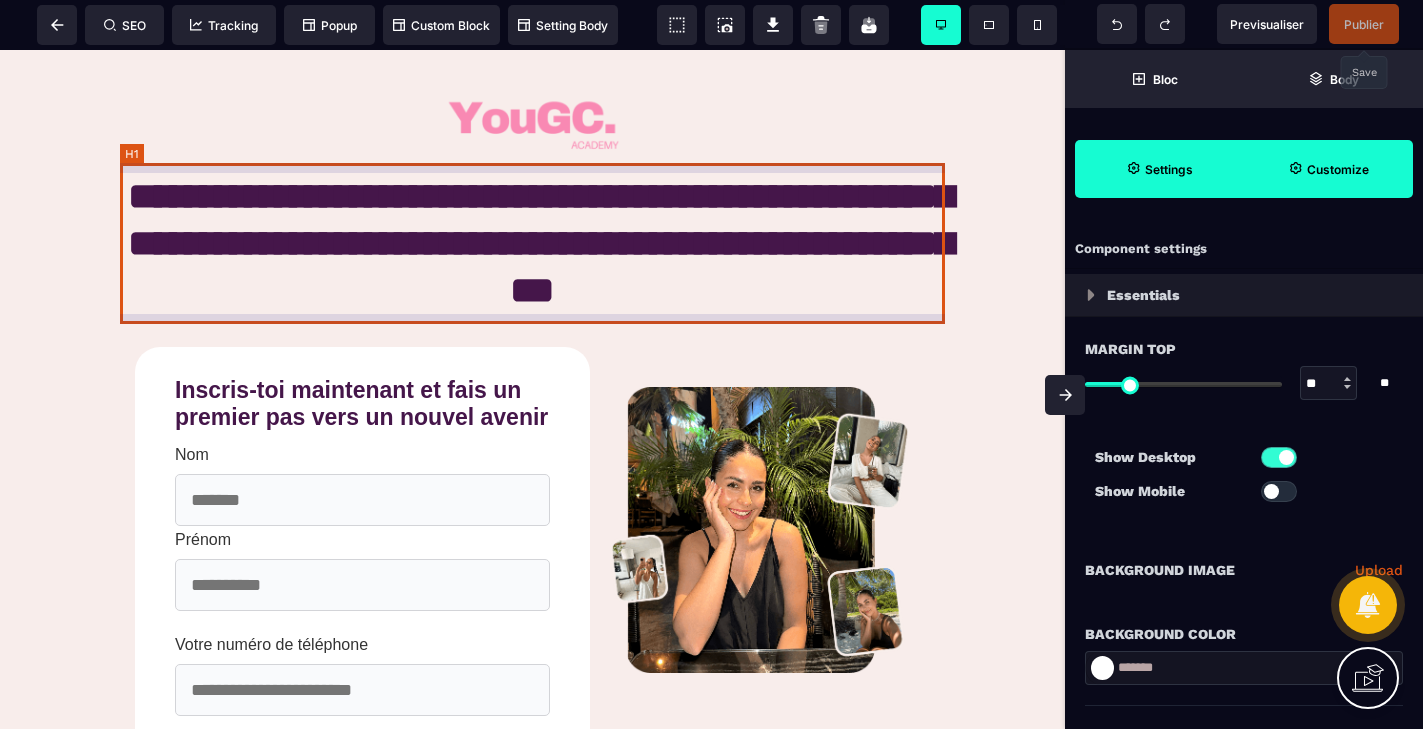 click on "**********" at bounding box center (532, 243) 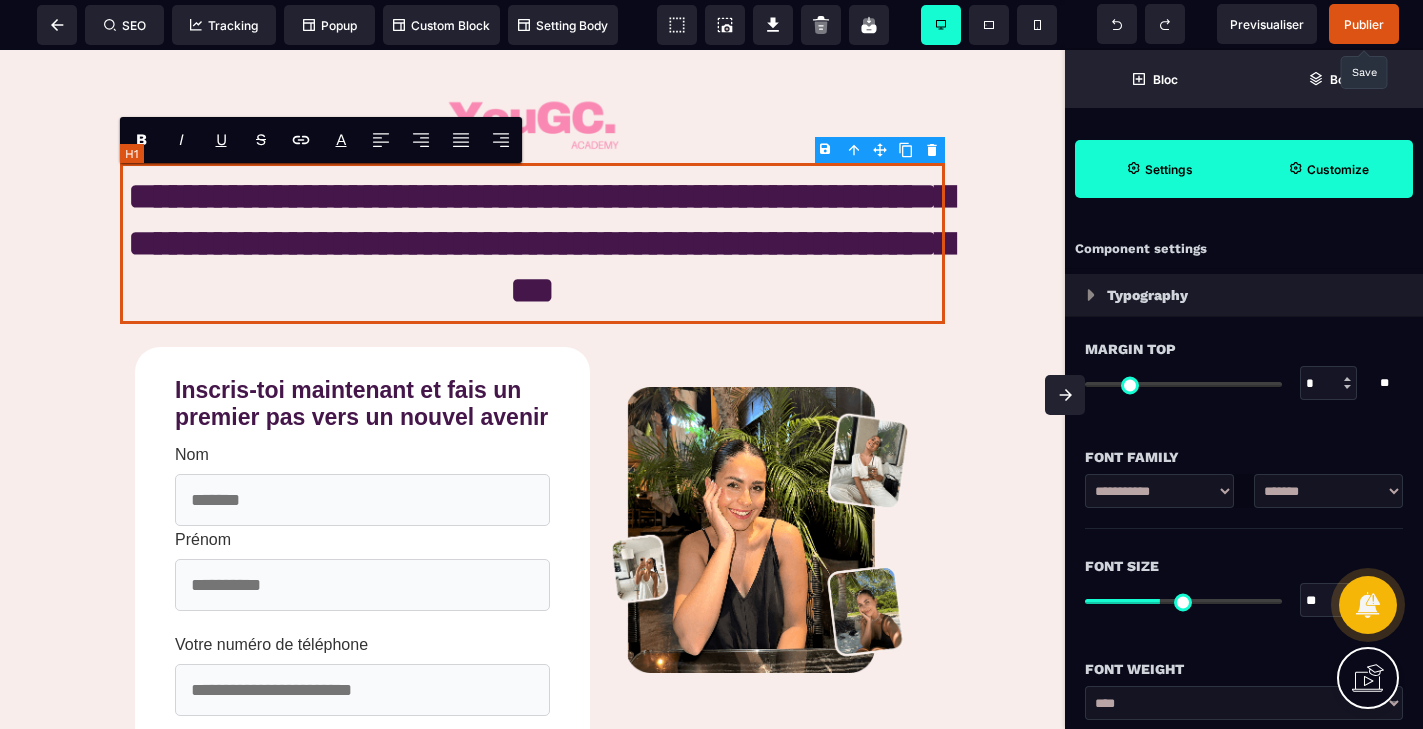 click on "**********" at bounding box center [532, 243] 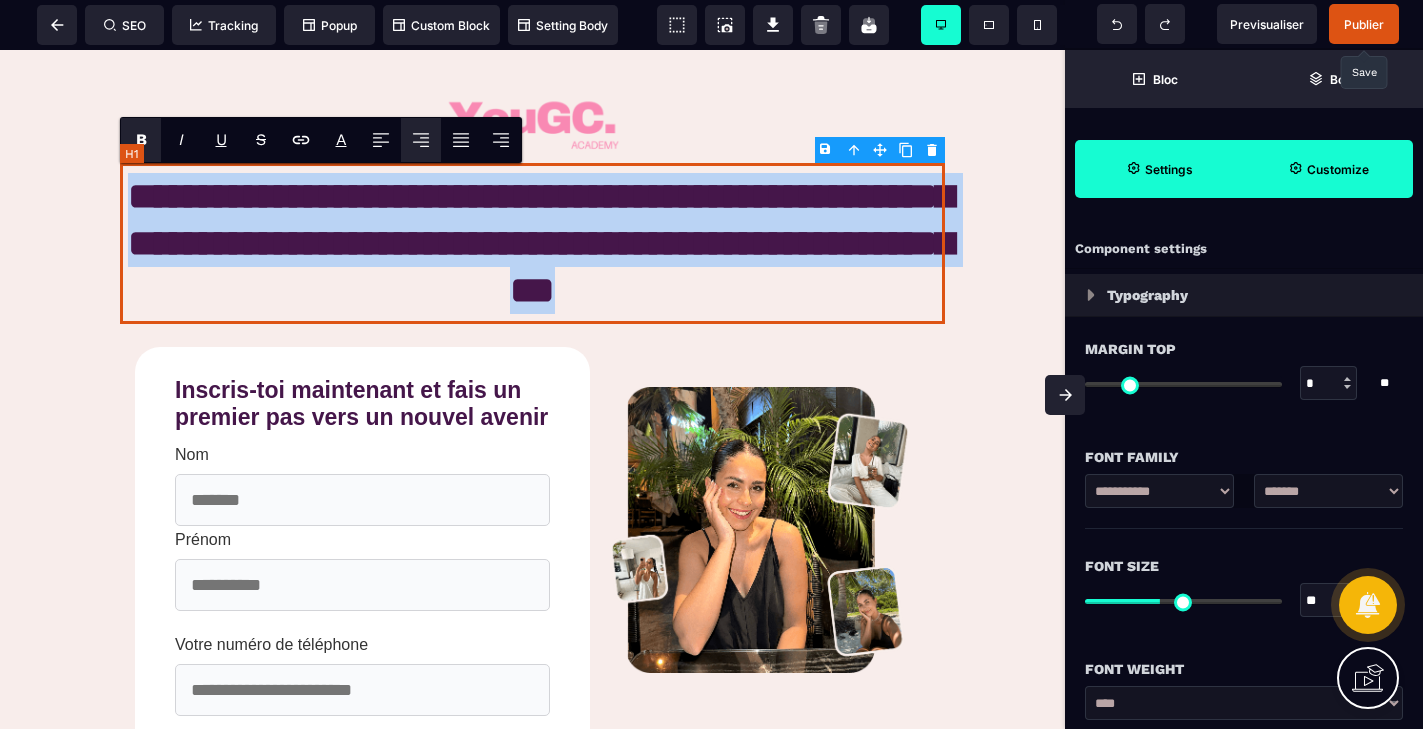 click on "**********" at bounding box center [532, 243] 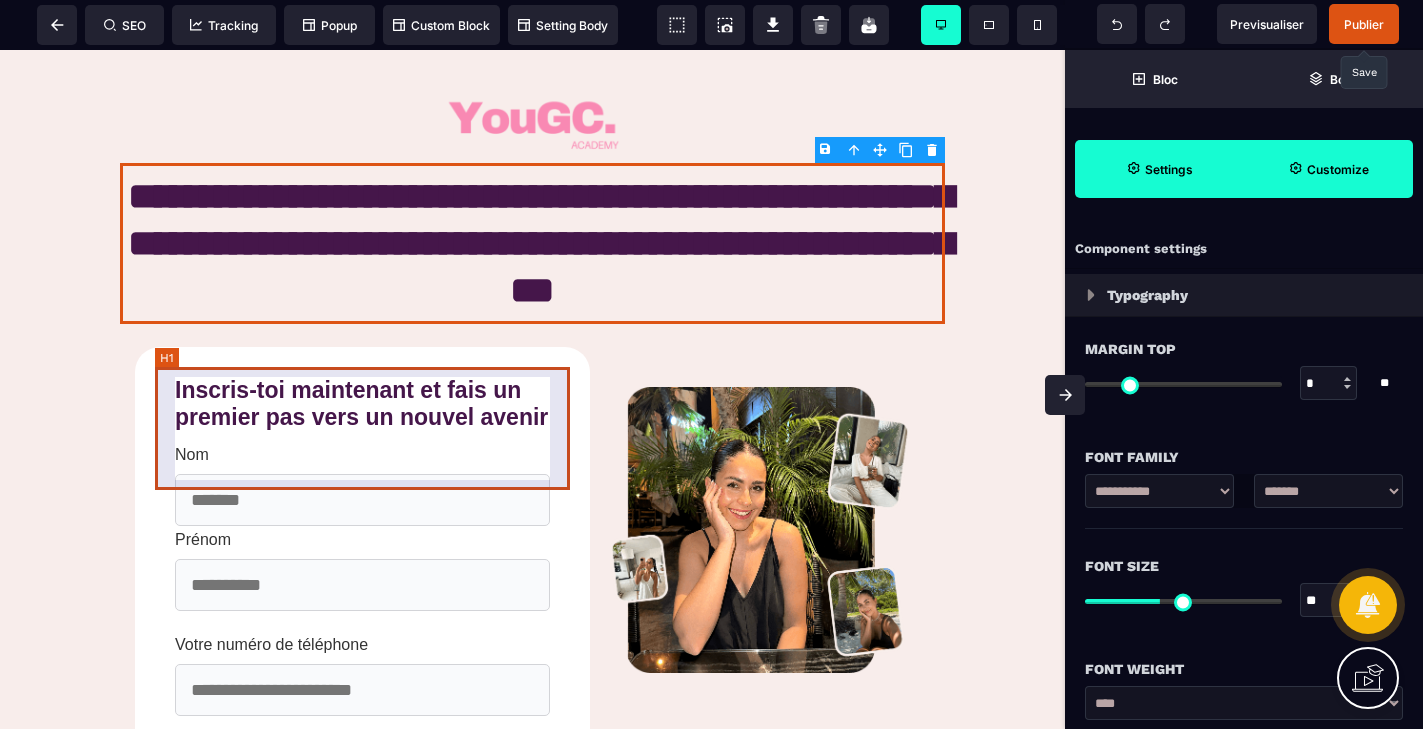 click on "Inscris-toi maintenant et fais un premier pas vers un nouvel avenir" at bounding box center (362, 404) 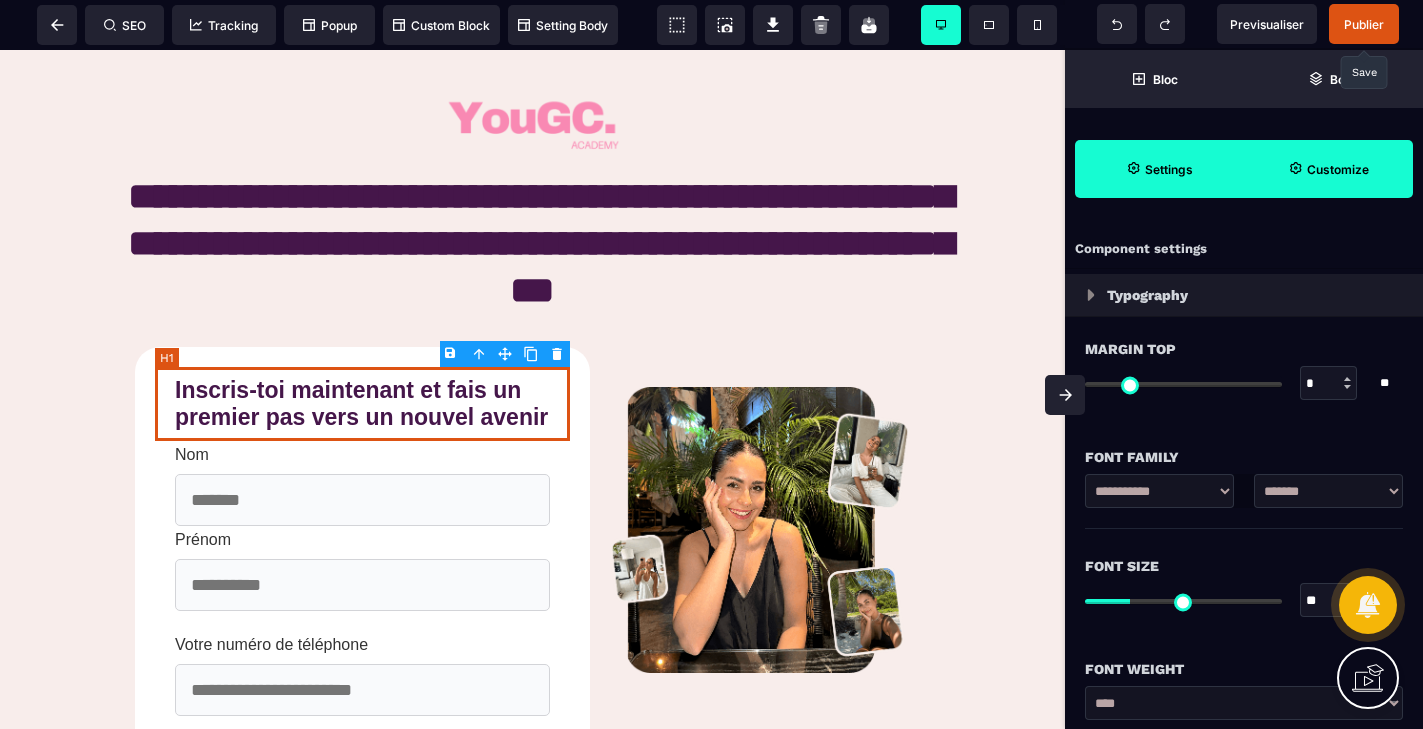 copy on "**********" 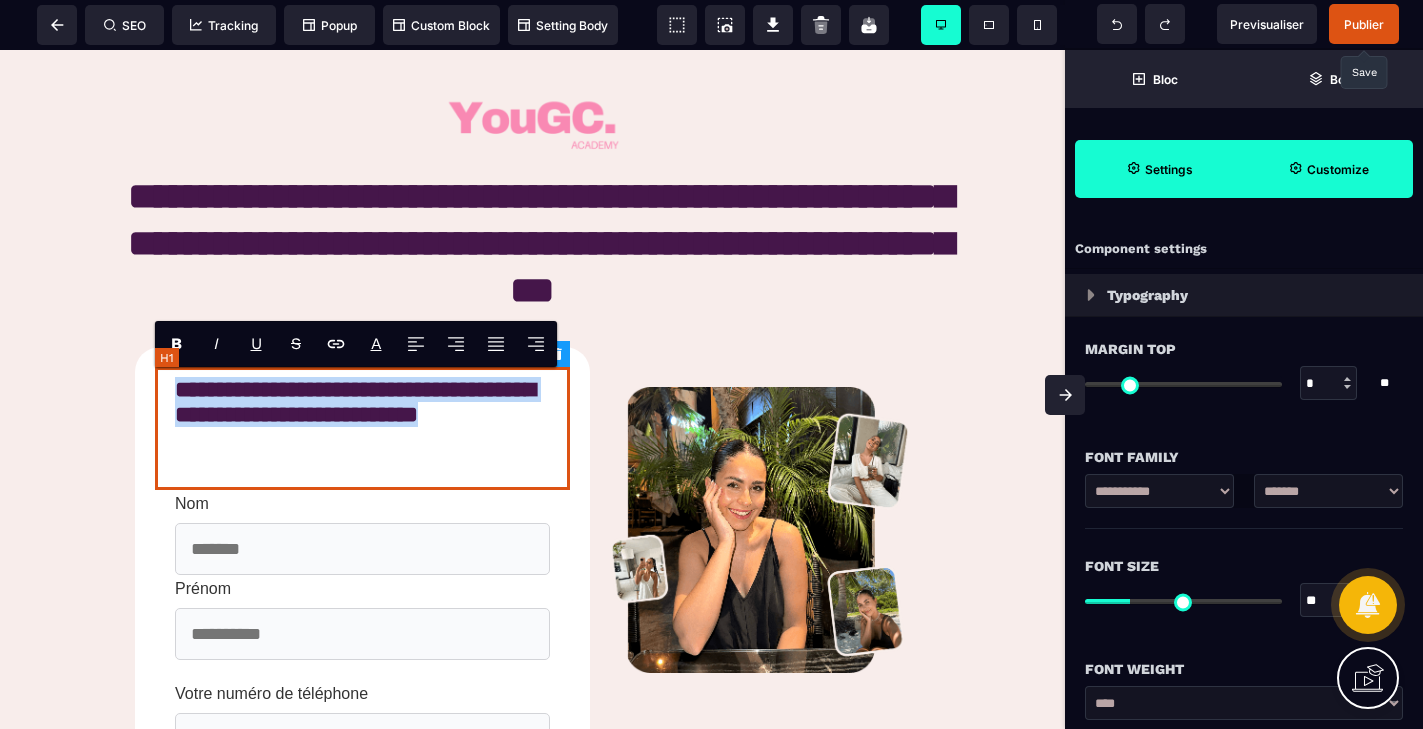 click on "**********" at bounding box center [362, 429] 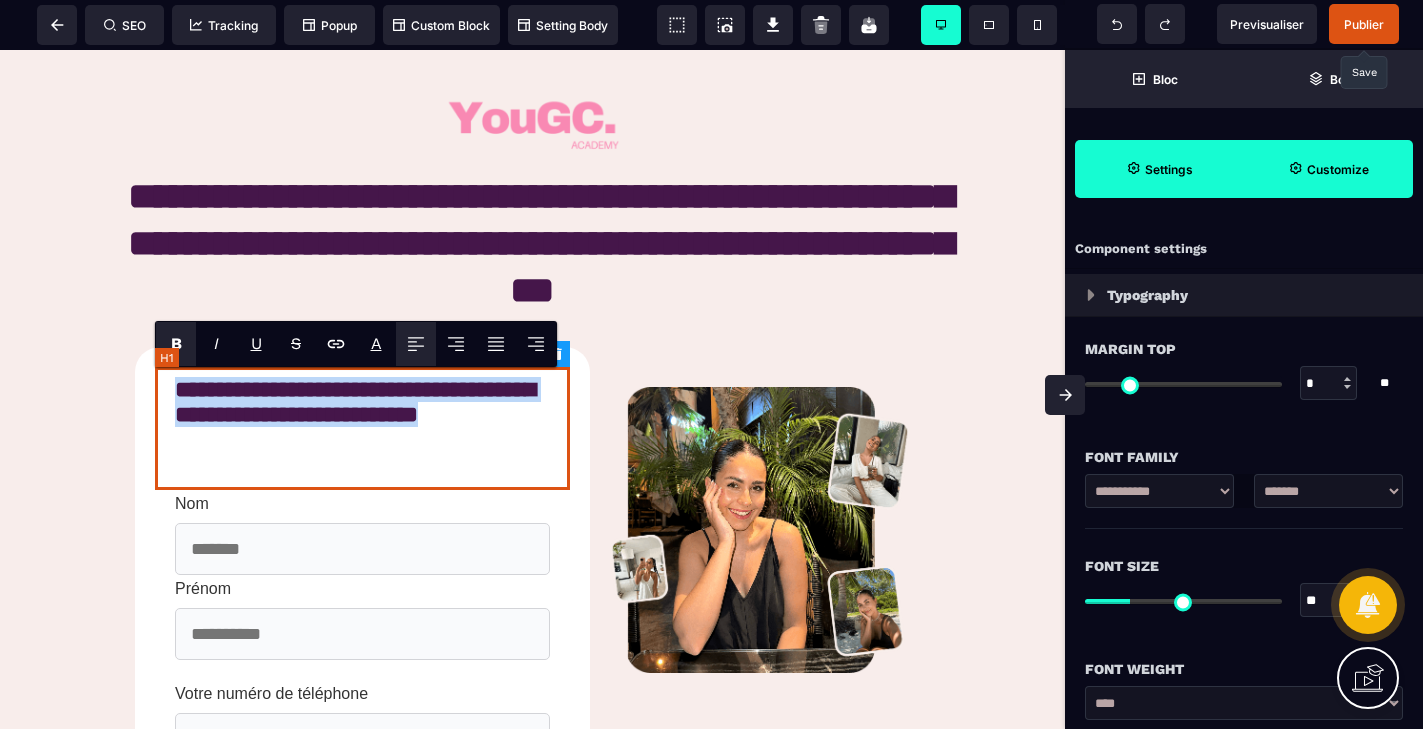 copy on "**********" 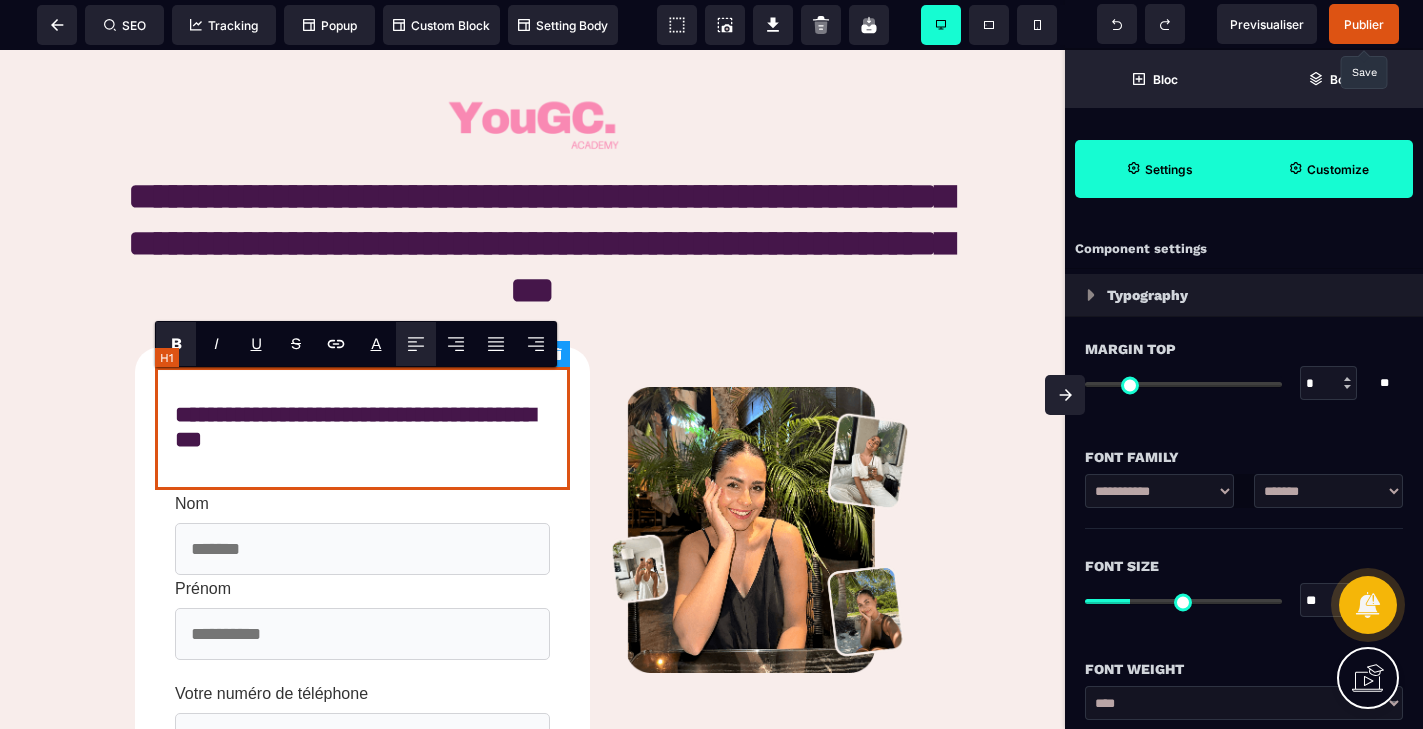 click on "**********" at bounding box center (362, 429) 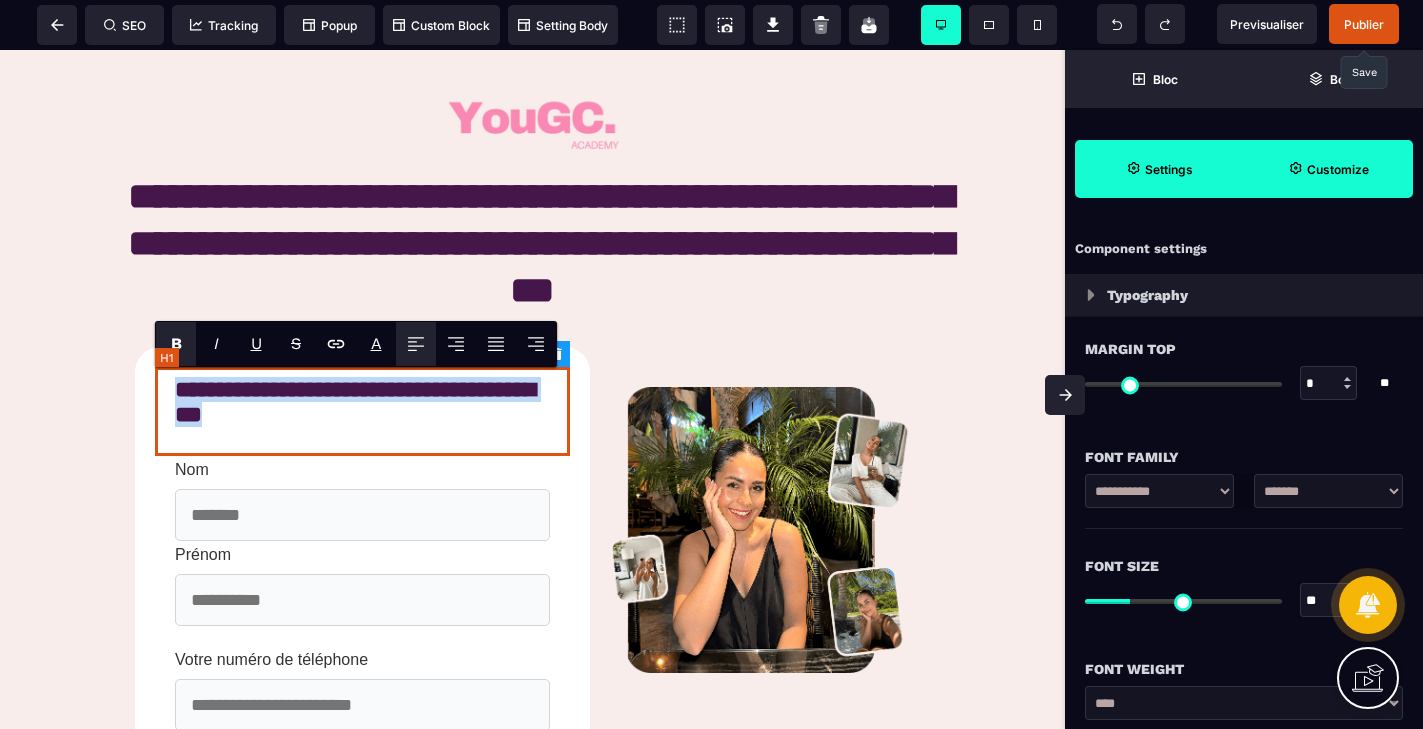 drag, startPoint x: 453, startPoint y: 426, endPoint x: 176, endPoint y: 379, distance: 280.95908 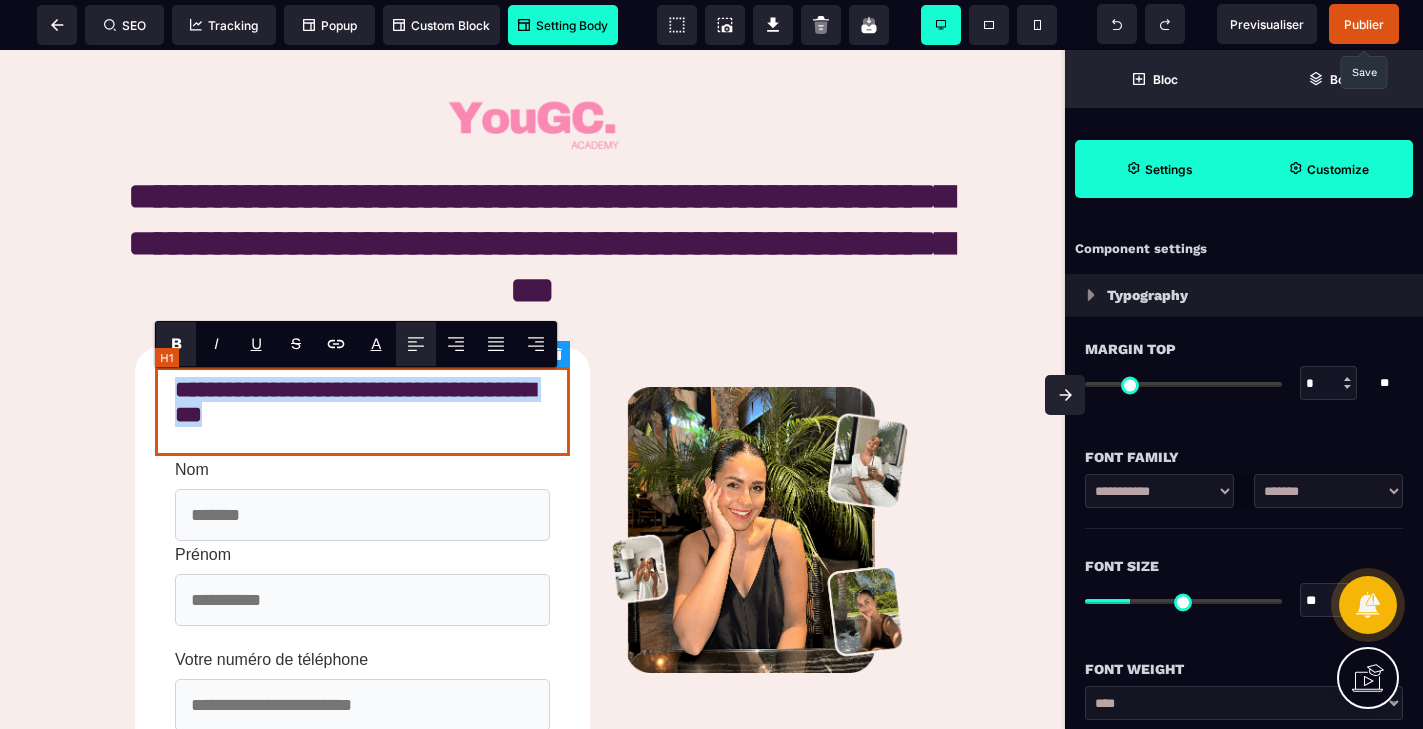 copy on "**********" 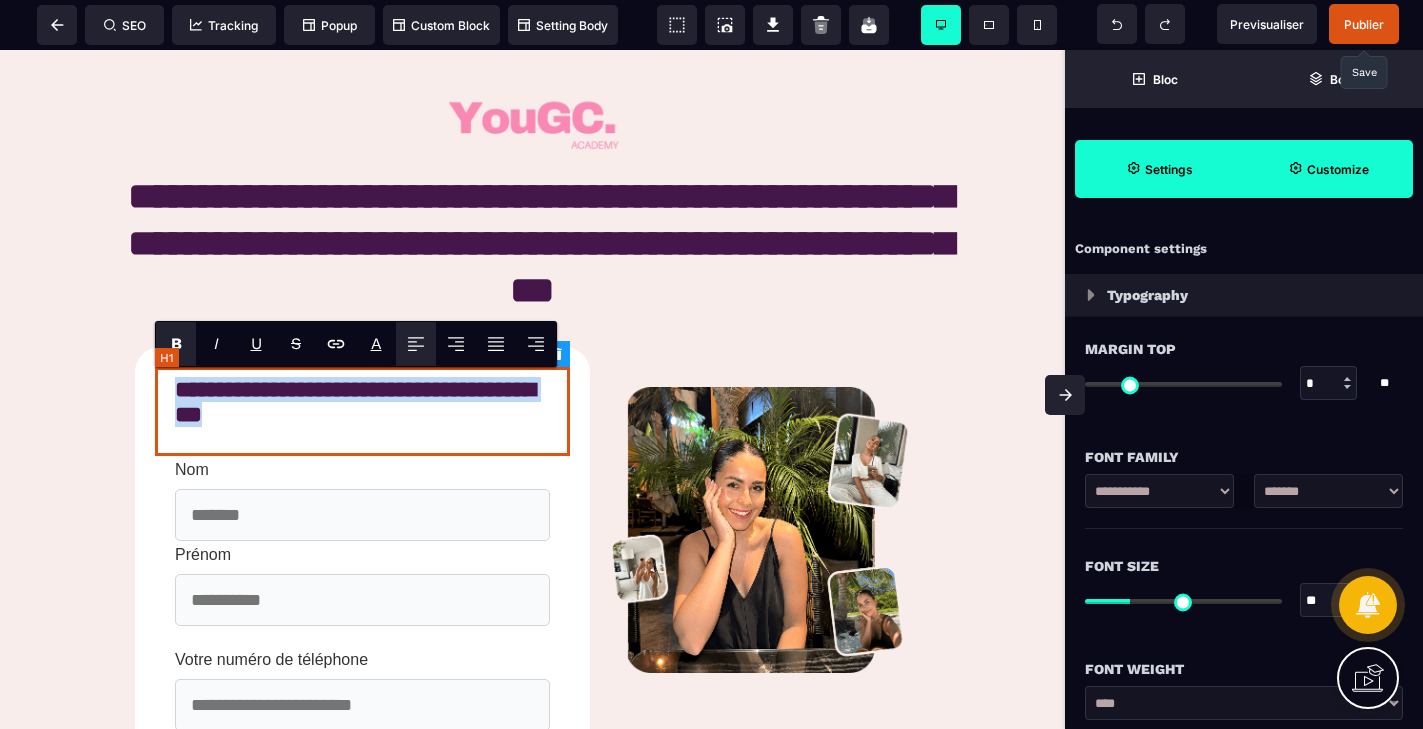 click on "**********" at bounding box center [362, 411] 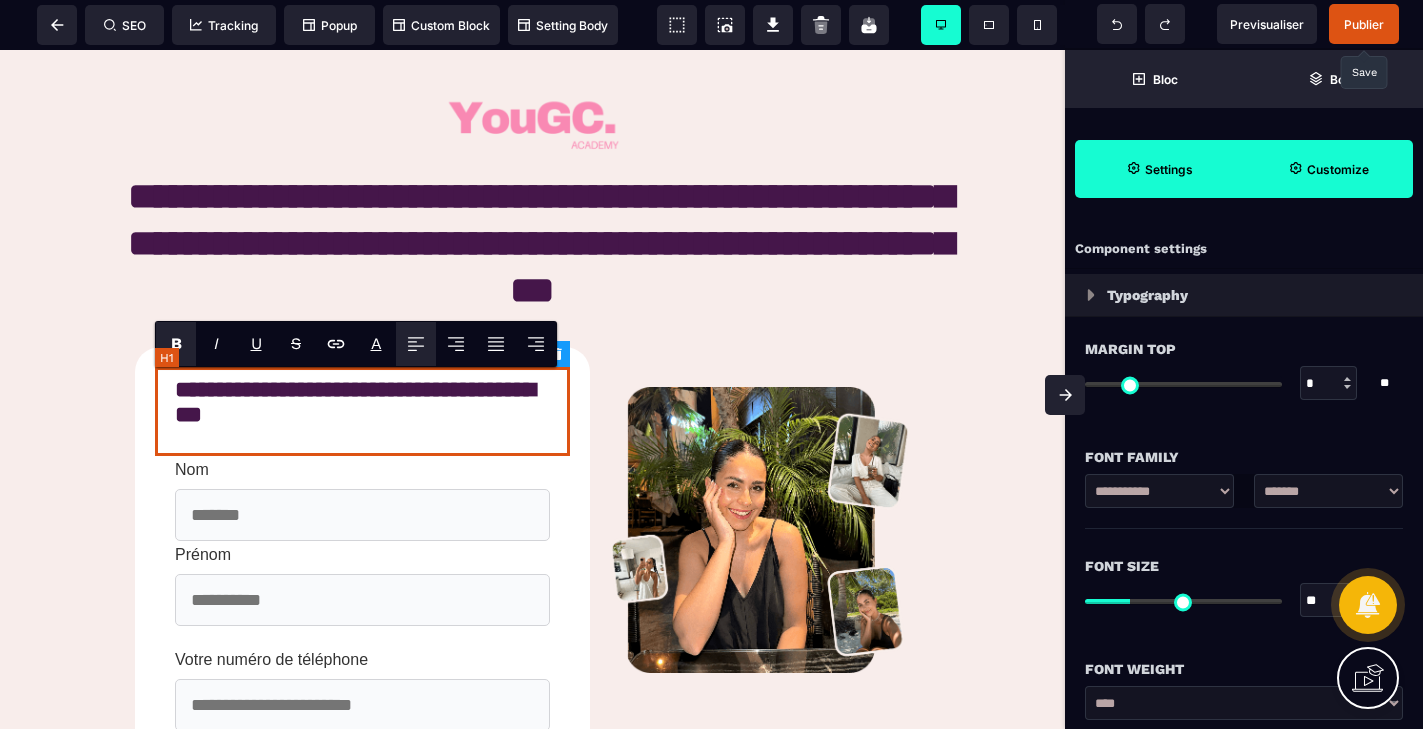 click on "**********" at bounding box center (362, 411) 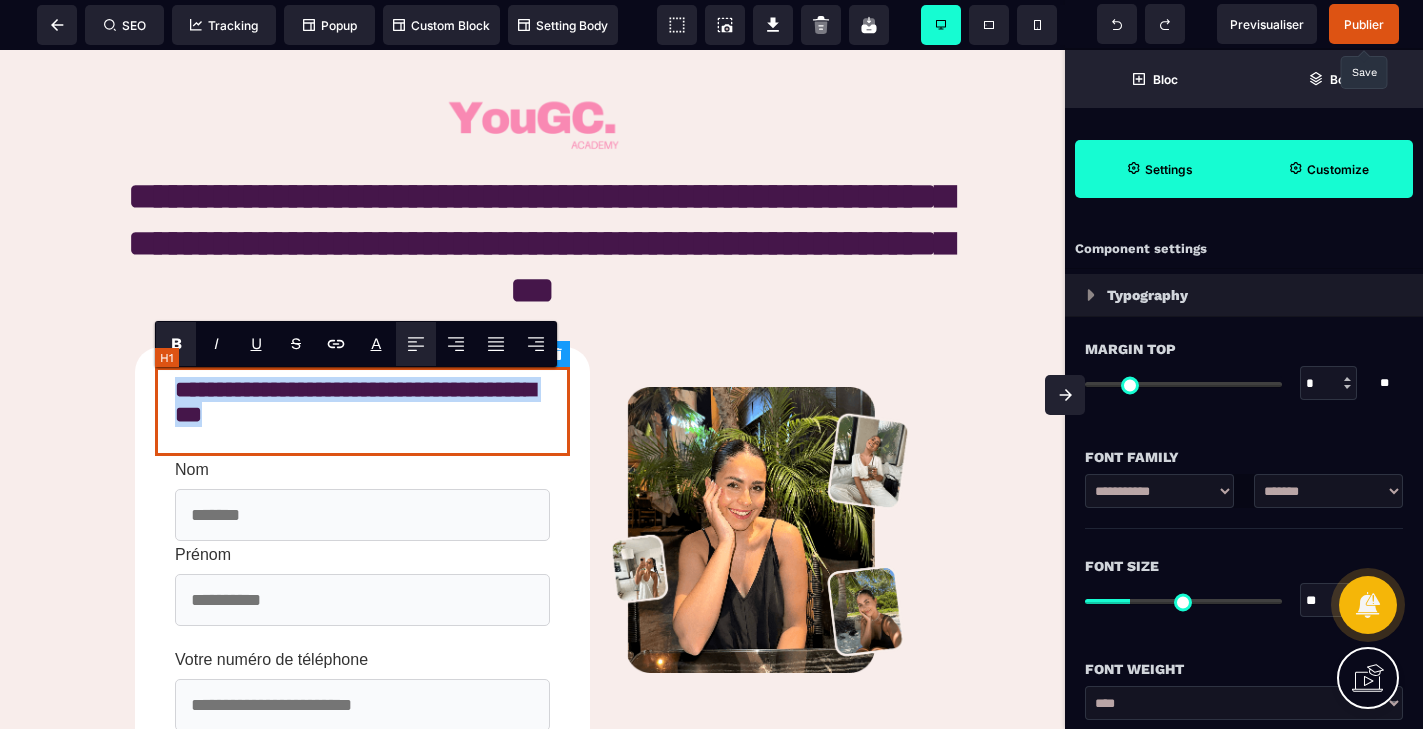 click on "**********" at bounding box center (362, 411) 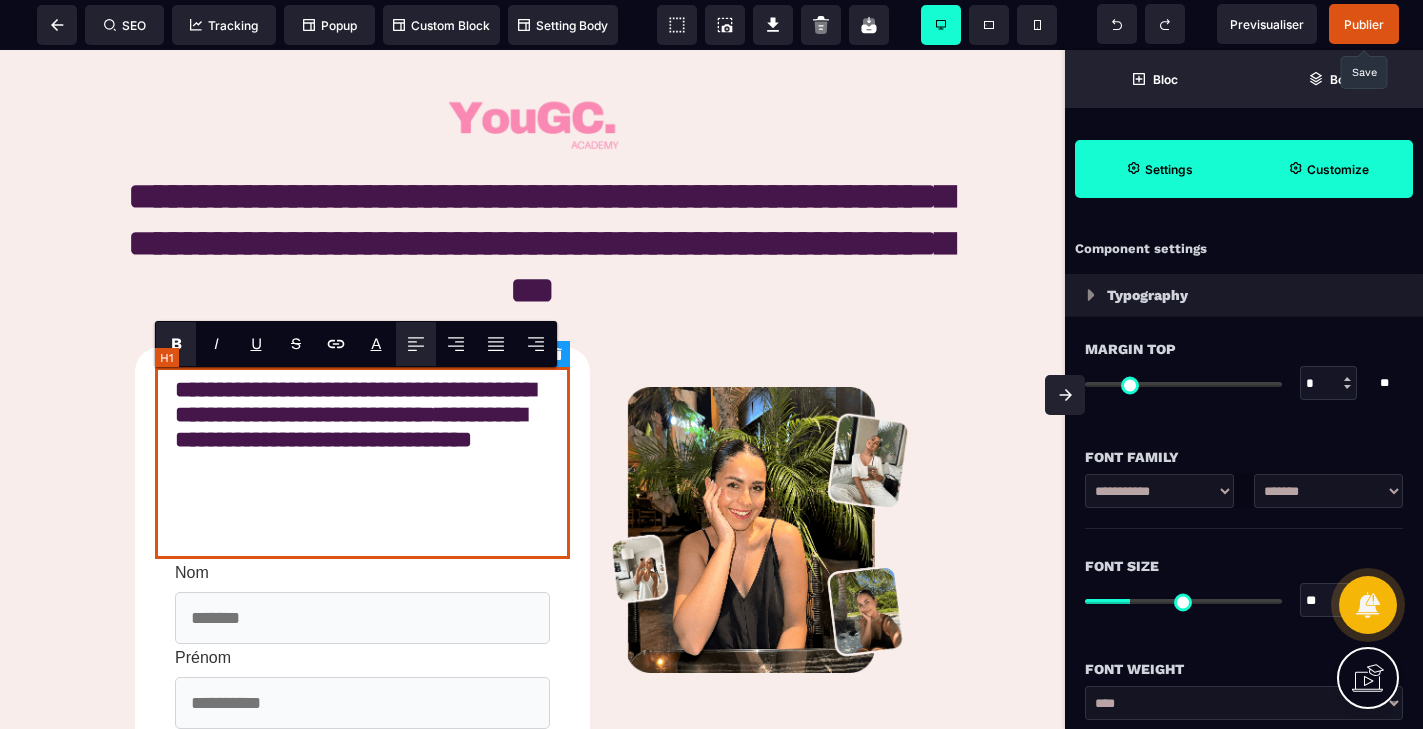 click on "**********" at bounding box center (362, 463) 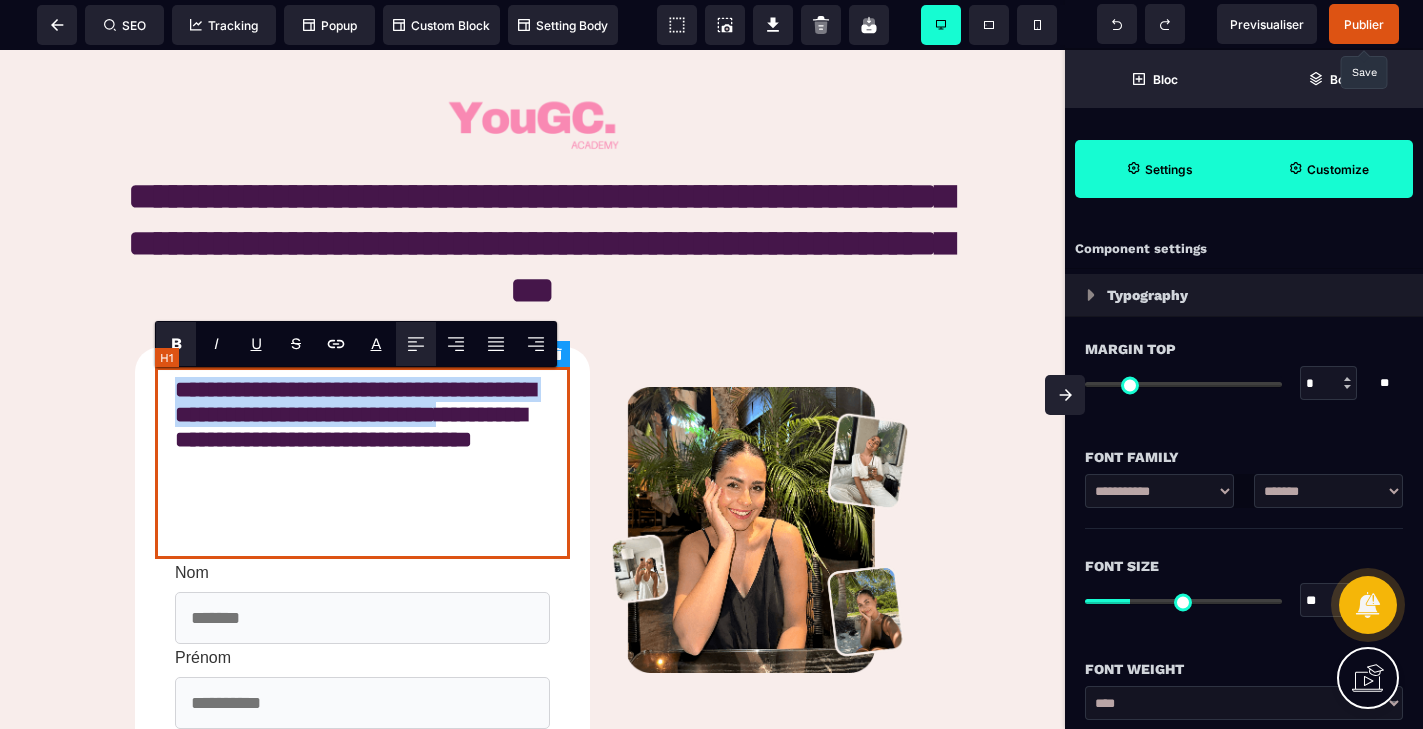 drag, startPoint x: 314, startPoint y: 460, endPoint x: 168, endPoint y: 397, distance: 159.01257 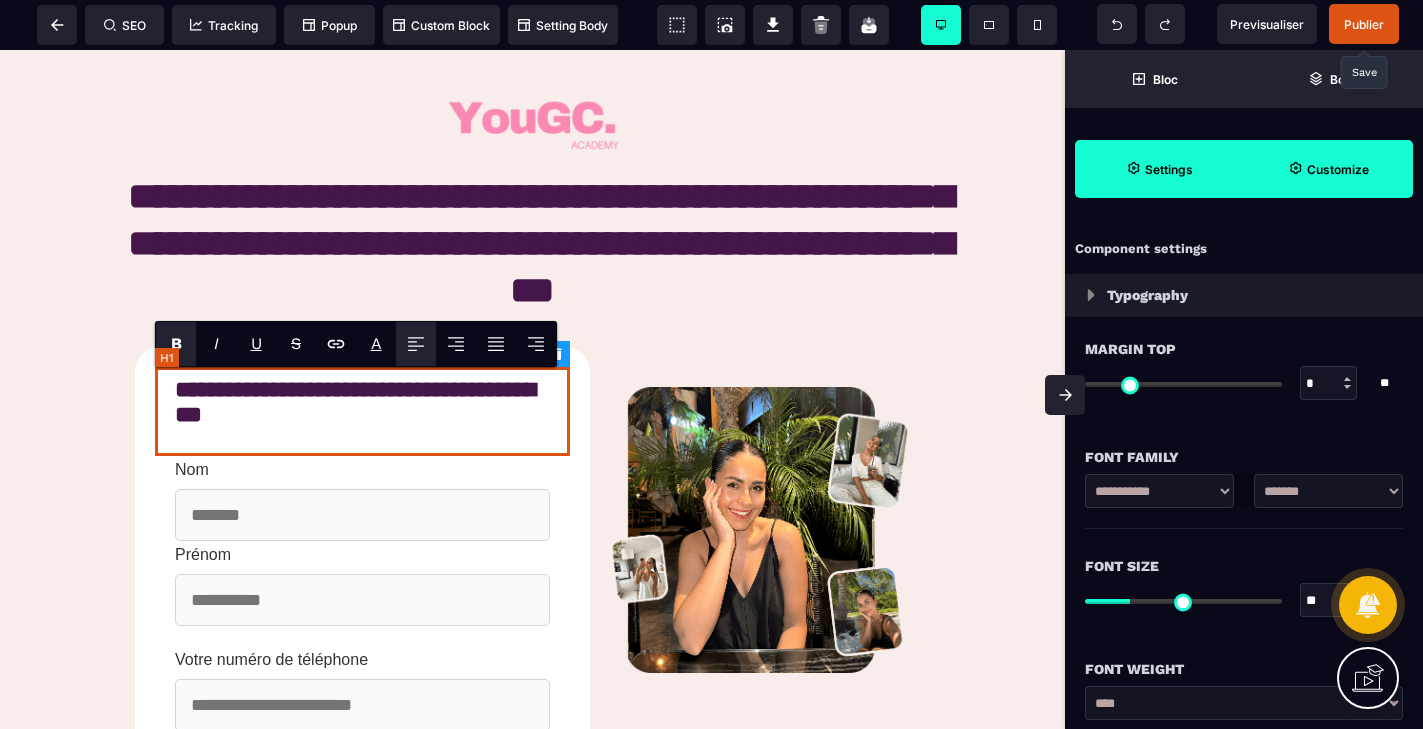 click on "**********" at bounding box center (362, 411) 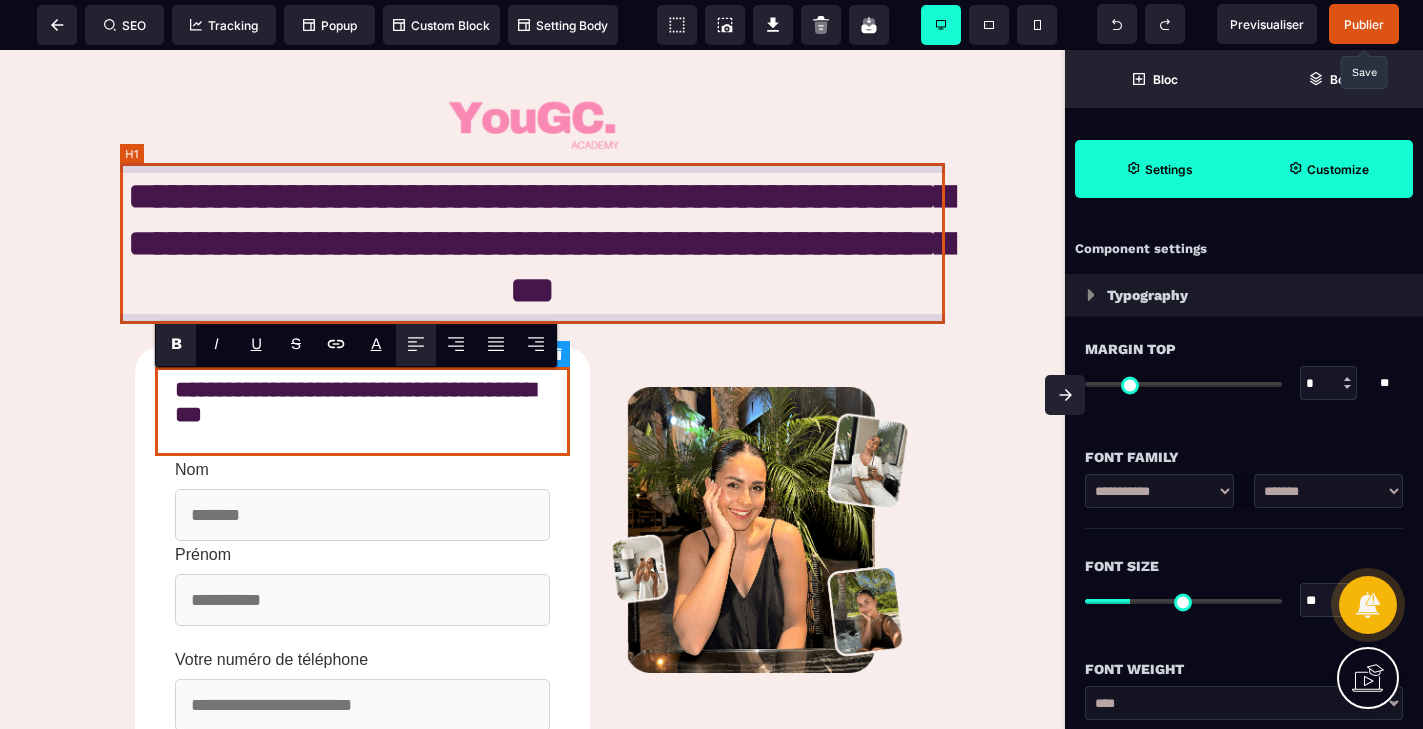 click on "**********" at bounding box center [532, 243] 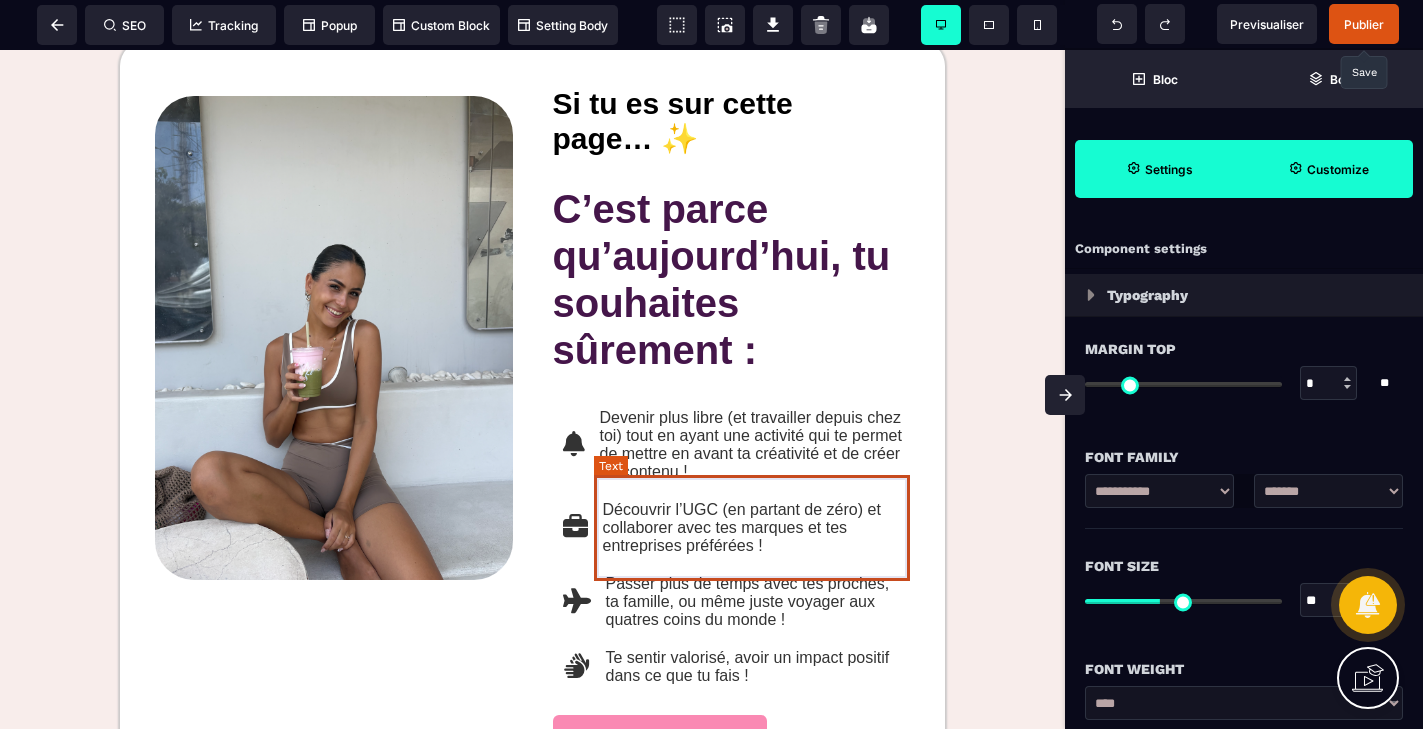 scroll, scrollTop: 1056, scrollLeft: 0, axis: vertical 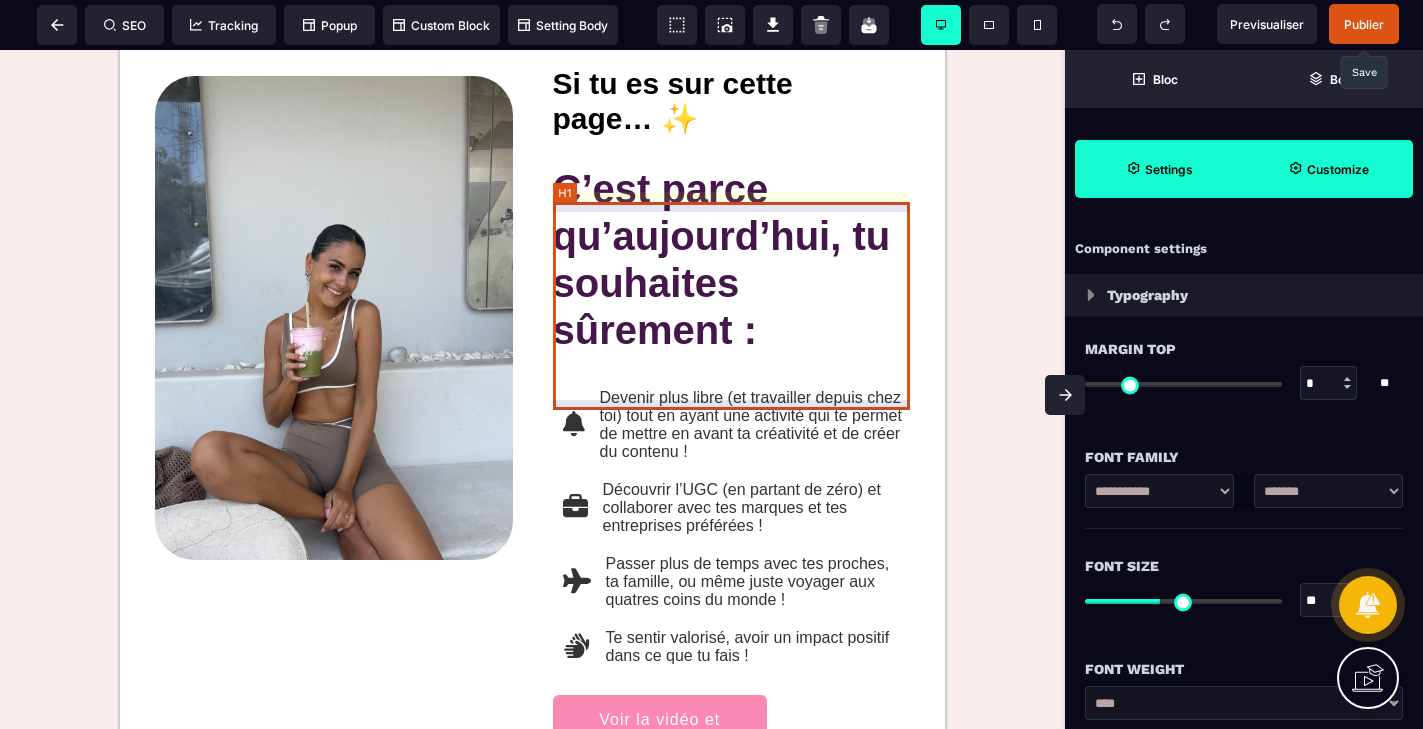 click on "C’est parce qu’aujourd’hui, tu souhaites sûrement :" at bounding box center [732, 260] 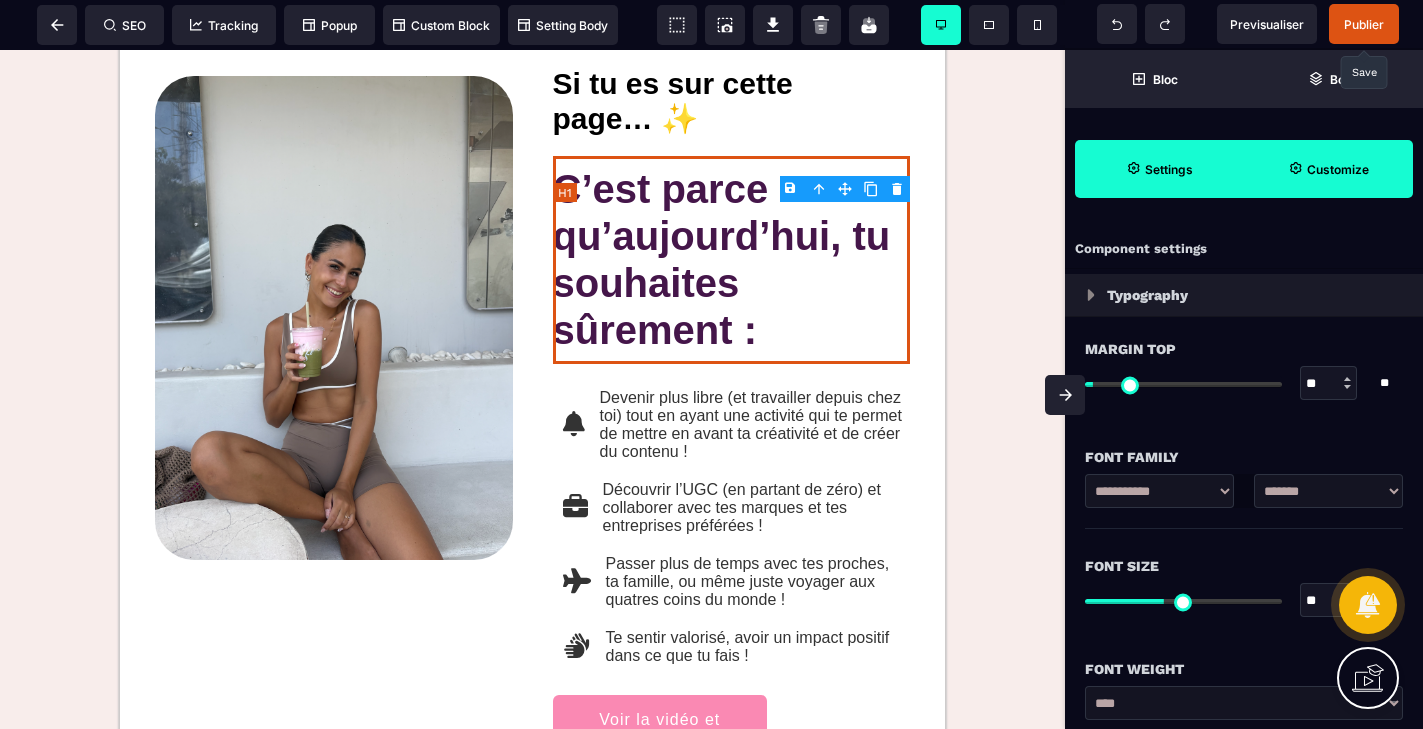 click on "C’est parce qu’aujourd’hui, tu souhaites sûrement :" at bounding box center (732, 260) 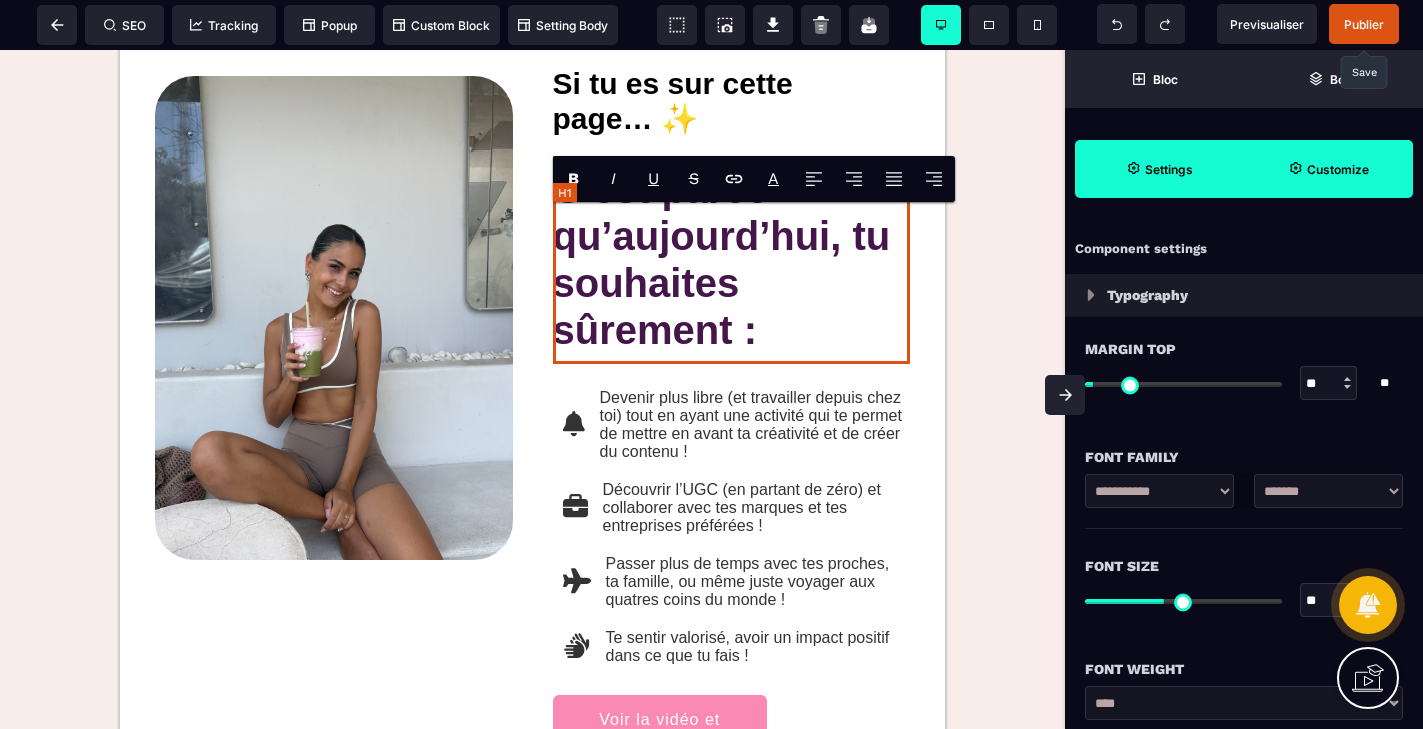 click on "C’est parce qu’aujourd’hui, tu souhaites sûrement :" at bounding box center [732, 260] 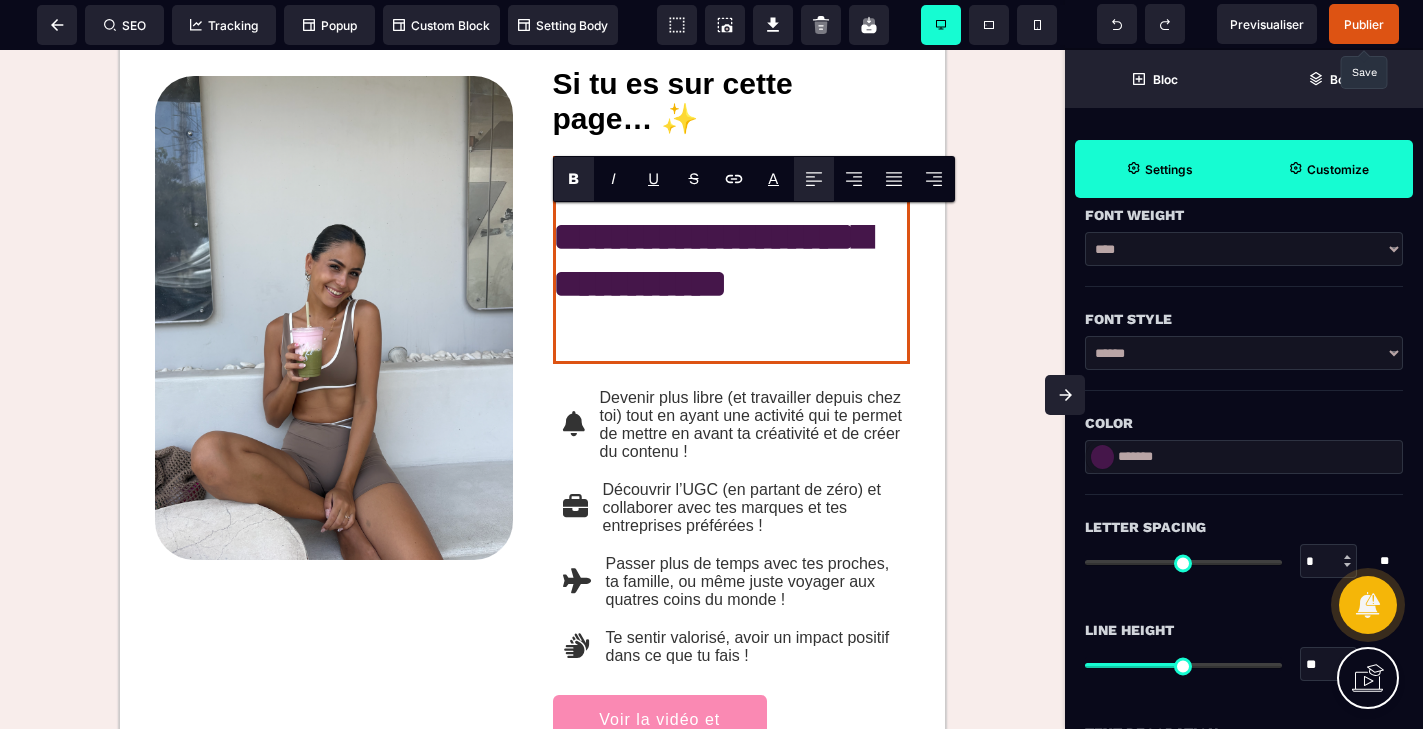 scroll, scrollTop: 496, scrollLeft: 0, axis: vertical 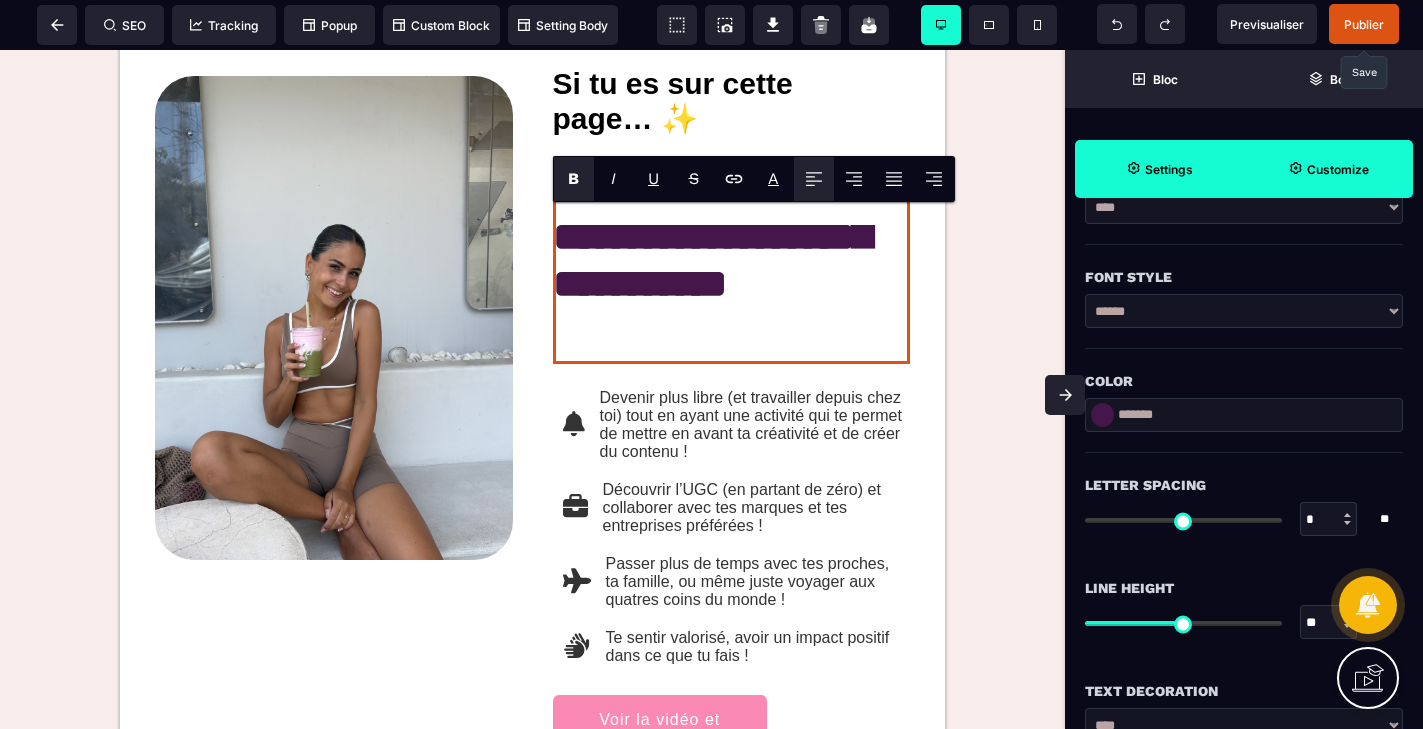 click at bounding box center [1102, 415] 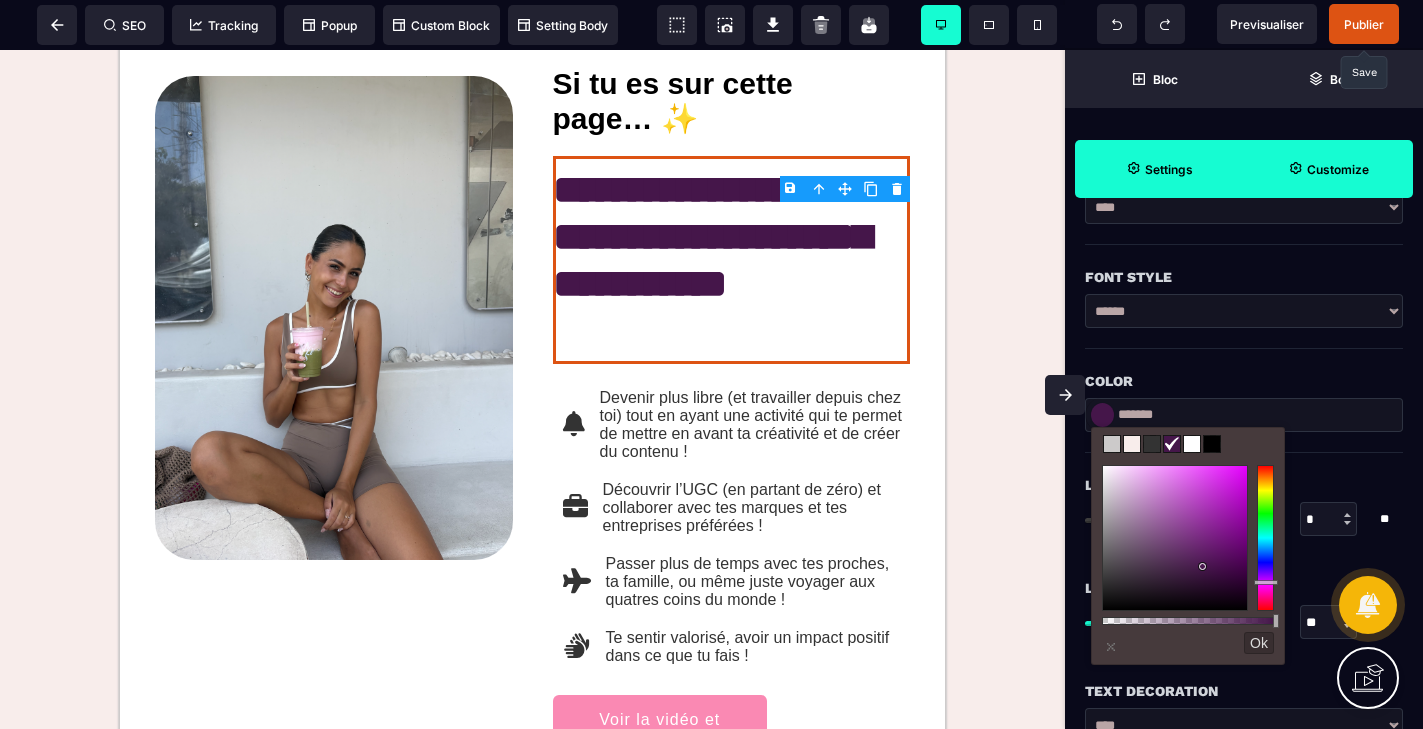 click at bounding box center [1212, 444] 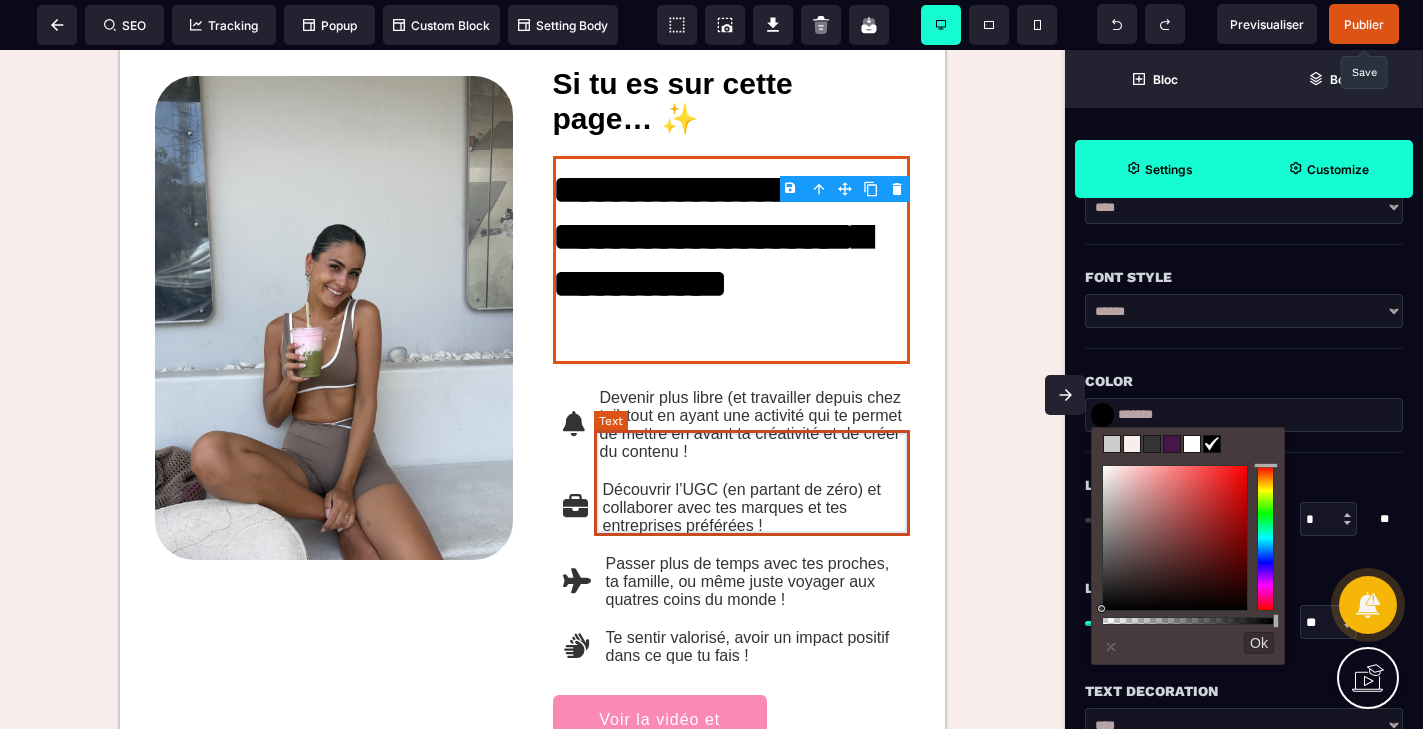 click on "Devenir plus libre (et travailler depuis chez toi) tout en ayant une activité qui te permet de mettre en avant ta créativité et de créer du contenu !" at bounding box center [753, 425] 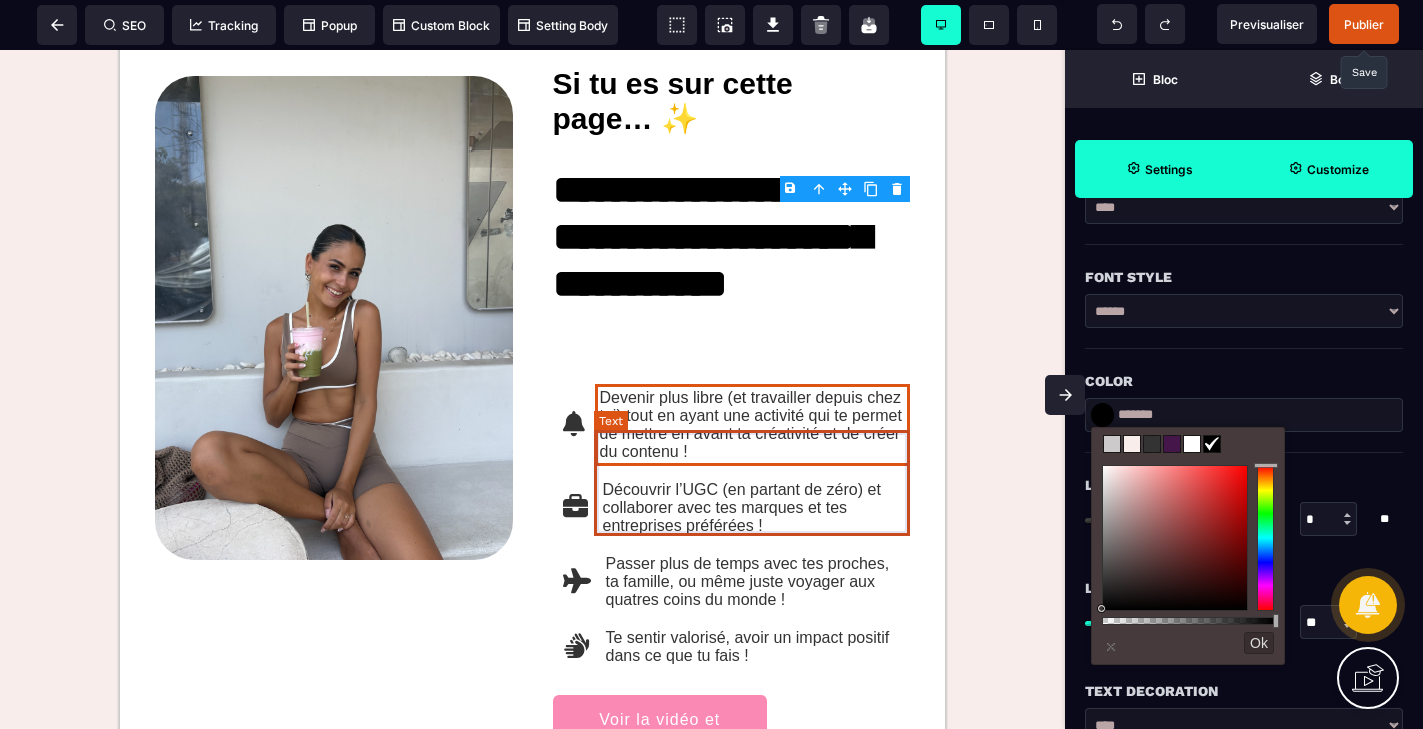 scroll, scrollTop: 0, scrollLeft: 0, axis: both 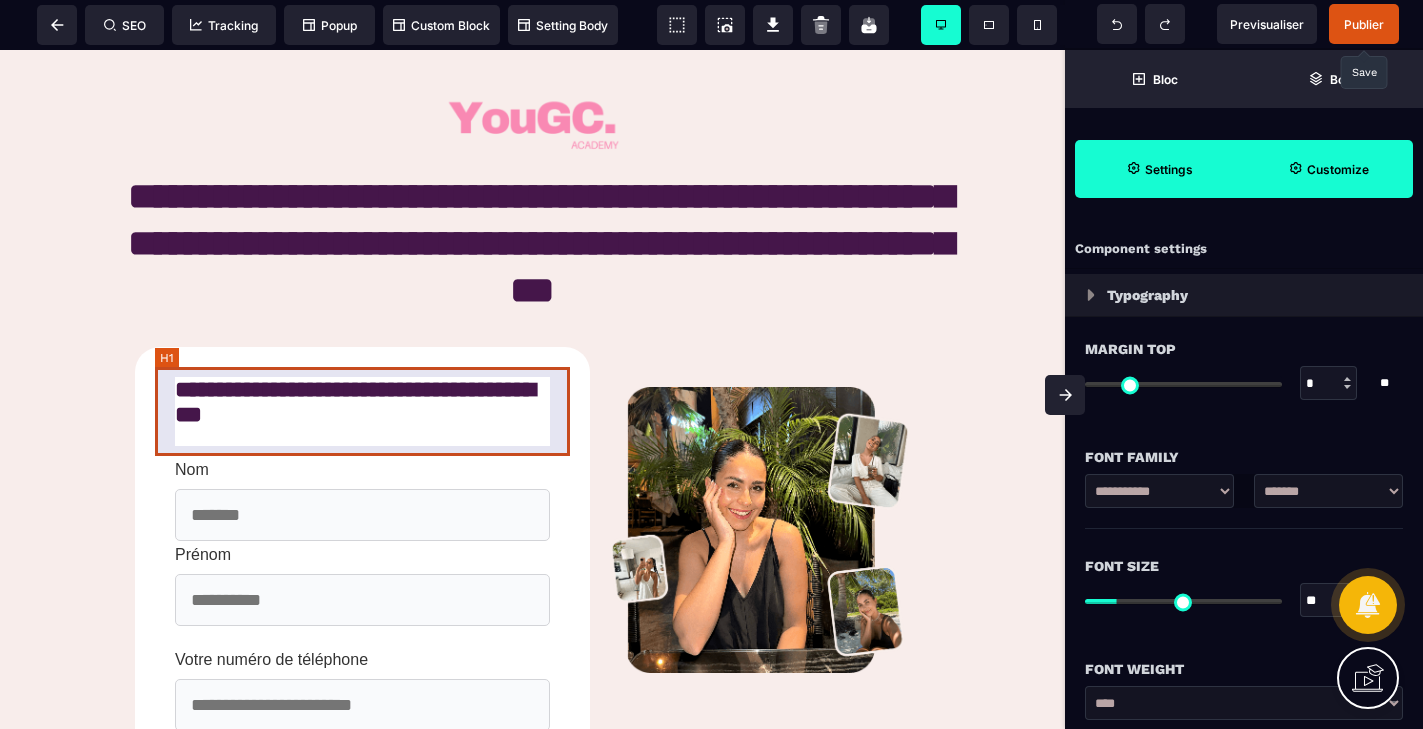 click on "**********" at bounding box center [362, 411] 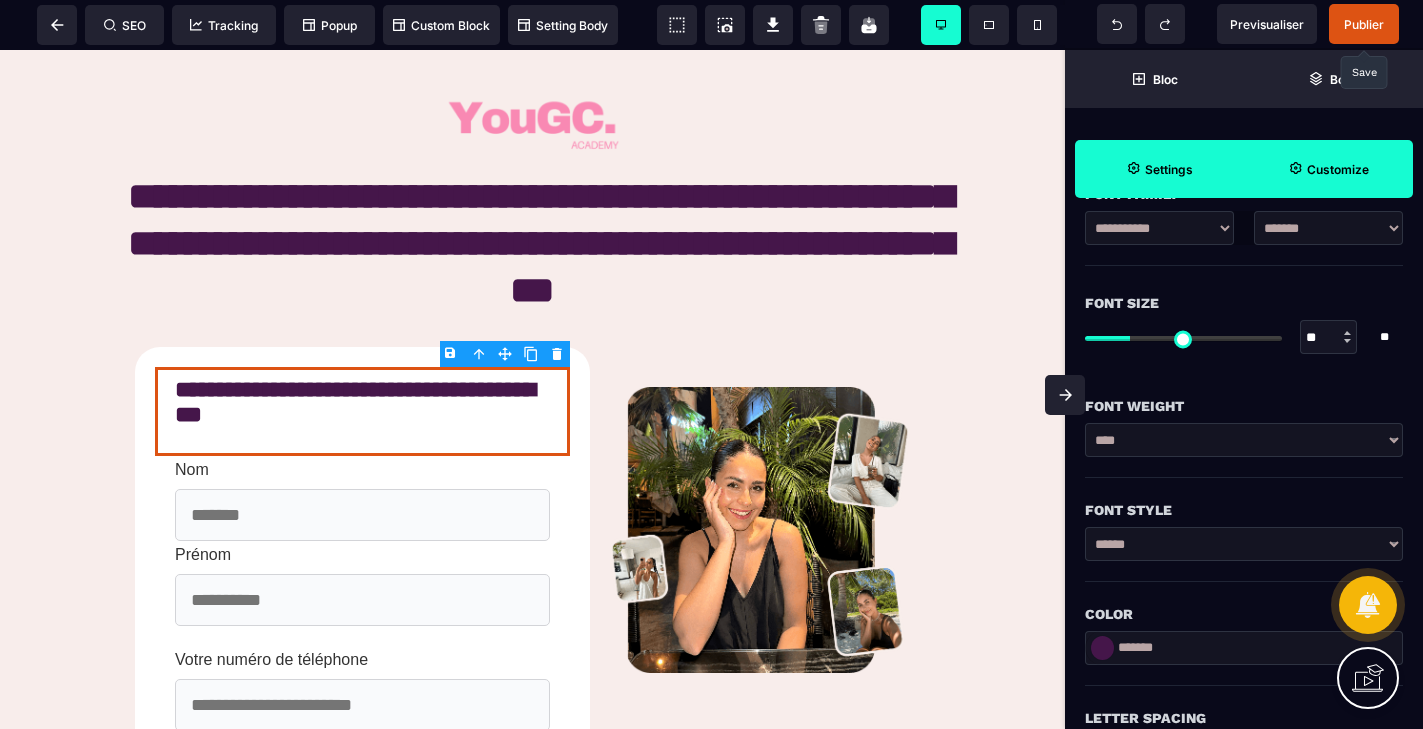 scroll, scrollTop: 377, scrollLeft: 0, axis: vertical 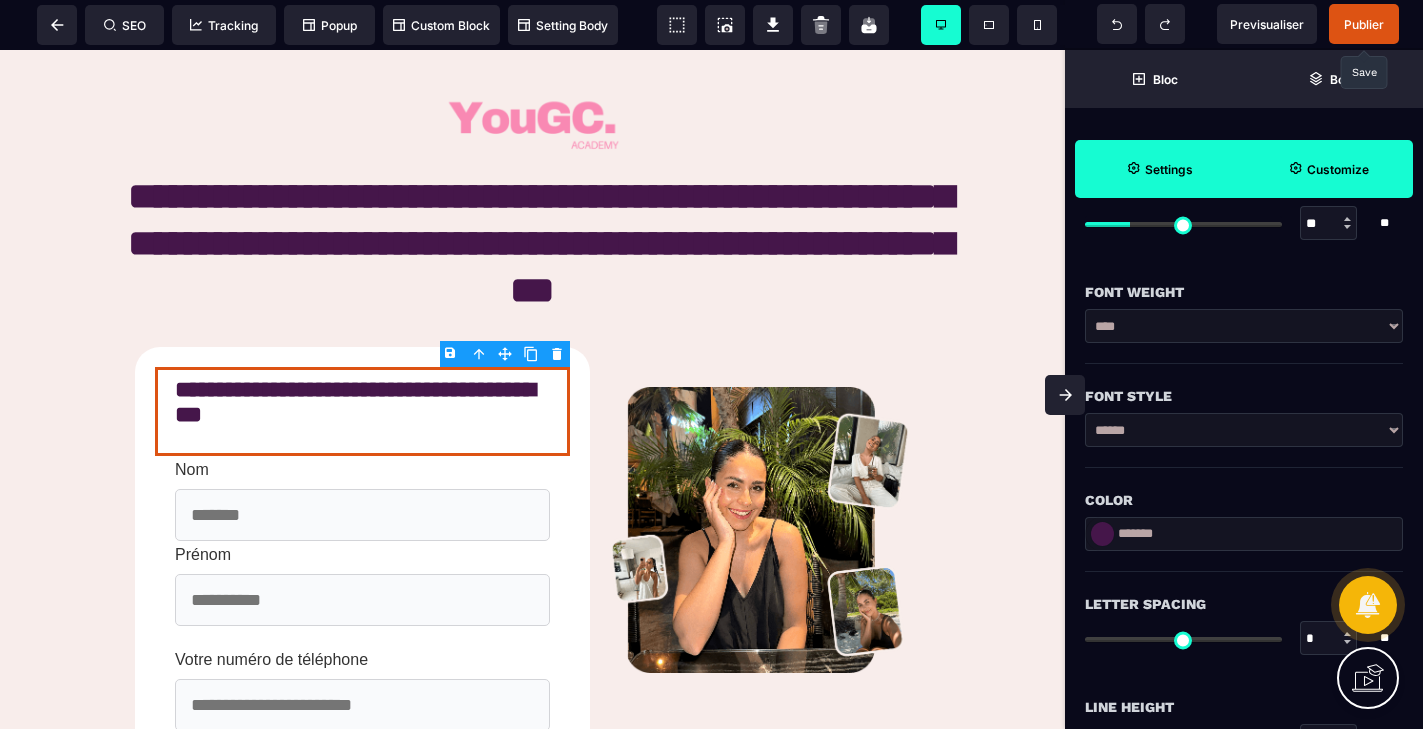click at bounding box center (1102, 534) 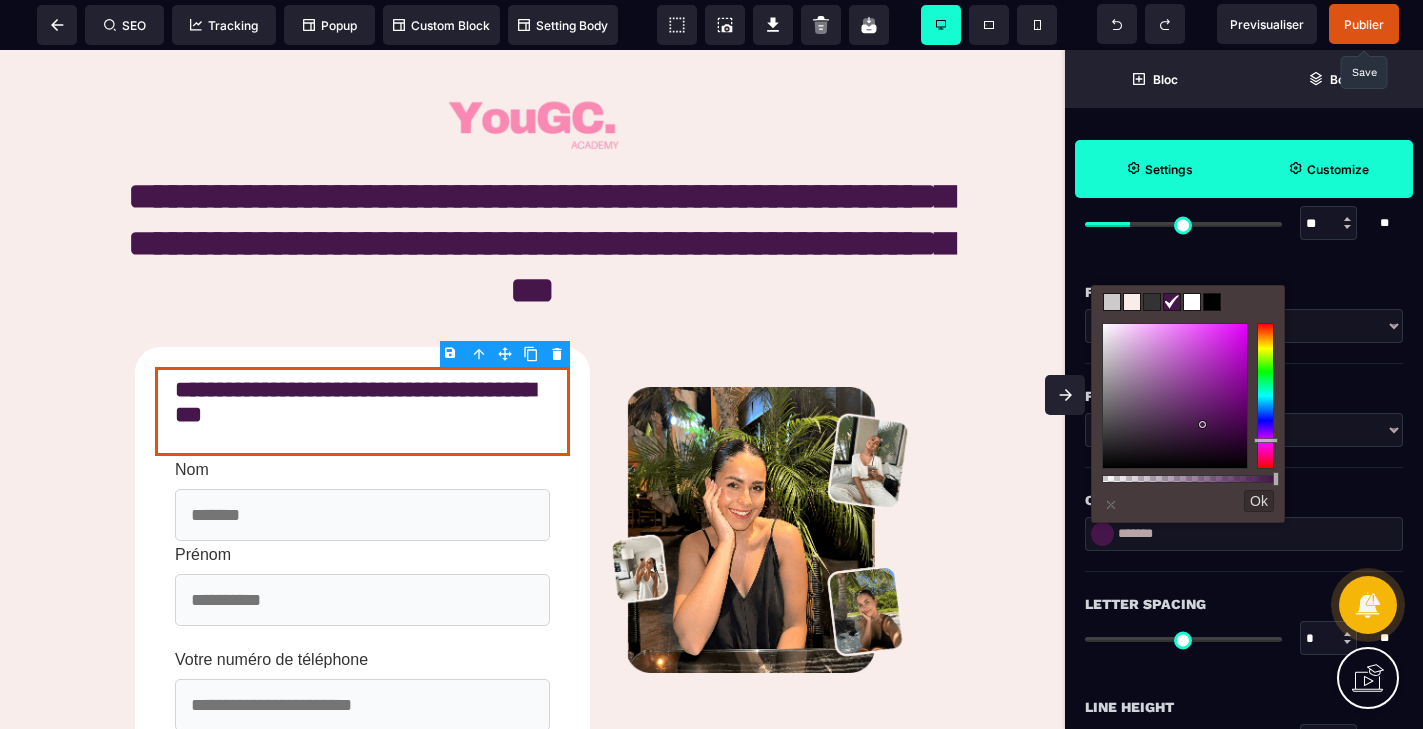 click at bounding box center (1212, 302) 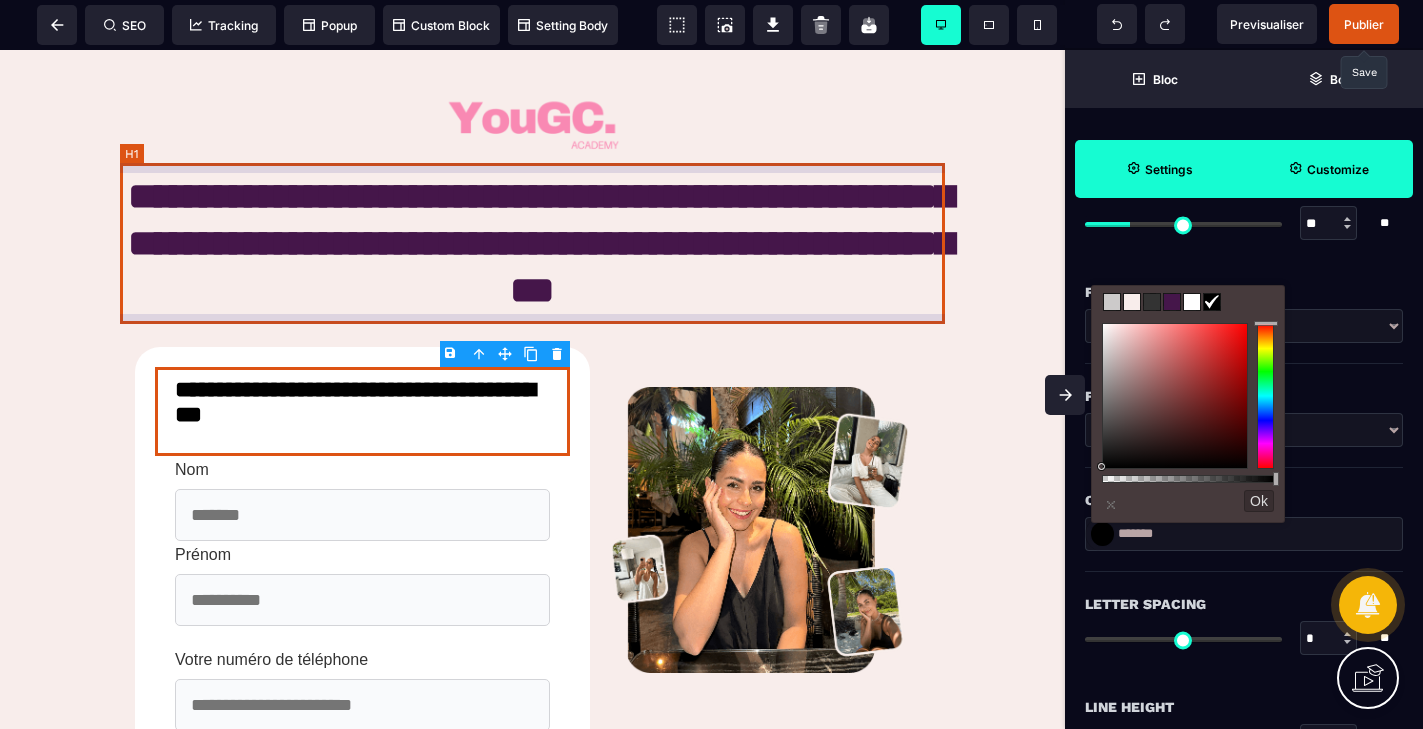 click on "**********" at bounding box center [532, 243] 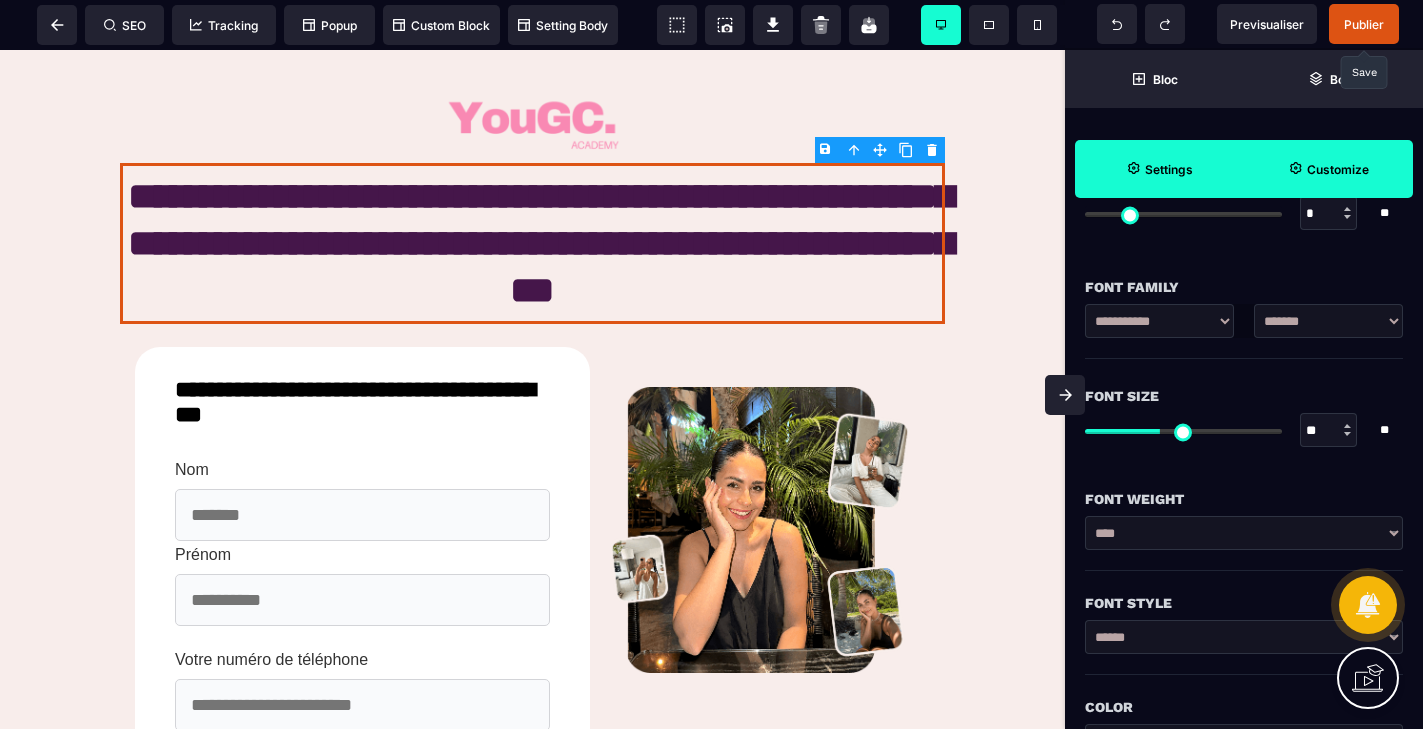scroll, scrollTop: 259, scrollLeft: 0, axis: vertical 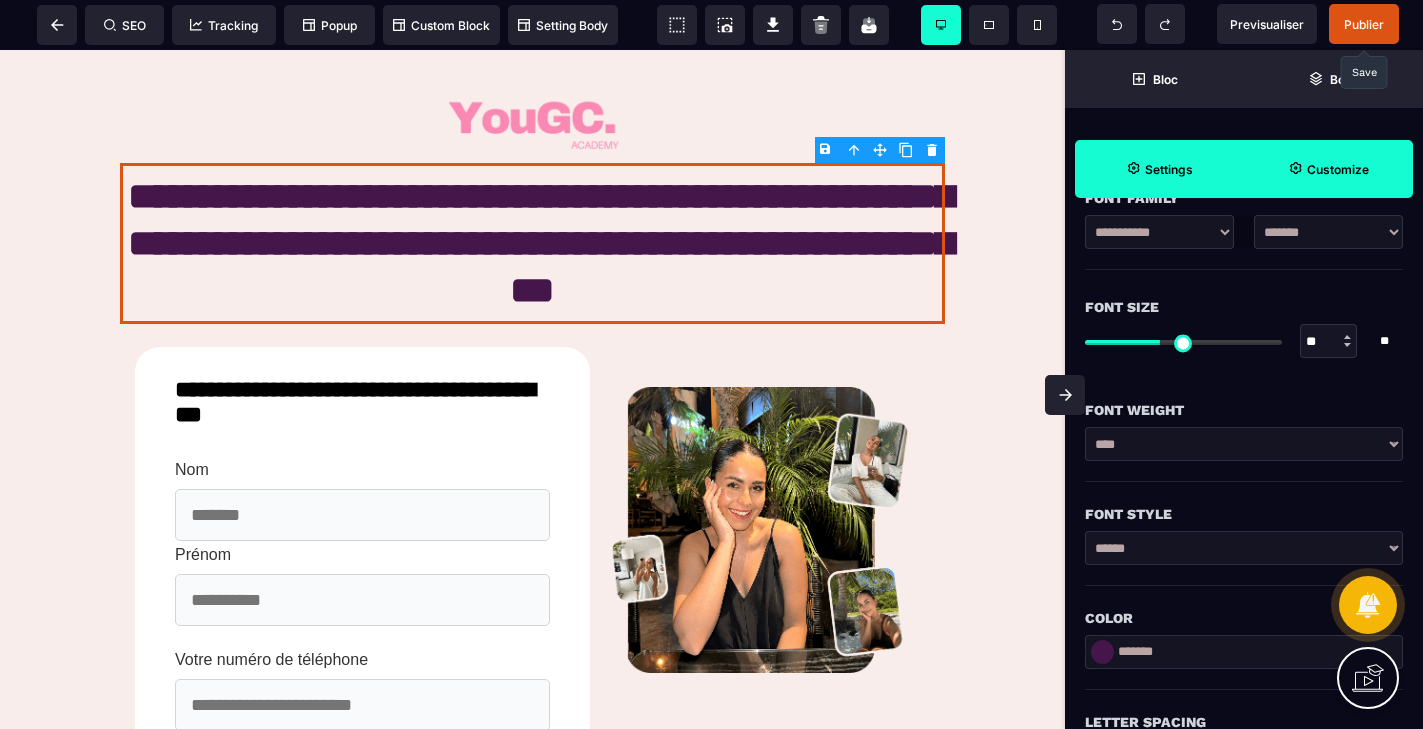 click at bounding box center (1102, 652) 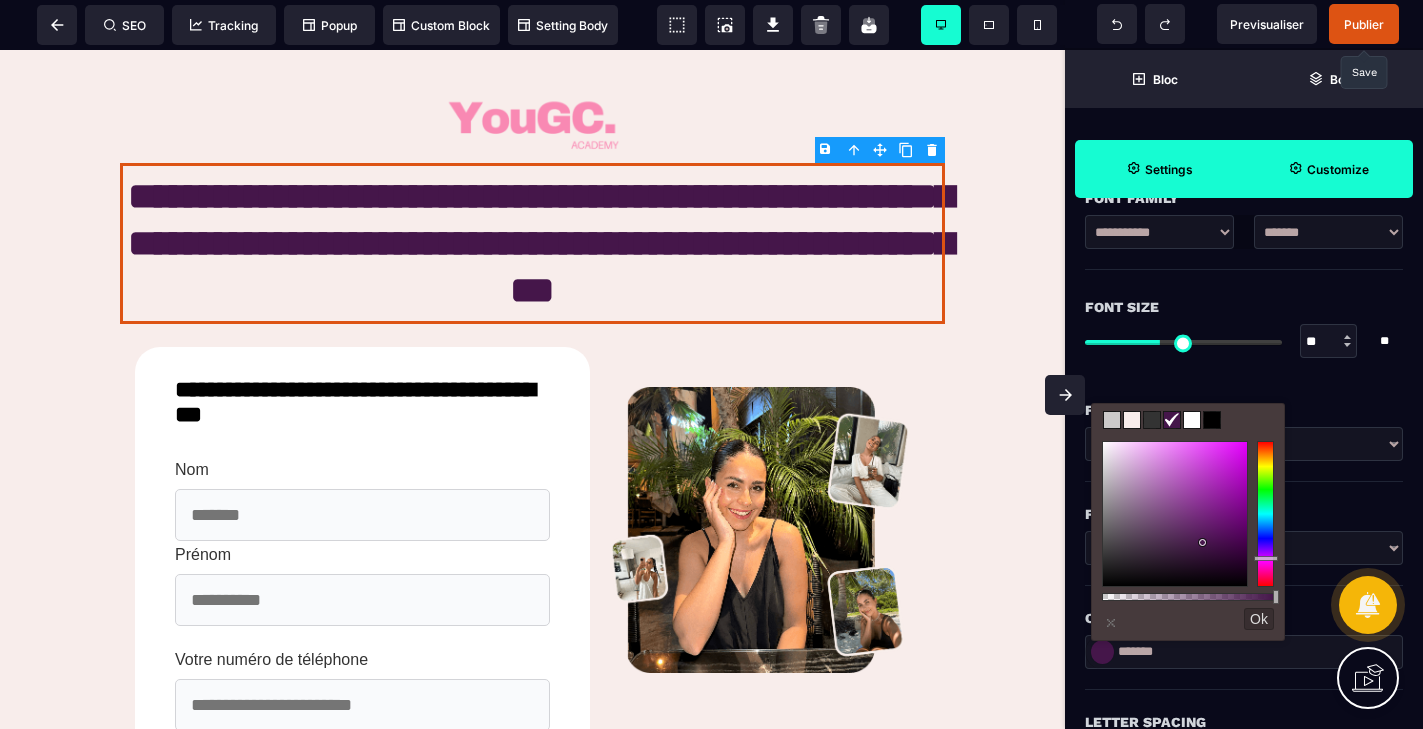 click at bounding box center (1212, 420) 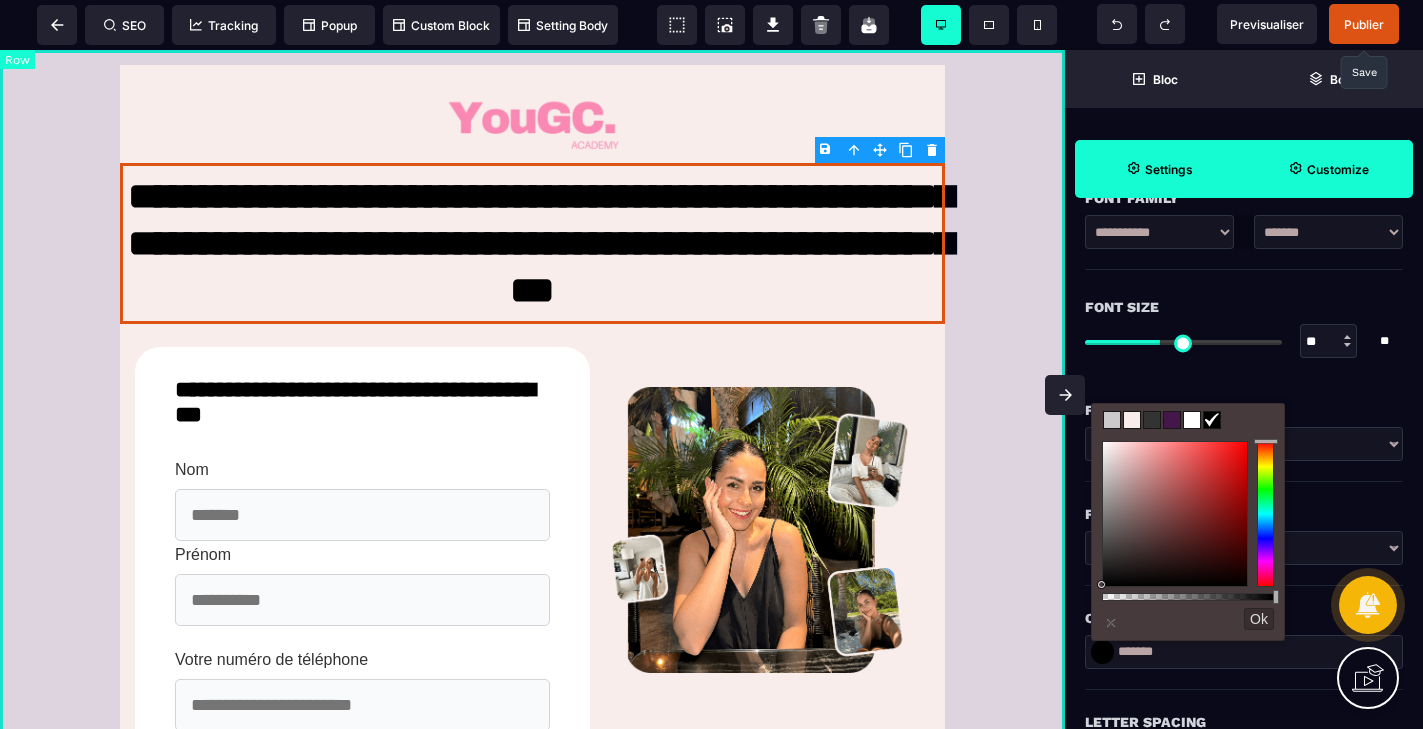 click on "**********" at bounding box center (532, 2541) 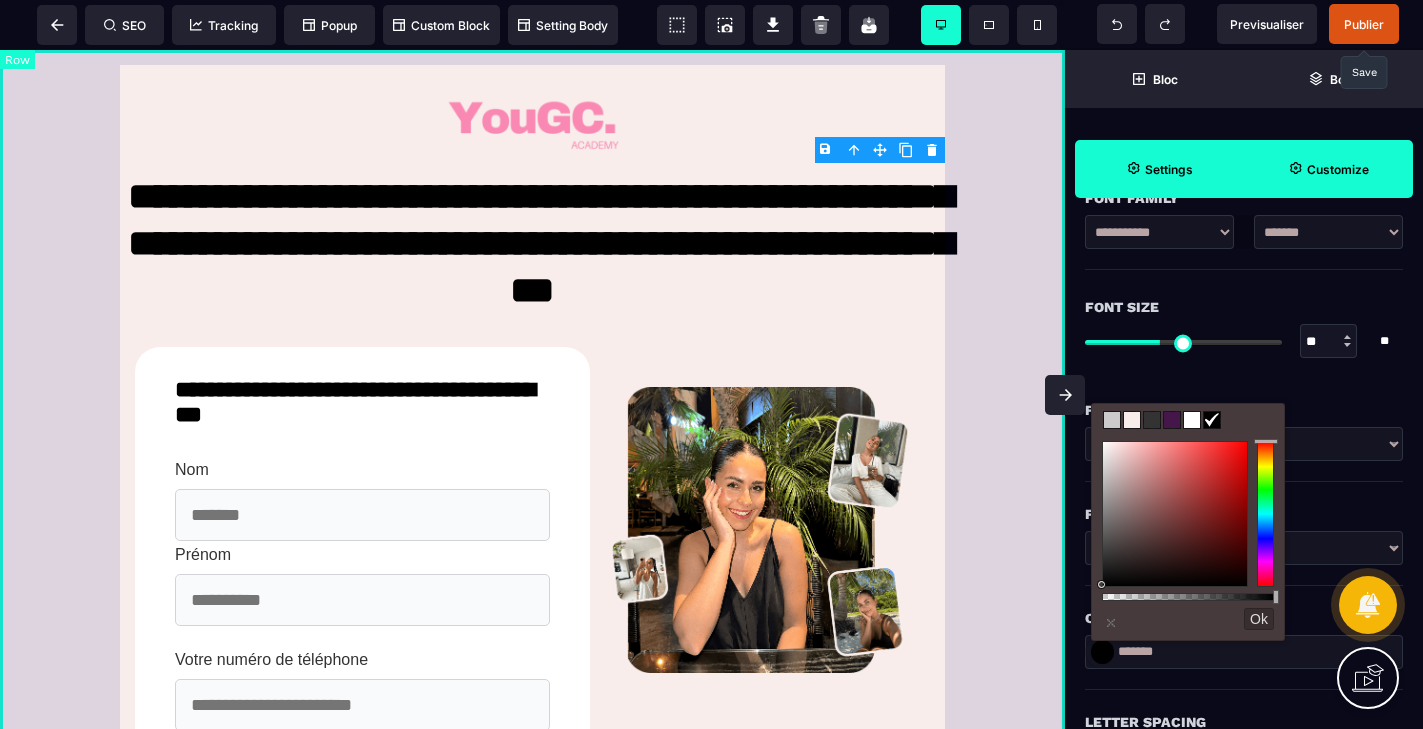 scroll, scrollTop: 0, scrollLeft: 0, axis: both 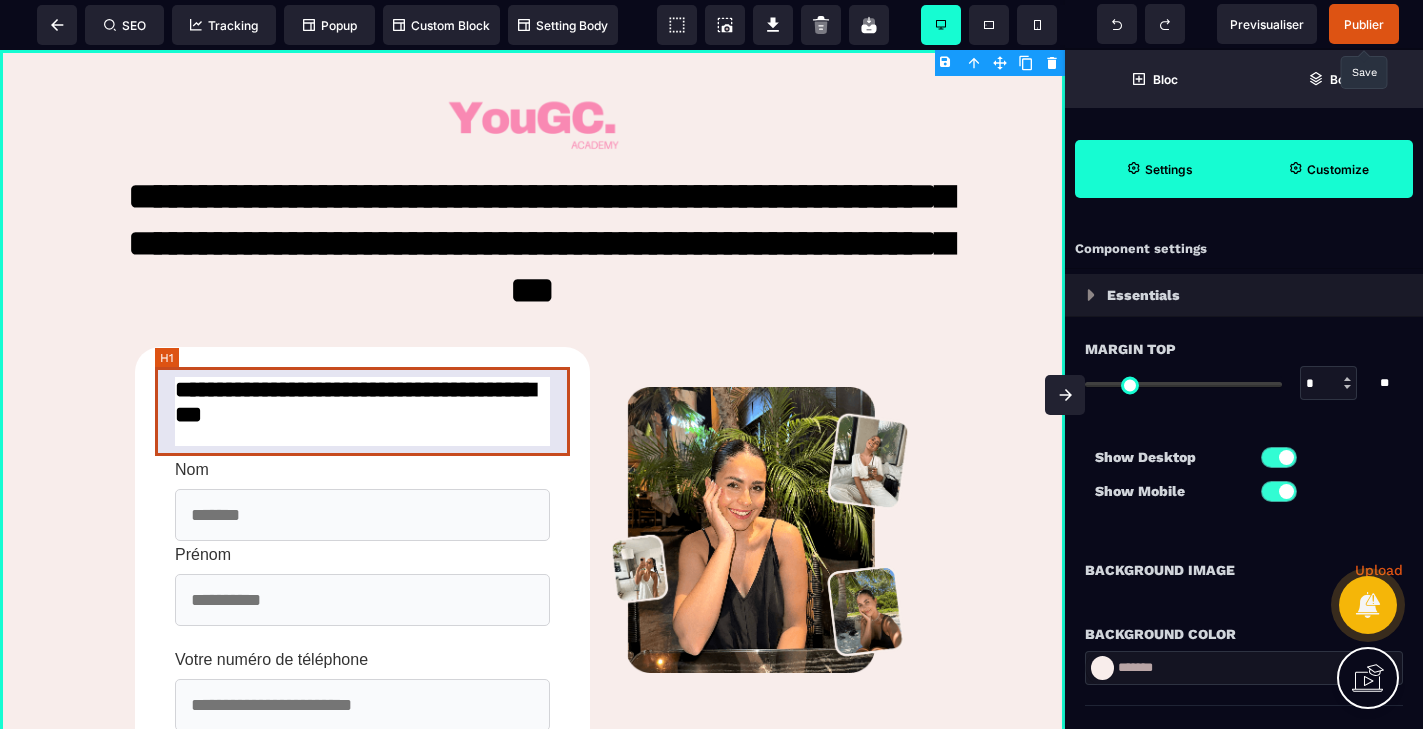 click on "**********" at bounding box center [362, 411] 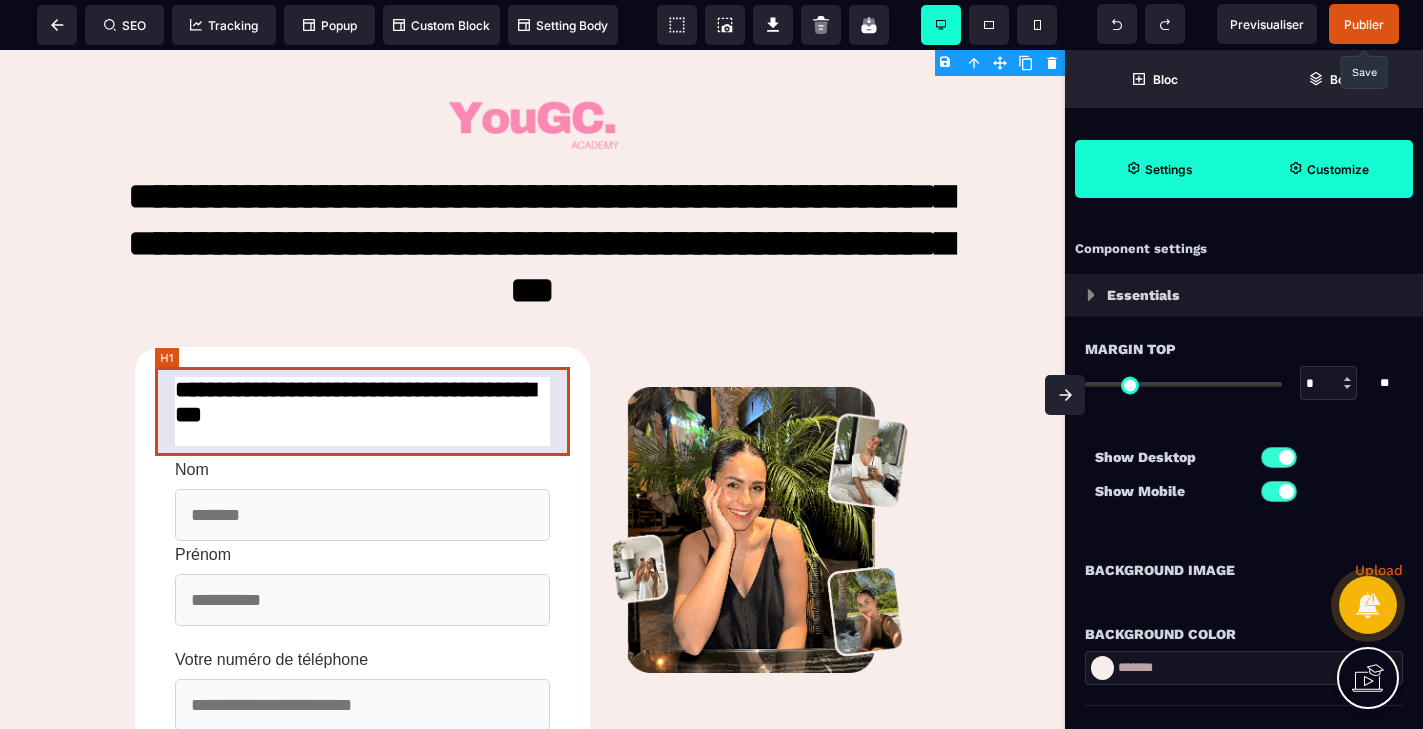 click on "**********" at bounding box center (362, 411) 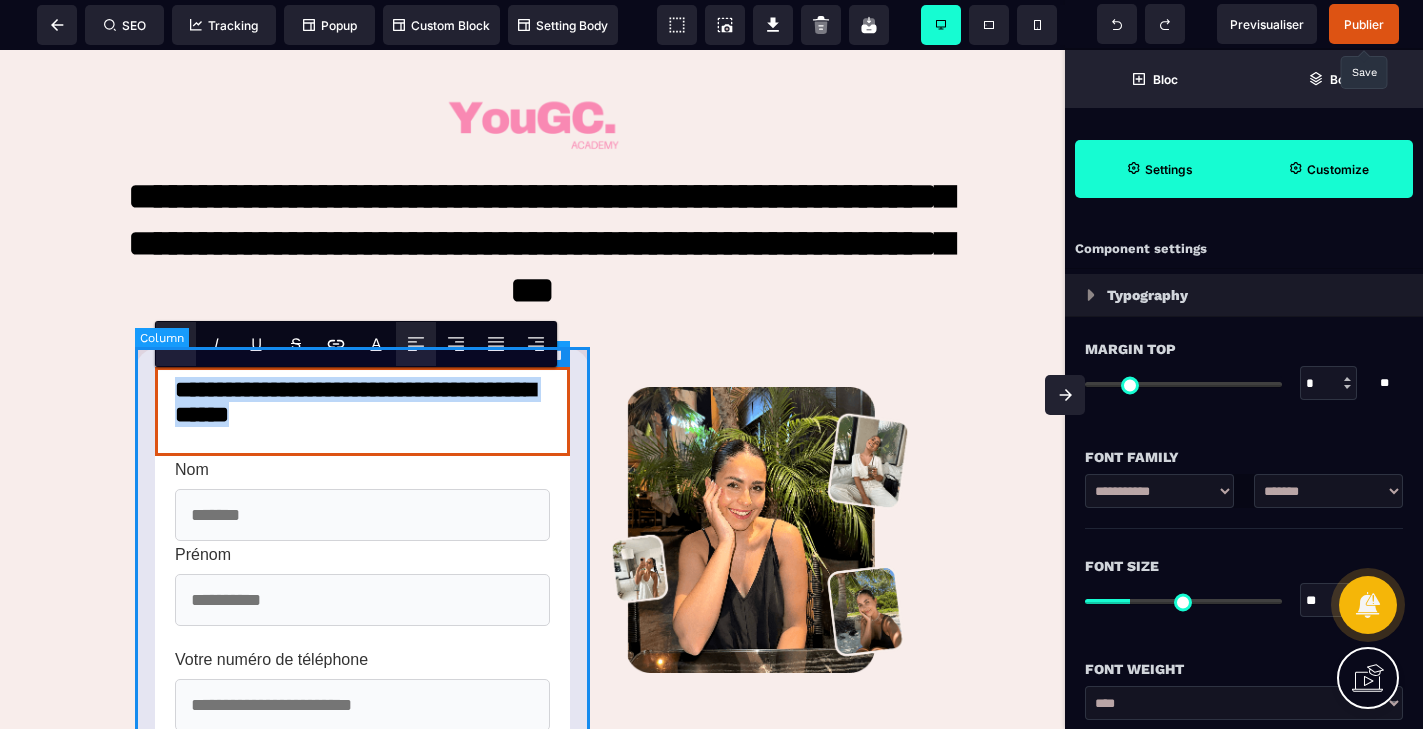 drag, startPoint x: 440, startPoint y: 427, endPoint x: 148, endPoint y: 393, distance: 293.97278 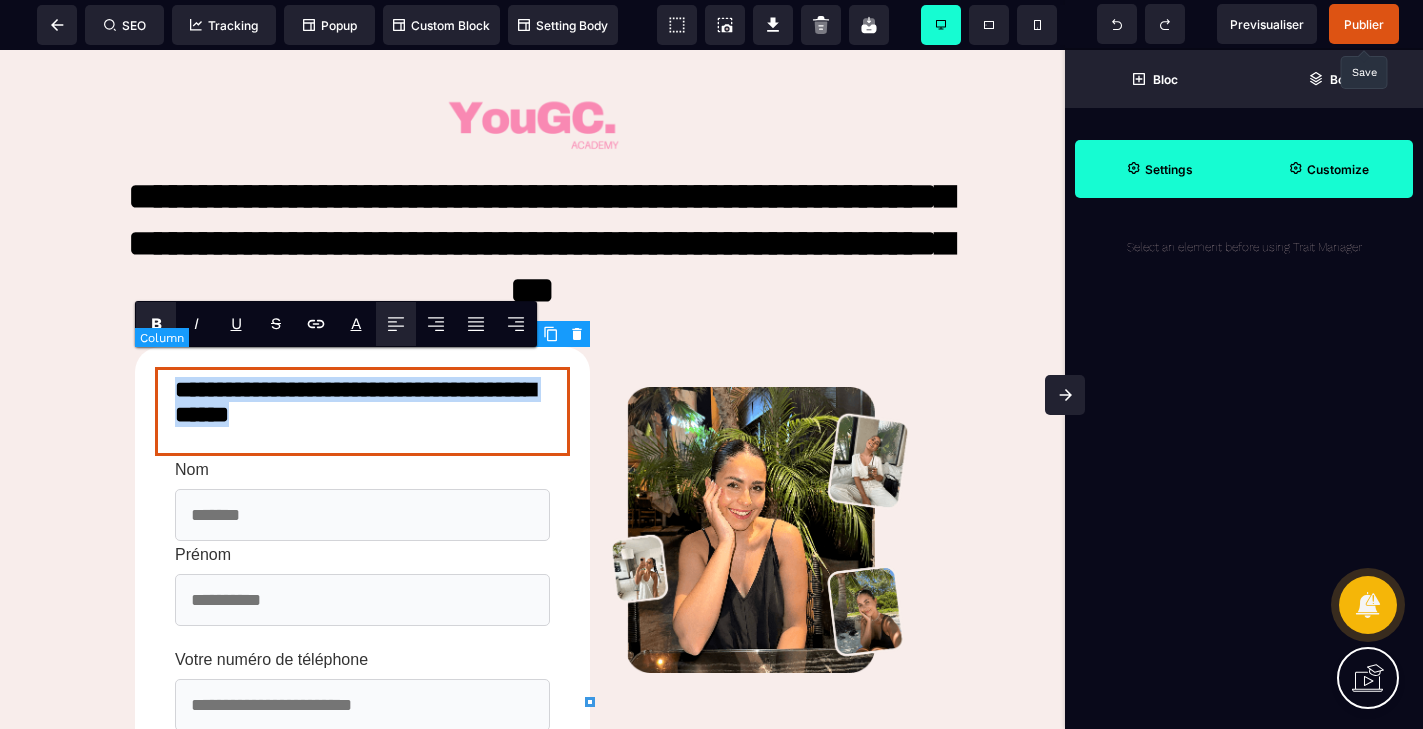copy on "**********" 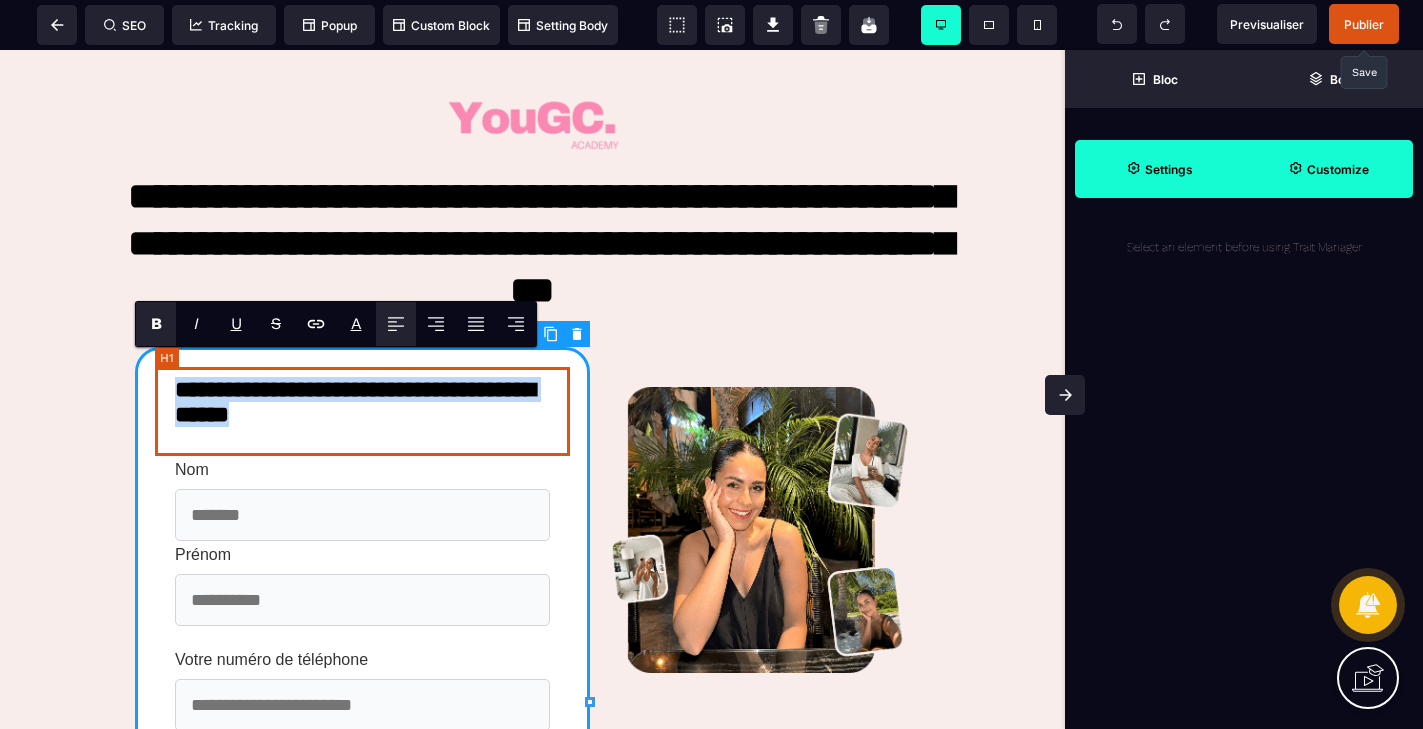 click on "**********" at bounding box center [362, 411] 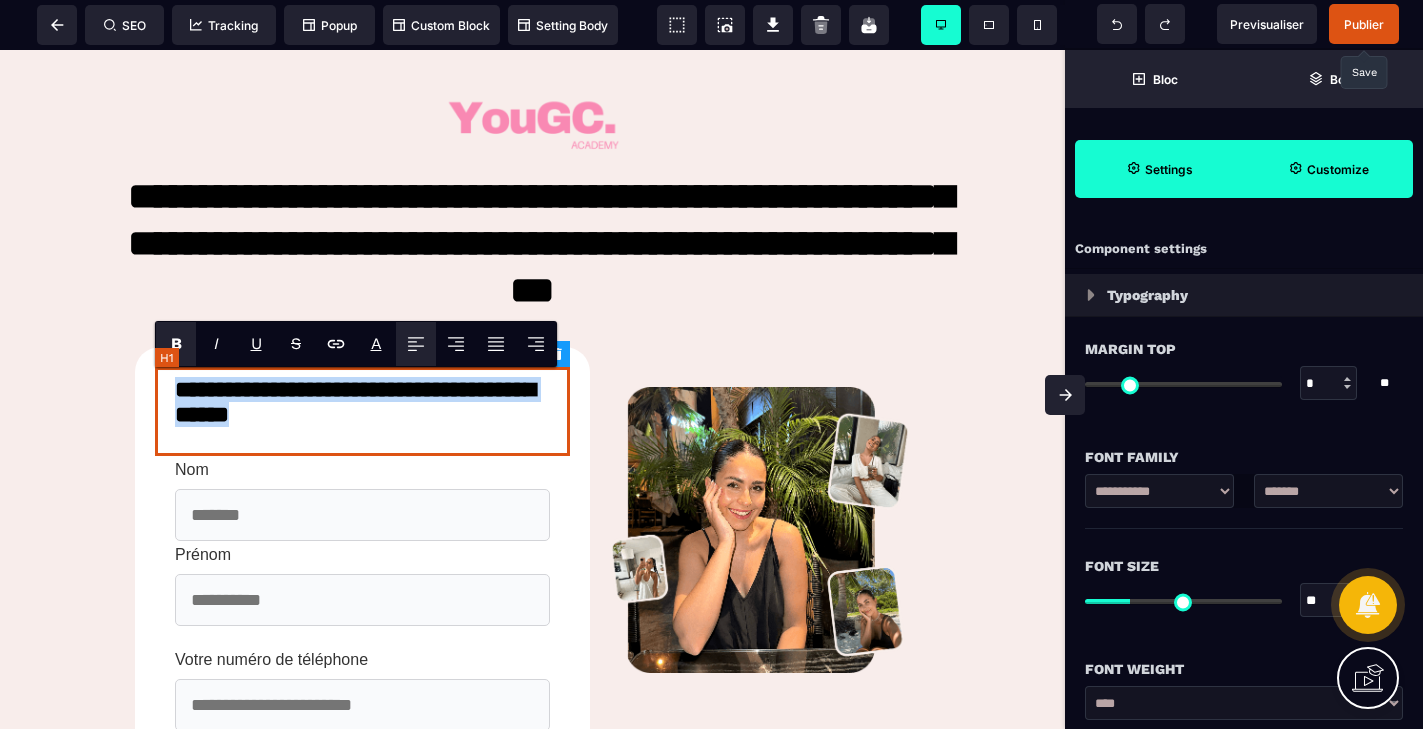 click on "**********" at bounding box center [362, 411] 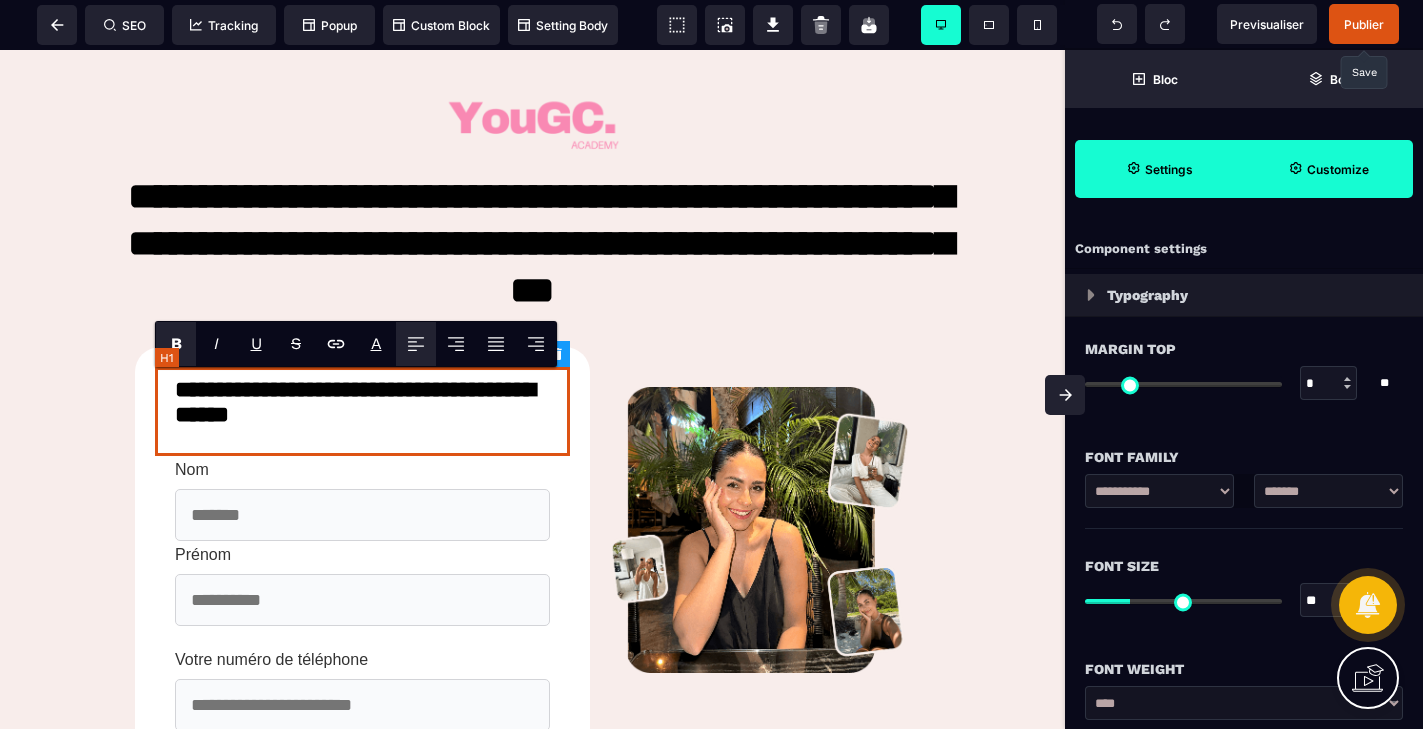 click on "**********" at bounding box center [362, 411] 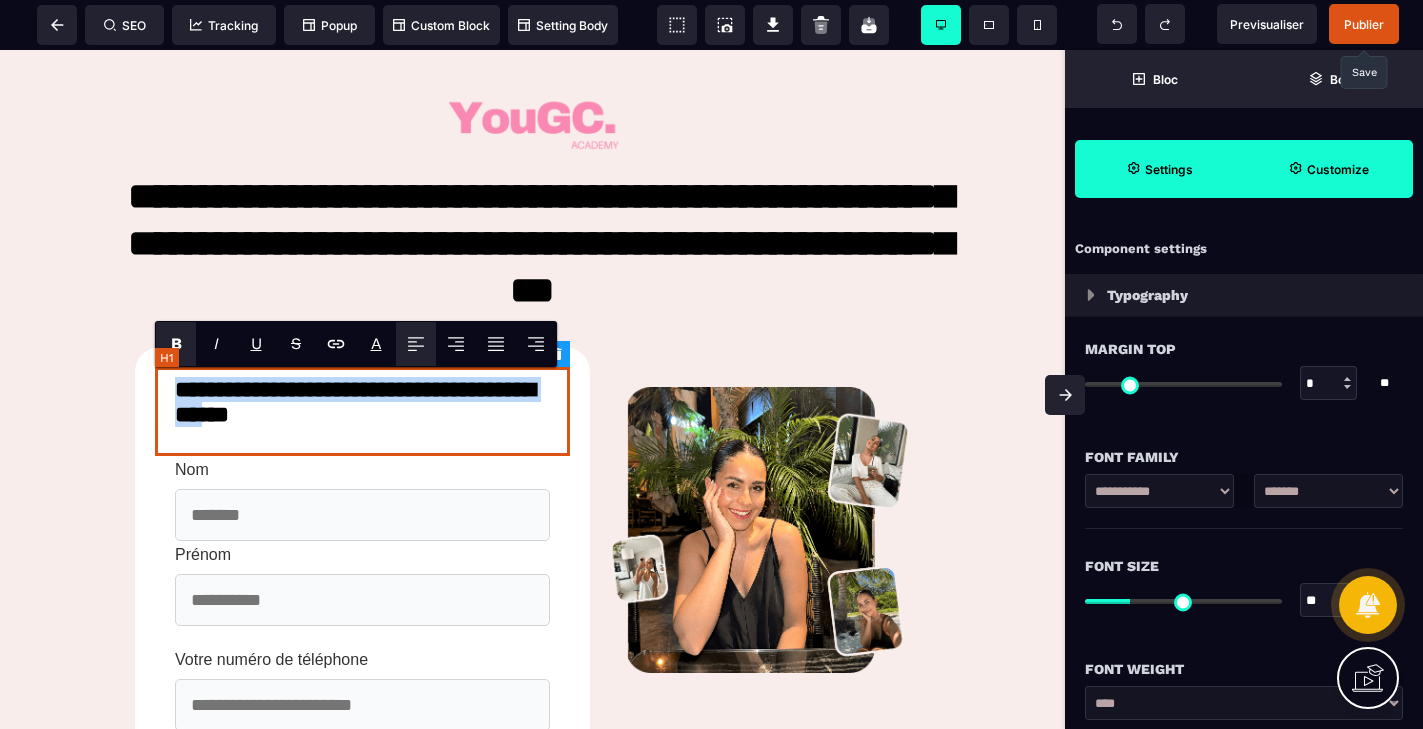 drag, startPoint x: 399, startPoint y: 430, endPoint x: 161, endPoint y: 398, distance: 240.14163 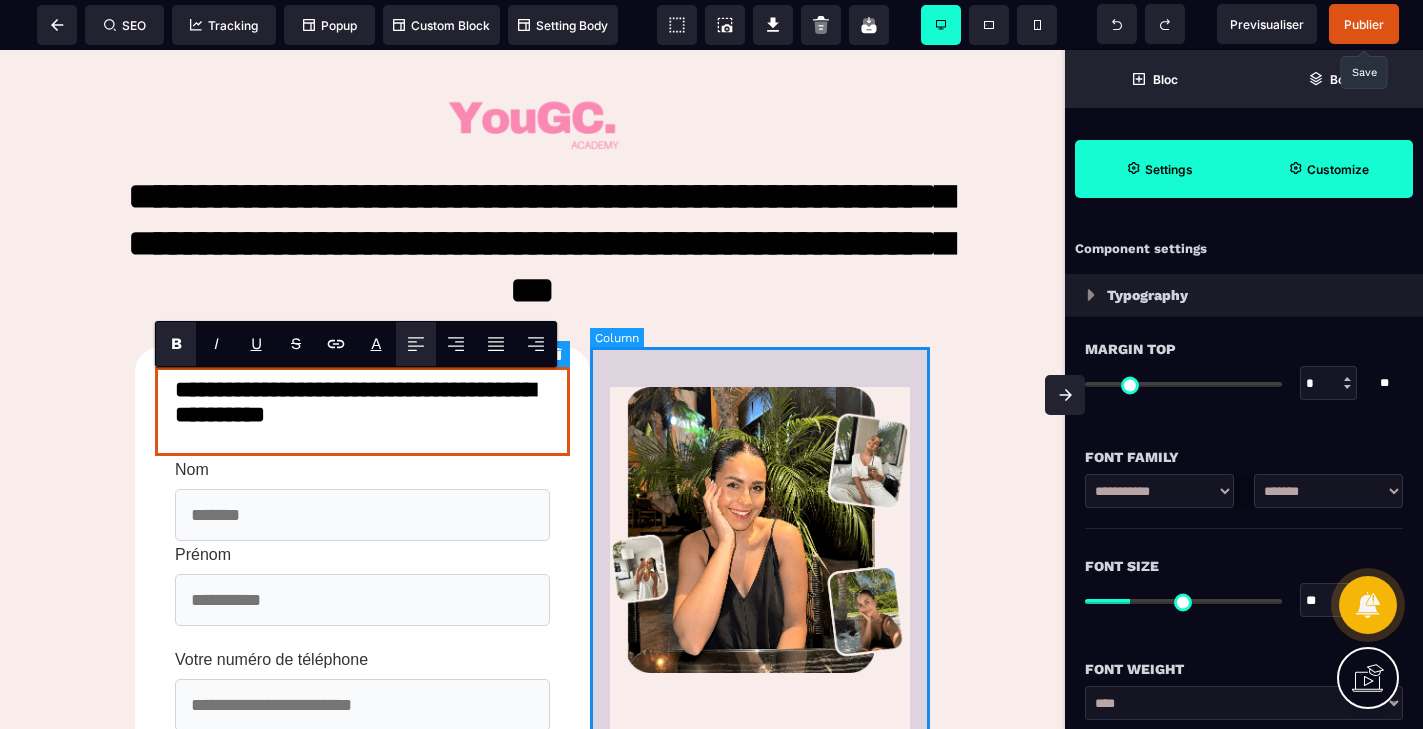 click at bounding box center (760, 679) 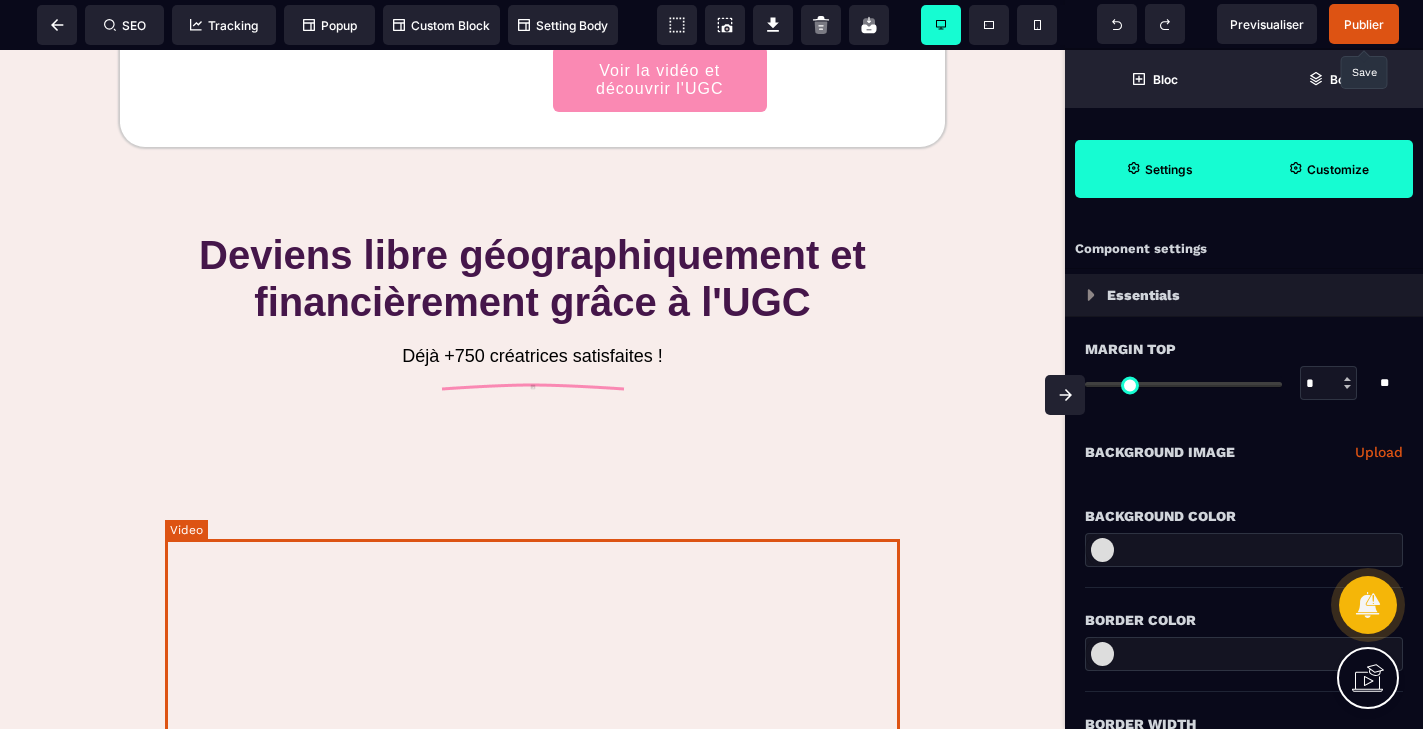 scroll, scrollTop: 1743, scrollLeft: 0, axis: vertical 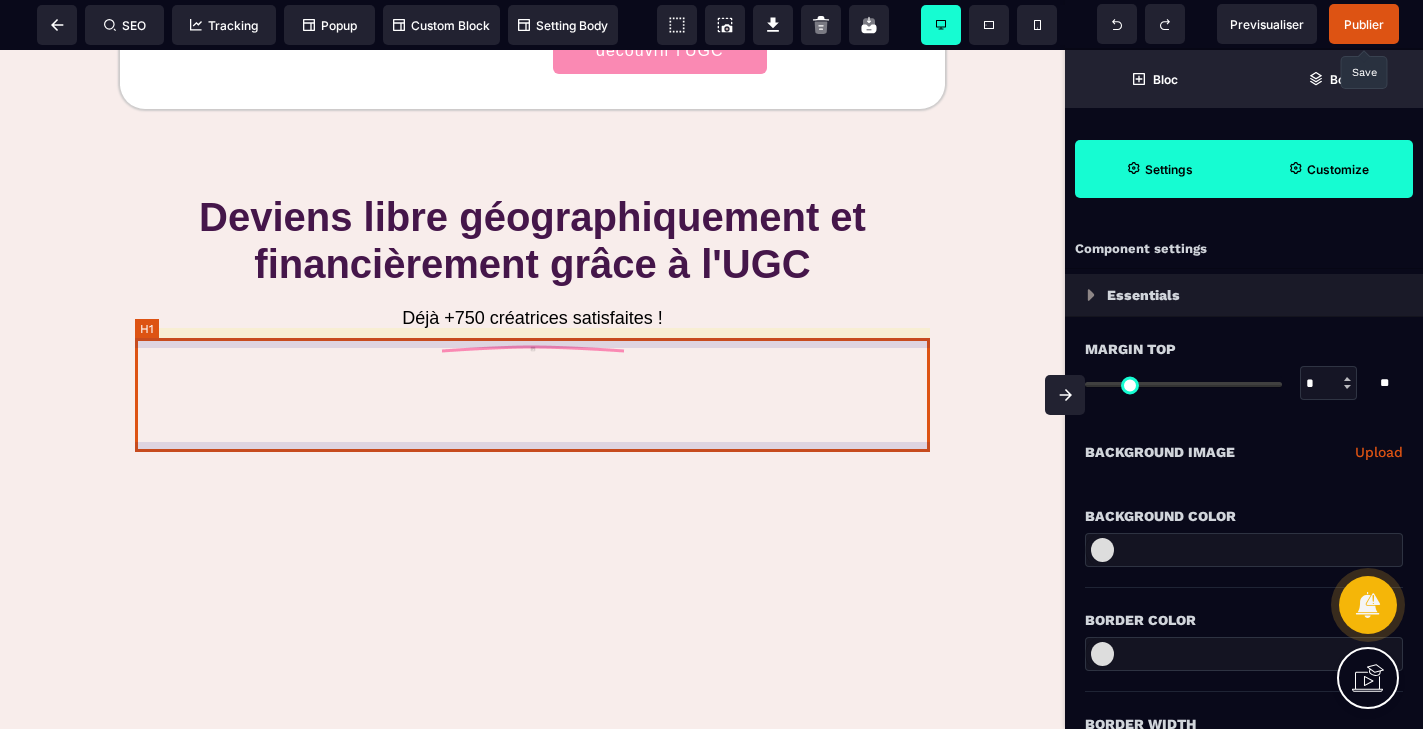 click on "Deviens libre géographiquement et financièrement grâce à l'UGC" at bounding box center (532, 241) 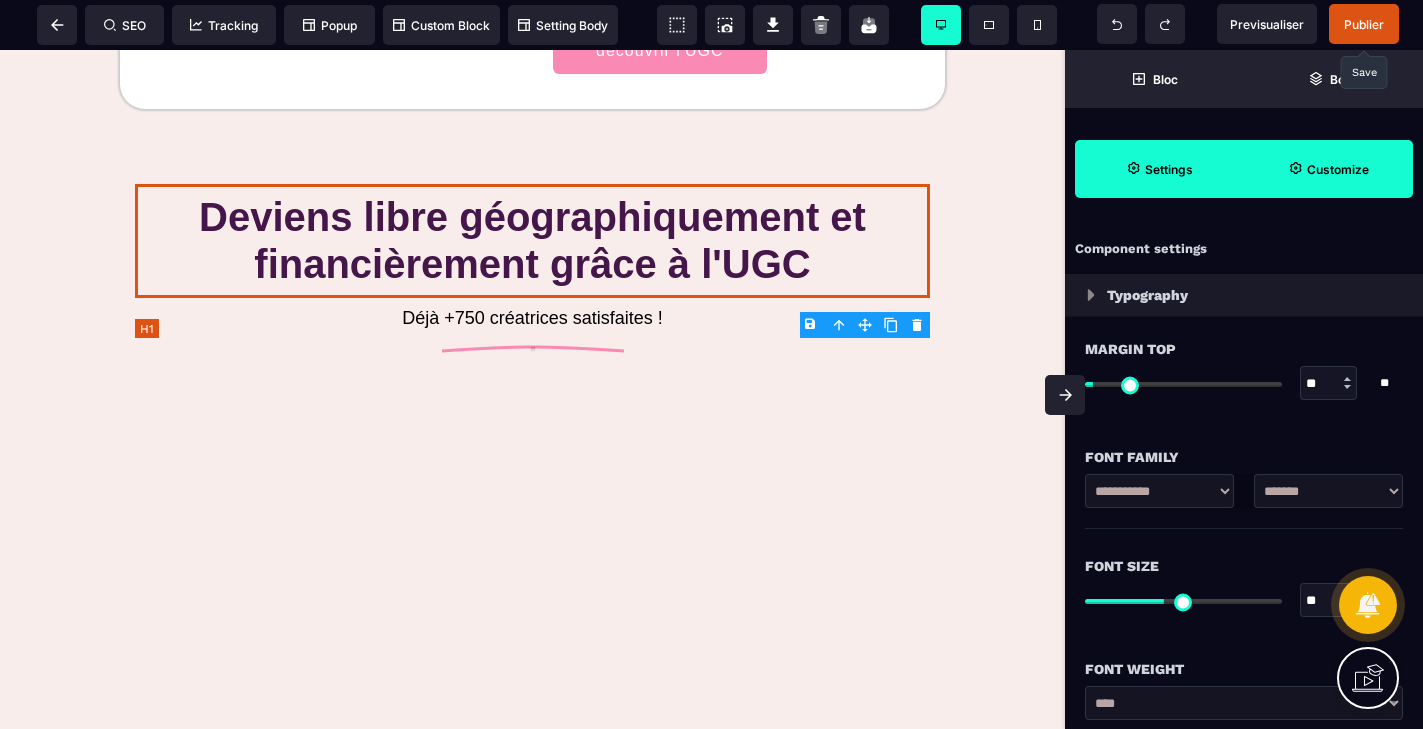 click on "Deviens libre géographiquement et financièrement grâce à l'UGC" at bounding box center (532, 241) 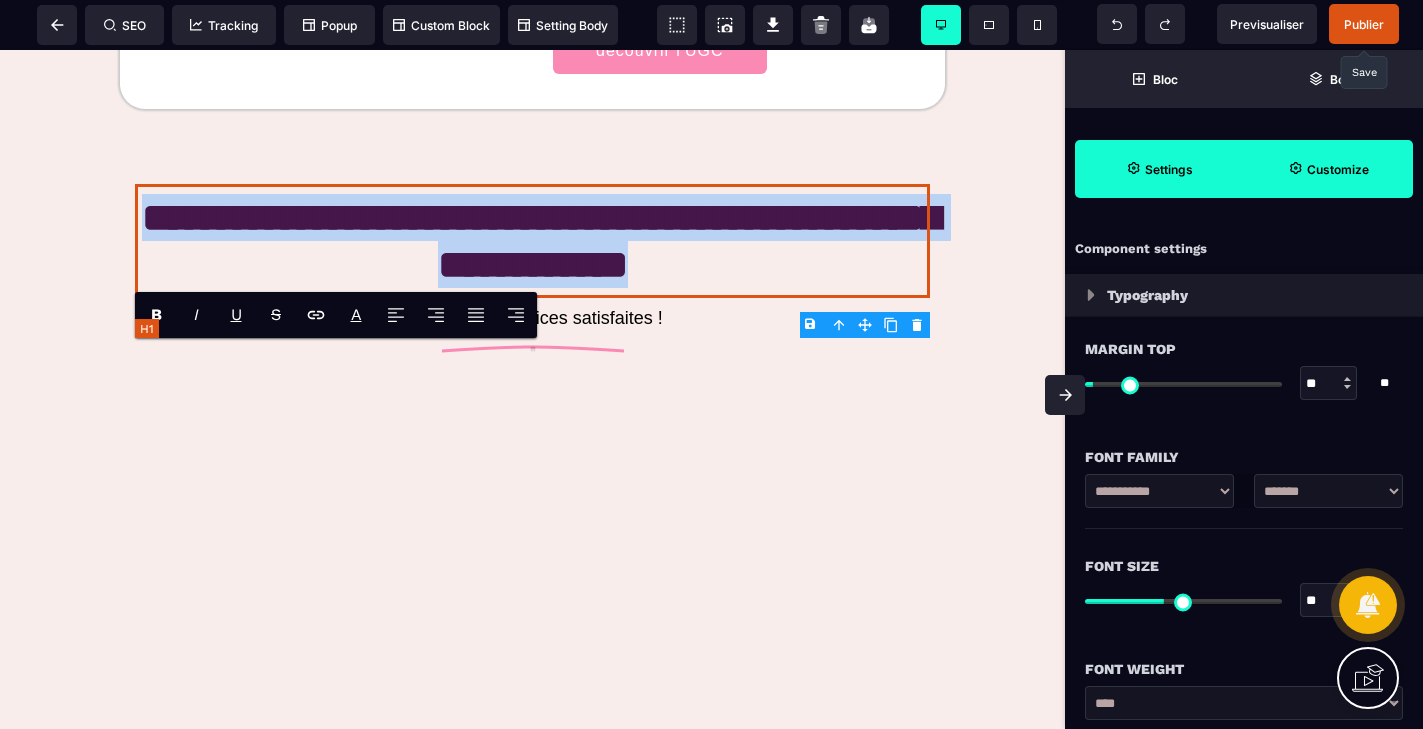click on "**********" at bounding box center [532, 241] 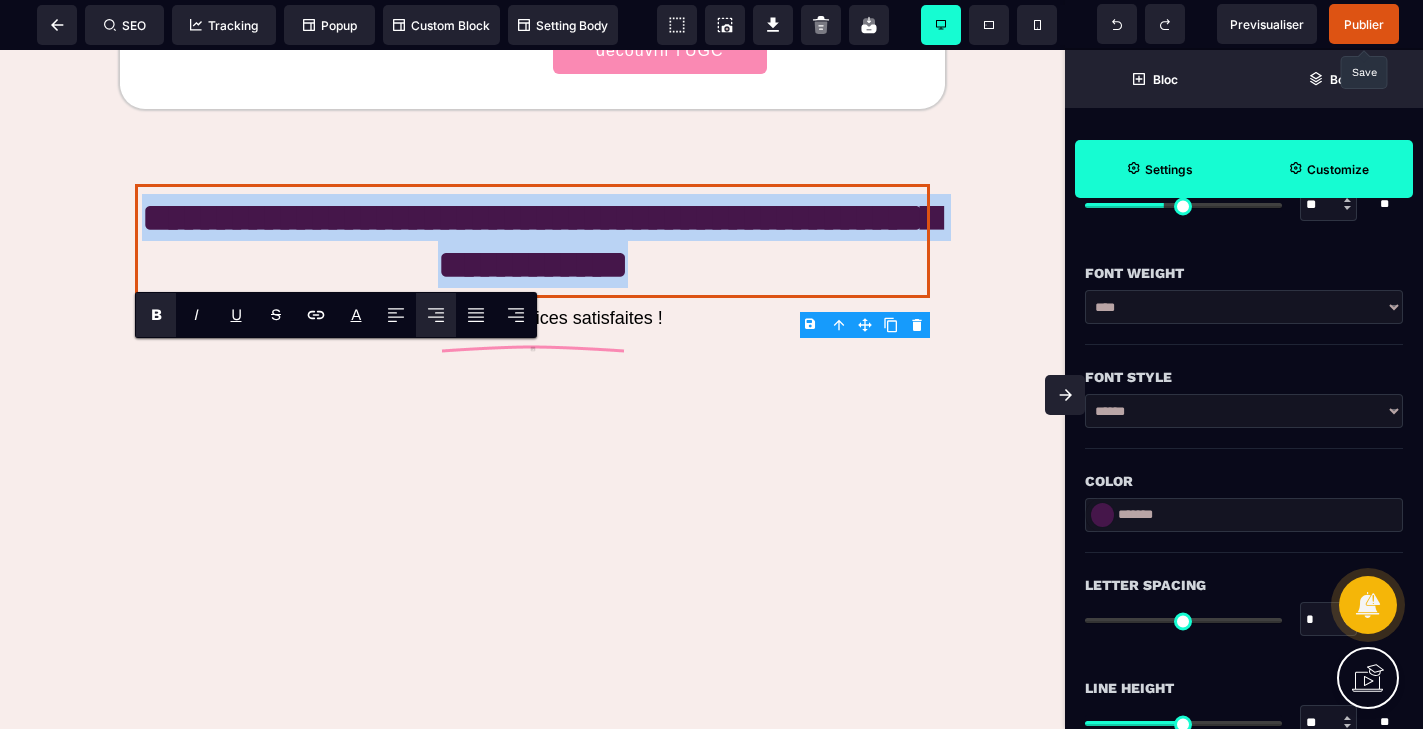 scroll, scrollTop: 420, scrollLeft: 0, axis: vertical 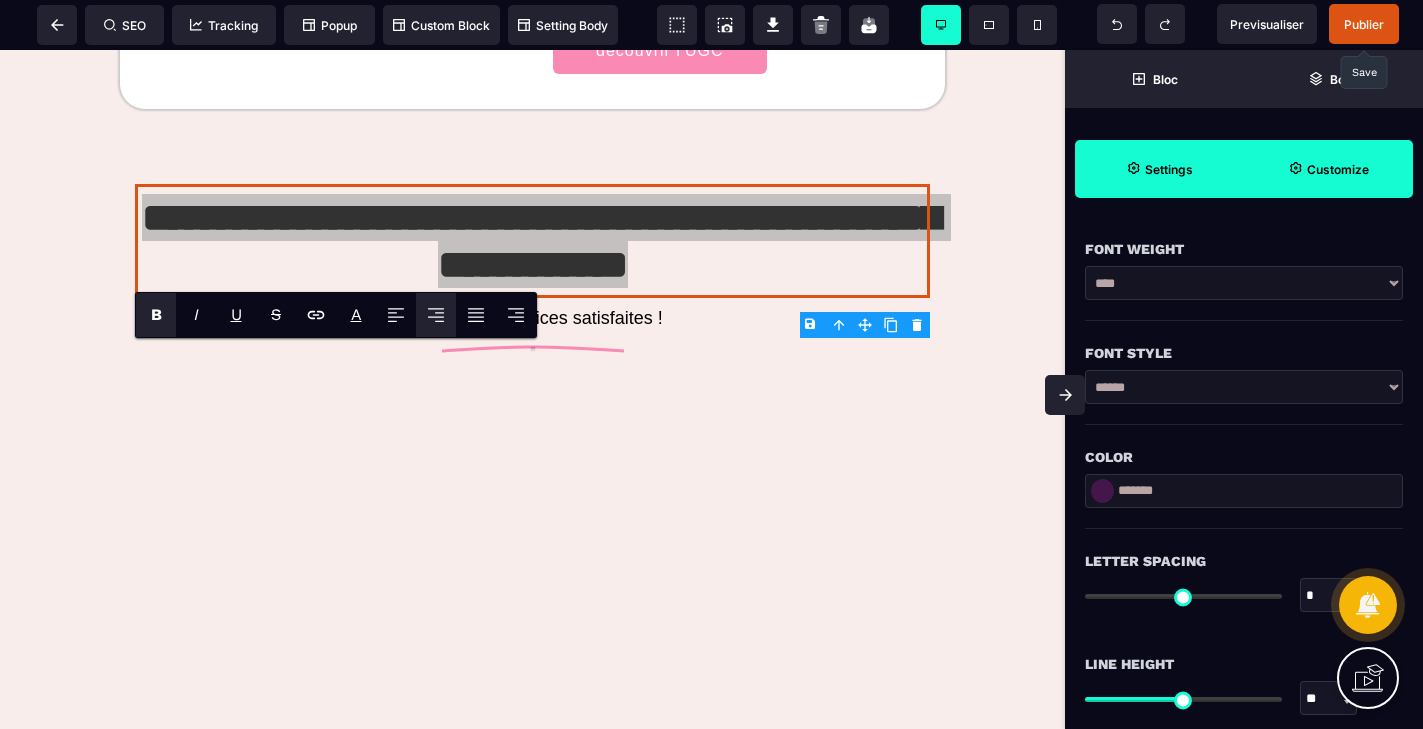 click at bounding box center [1102, 491] 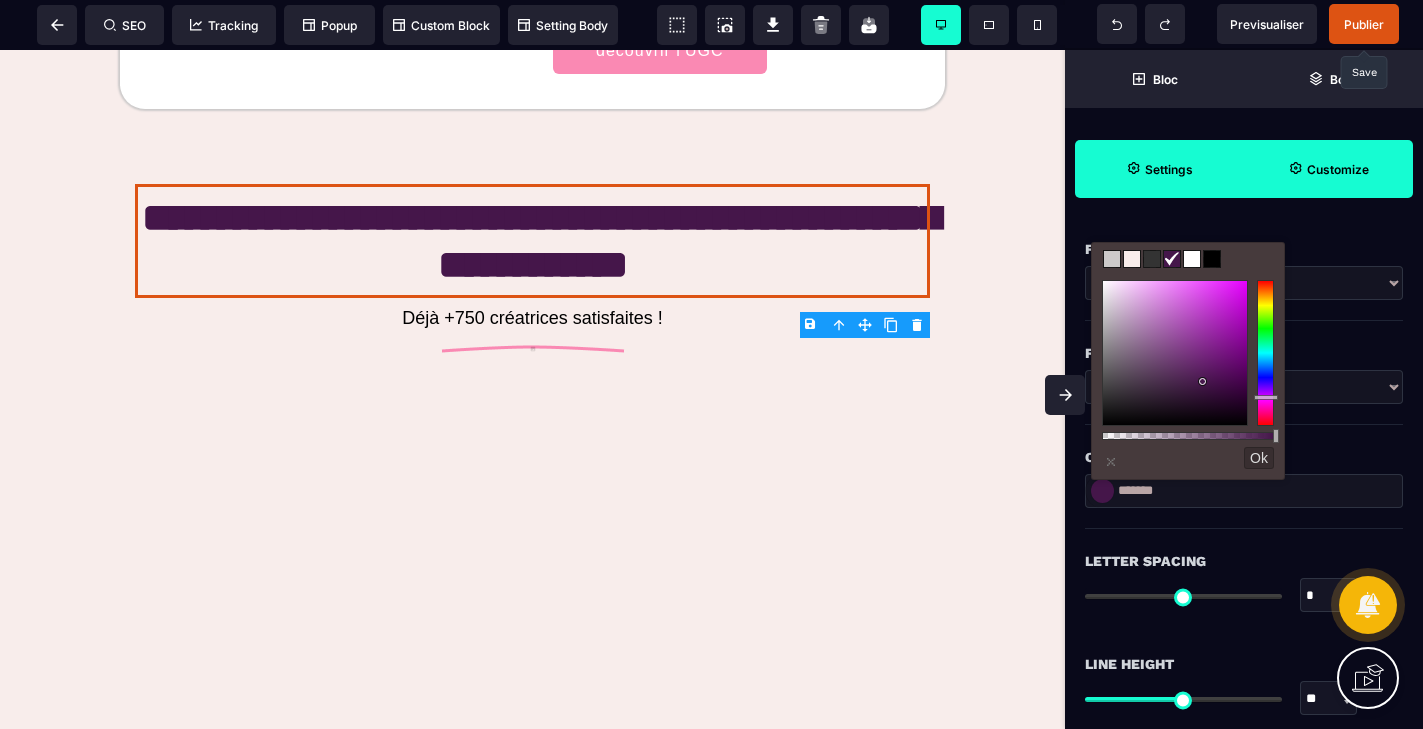 click at bounding box center (1212, 259) 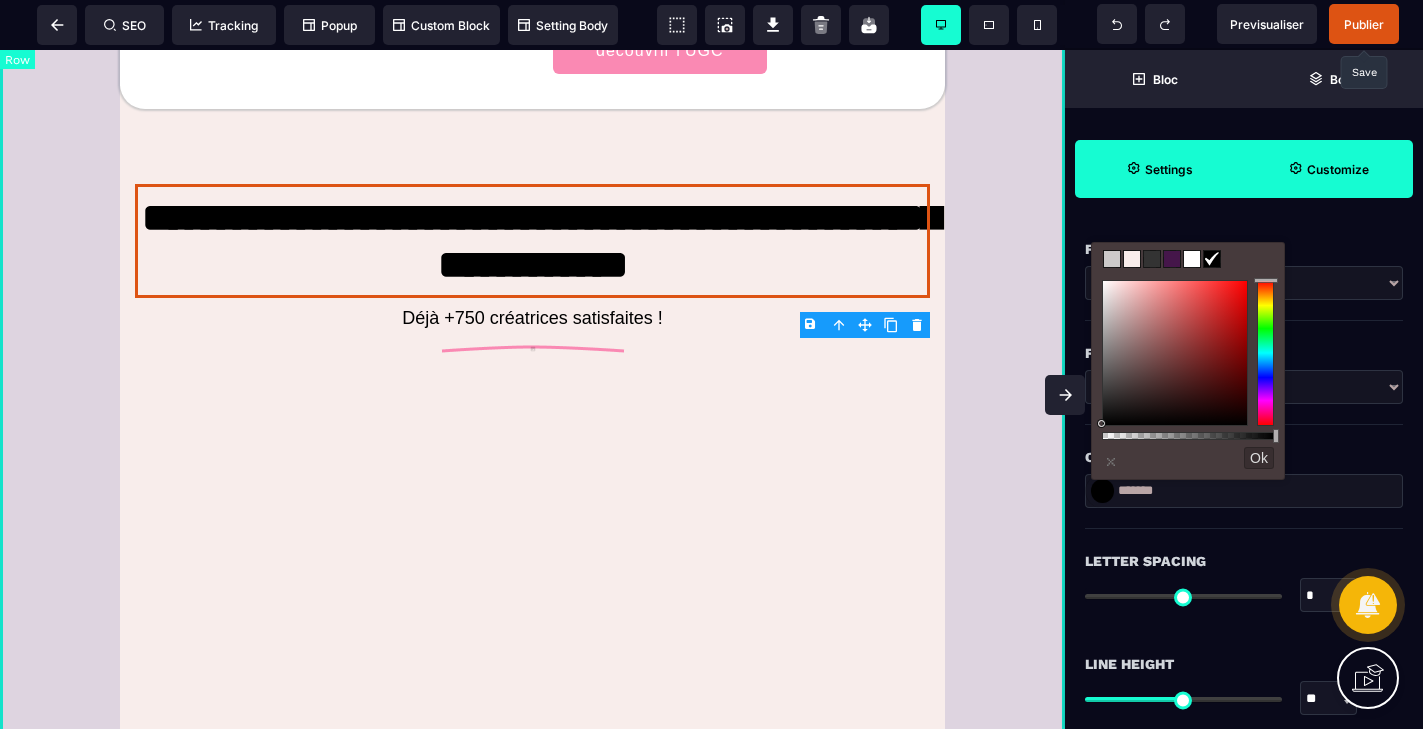 click on "Nom [FIRST] Prénom Votre numéro de téléphone Votre adresse email Voir la vidéo et découvrir comment l'UGC peut changer ta vie ! En cliquant sur ce bouton ci-dessus vous créez un compte avec [FIRST] [LAST] et acceptez notre Politique de Confidentialité et Conditions Générales d'Utilisation, ainsi que la réception d'emails. Si tu es sur cette page… ✨ Devenir plus libre (et travailler depuis chez toi) tout en ayant une activité qui te permet de mettre en avant ta créativité et de créer du contenu ! Découvrir l’UGC (en partant de zéro) et collaborer avec tes marques et tes entreprises préférées ! Passer plus de temps avec tes proches, ta famille, ou même juste voyager aux quatres coins du monde ! Te sentir valorisé, avoir un impact positif dans ce que tu fais ! confiance Qui suis-je ?" at bounding box center [532, 798] 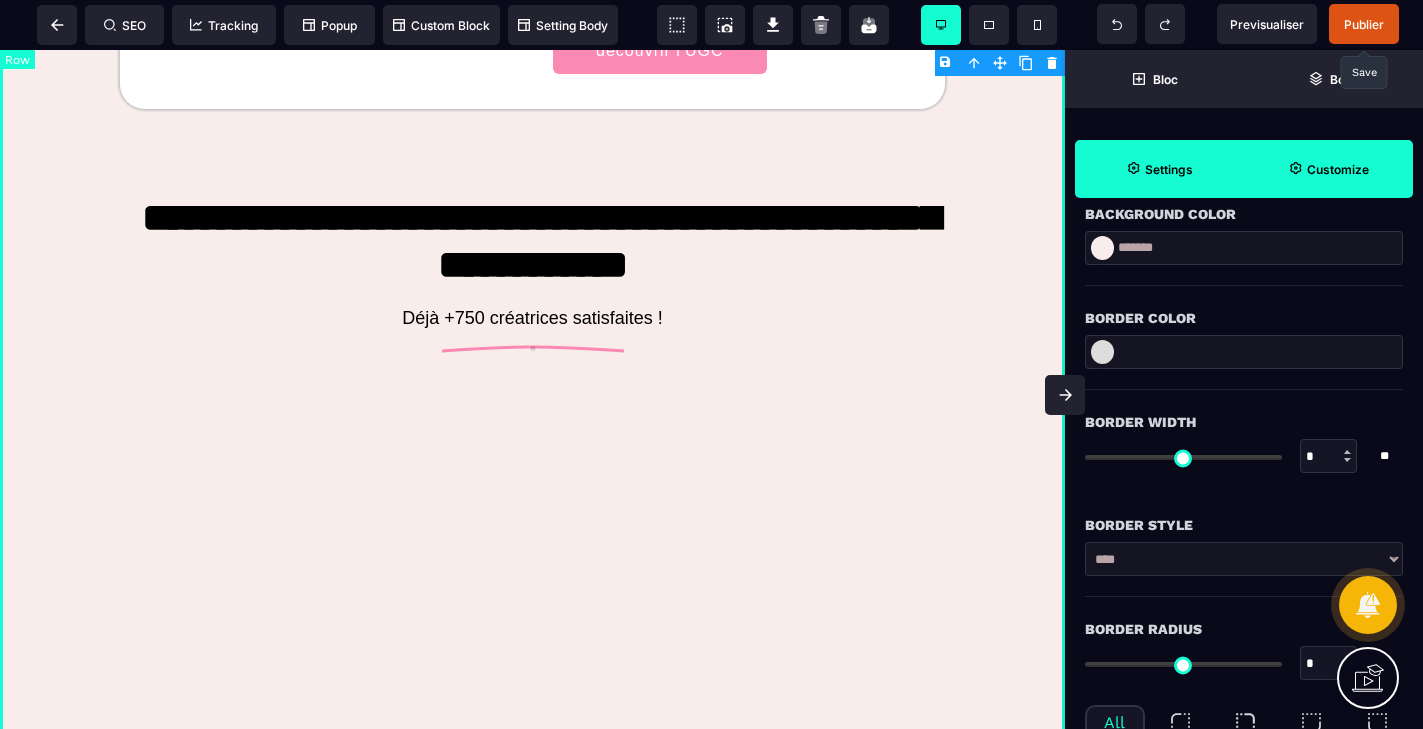 scroll, scrollTop: 0, scrollLeft: 0, axis: both 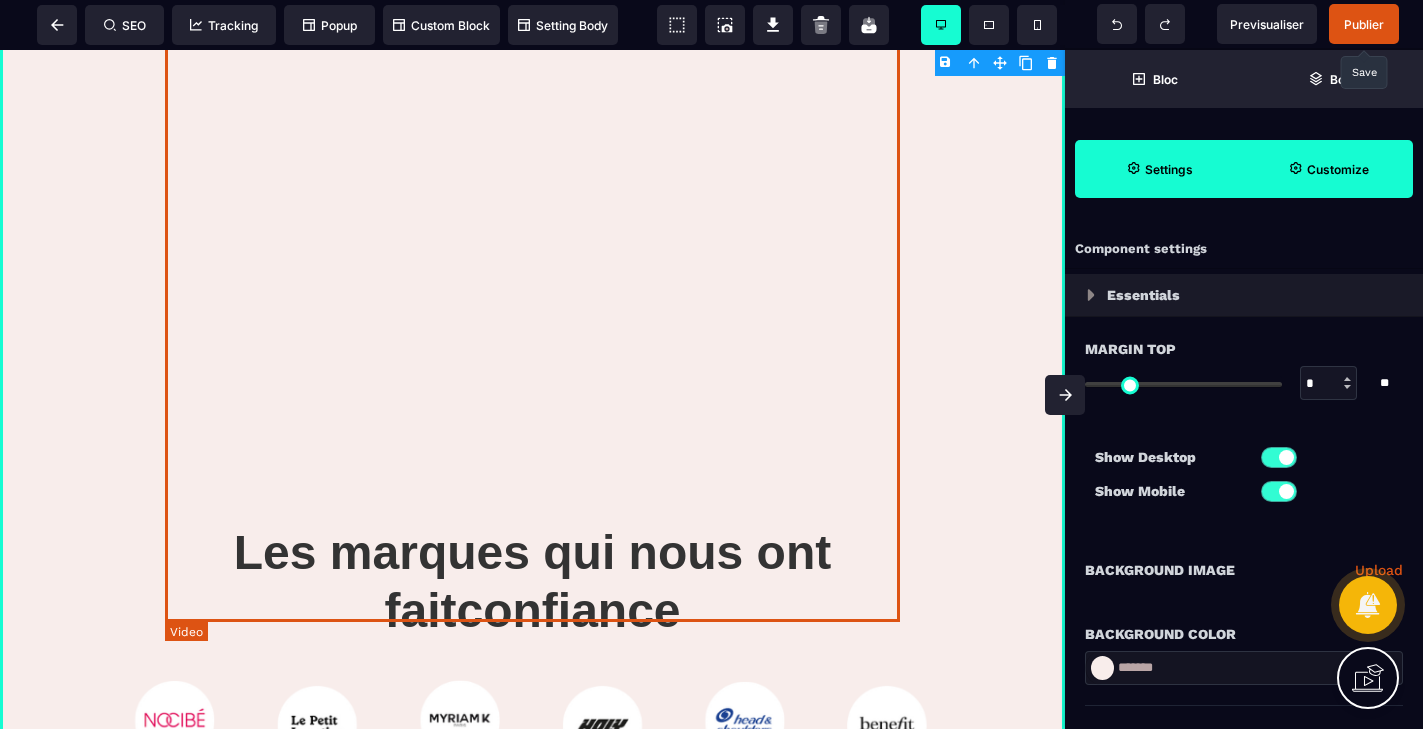 click at bounding box center (532, 161) 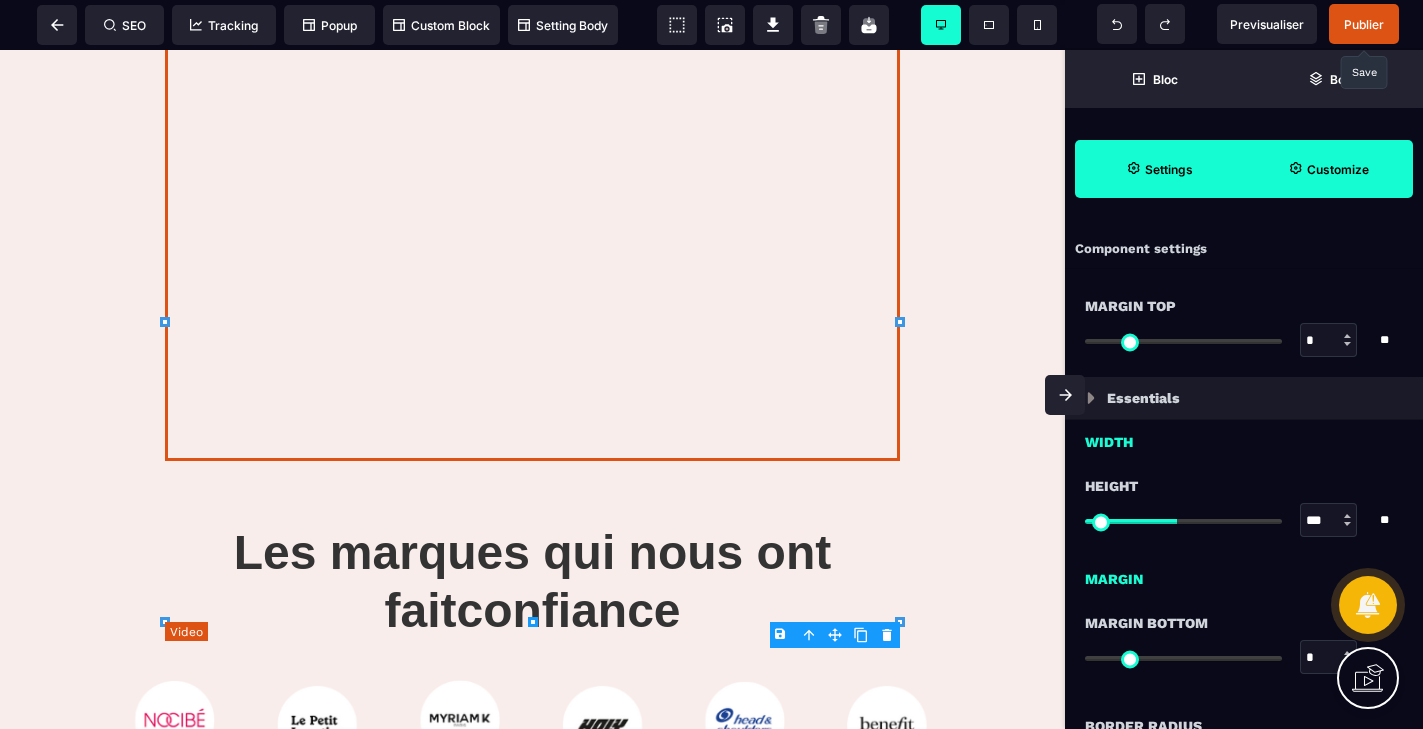 click at bounding box center [532, 161] 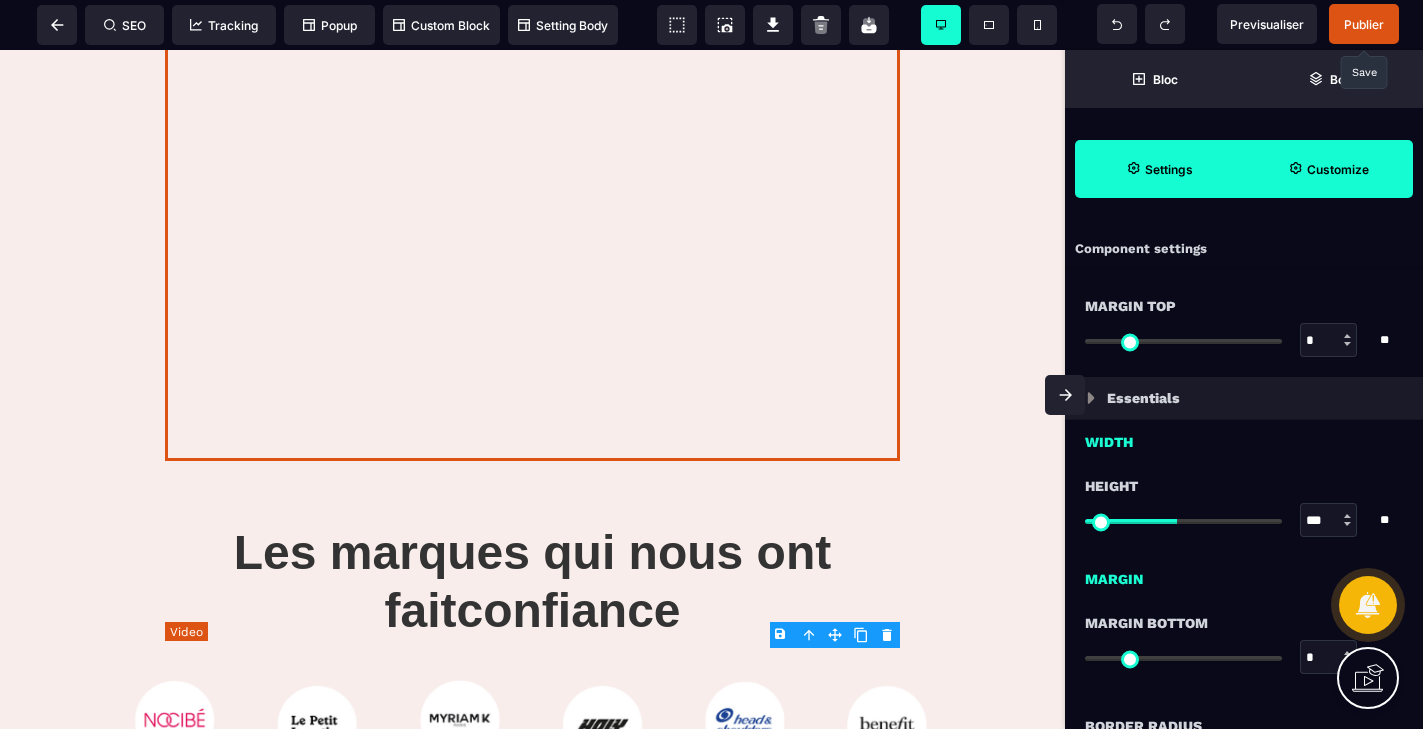 click at bounding box center (532, 161) 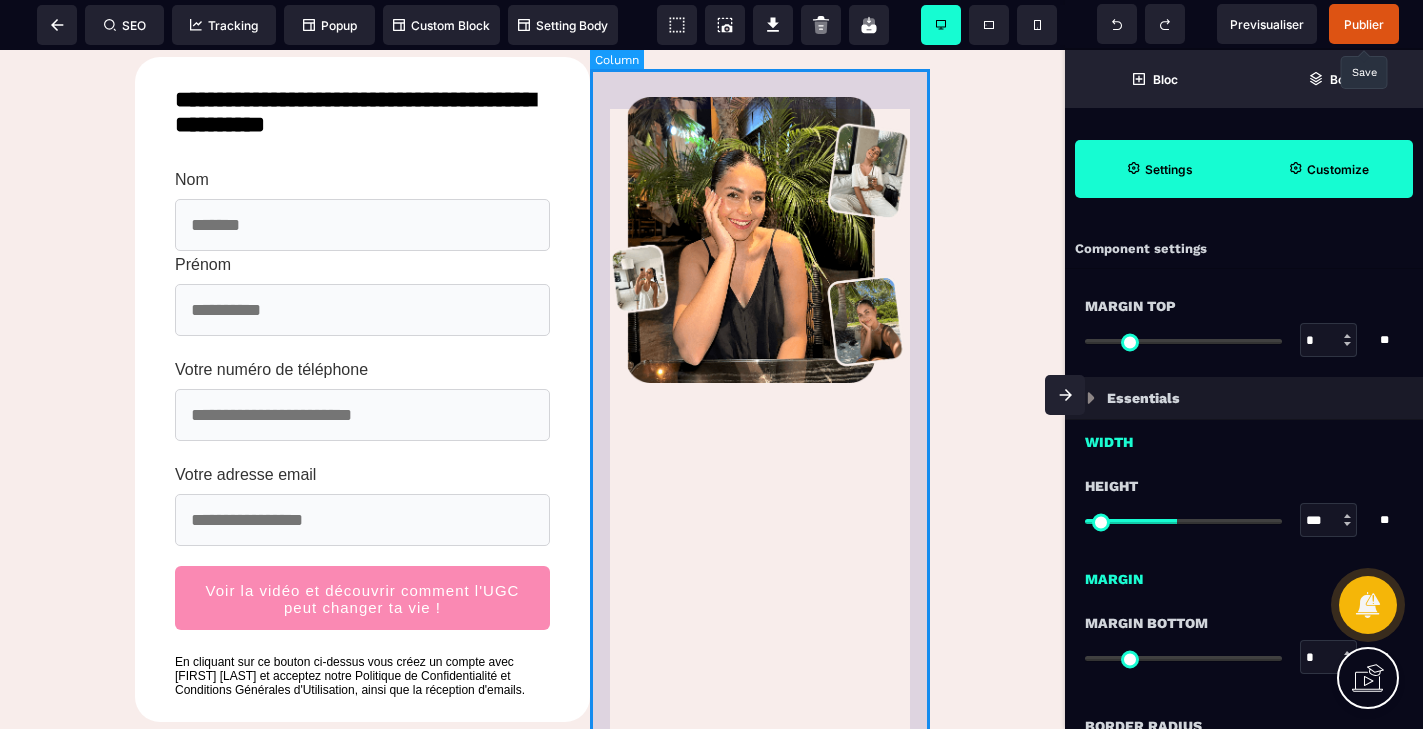 scroll, scrollTop: 210, scrollLeft: 0, axis: vertical 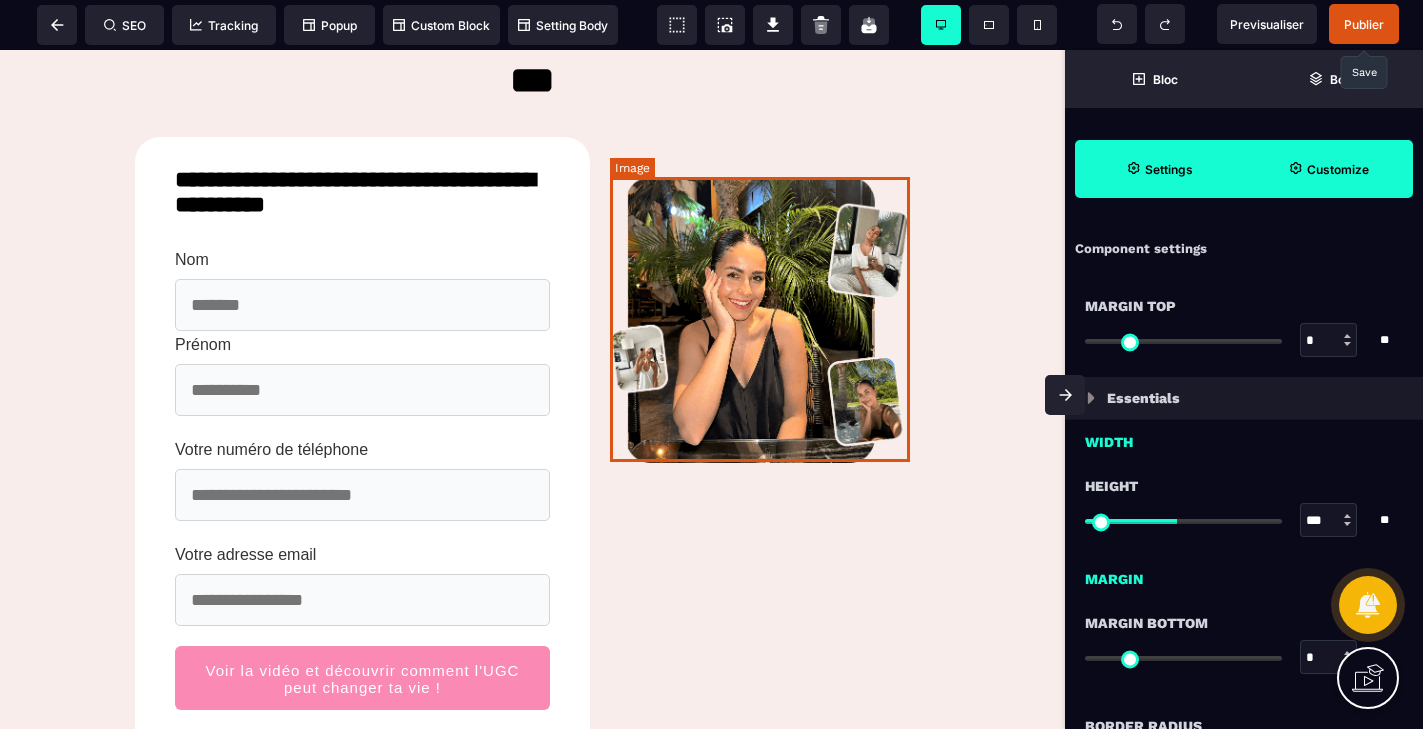 click at bounding box center (760, 320) 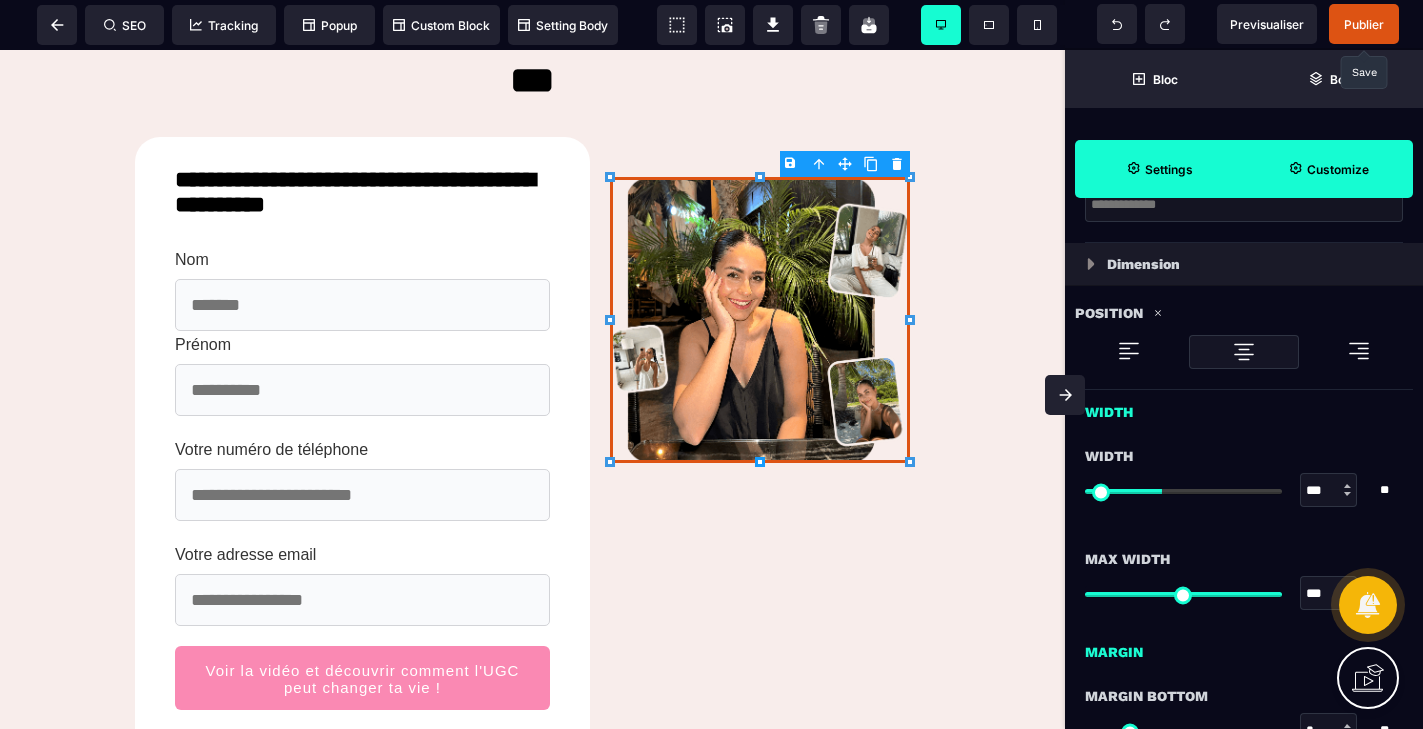 scroll, scrollTop: 670, scrollLeft: 0, axis: vertical 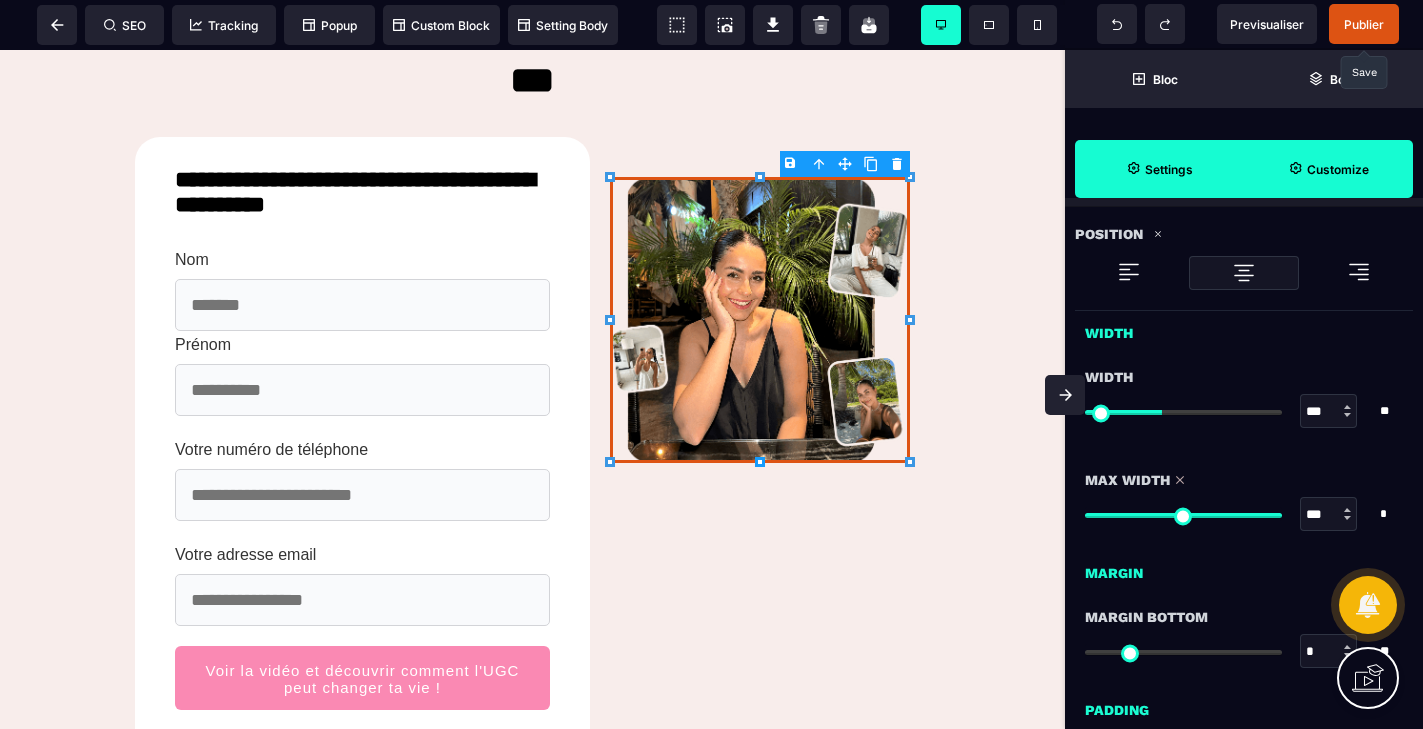 drag, startPoint x: 1274, startPoint y: 520, endPoint x: 1288, endPoint y: 512, distance: 16.124516 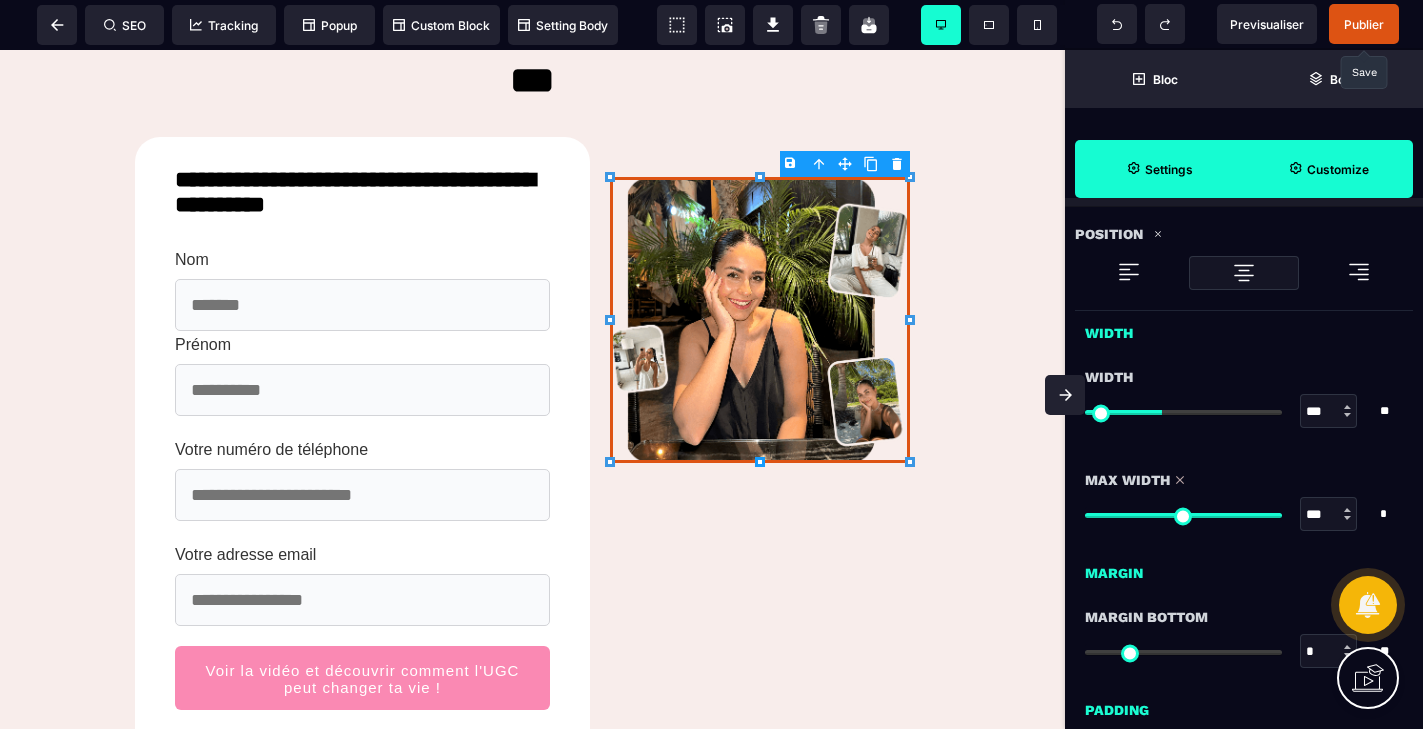 click at bounding box center (1183, 515) 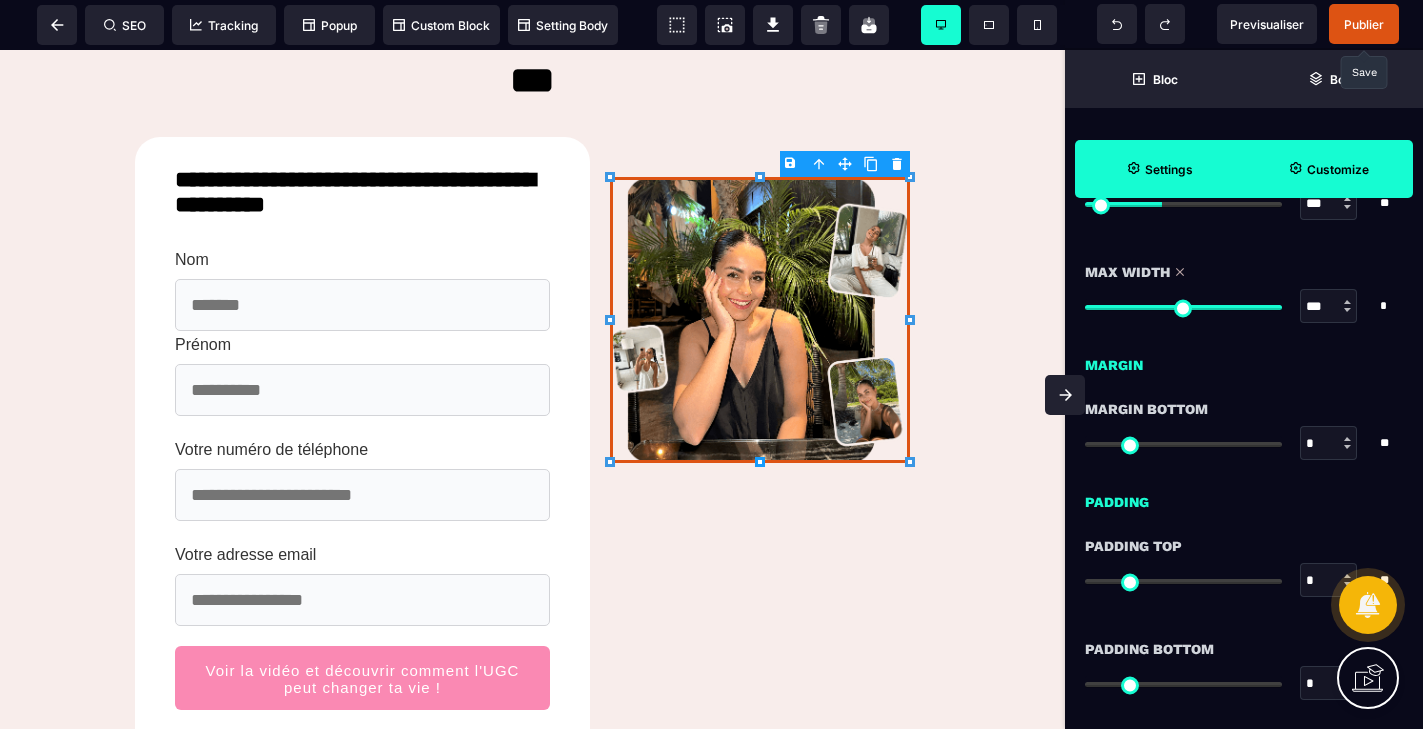 scroll, scrollTop: 915, scrollLeft: 0, axis: vertical 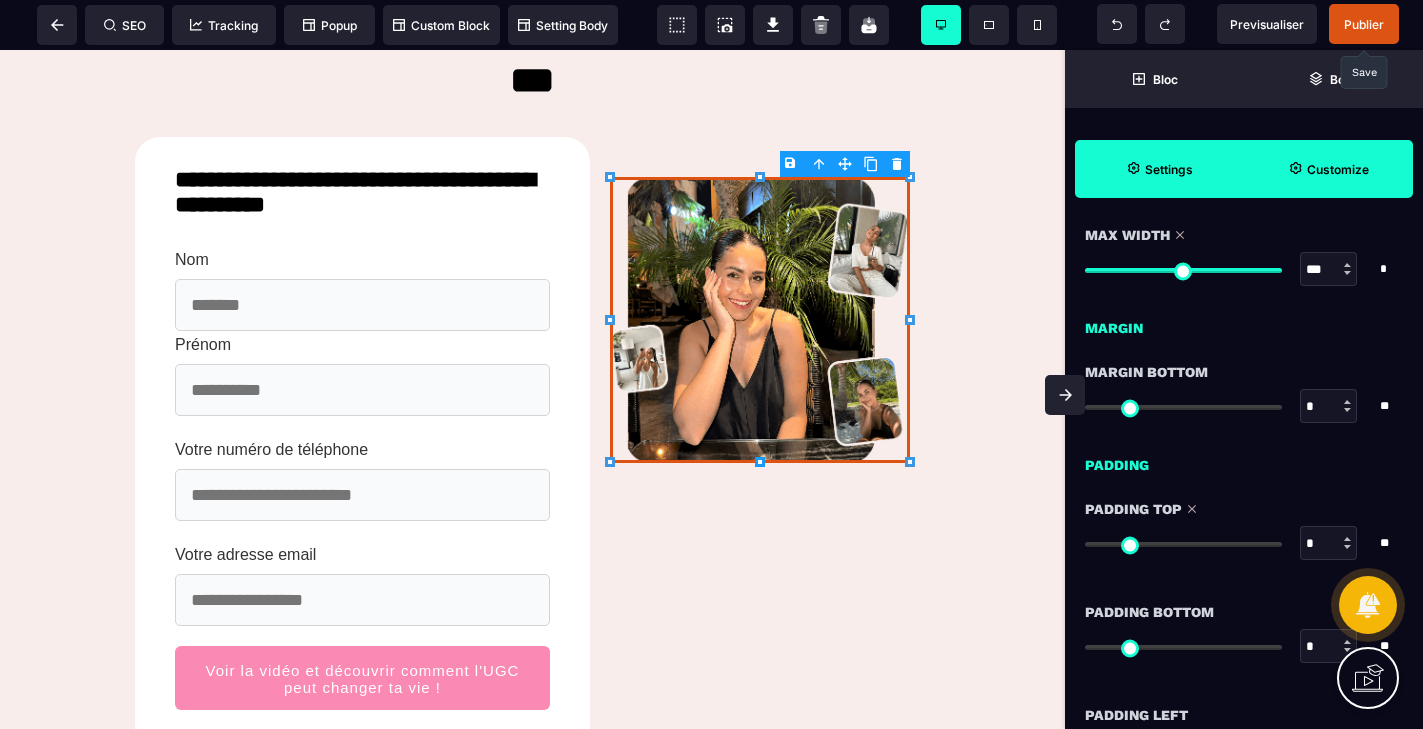 drag, startPoint x: 1096, startPoint y: 539, endPoint x: 1023, endPoint y: 548, distance: 73.552704 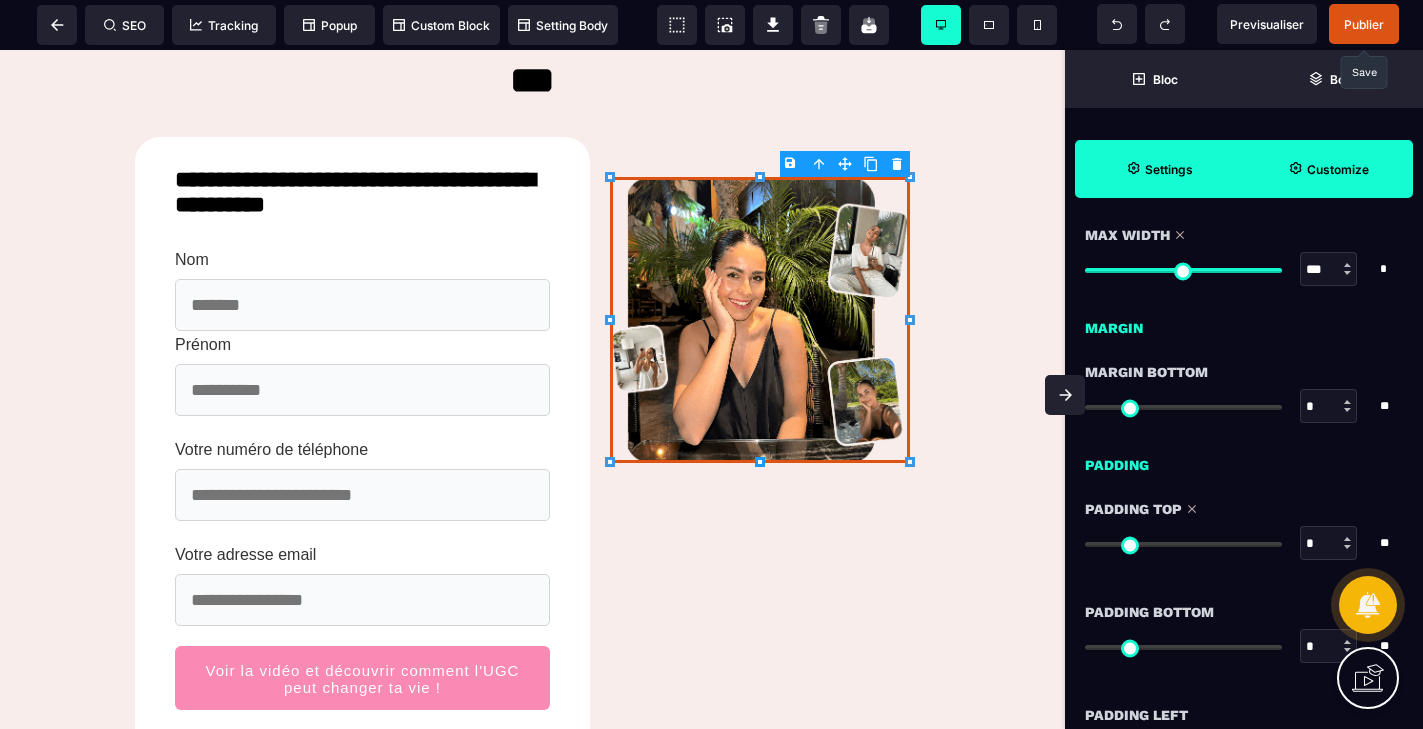 click at bounding box center [1183, 544] 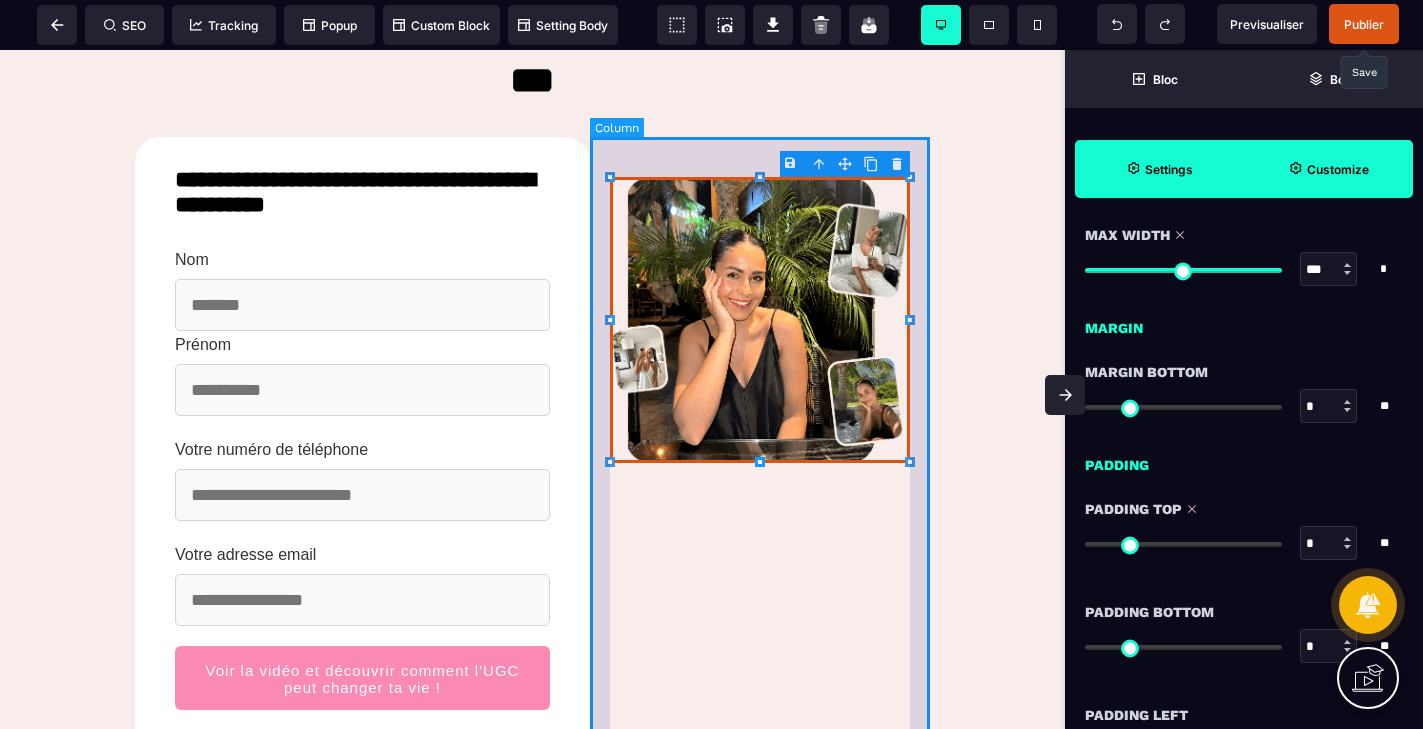 click at bounding box center (760, 469) 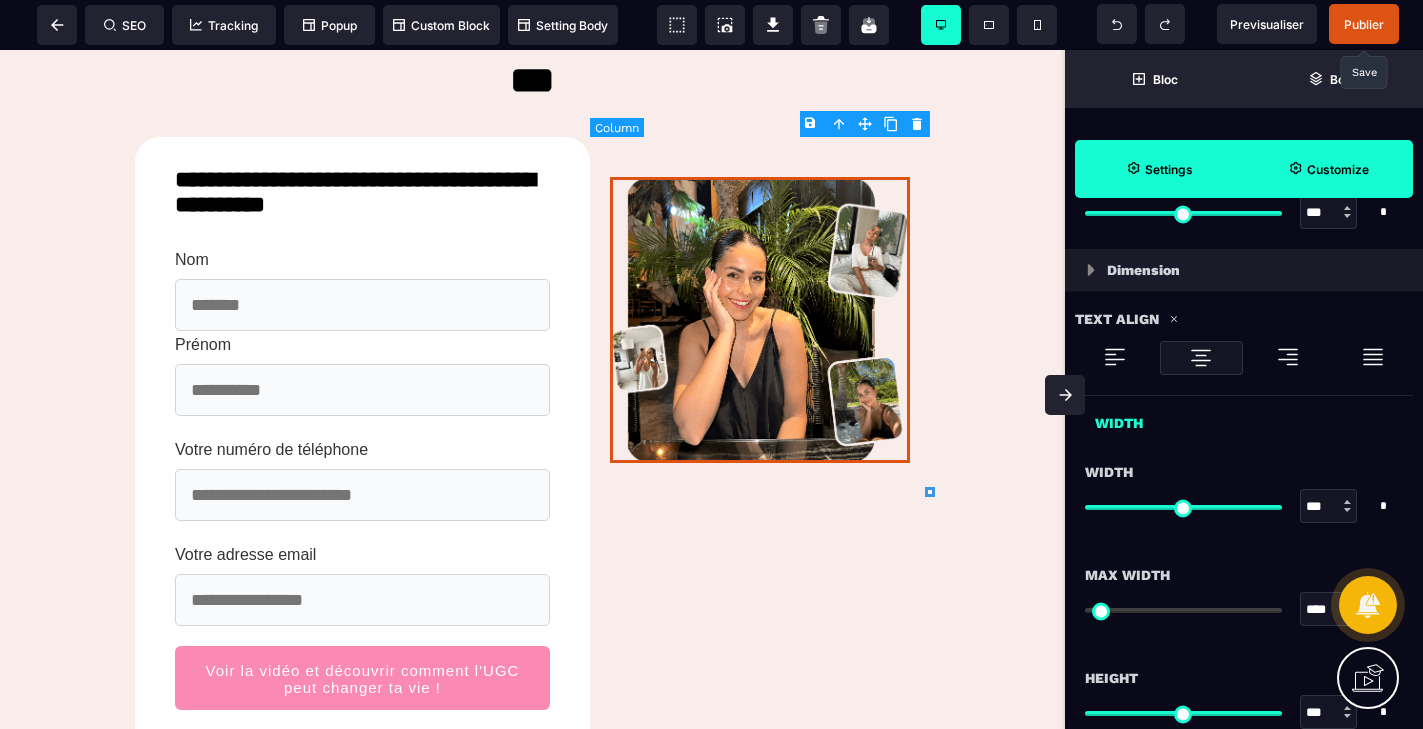 scroll, scrollTop: 0, scrollLeft: 0, axis: both 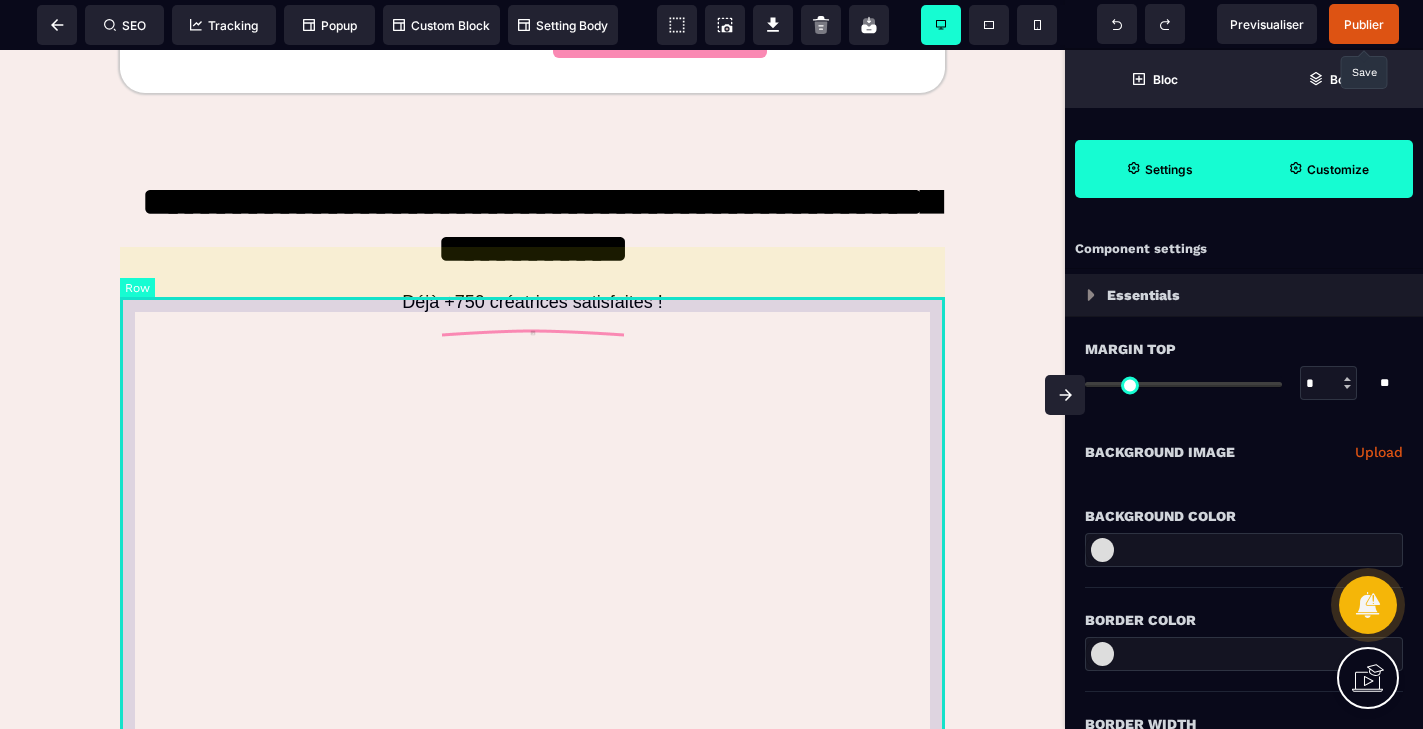 click on "**********" at bounding box center (532, 571) 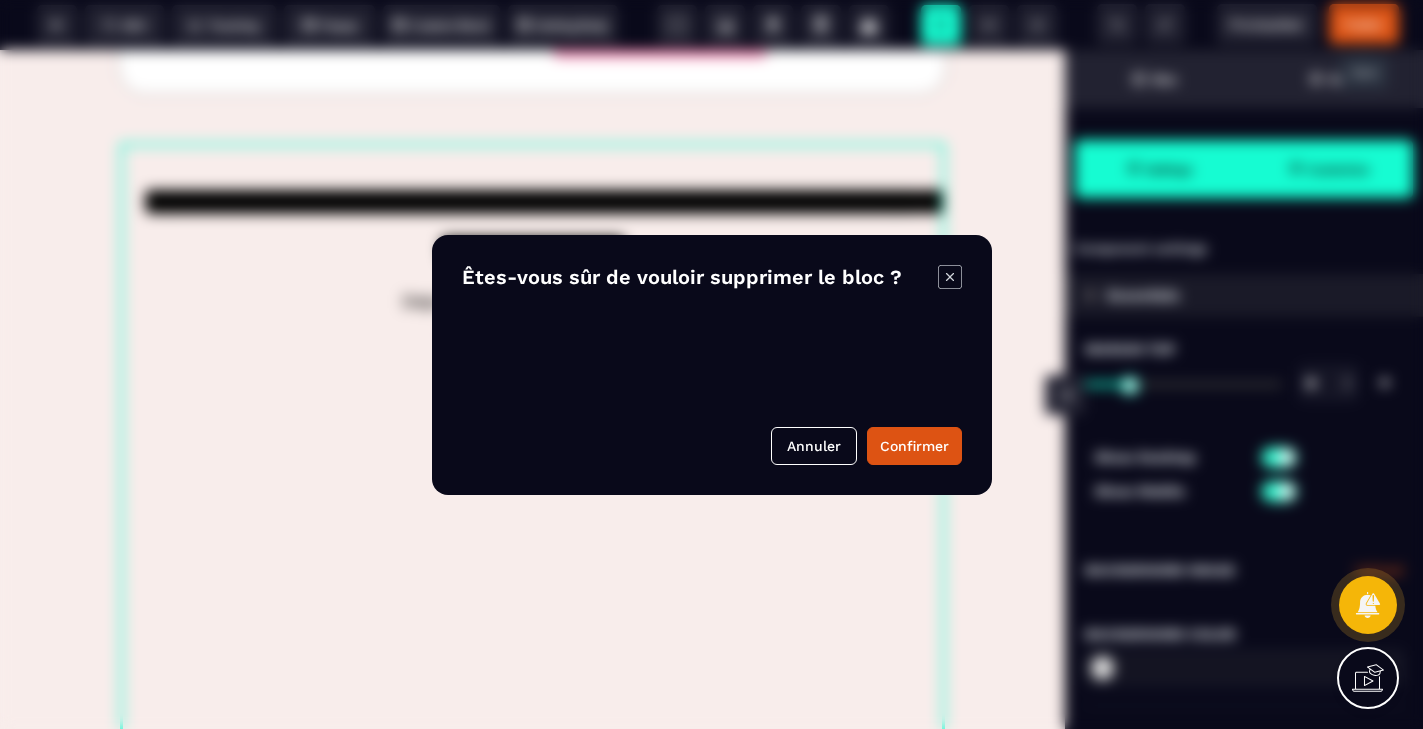 click on "B I U S
A *******
plus
Row
SEO
Big" at bounding box center (711, 364) 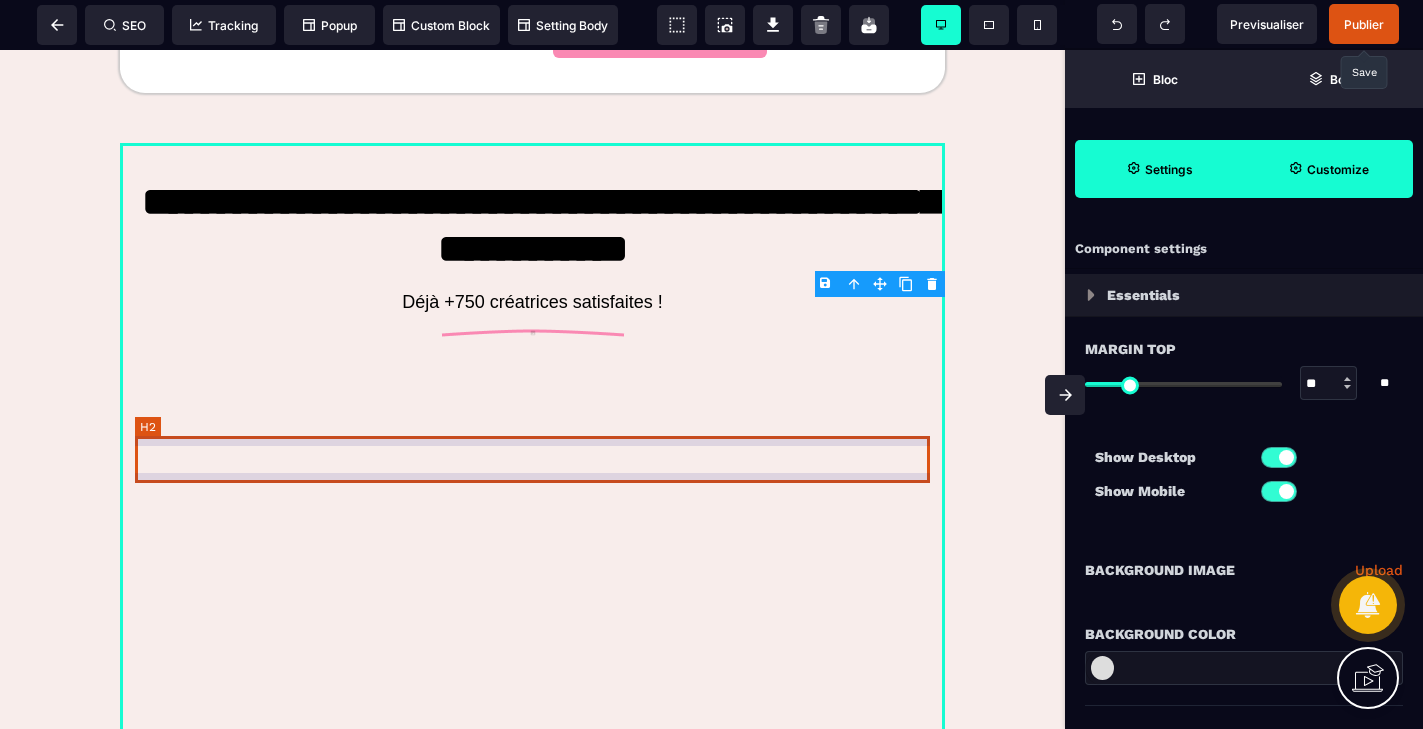 click on "Déjà +750 créatrices satisfaites !" at bounding box center (532, 302) 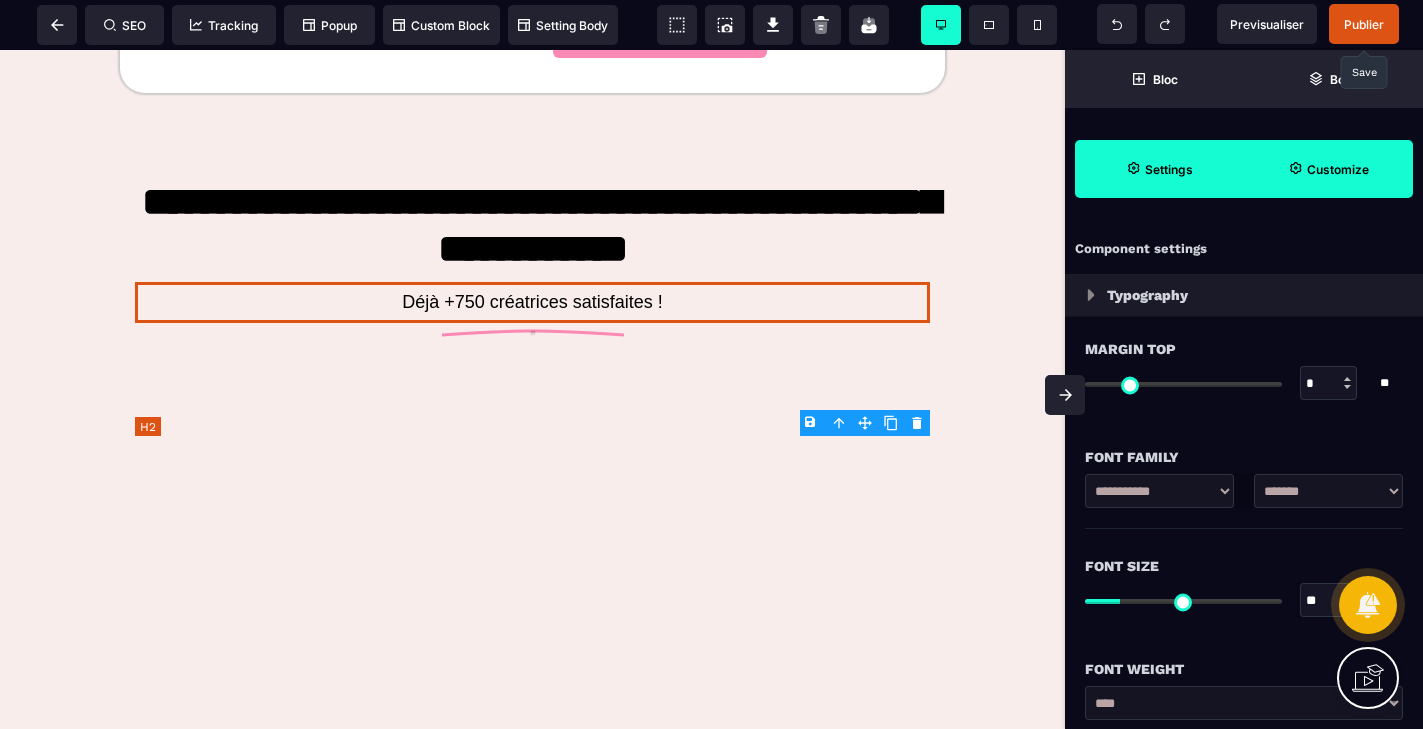 click on "Déjà +750 créatrices satisfaites !" at bounding box center [532, 302] 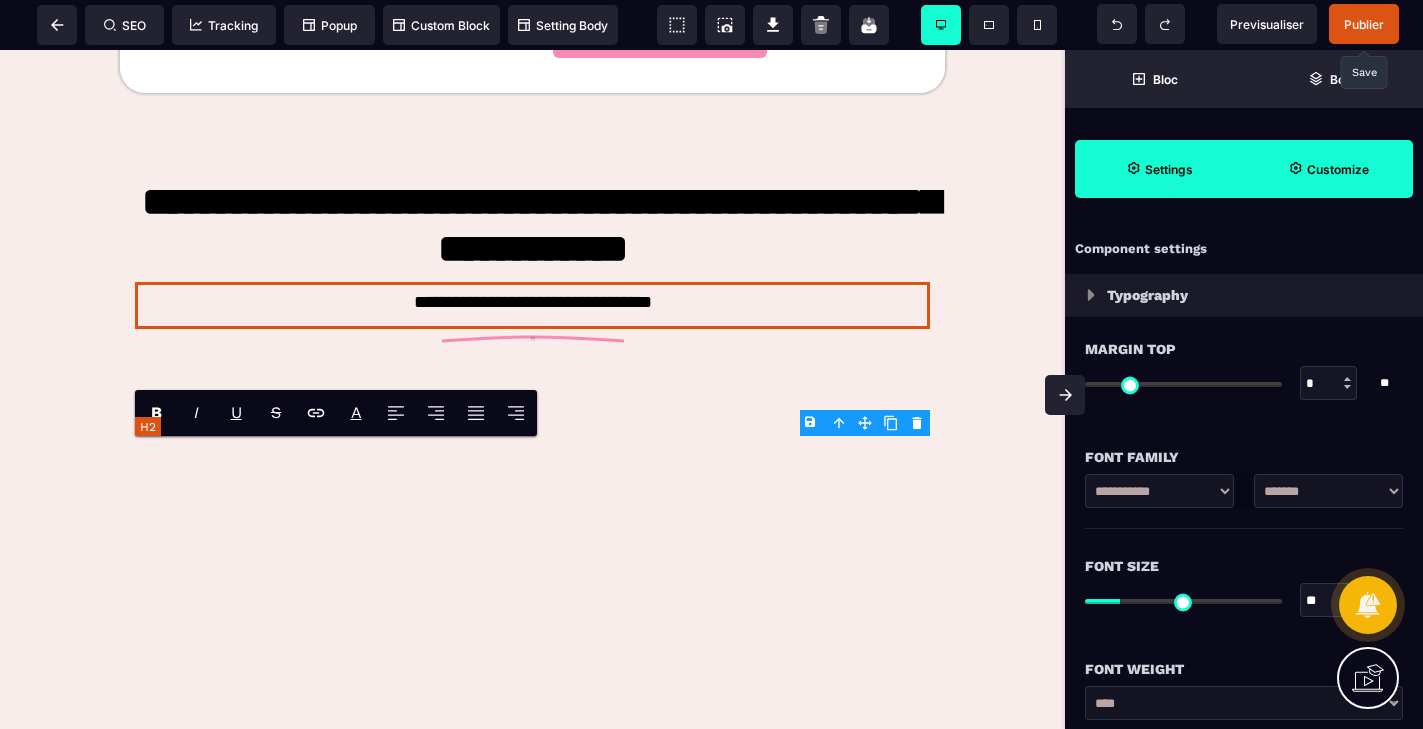 click on "**********" at bounding box center [532, 306] 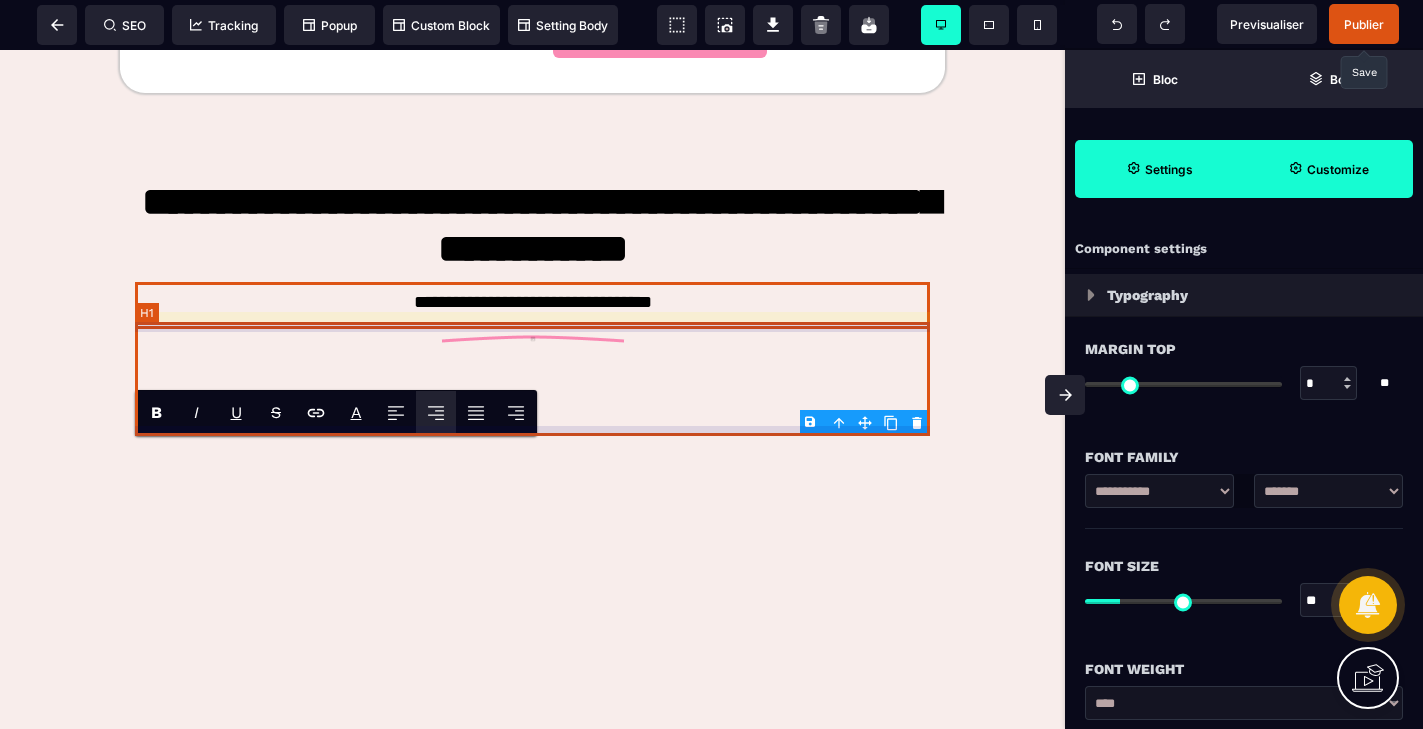 click on "**********" at bounding box center [532, 225] 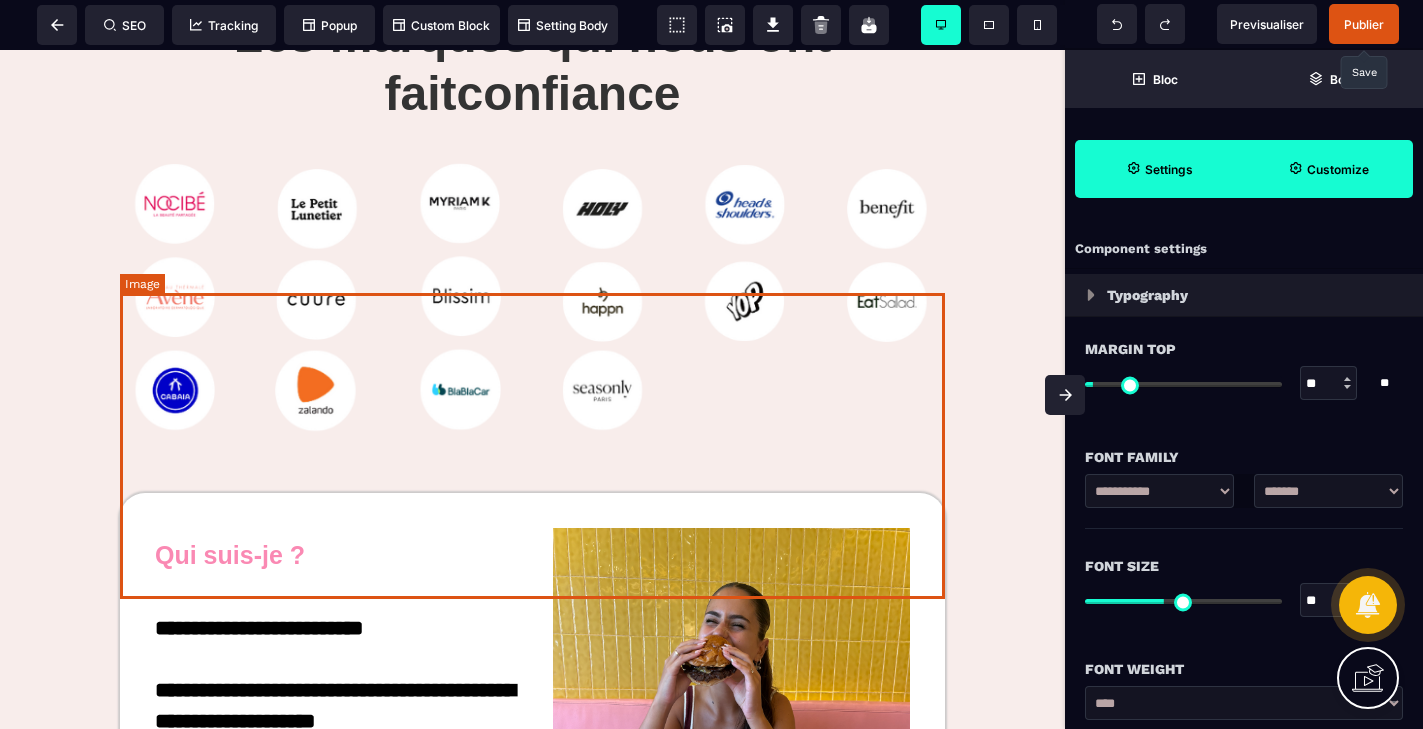 scroll, scrollTop: 2780, scrollLeft: 0, axis: vertical 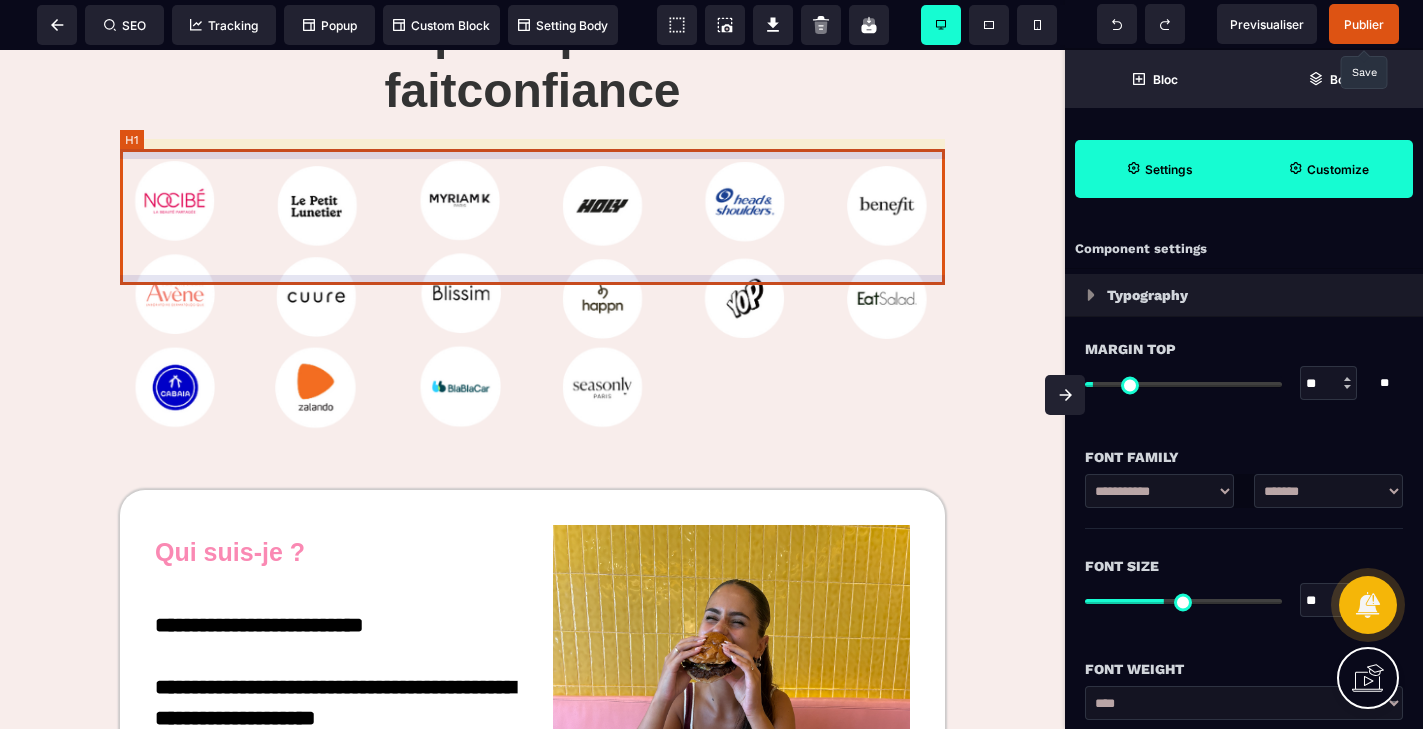 click on "Les marques qui nous ont fait  confiance" at bounding box center [532, 62] 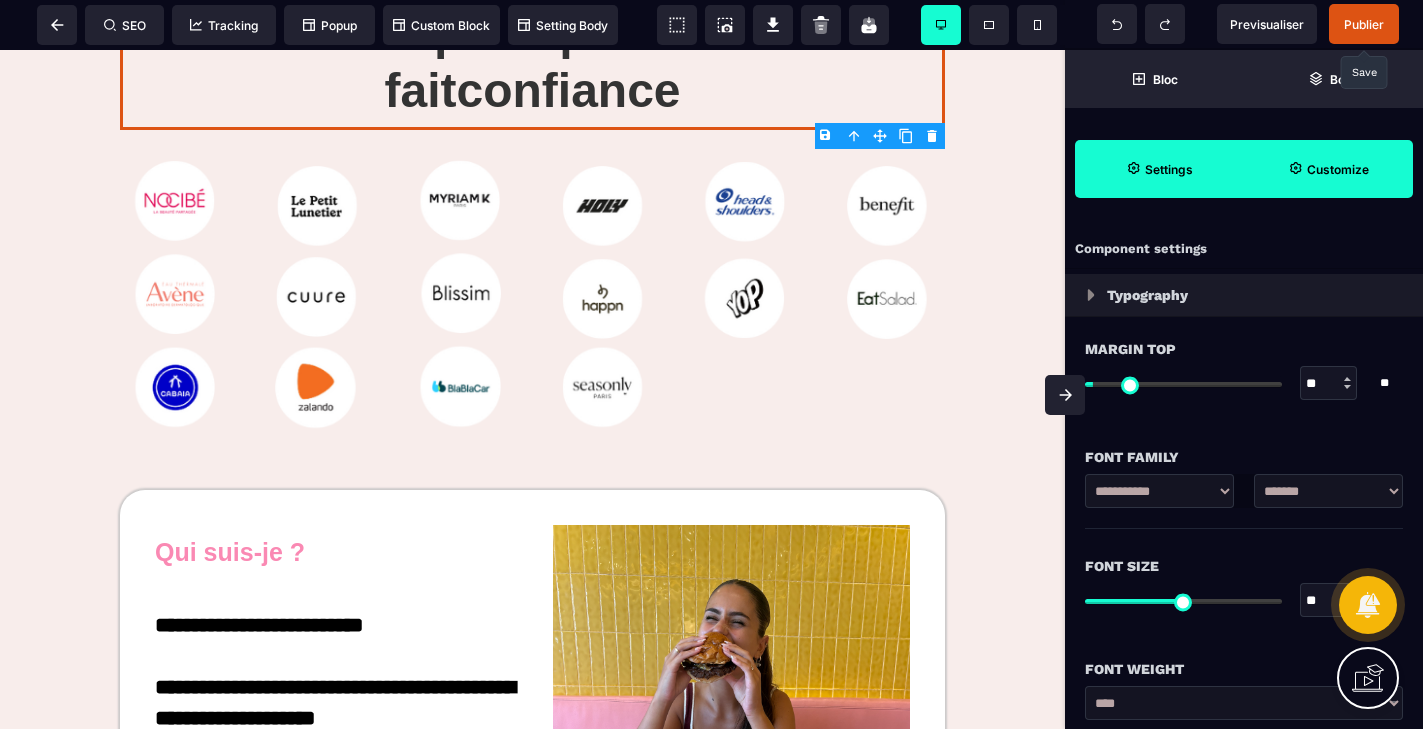 click on "B I U S
A *******
Row
SEO
Tracking
Popup" at bounding box center (711, 364) 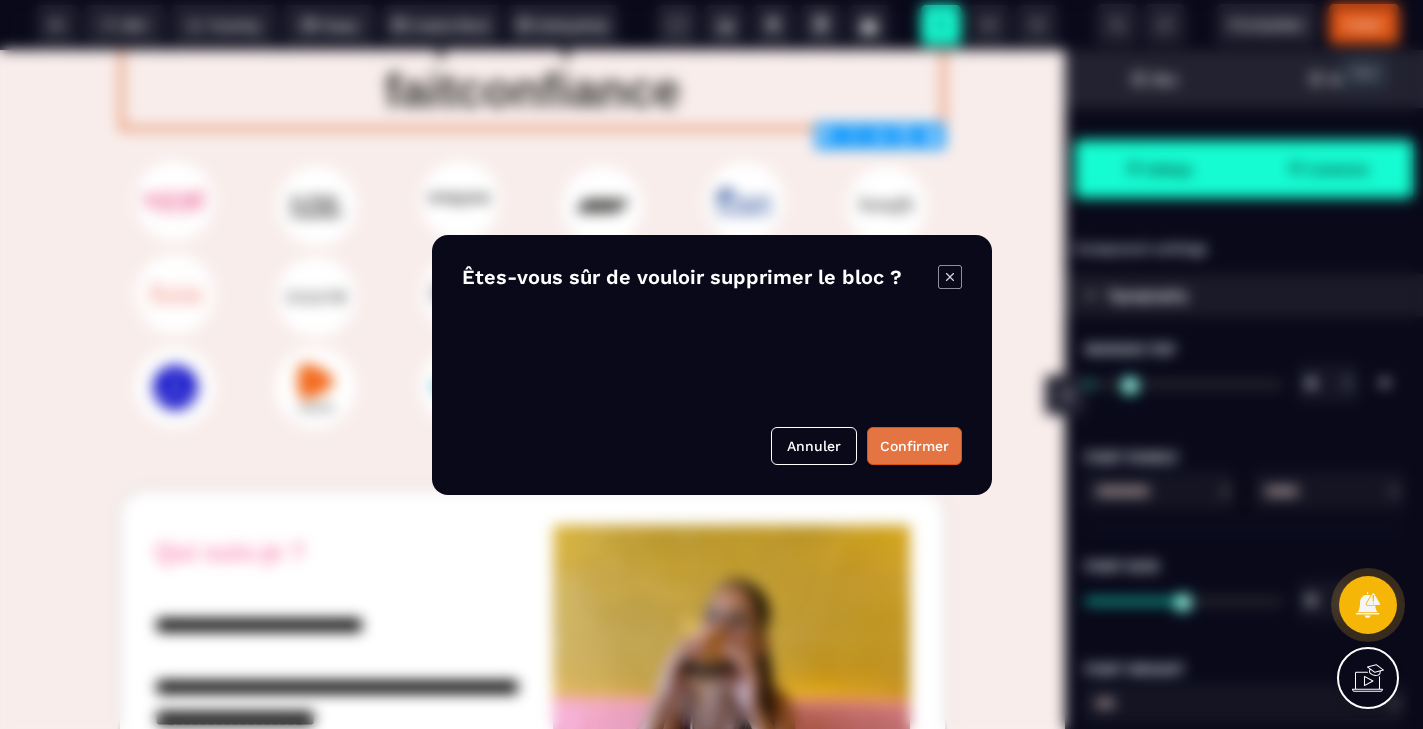 click on "Confirmer" at bounding box center (914, 446) 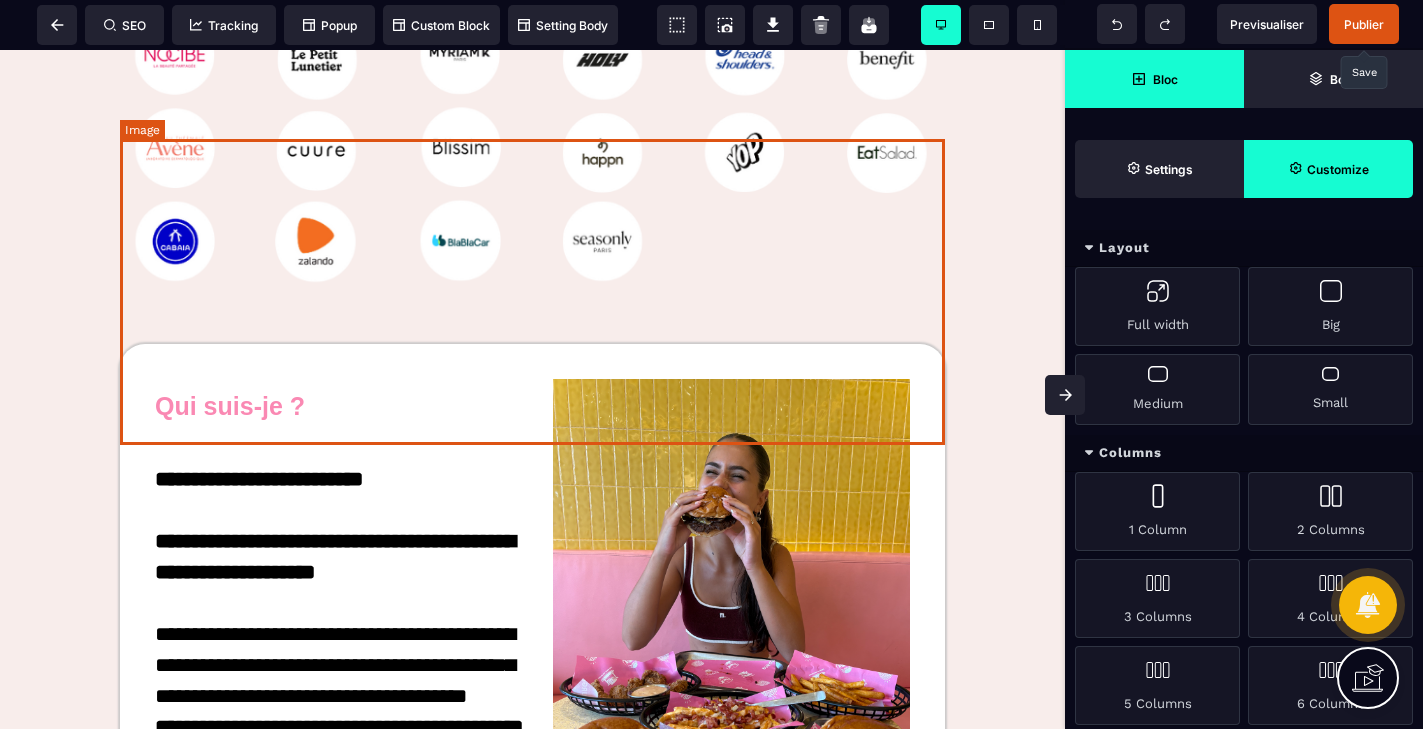 click at bounding box center [532, 136] 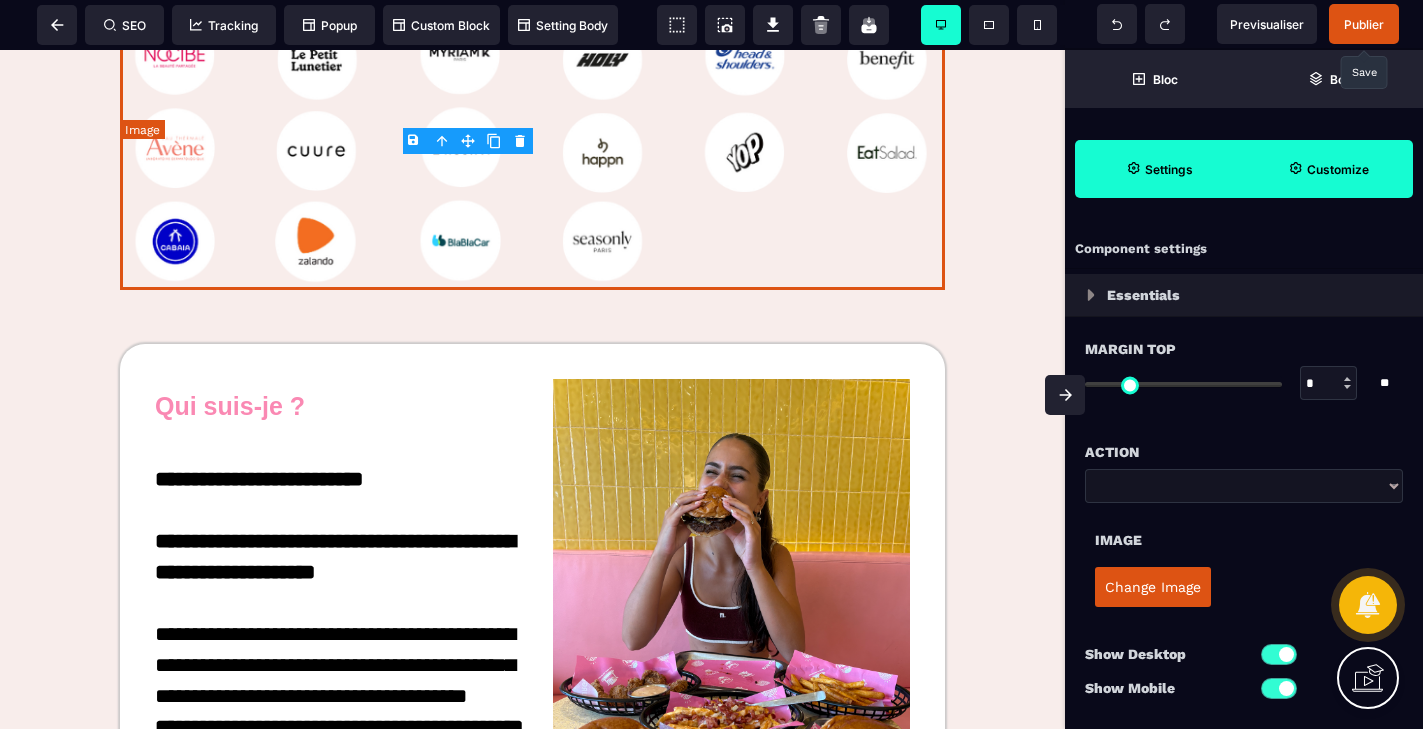 click at bounding box center [532, 136] 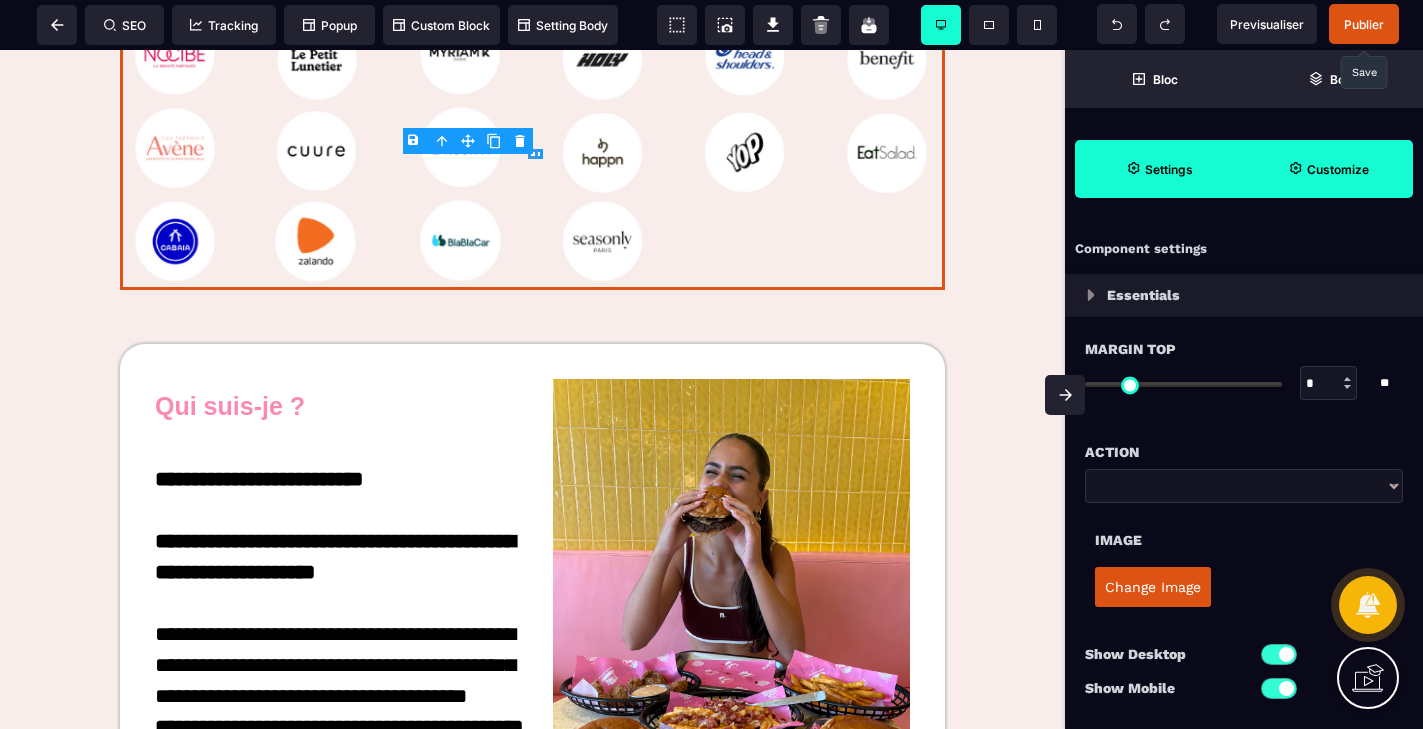 click on "B I U S
A *******
Image
SEO
Tracking
Popup" at bounding box center (711, 364) 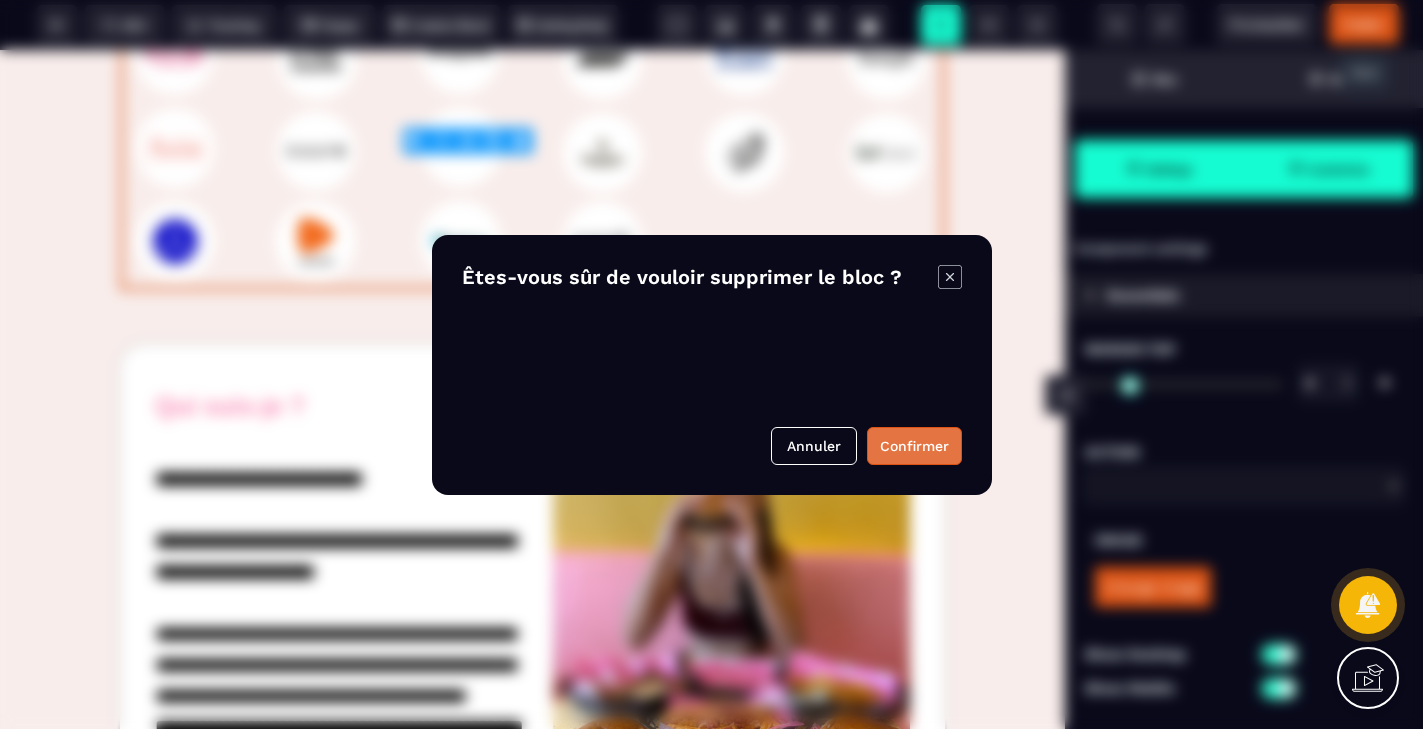 click on "Confirmer" at bounding box center (914, 446) 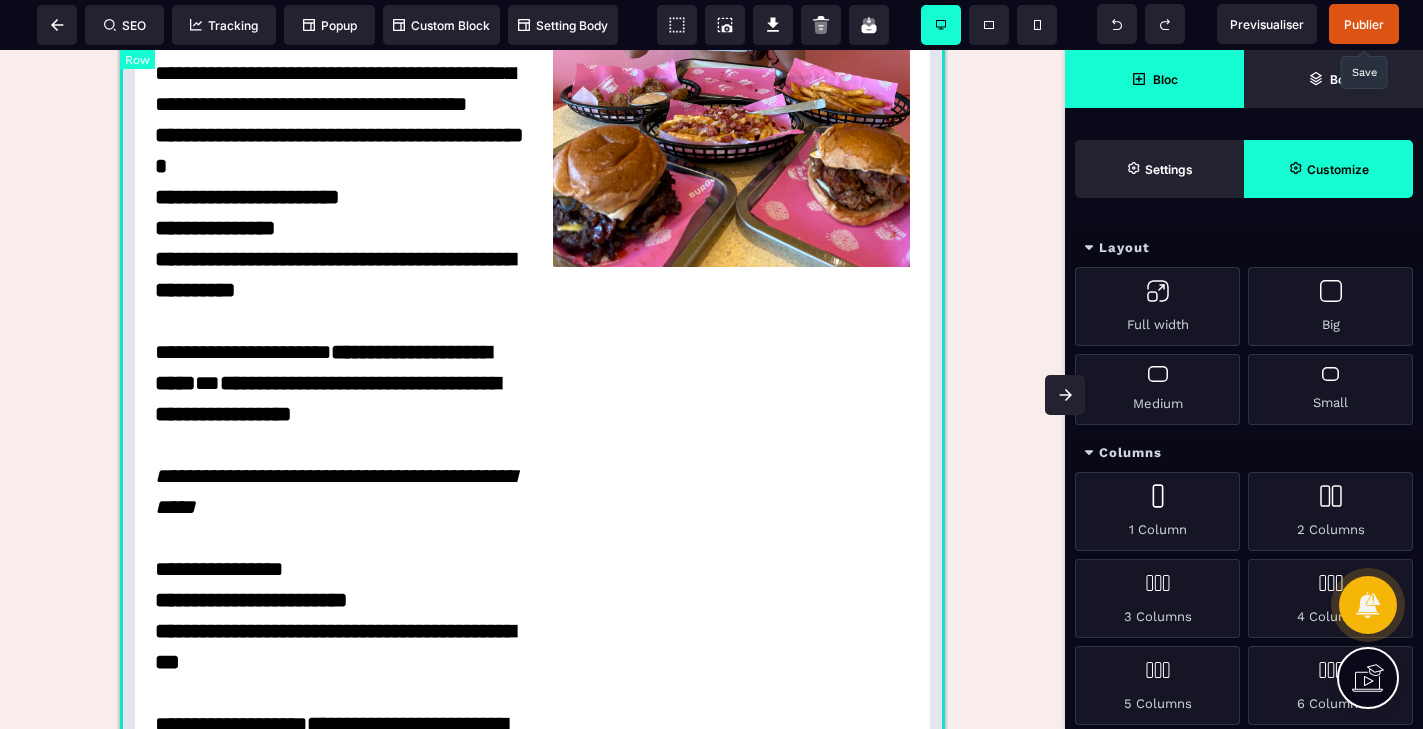scroll, scrollTop: 3066, scrollLeft: 0, axis: vertical 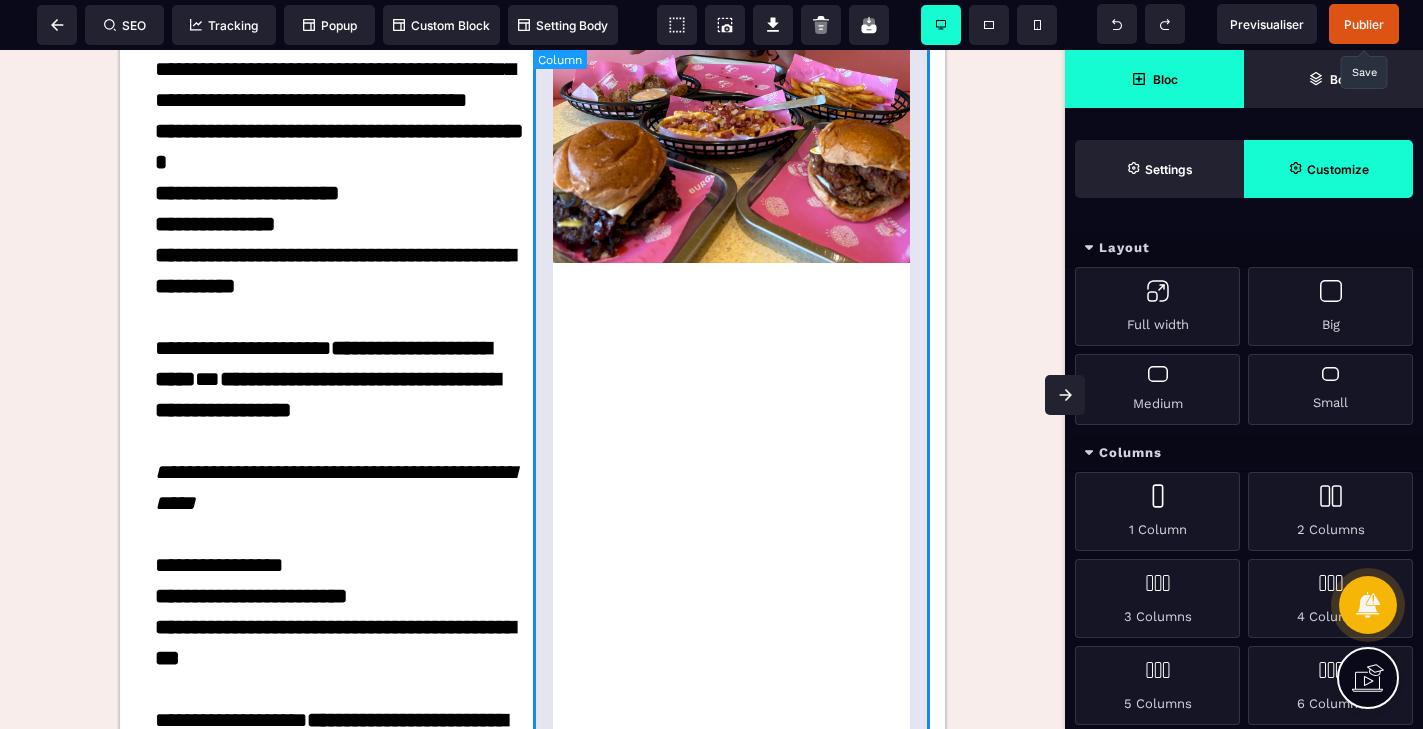 click at bounding box center (732, 509) 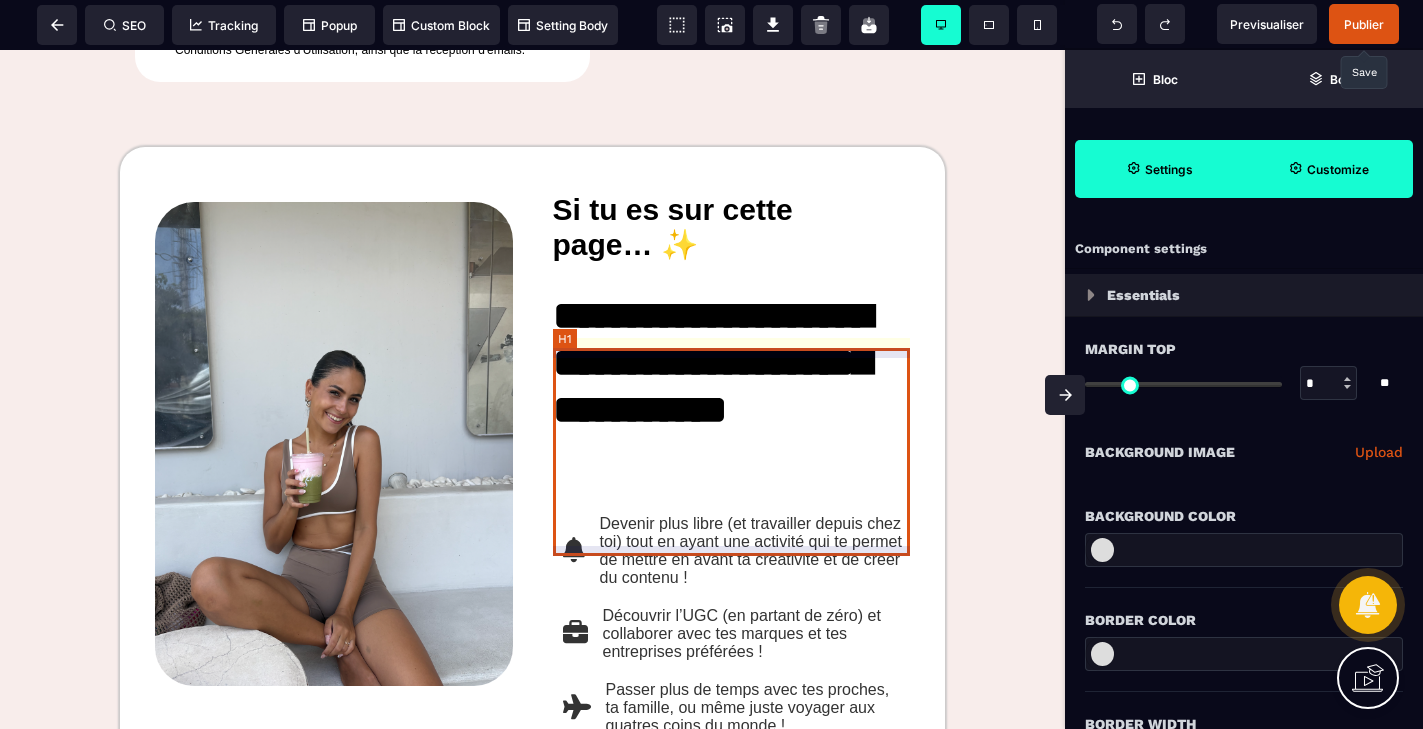 scroll, scrollTop: 932, scrollLeft: 0, axis: vertical 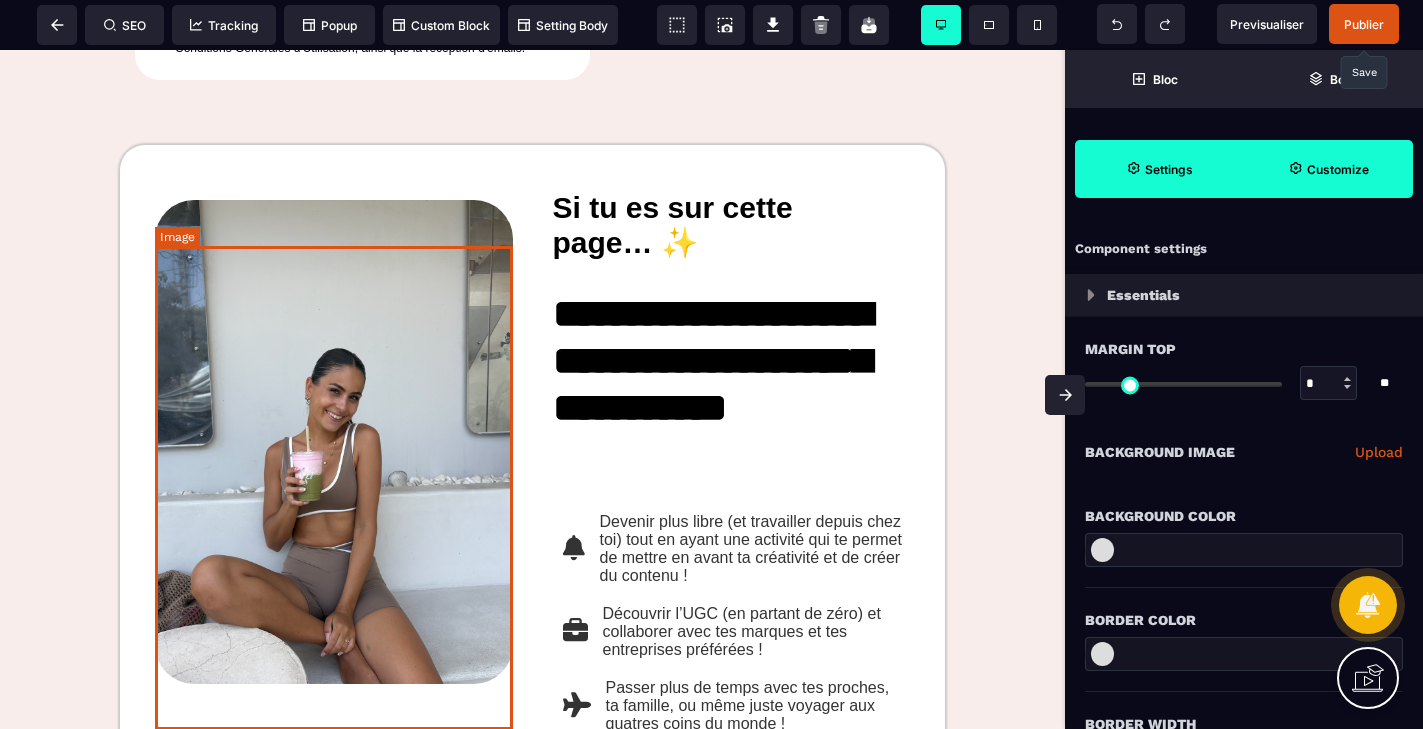 click at bounding box center [334, 442] 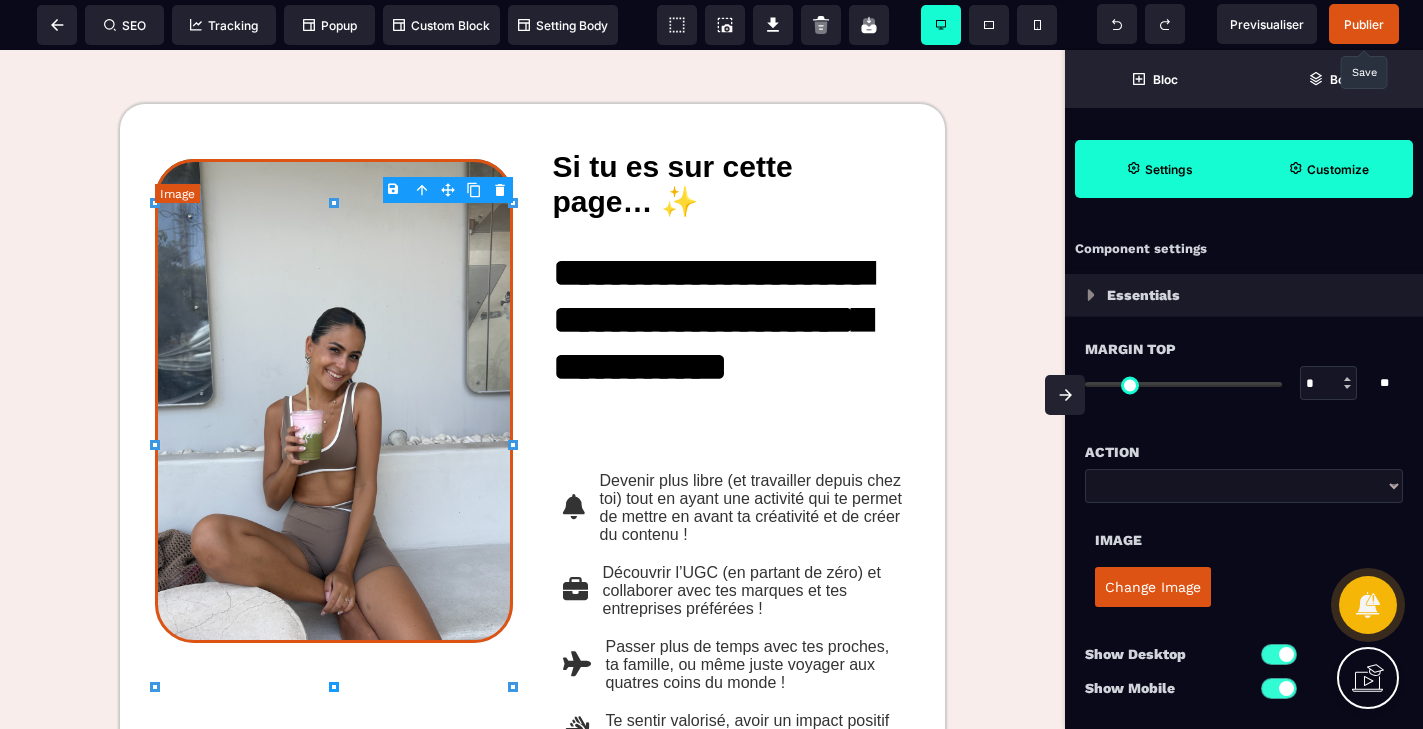 scroll, scrollTop: 975, scrollLeft: 0, axis: vertical 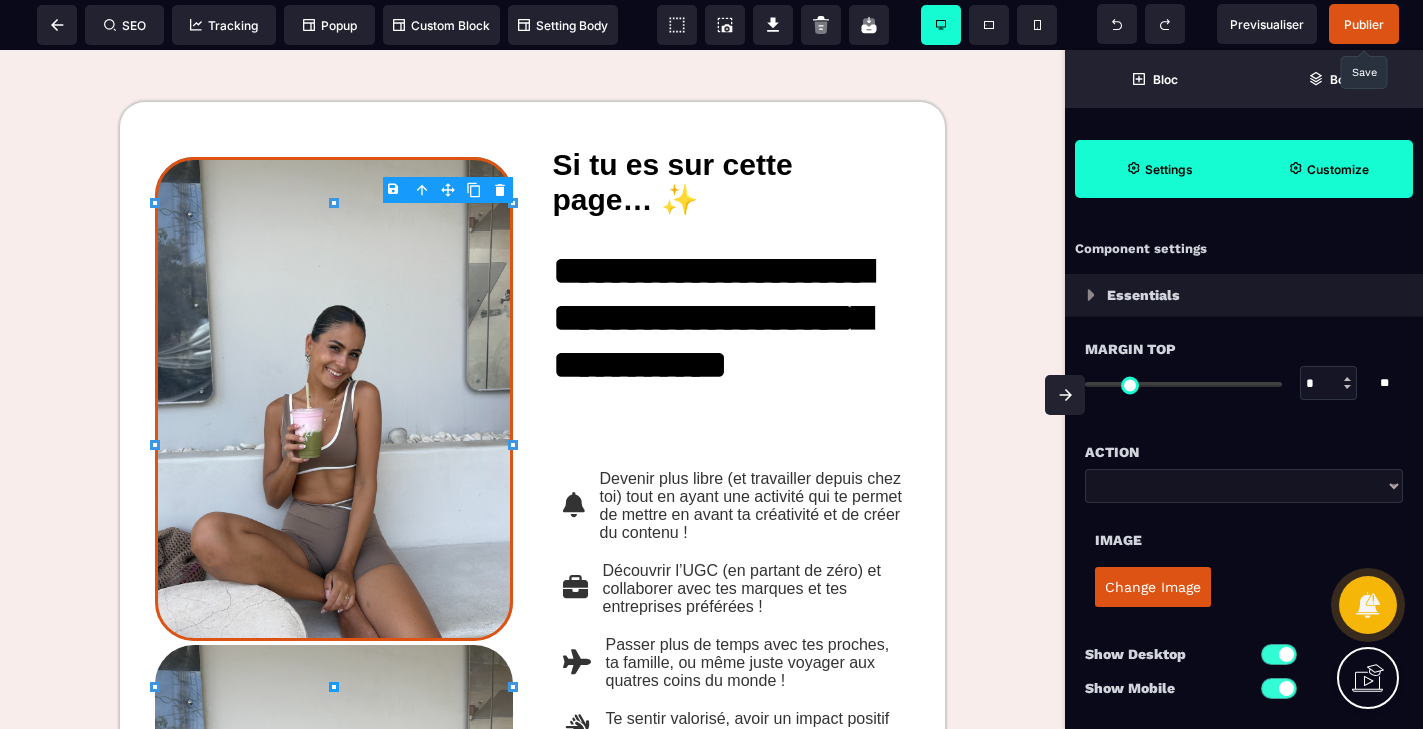 click 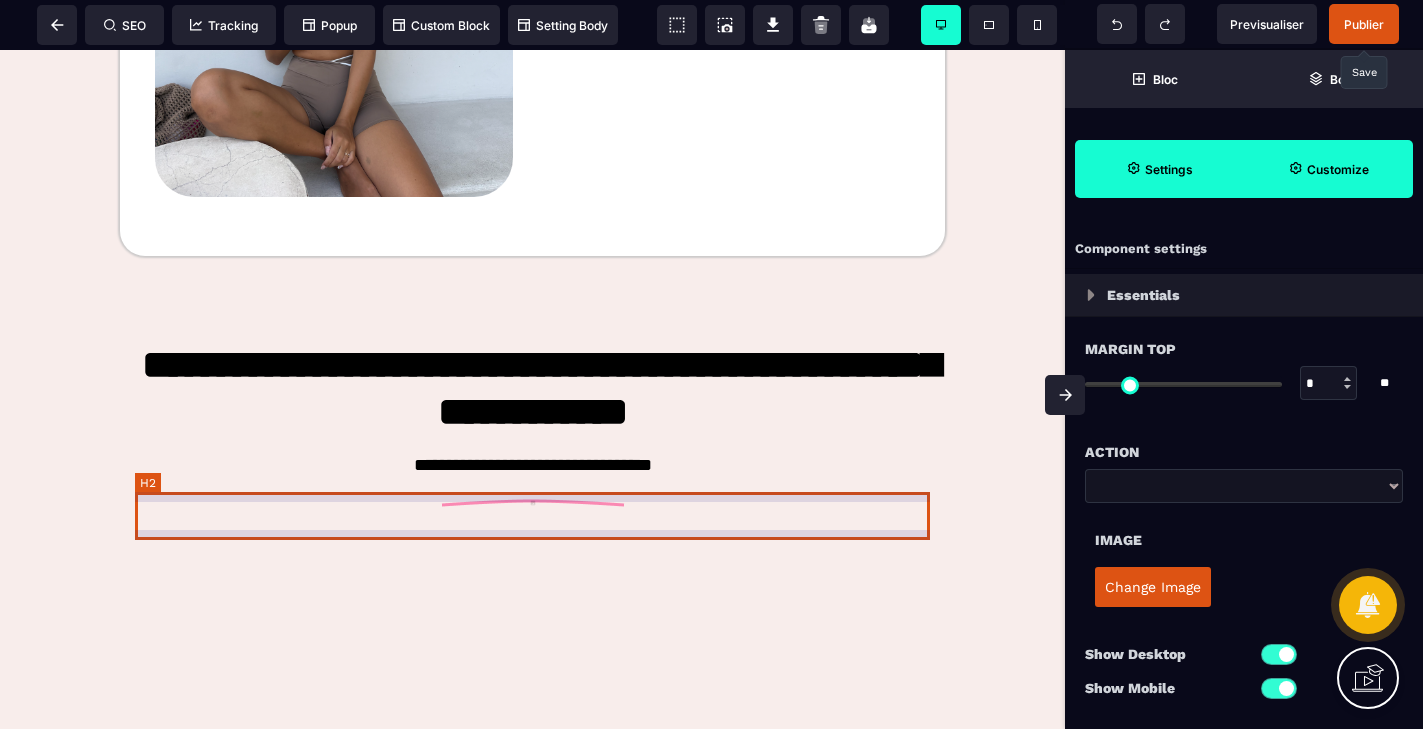 scroll, scrollTop: 1904, scrollLeft: 0, axis: vertical 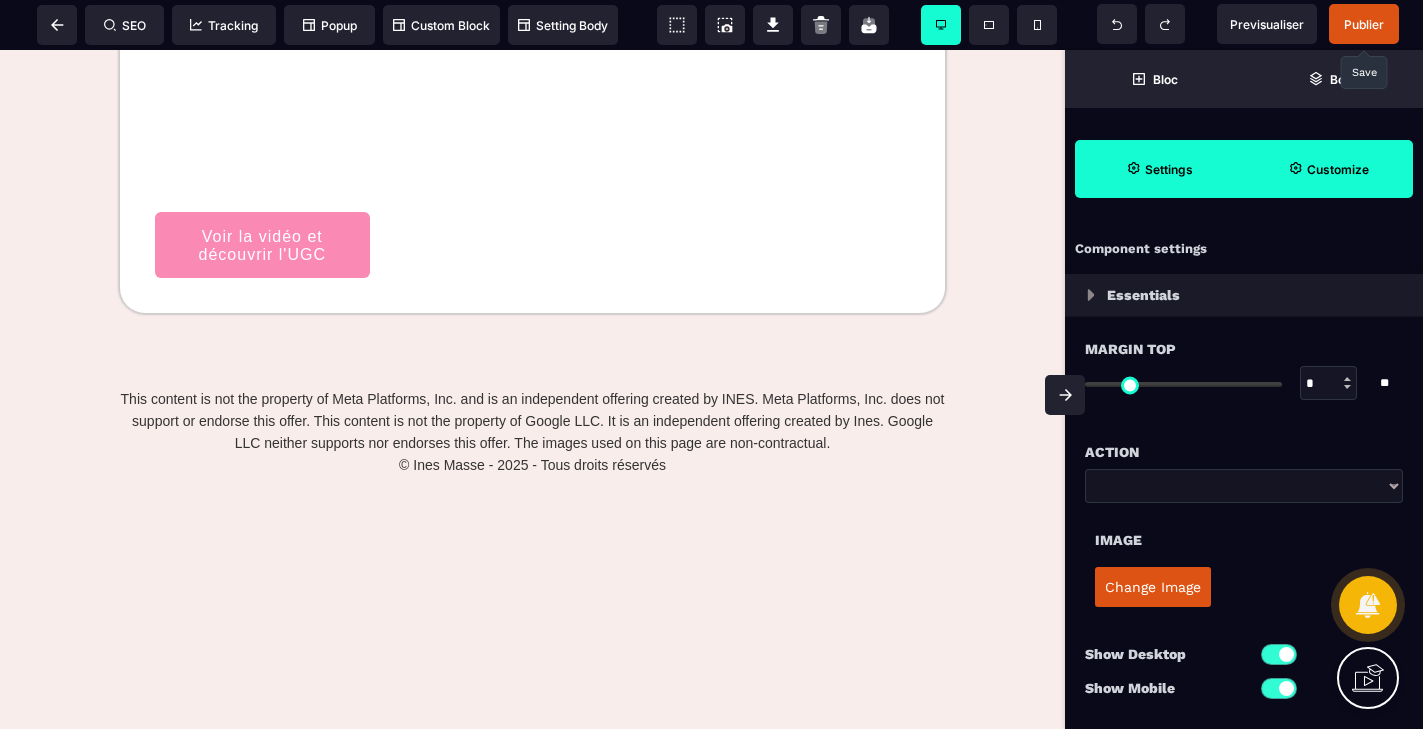 drag, startPoint x: 365, startPoint y: 172, endPoint x: 410, endPoint y: 436, distance: 267.80777 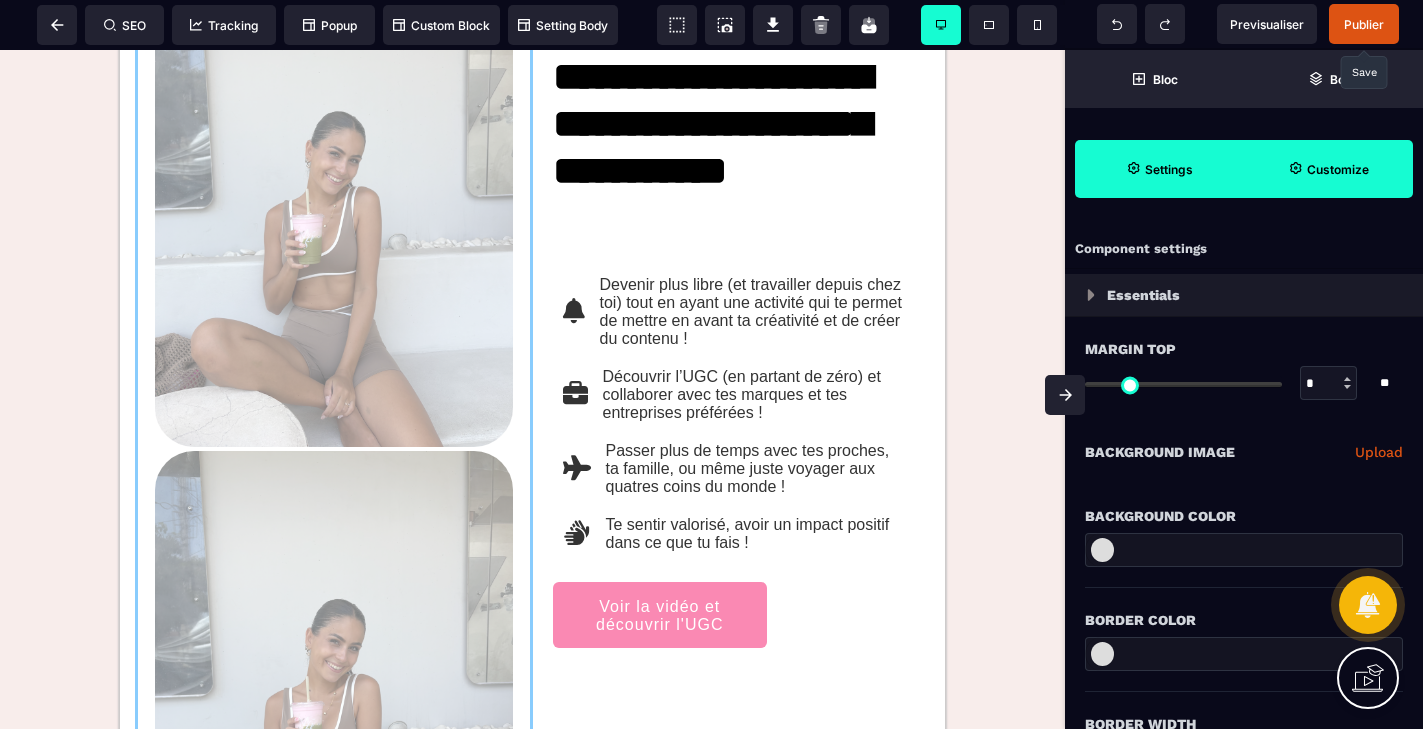 scroll, scrollTop: 1157, scrollLeft: 0, axis: vertical 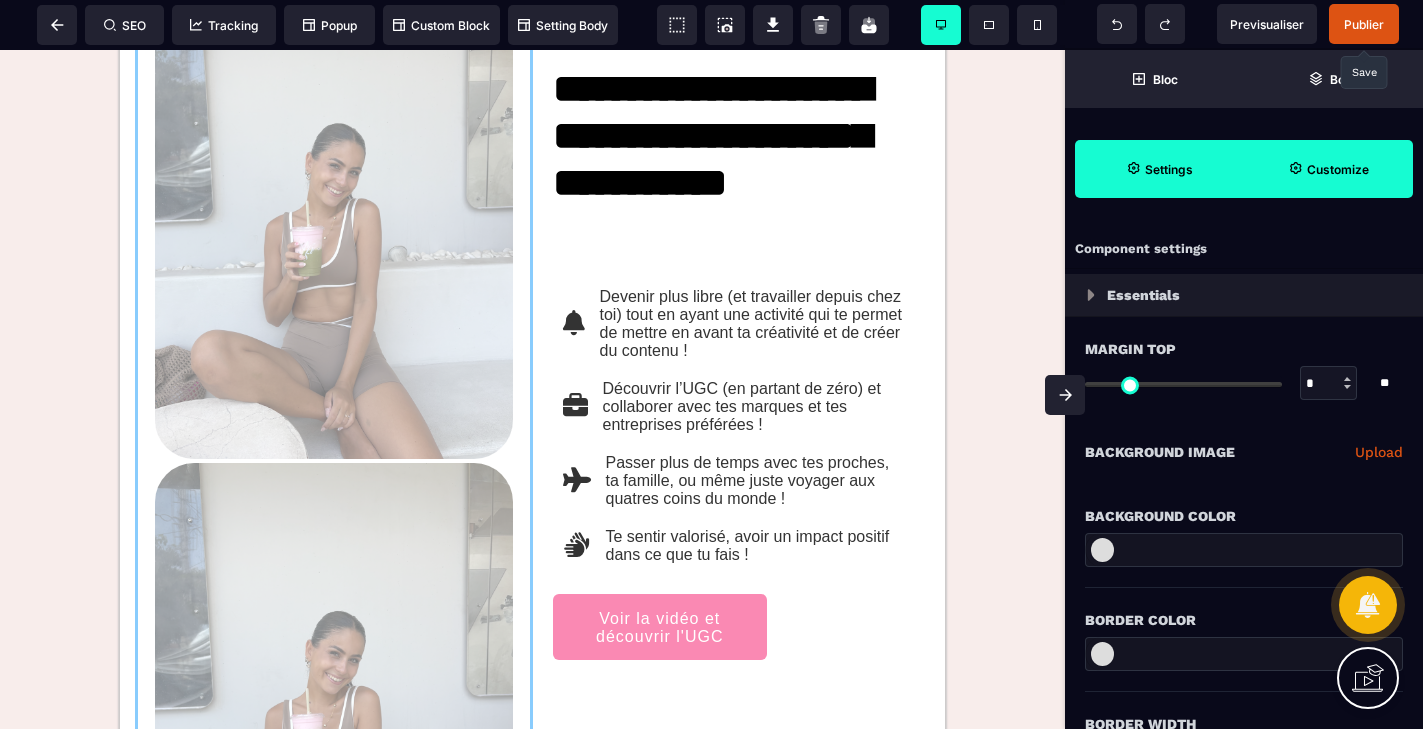 drag, startPoint x: 471, startPoint y: 107, endPoint x: 462, endPoint y: 454, distance: 347.1167 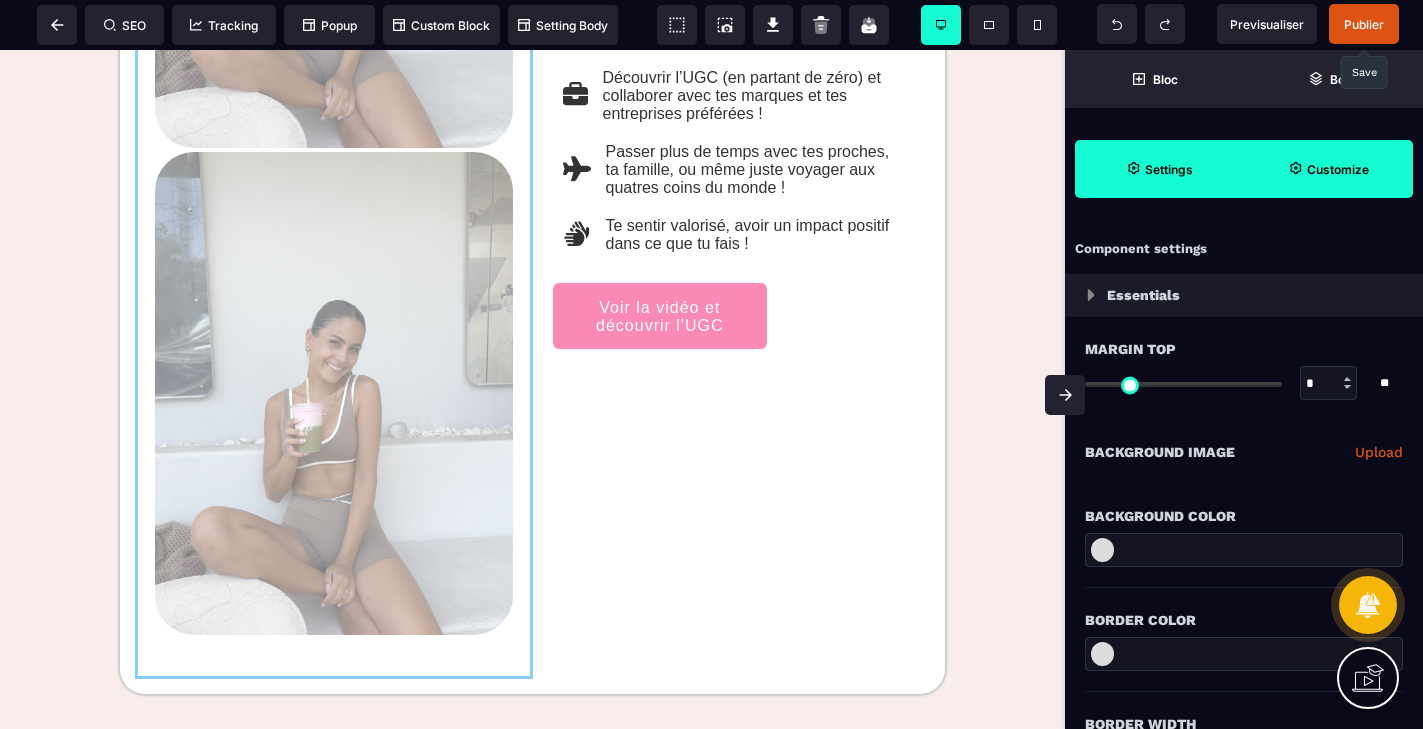 scroll, scrollTop: 1399, scrollLeft: 0, axis: vertical 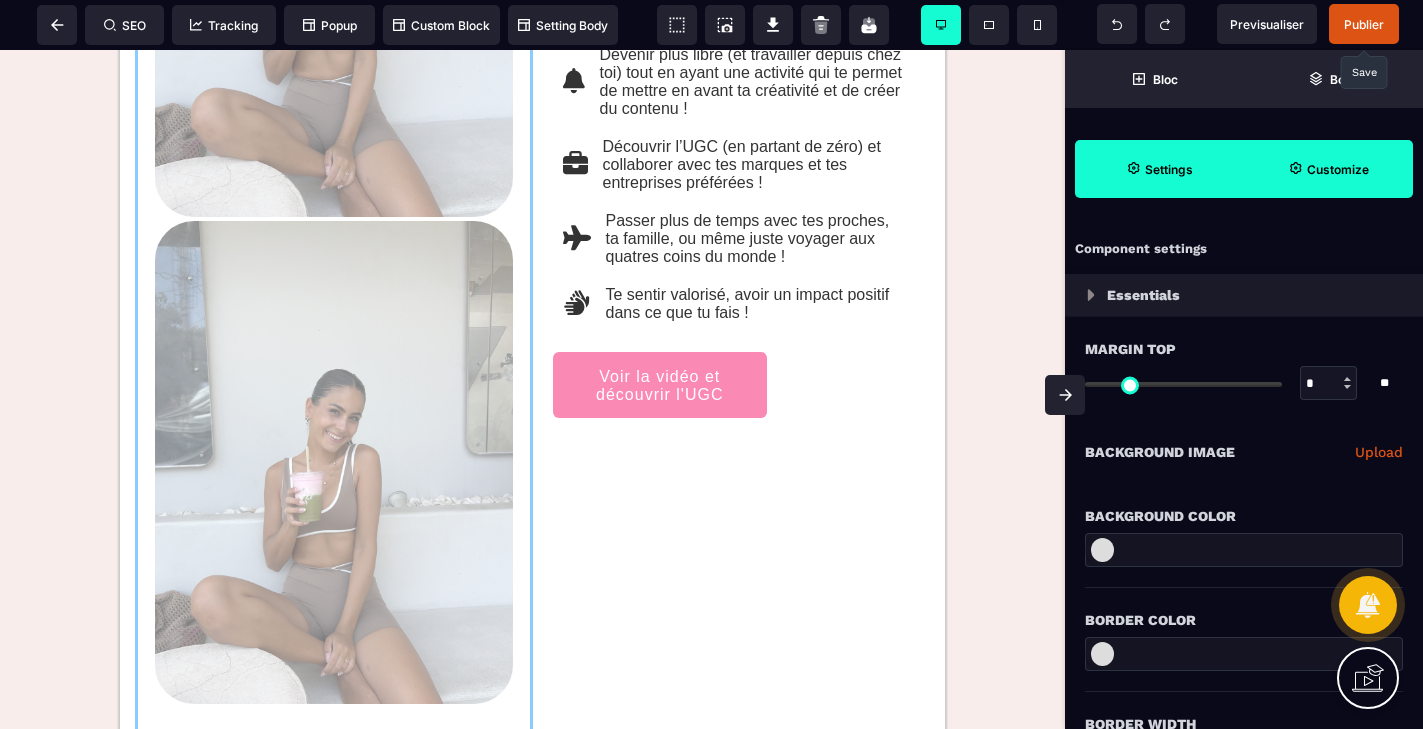 drag, startPoint x: 466, startPoint y: 106, endPoint x: 480, endPoint y: 437, distance: 331.29593 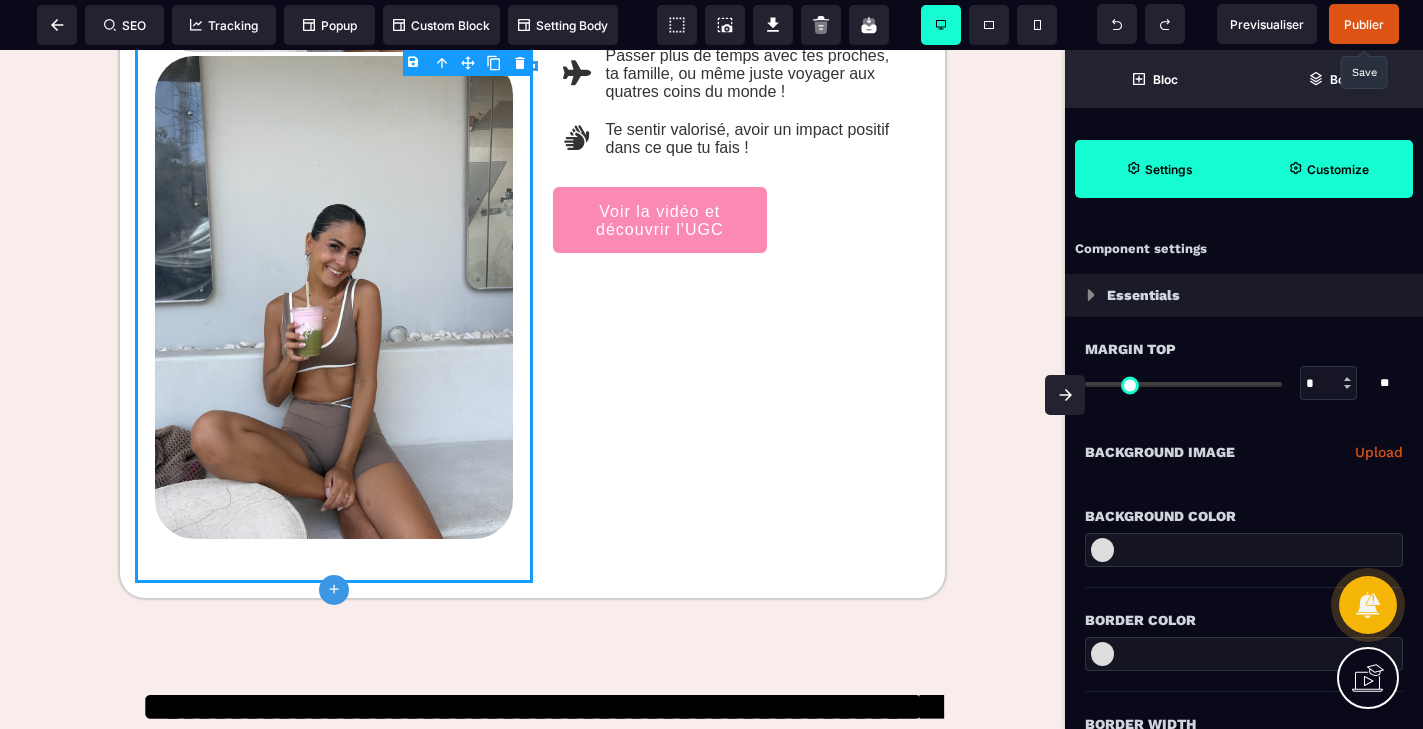 scroll, scrollTop: 1635, scrollLeft: 0, axis: vertical 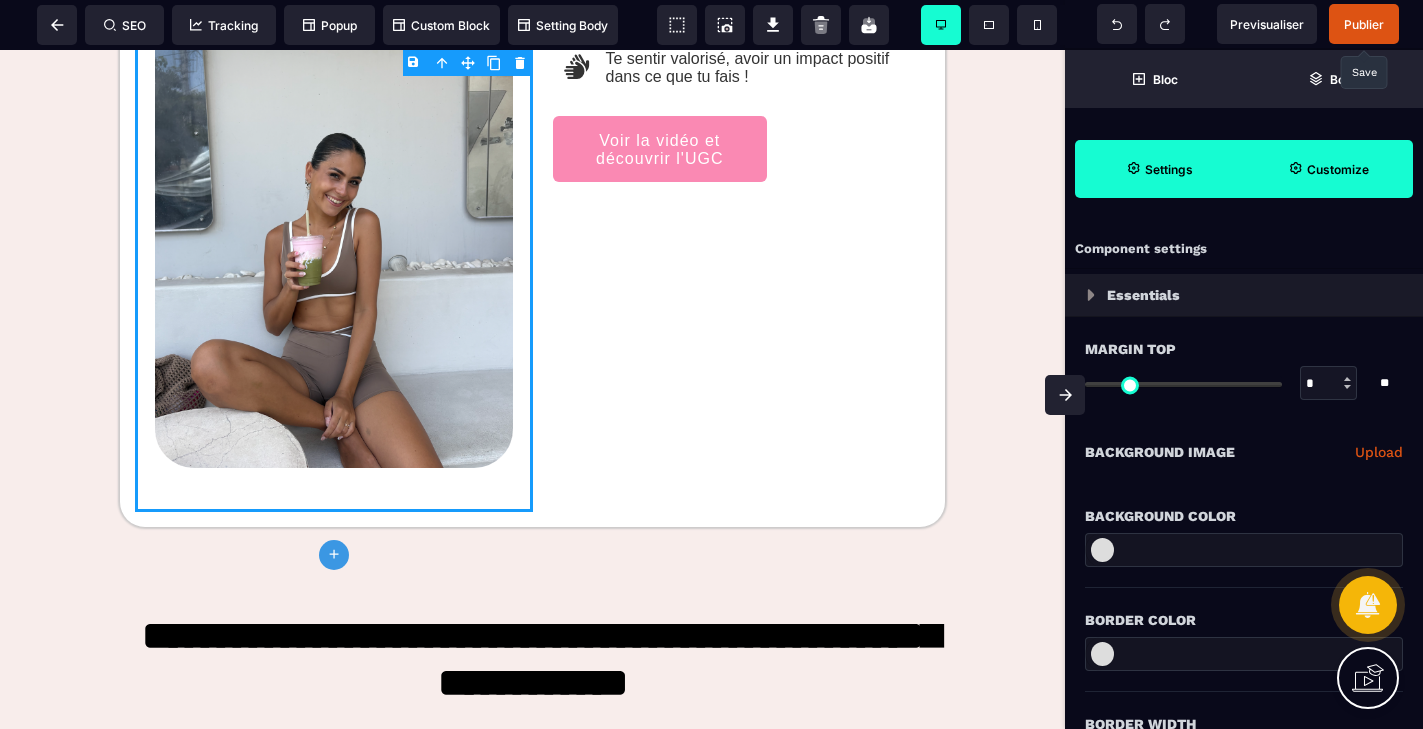 click at bounding box center [334, 227] 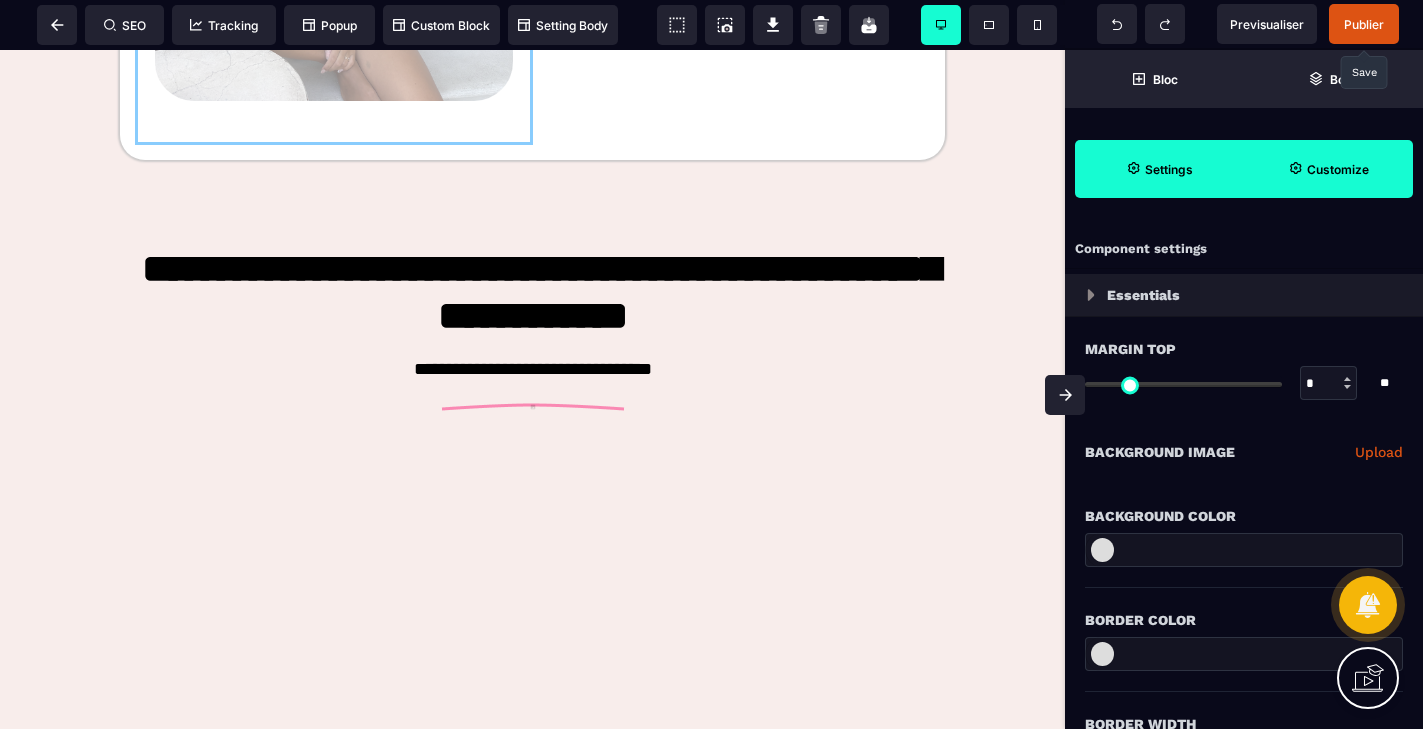 scroll, scrollTop: 1936, scrollLeft: 0, axis: vertical 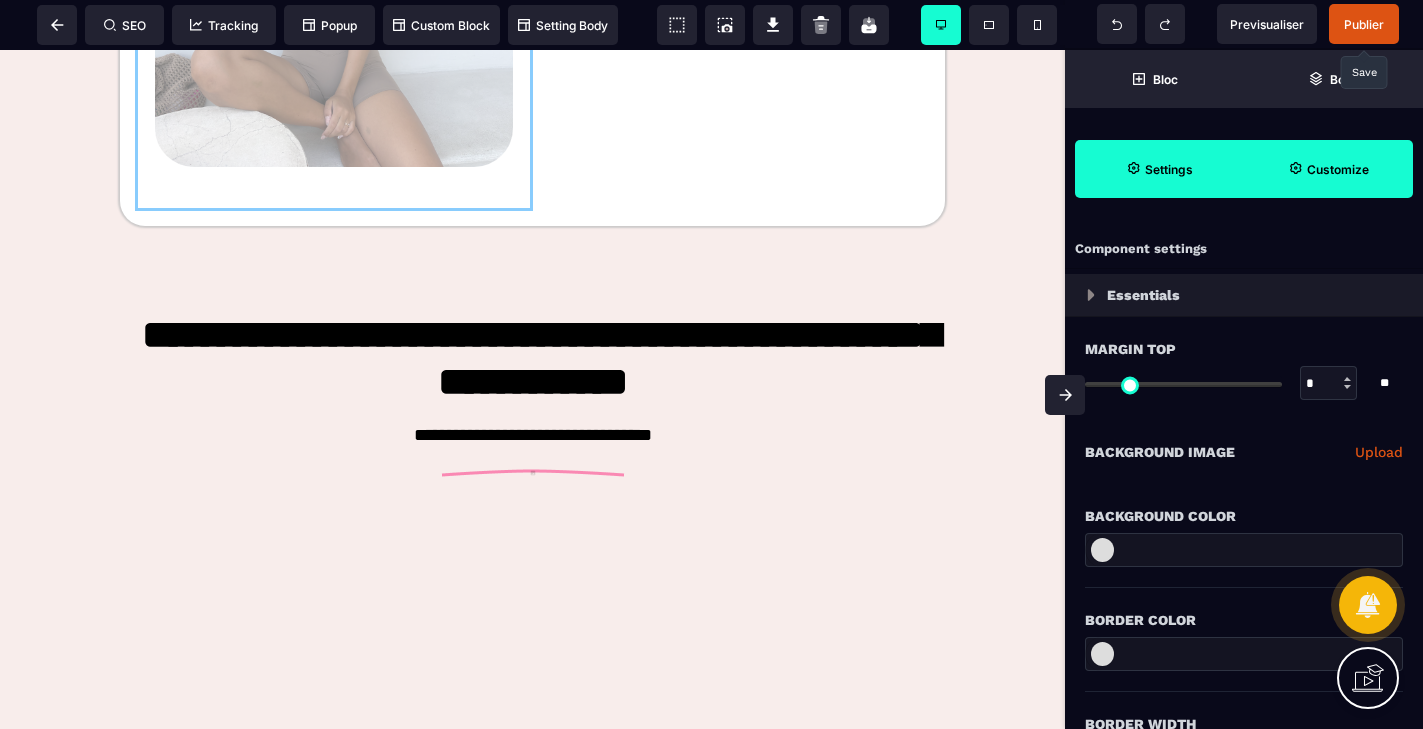 drag, startPoint x: 439, startPoint y: 437, endPoint x: 553, endPoint y: 327, distance: 158.41718 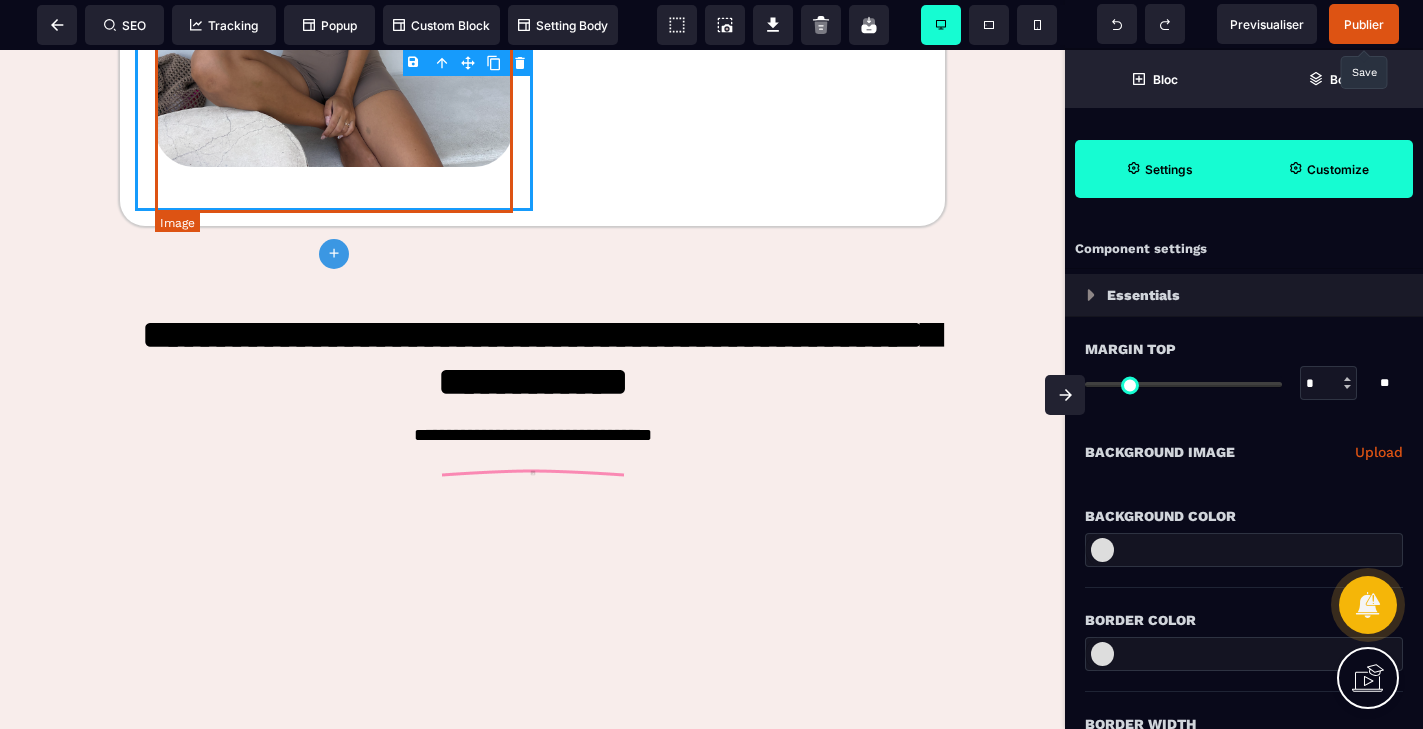 click at bounding box center [334, -74] 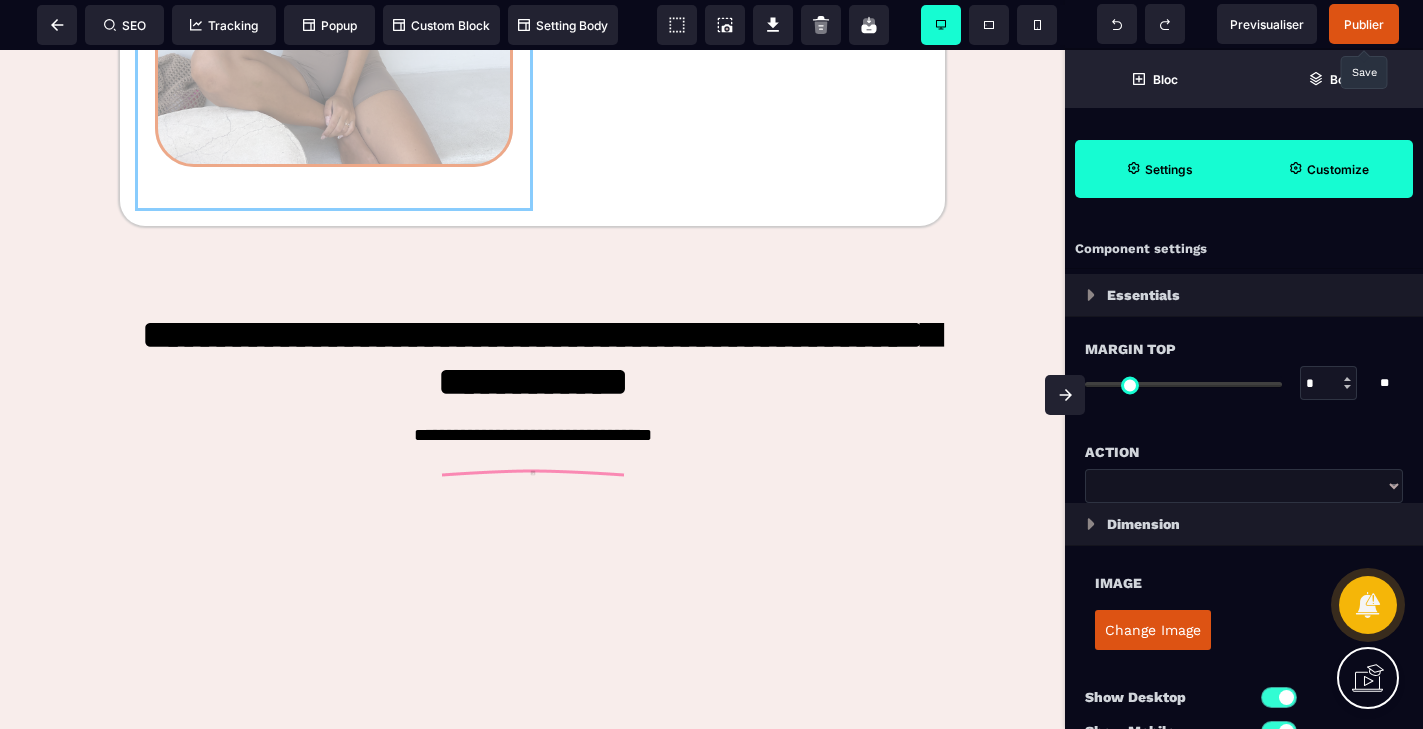 drag, startPoint x: 425, startPoint y: 163, endPoint x: 595, endPoint y: 296, distance: 215.84485 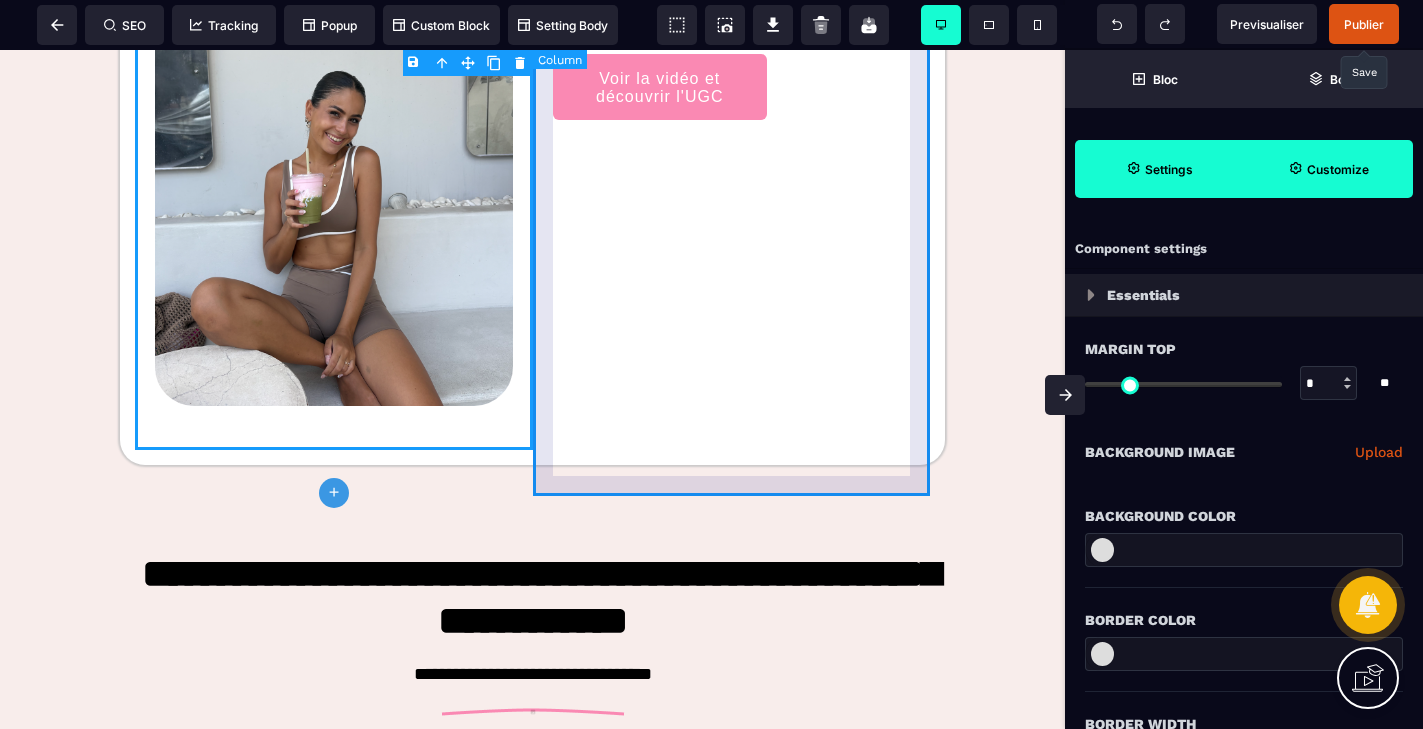 scroll, scrollTop: 1627, scrollLeft: 0, axis: vertical 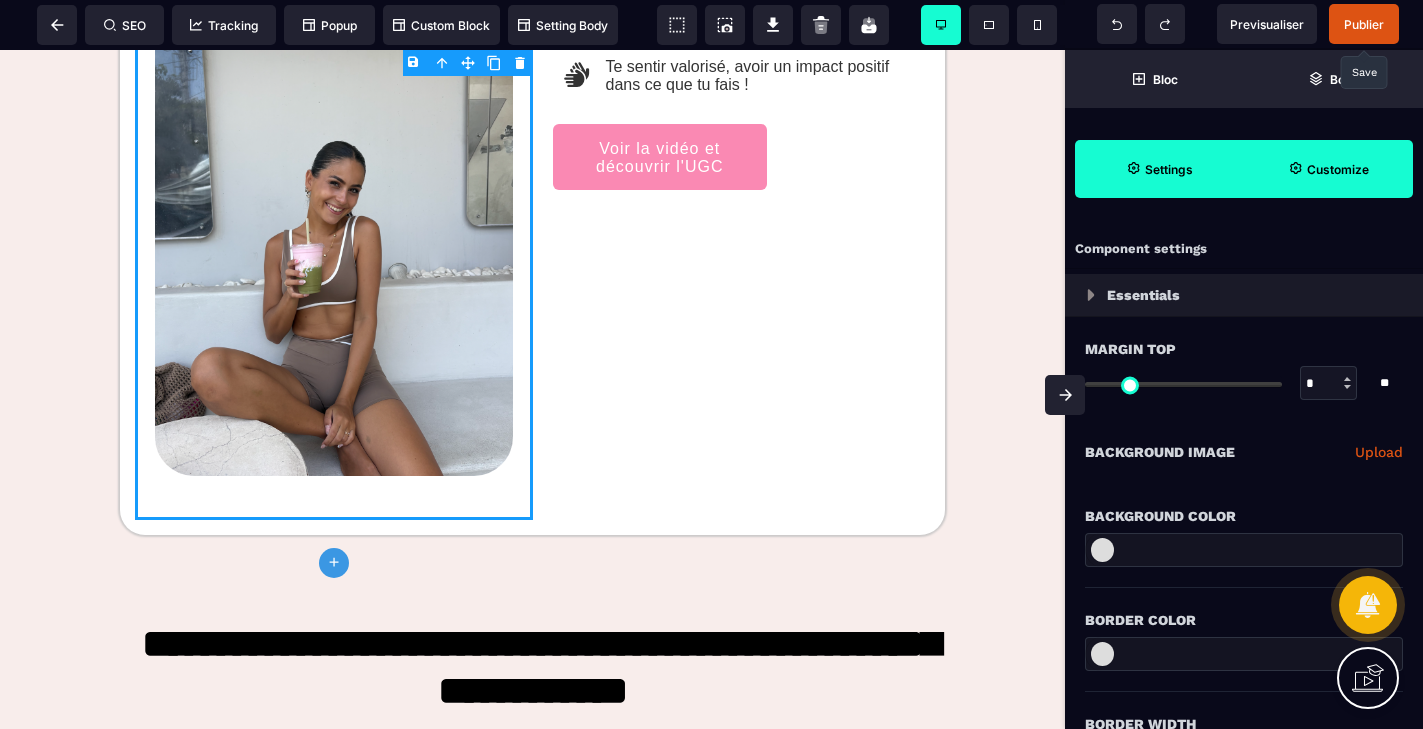 click on "B I U S
A *******
plus
Column
SEO" at bounding box center (711, 364) 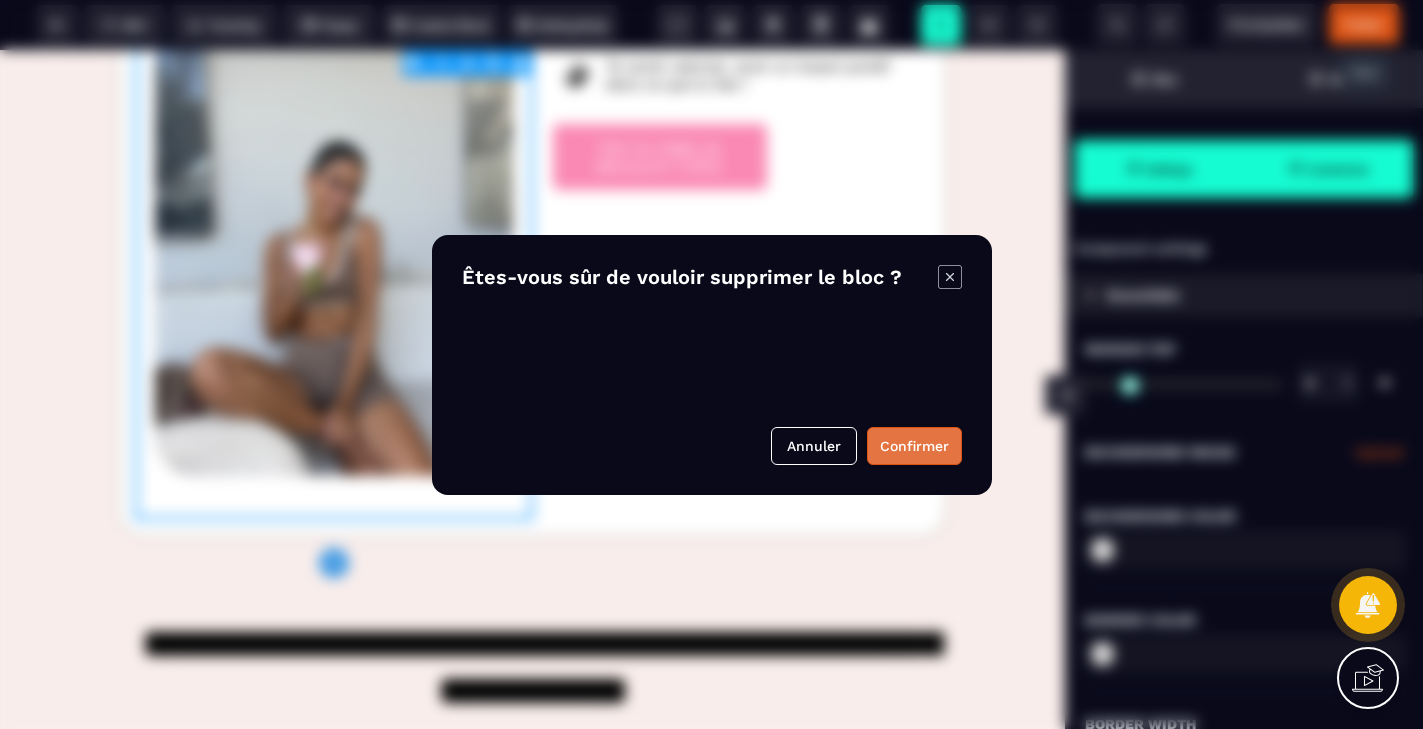 click on "Confirmer" at bounding box center [914, 446] 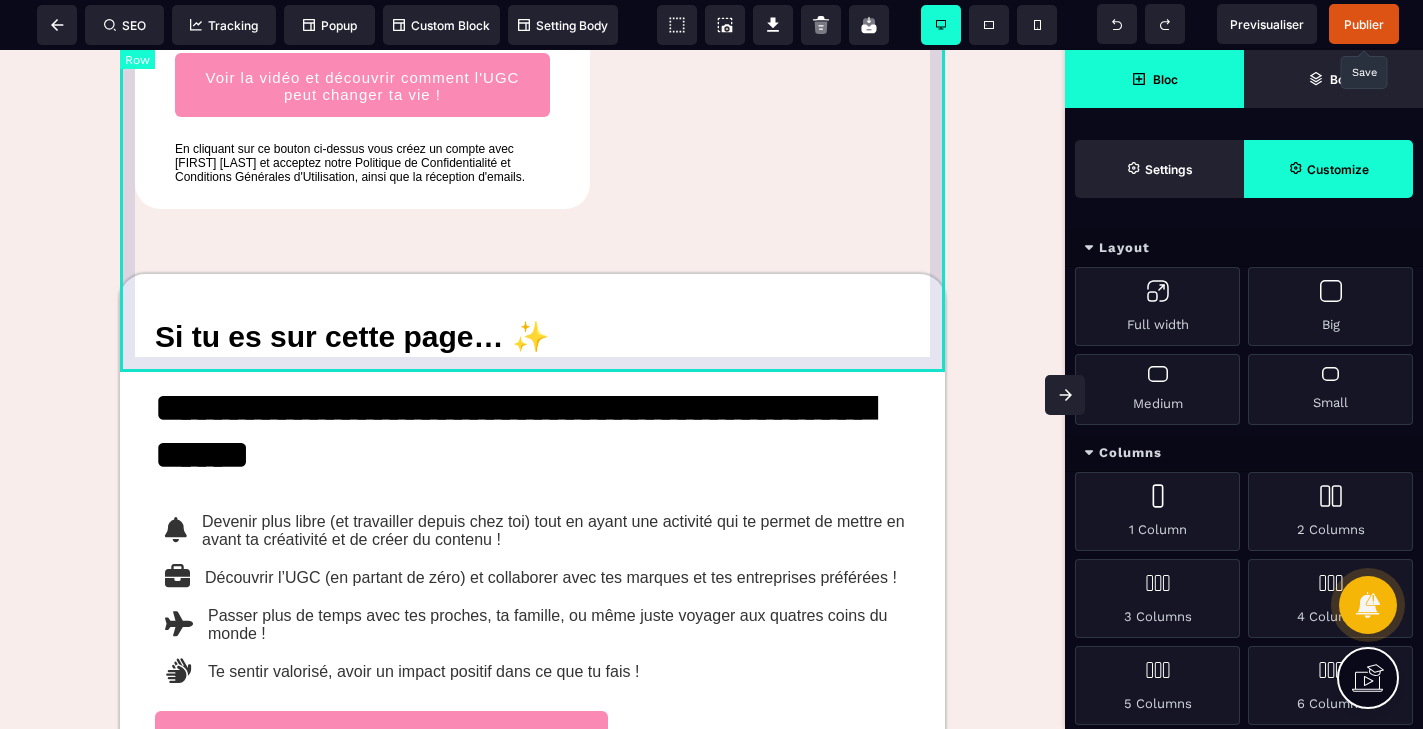 scroll, scrollTop: 701, scrollLeft: 0, axis: vertical 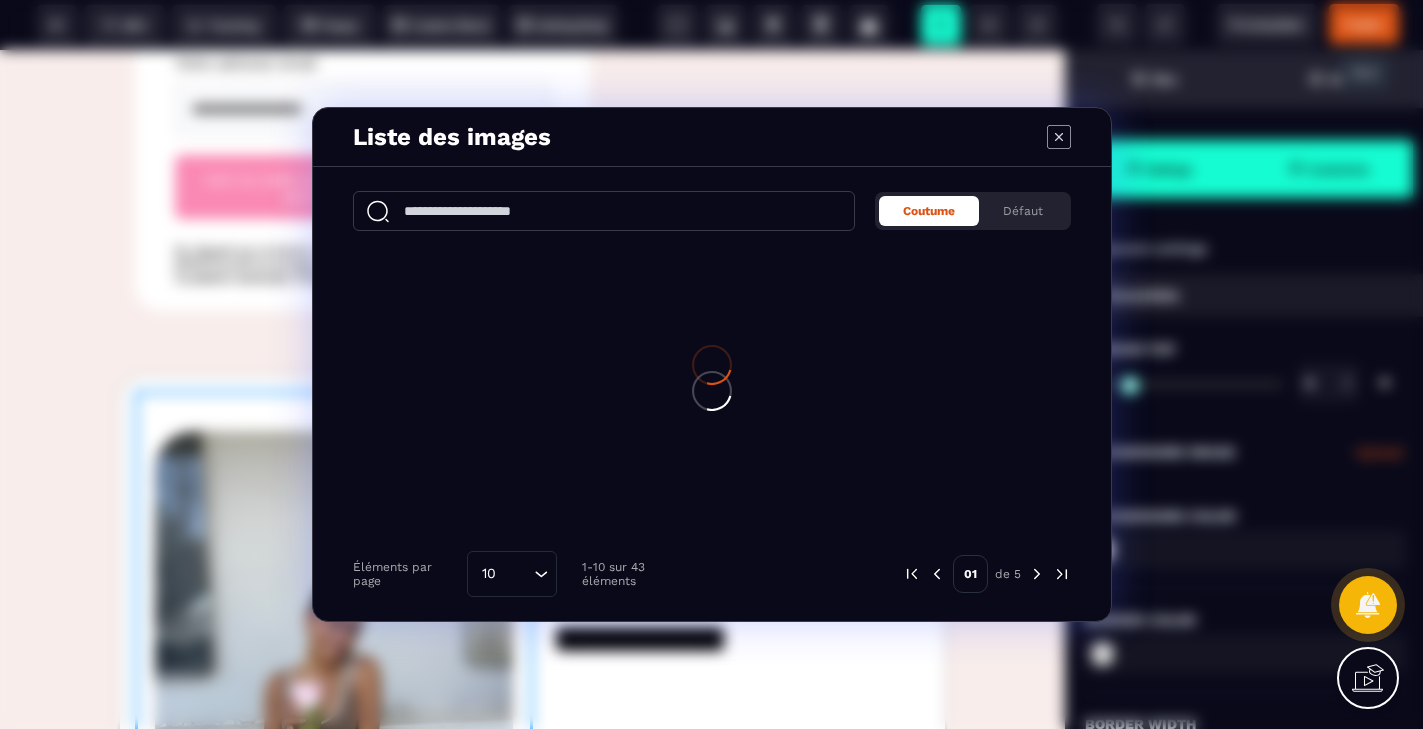 click 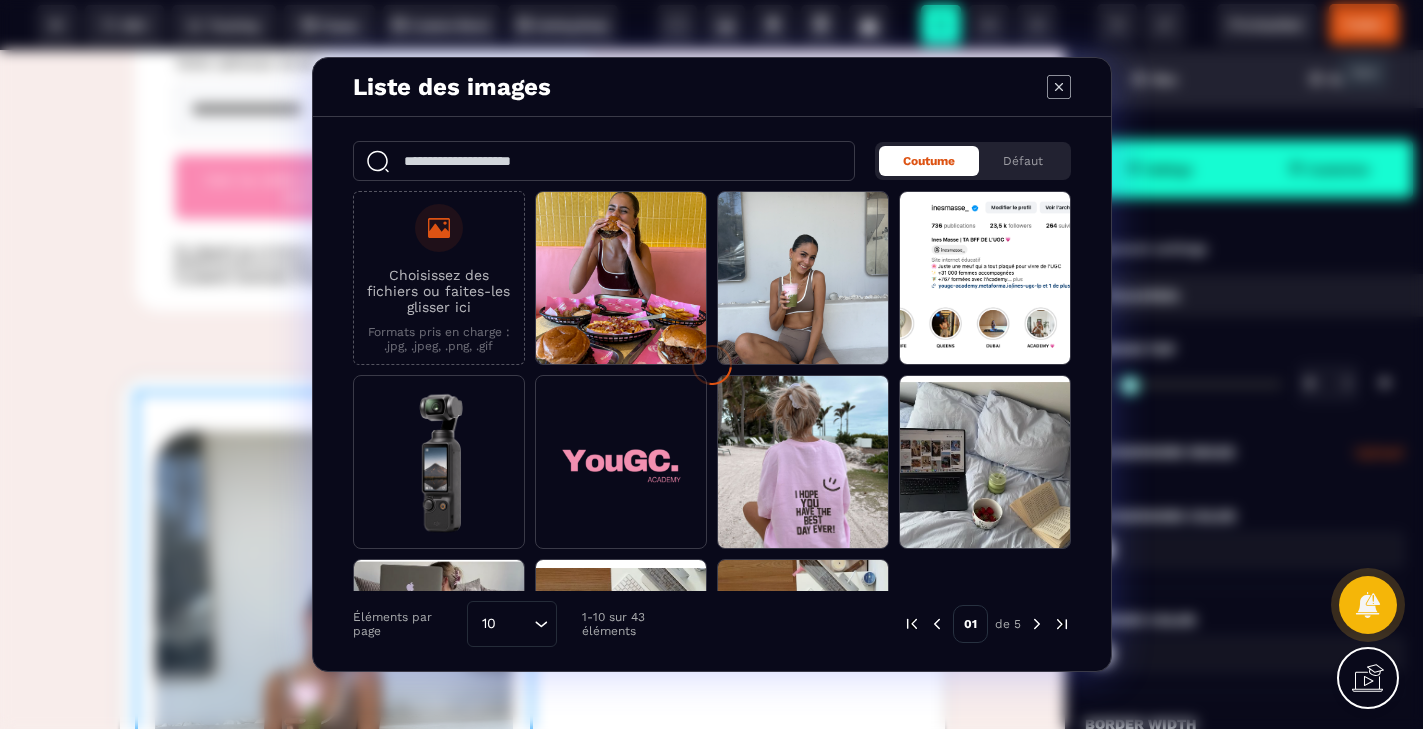 click 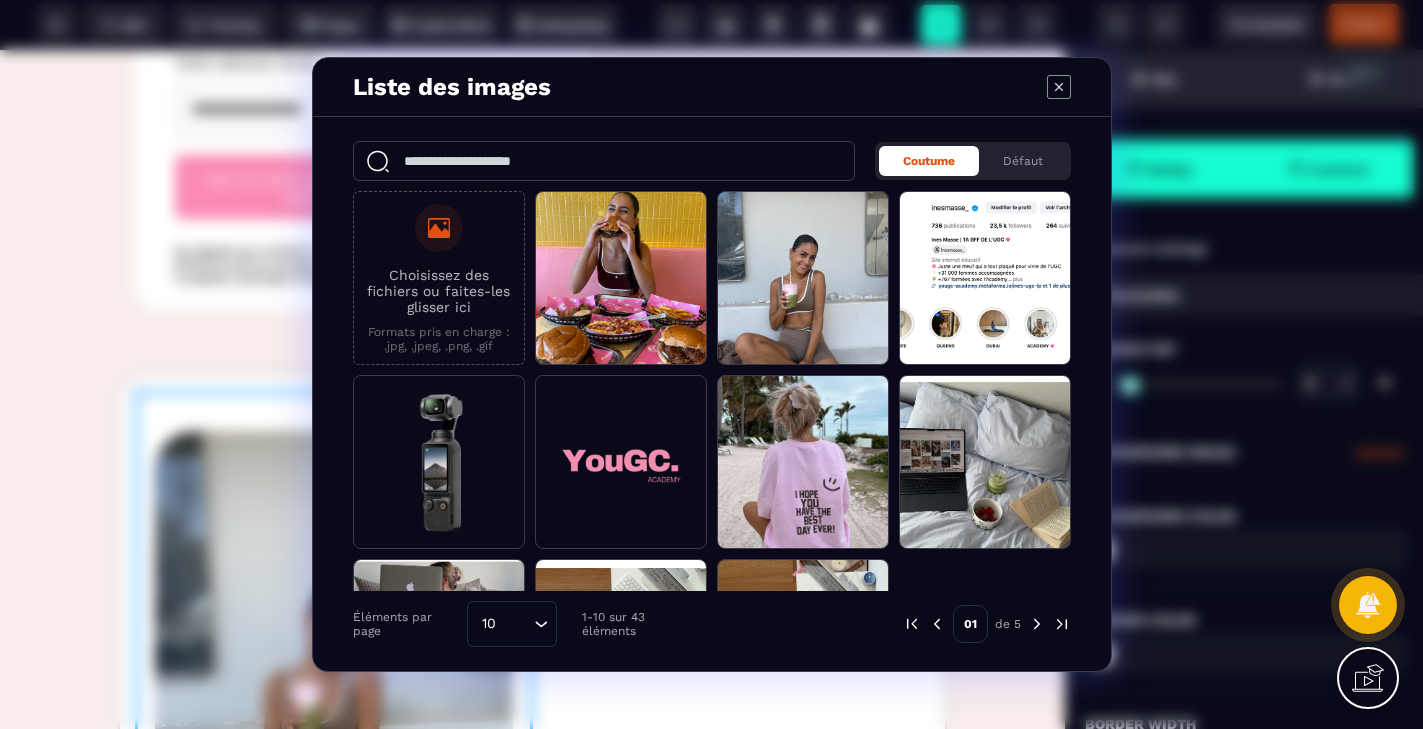 click 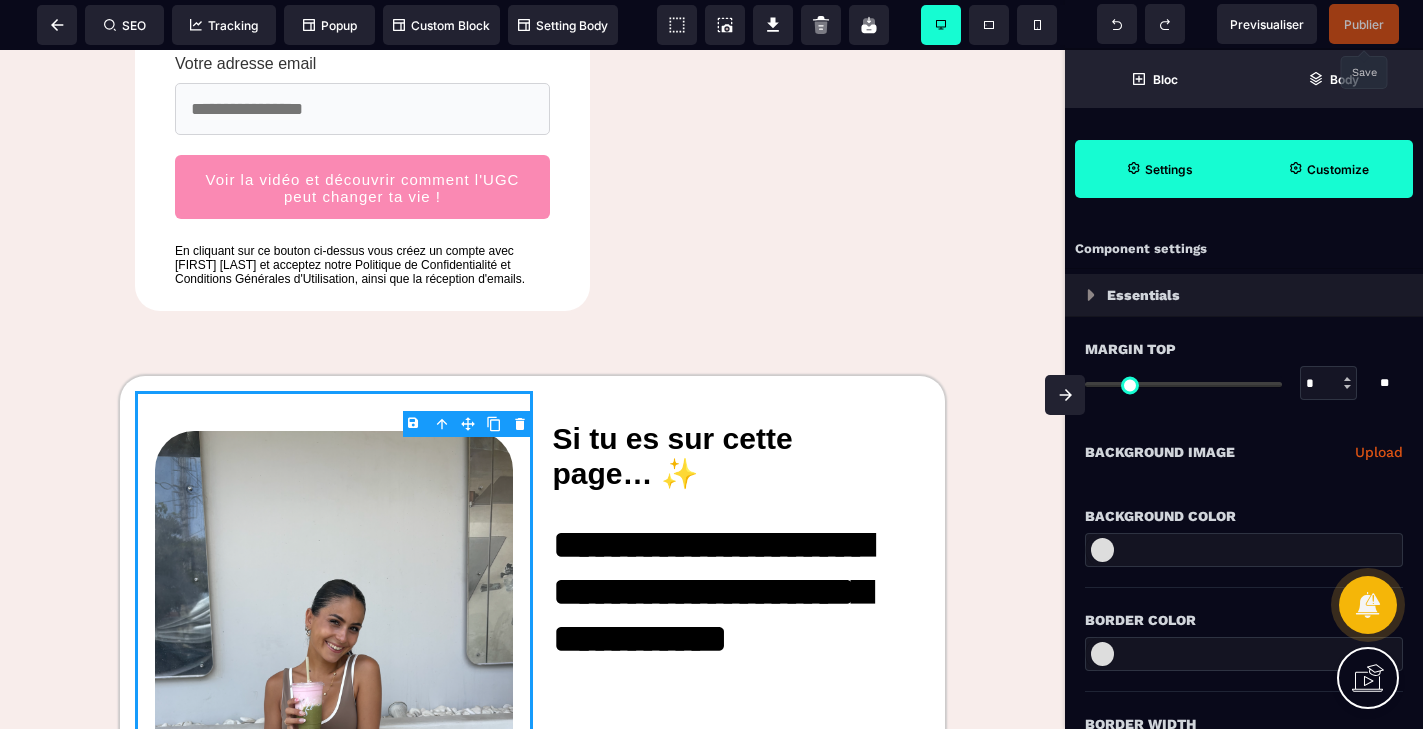 click on "Coutume Défaut" at bounding box center [973, 61] 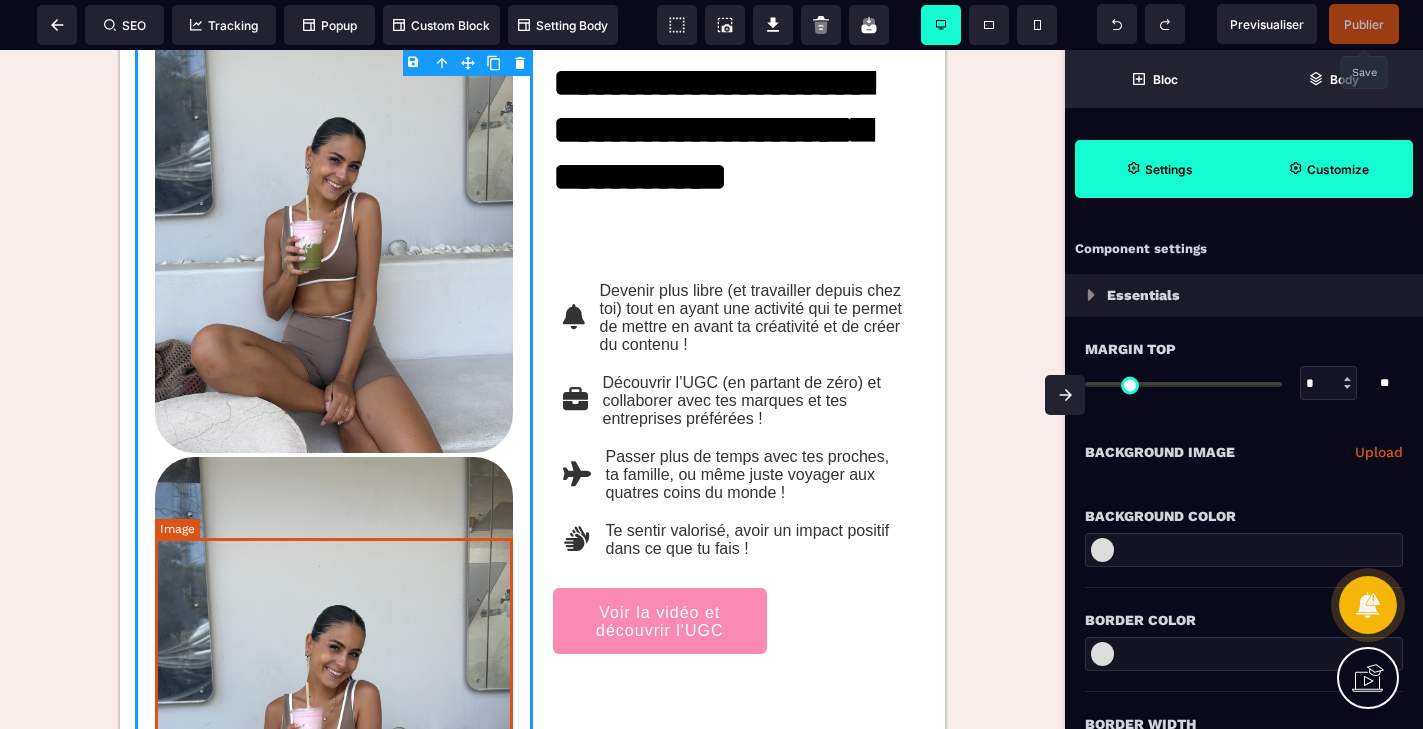 scroll, scrollTop: 1192, scrollLeft: 0, axis: vertical 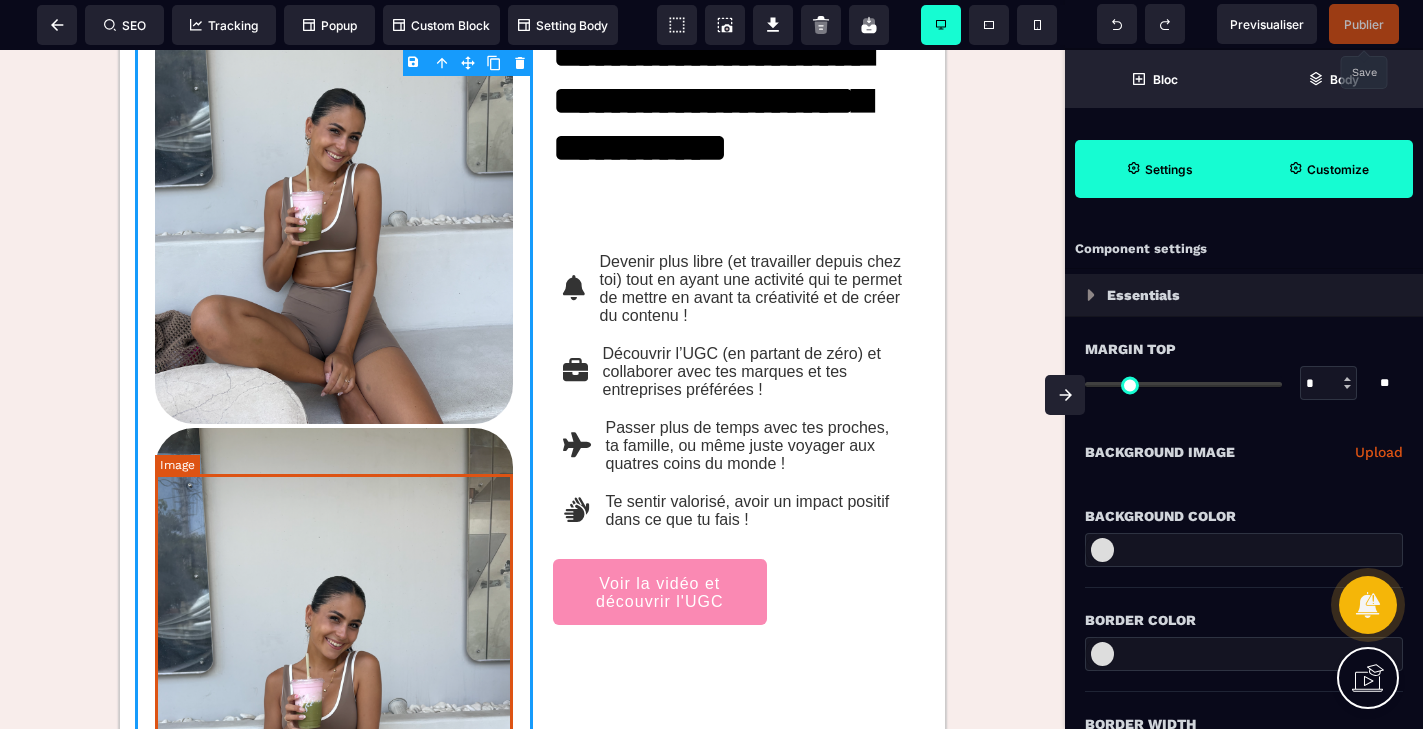click at bounding box center (334, 670) 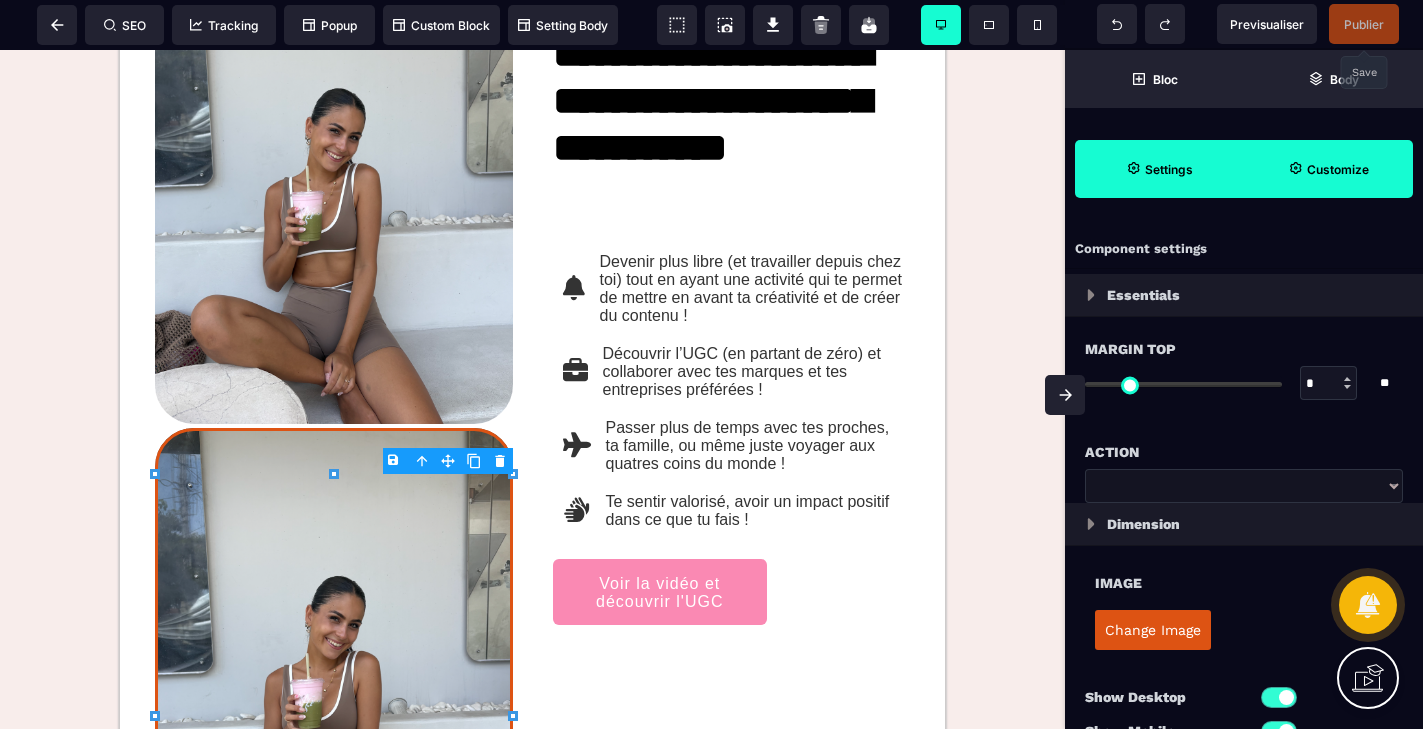 click on "B I U S
A *******
Image
SEO
Tracking
Popup" at bounding box center [711, 364] 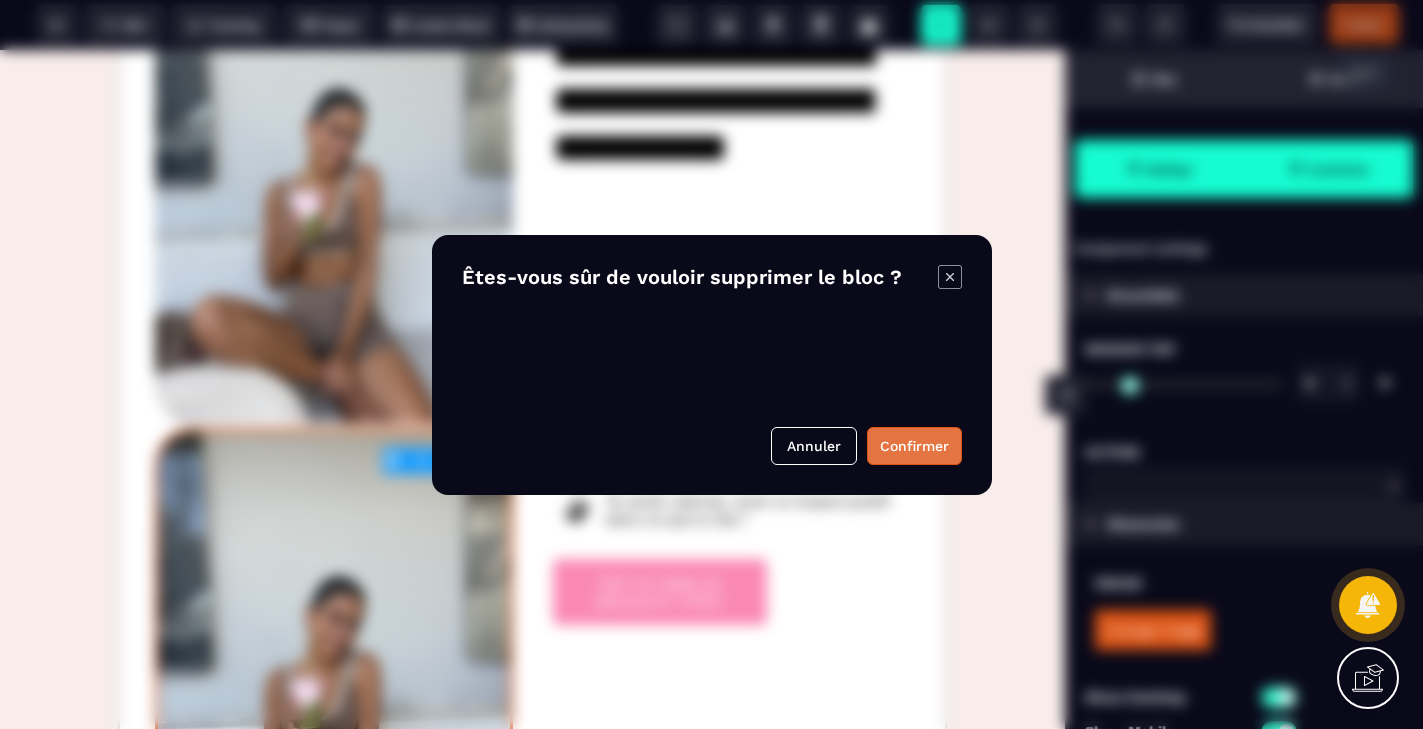 click on "Confirmer" at bounding box center [914, 446] 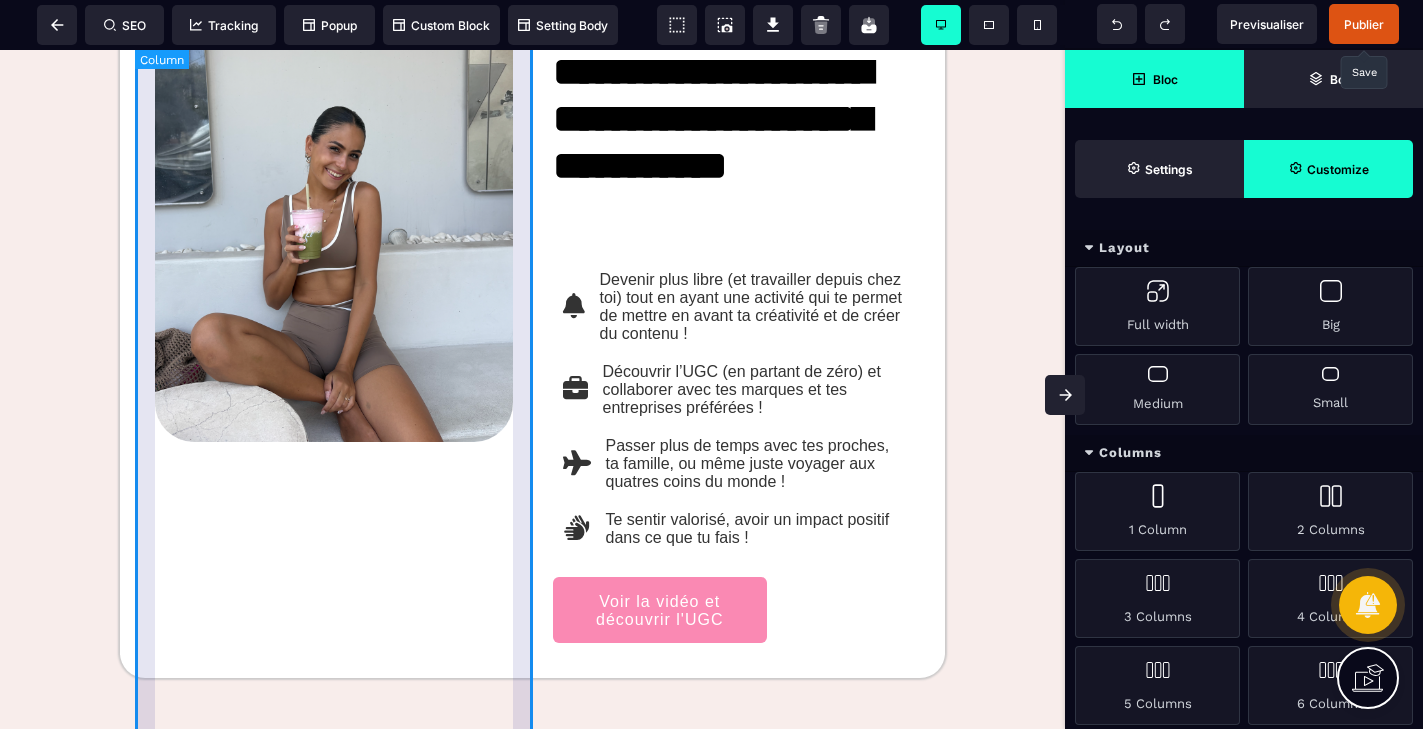 scroll, scrollTop: 1192, scrollLeft: 0, axis: vertical 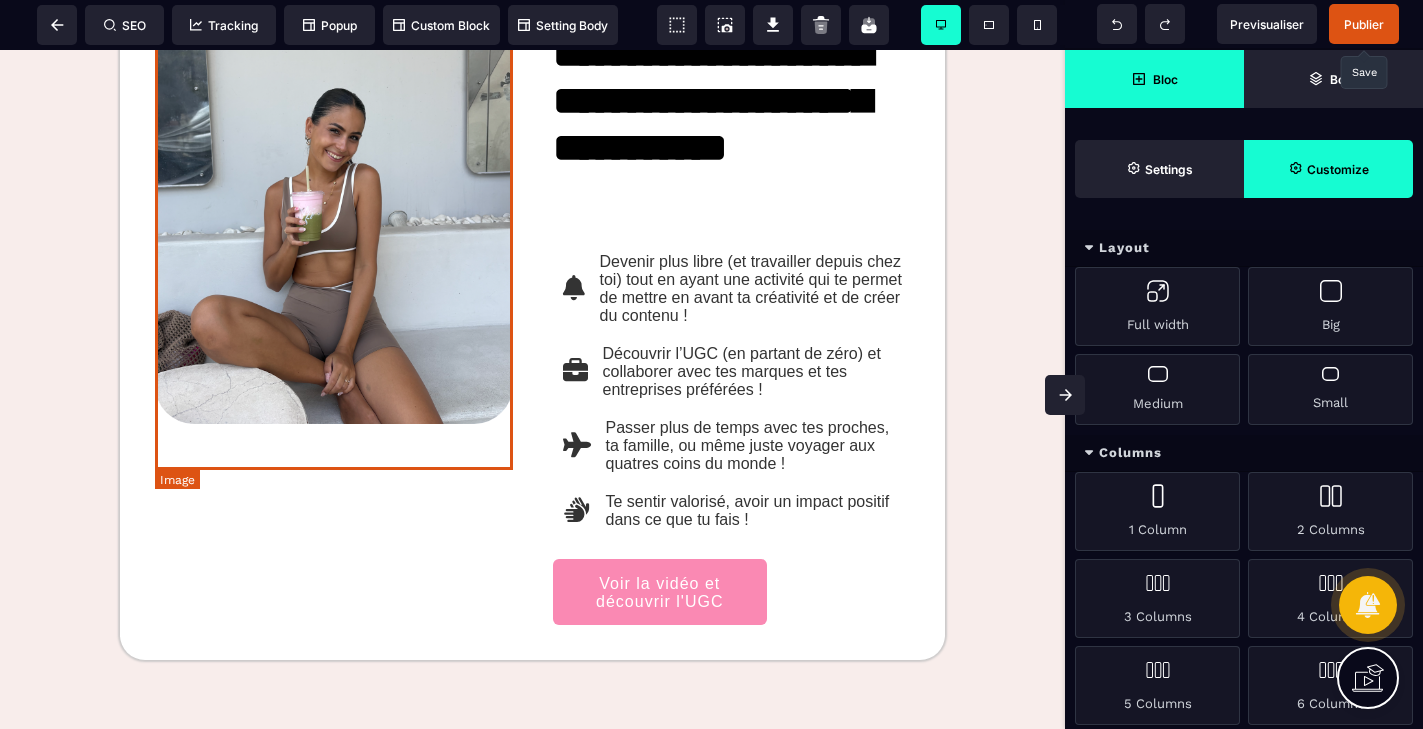 click at bounding box center [334, 182] 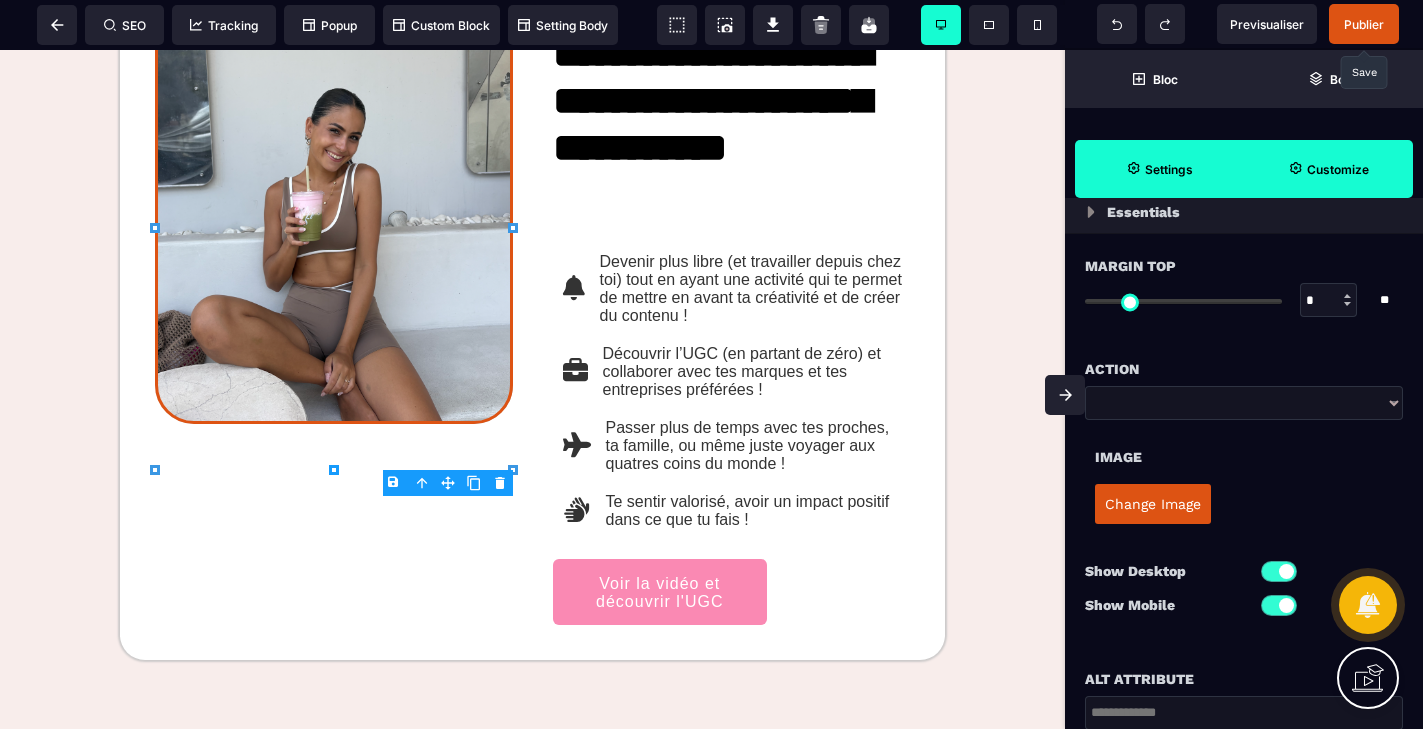 scroll, scrollTop: 0, scrollLeft: 0, axis: both 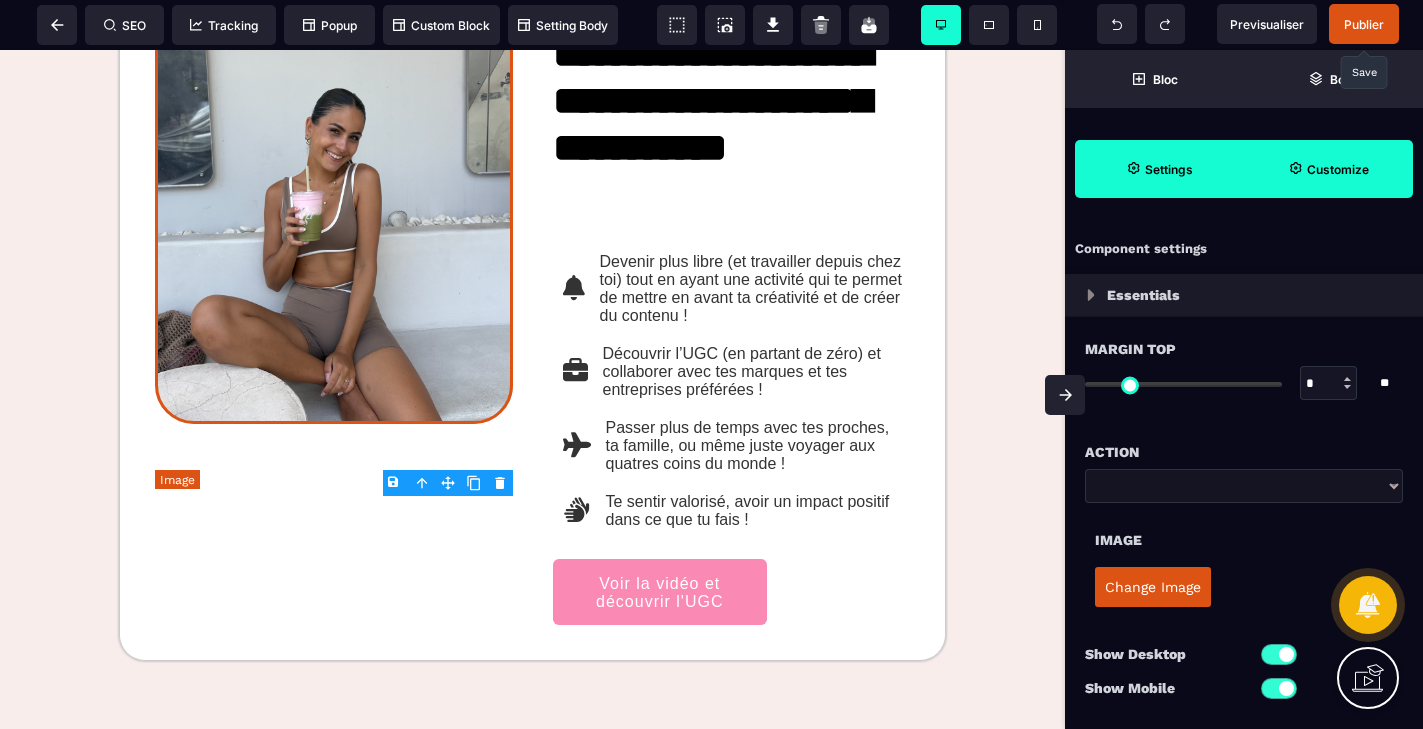 click at bounding box center (334, 182) 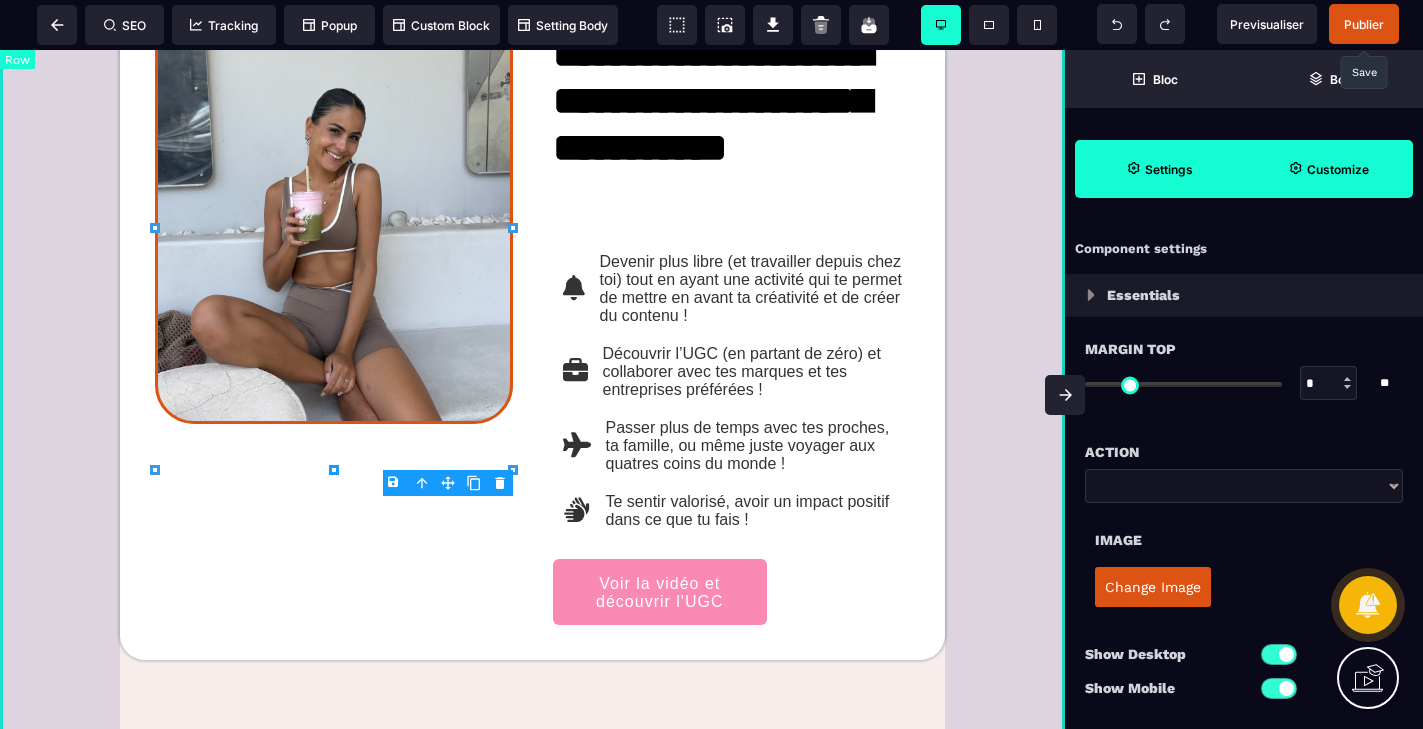 click on "[FIRST] [LAST] [PHONE] [EMAIL]" at bounding box center [532, 1125] 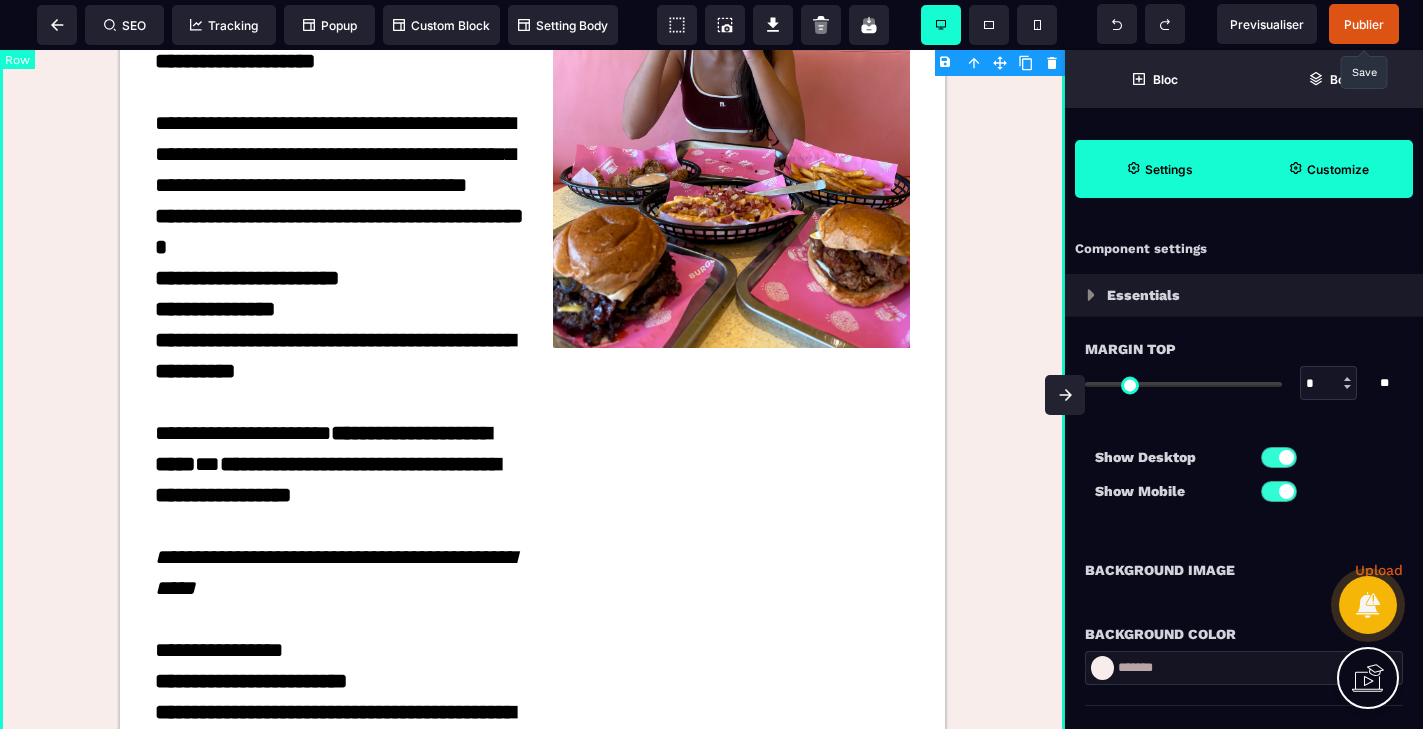 scroll, scrollTop: 3061, scrollLeft: 0, axis: vertical 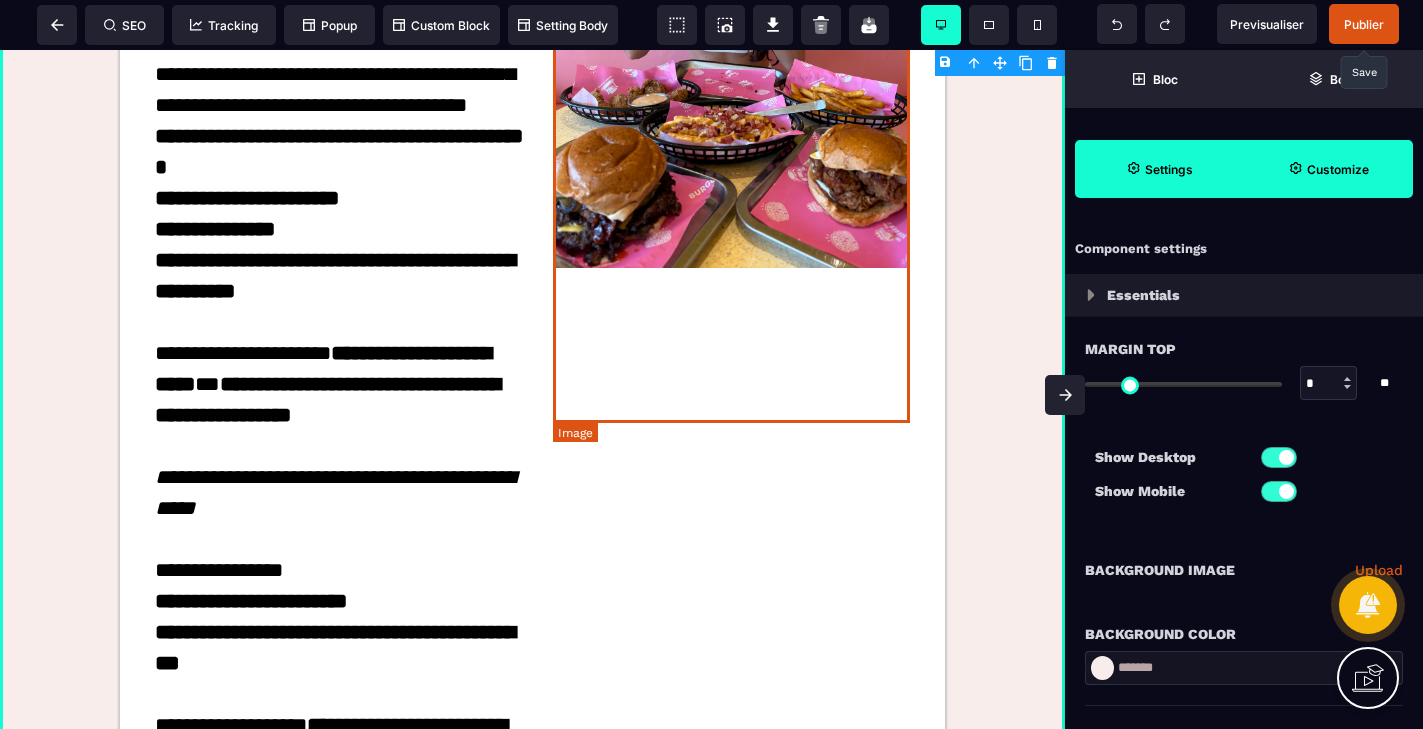 click at bounding box center (732, 28) 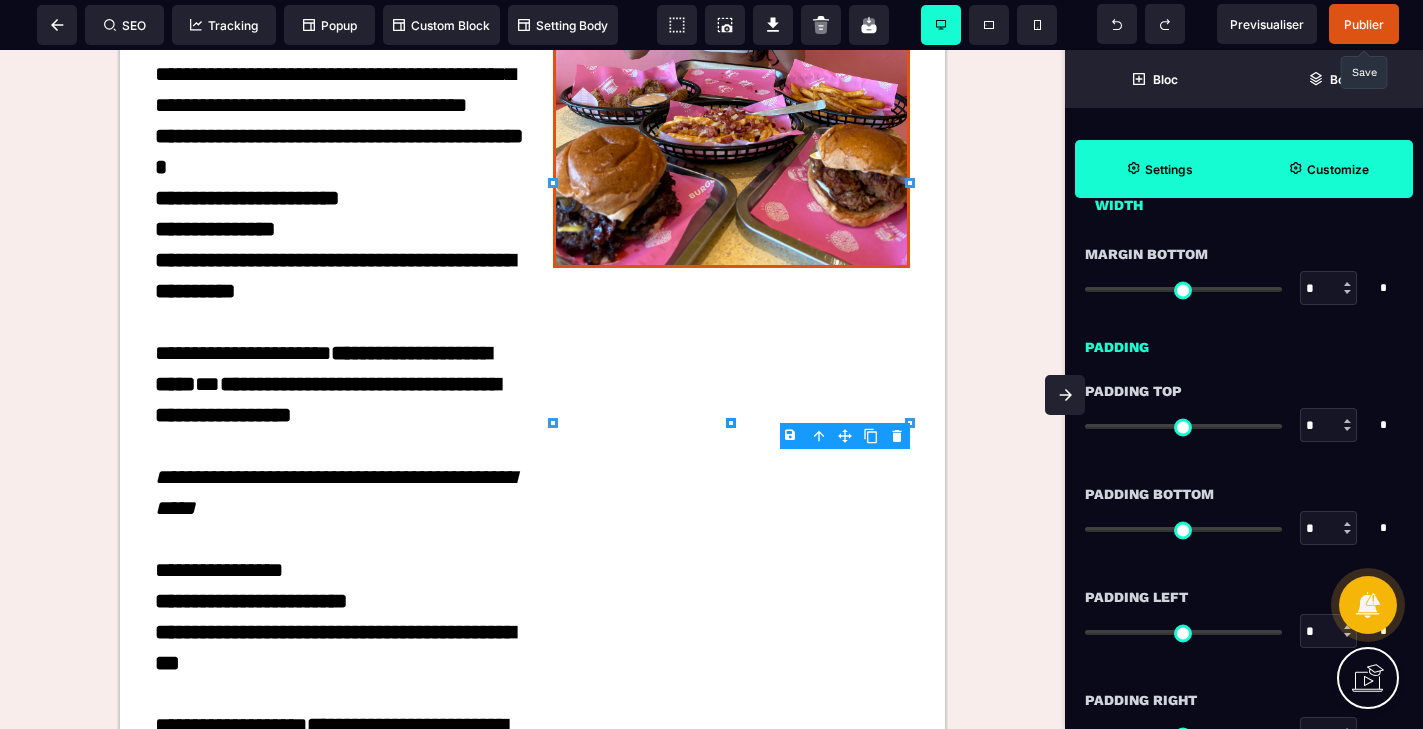 scroll, scrollTop: 588, scrollLeft: 0, axis: vertical 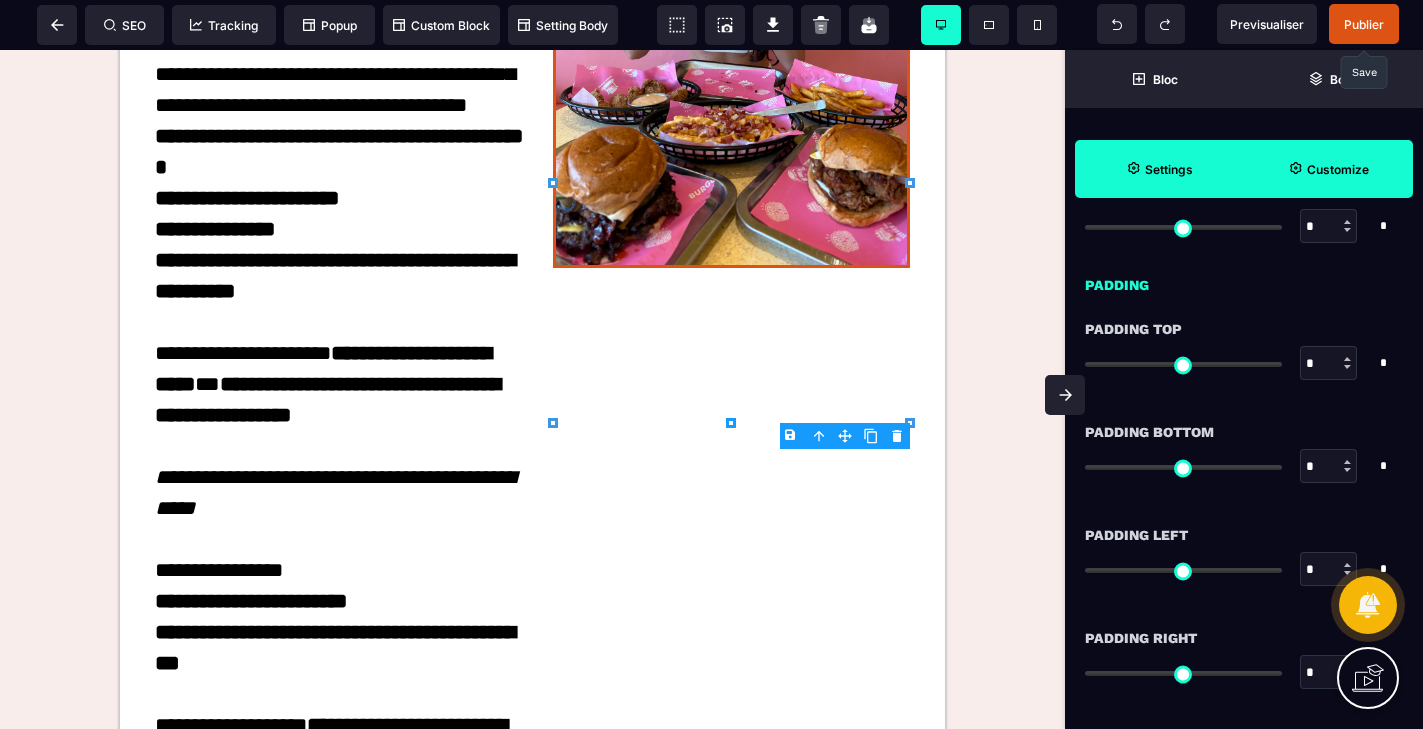 click on "Customize" at bounding box center [1328, 169] 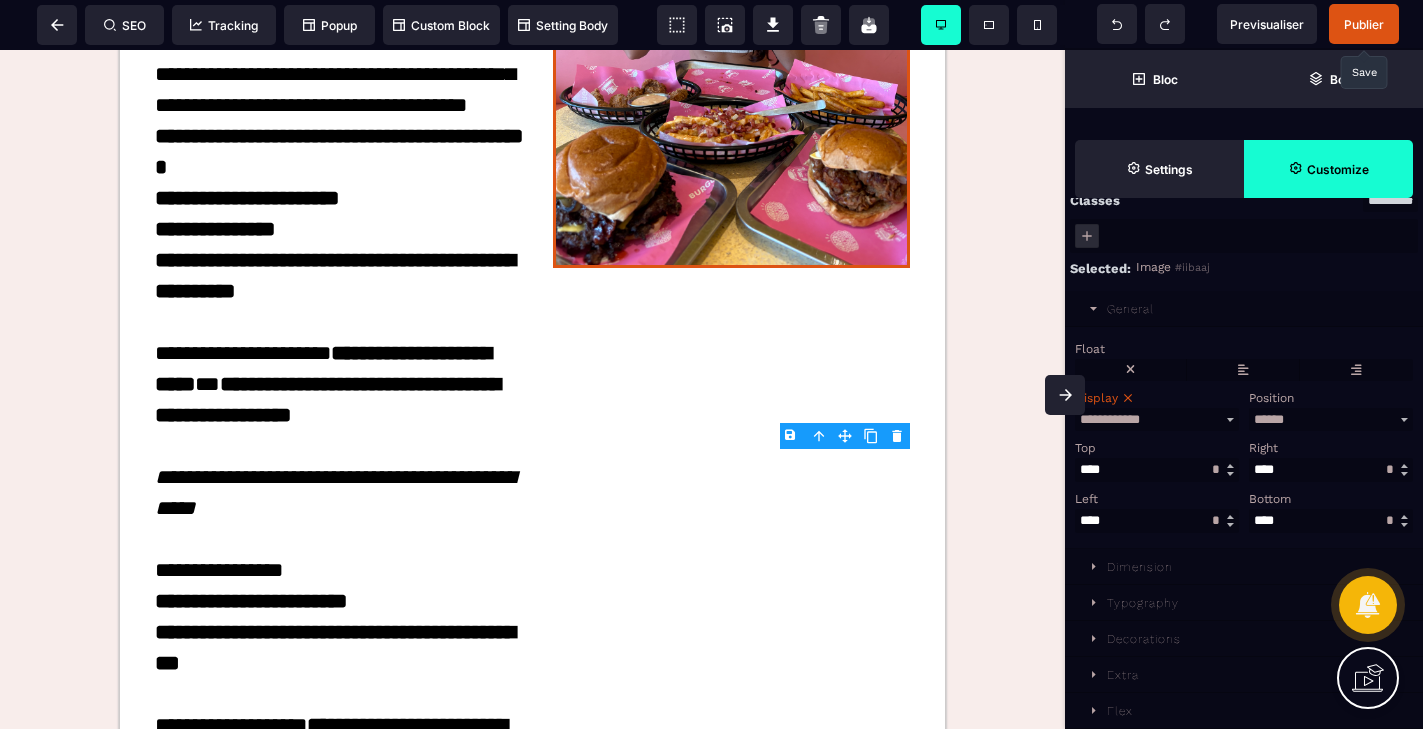 scroll, scrollTop: 127, scrollLeft: 0, axis: vertical 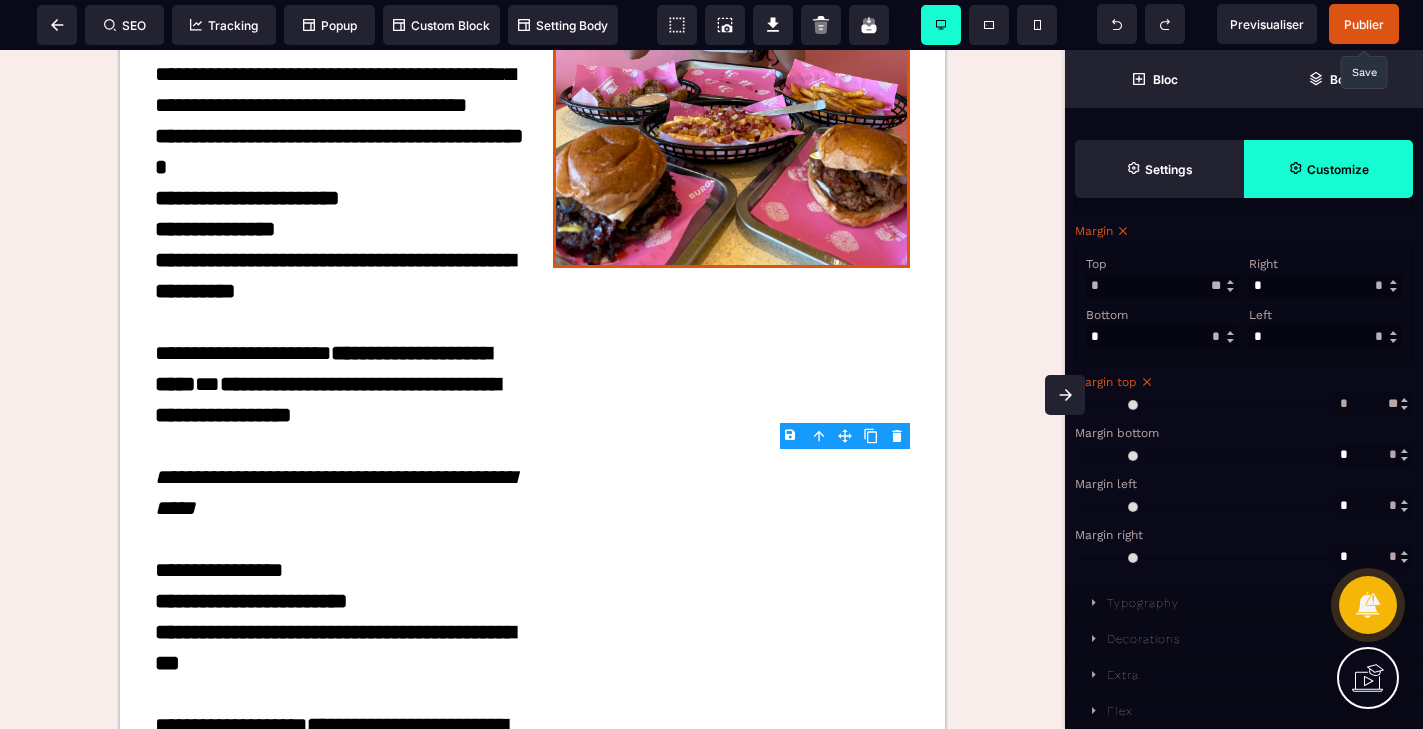 click 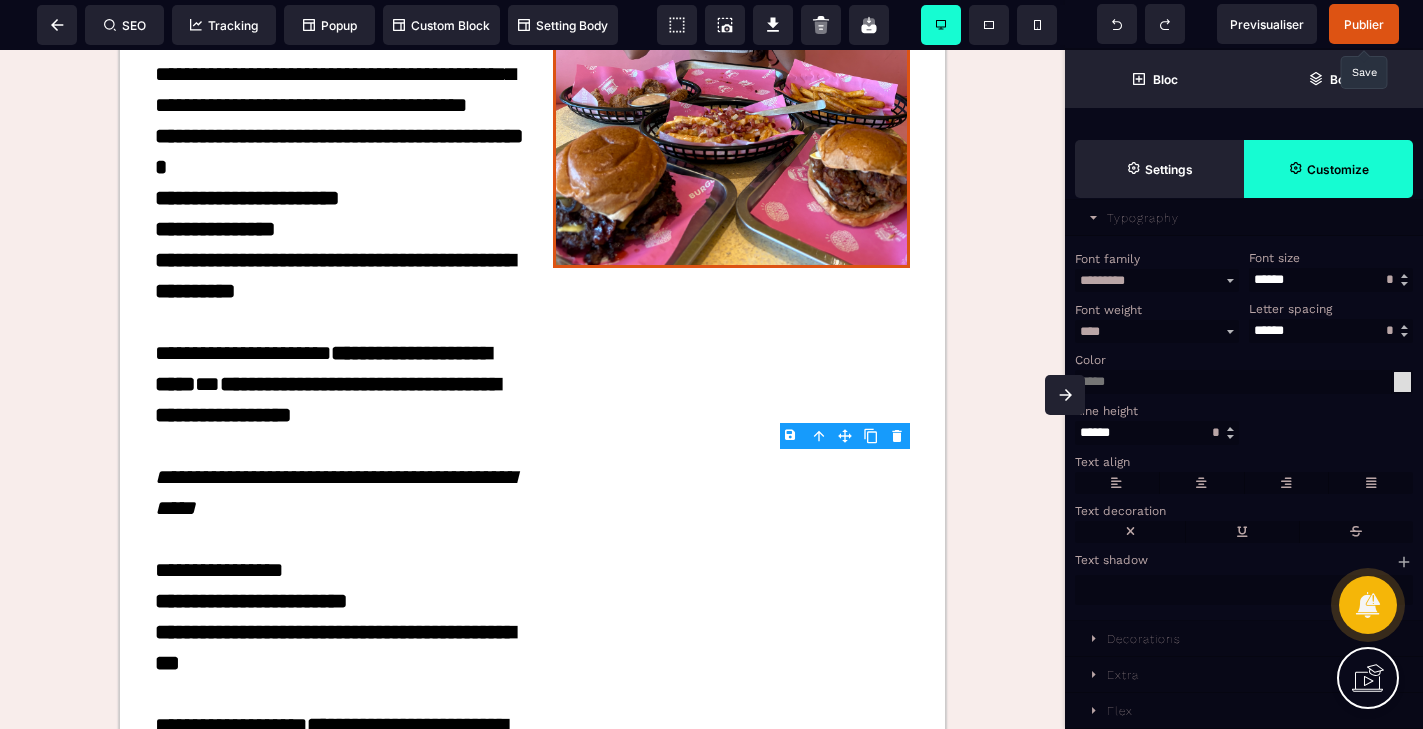 click on "Decorations" at bounding box center (1244, 639) 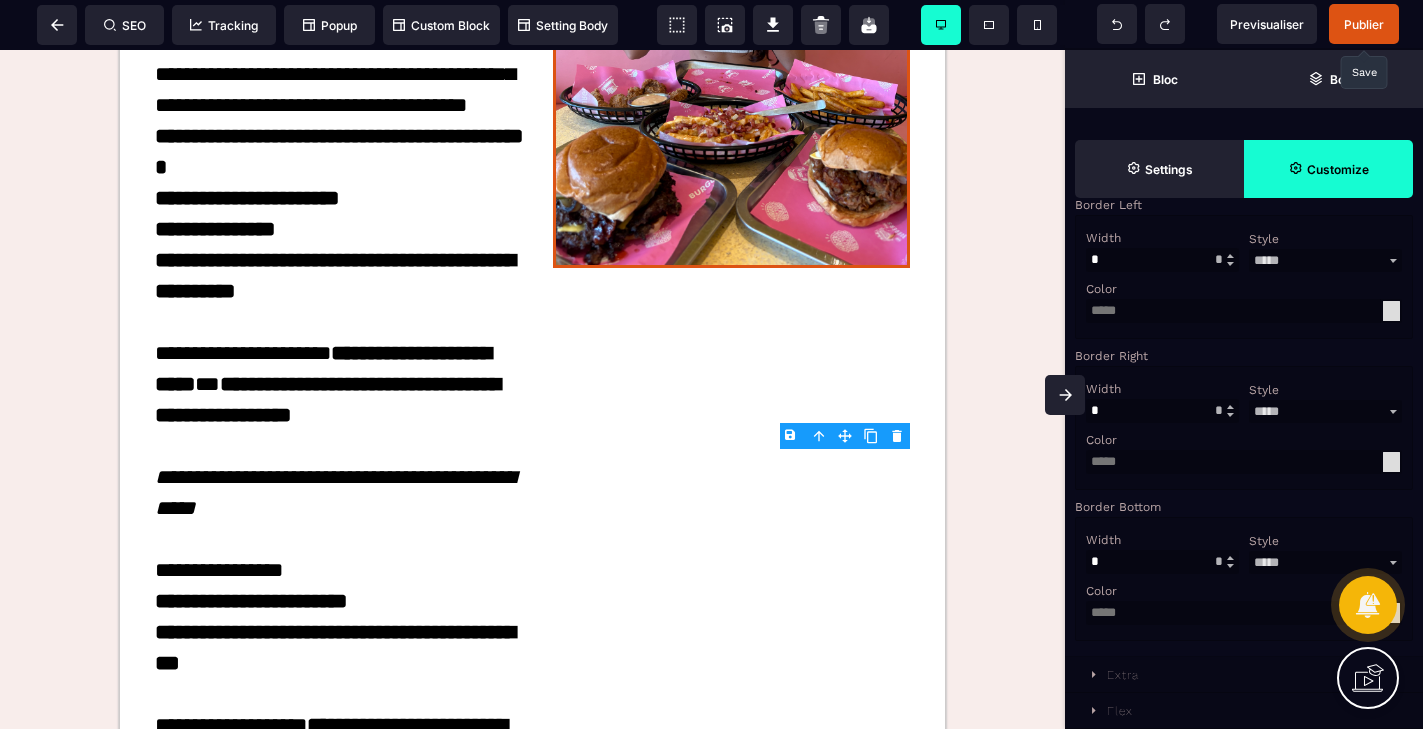 scroll, scrollTop: 2042, scrollLeft: 0, axis: vertical 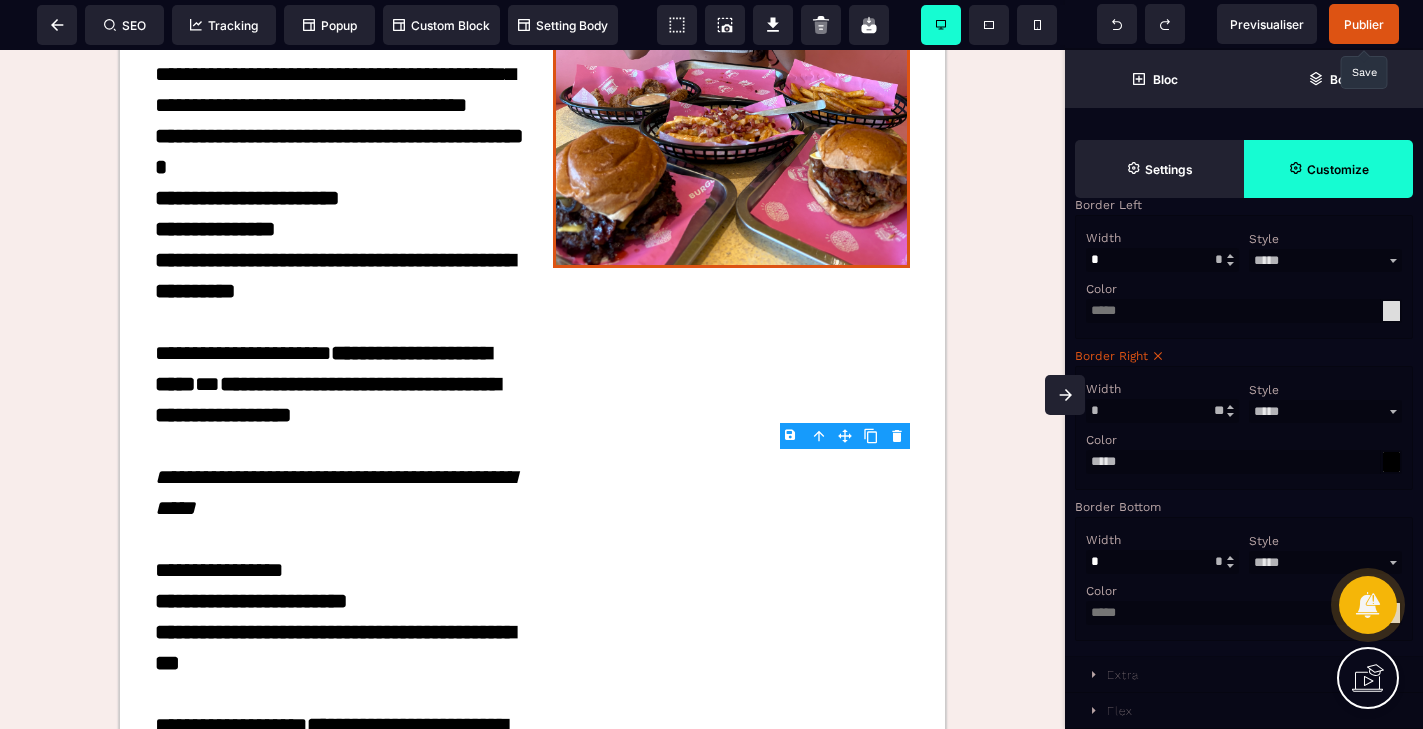 click at bounding box center [1230, 407] 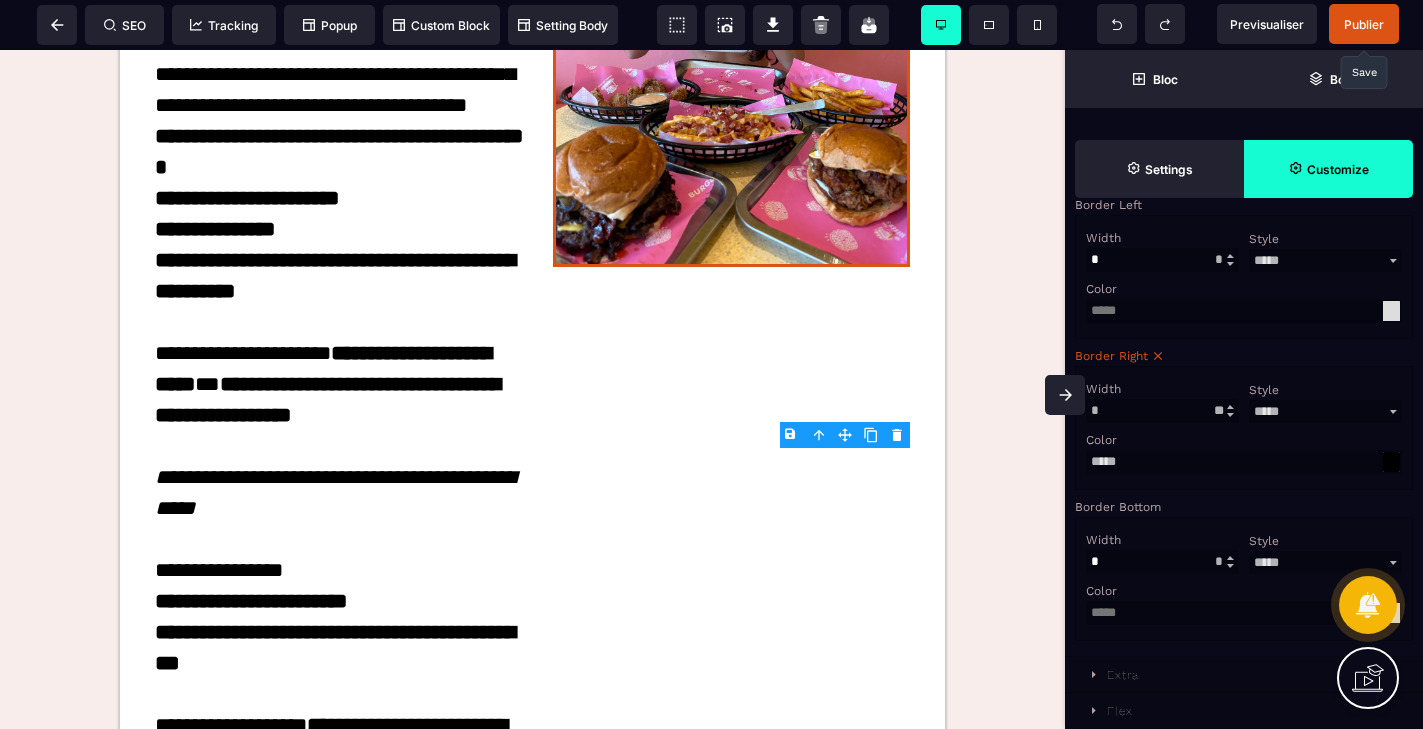 click at bounding box center [1230, 407] 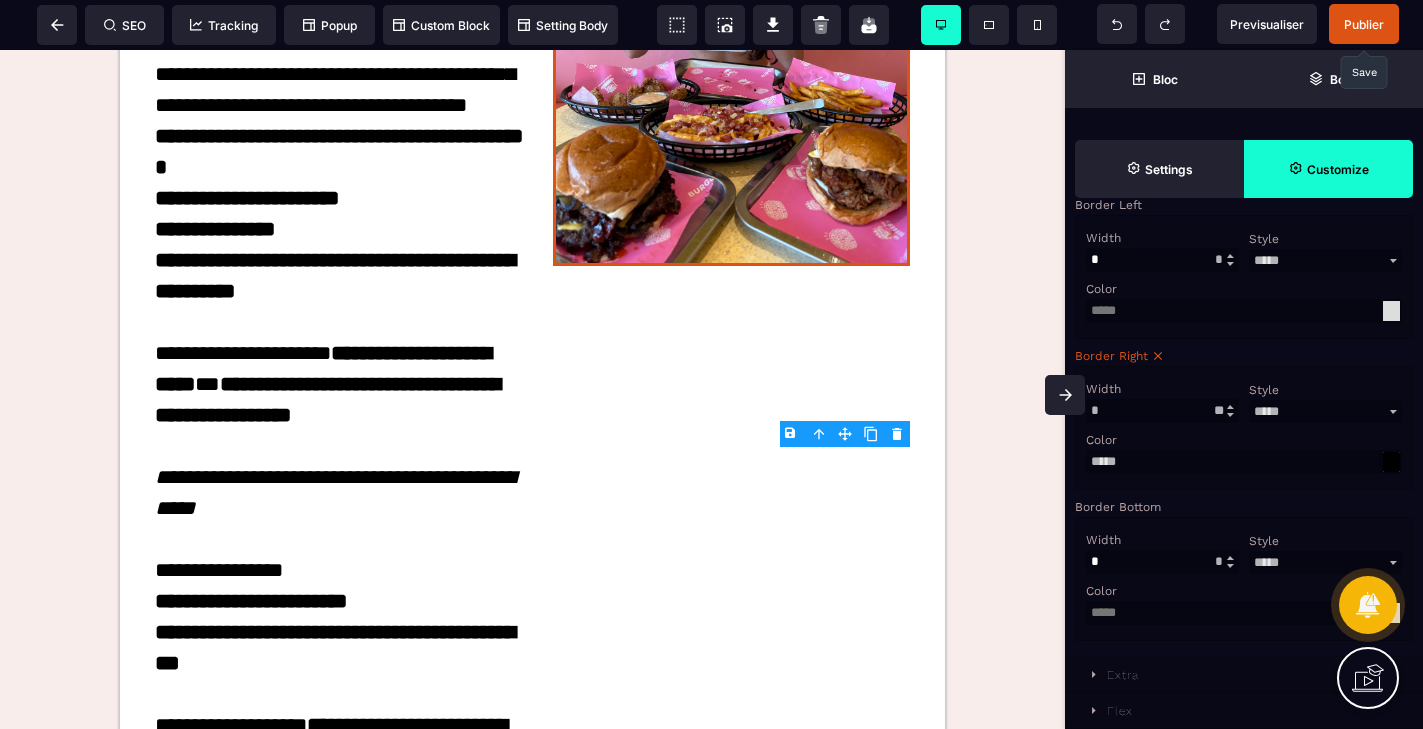 click at bounding box center [1230, 407] 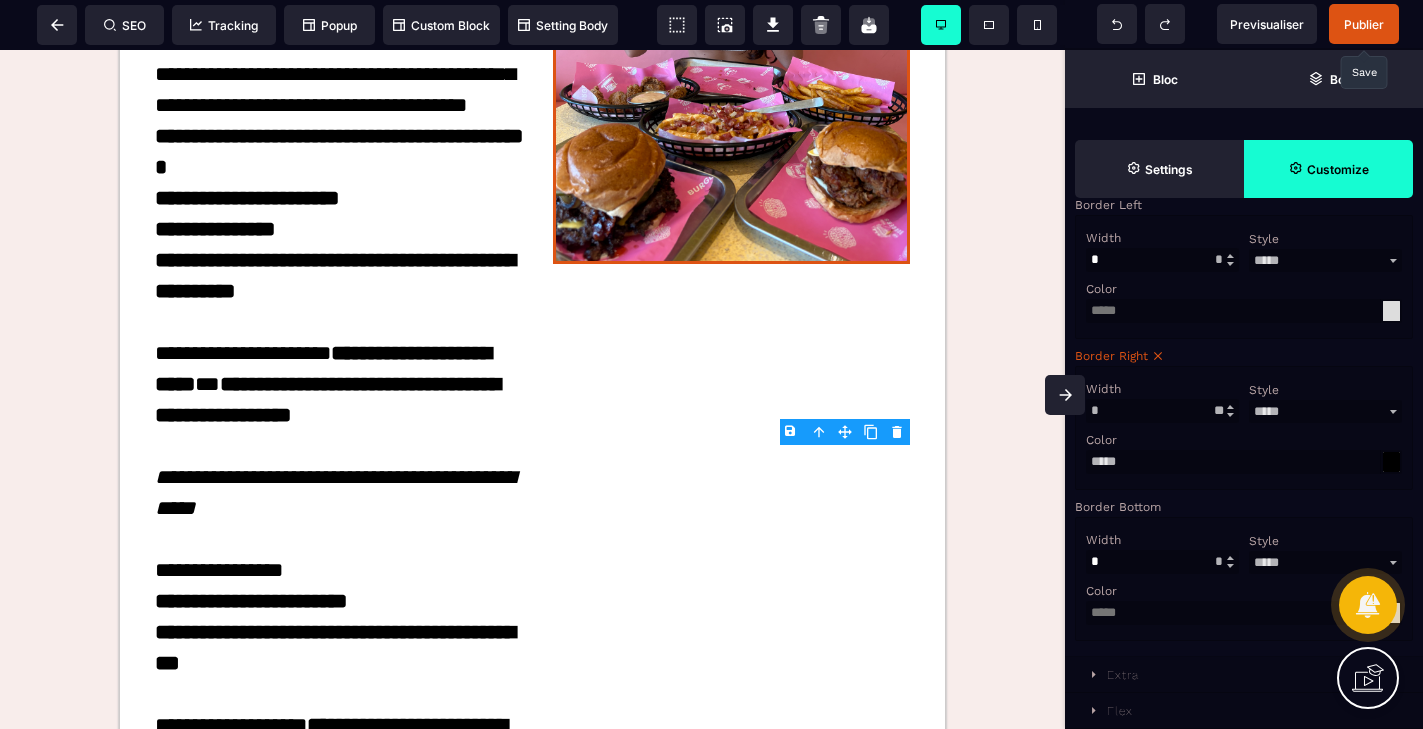 click at bounding box center (1230, 407) 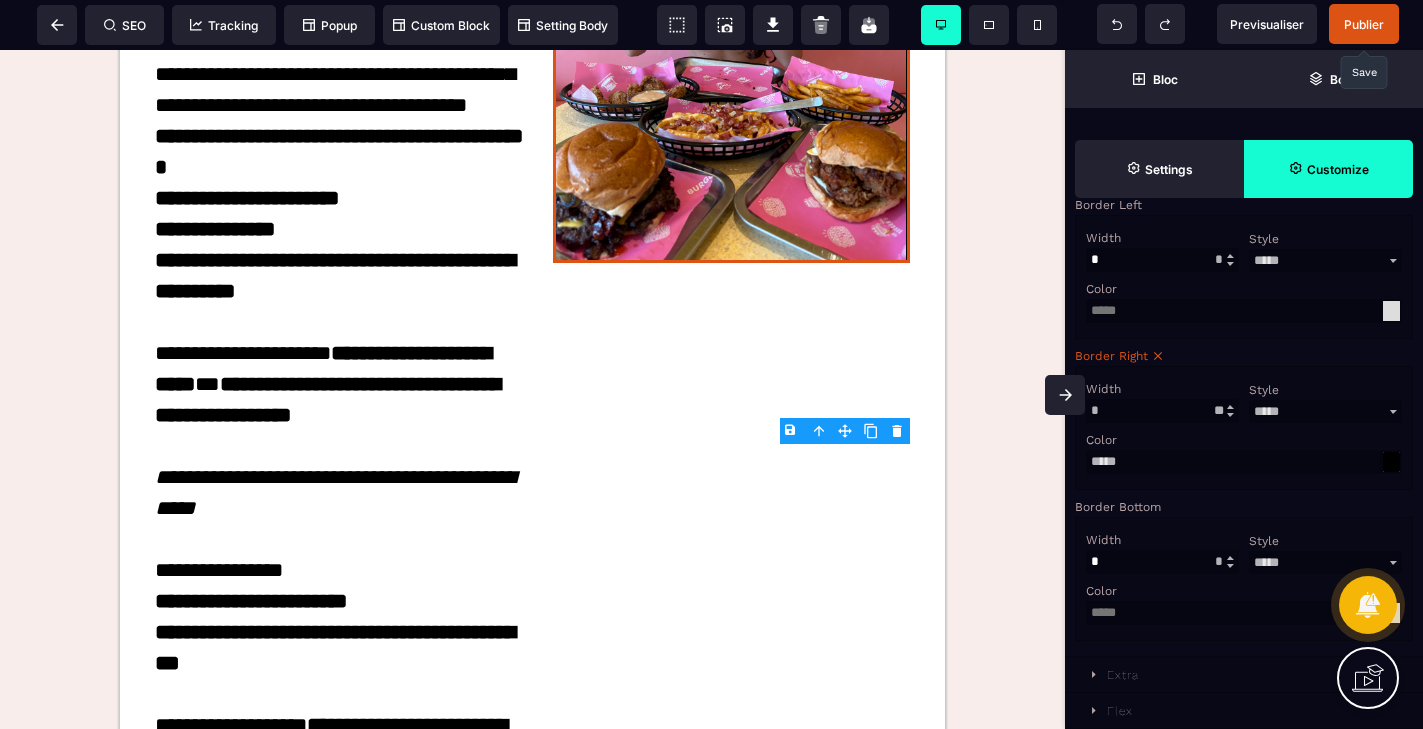 click at bounding box center (1230, 407) 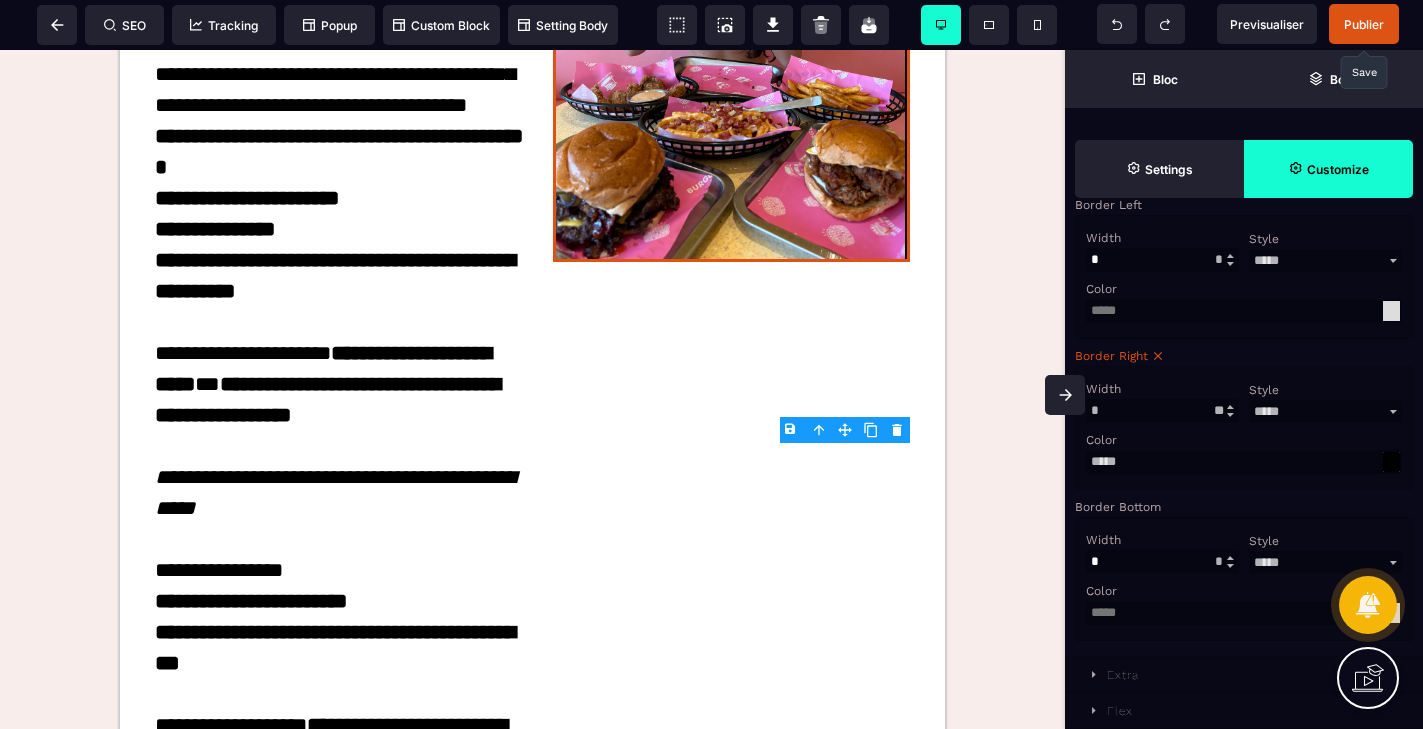 click at bounding box center [1231, 411] 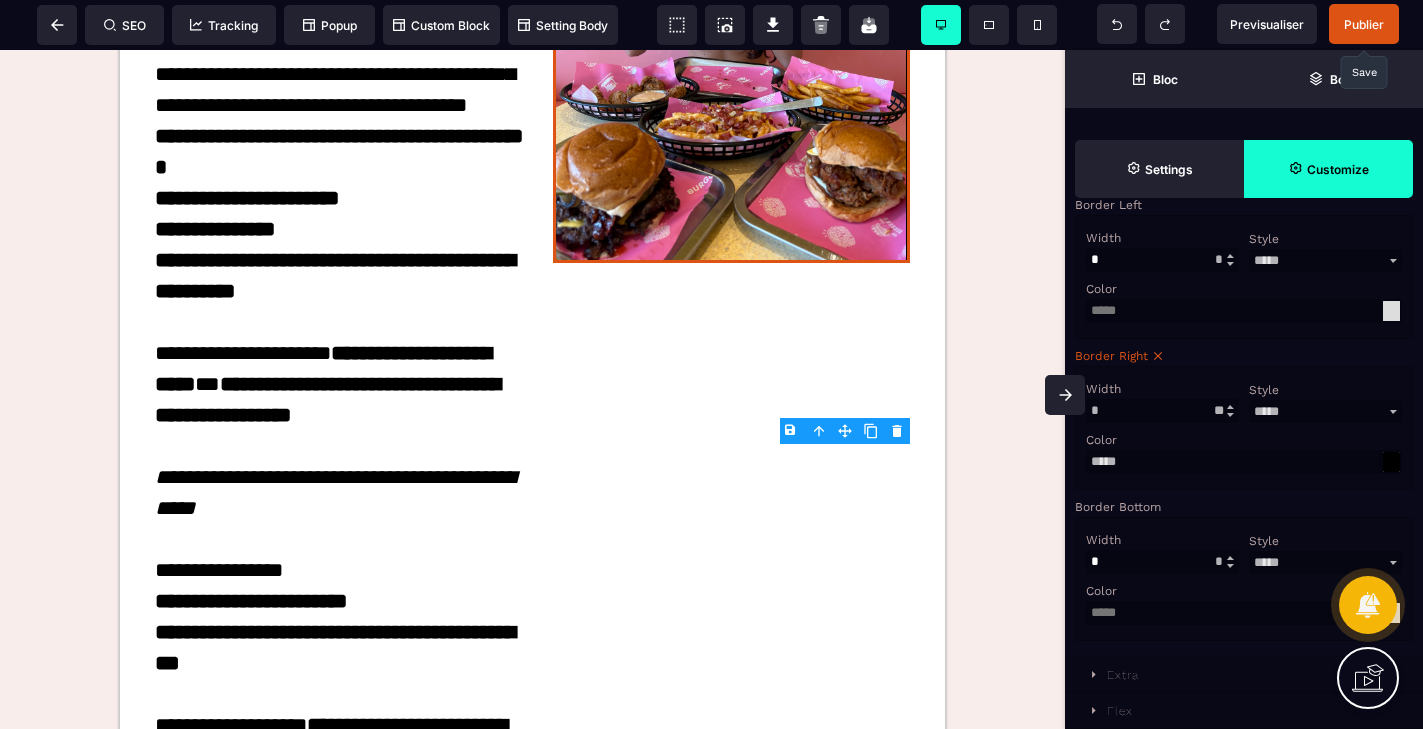click at bounding box center [1230, 415] 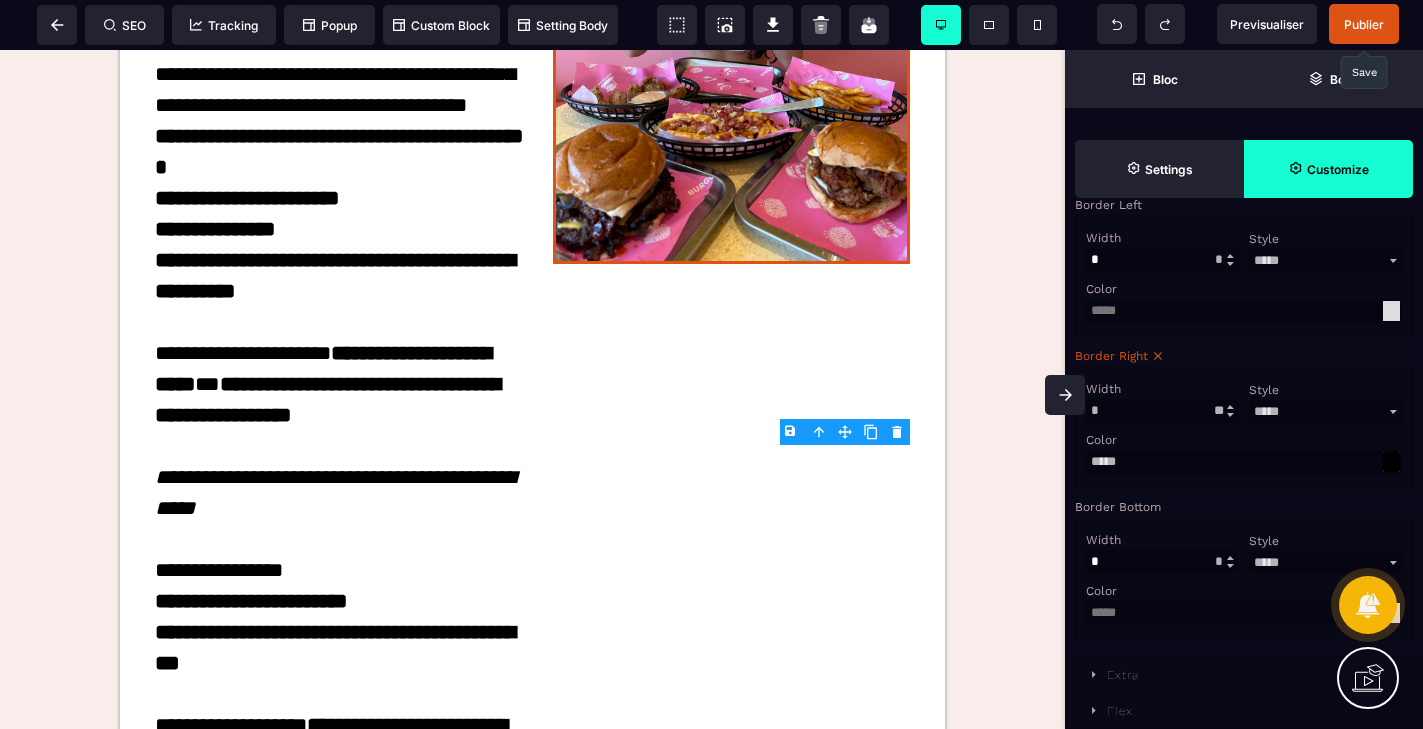 click at bounding box center (1230, 415) 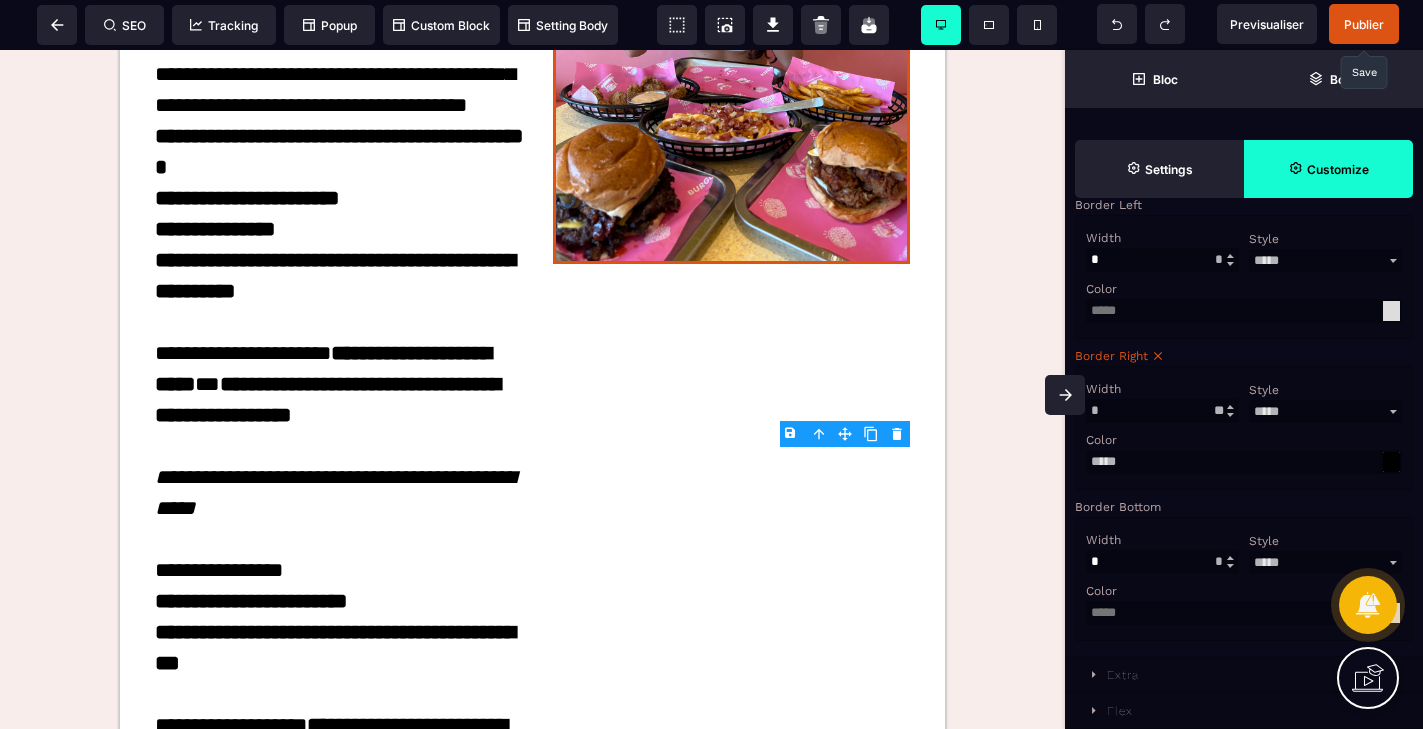 click at bounding box center [1230, 415] 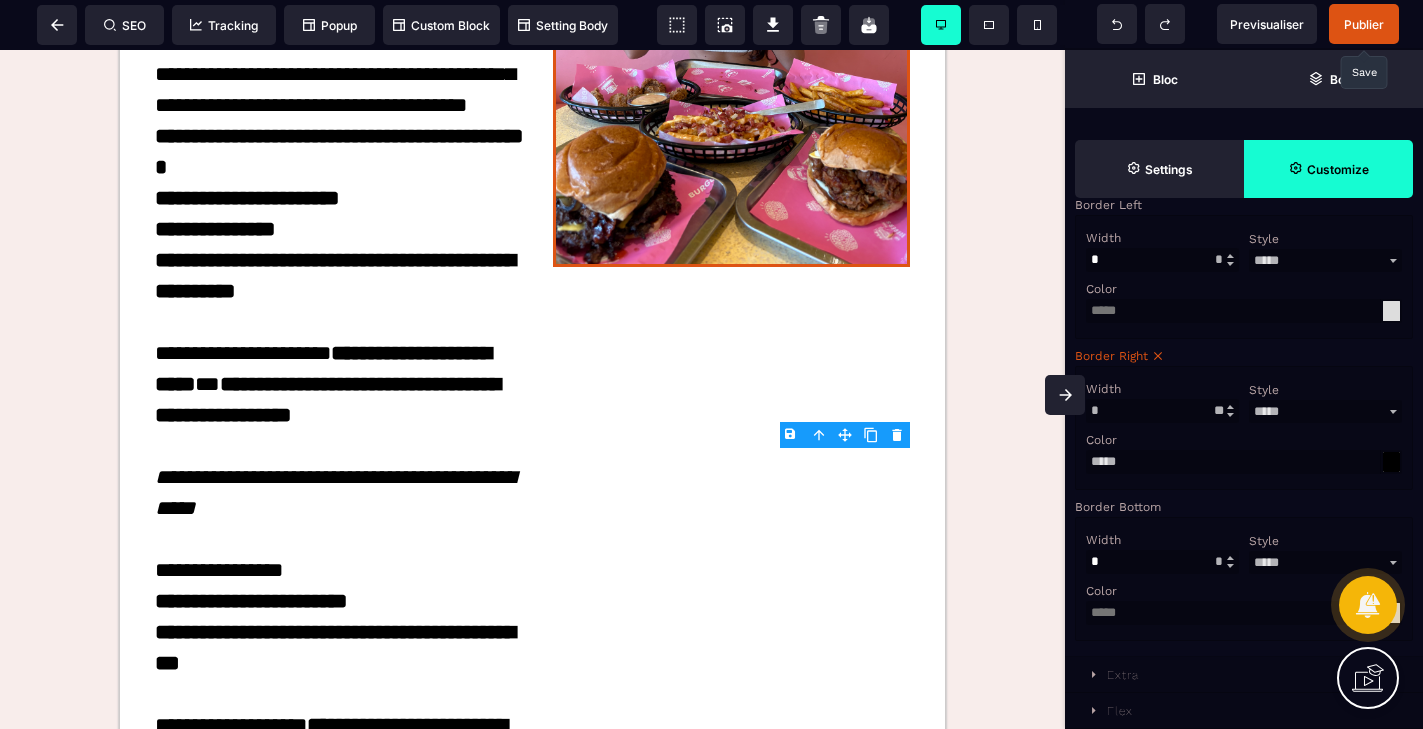 click at bounding box center [1230, 415] 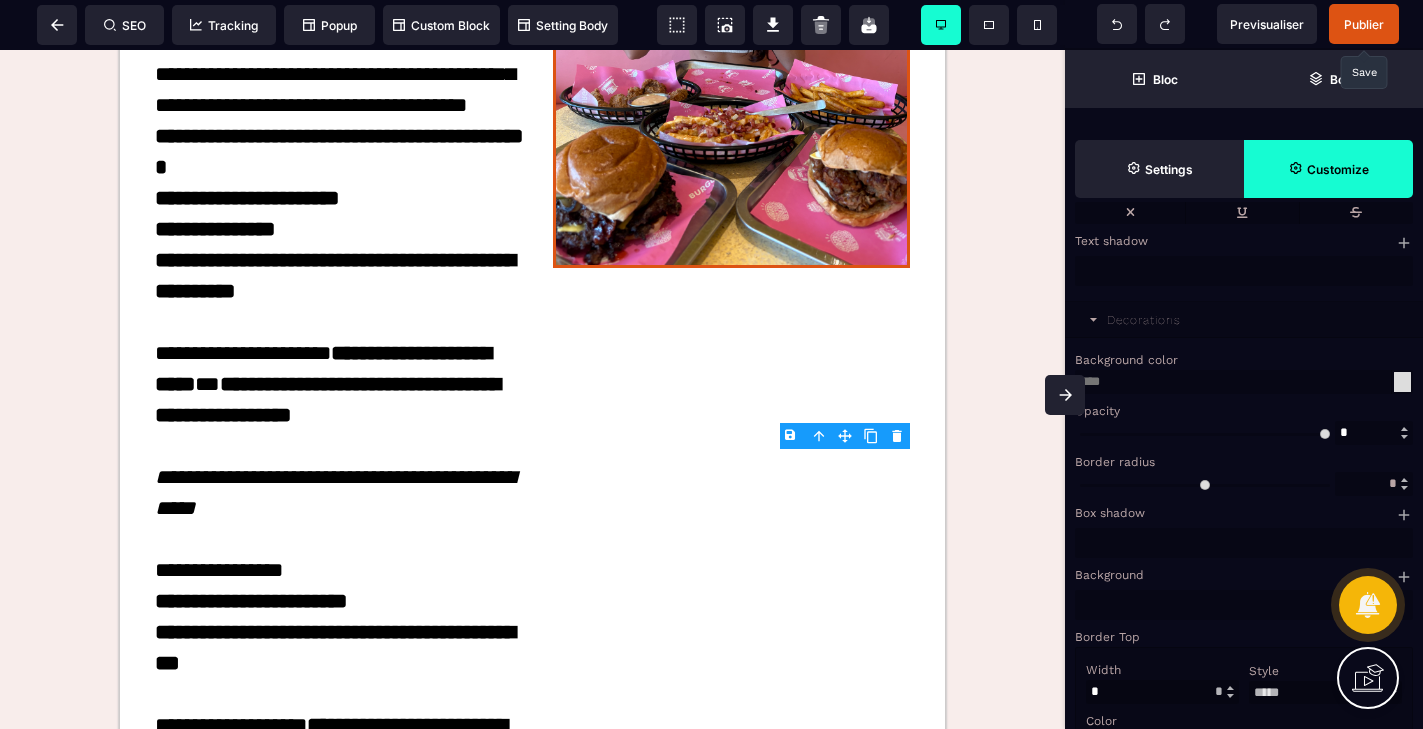 scroll, scrollTop: 1432, scrollLeft: 0, axis: vertical 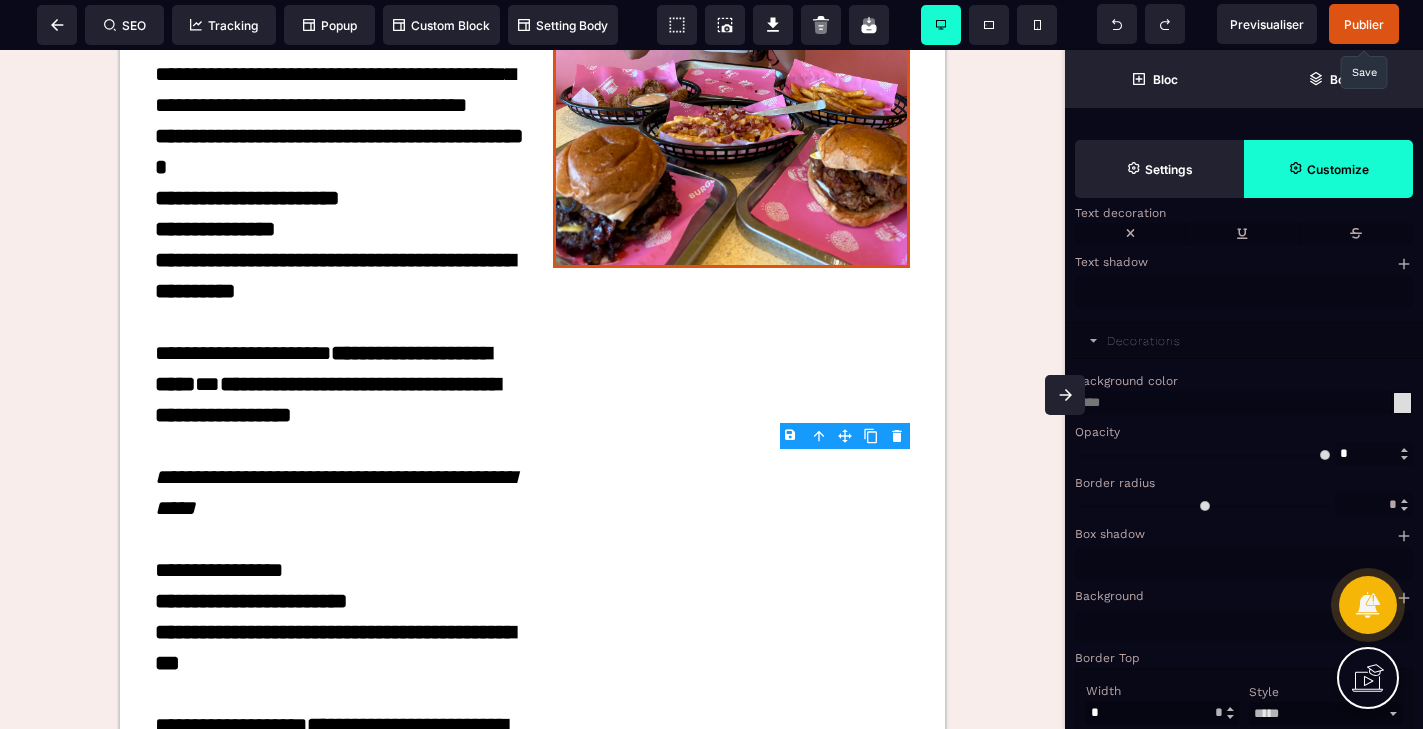 click at bounding box center [1404, 501] 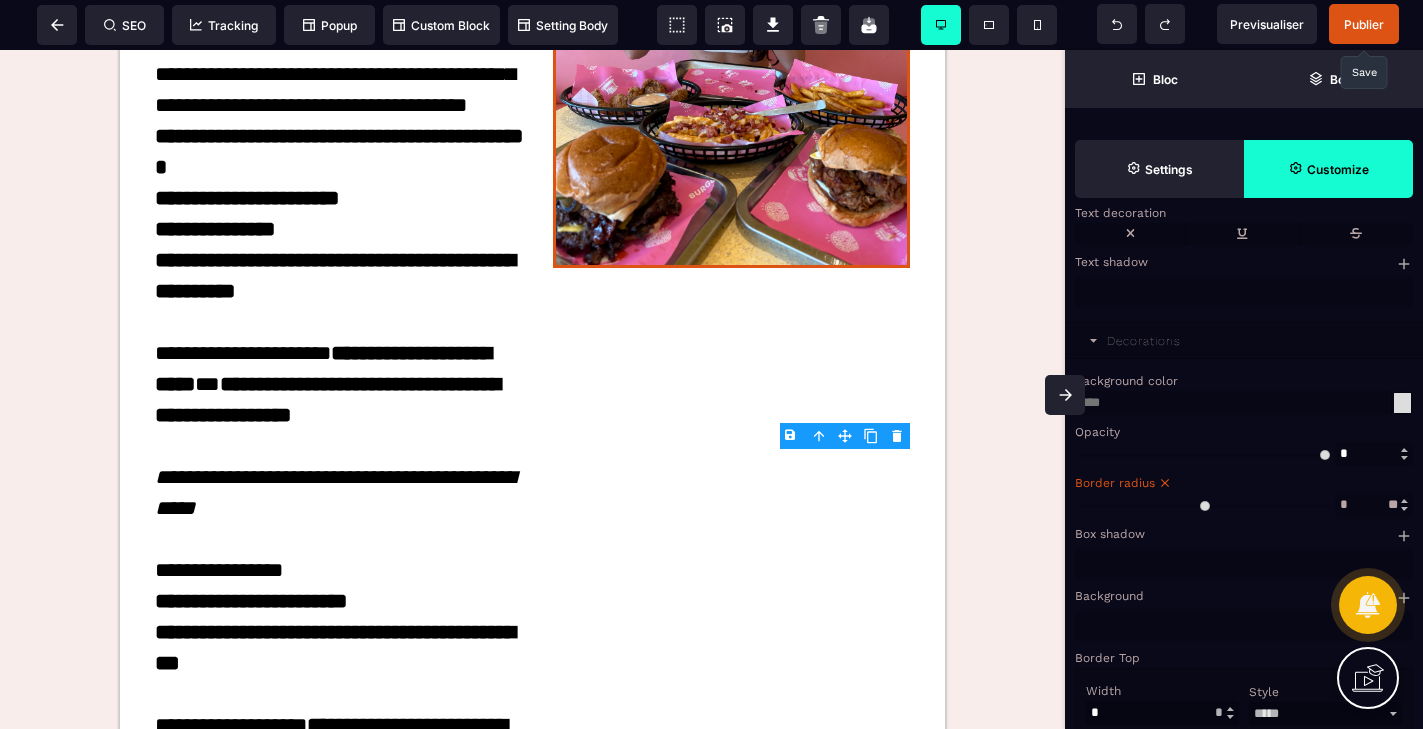 click at bounding box center (1404, 501) 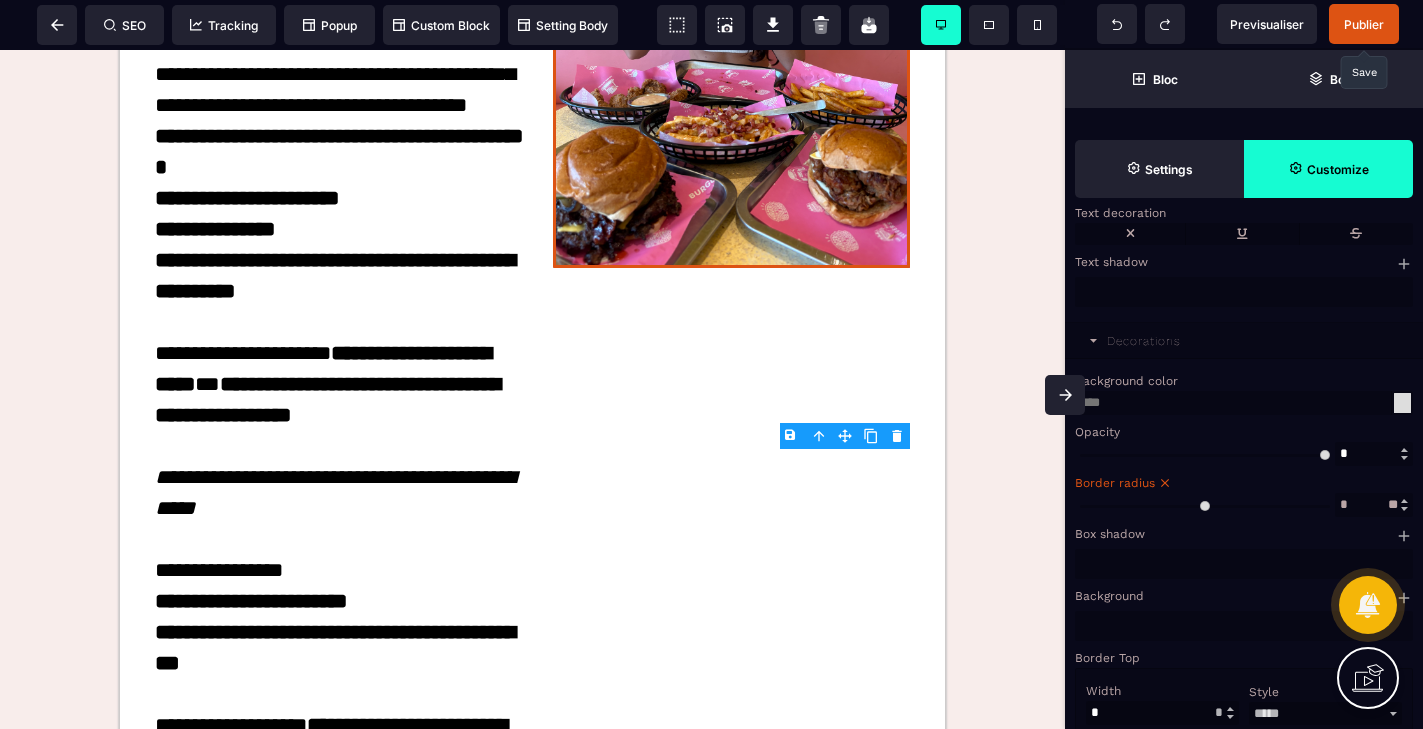 click at bounding box center [1404, 501] 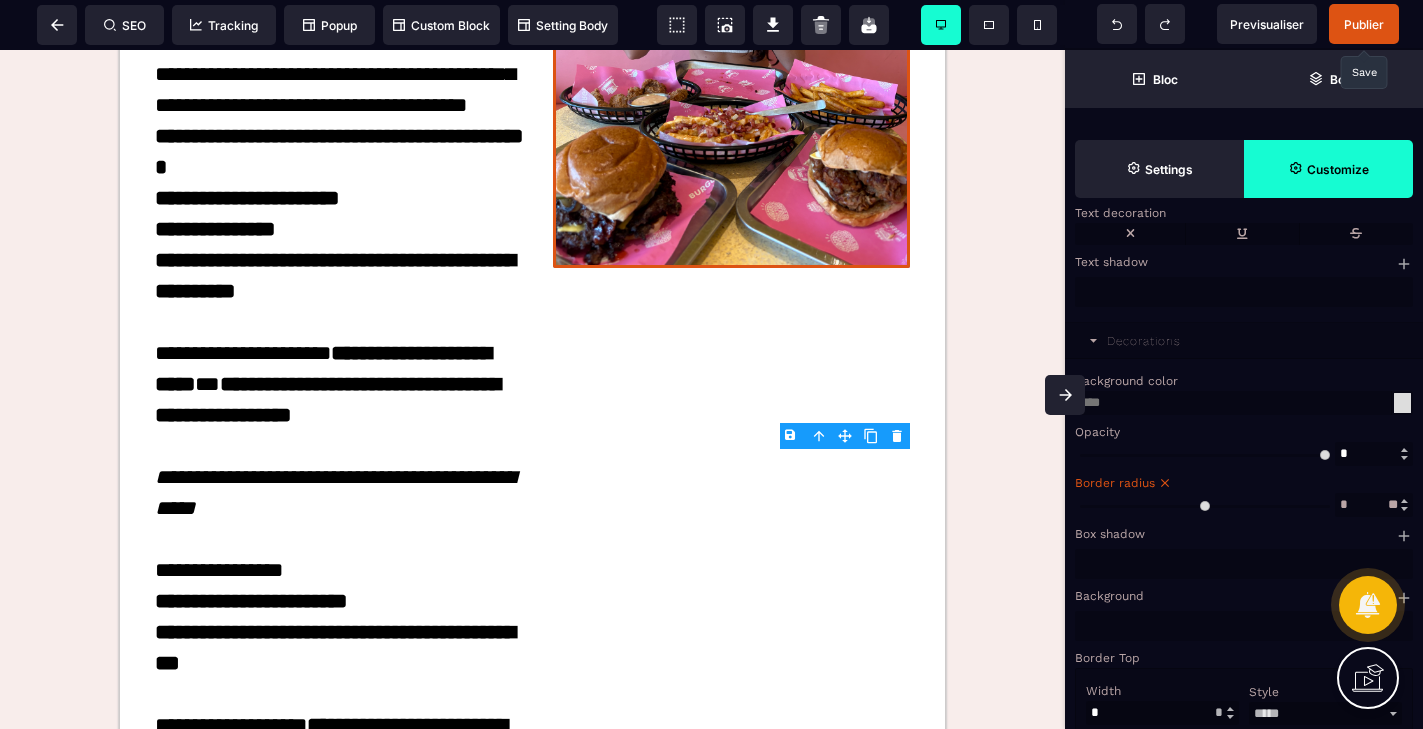 click at bounding box center (1404, 501) 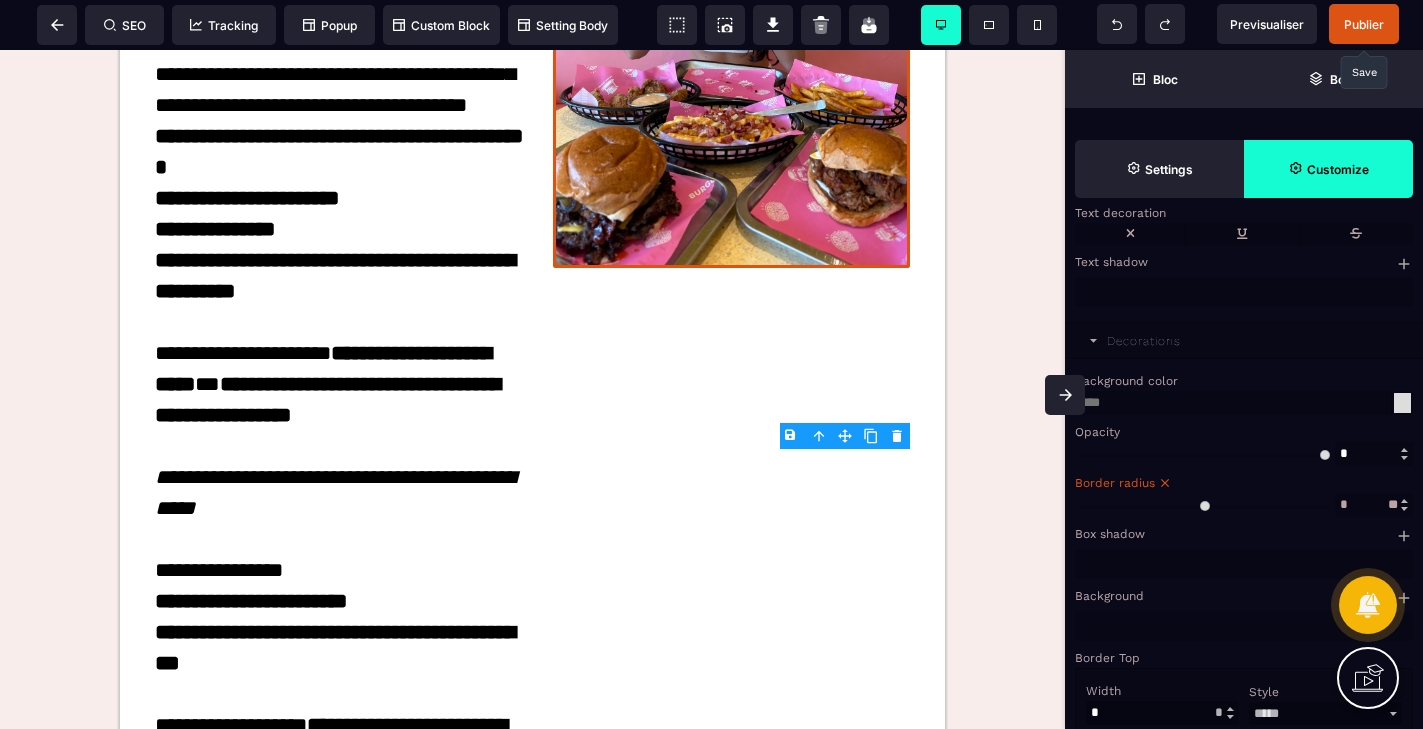 click at bounding box center [1404, 501] 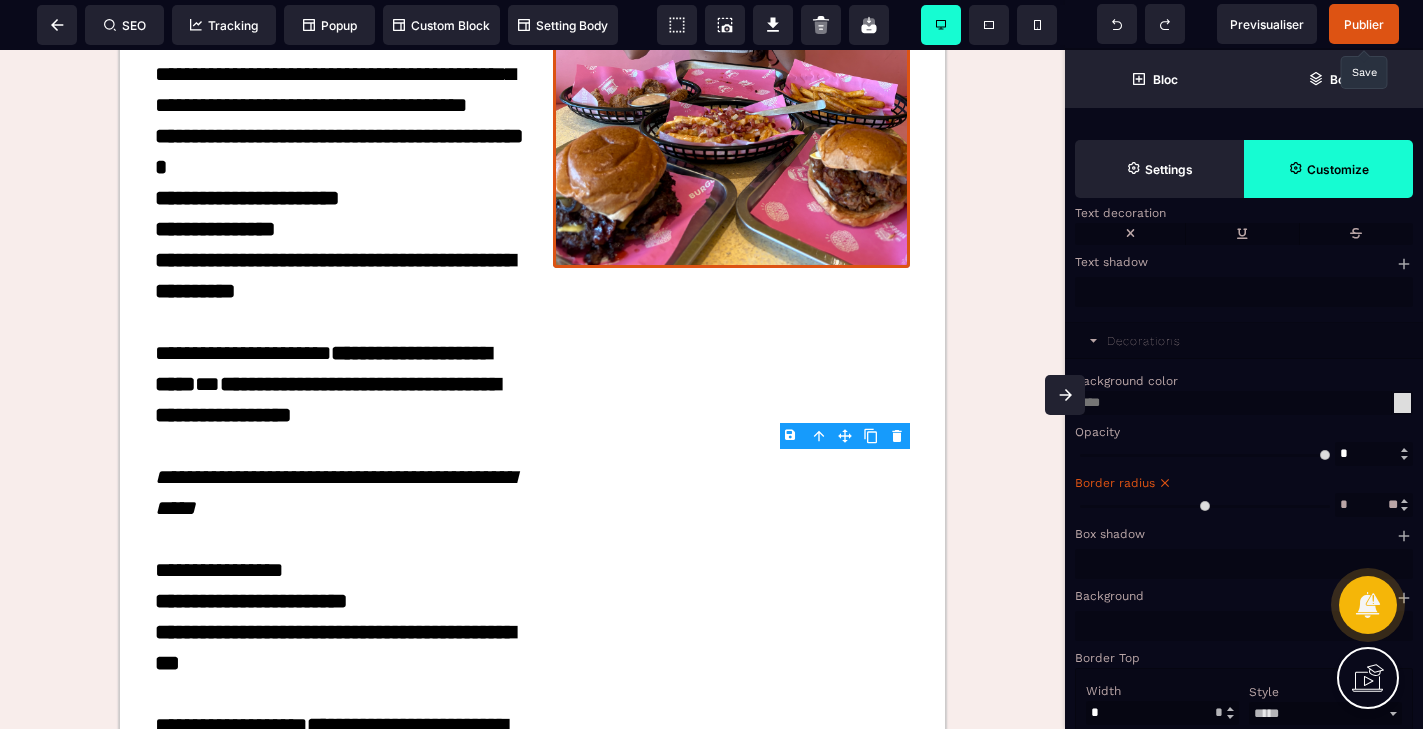click at bounding box center (1404, 501) 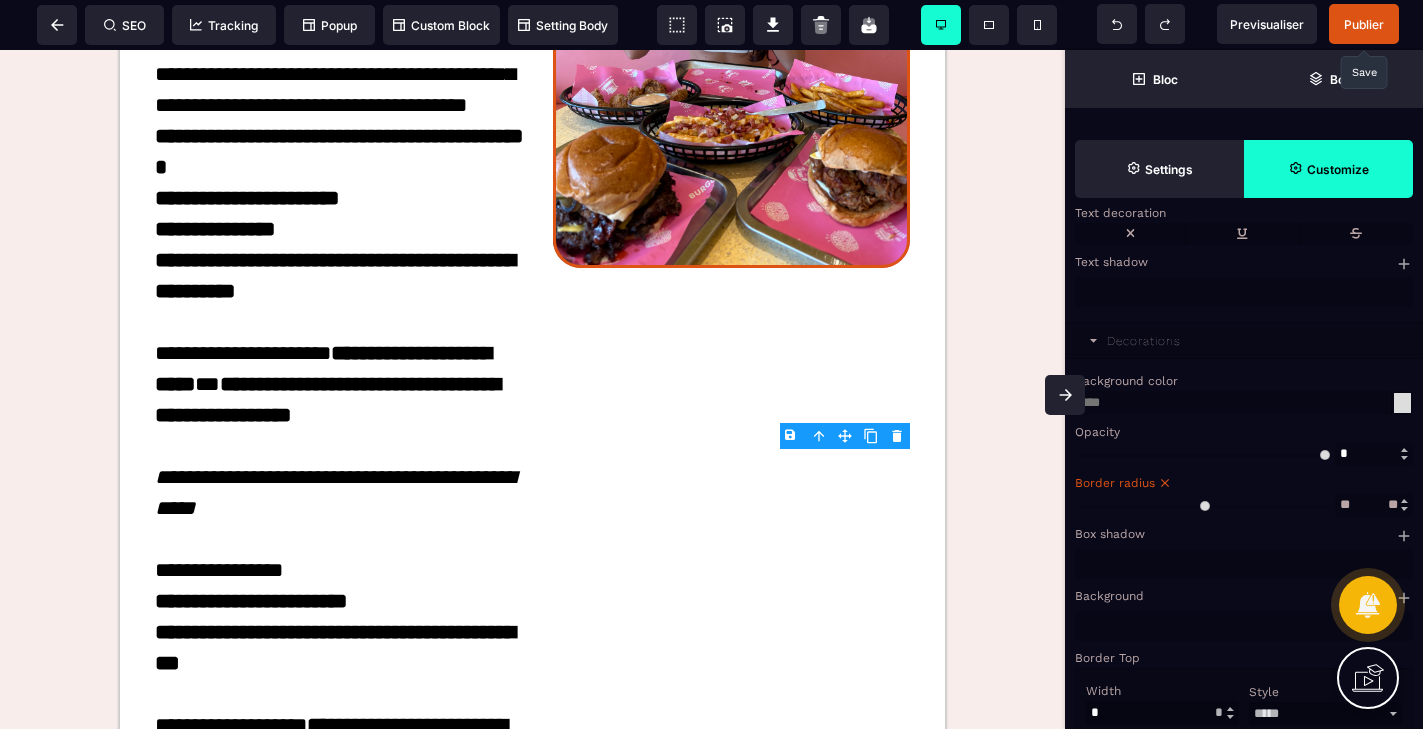 drag, startPoint x: 1097, startPoint y: 537, endPoint x: 1151, endPoint y: 537, distance: 54 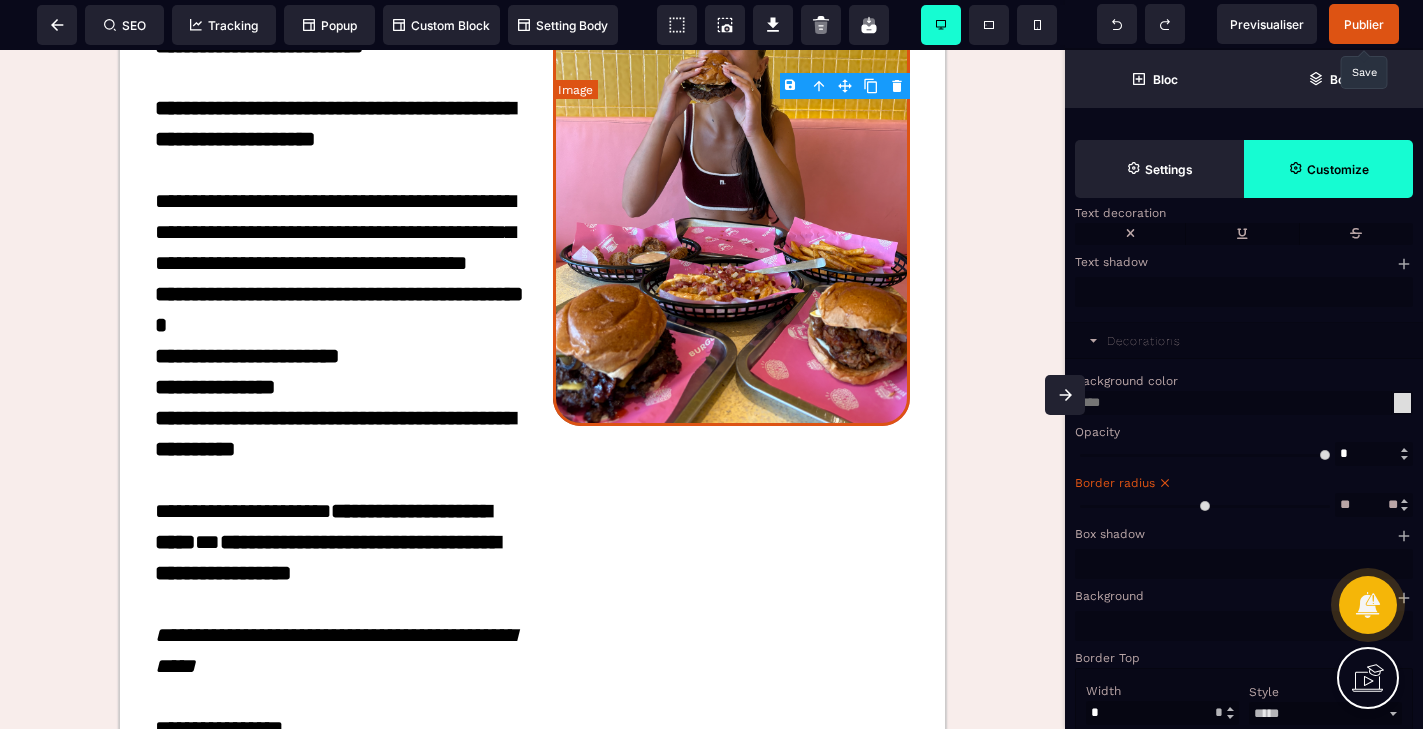 scroll, scrollTop: 2905, scrollLeft: 0, axis: vertical 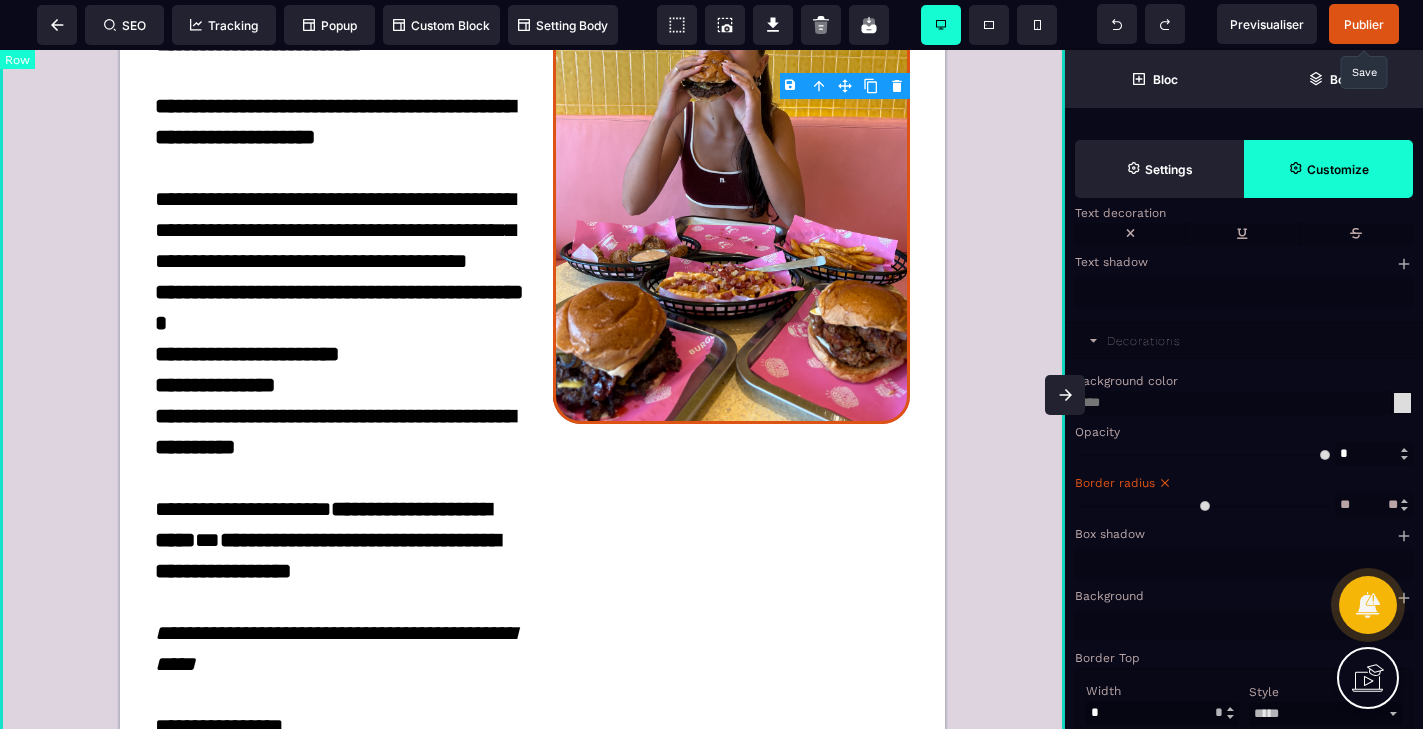 click on "[FIRST] [LAST] [PHONE] [EMAIL]" at bounding box center (532, -588) 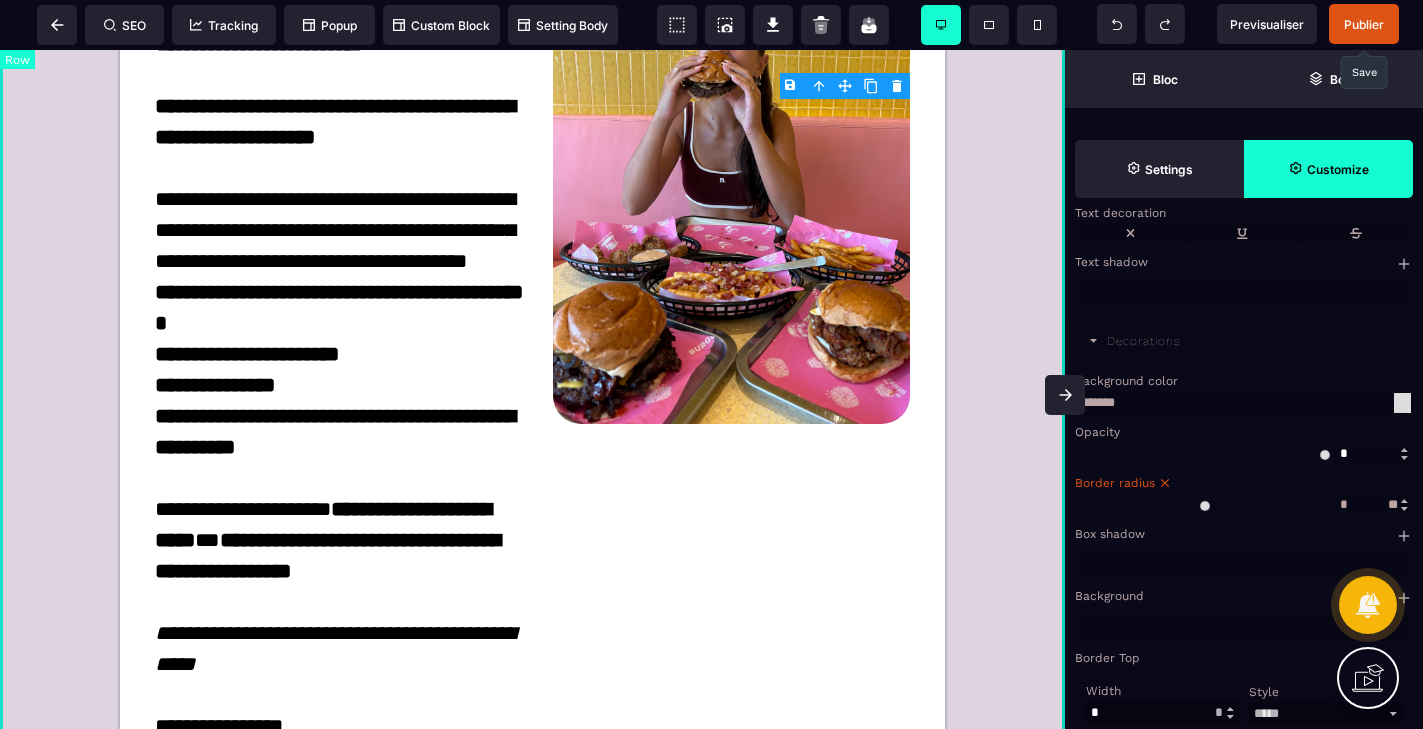 scroll, scrollTop: 0, scrollLeft: 0, axis: both 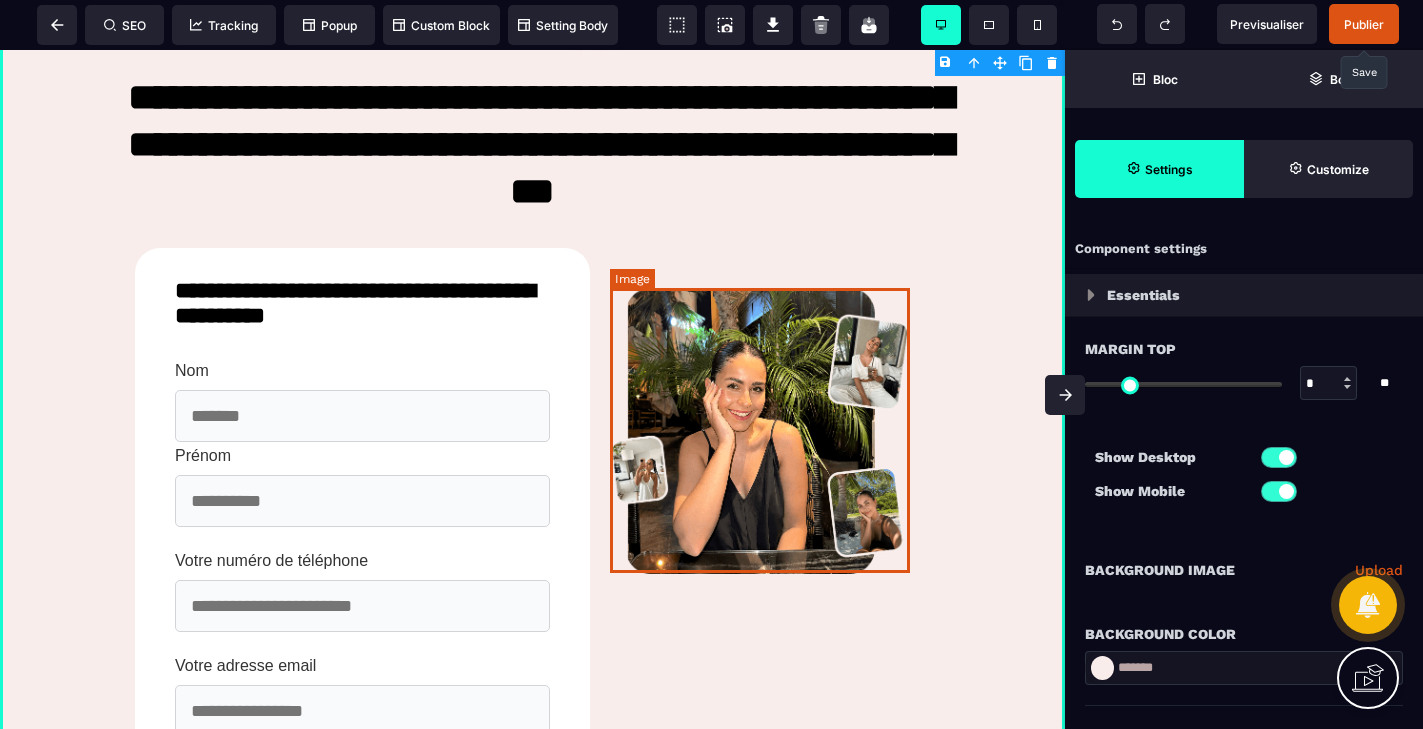 click at bounding box center (760, 431) 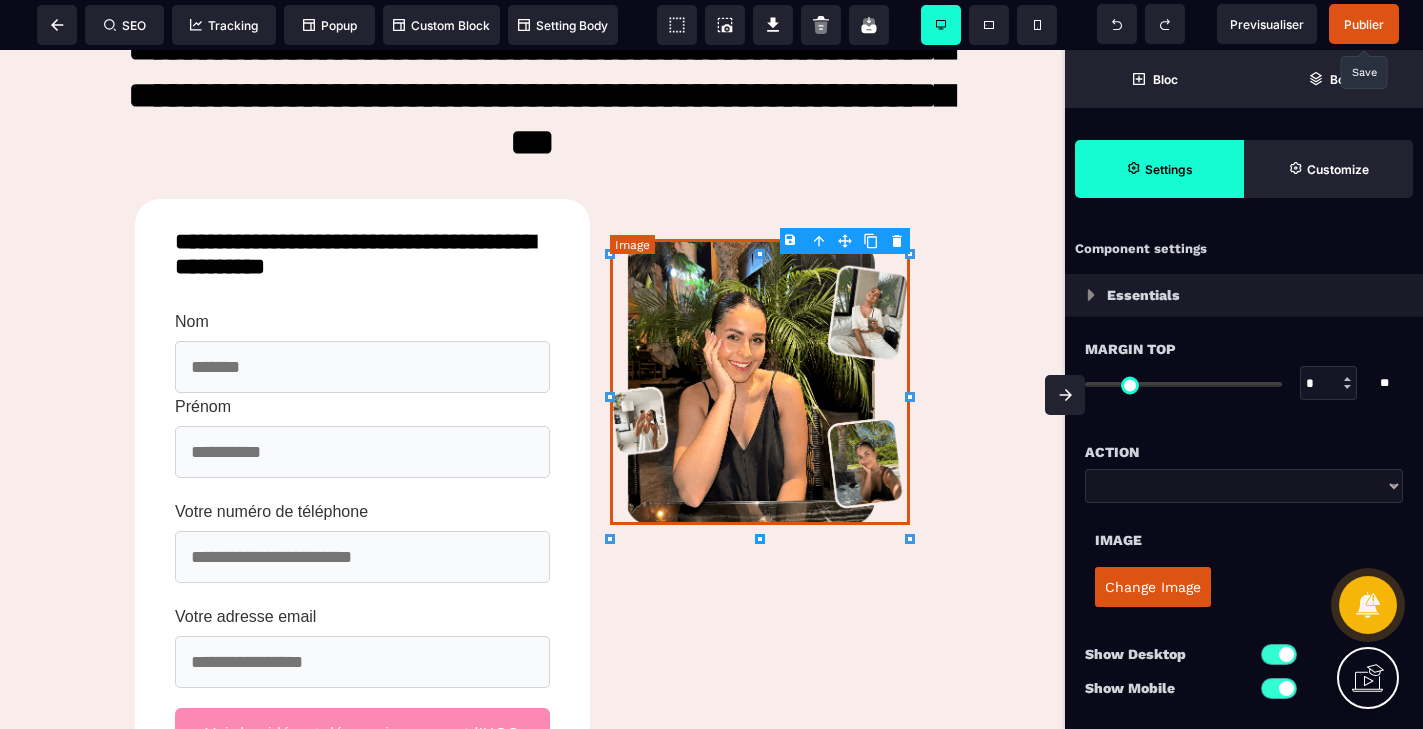 scroll, scrollTop: 153, scrollLeft: 0, axis: vertical 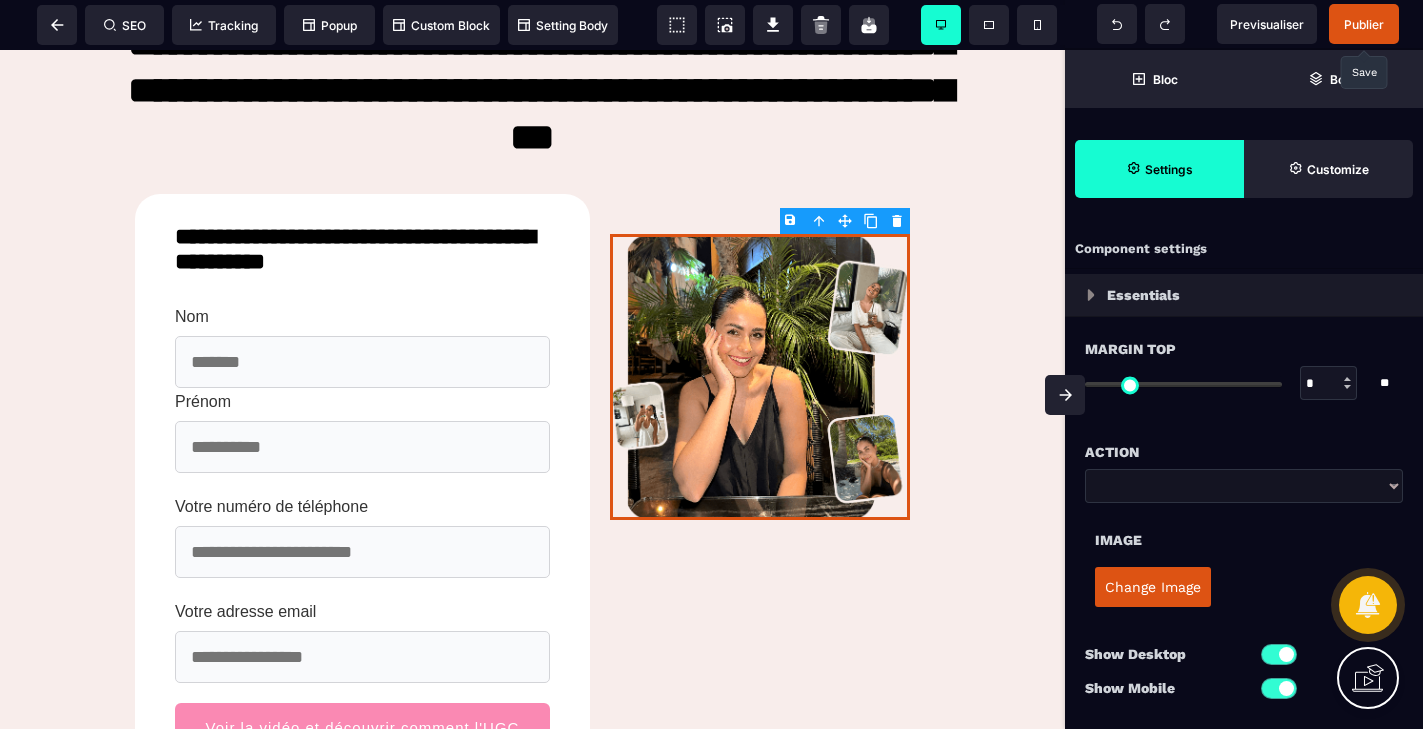 click on "Change Image" at bounding box center (1153, 587) 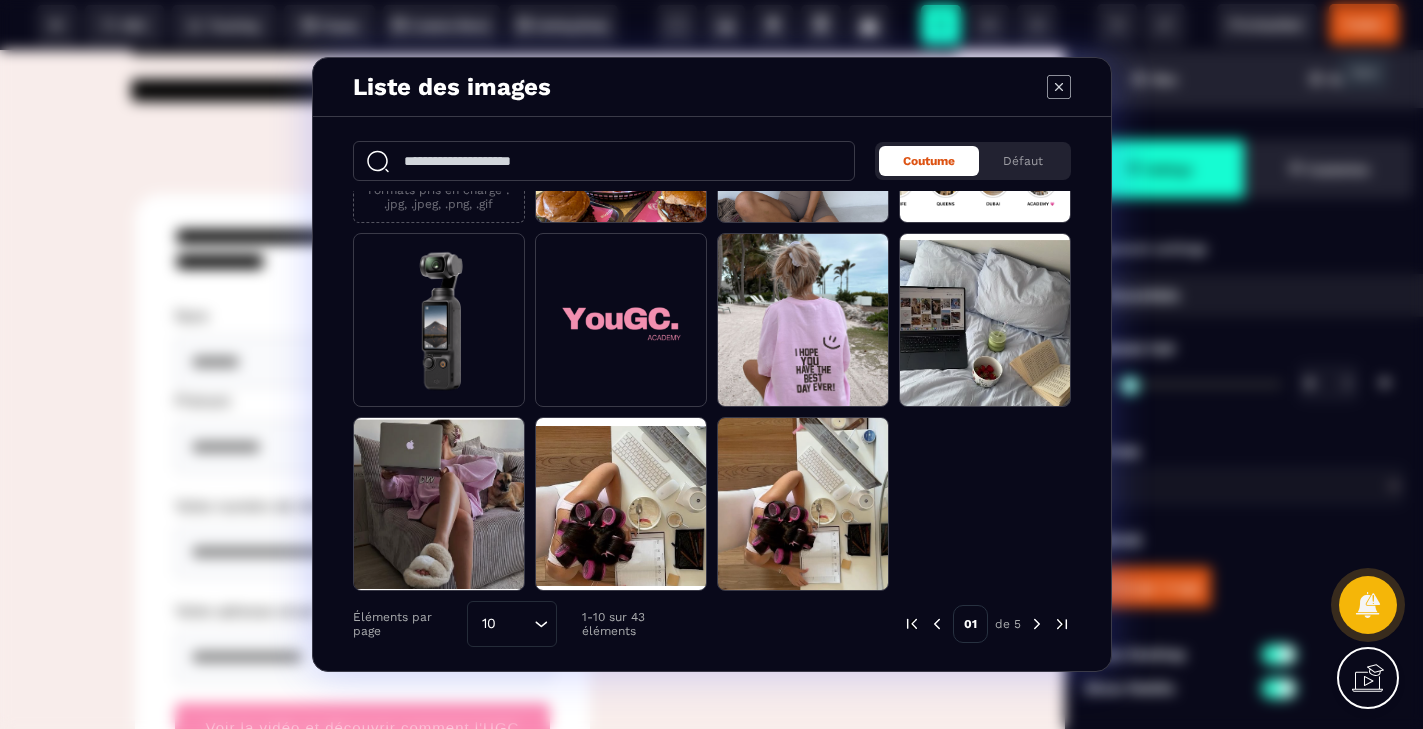 scroll, scrollTop: 0, scrollLeft: 0, axis: both 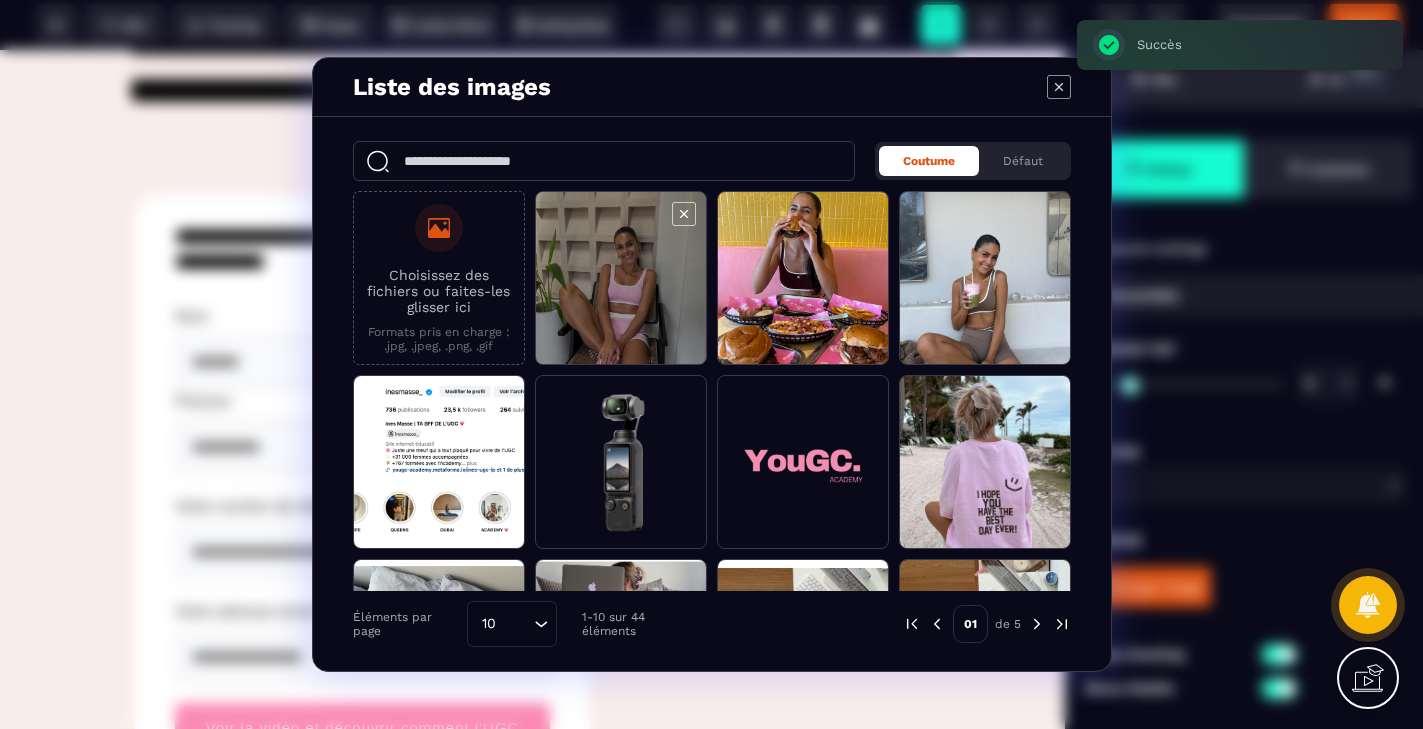 click at bounding box center [621, 279] 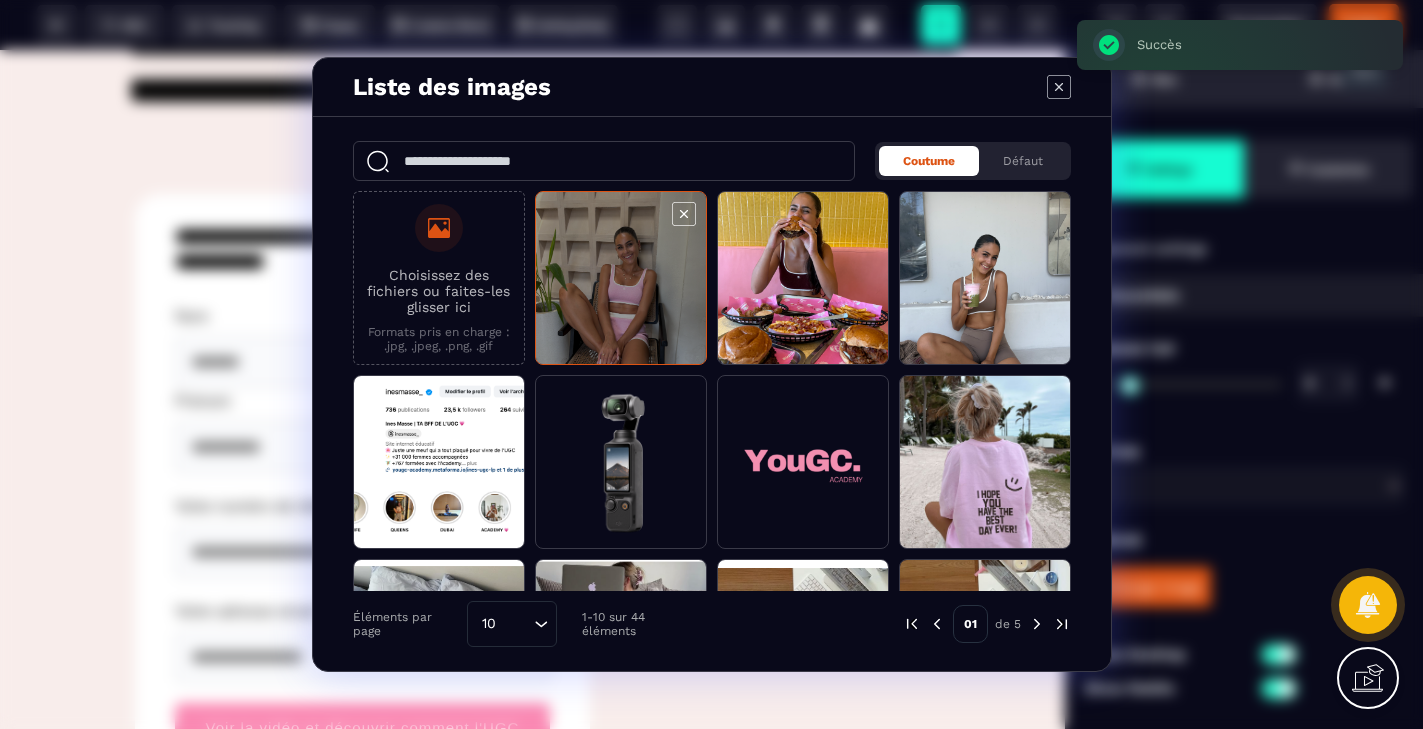 click at bounding box center (621, 279) 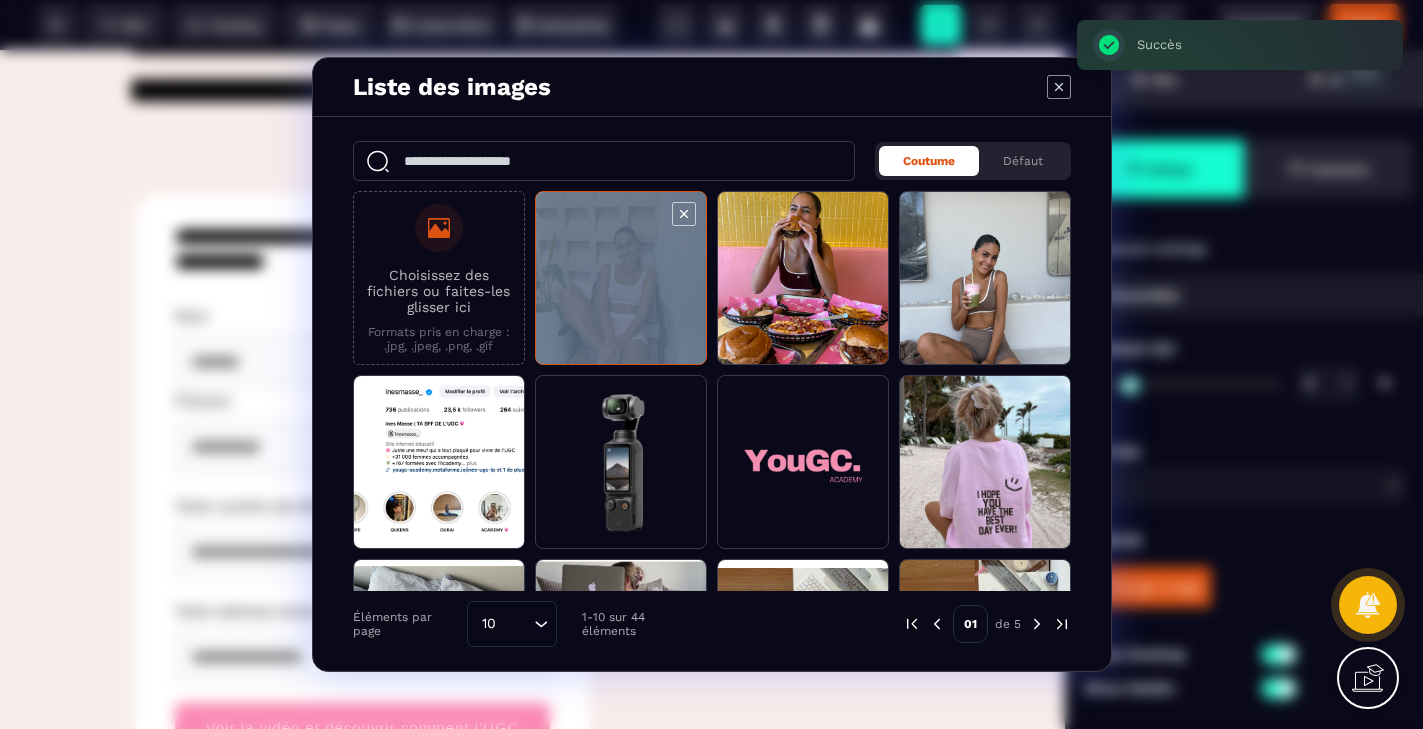 click at bounding box center (621, 279) 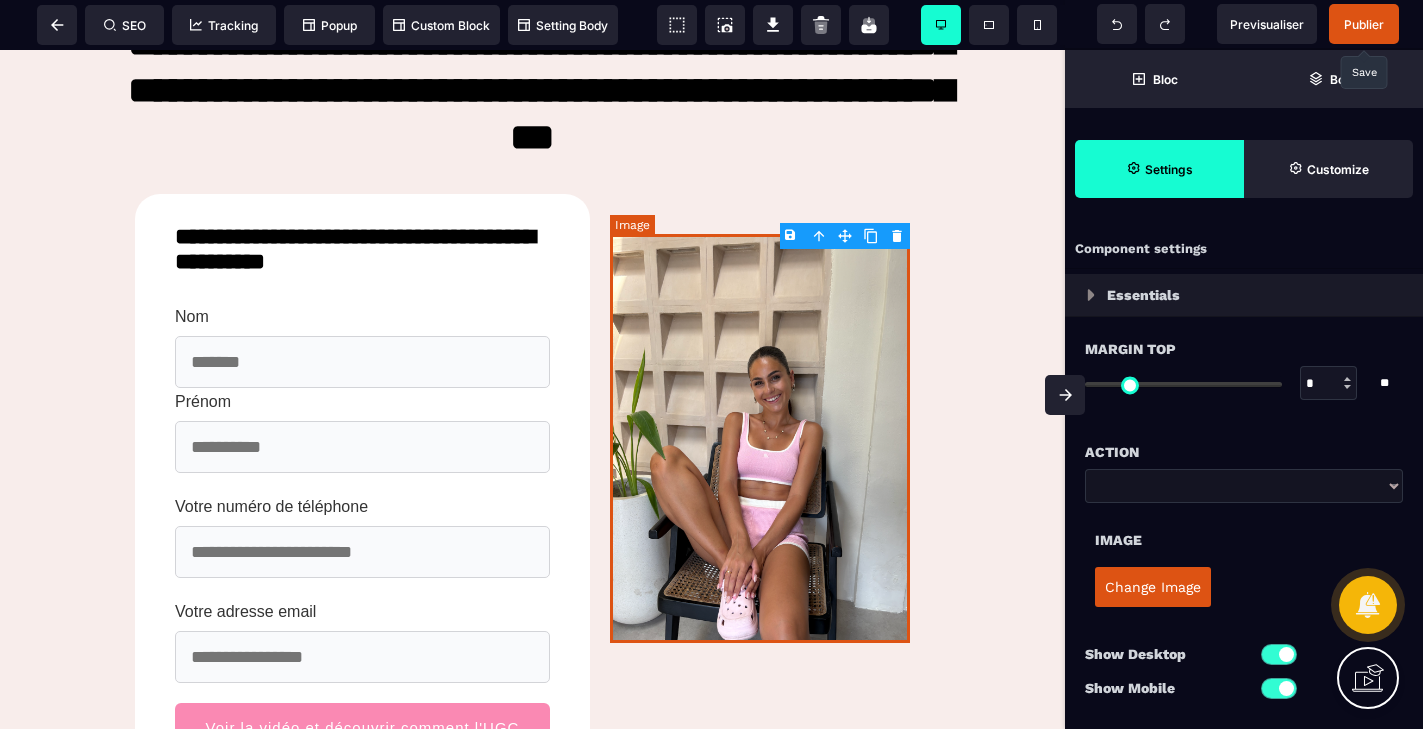 click at bounding box center (760, 438) 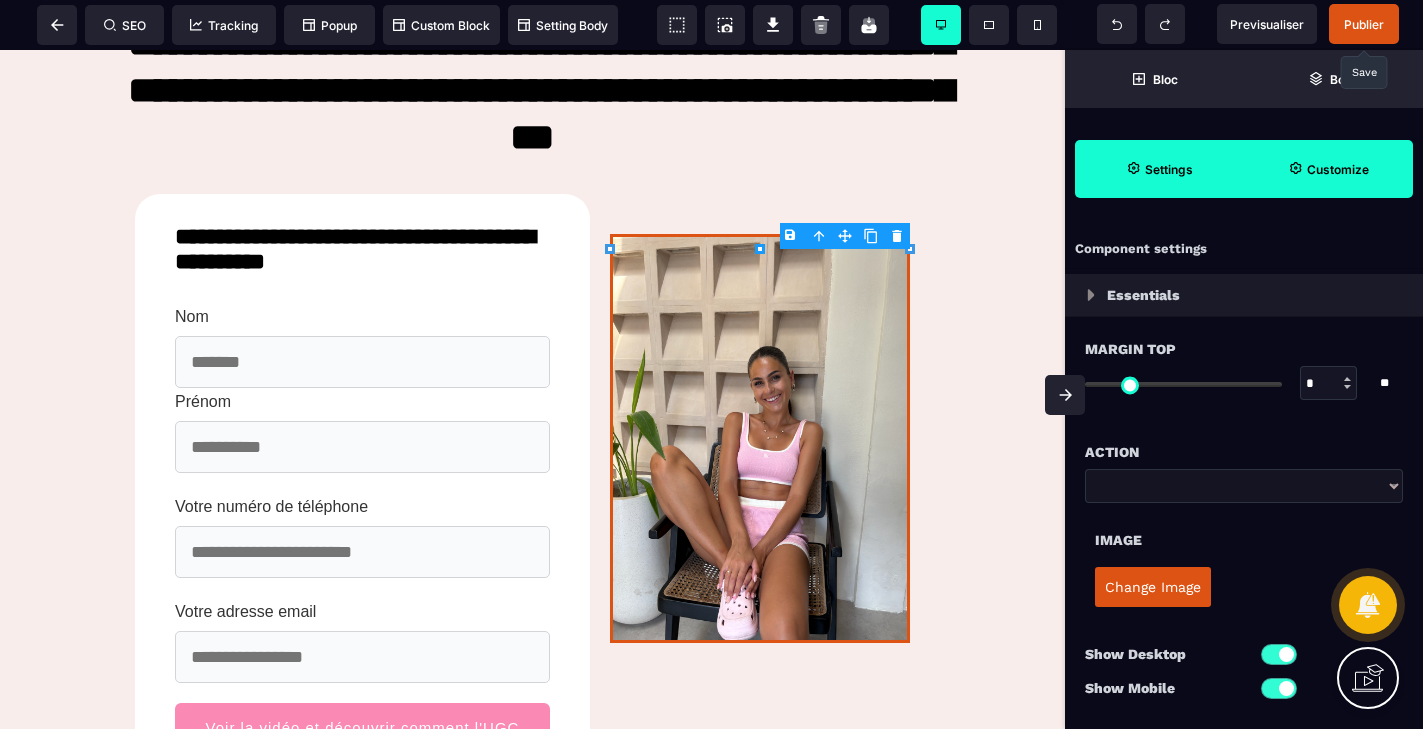 click on "Customize" at bounding box center [1328, 169] 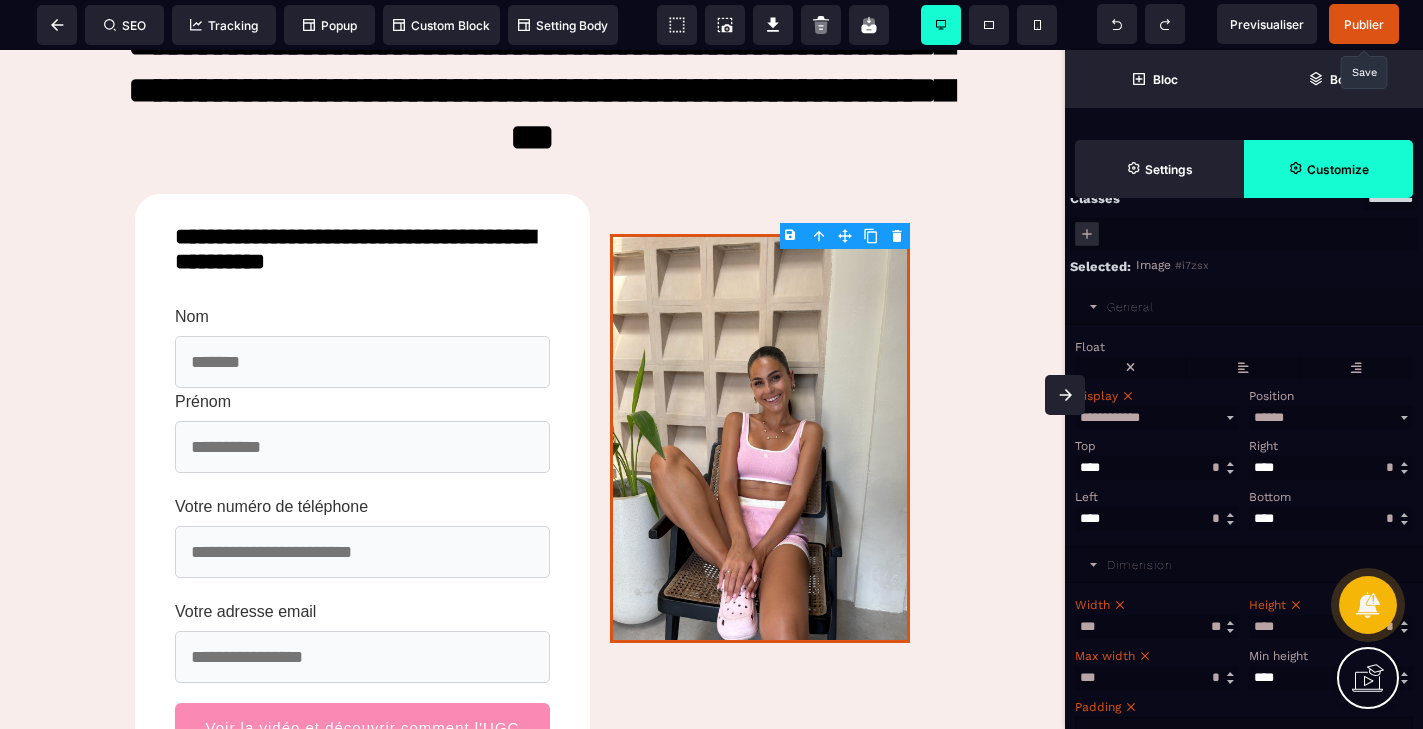 scroll, scrollTop: 0, scrollLeft: 0, axis: both 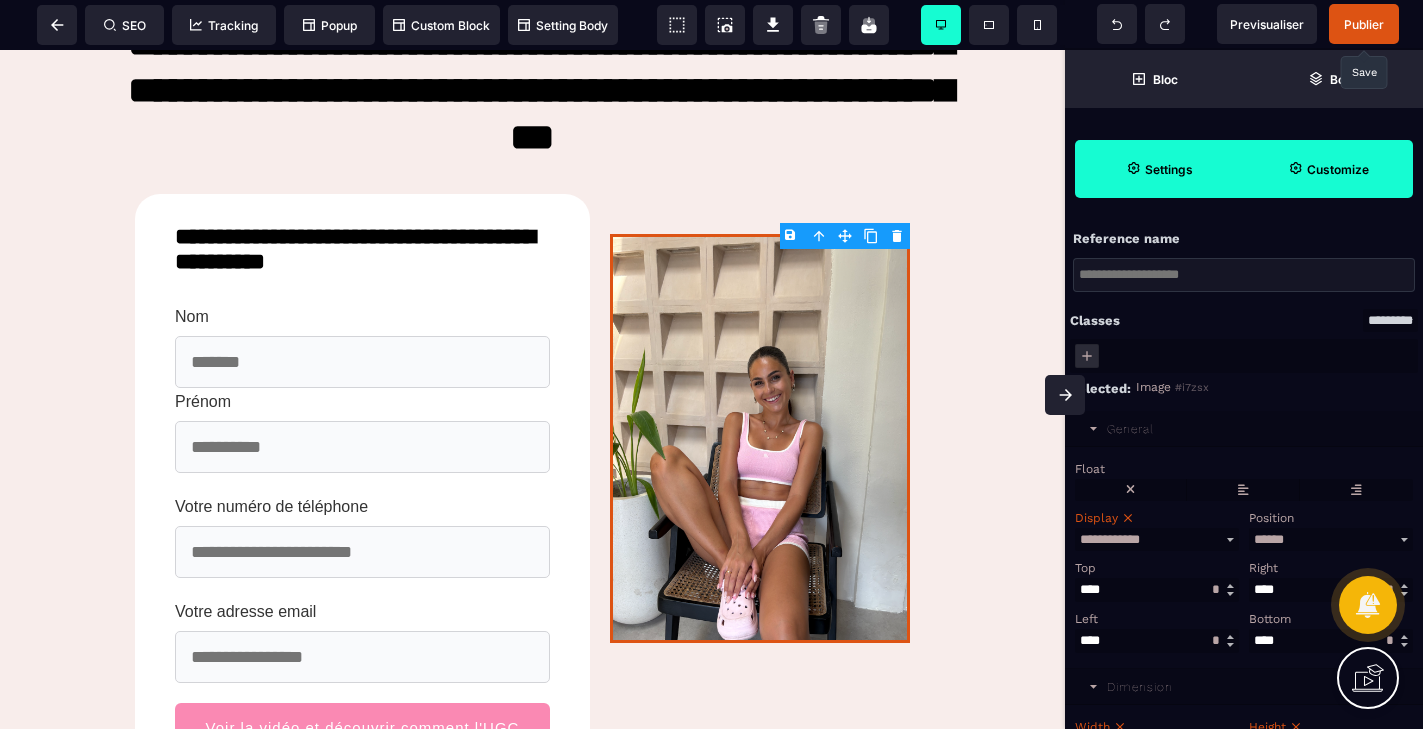click on "Settings" at bounding box center [1159, 169] 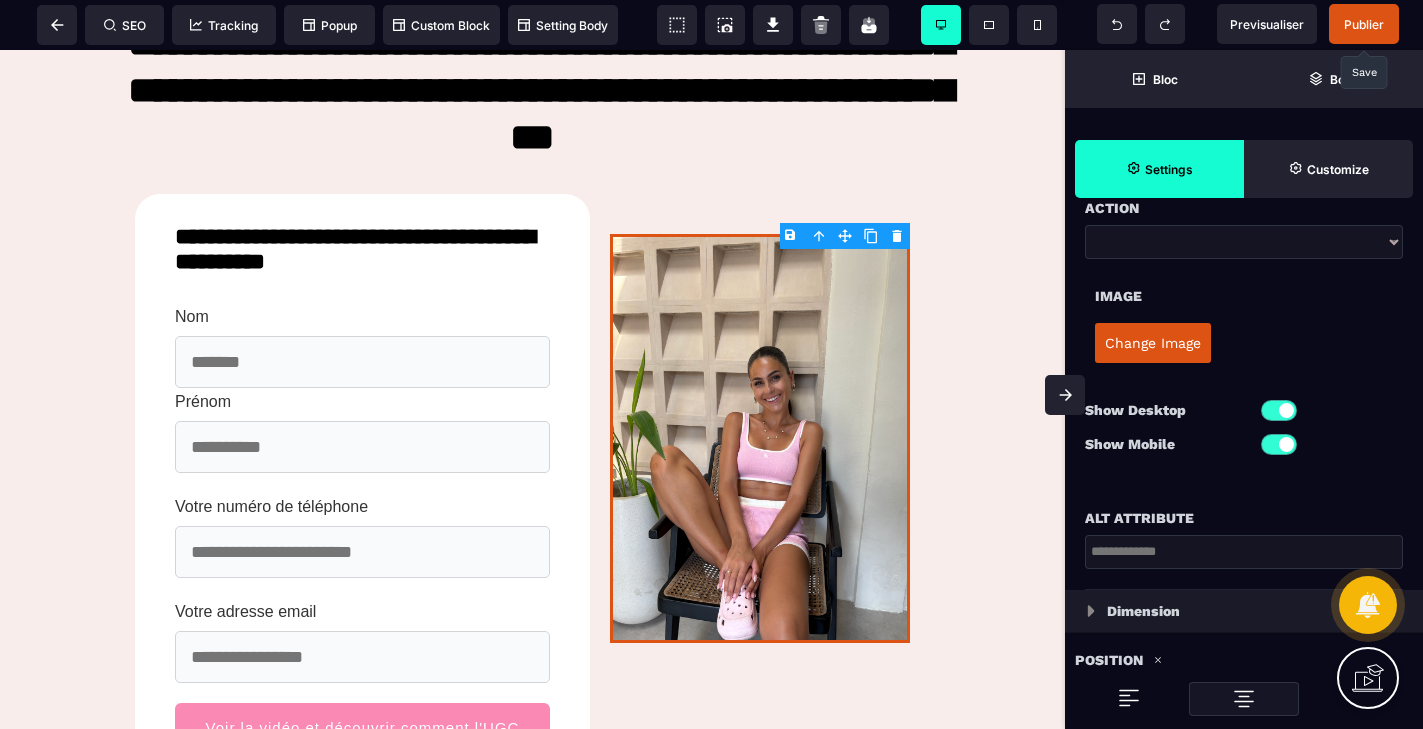scroll, scrollTop: 0, scrollLeft: 0, axis: both 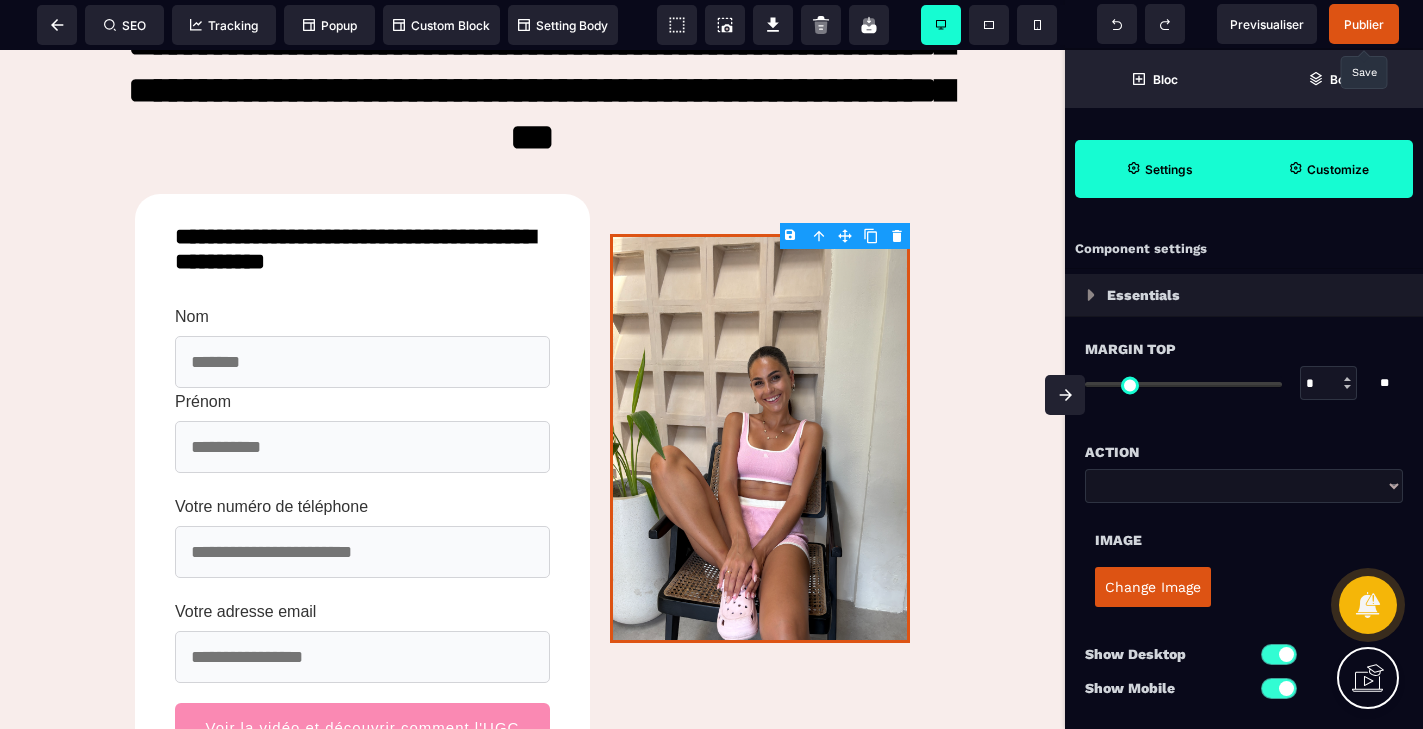 click on "Customize" at bounding box center [1328, 169] 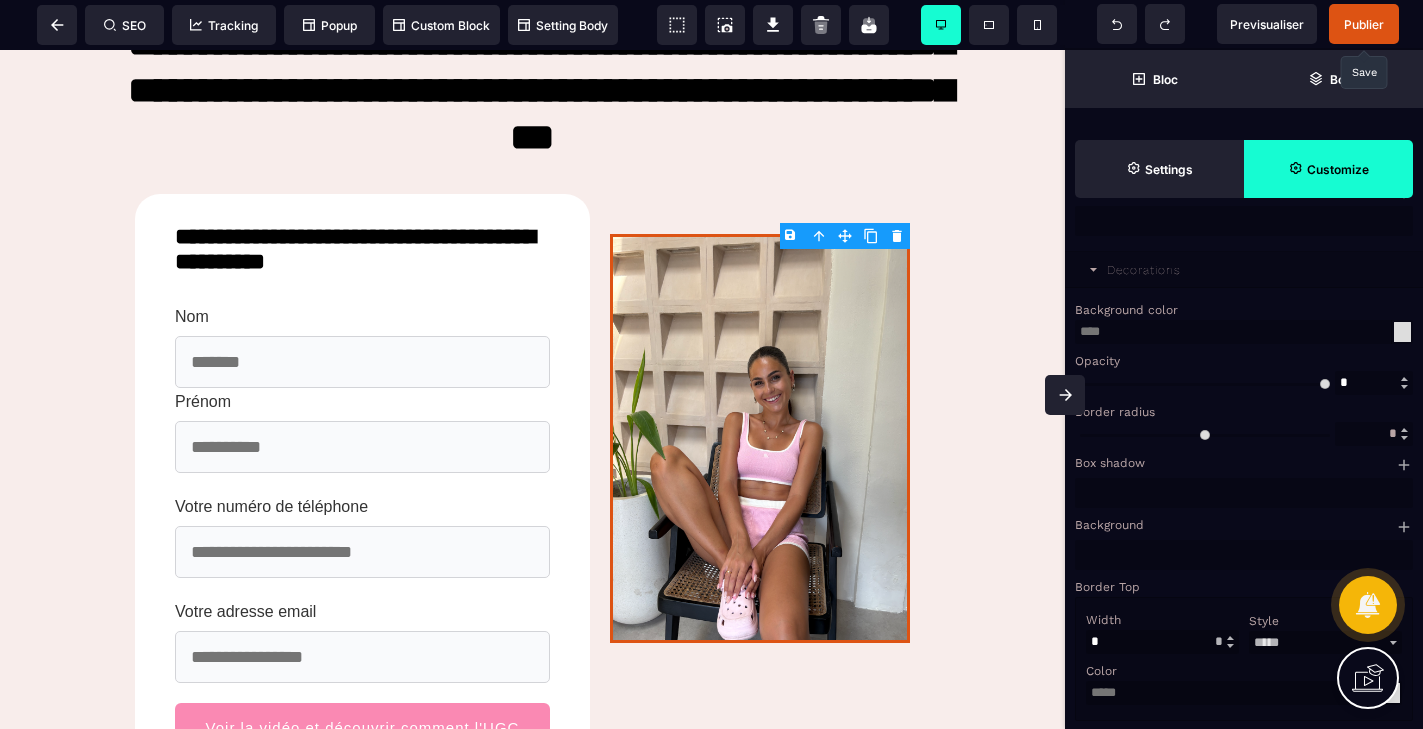 scroll, scrollTop: 1520, scrollLeft: 0, axis: vertical 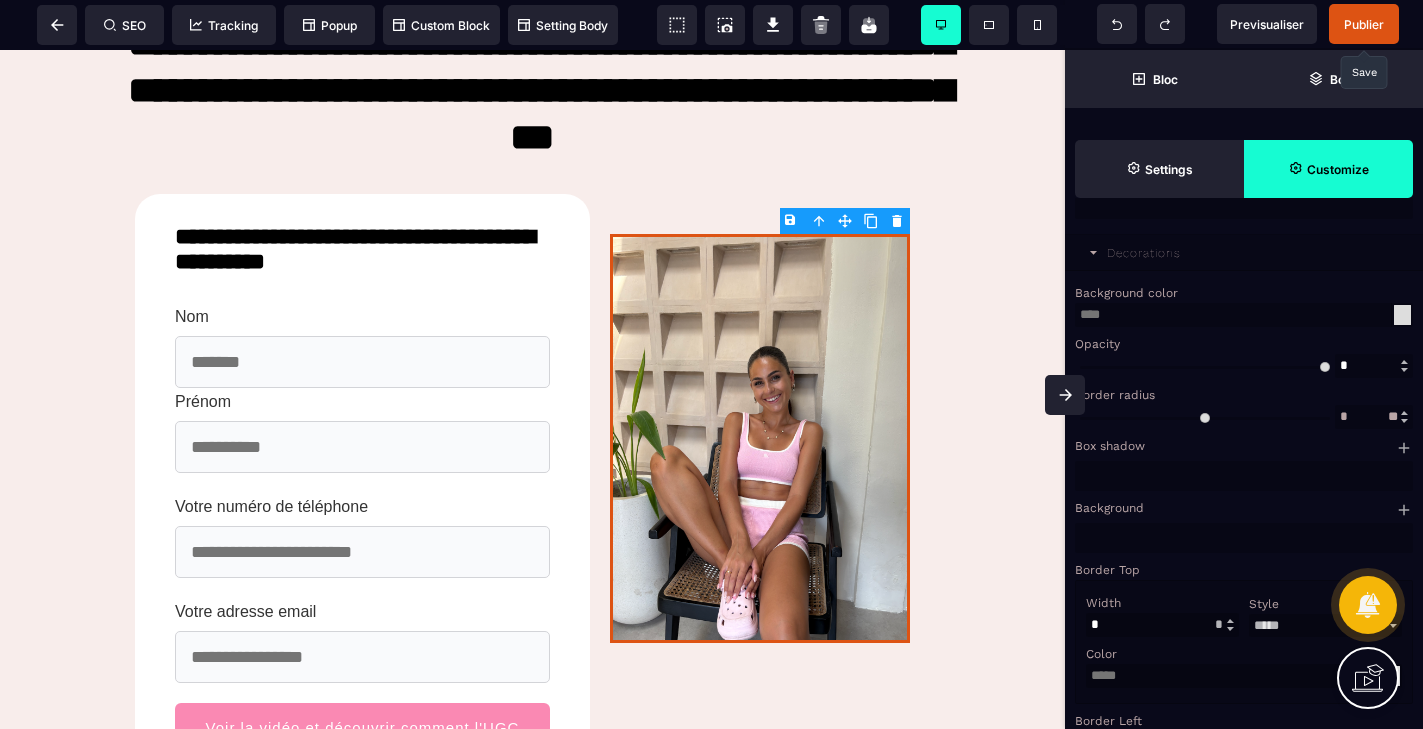 click at bounding box center (1404, 413) 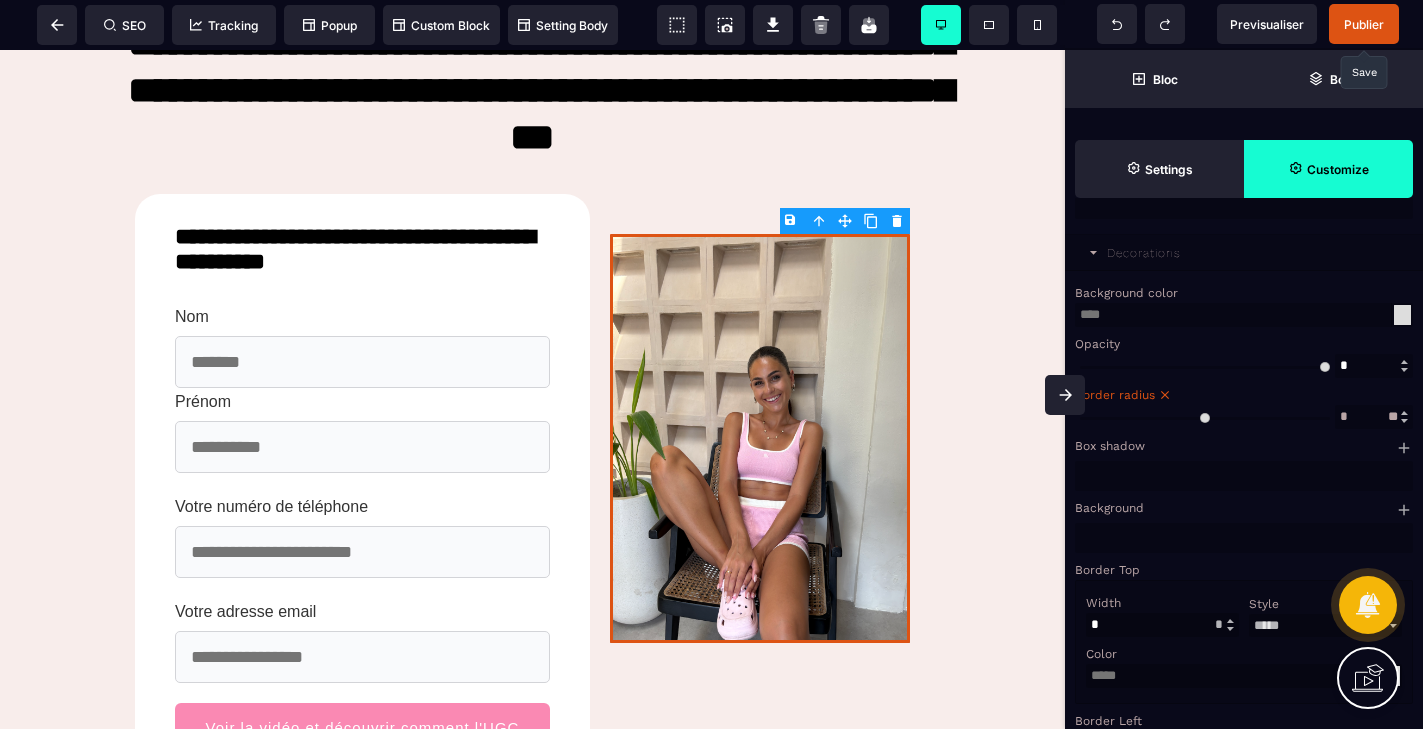 click at bounding box center [1404, 413] 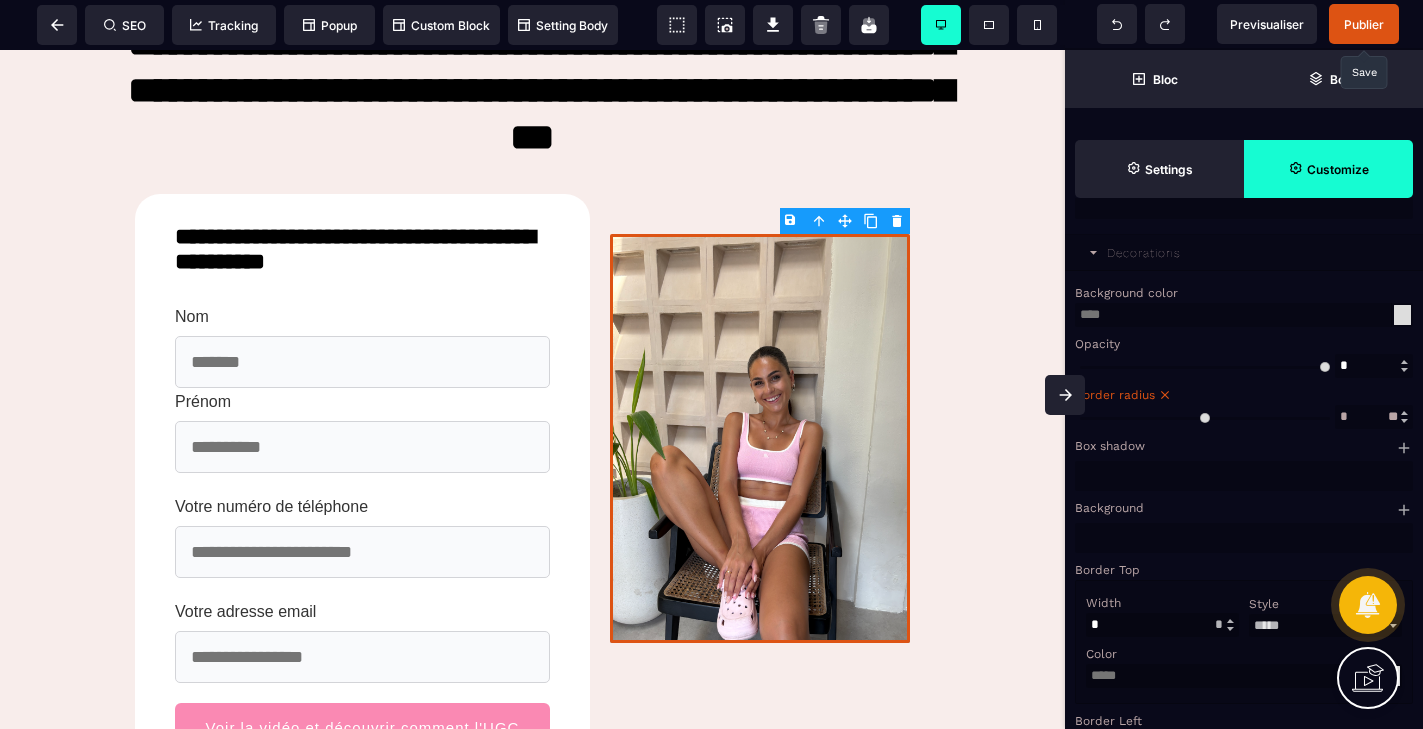 click at bounding box center (1404, 413) 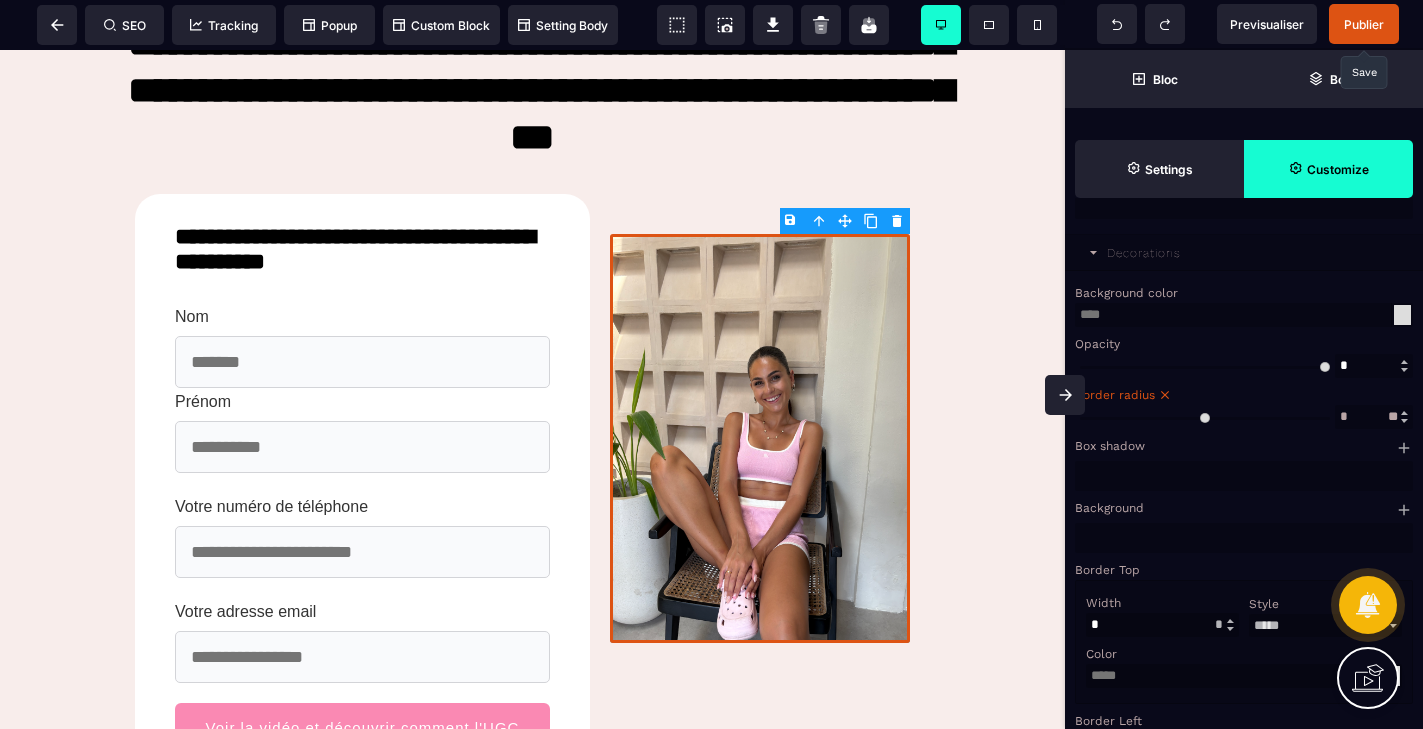 click at bounding box center (1404, 413) 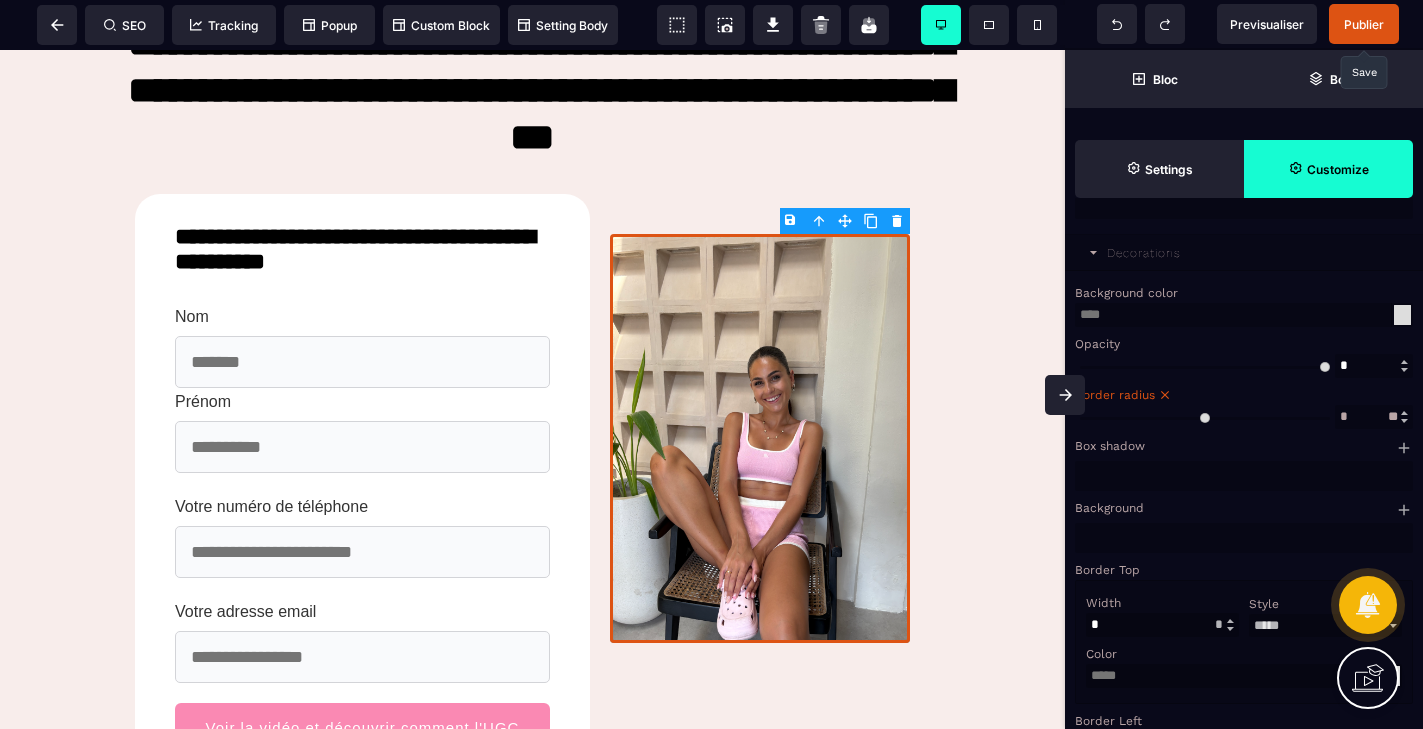 click at bounding box center [1404, 413] 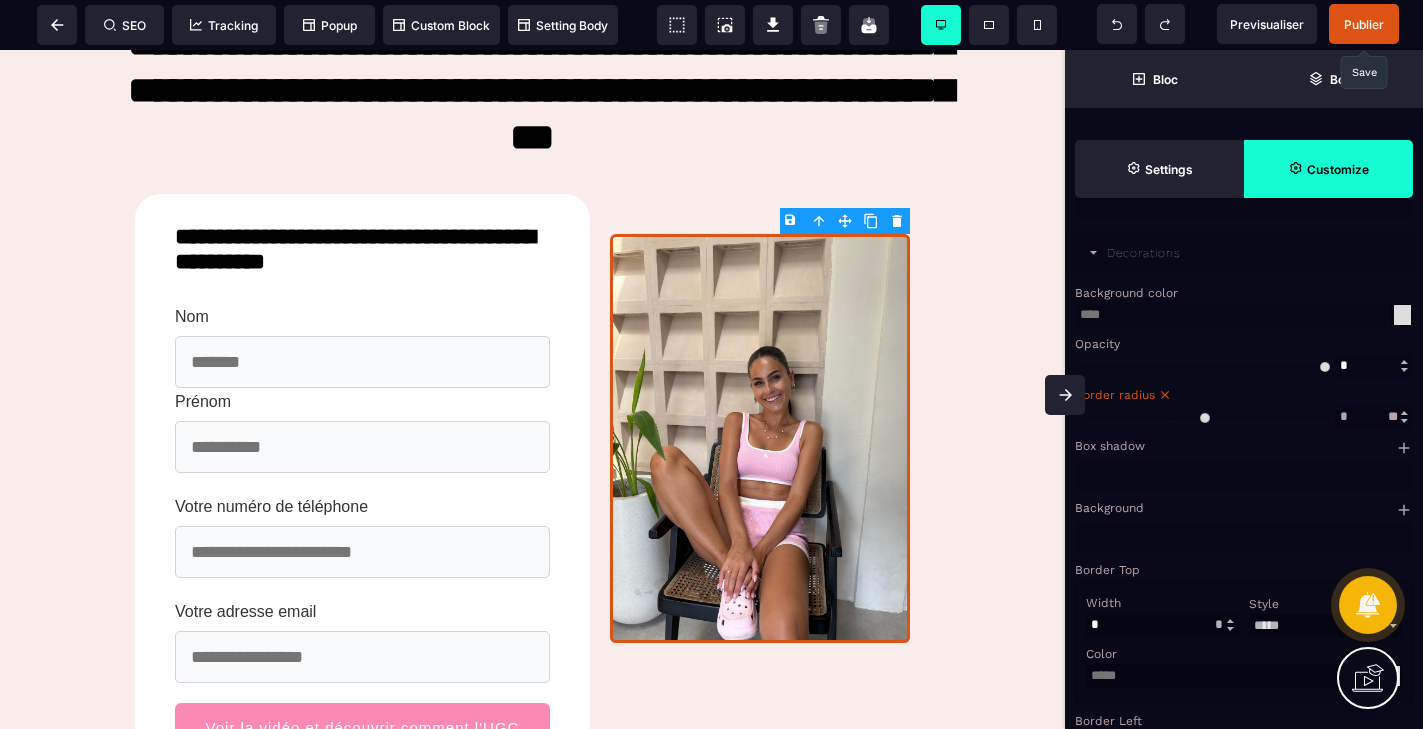 click at bounding box center [1404, 413] 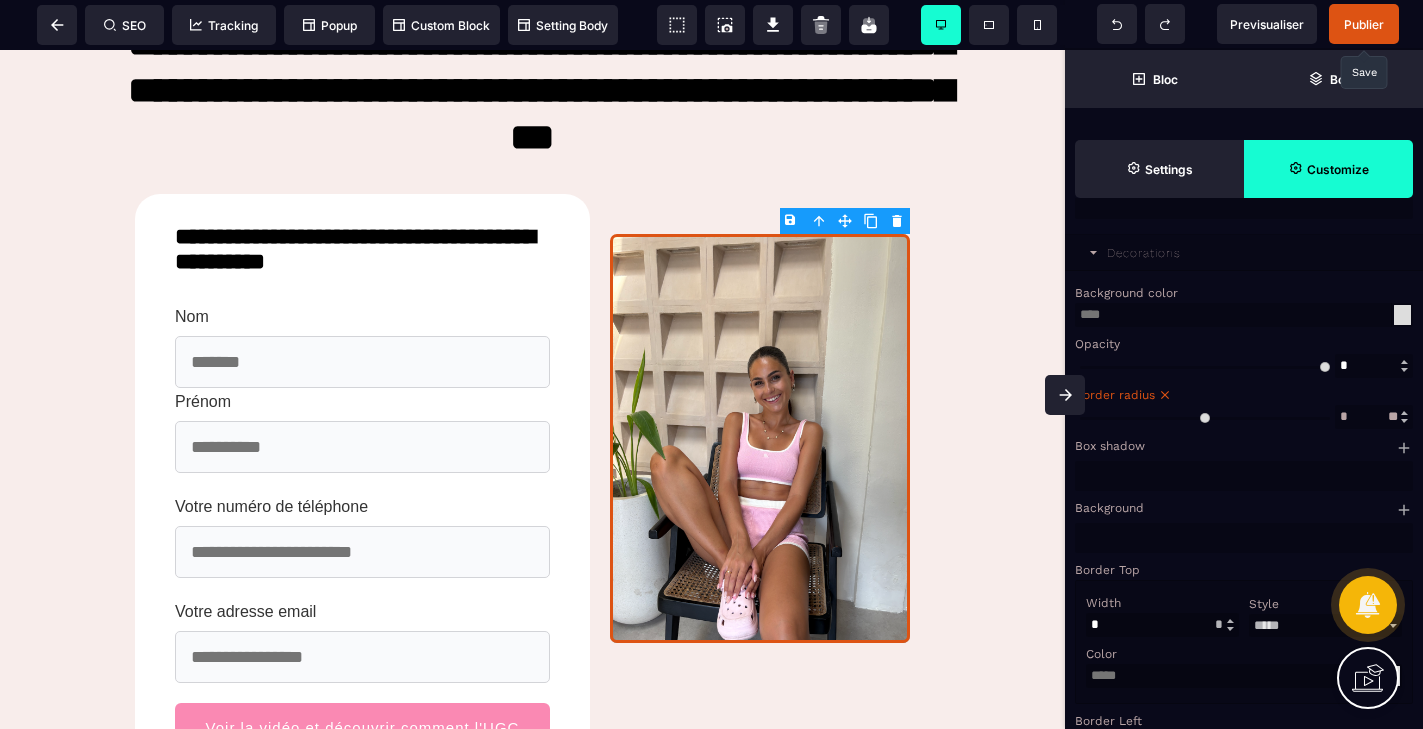 click at bounding box center [1404, 413] 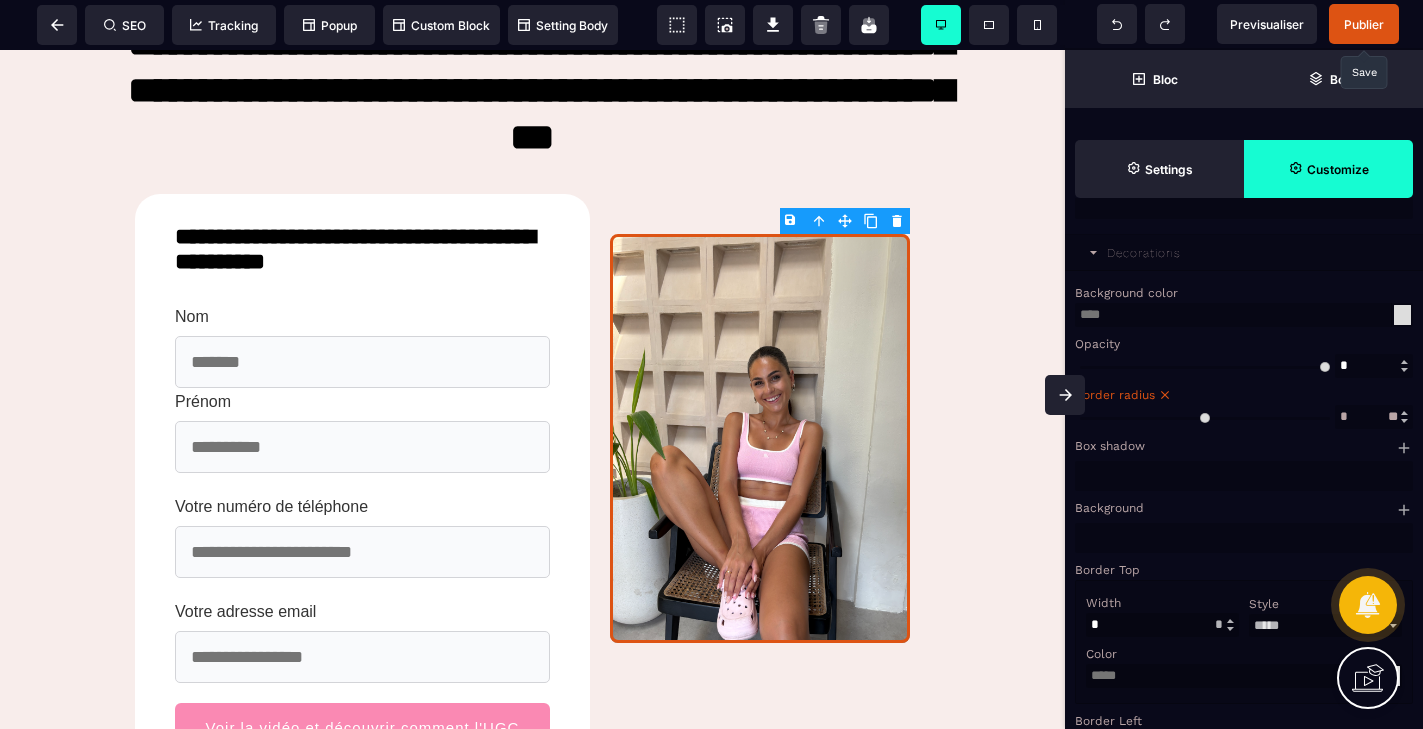 click at bounding box center (1404, 413) 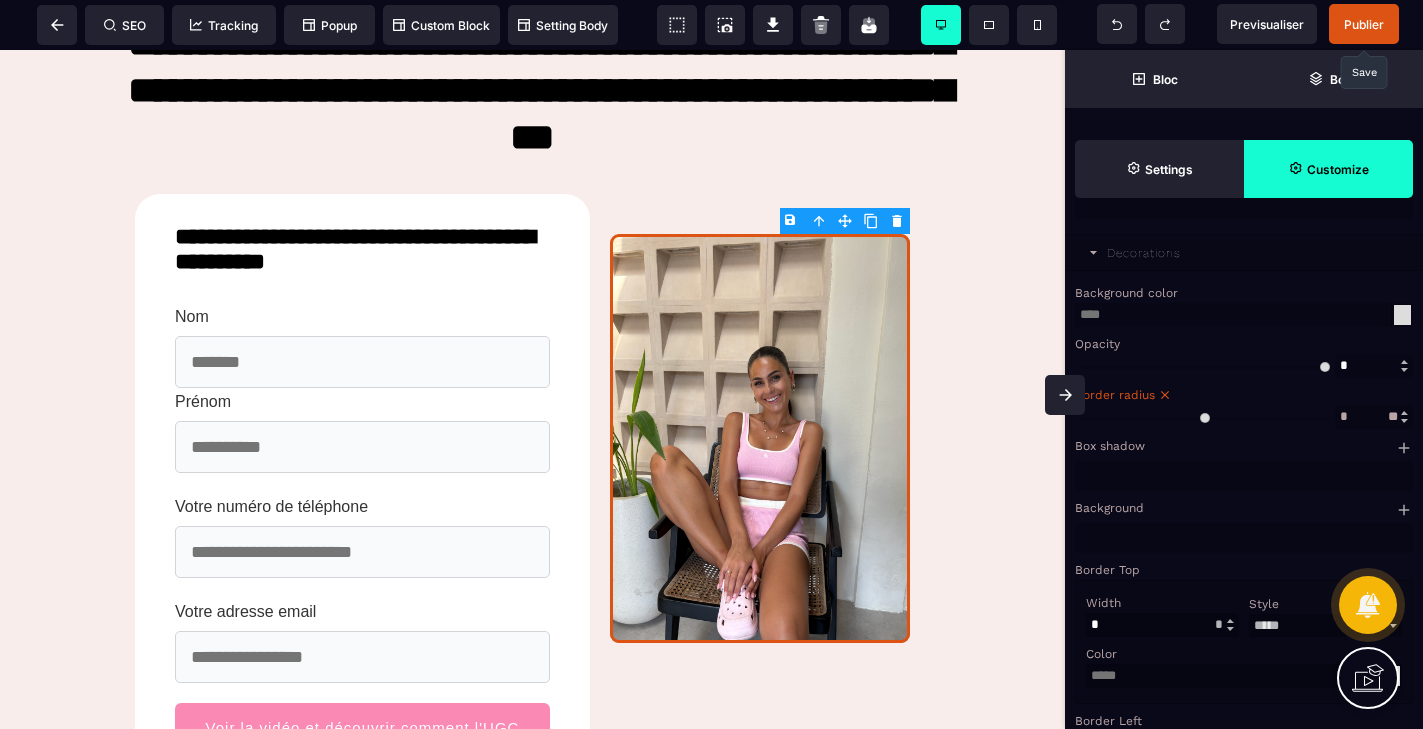 click at bounding box center [1404, 413] 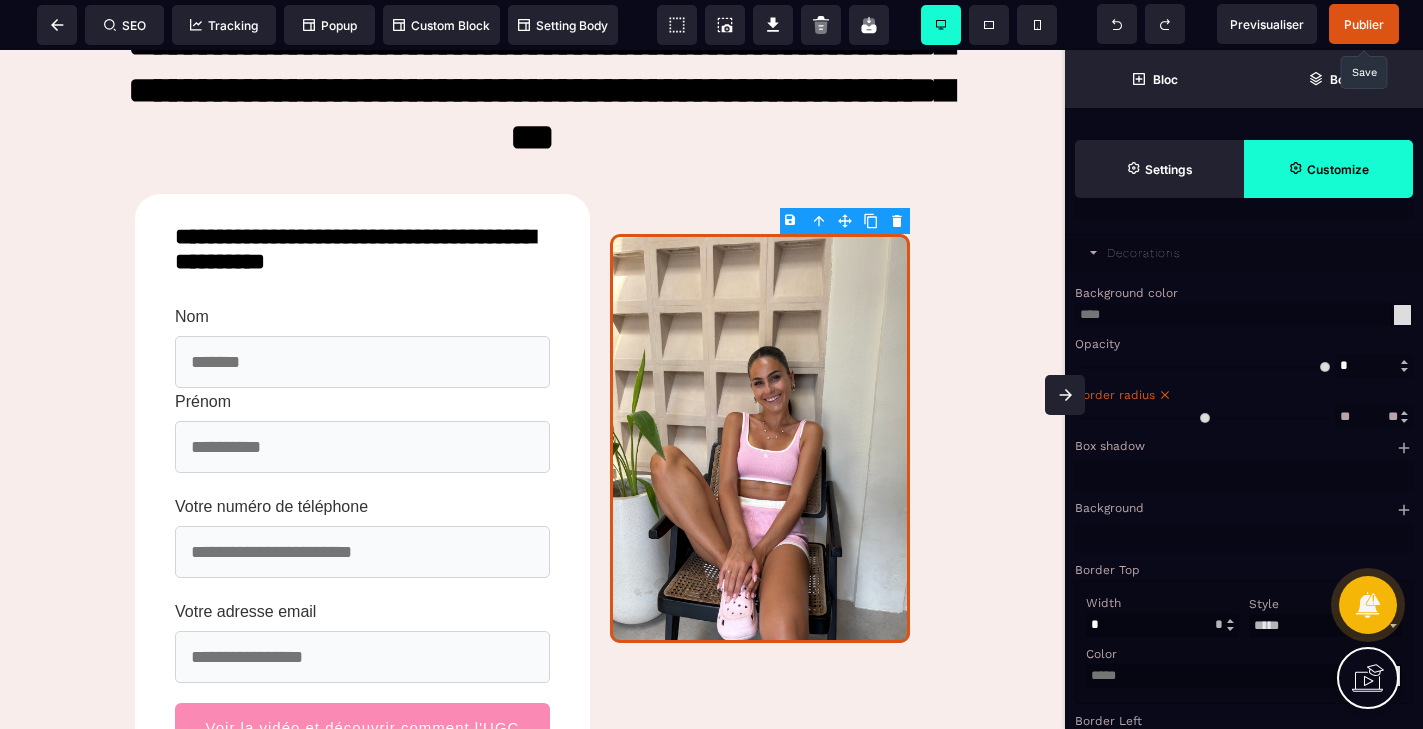 click at bounding box center [1404, 413] 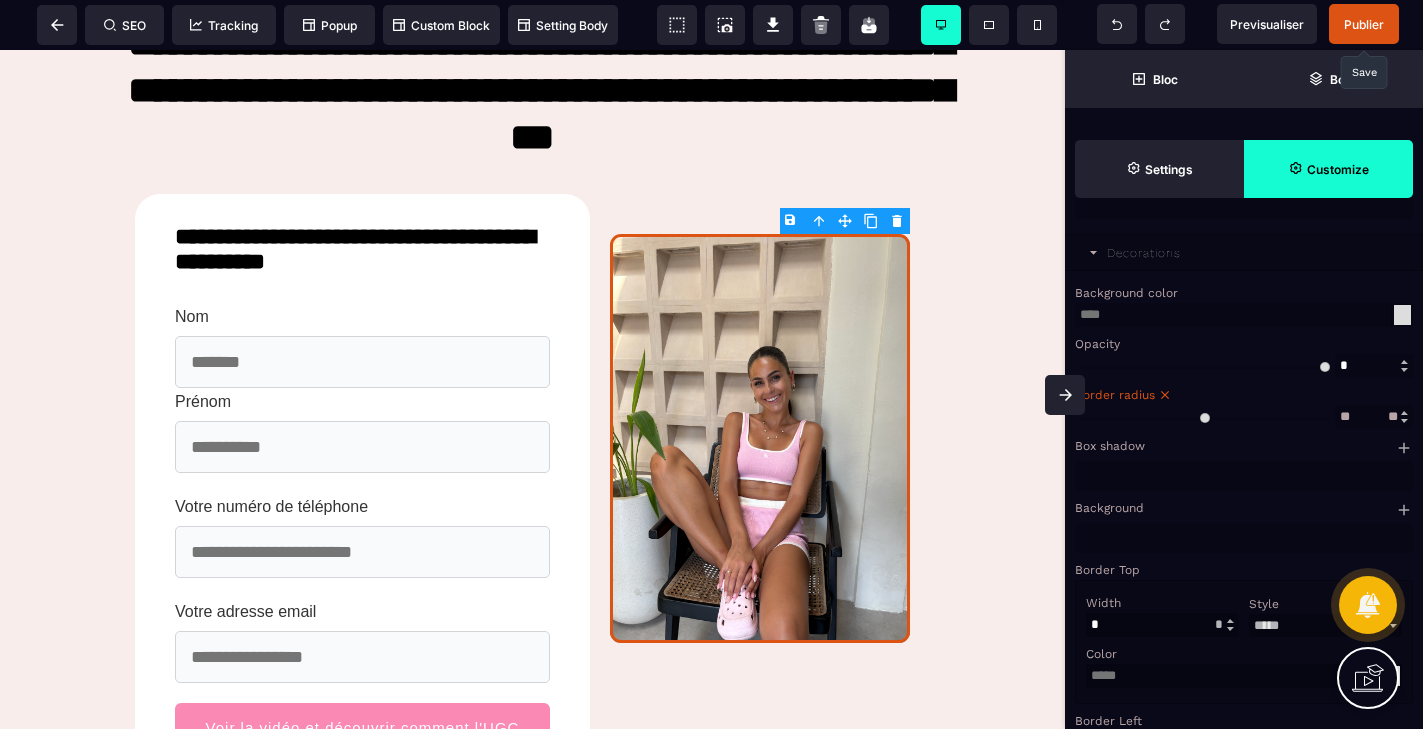 click at bounding box center (1404, 413) 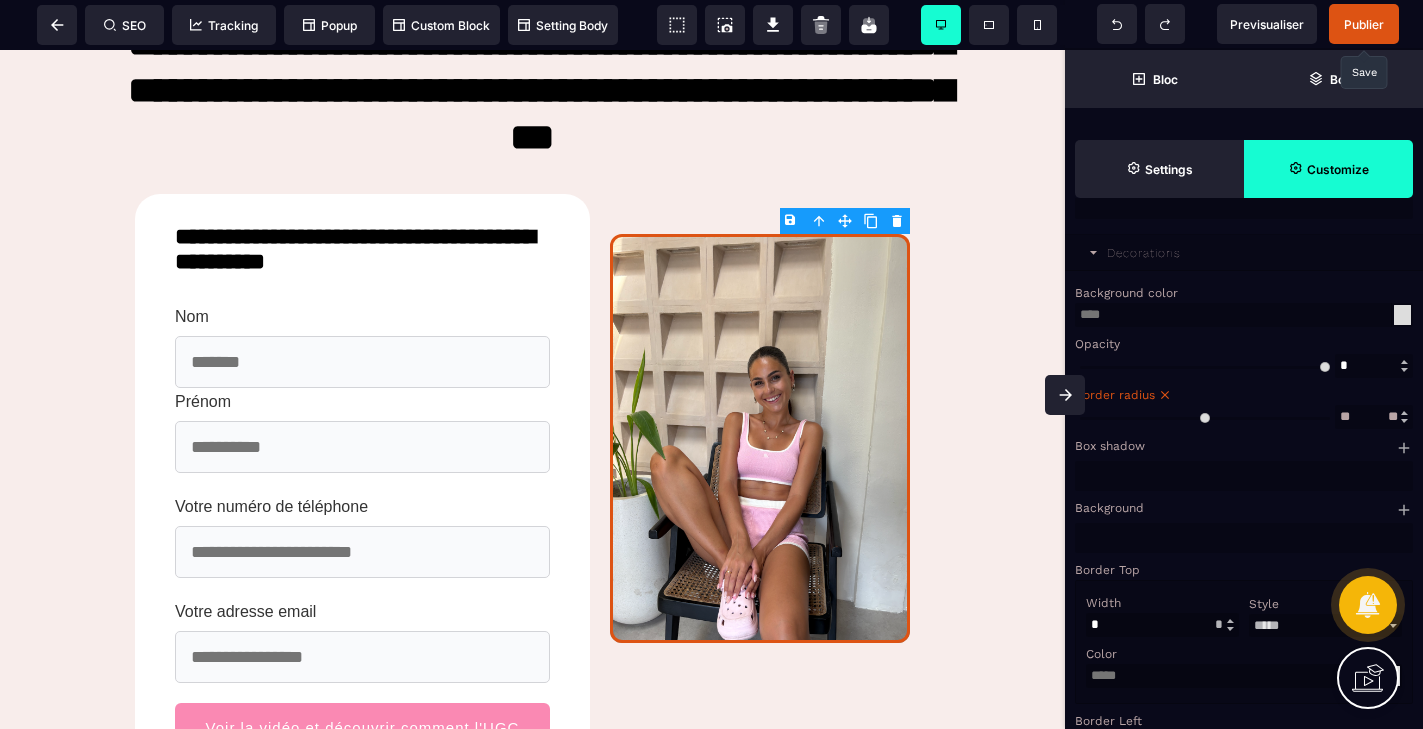 click at bounding box center [1404, 413] 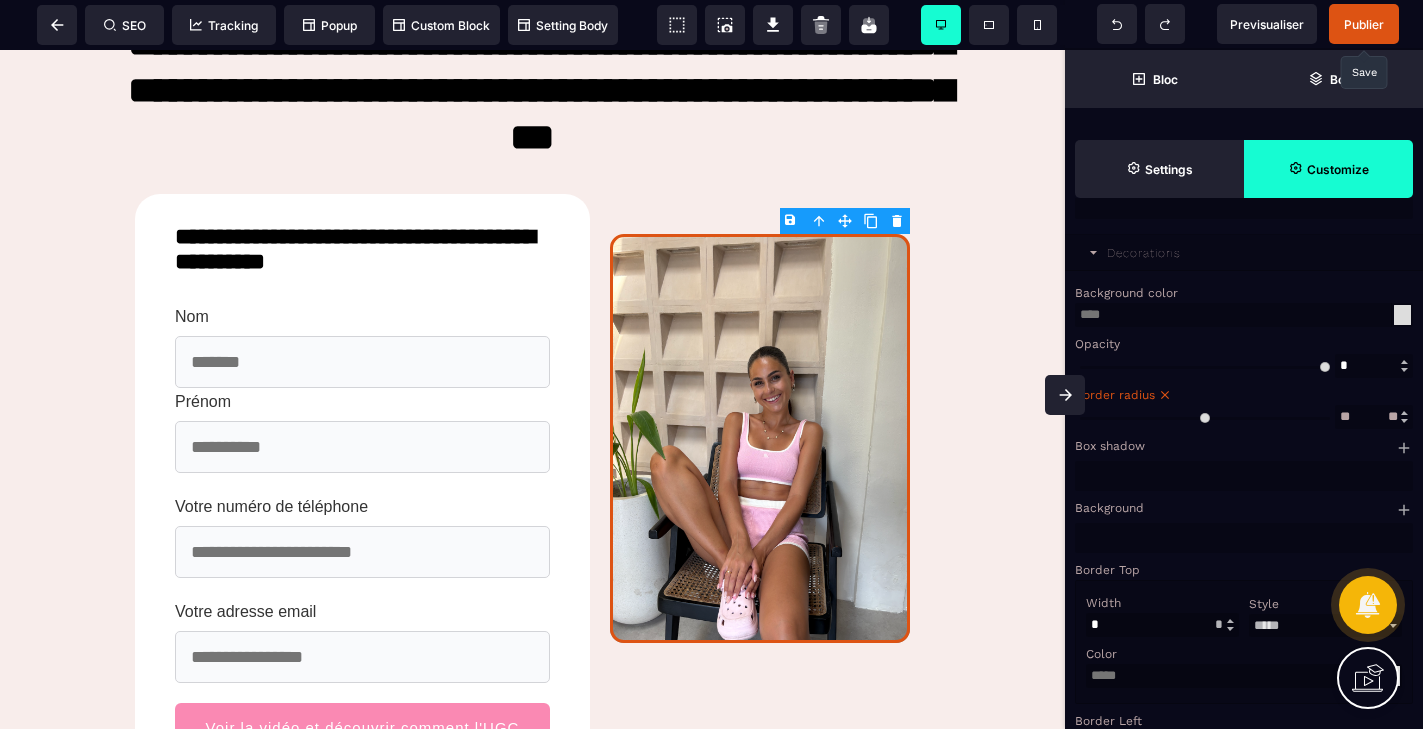 click at bounding box center (1404, 413) 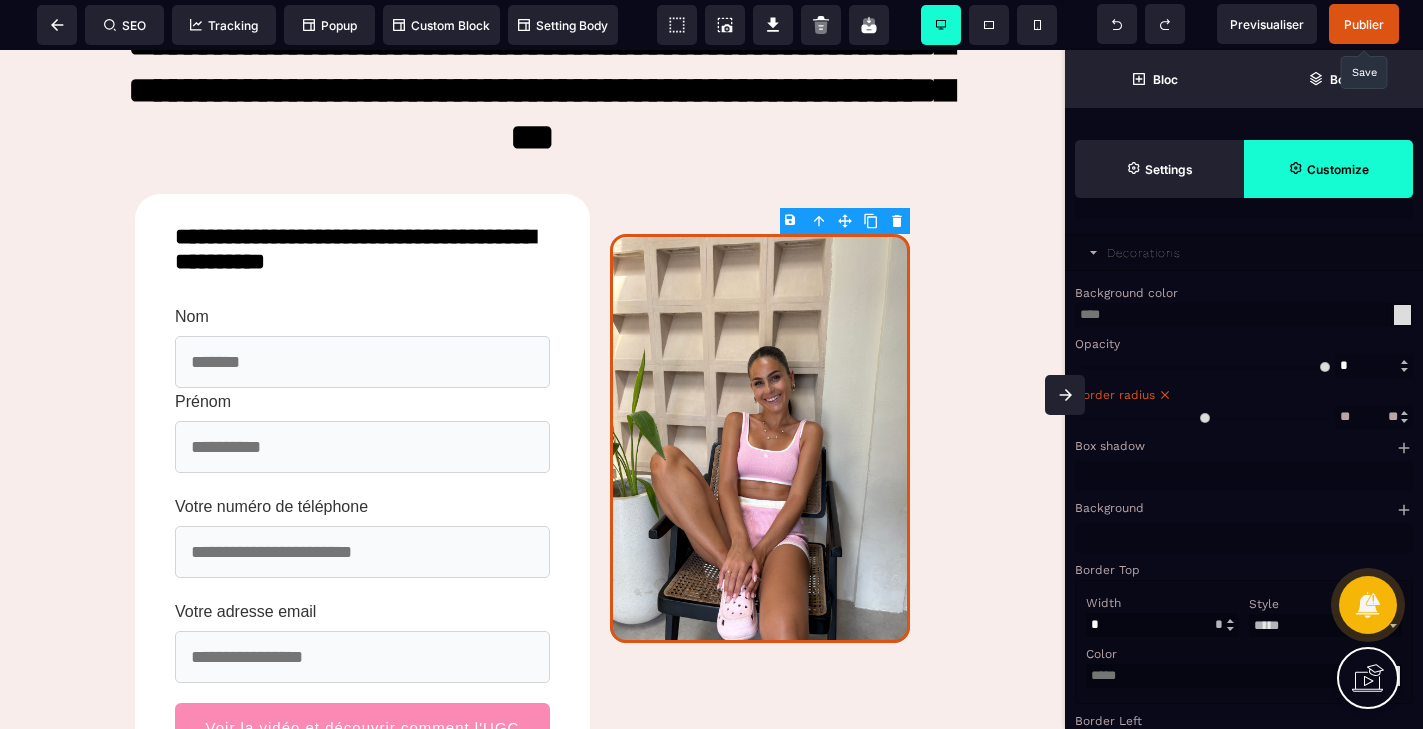 click at bounding box center [1404, 413] 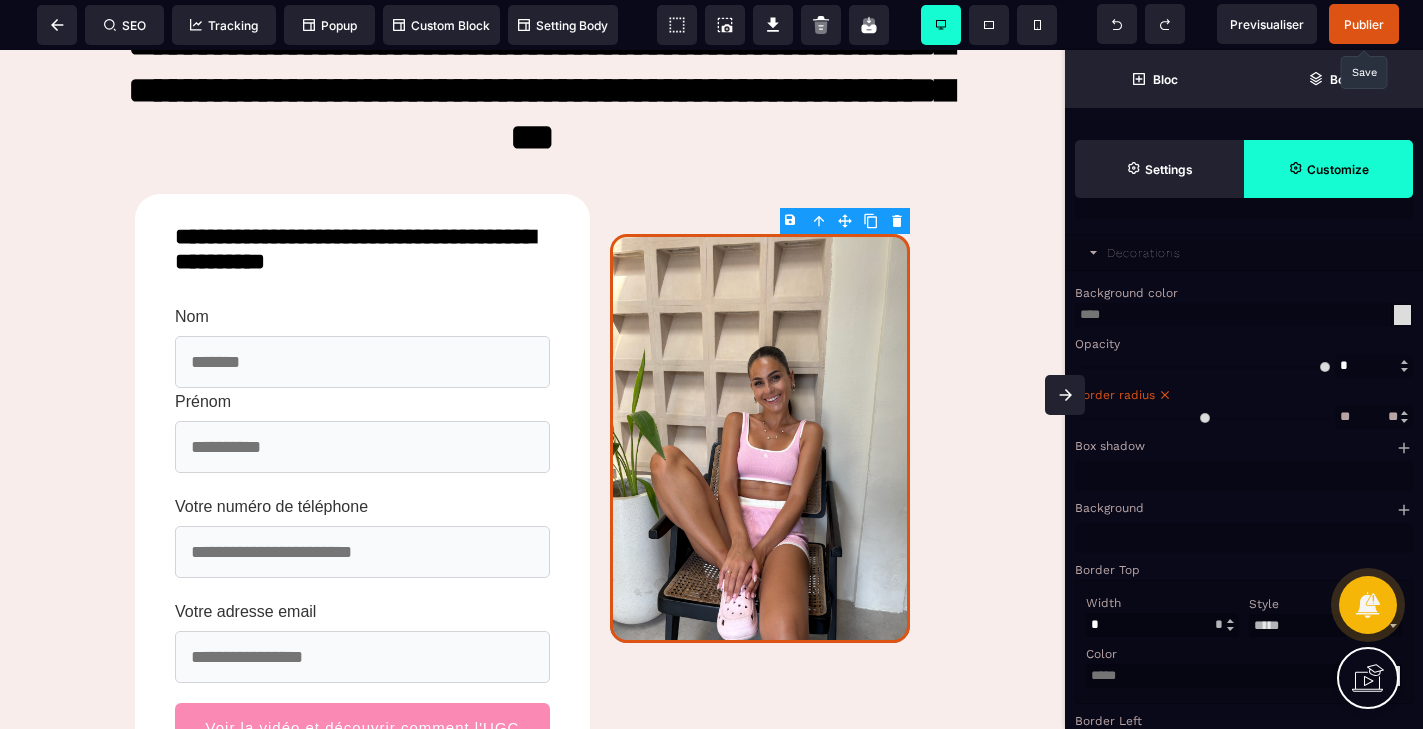 click at bounding box center [1404, 413] 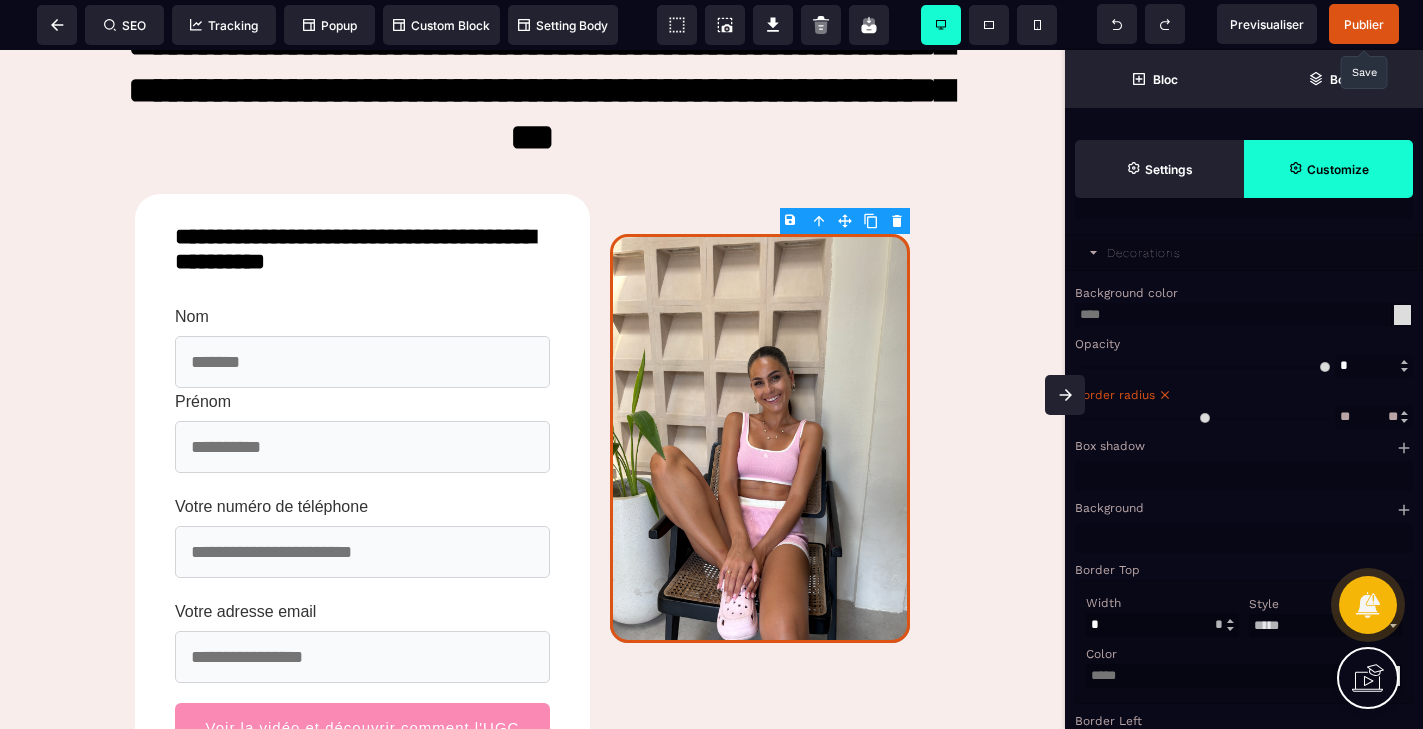 click at bounding box center (1404, 413) 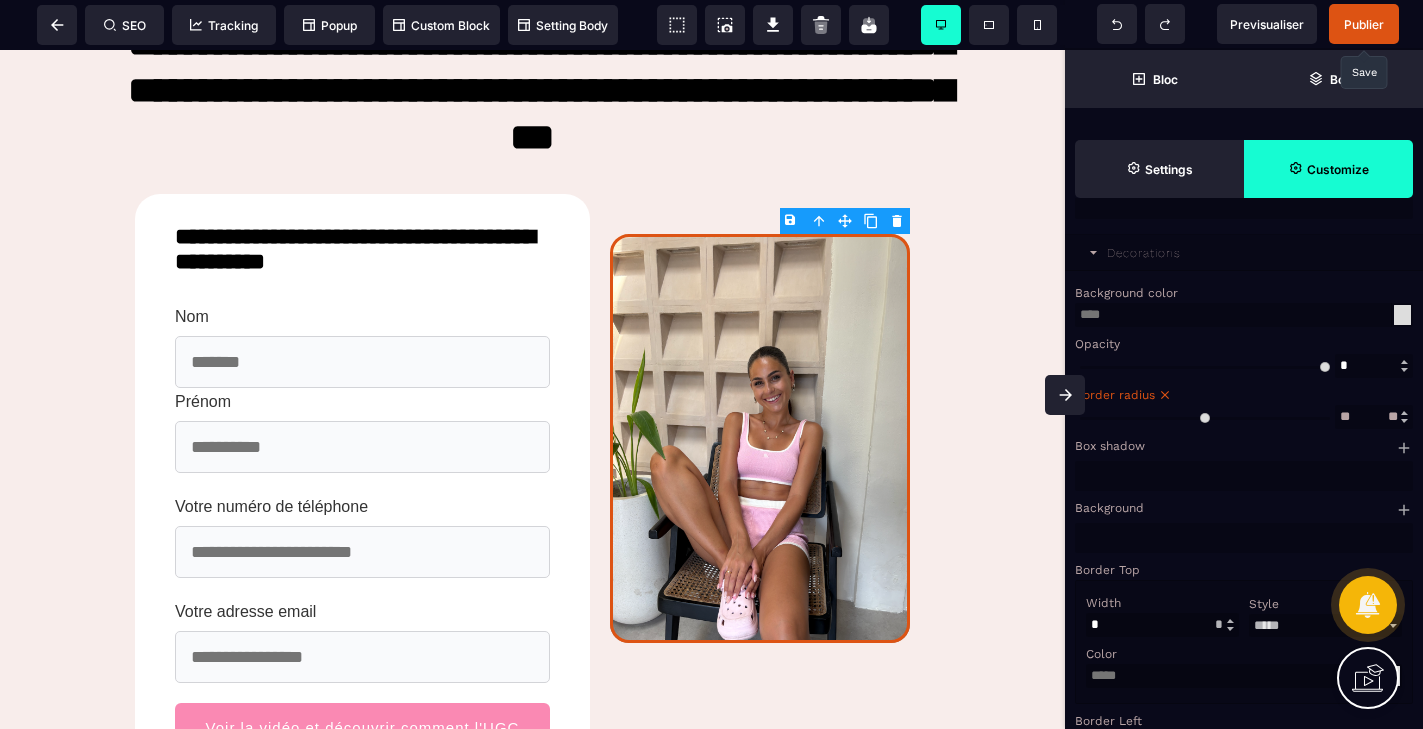 click at bounding box center (1404, 413) 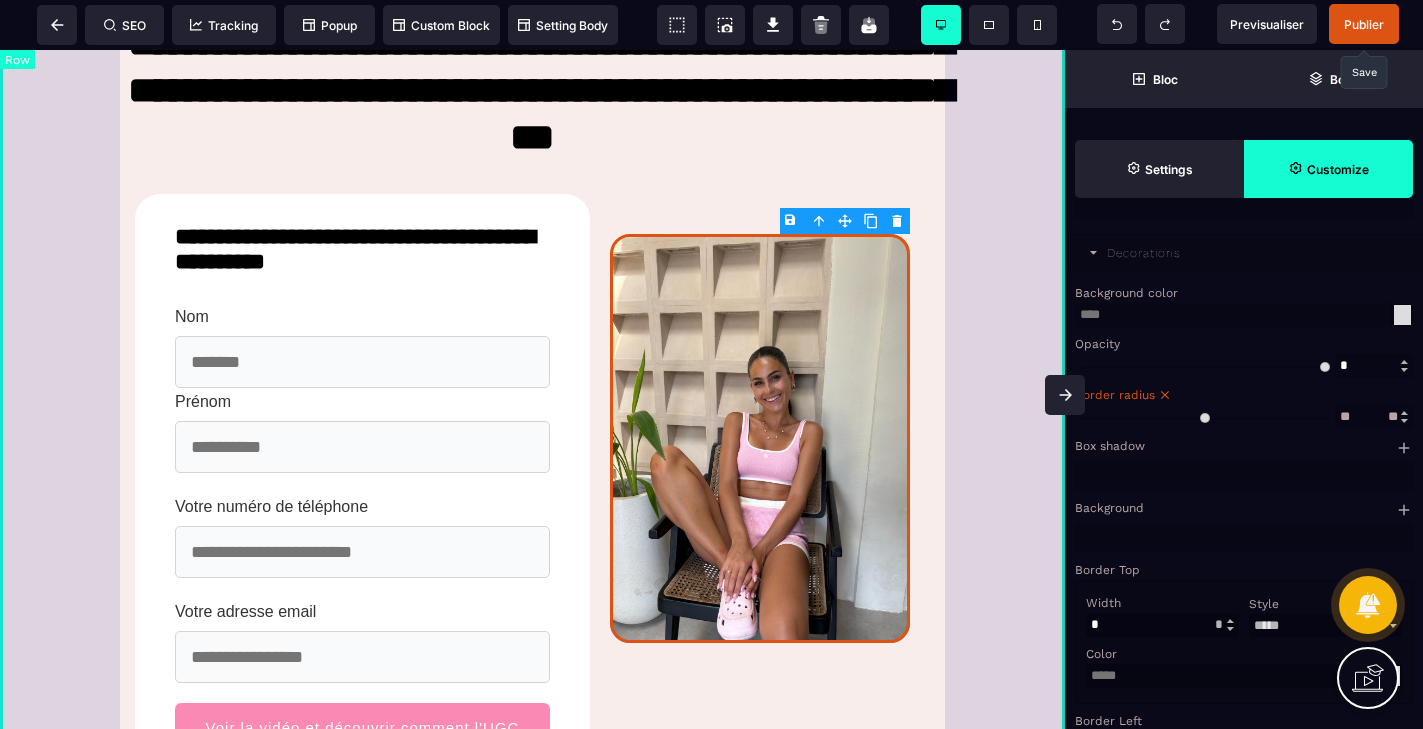 click on "[FIRST] [LAST] [PHONE] [EMAIL]" at bounding box center [532, 2164] 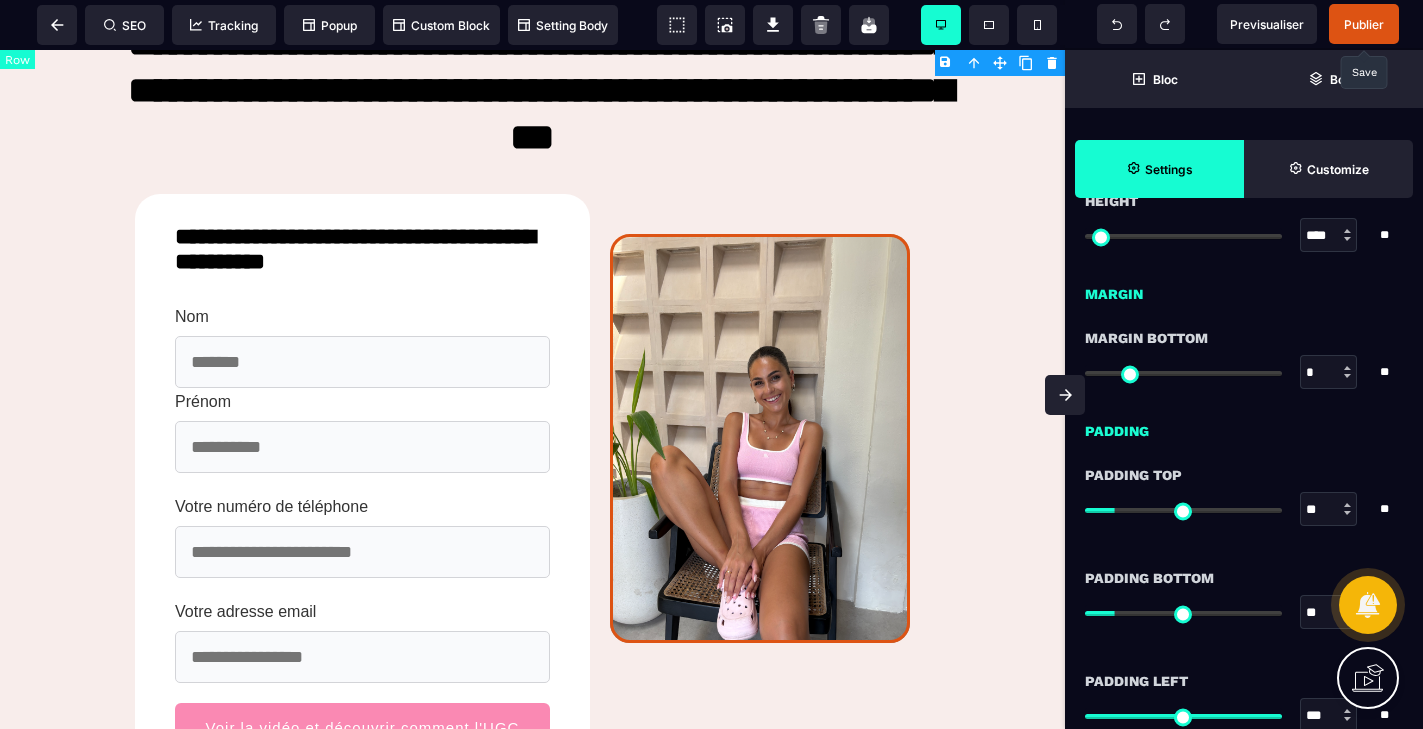 scroll, scrollTop: 0, scrollLeft: 0, axis: both 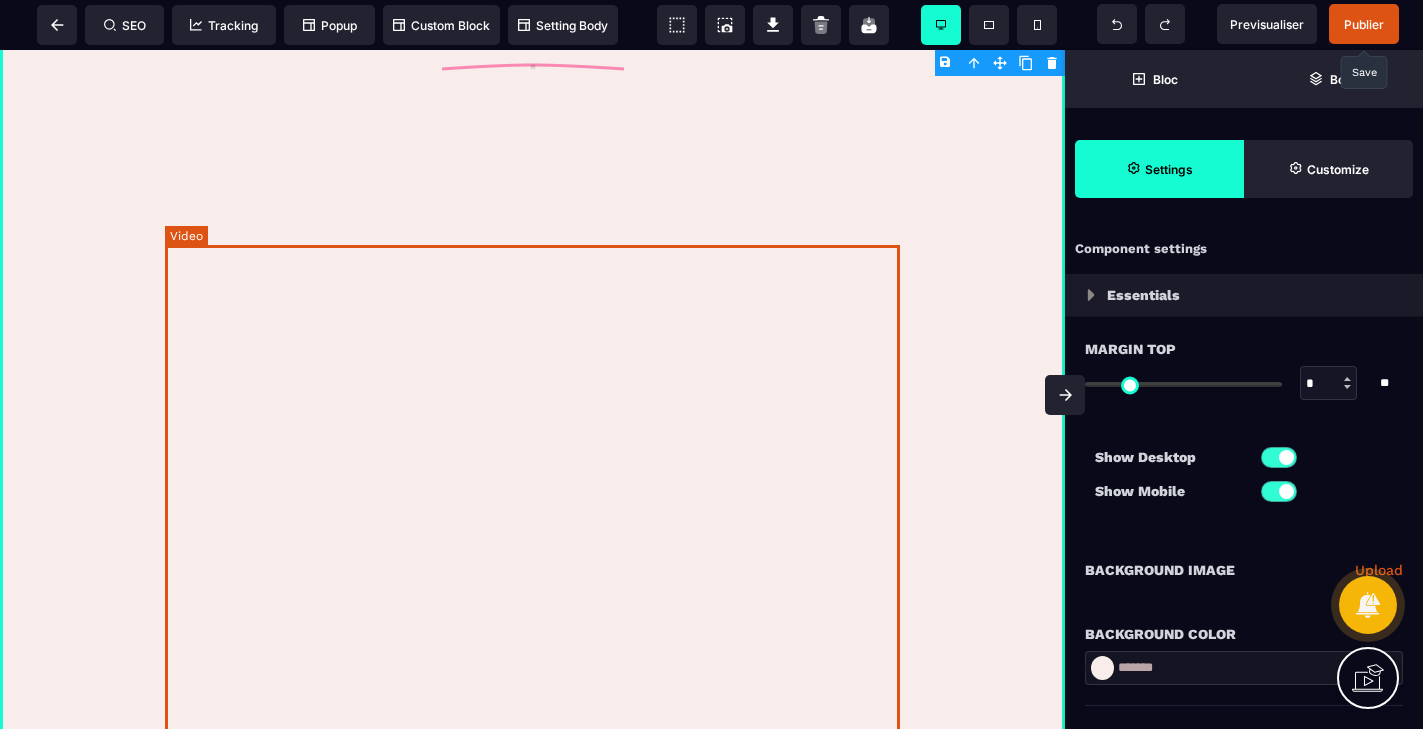 click at bounding box center (532, 390) 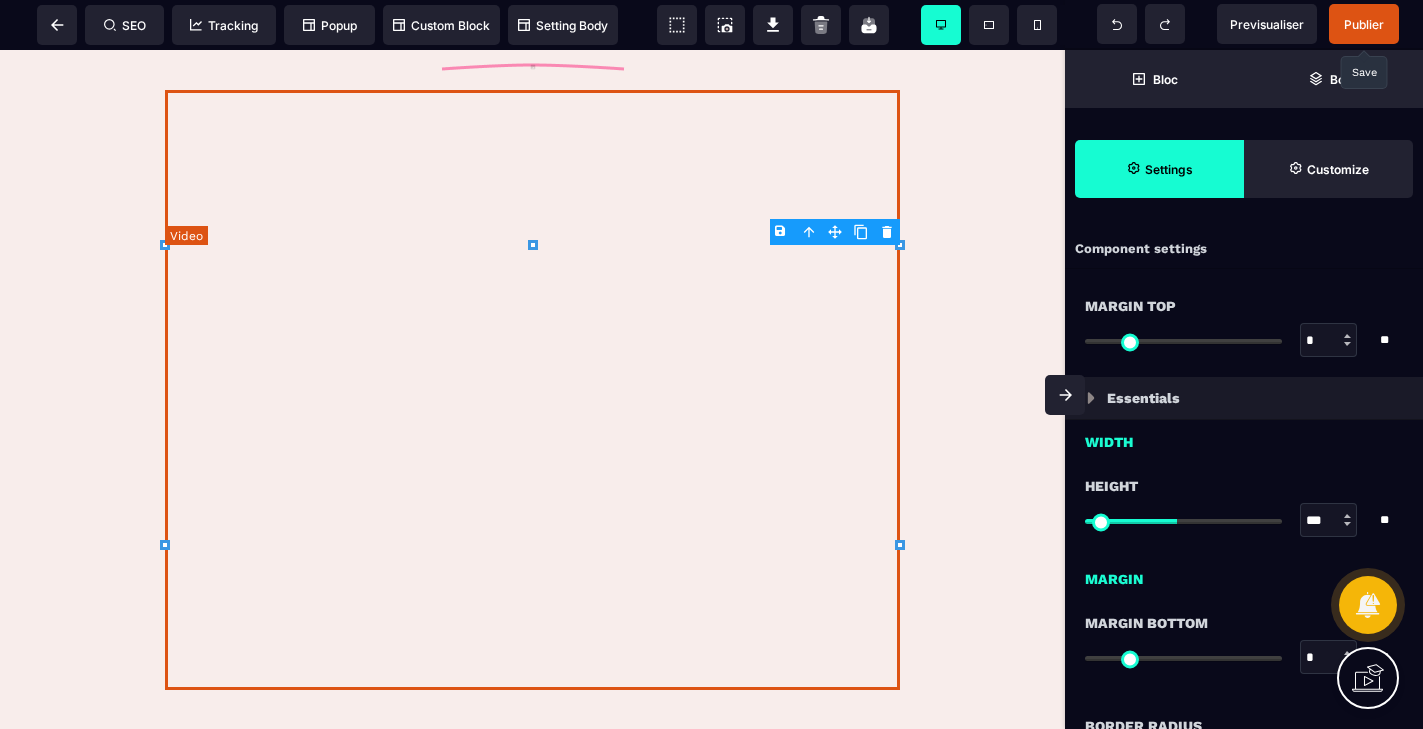 click at bounding box center (532, 390) 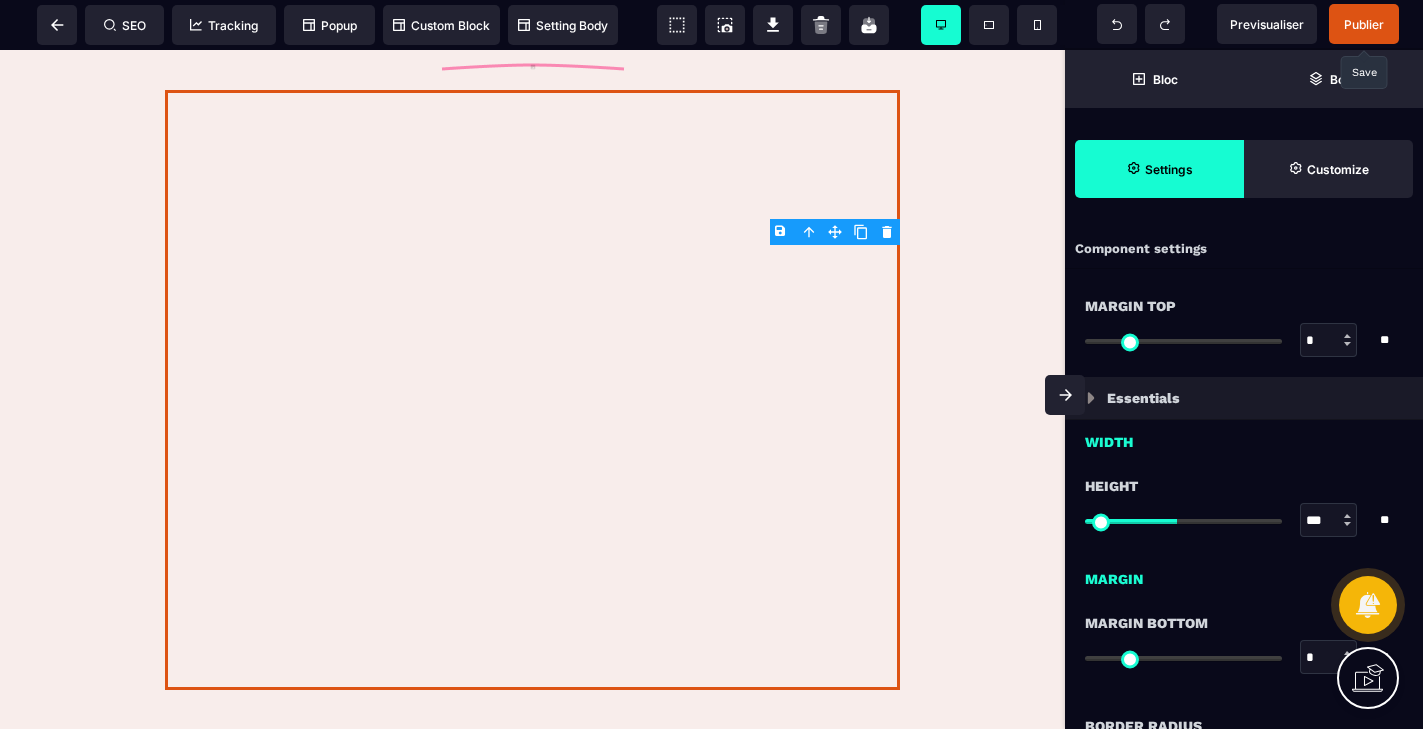 click on "Publier" at bounding box center (1364, 24) 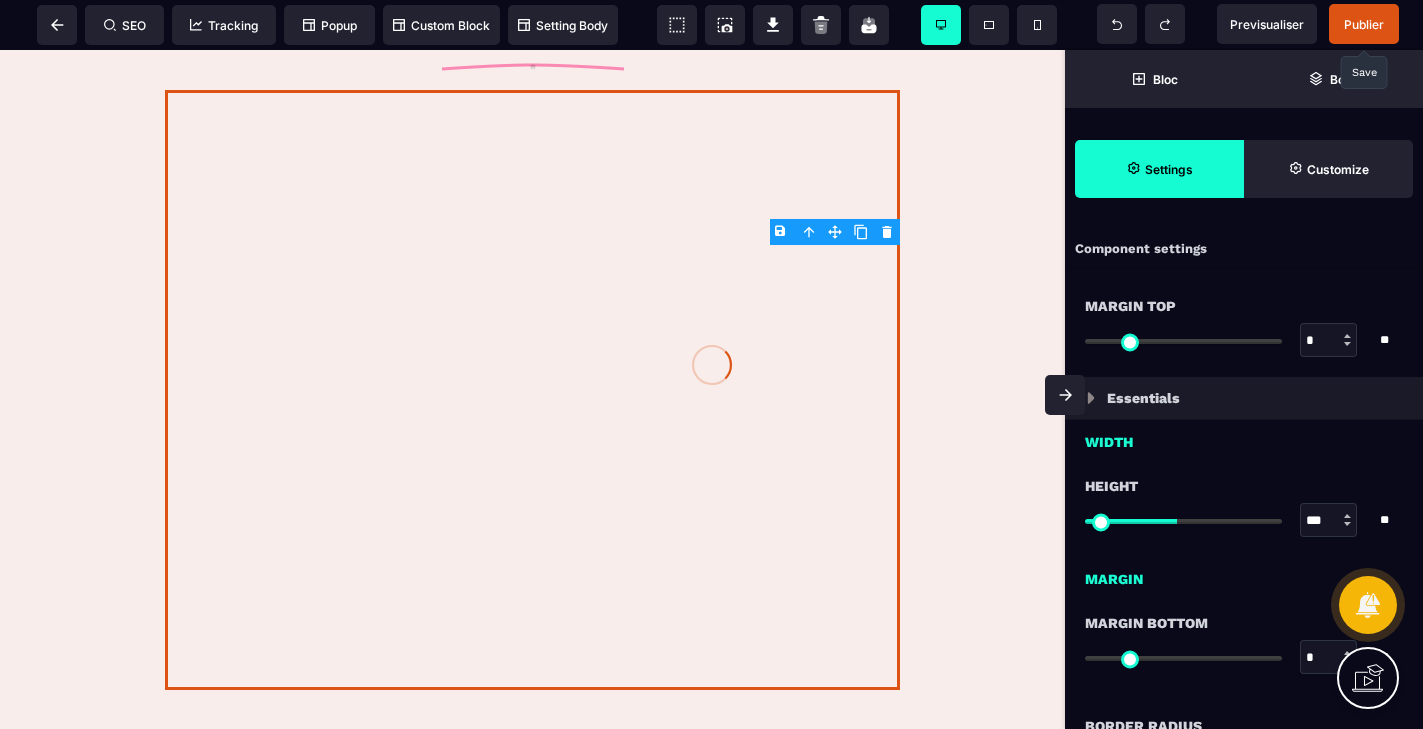 click 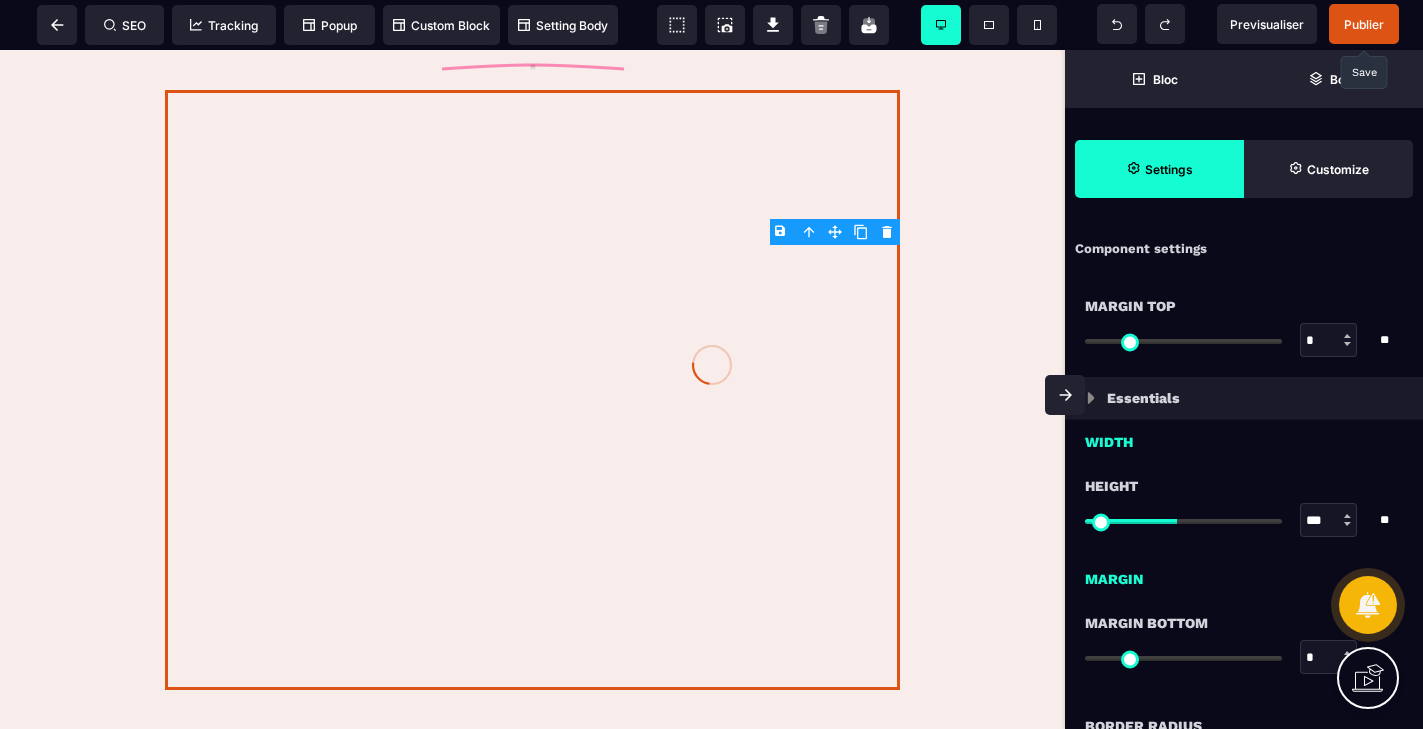 click 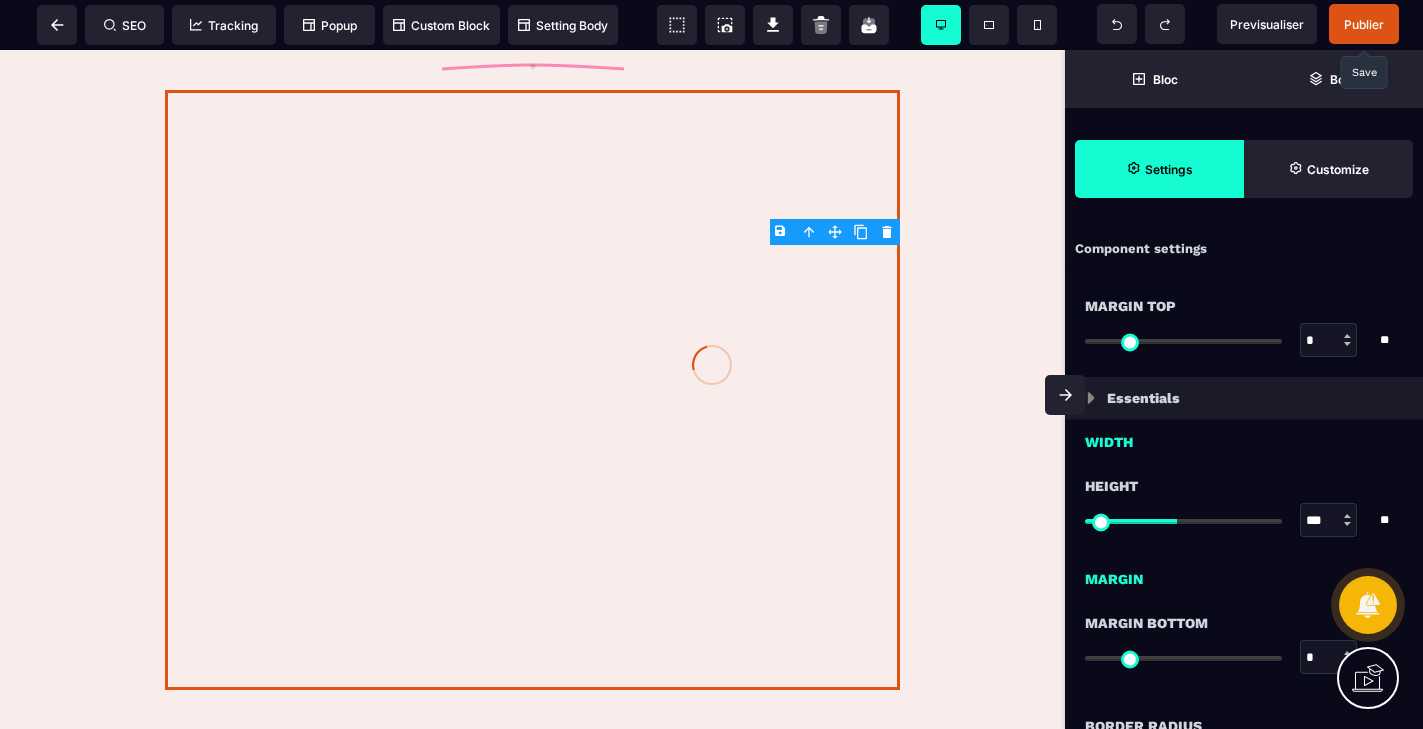click 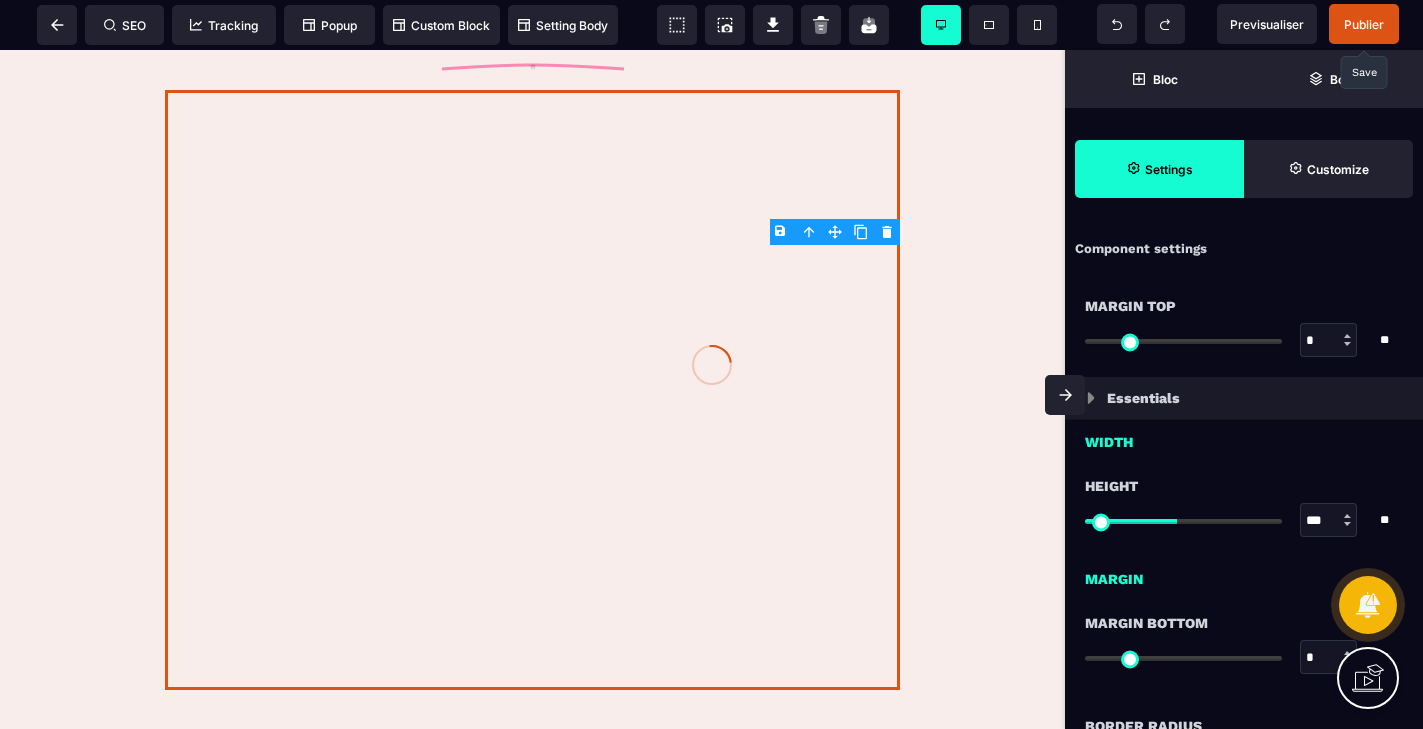click 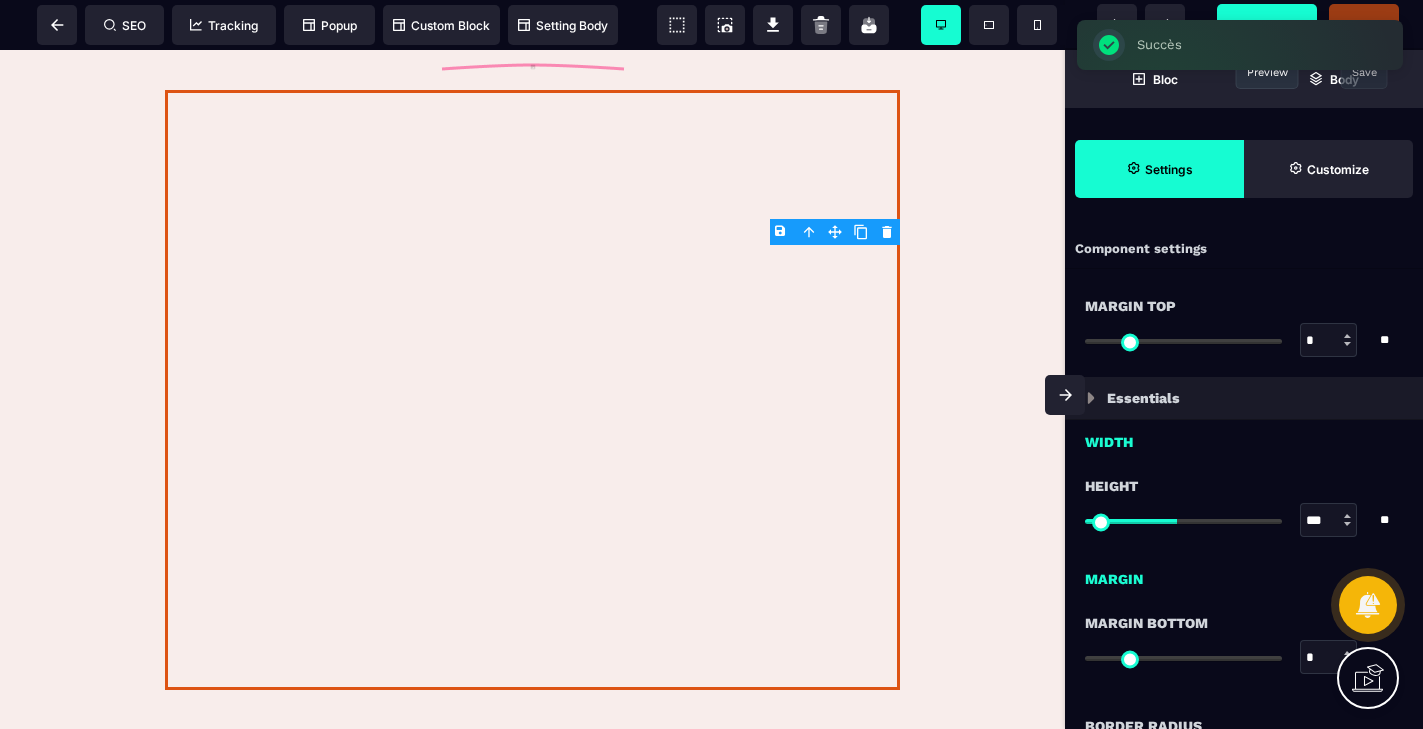 click on "Previsualiser" at bounding box center [1267, 24] 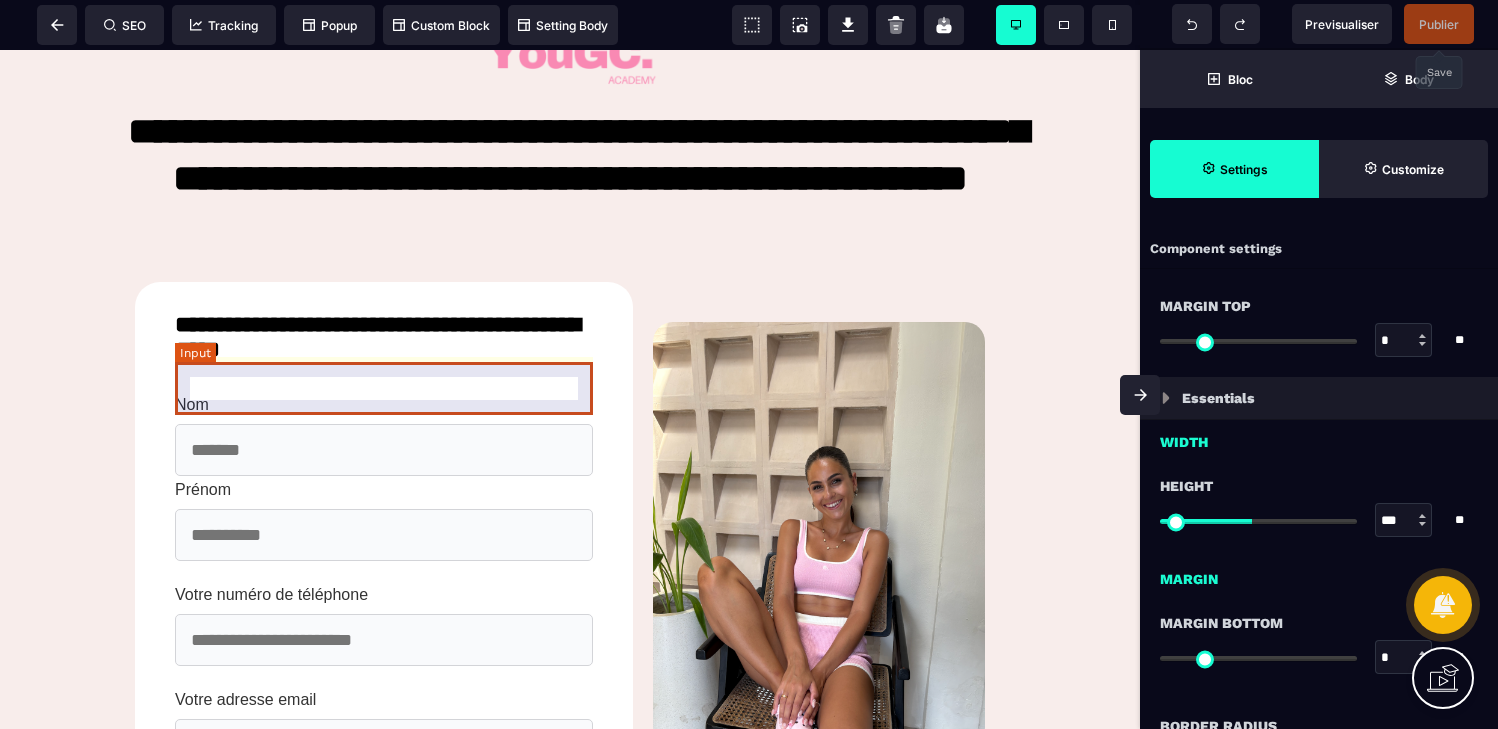 scroll, scrollTop: 0, scrollLeft: 0, axis: both 